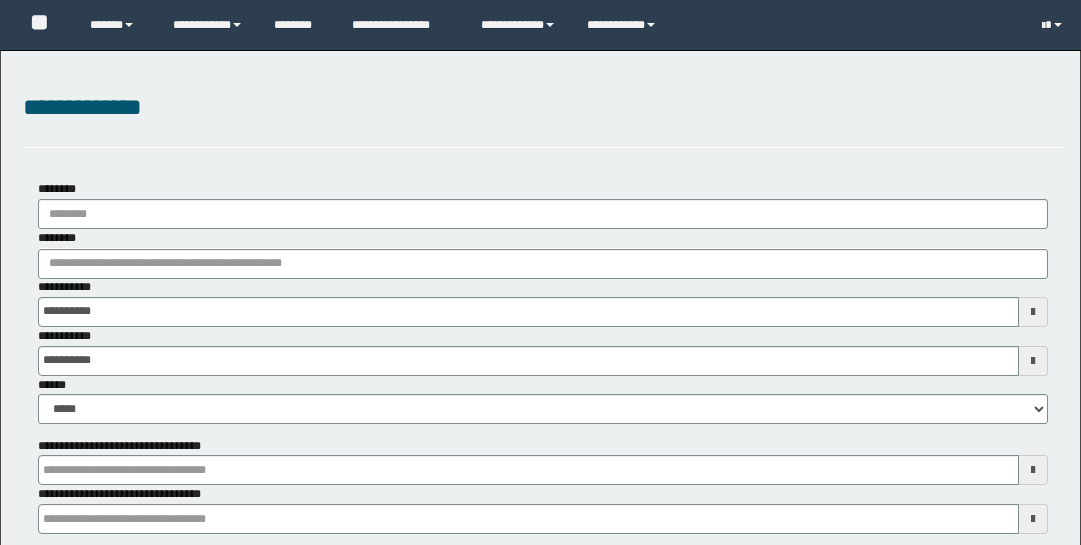 scroll, scrollTop: 0, scrollLeft: 0, axis: both 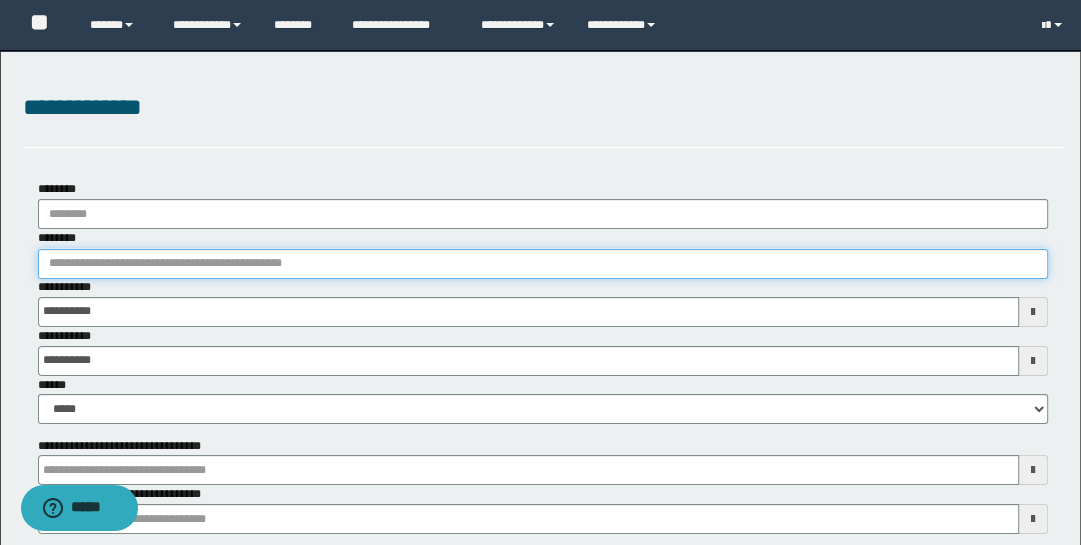 drag, startPoint x: 324, startPoint y: 269, endPoint x: 319, endPoint y: 257, distance: 13 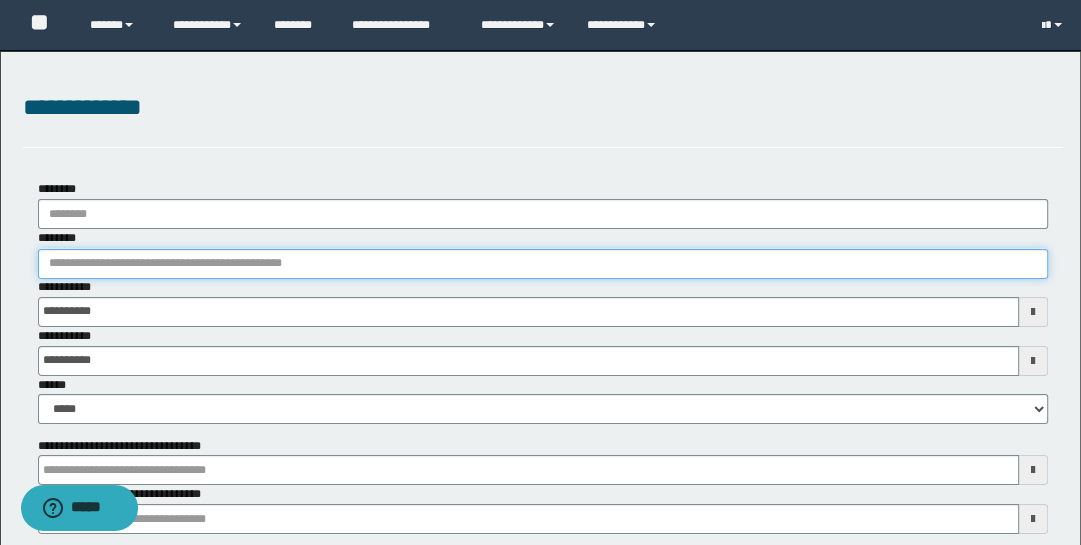 click on "********" at bounding box center (543, 264) 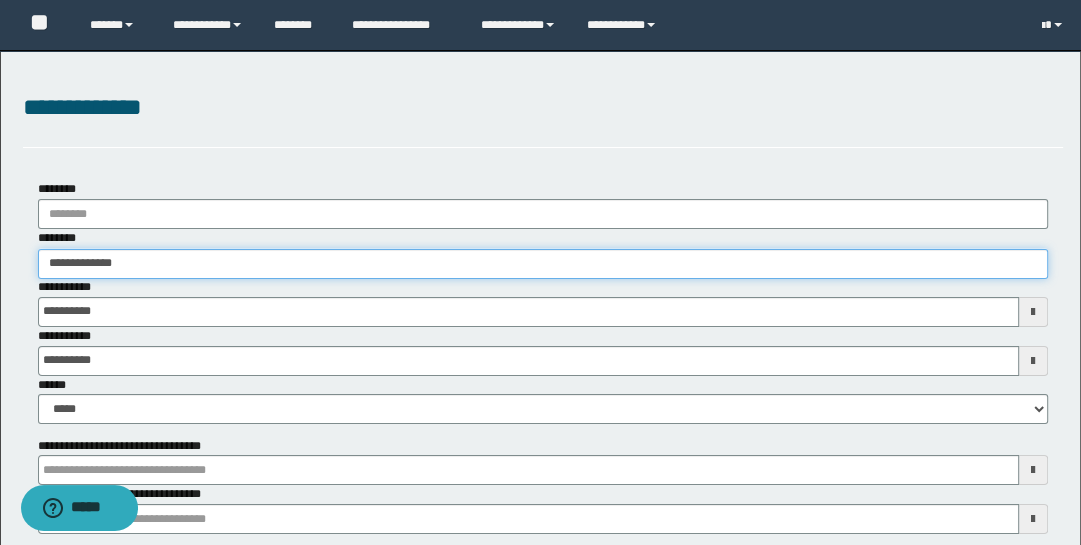 type on "**********" 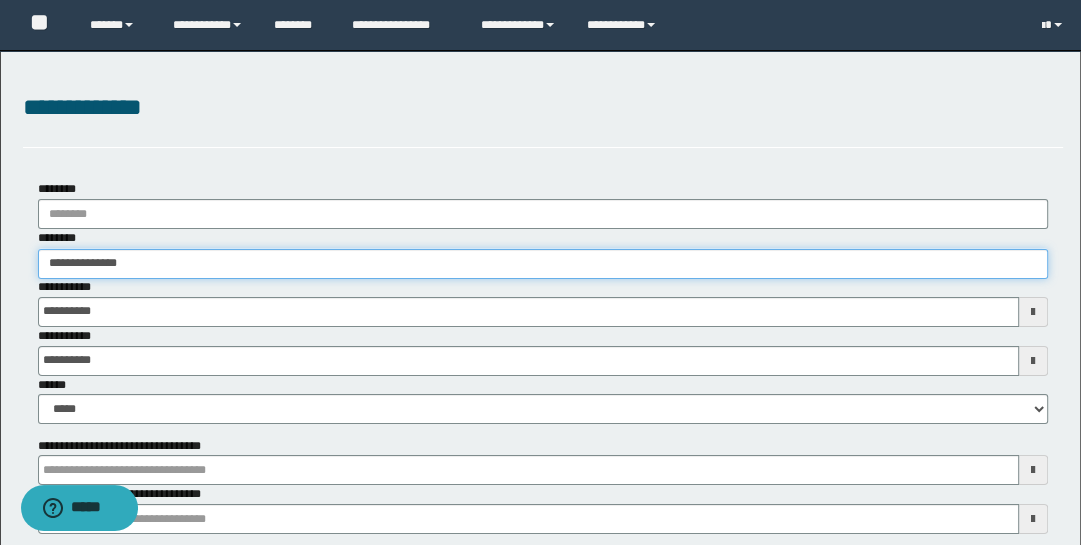 type on "**********" 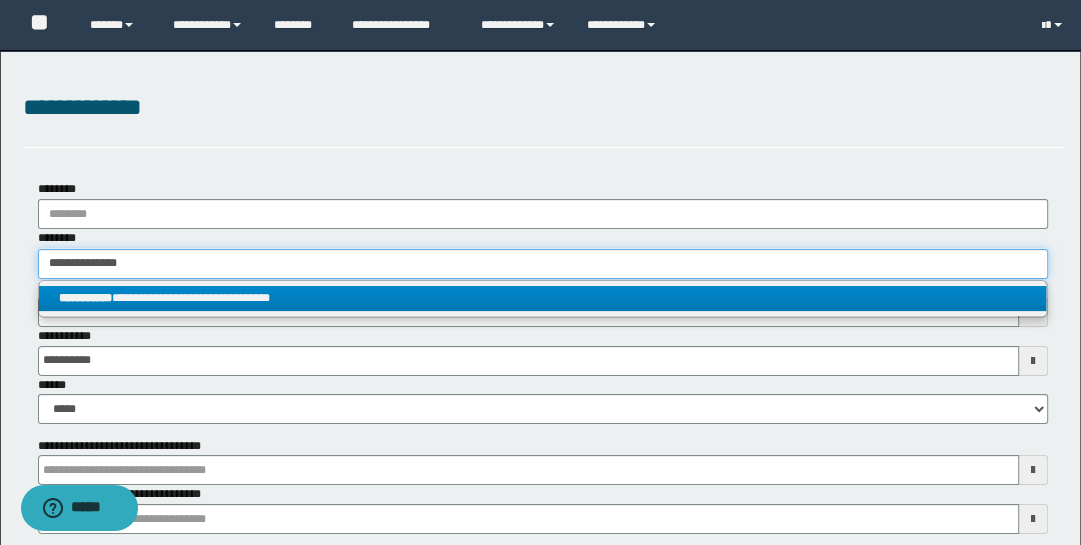 type on "**********" 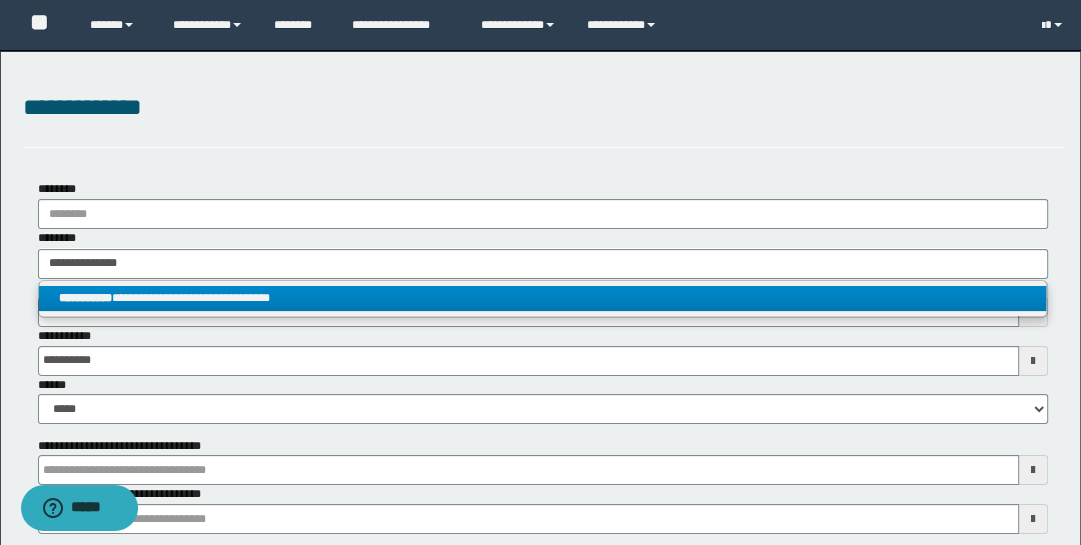 click on "**********" at bounding box center (543, 298) 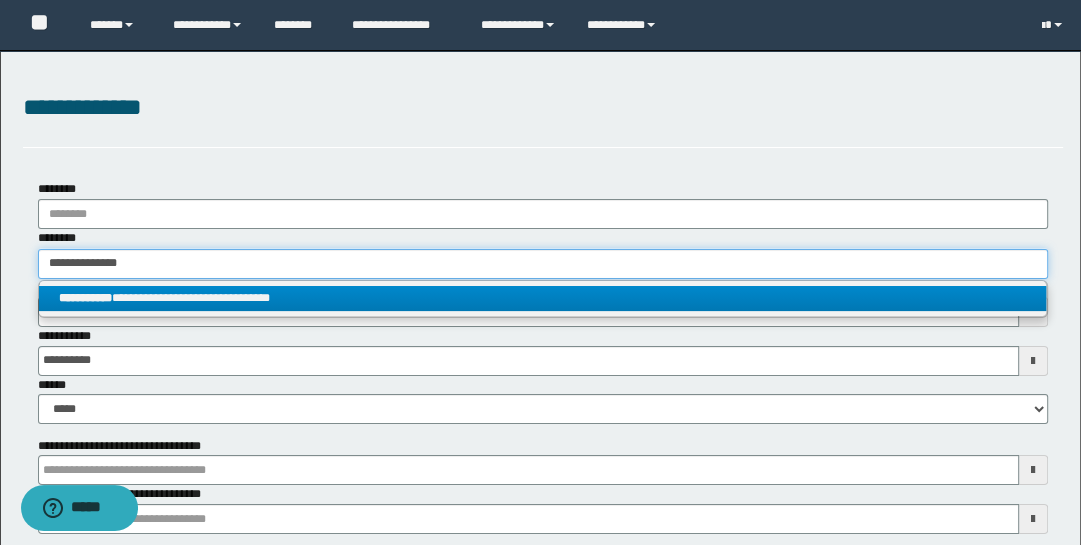 type 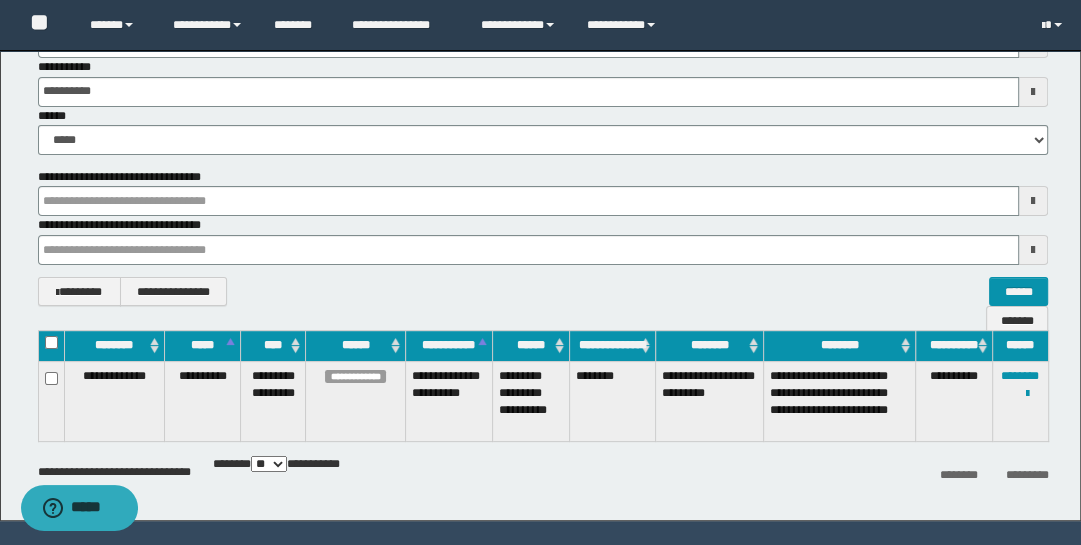 scroll, scrollTop: 322, scrollLeft: 0, axis: vertical 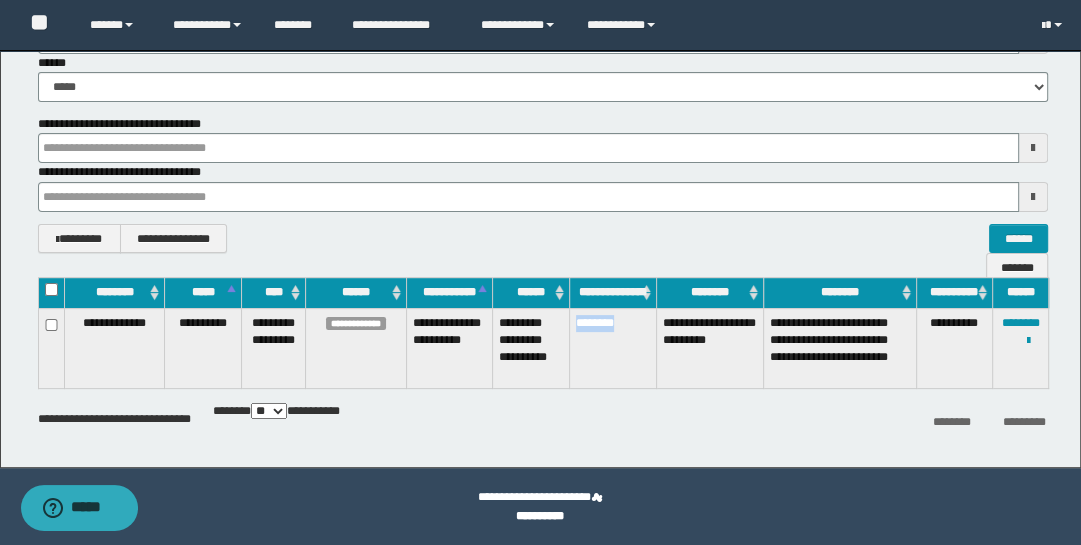 drag, startPoint x: 572, startPoint y: 326, endPoint x: 633, endPoint y: 336, distance: 61.81424 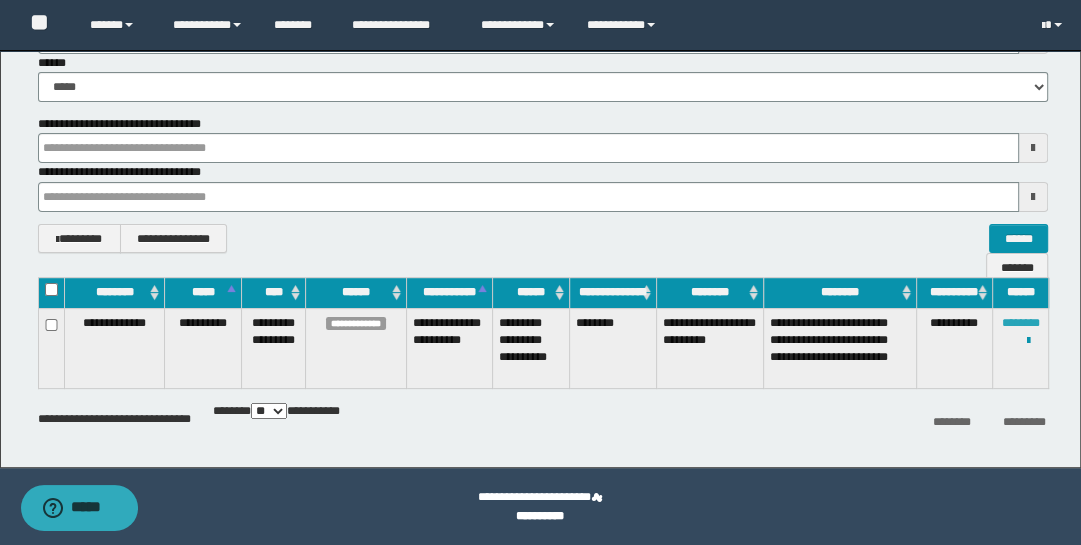 click on "********" at bounding box center [1021, 323] 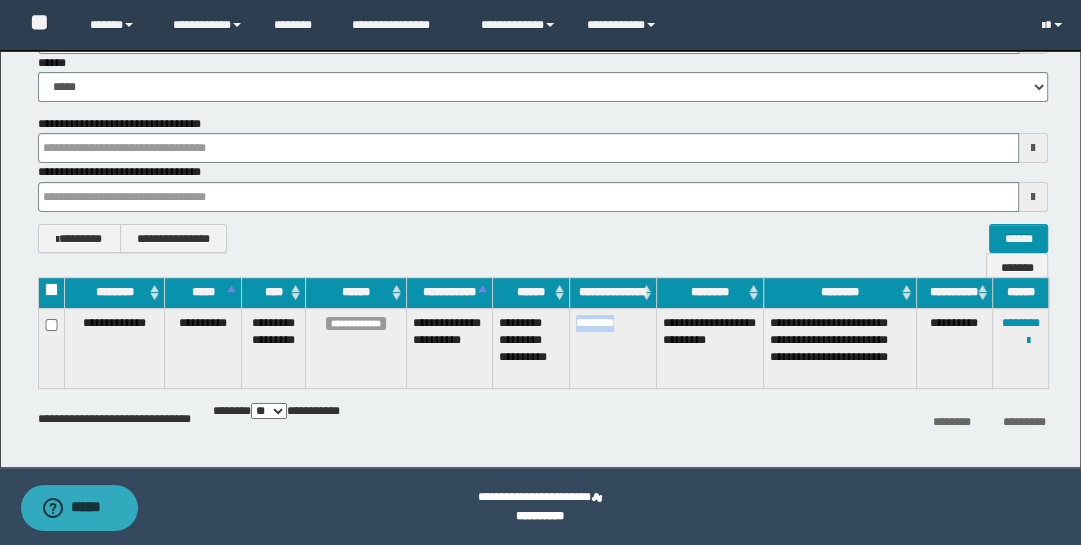 drag, startPoint x: 575, startPoint y: 322, endPoint x: 629, endPoint y: 320, distance: 54.037025 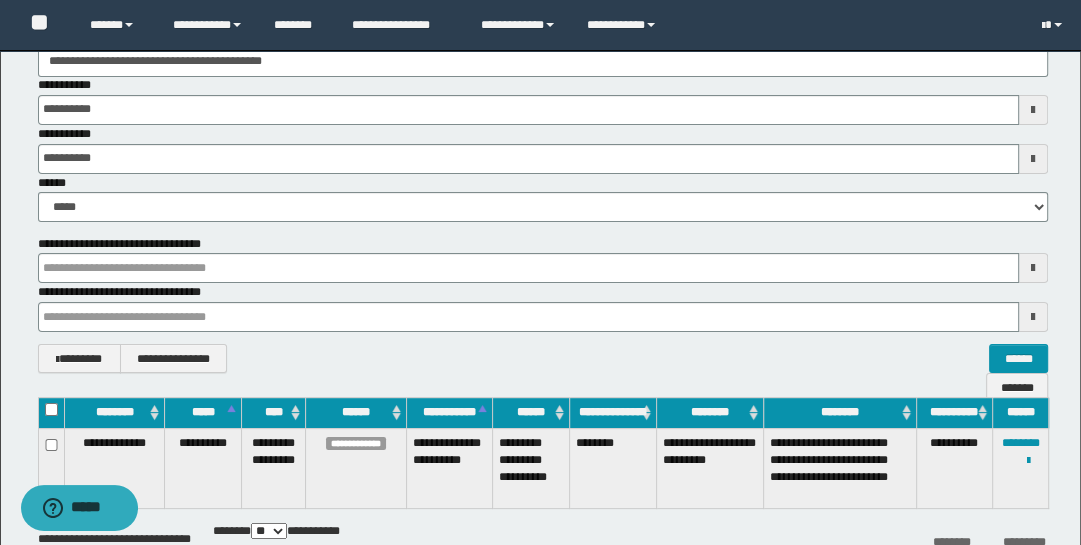 scroll, scrollTop: 0, scrollLeft: 0, axis: both 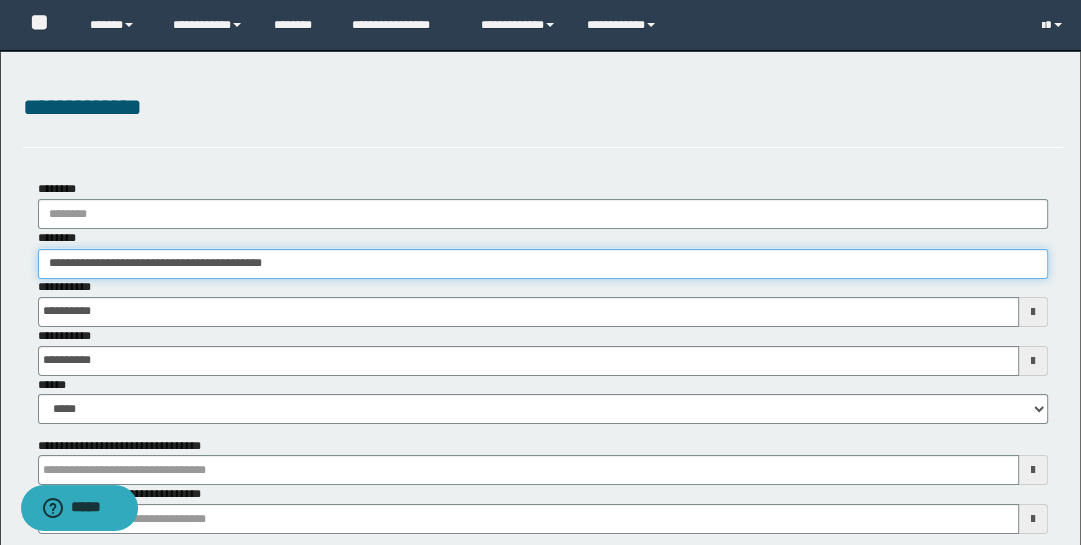 drag, startPoint x: 334, startPoint y: 254, endPoint x: -32, endPoint y: 192, distance: 371.21423 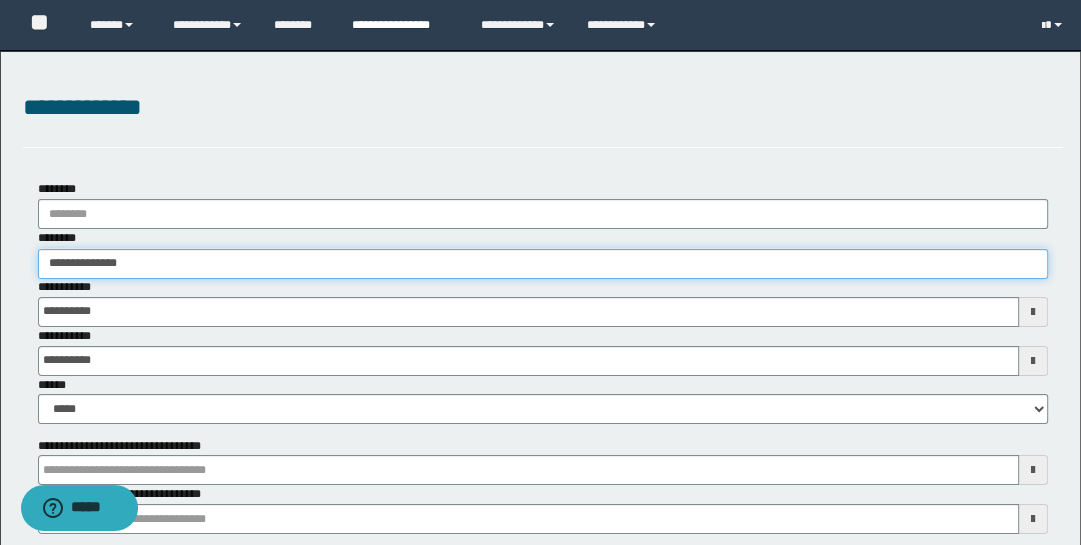 type on "**********" 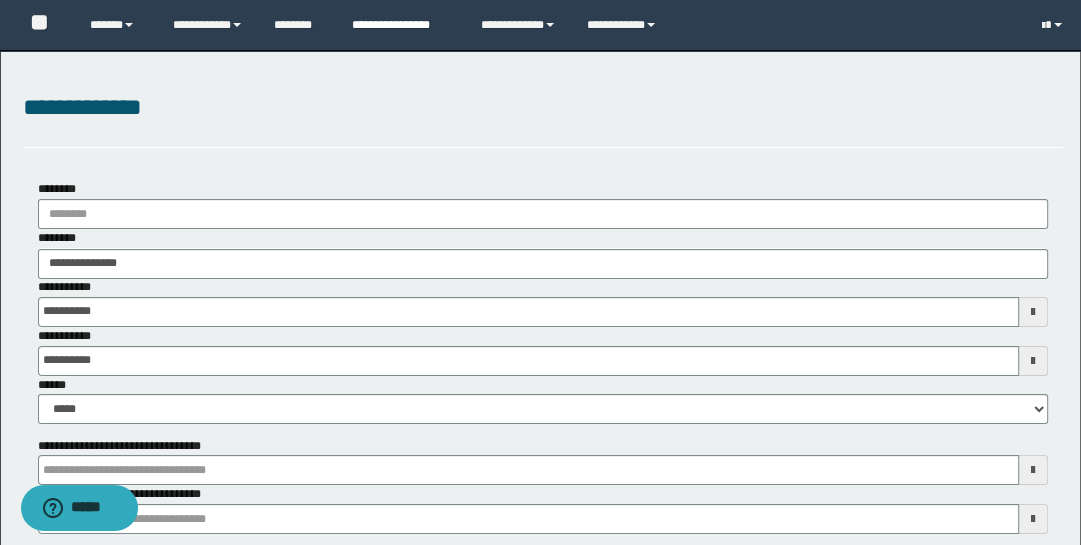 click on "**********" at bounding box center (401, 25) 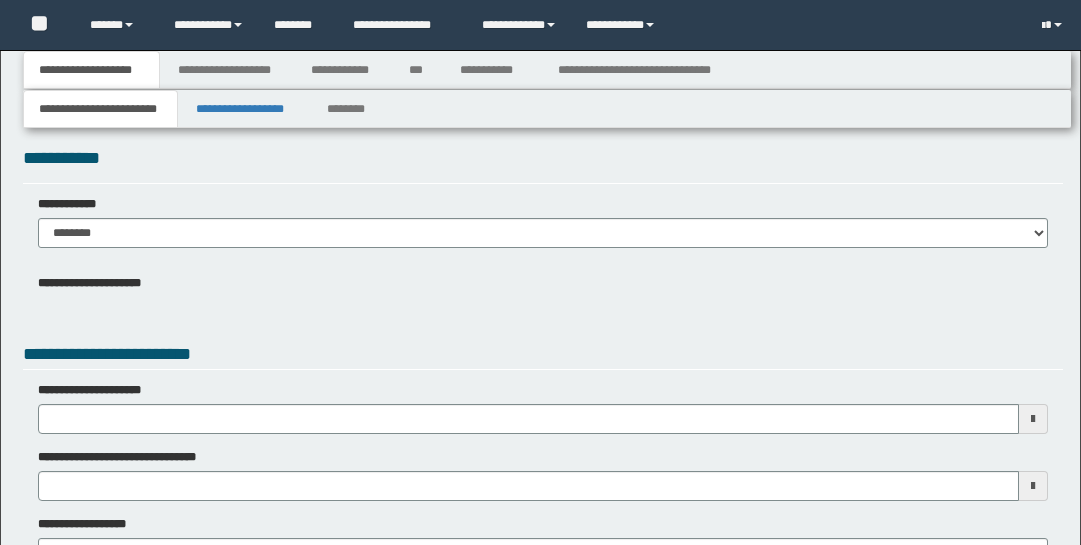 scroll, scrollTop: 0, scrollLeft: 0, axis: both 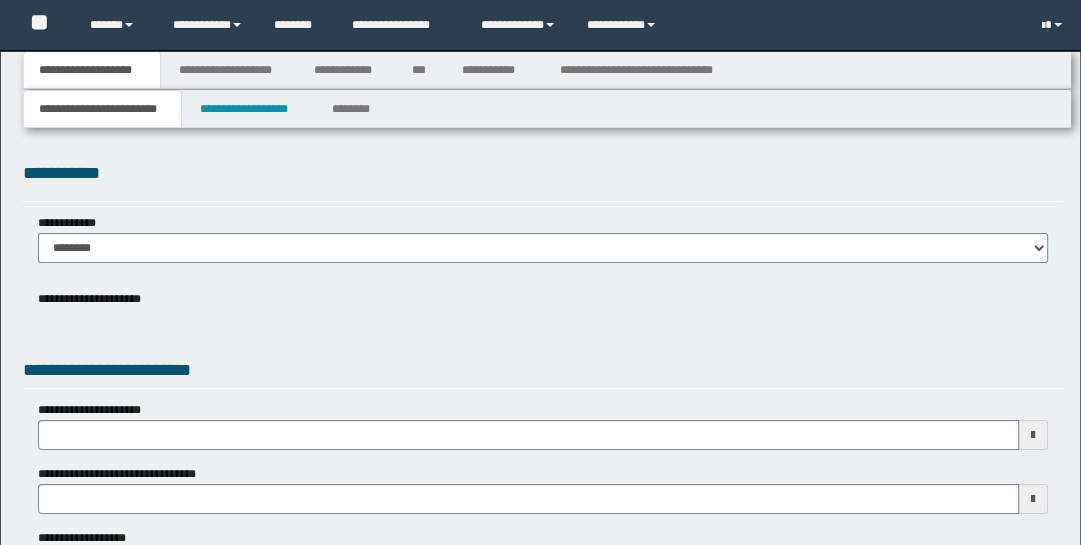type 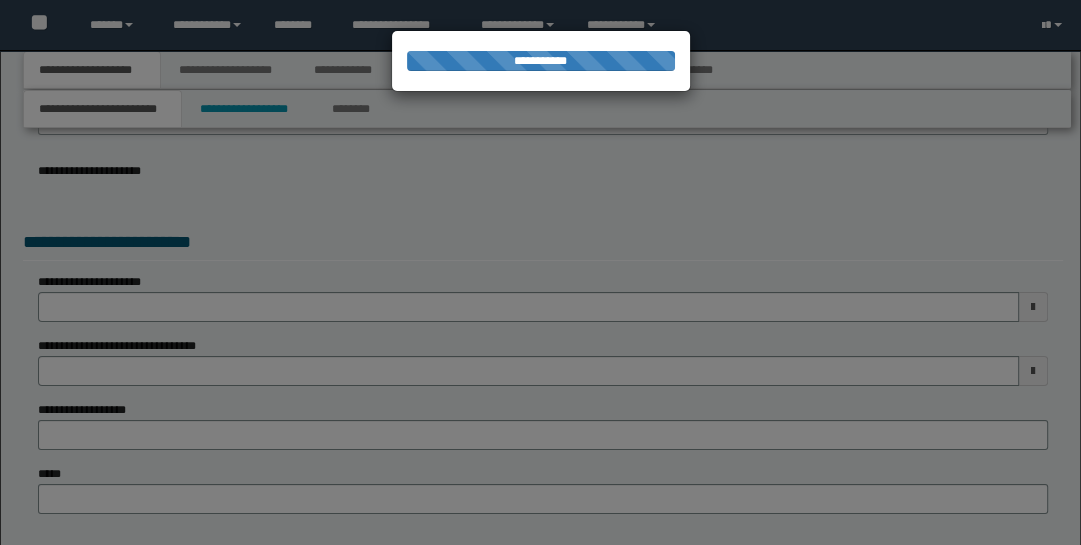 scroll, scrollTop: 162, scrollLeft: 0, axis: vertical 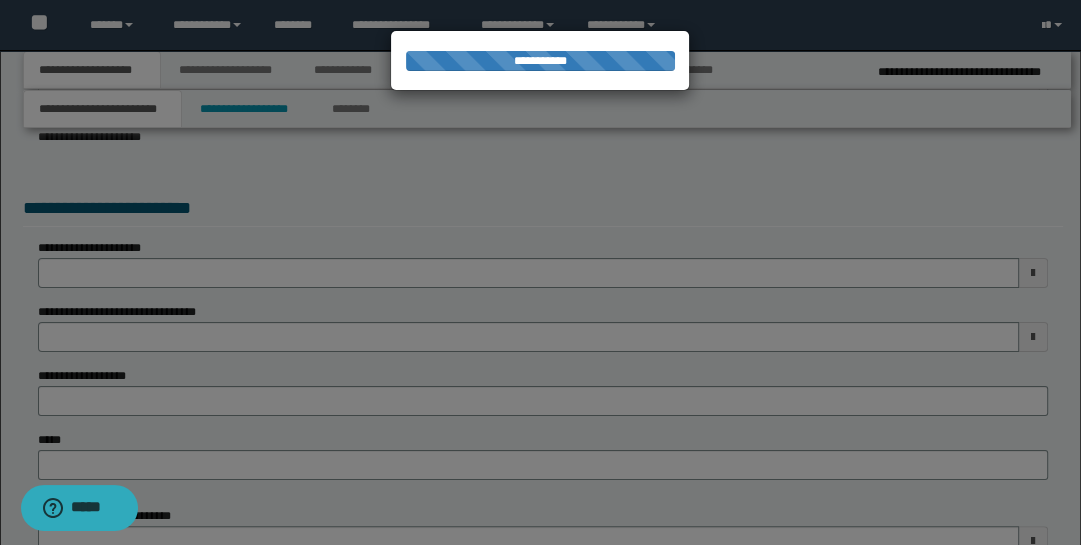 type on "**********" 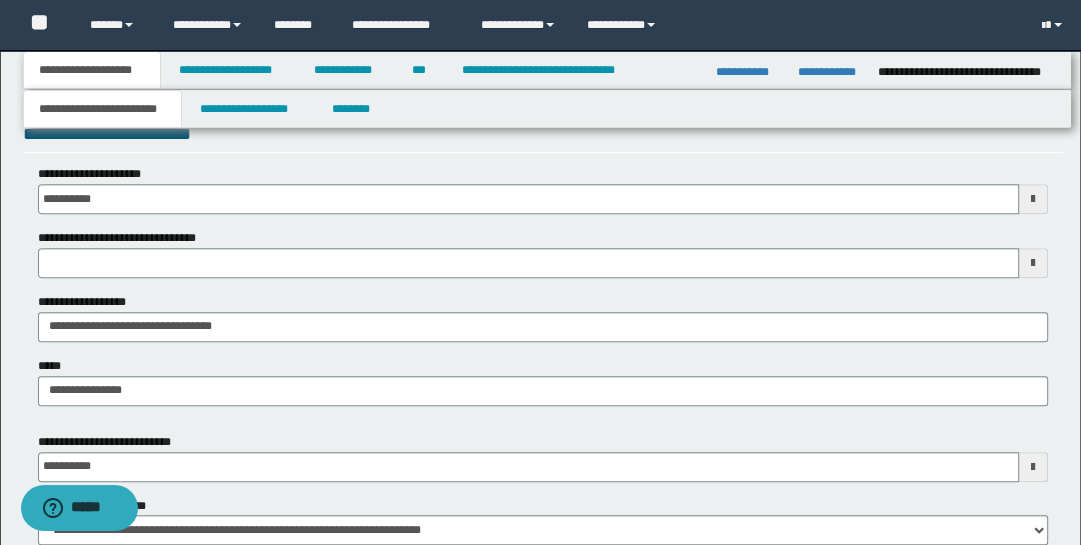 scroll, scrollTop: 716, scrollLeft: 0, axis: vertical 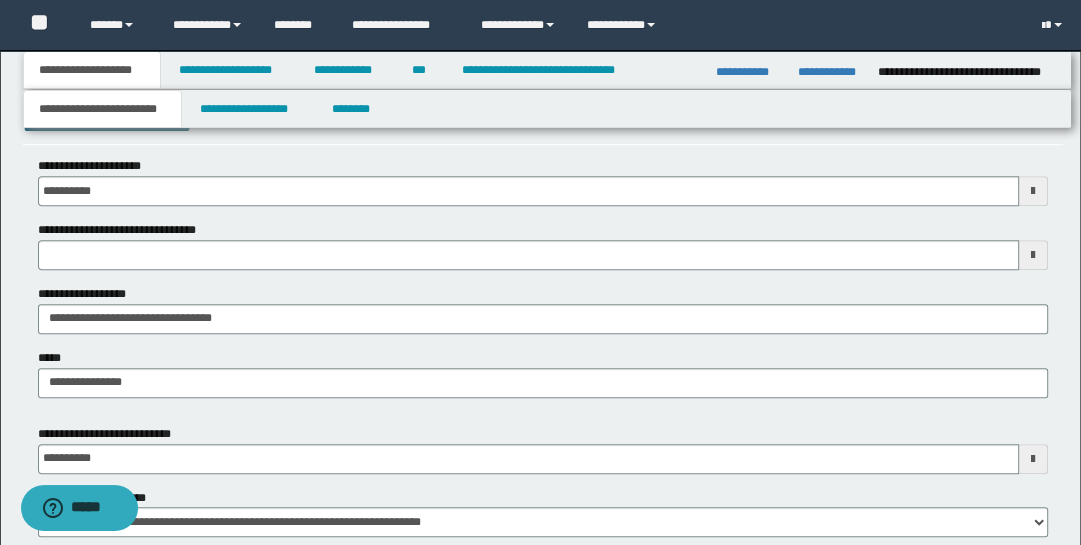 type 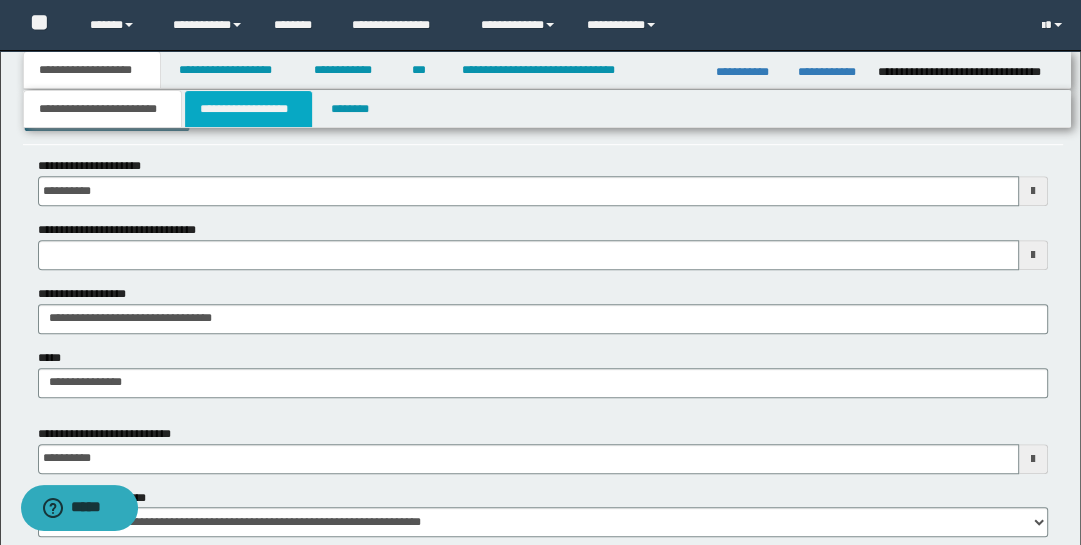 click on "**********" at bounding box center (249, 109) 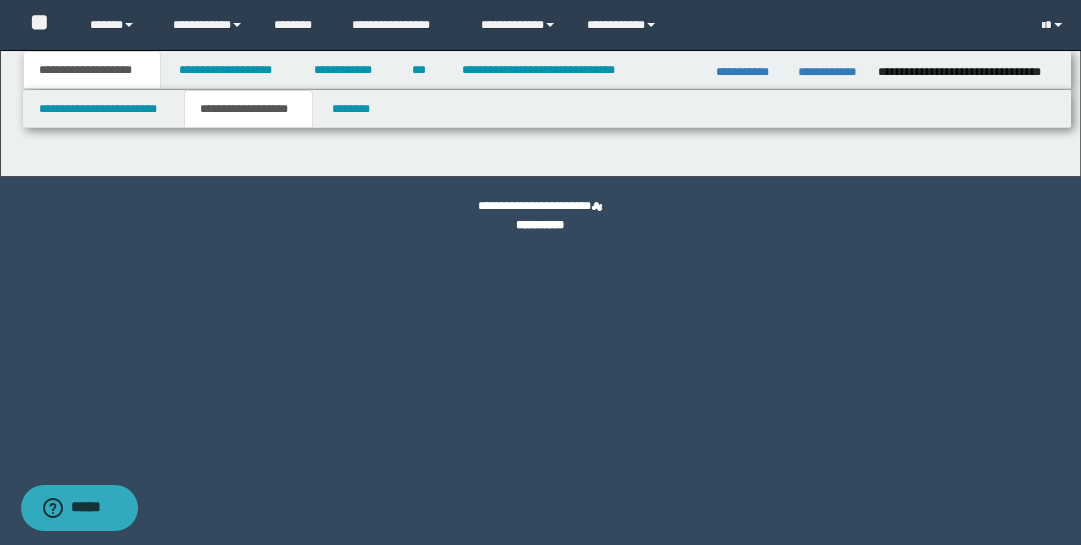 type on "********" 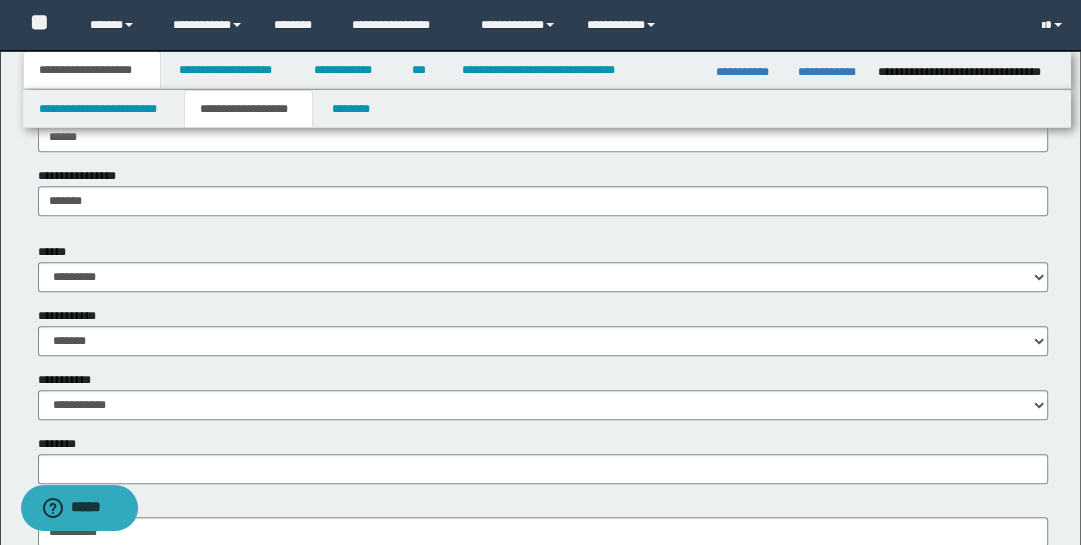 scroll, scrollTop: 683, scrollLeft: 0, axis: vertical 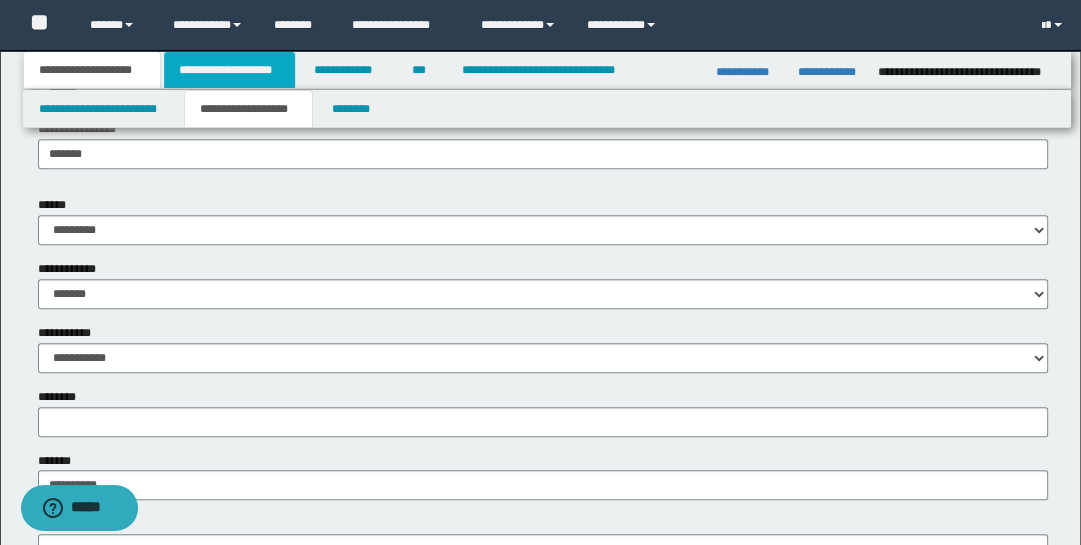 click on "**********" at bounding box center (229, 70) 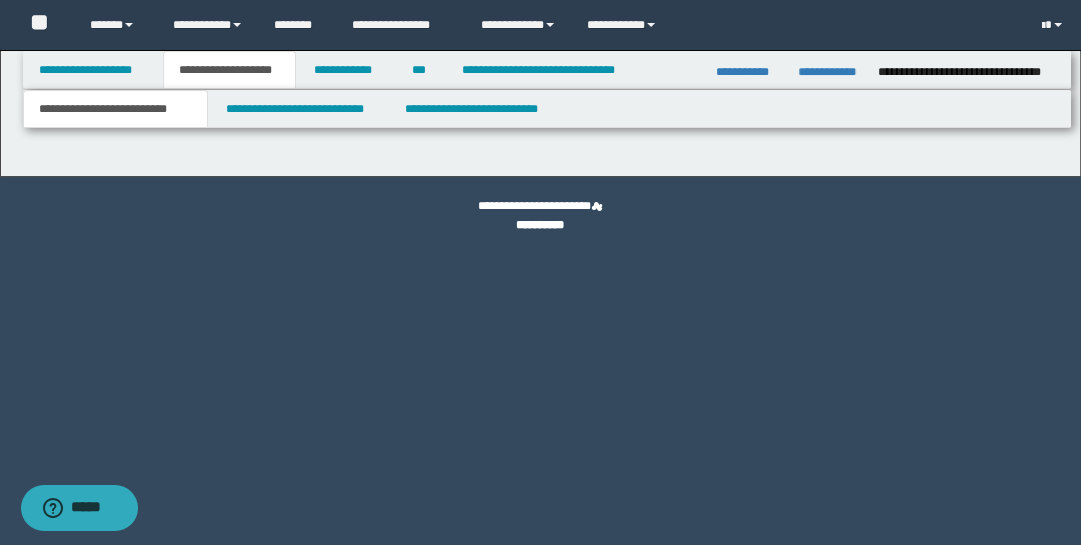scroll, scrollTop: 0, scrollLeft: 0, axis: both 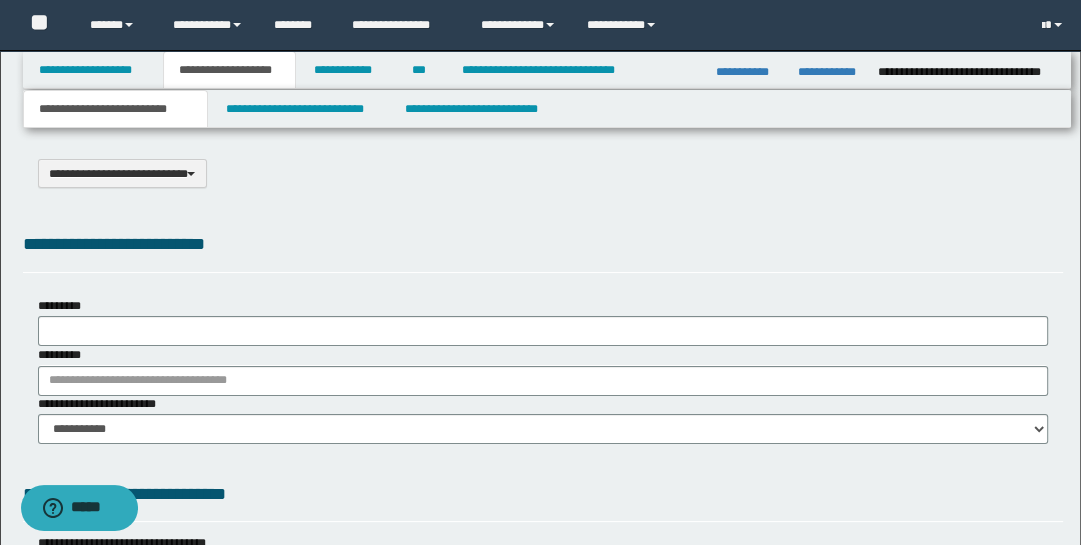 type on "**********" 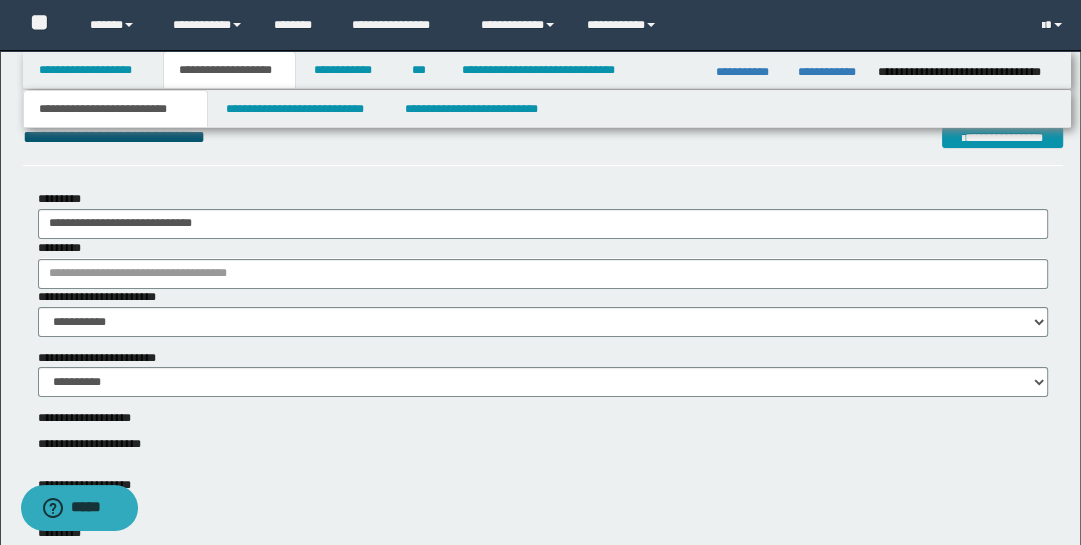 scroll, scrollTop: 146, scrollLeft: 0, axis: vertical 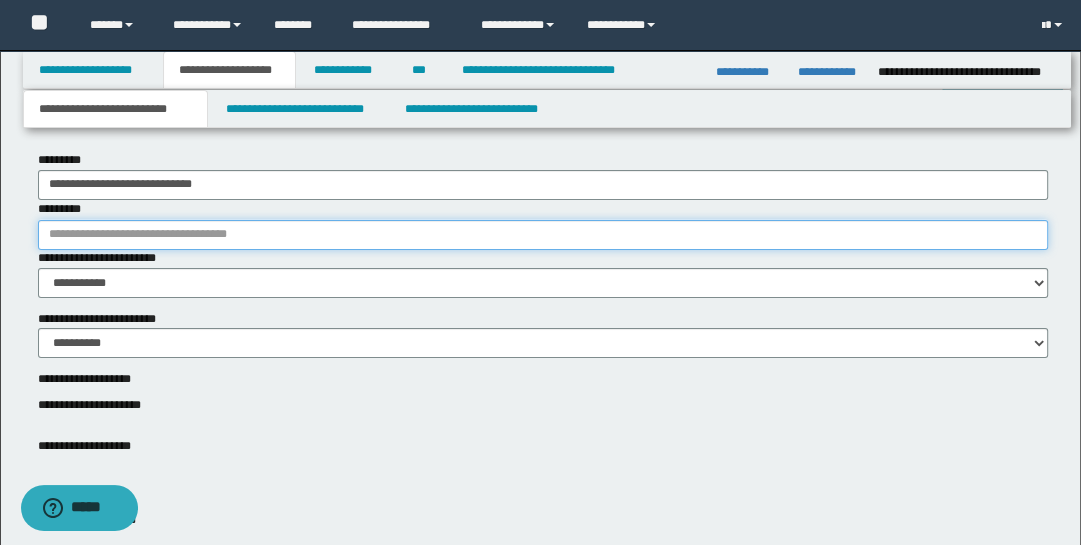 click on "*********" at bounding box center (543, 235) 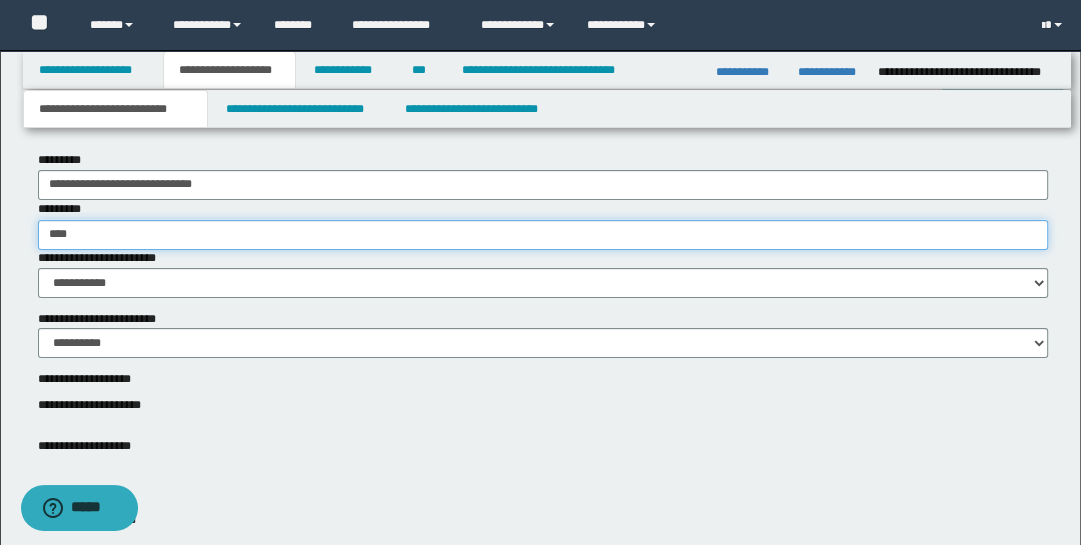 type on "*****" 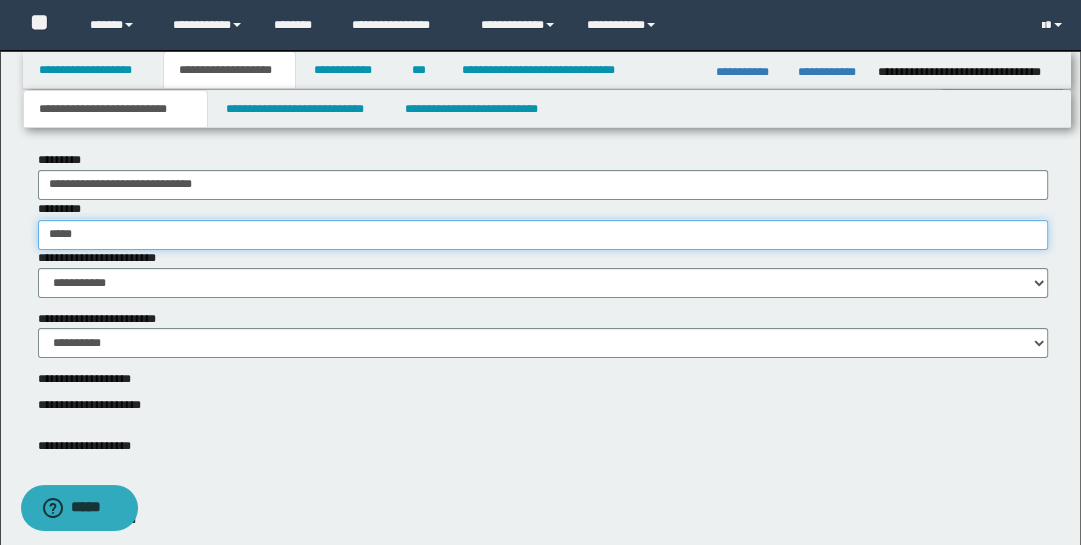 type on "*****" 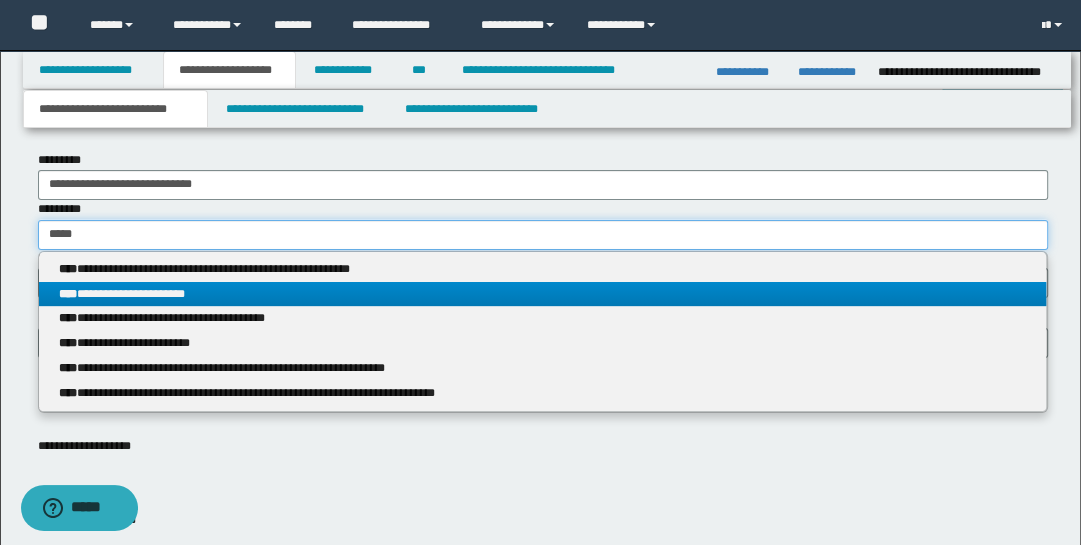 type on "*****" 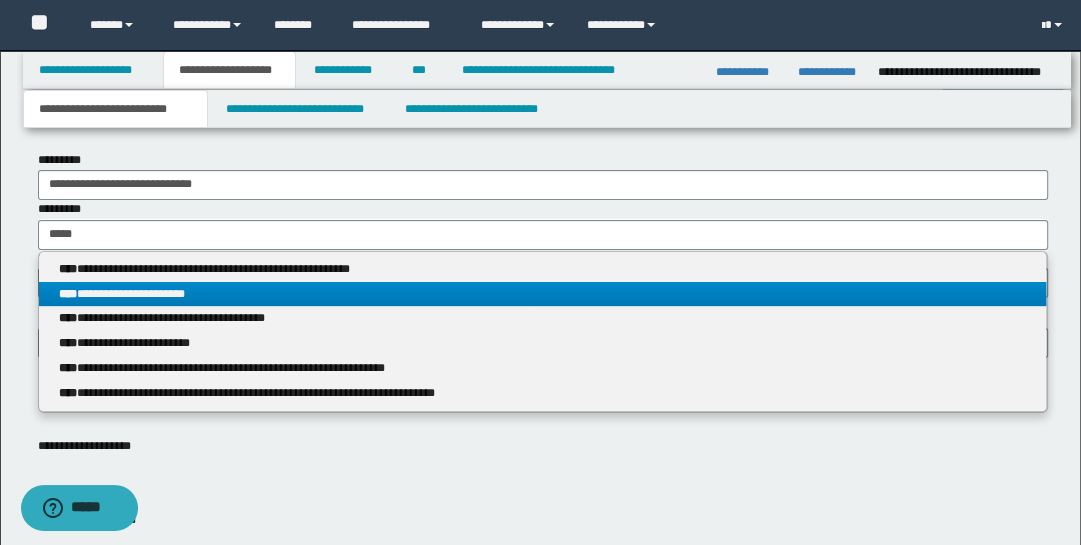 click on "**********" at bounding box center (543, 294) 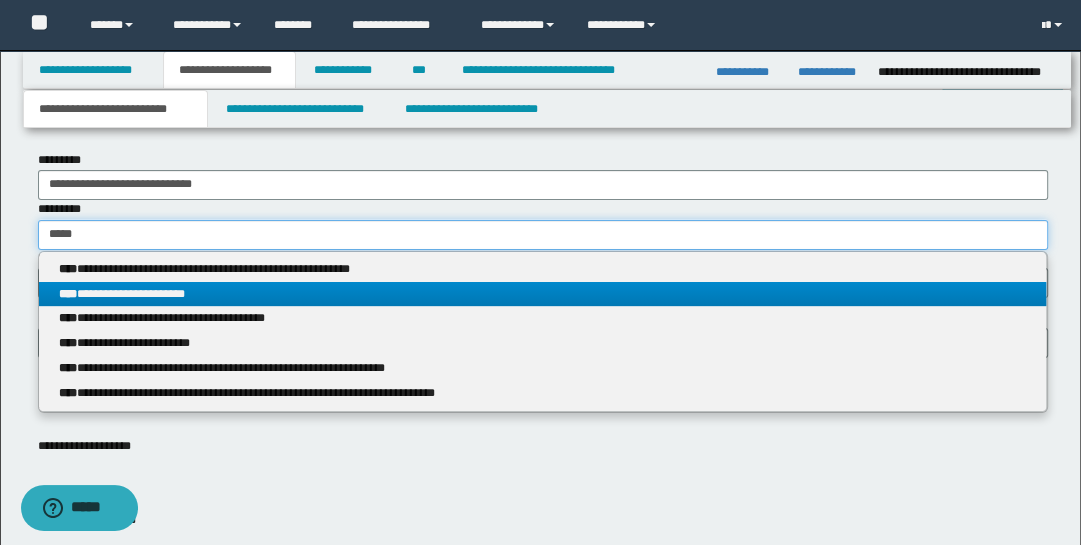 type 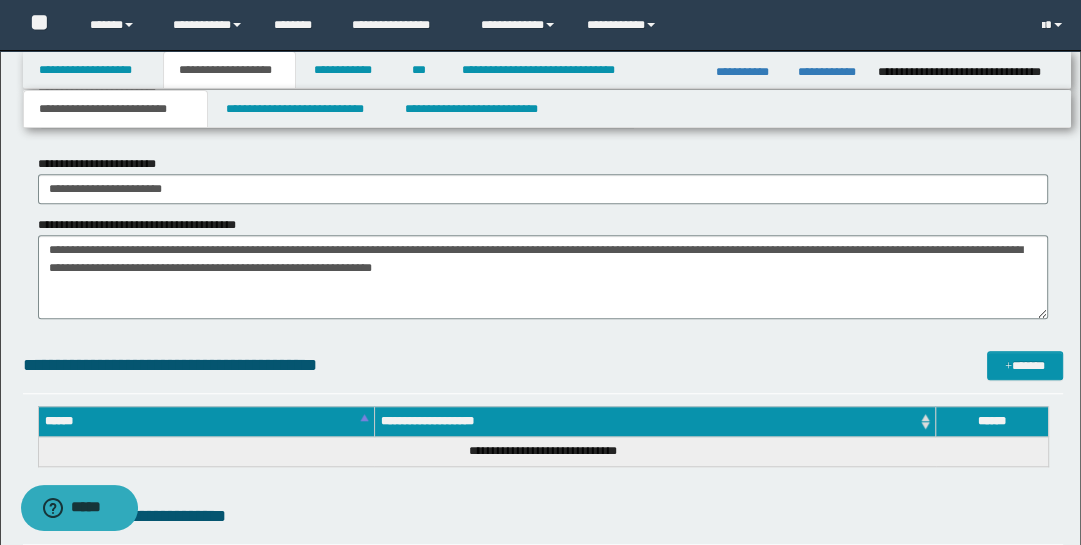 scroll, scrollTop: 999, scrollLeft: 0, axis: vertical 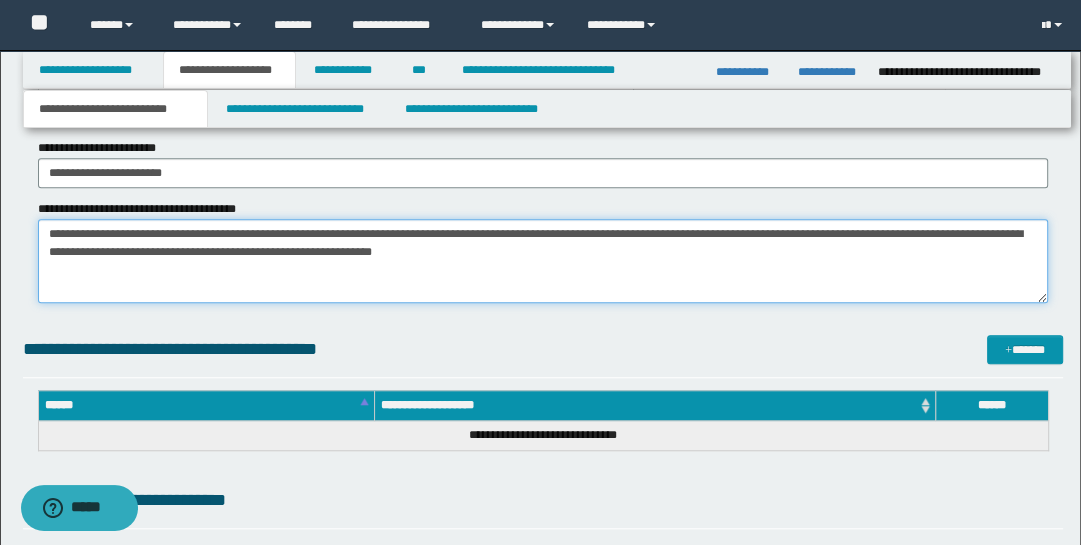 click on "**********" at bounding box center (543, 261) 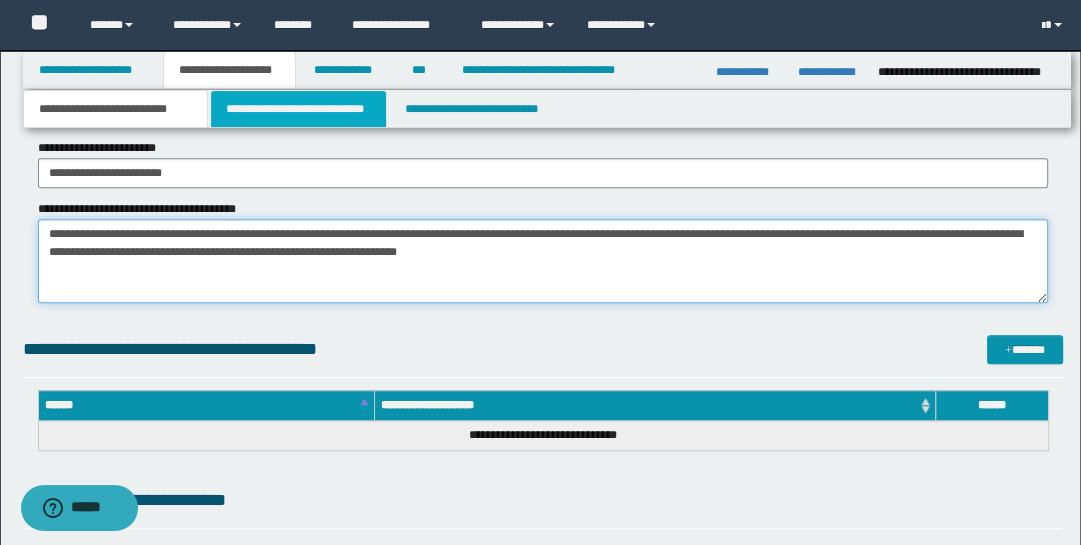 type on "**********" 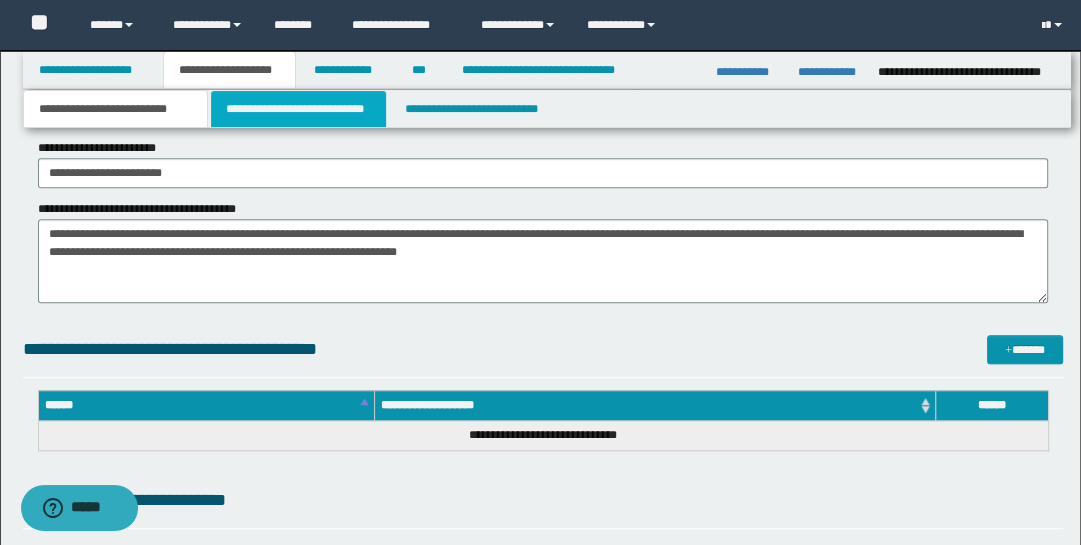 click on "**********" at bounding box center (299, 109) 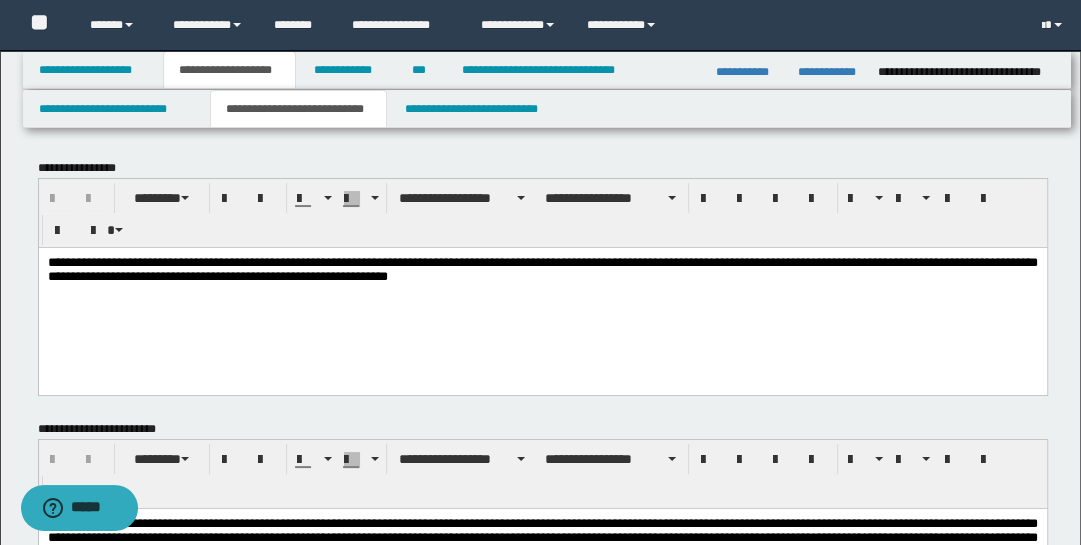 scroll, scrollTop: 0, scrollLeft: 0, axis: both 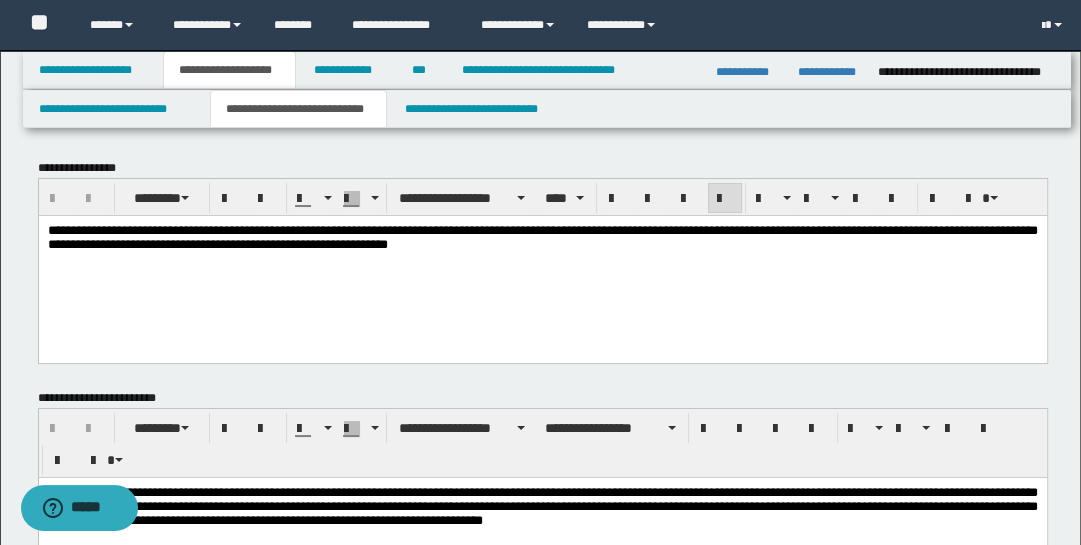 click on "**********" at bounding box center (542, 262) 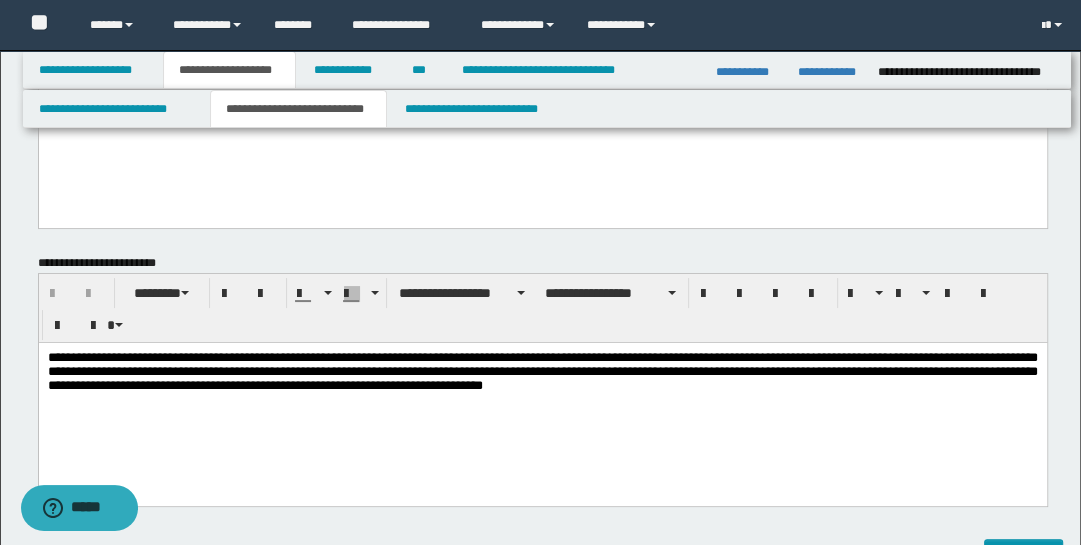 scroll, scrollTop: 136, scrollLeft: 0, axis: vertical 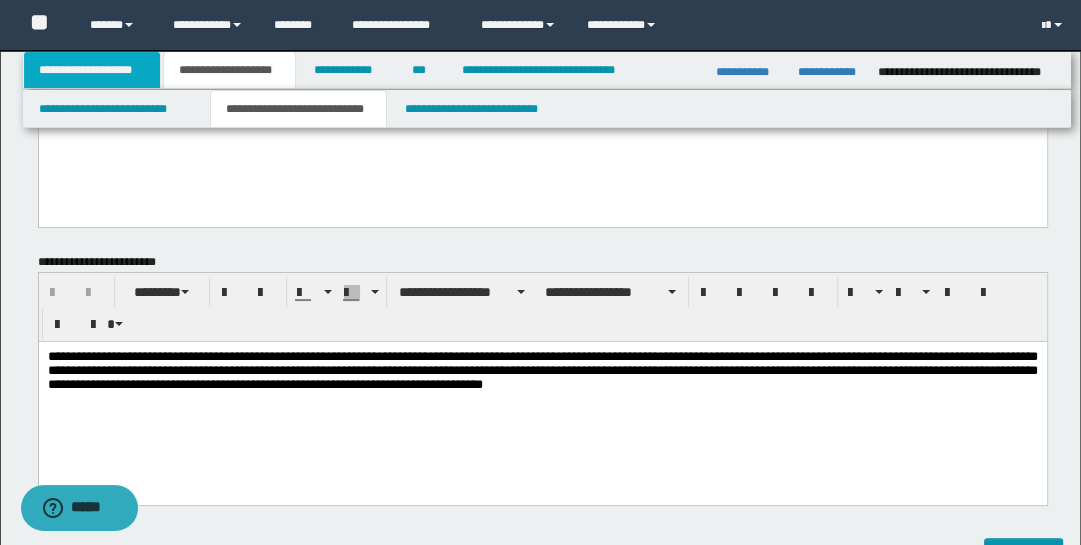 click on "**********" at bounding box center [92, 70] 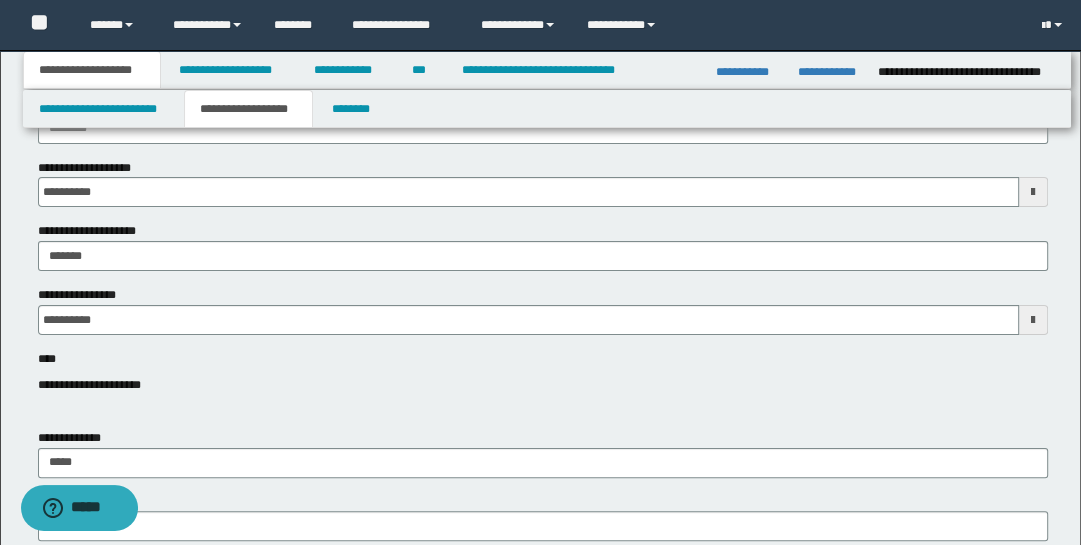 scroll, scrollTop: 184, scrollLeft: 0, axis: vertical 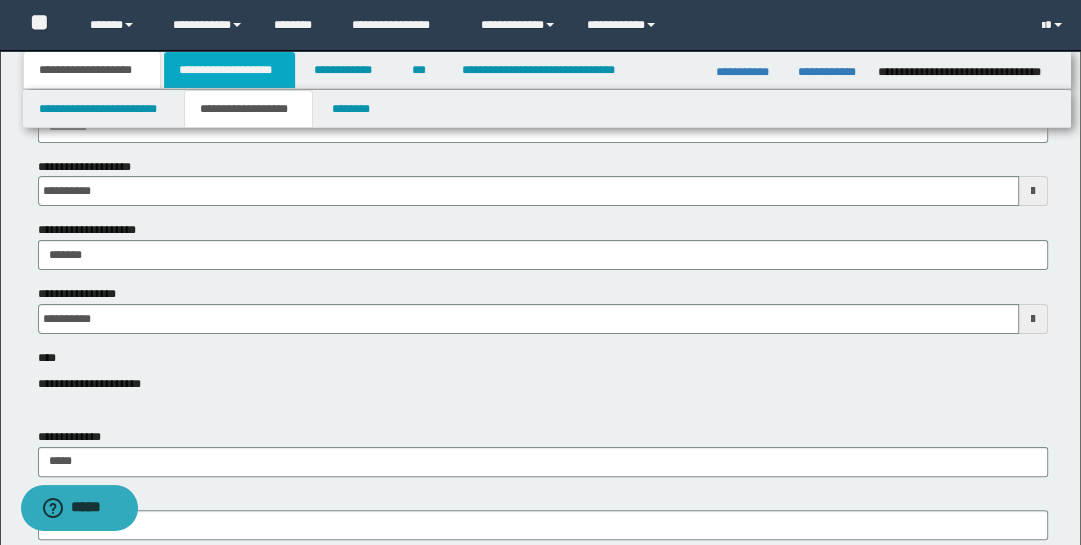 click on "**********" at bounding box center [229, 70] 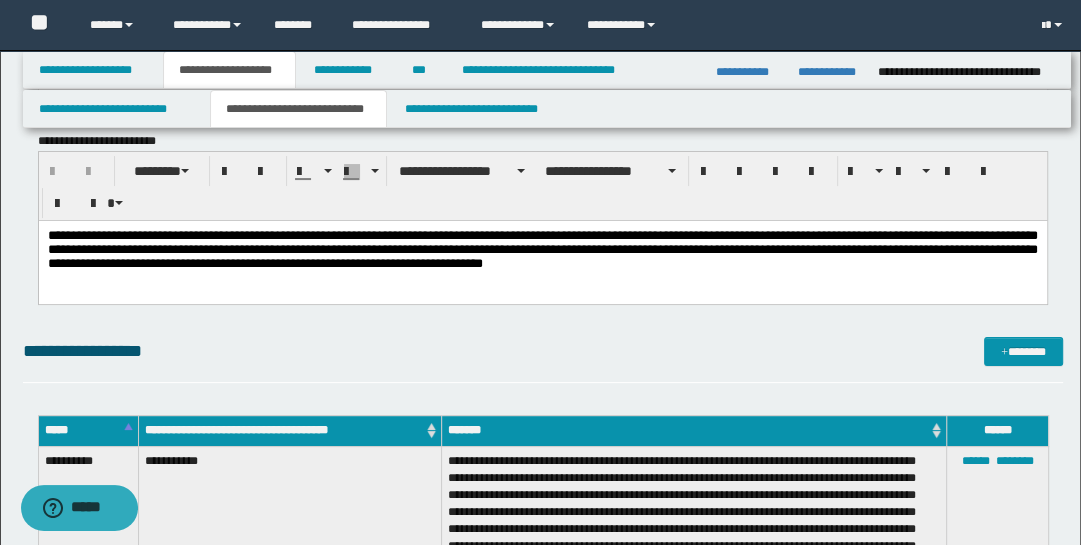 scroll, scrollTop: 205, scrollLeft: 0, axis: vertical 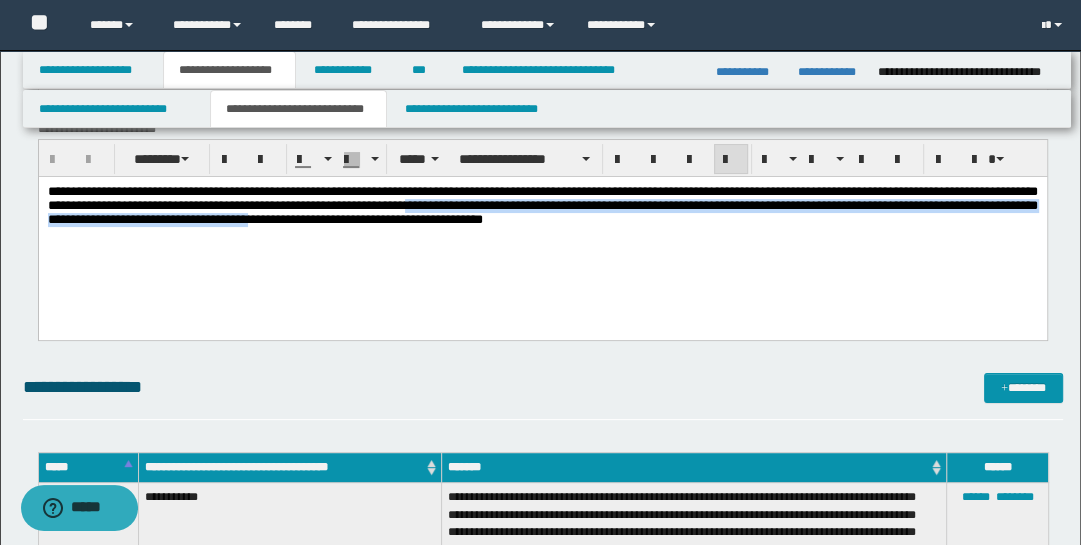 drag, startPoint x: 607, startPoint y: 207, endPoint x: 607, endPoint y: 238, distance: 31 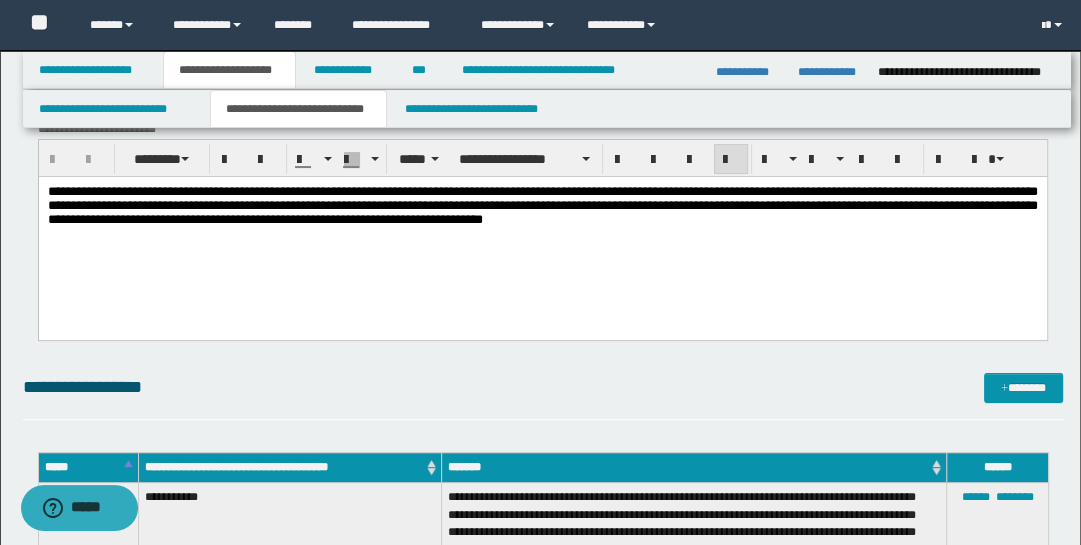 click on "**********" at bounding box center [542, 230] 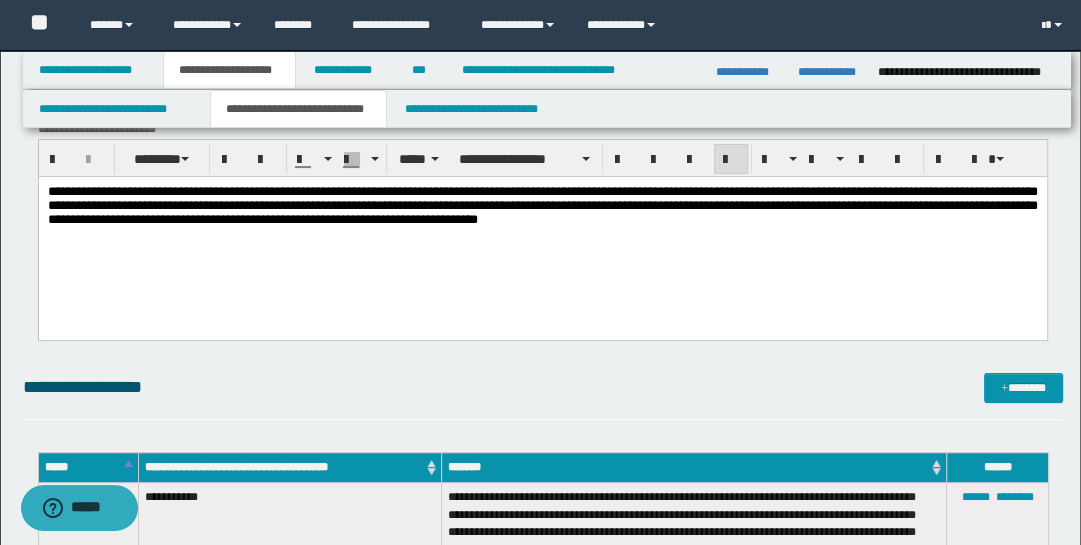 click on "**********" at bounding box center [542, 204] 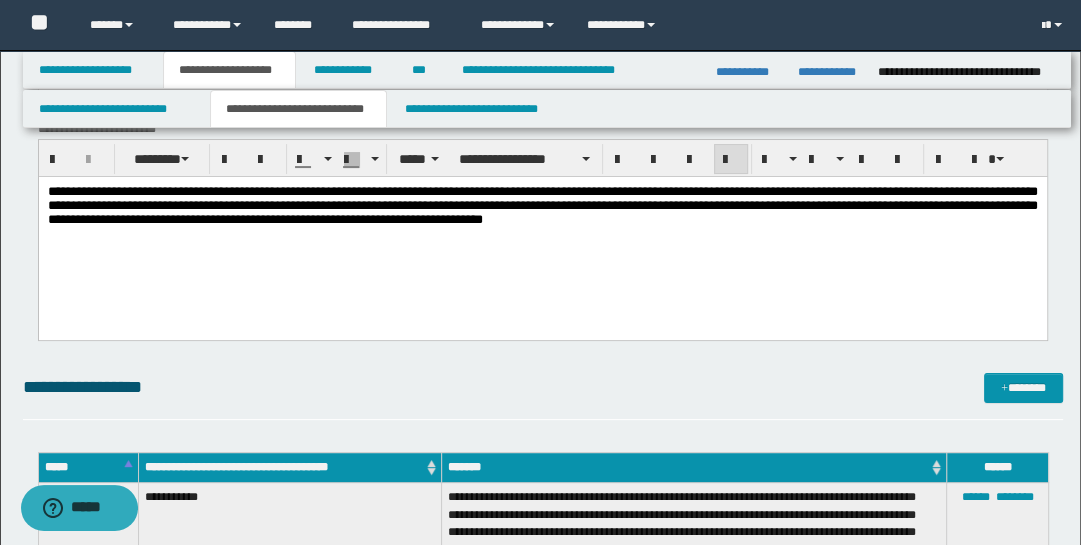 click on "**********" at bounding box center (542, 204) 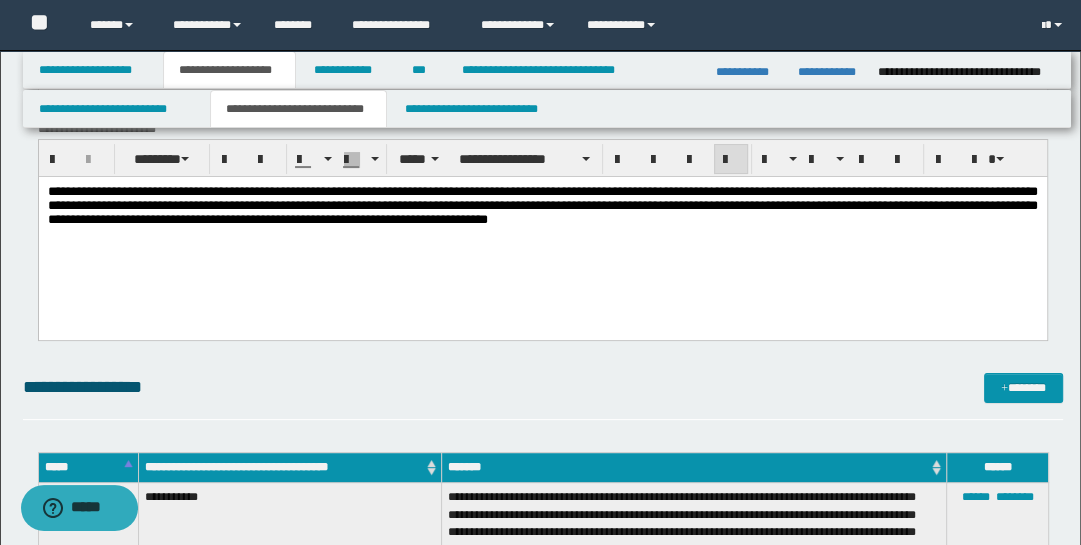 click on "**********" at bounding box center (542, 204) 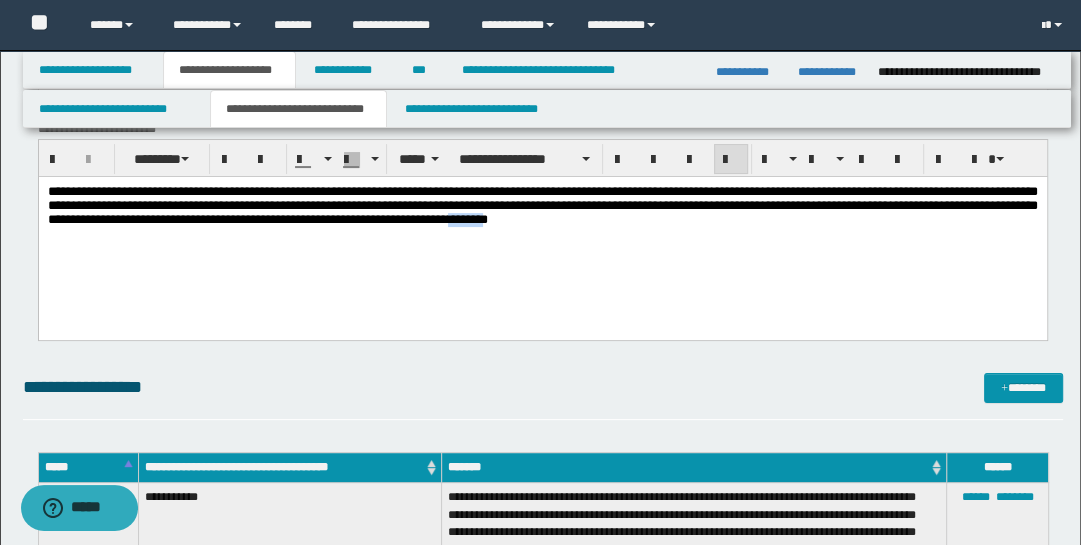 drag, startPoint x: 867, startPoint y: 224, endPoint x: 798, endPoint y: 274, distance: 85.2115 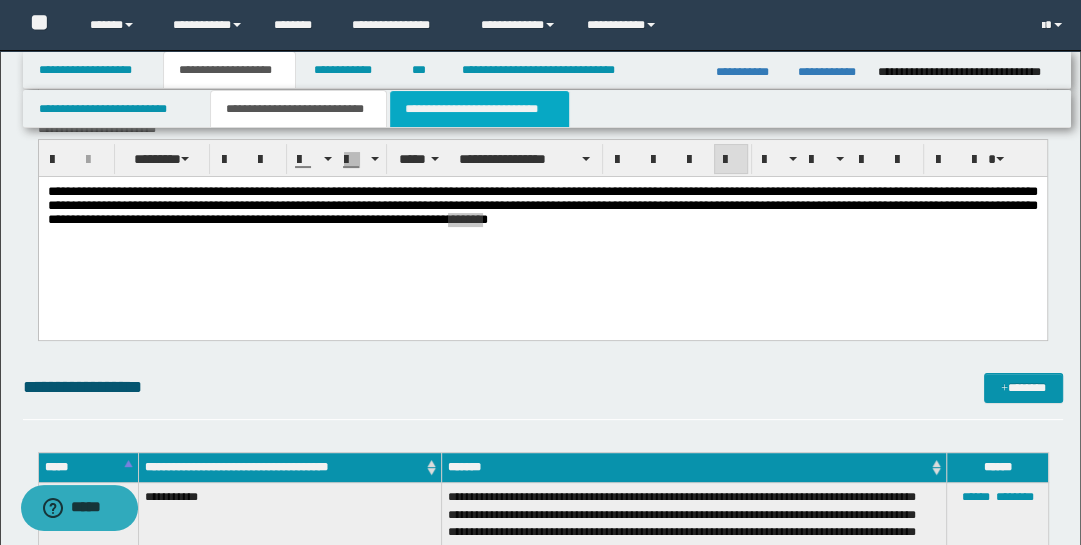 click on "**********" at bounding box center [479, 109] 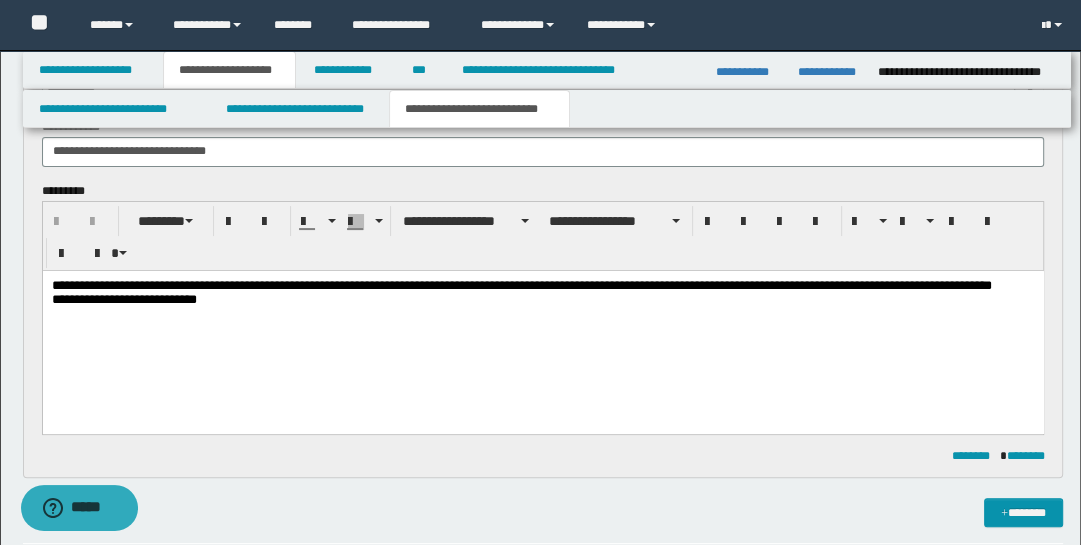 scroll, scrollTop: 181, scrollLeft: 0, axis: vertical 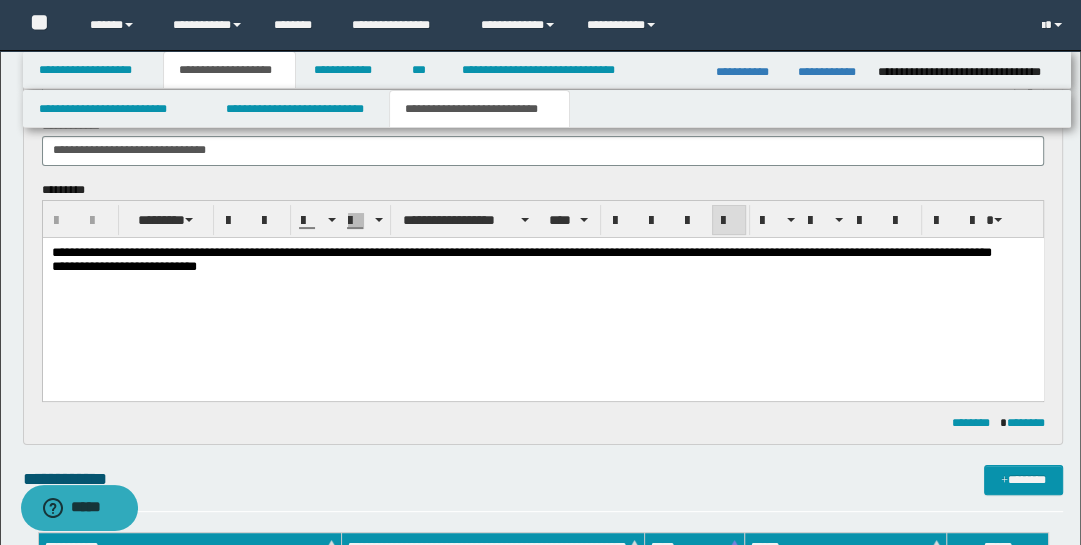 click on "**********" at bounding box center (542, 284) 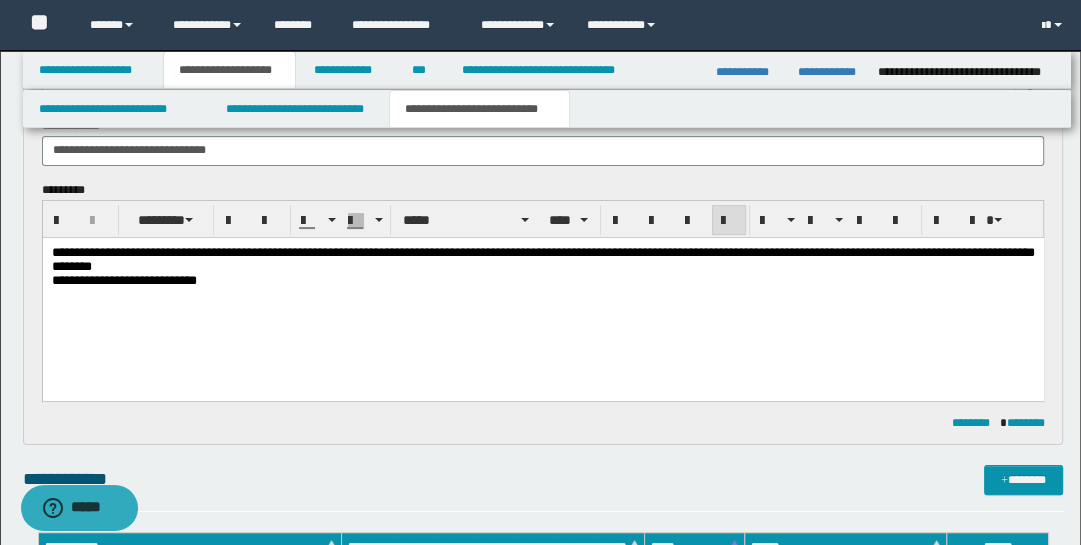 click on "**********" at bounding box center (123, 279) 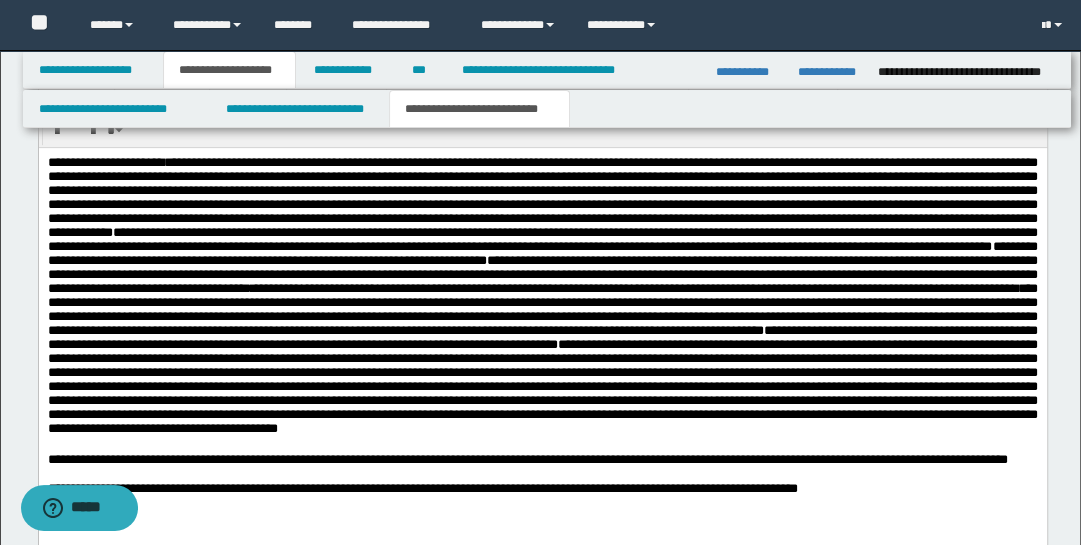 scroll, scrollTop: 907, scrollLeft: 0, axis: vertical 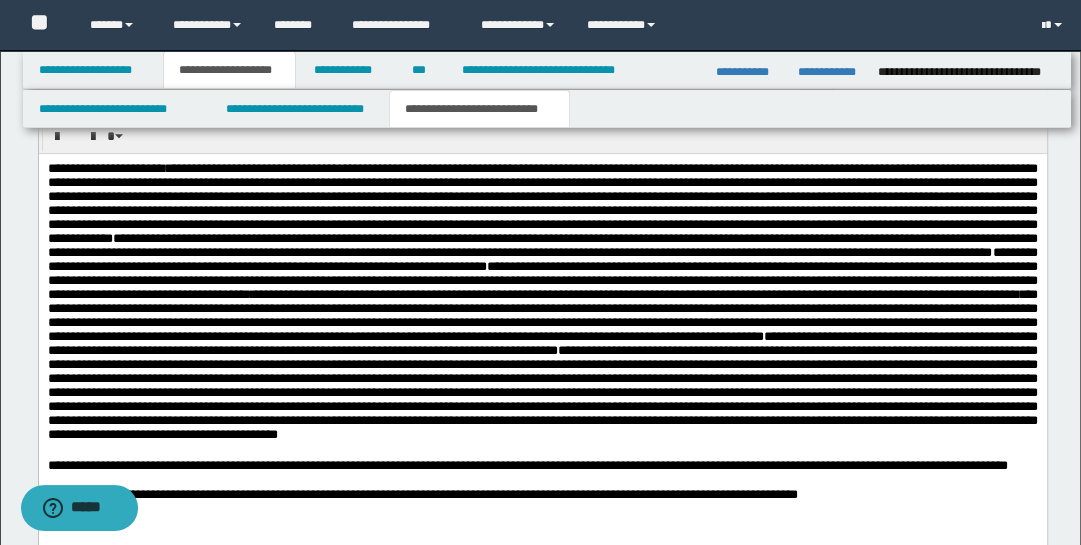 click on "**********" at bounding box center [542, 245] 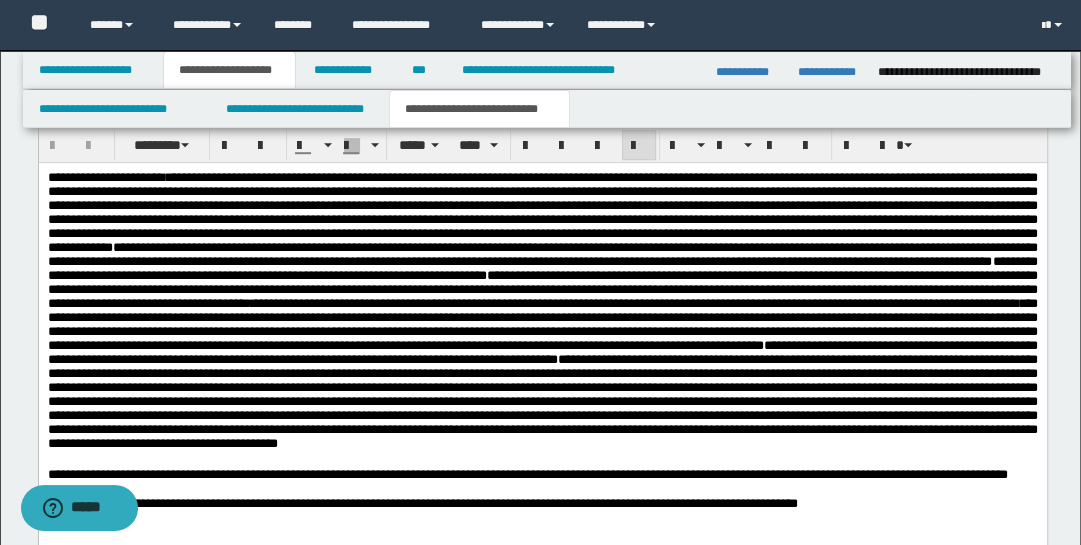 scroll, scrollTop: 865, scrollLeft: 0, axis: vertical 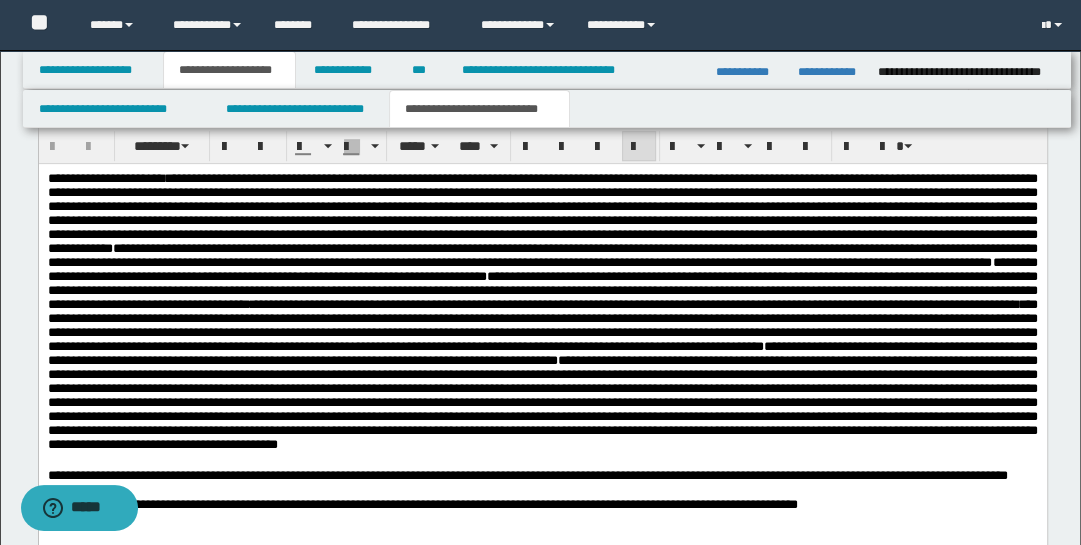 click on "**********" at bounding box center (542, 213) 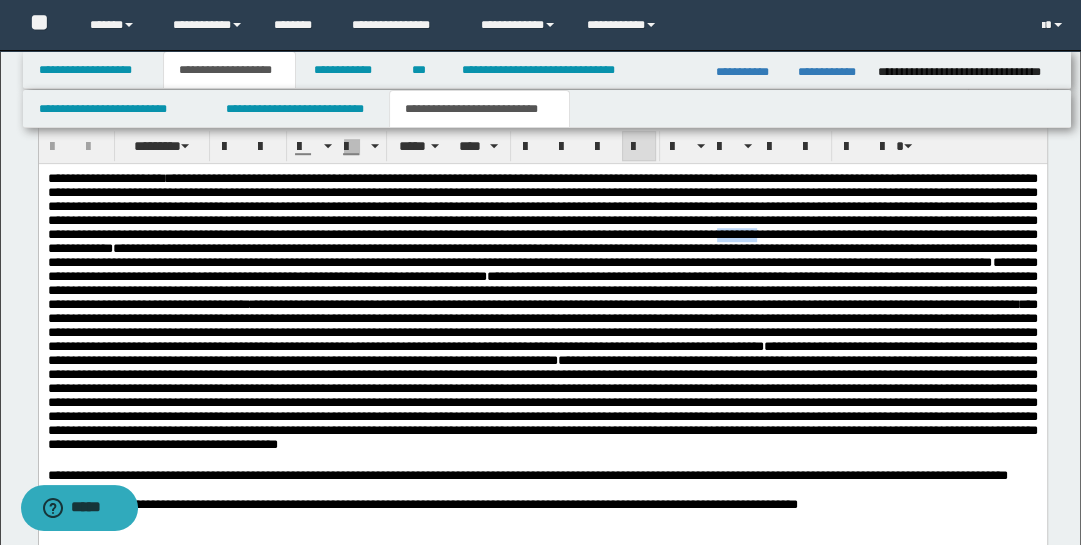 type 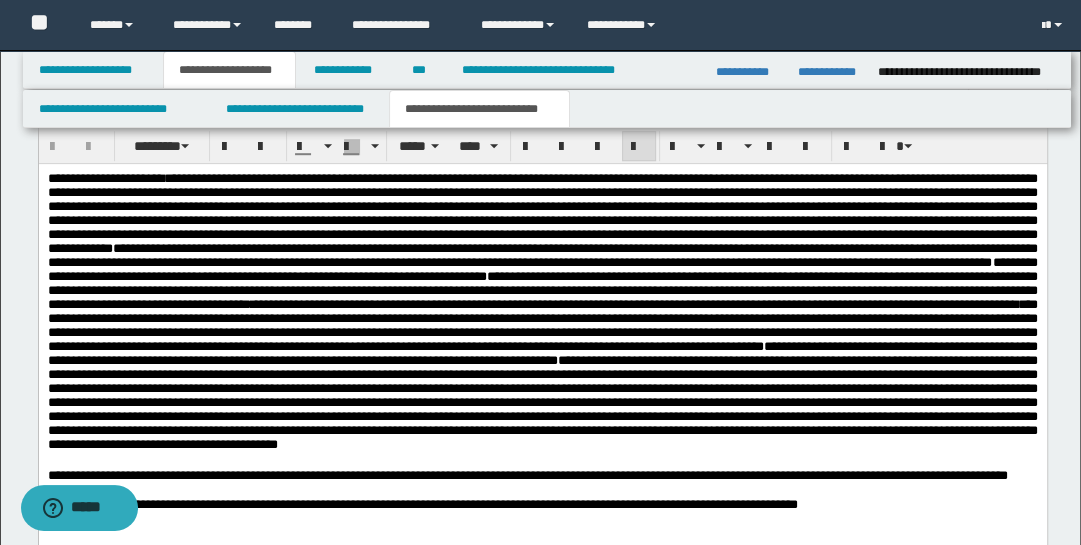 click on "**********" at bounding box center [542, 213] 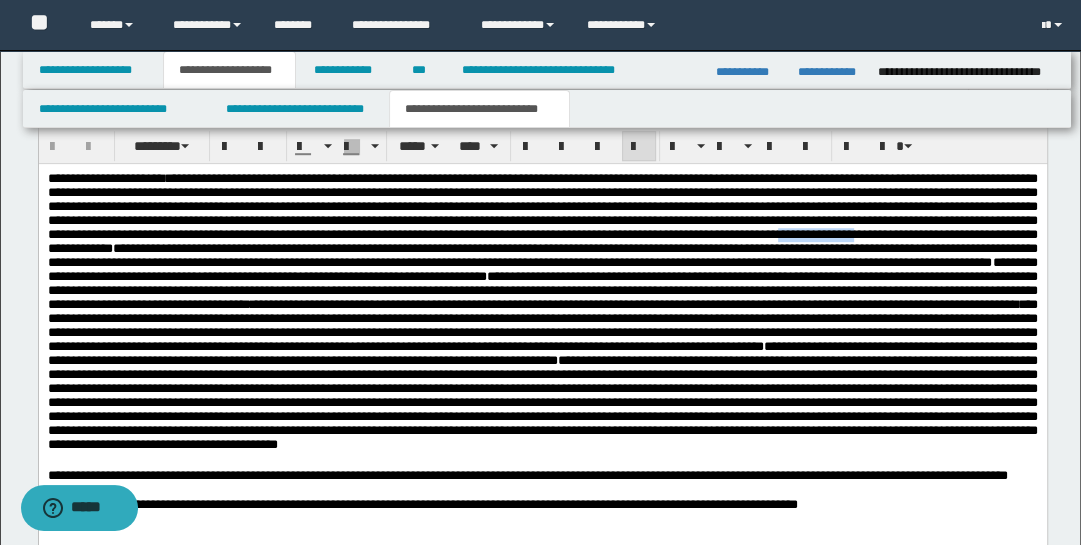 drag, startPoint x: 759, startPoint y: 258, endPoint x: 770, endPoint y: 333, distance: 75.802376 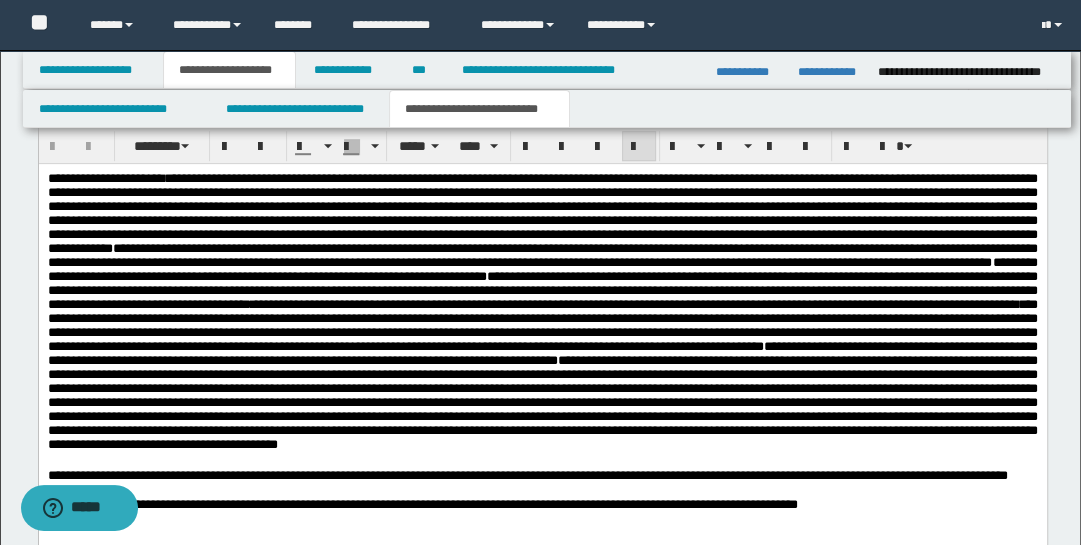 click on "**********" at bounding box center [542, 255] 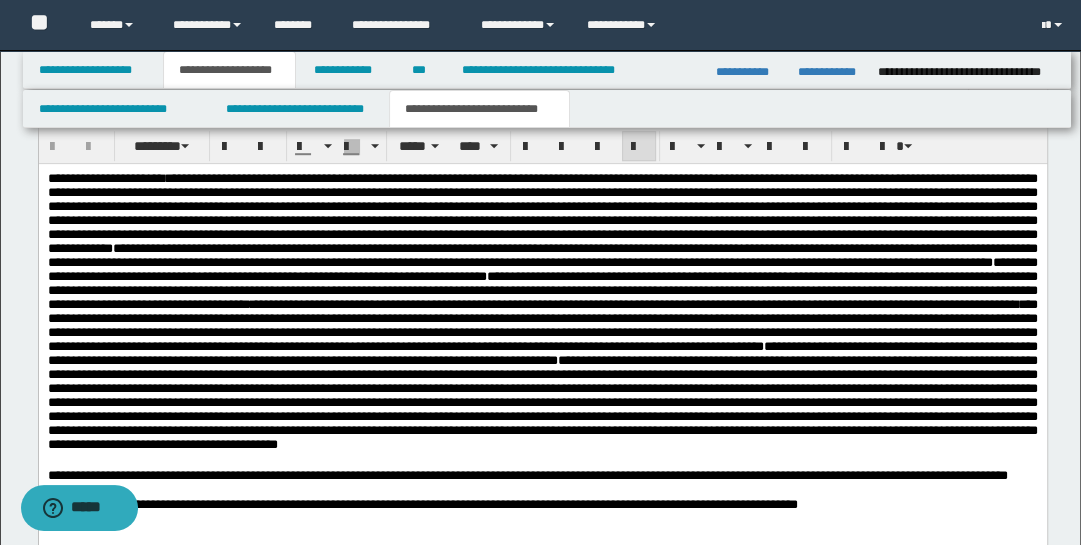 click on "**********" at bounding box center [542, 255] 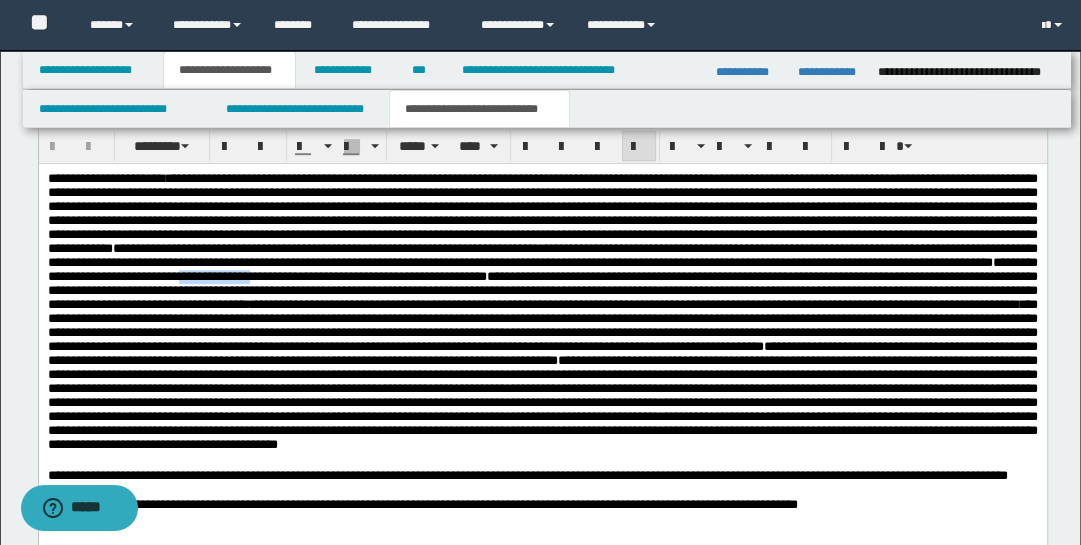 drag, startPoint x: 621, startPoint y: 310, endPoint x: 651, endPoint y: 396, distance: 91.08238 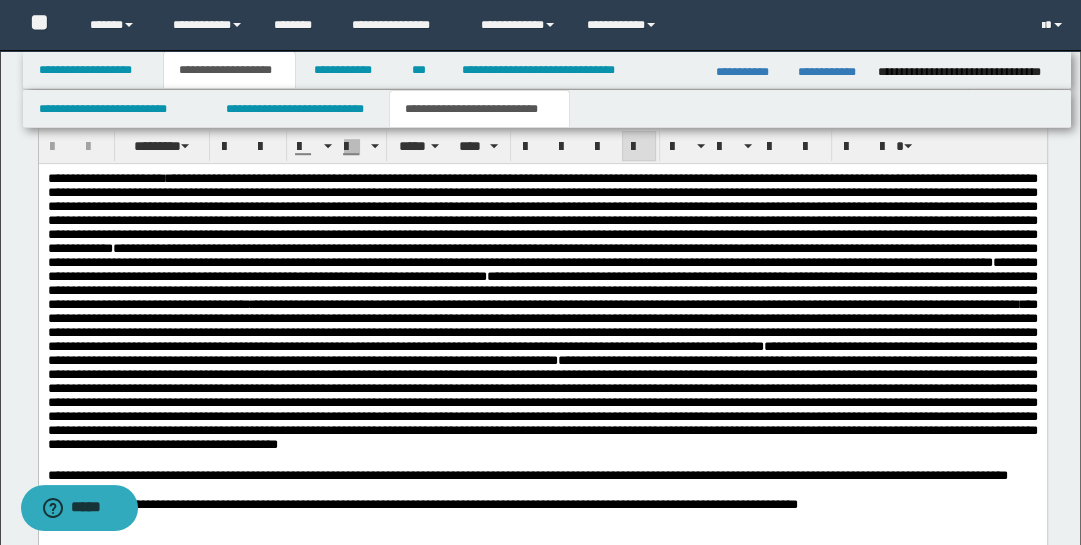 click on "**********" at bounding box center (542, 269) 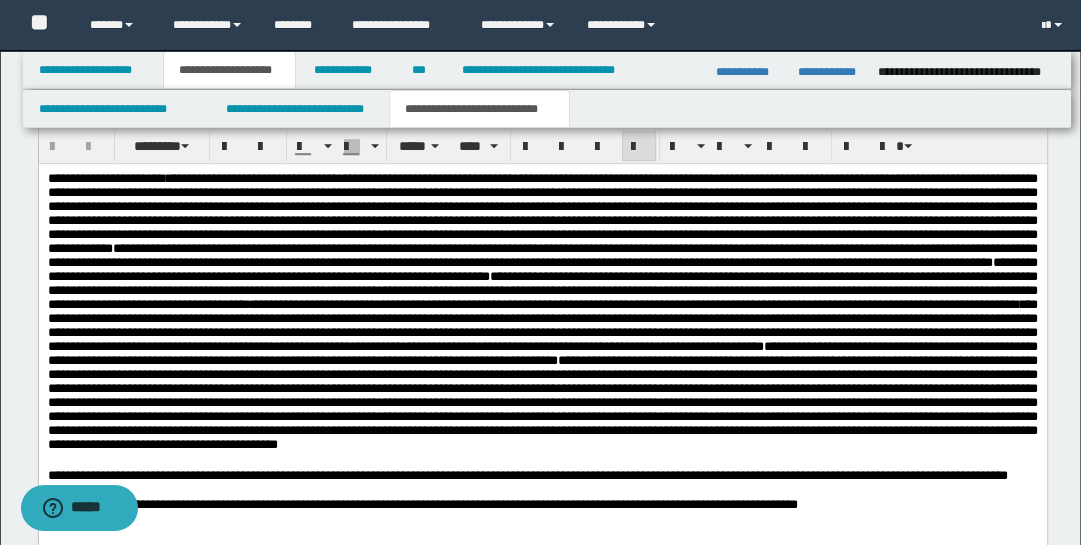 click on "**********" at bounding box center [542, 290] 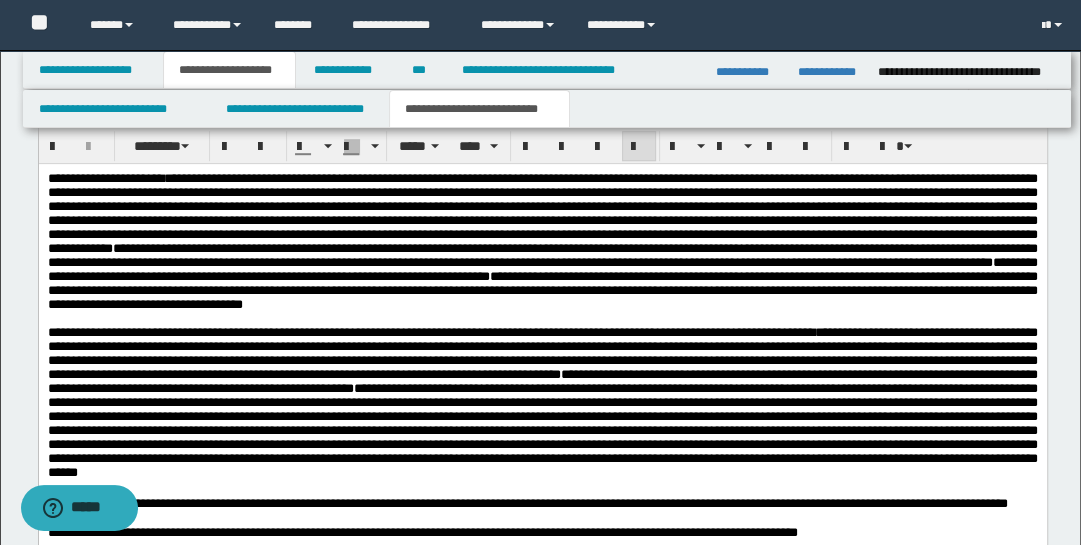 click on "**********" at bounding box center (430, 332) 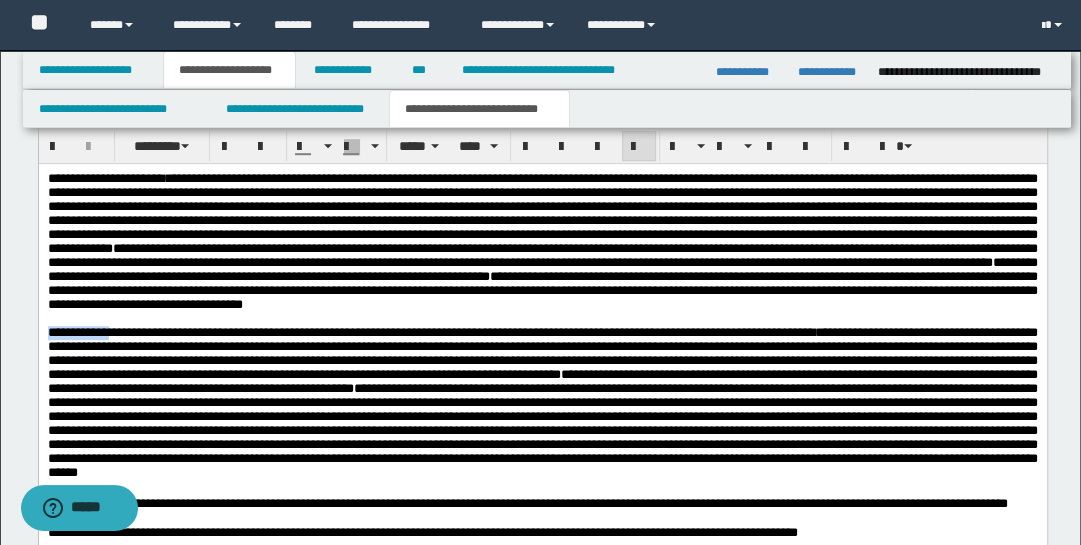 drag, startPoint x: 90, startPoint y: 380, endPoint x: 404, endPoint y: 354, distance: 315.0746 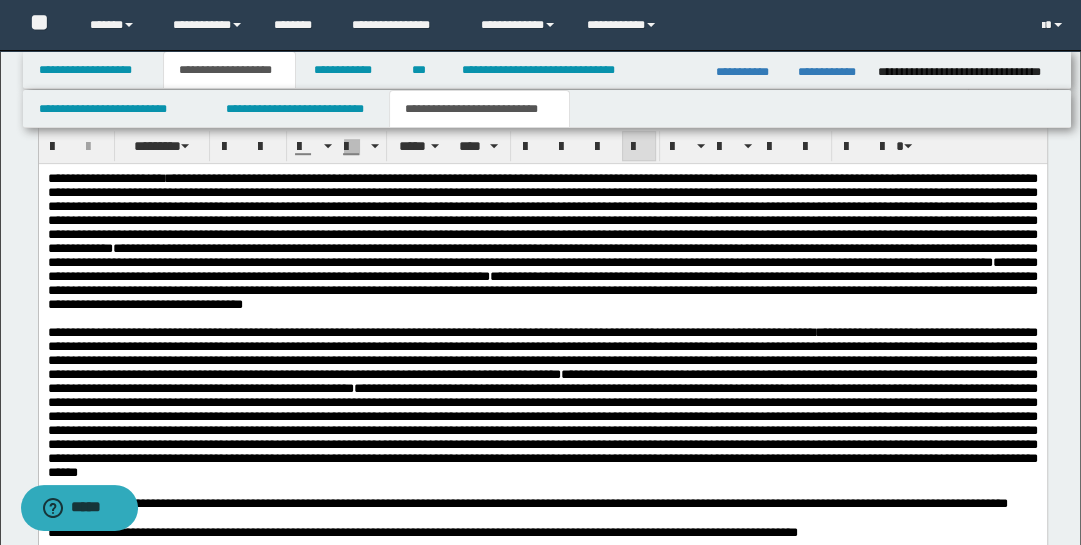 click on "**********" at bounding box center [542, 242] 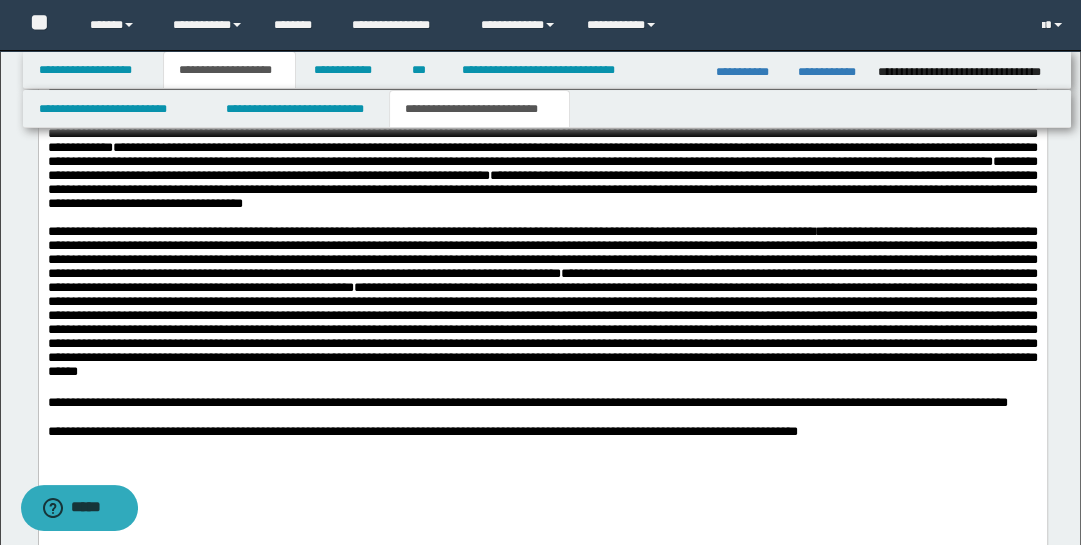 scroll, scrollTop: 973, scrollLeft: 0, axis: vertical 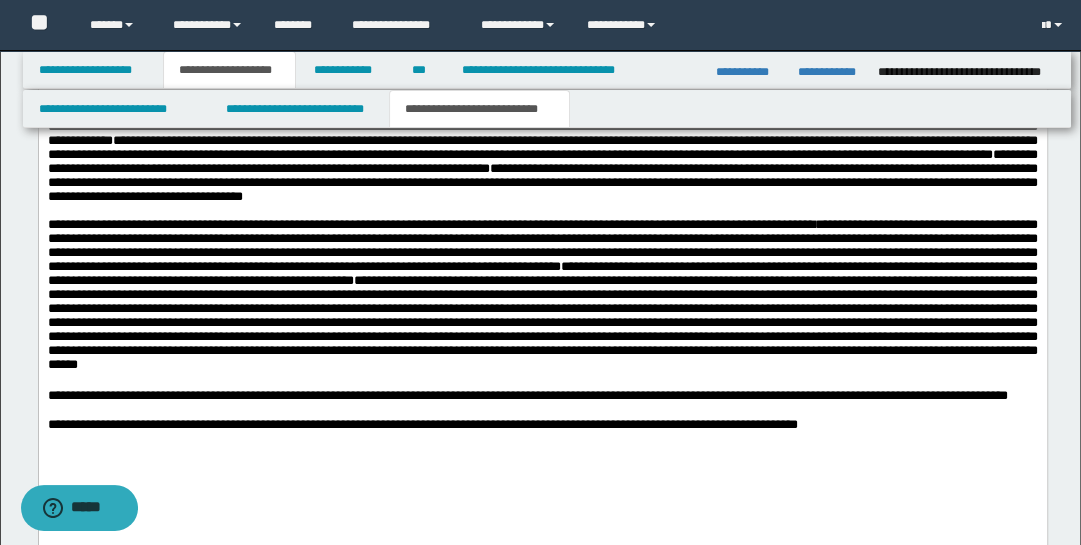 click on "**********" at bounding box center (542, 273) 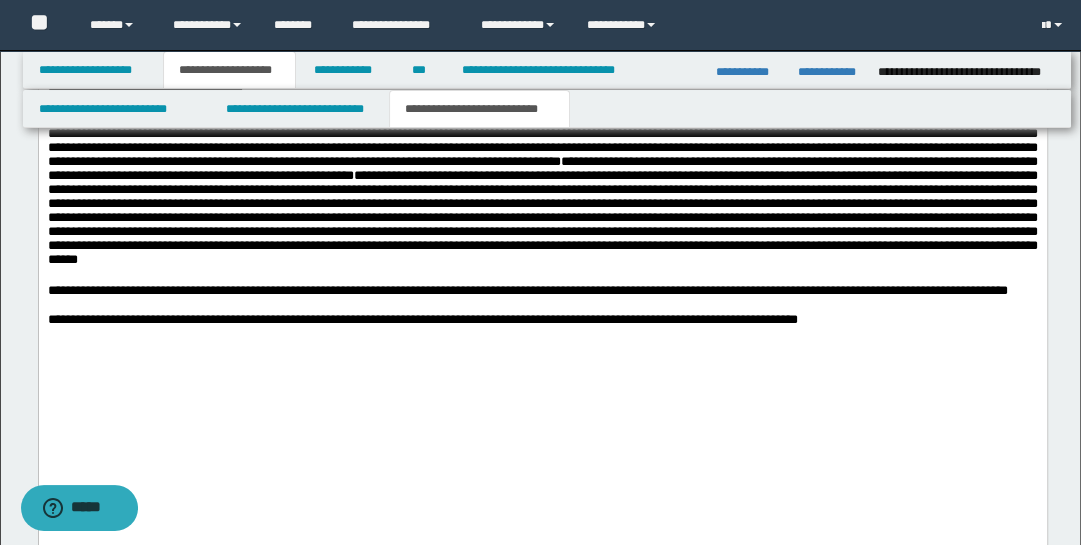 scroll, scrollTop: 1091, scrollLeft: 0, axis: vertical 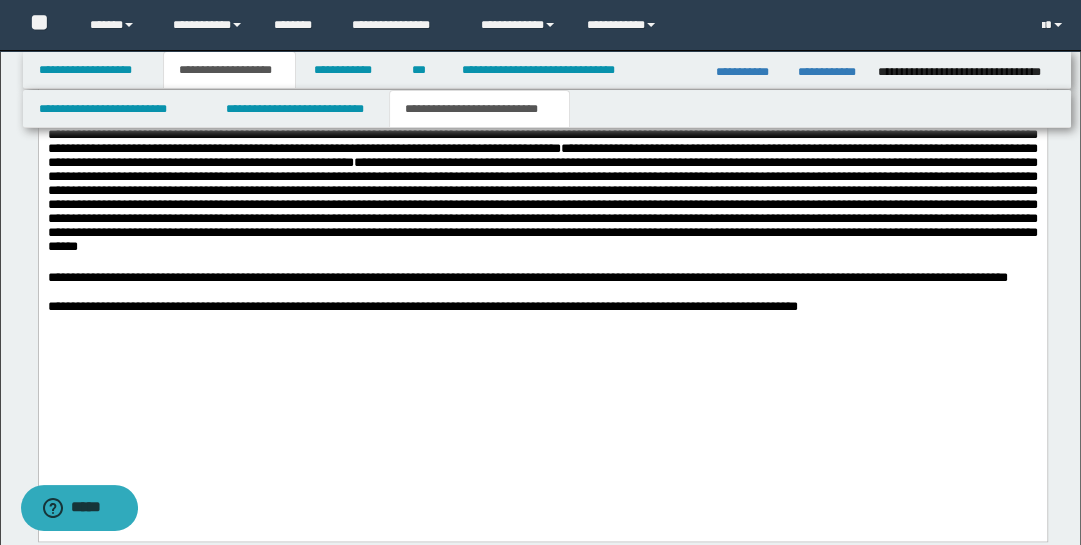 click on "**********" at bounding box center [527, 278] 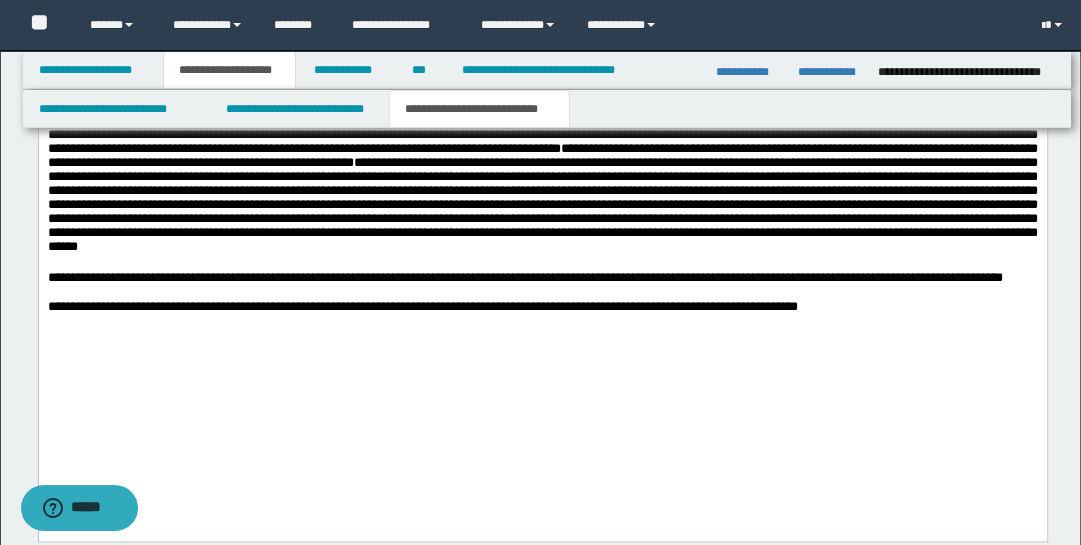 click on "**********" at bounding box center [524, 278] 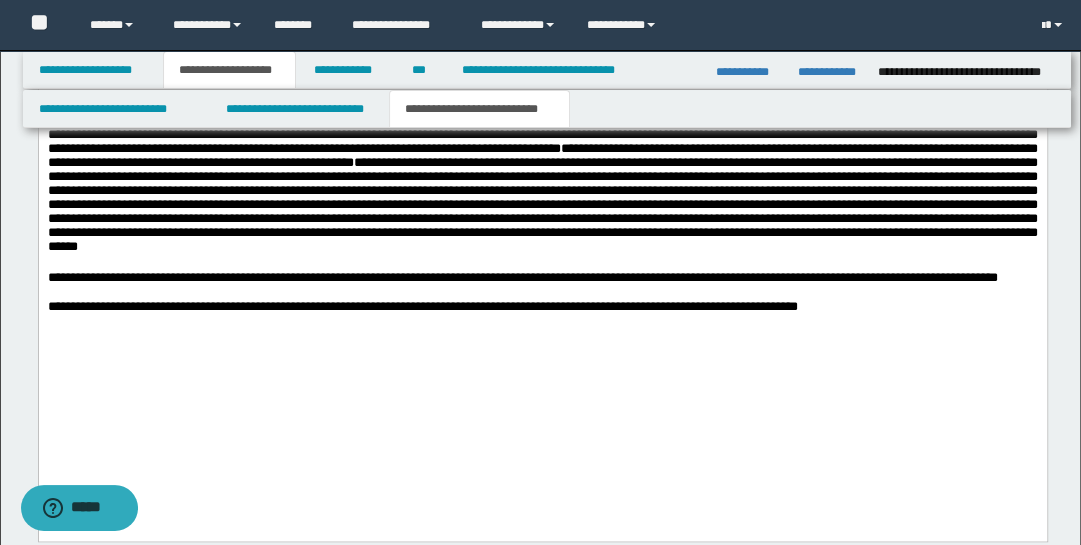 click on "**********" at bounding box center [522, 278] 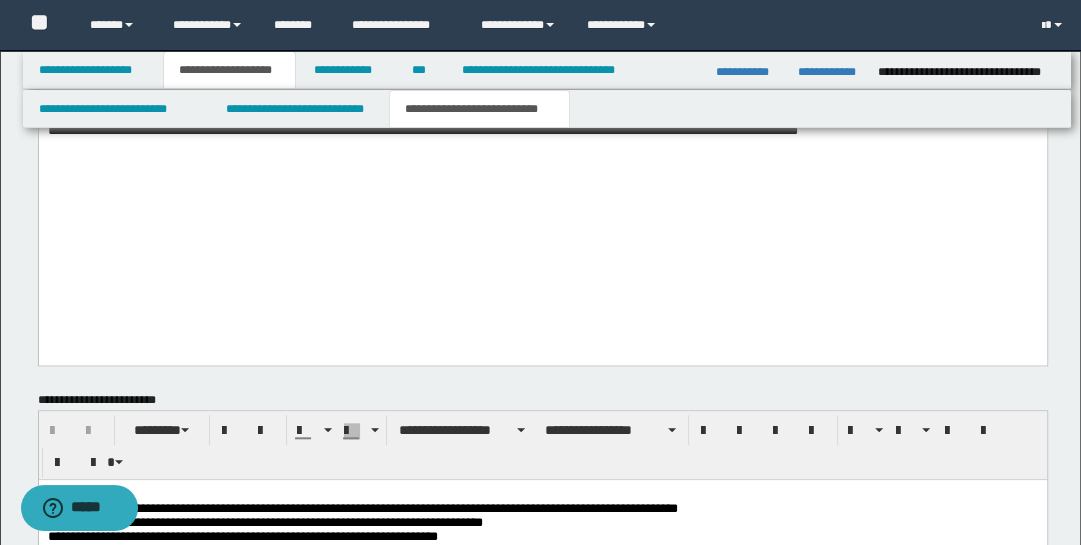 scroll, scrollTop: 1450, scrollLeft: 0, axis: vertical 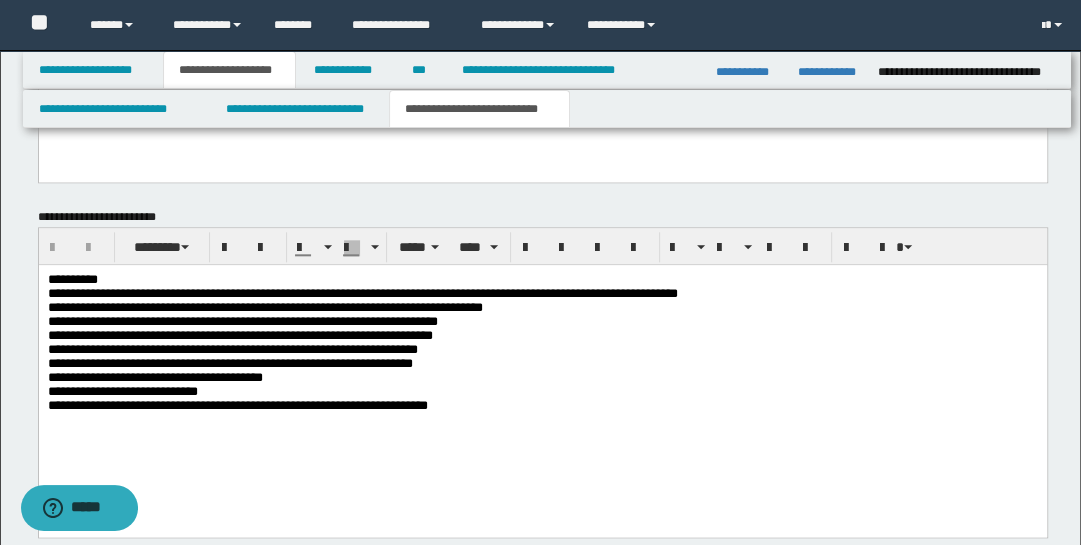 click on "**********" at bounding box center (542, 368) 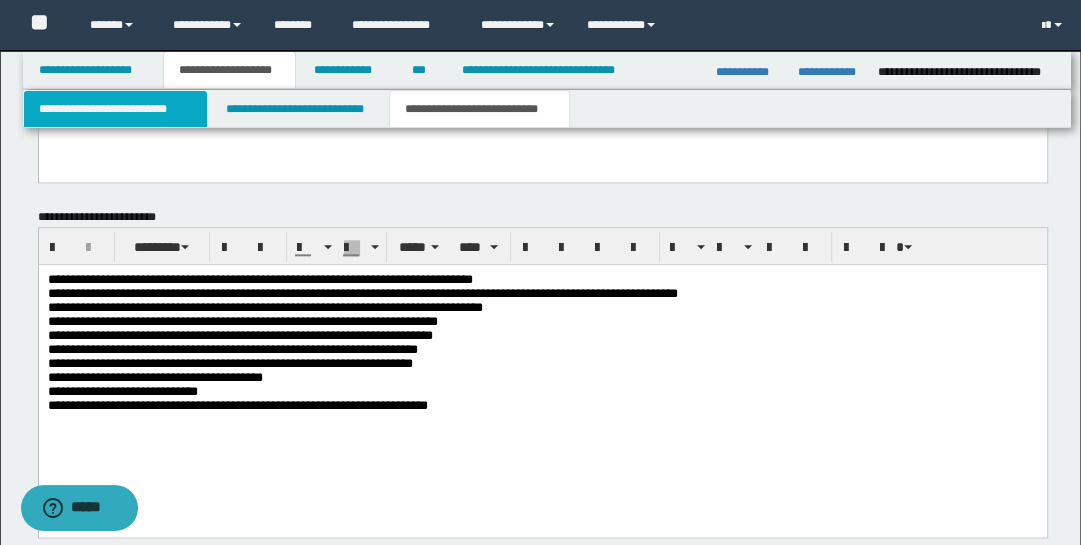 click on "**********" at bounding box center [115, 109] 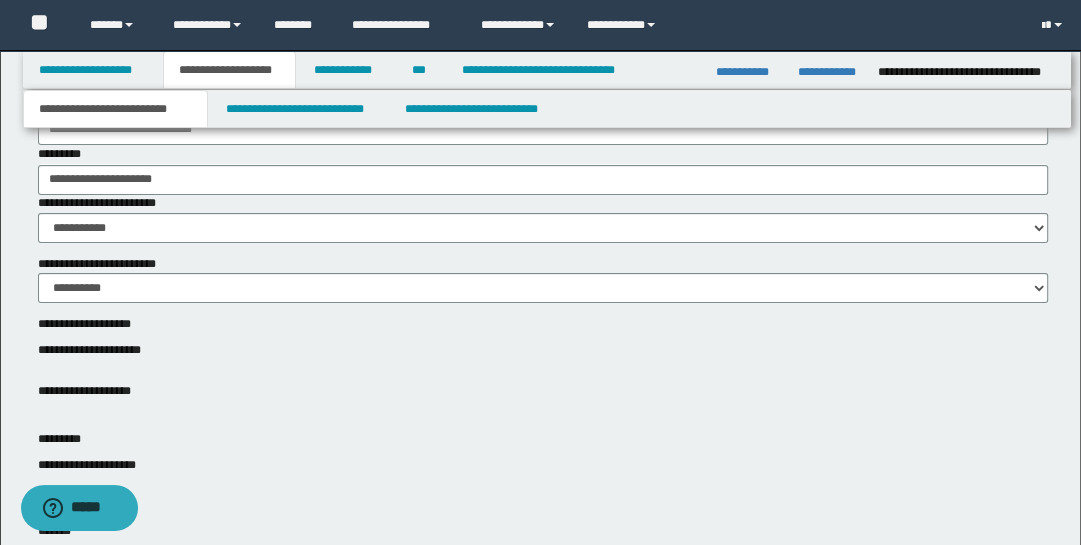 scroll, scrollTop: 0, scrollLeft: 0, axis: both 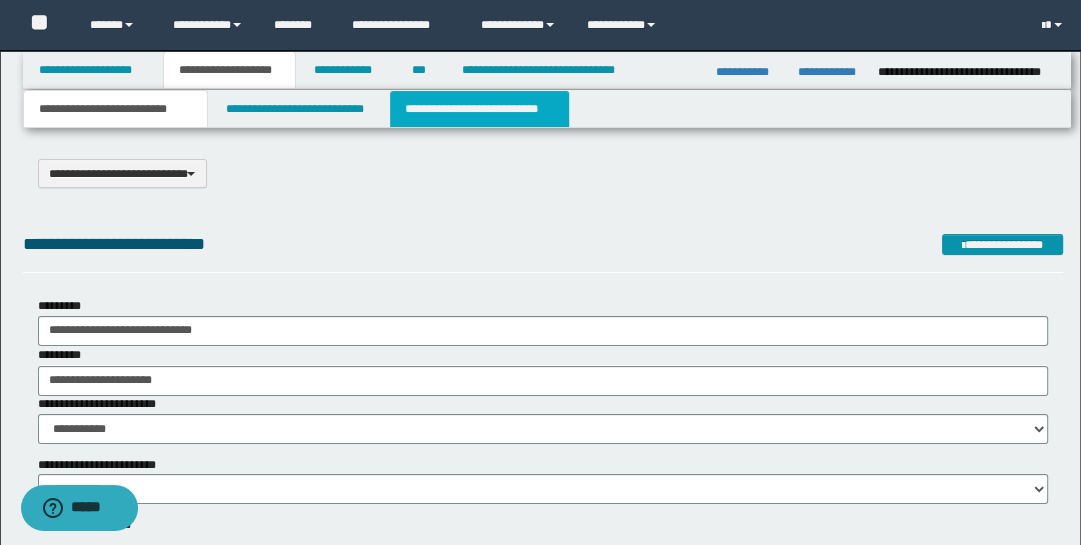 click on "**********" at bounding box center (479, 109) 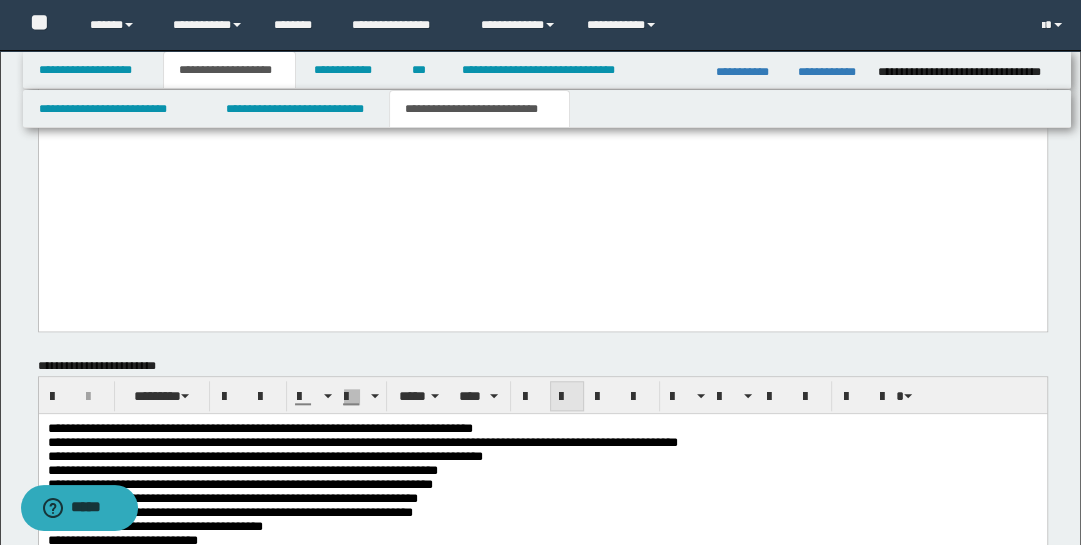 scroll, scrollTop: 1451, scrollLeft: 0, axis: vertical 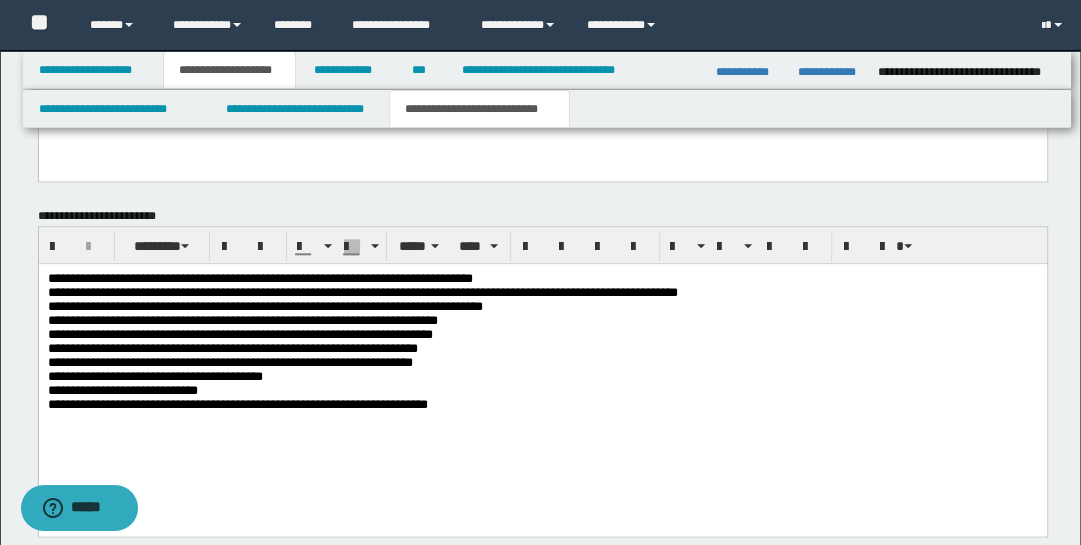 click on "**********" at bounding box center (542, 279) 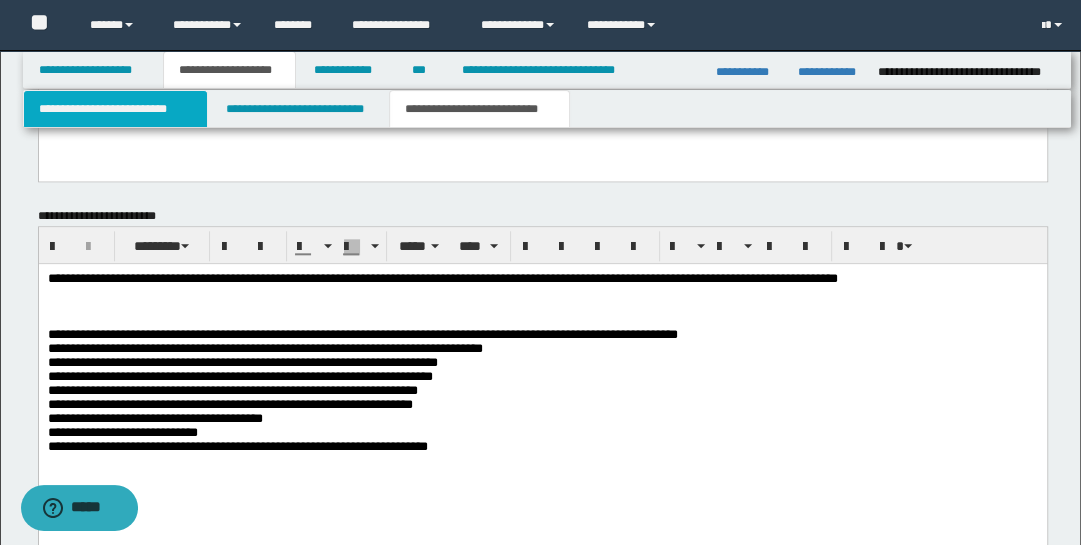click on "**********" at bounding box center (115, 109) 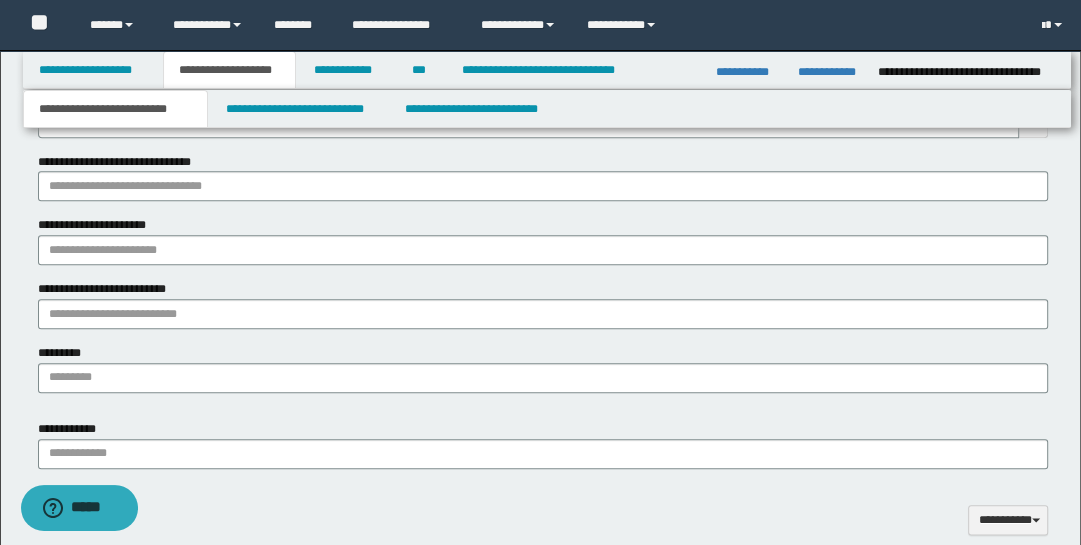 type 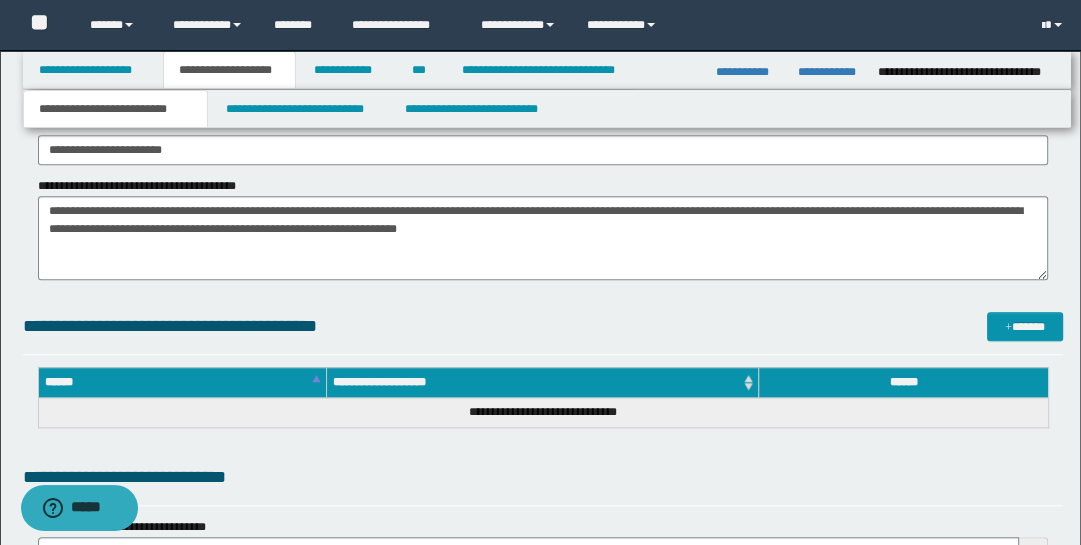 scroll, scrollTop: 1014, scrollLeft: 0, axis: vertical 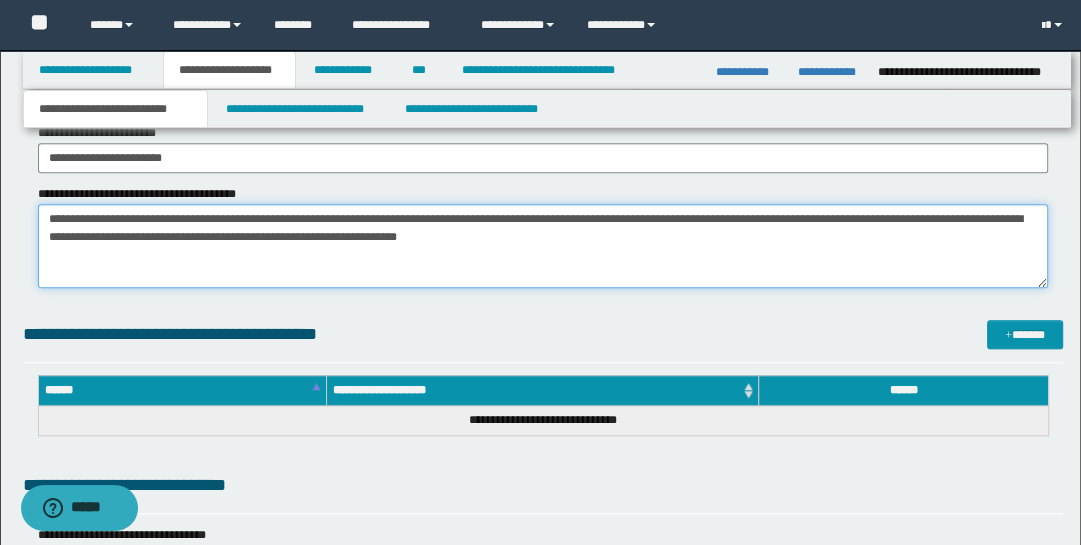 drag, startPoint x: 252, startPoint y: 217, endPoint x: 578, endPoint y: 245, distance: 327.20026 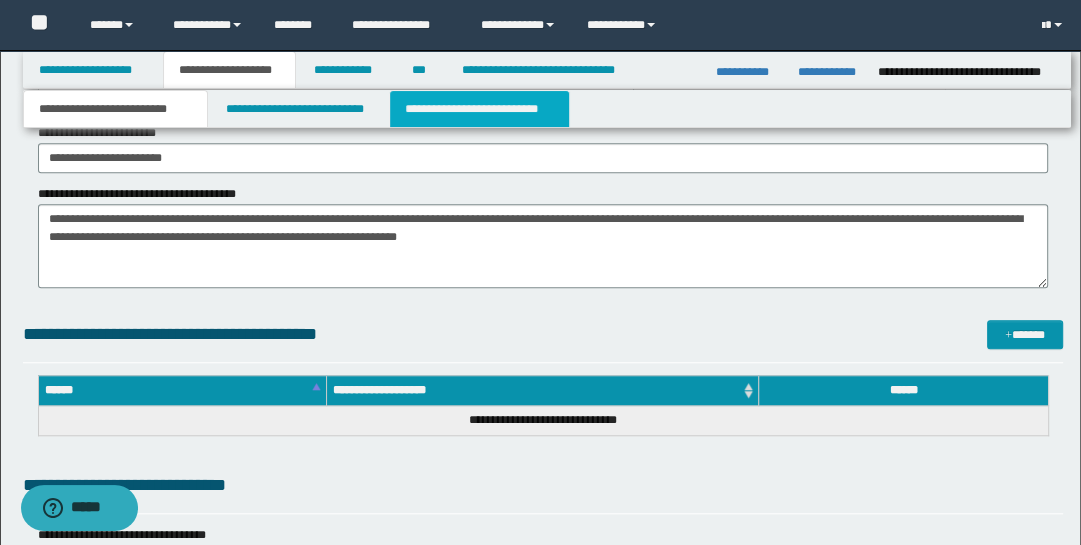 click on "**********" at bounding box center (479, 109) 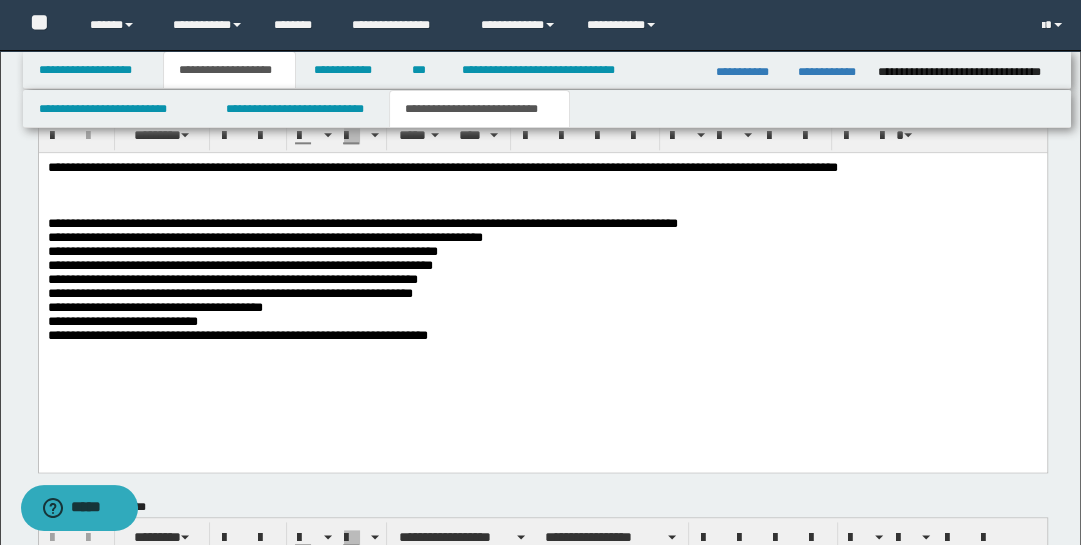 scroll, scrollTop: 1561, scrollLeft: 0, axis: vertical 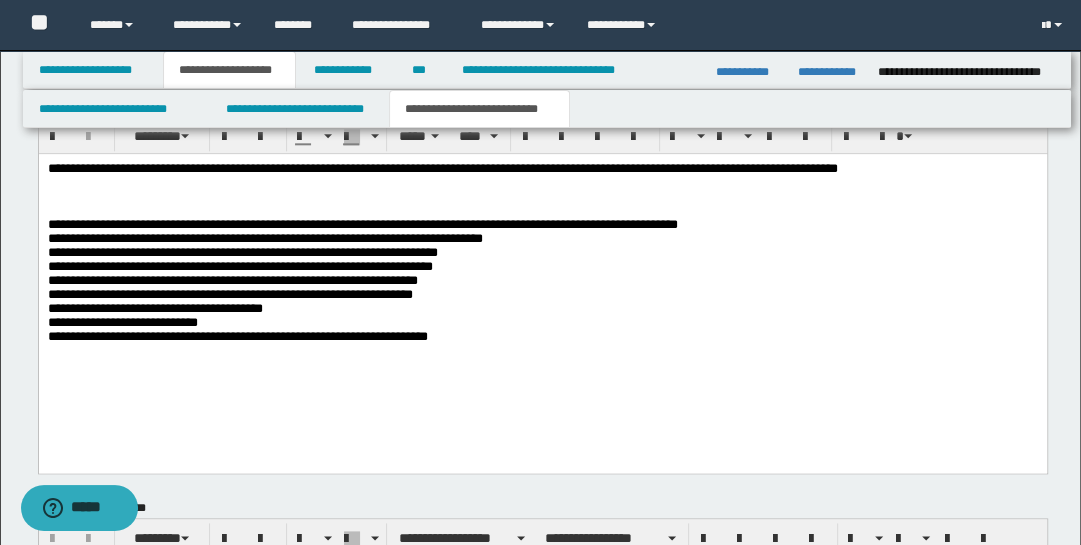 click at bounding box center (542, 197) 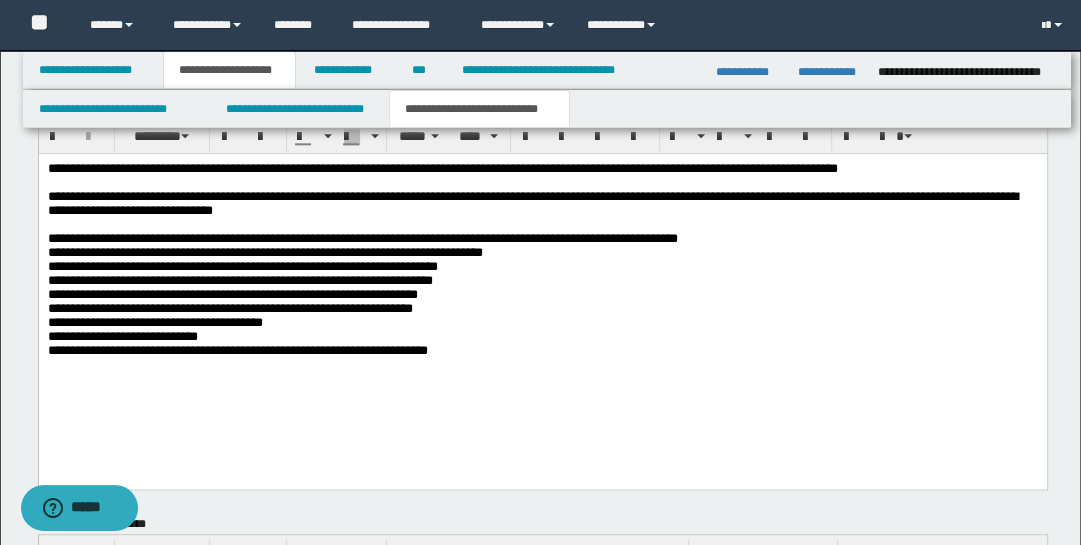 click on "**********" at bounding box center [442, 168] 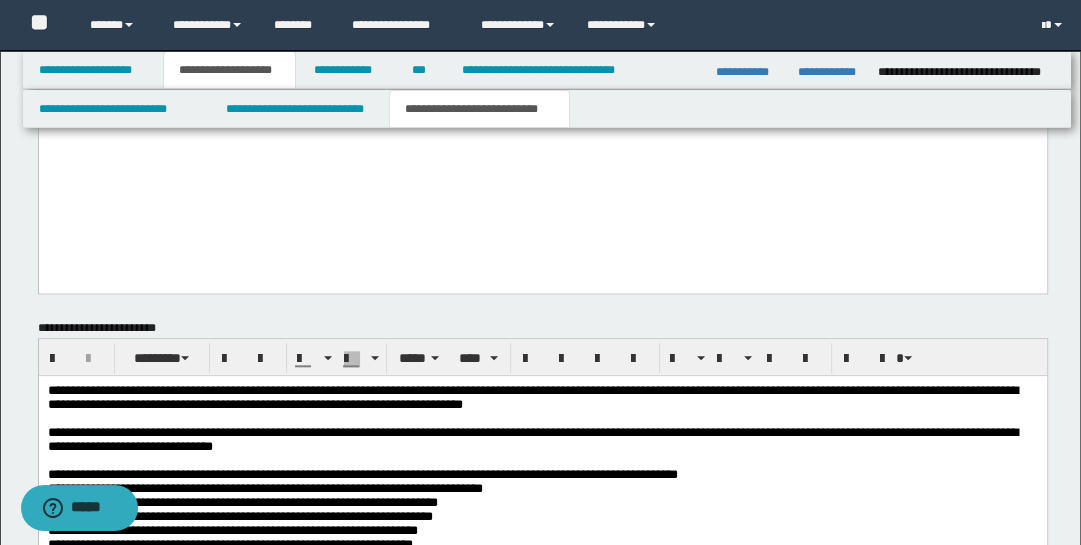 scroll, scrollTop: 1346, scrollLeft: 0, axis: vertical 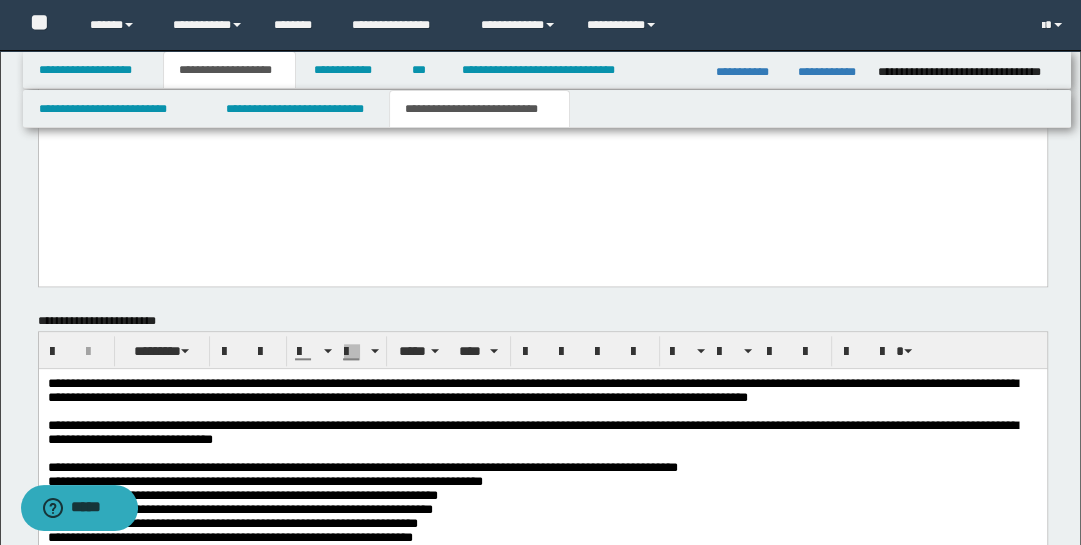 click on "**********" at bounding box center (542, 391) 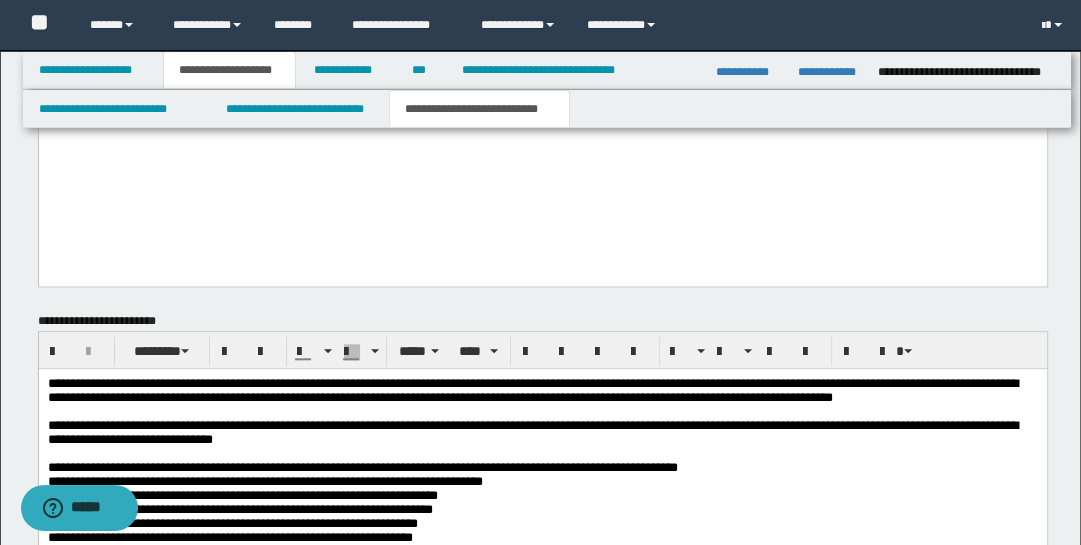 click on "**********" at bounding box center (542, 391) 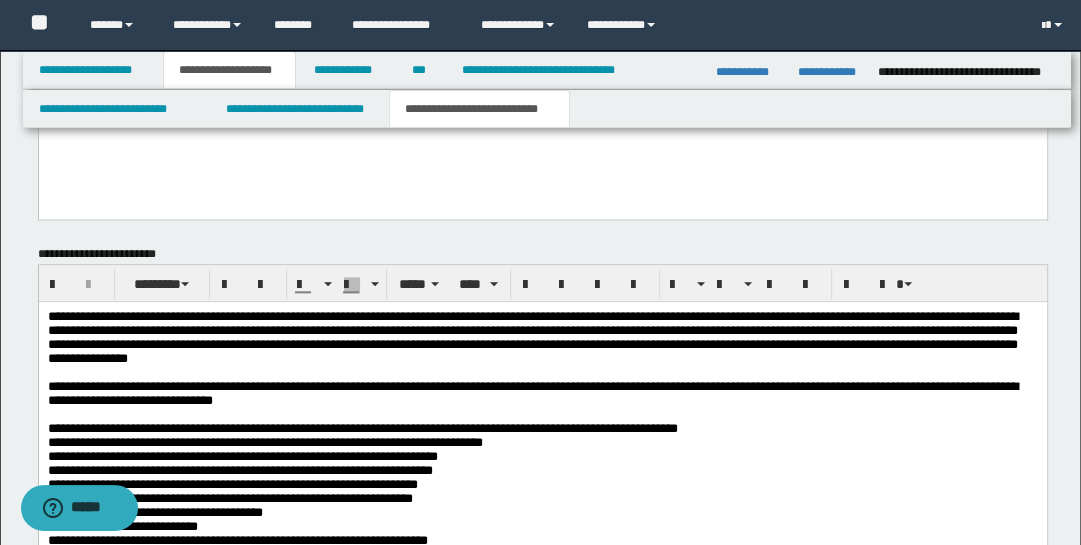 scroll, scrollTop: 1414, scrollLeft: 0, axis: vertical 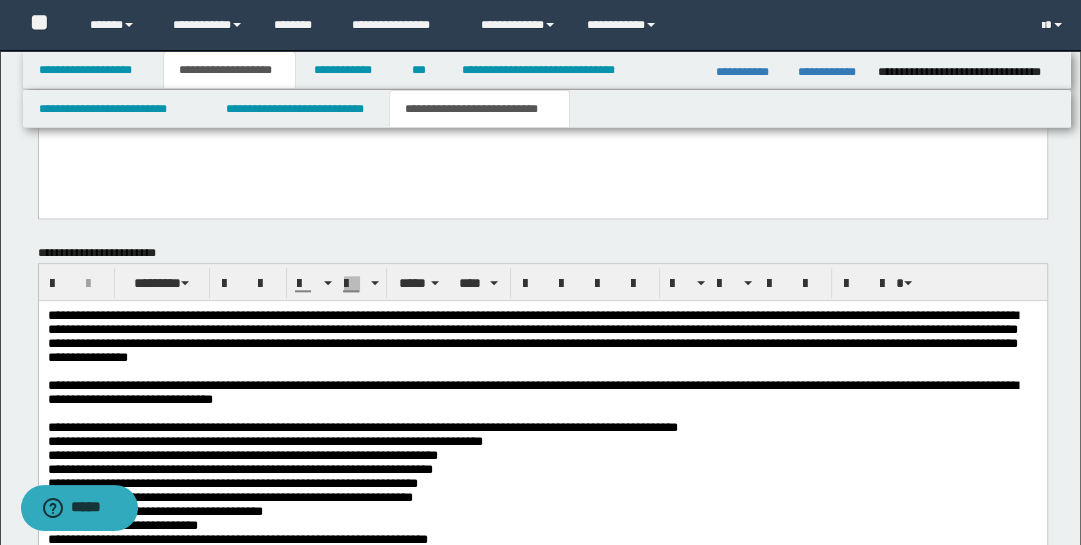 click on "**********" at bounding box center [532, 336] 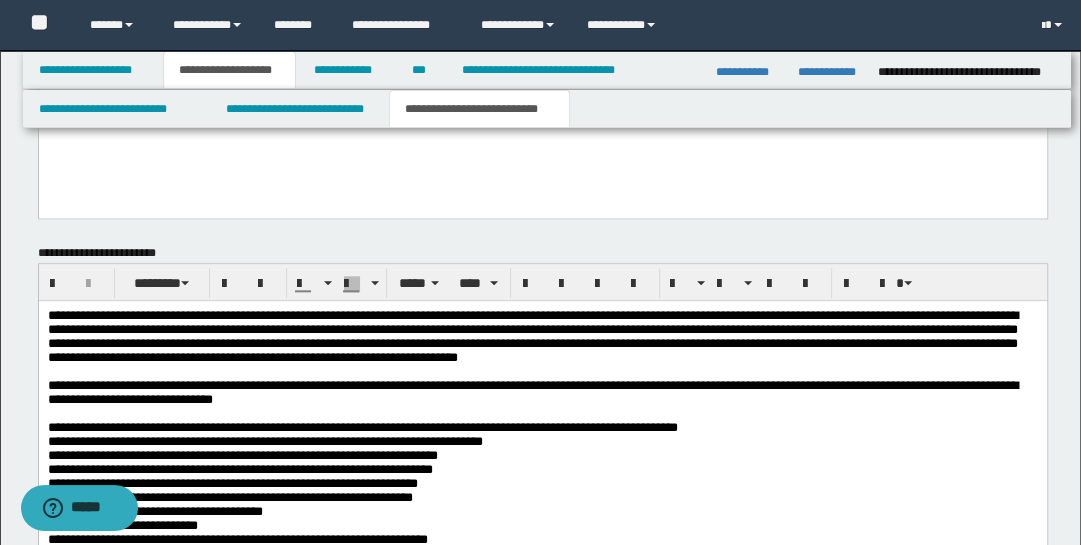 click on "**********" at bounding box center (532, 336) 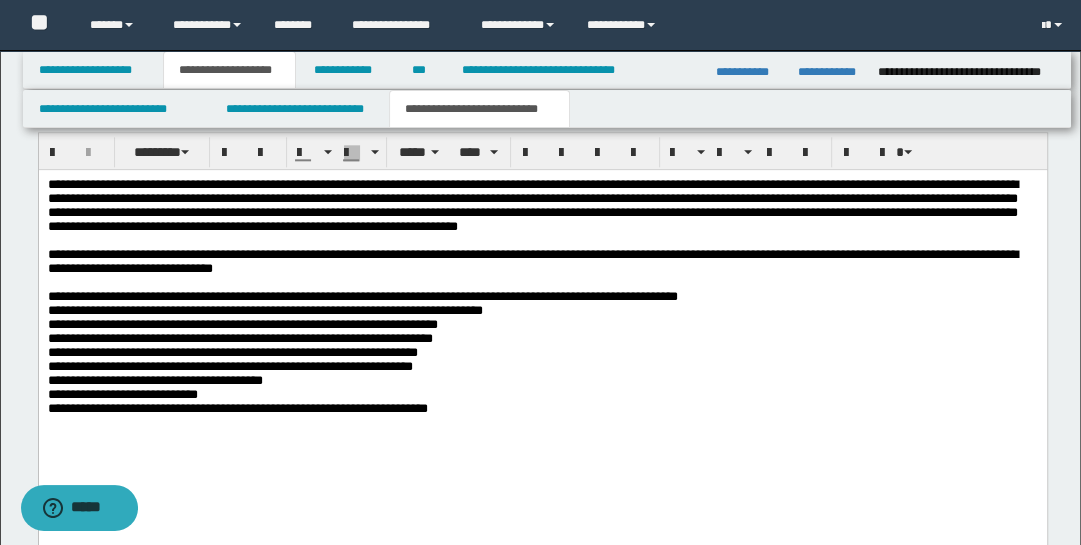 scroll, scrollTop: 1546, scrollLeft: 0, axis: vertical 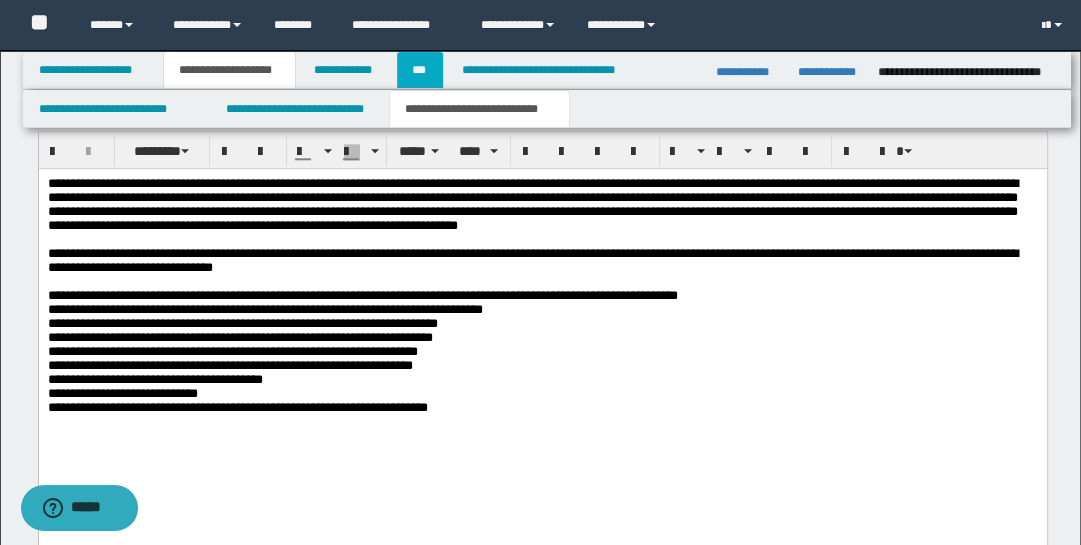 click on "***" at bounding box center (420, 70) 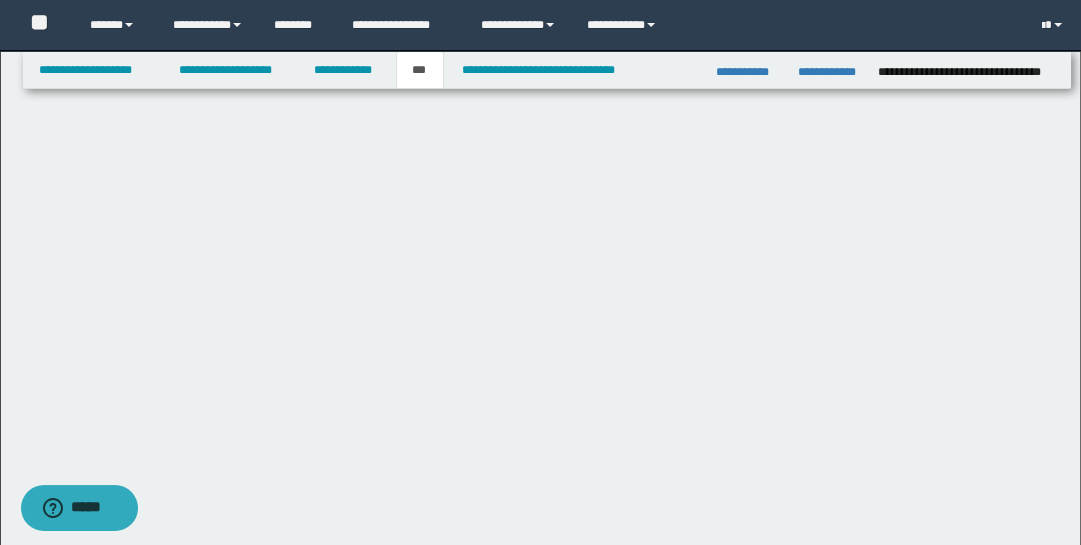 scroll, scrollTop: 0, scrollLeft: 0, axis: both 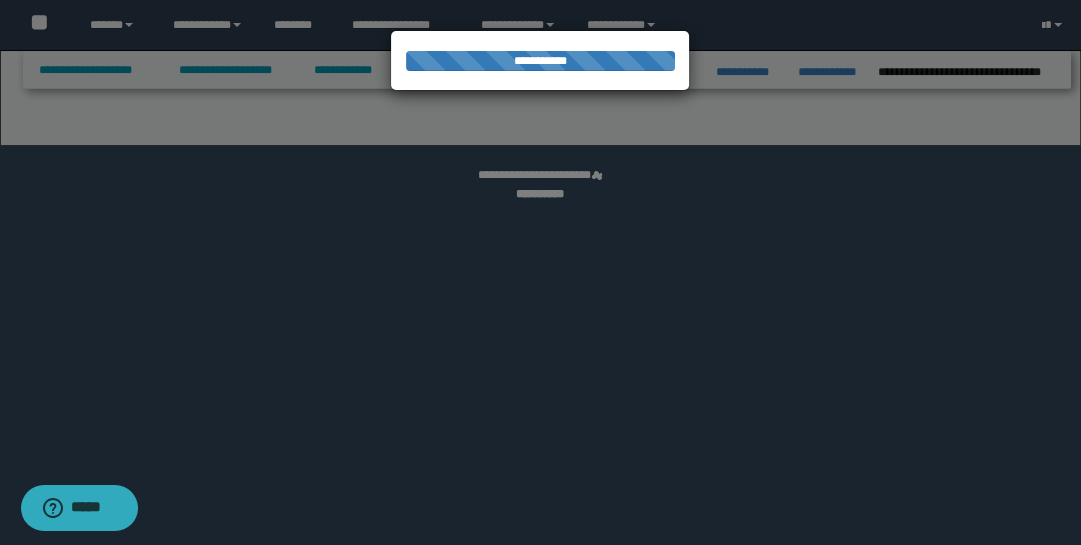 select on "***" 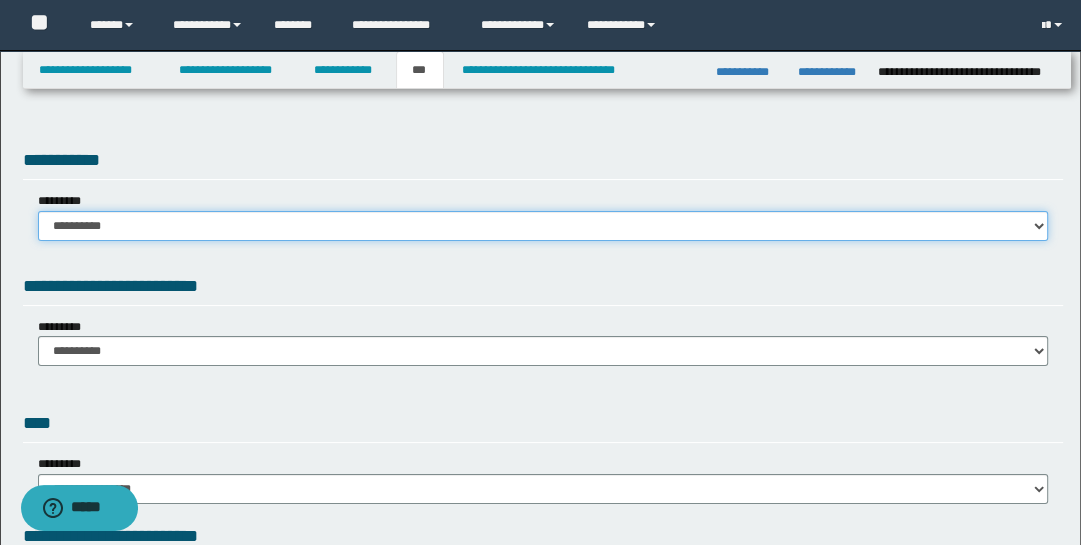 click on "**********" at bounding box center [543, 226] 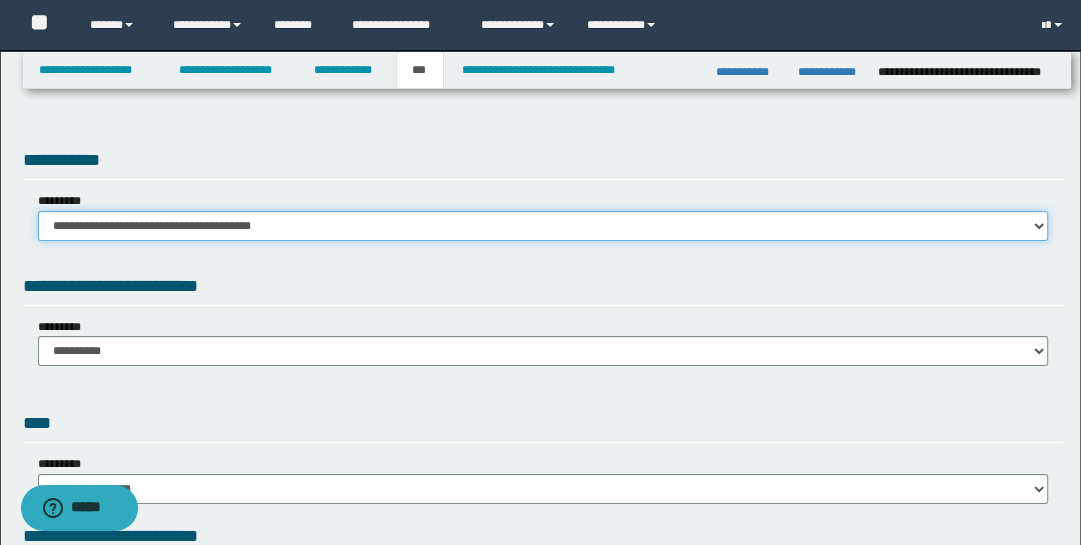 click on "**********" at bounding box center (543, 226) 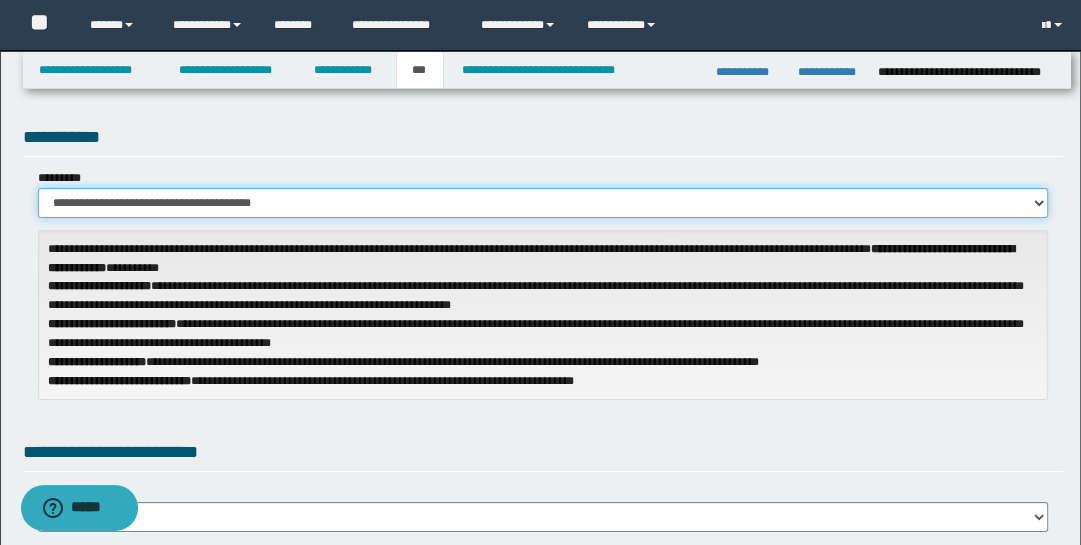 scroll, scrollTop: 122, scrollLeft: 0, axis: vertical 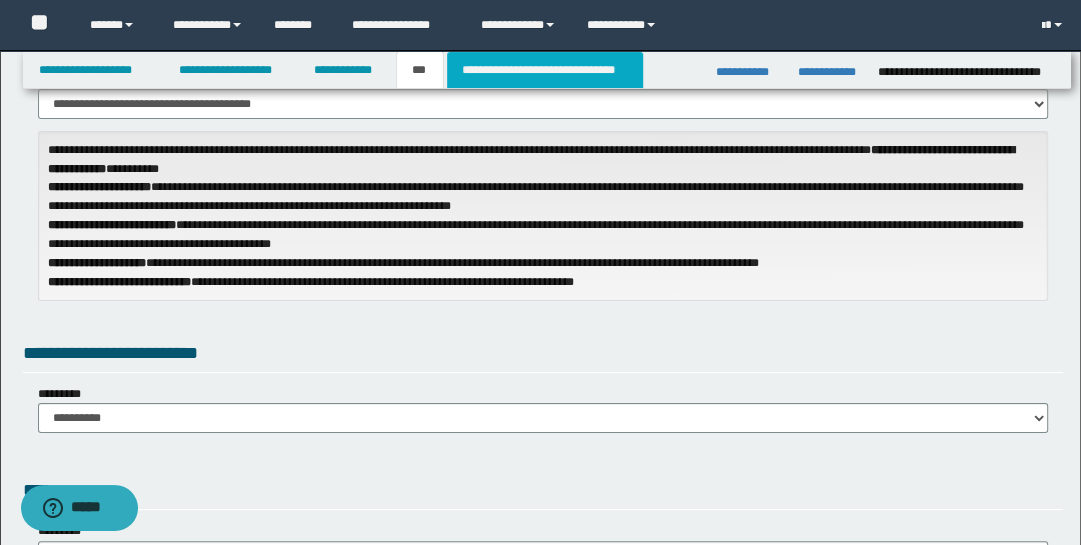 click on "**********" at bounding box center [545, 70] 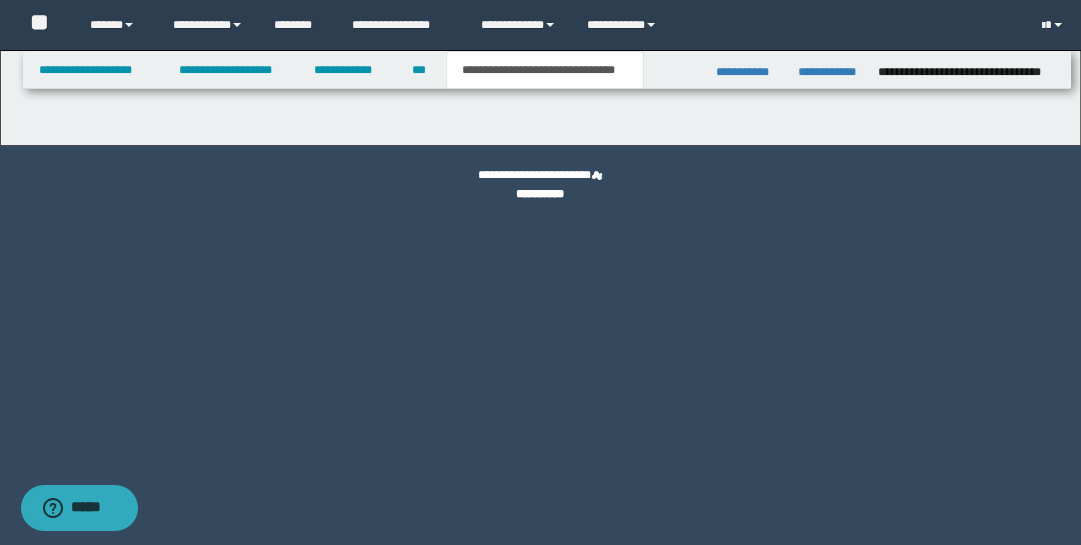 scroll, scrollTop: 0, scrollLeft: 0, axis: both 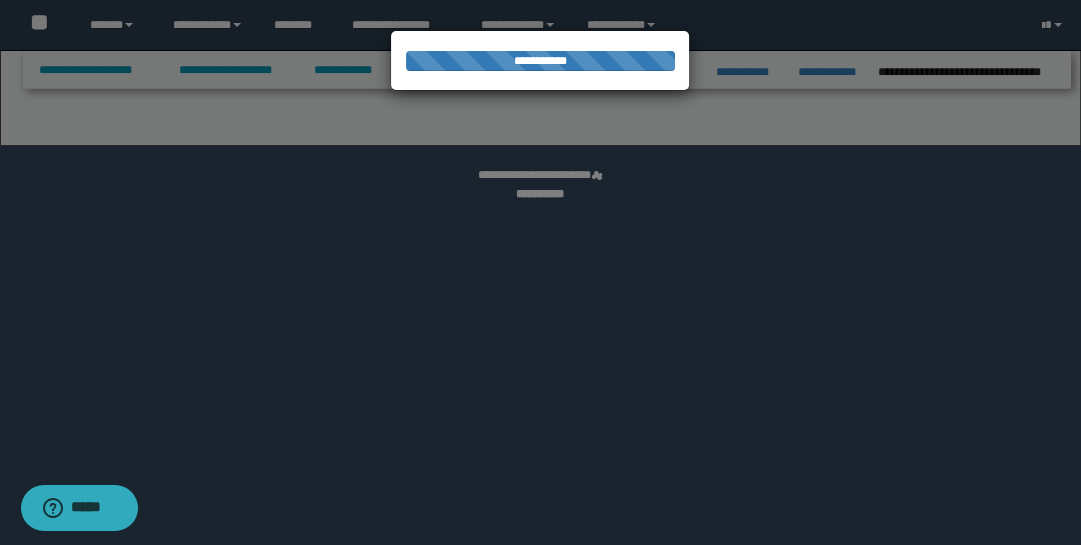 select on "*" 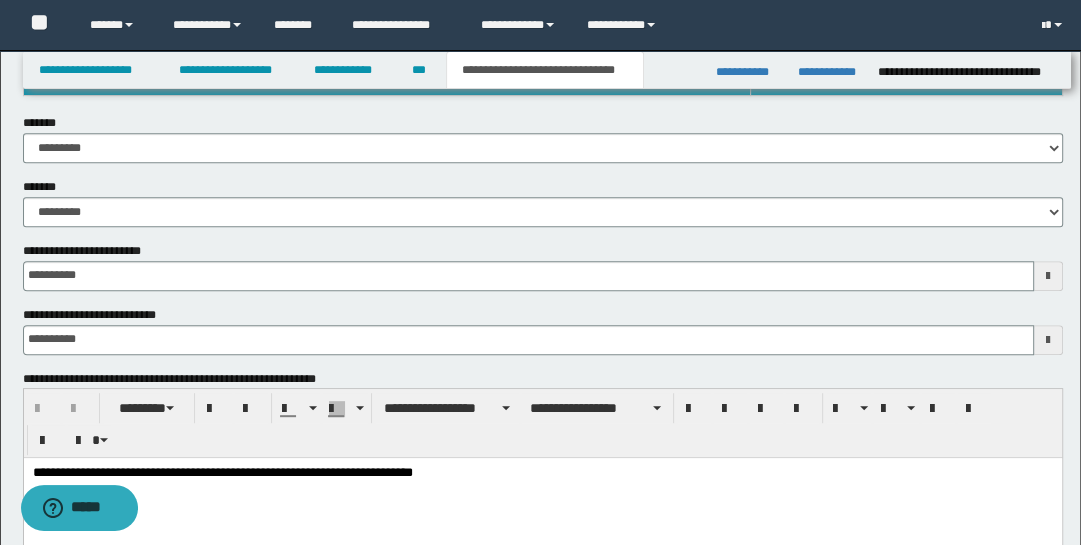 scroll, scrollTop: 406, scrollLeft: 0, axis: vertical 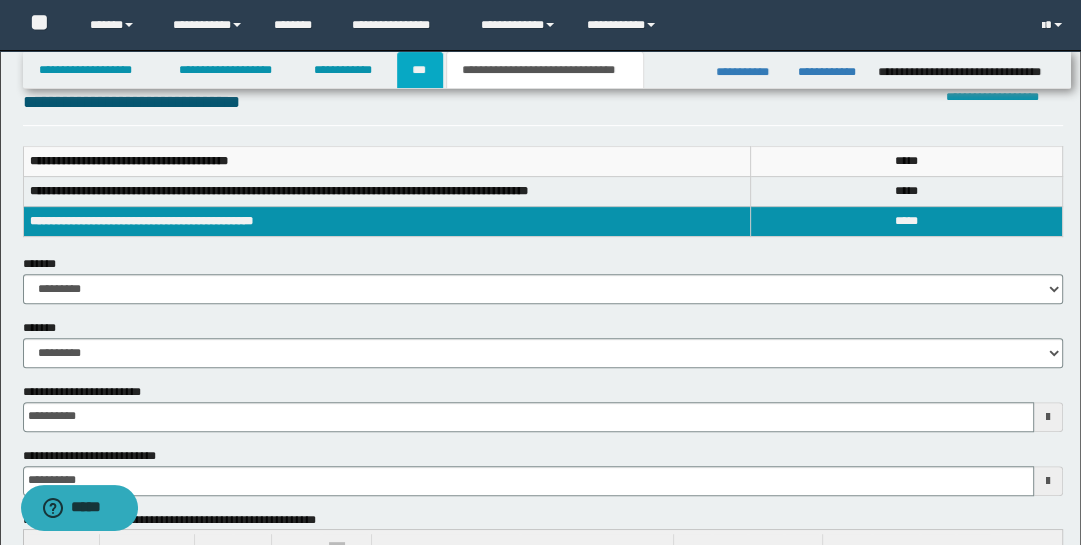 click on "***" at bounding box center (420, 70) 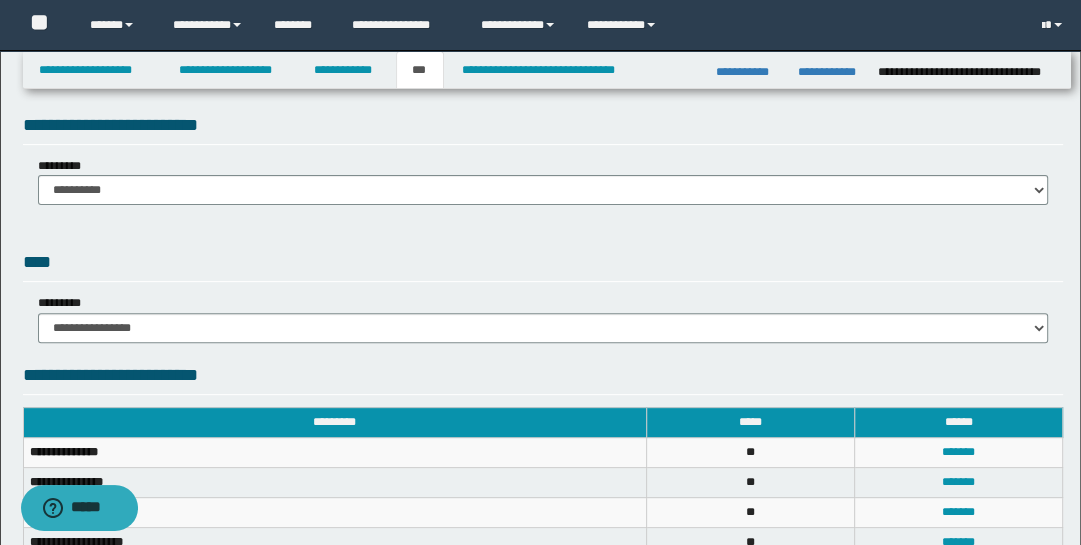 scroll, scrollTop: 321, scrollLeft: 0, axis: vertical 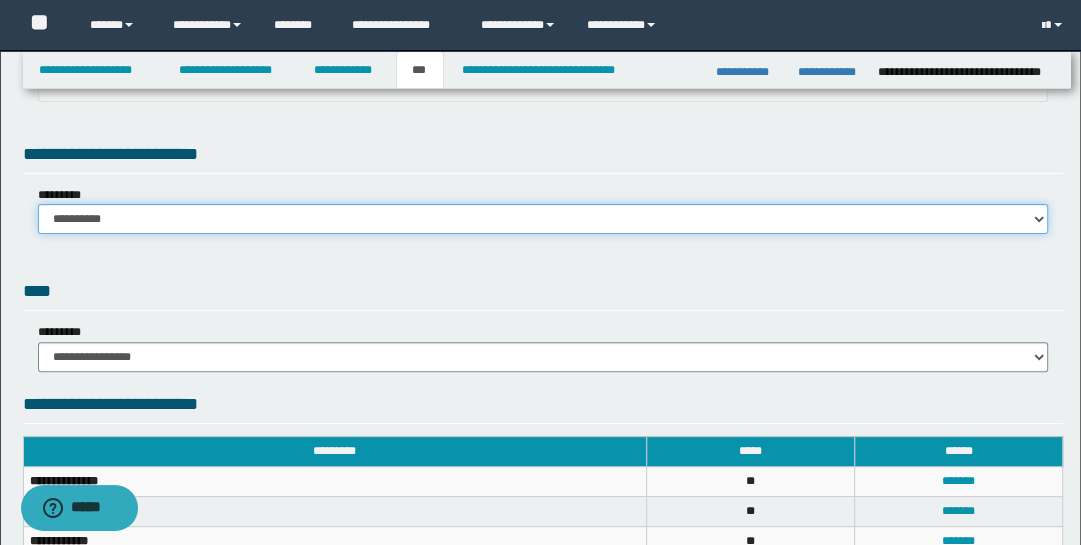 click on "**********" at bounding box center (543, 219) 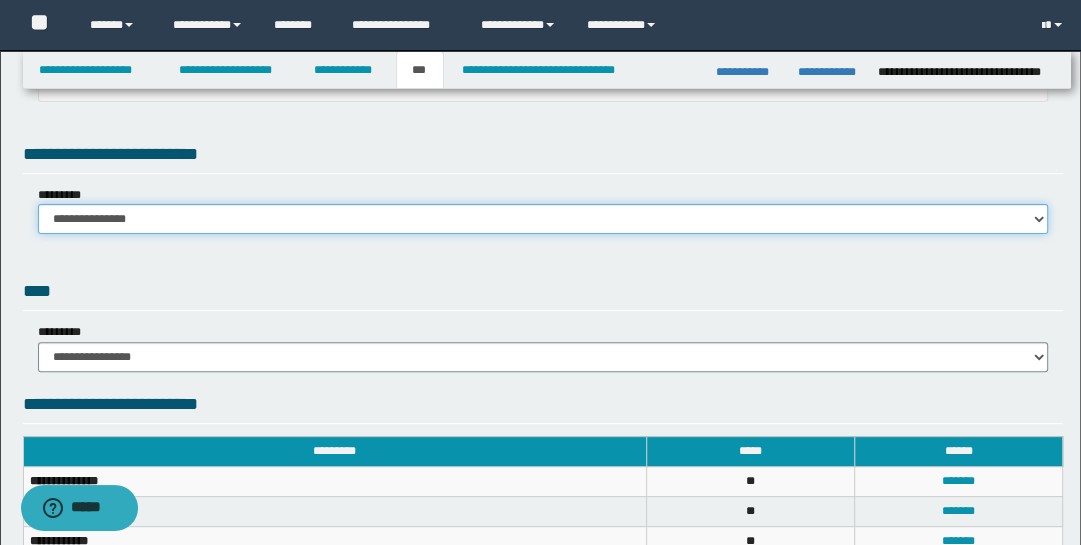 click on "**********" at bounding box center (543, 219) 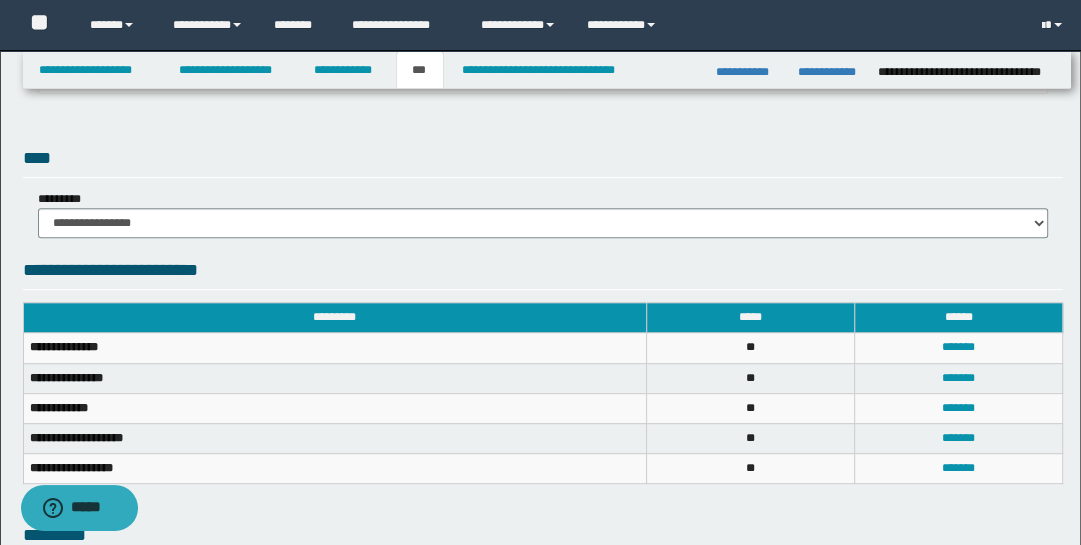 scroll, scrollTop: 1046, scrollLeft: 0, axis: vertical 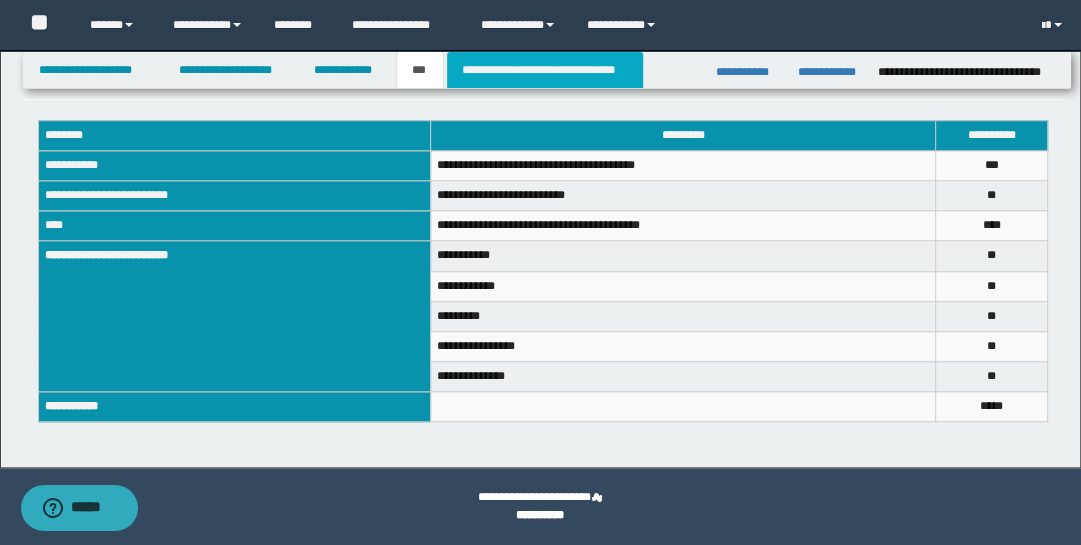 click on "**********" at bounding box center [545, 70] 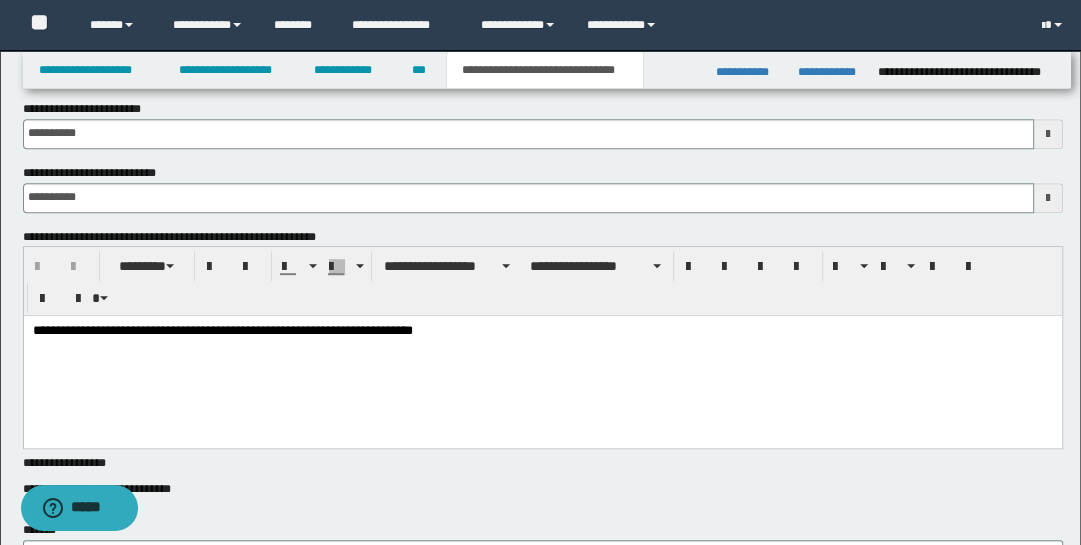 scroll, scrollTop: 329, scrollLeft: 0, axis: vertical 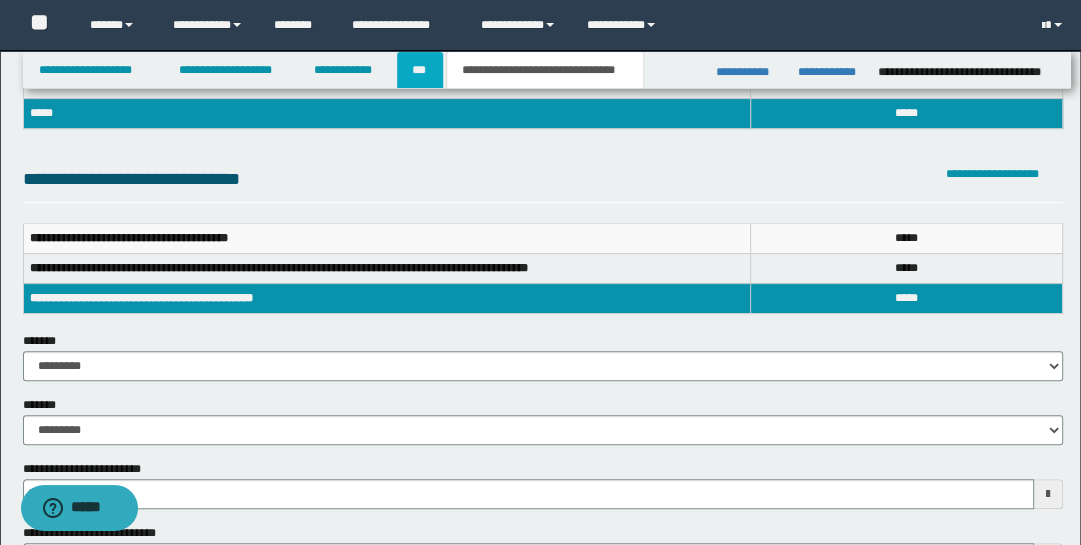 click on "***" at bounding box center (420, 70) 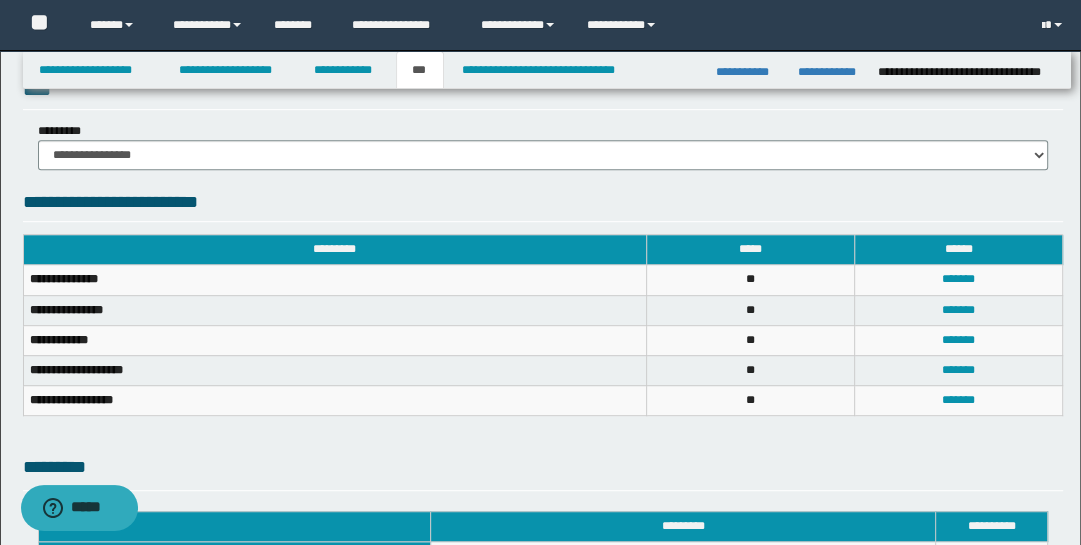 scroll, scrollTop: 656, scrollLeft: 0, axis: vertical 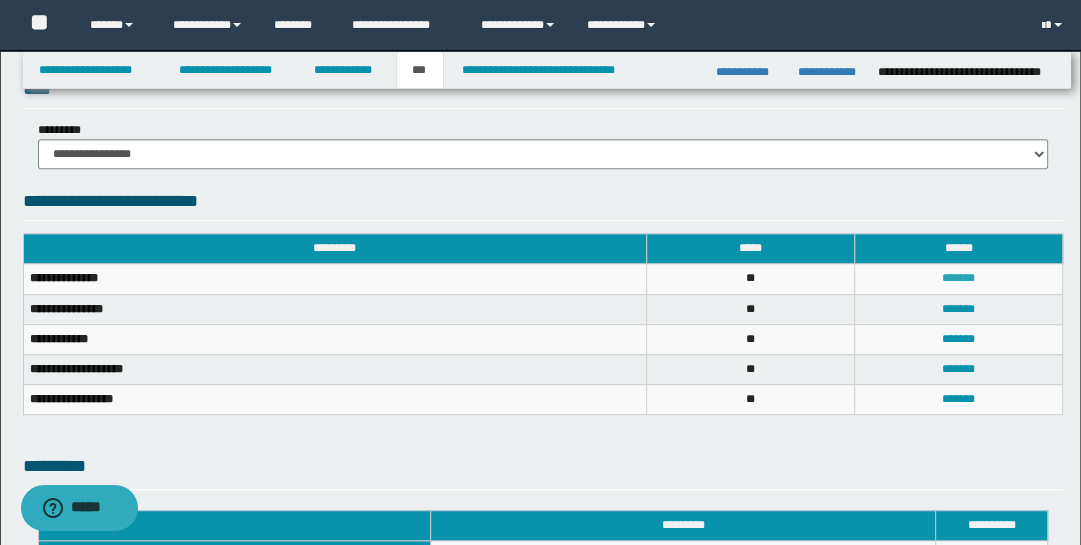 click on "*******" at bounding box center [958, 278] 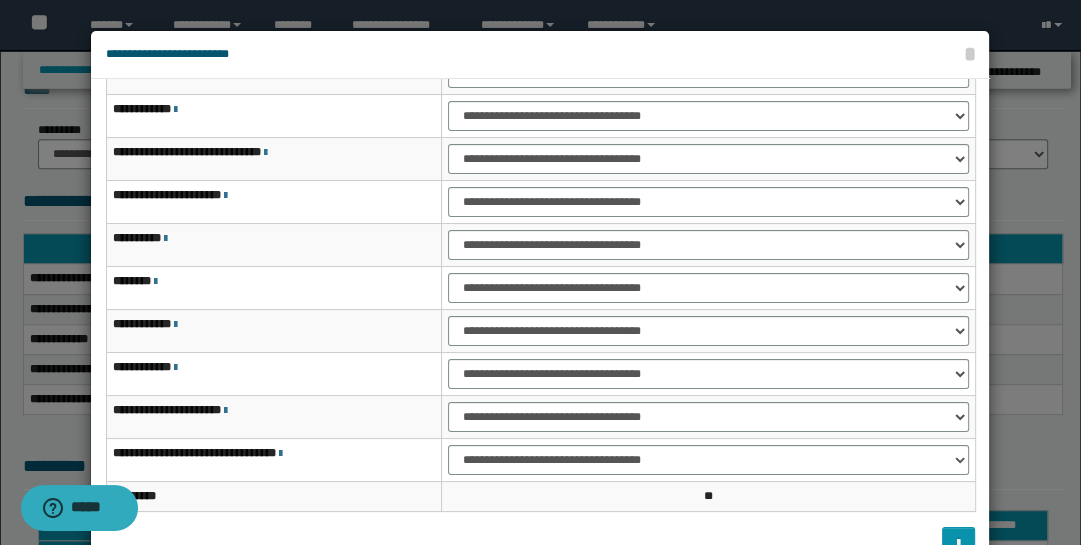 scroll, scrollTop: 115, scrollLeft: 0, axis: vertical 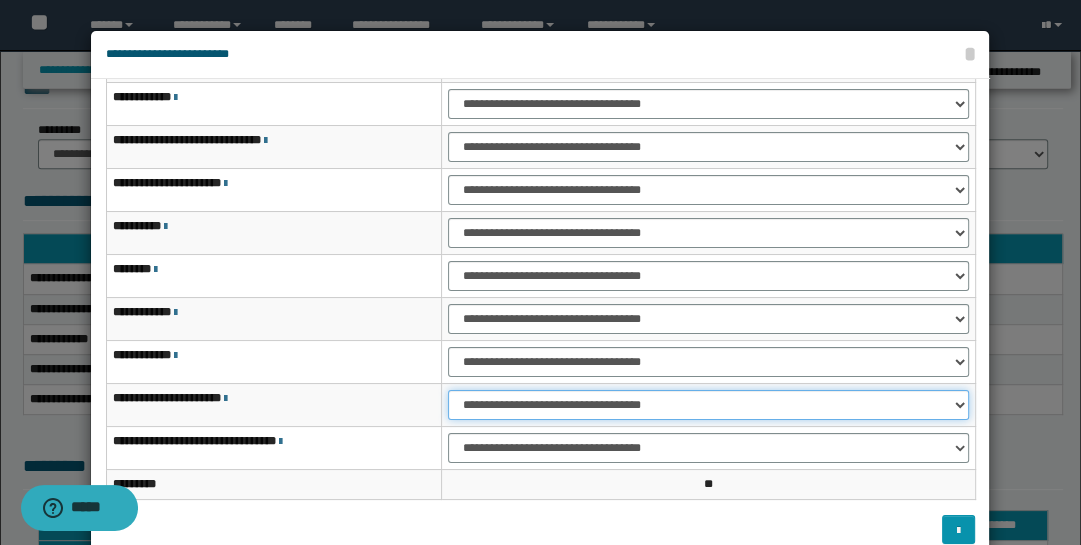 click on "**********" at bounding box center (708, 405) 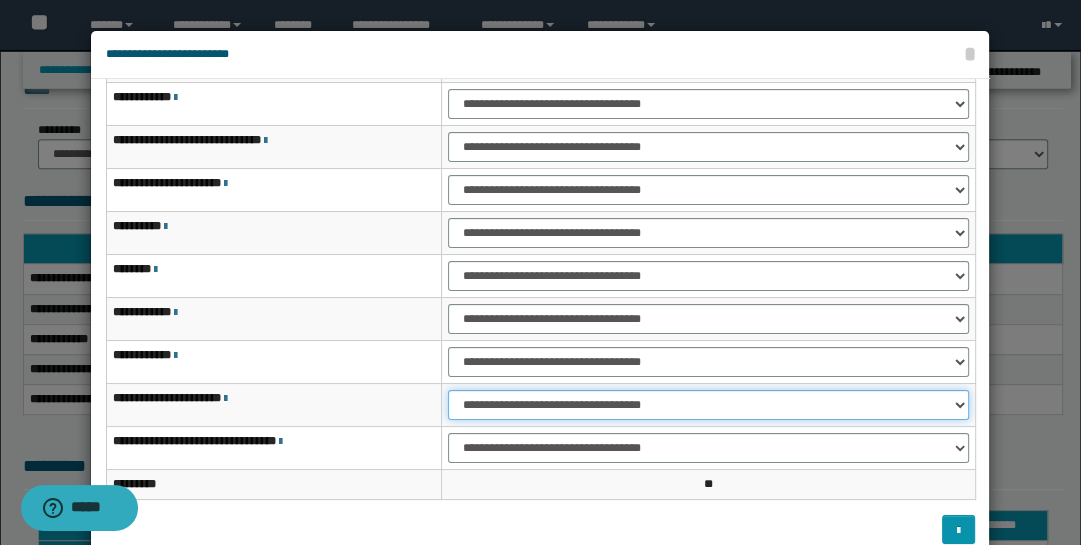 select on "***" 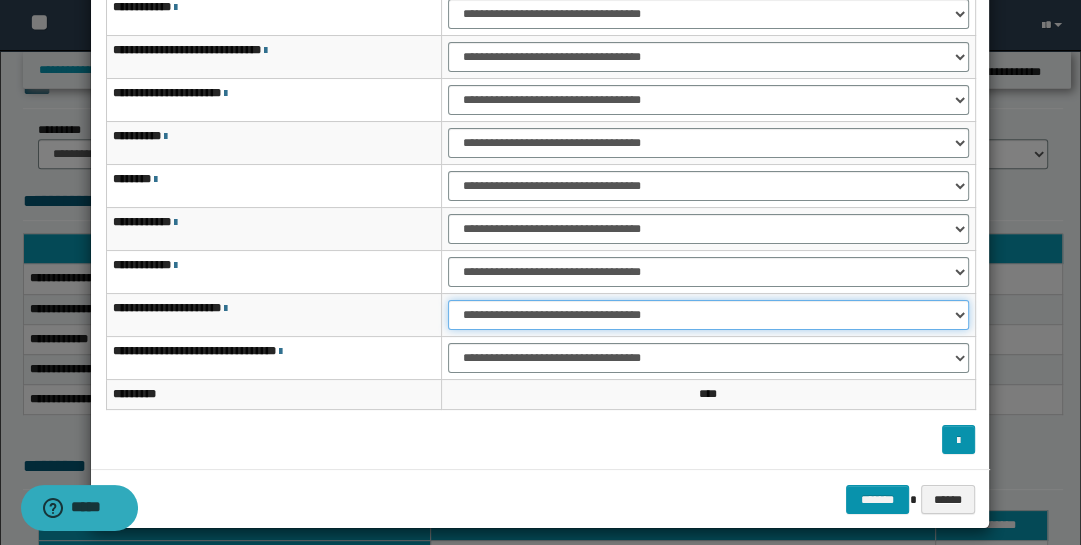 scroll, scrollTop: 104, scrollLeft: 0, axis: vertical 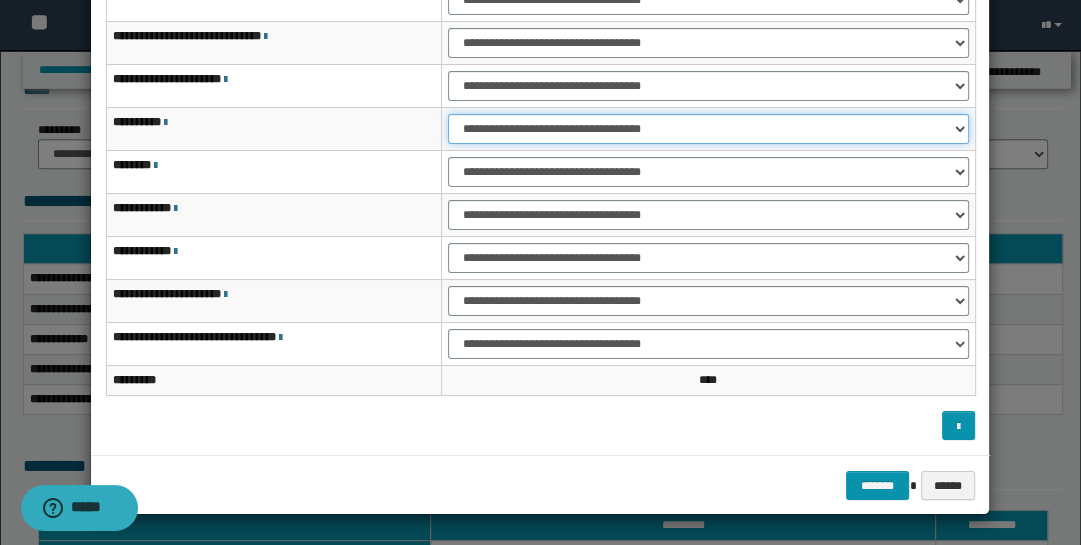 click on "**********" at bounding box center [708, 129] 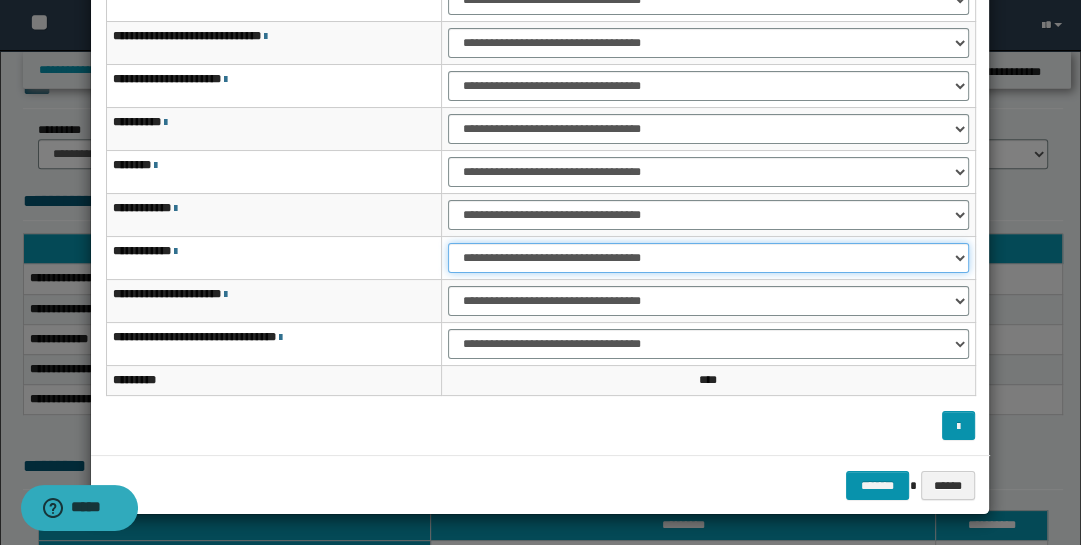 click on "**********" at bounding box center (708, 258) 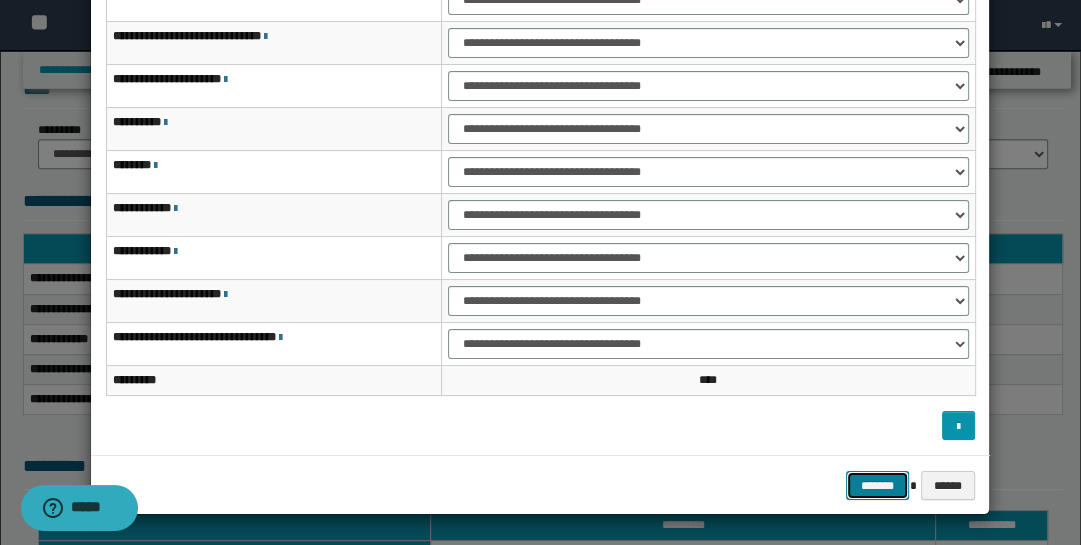 click on "*******" at bounding box center [878, 485] 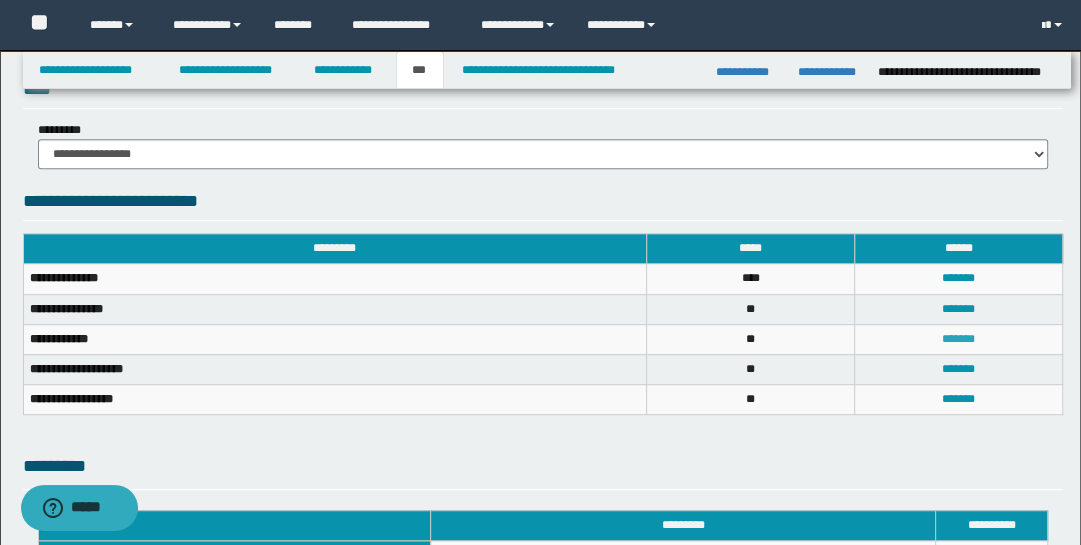 click on "*******" at bounding box center [958, 339] 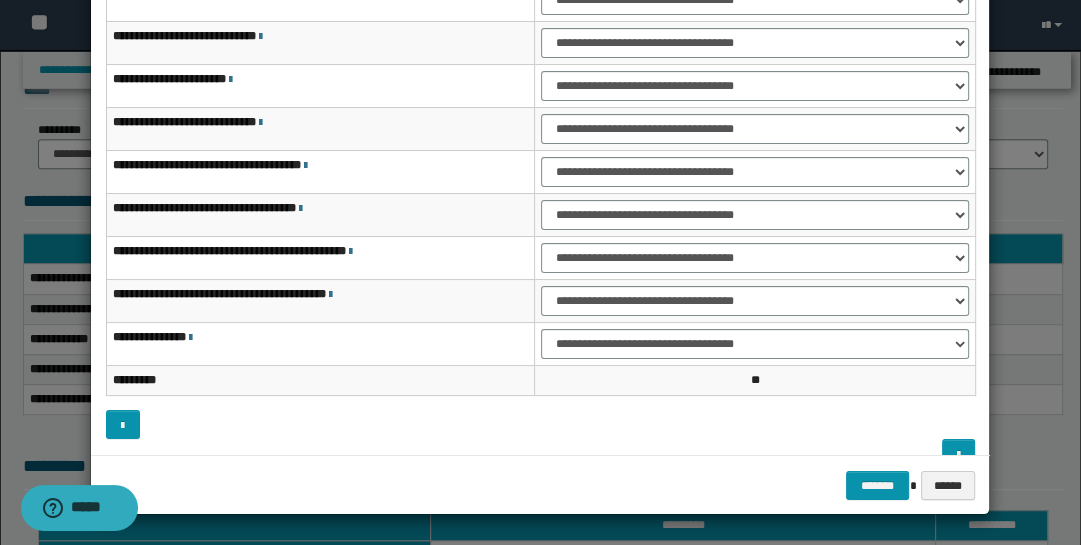 scroll, scrollTop: 0, scrollLeft: 0, axis: both 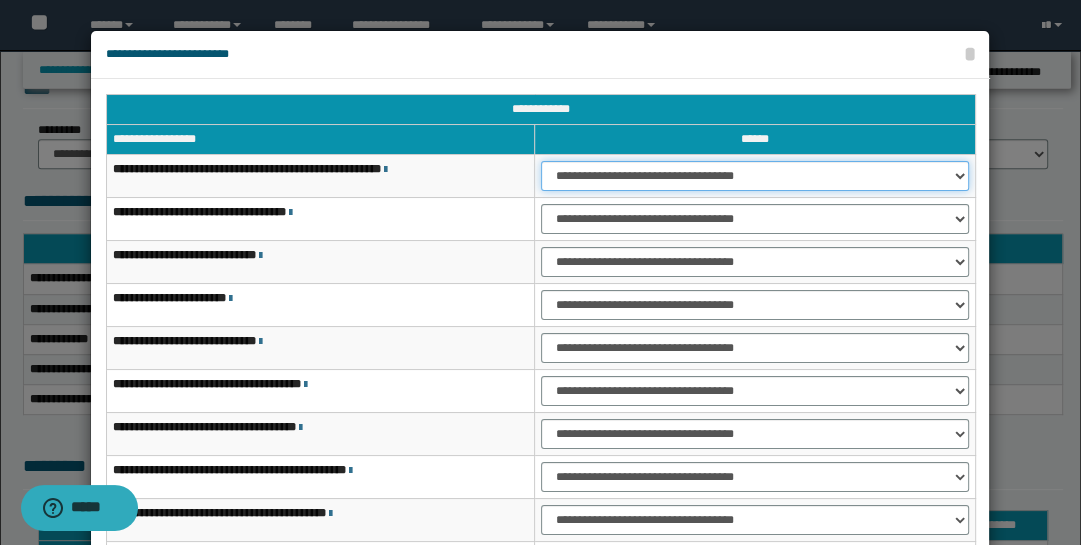 click on "**********" at bounding box center (755, 176) 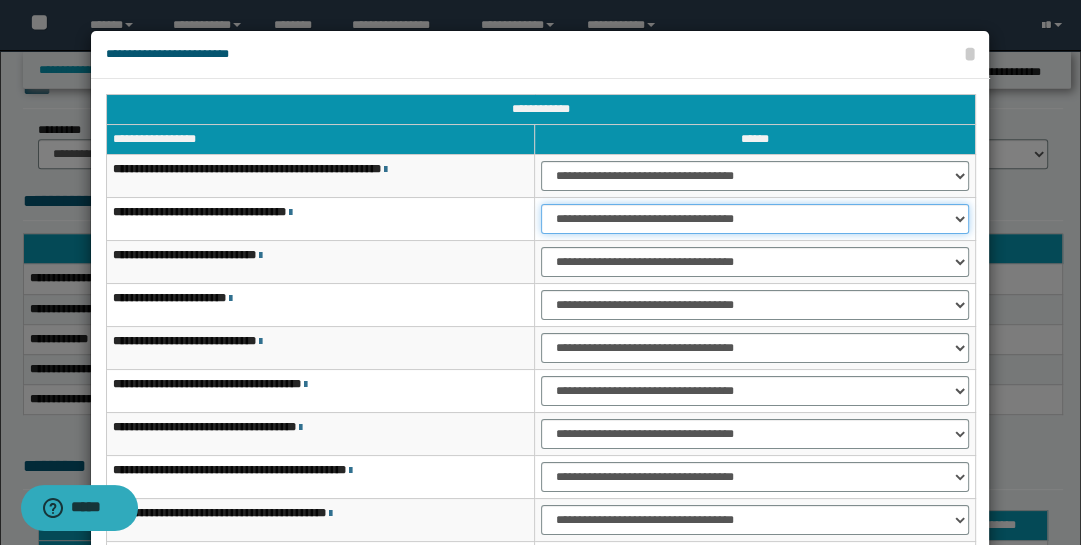 click on "**********" at bounding box center [755, 219] 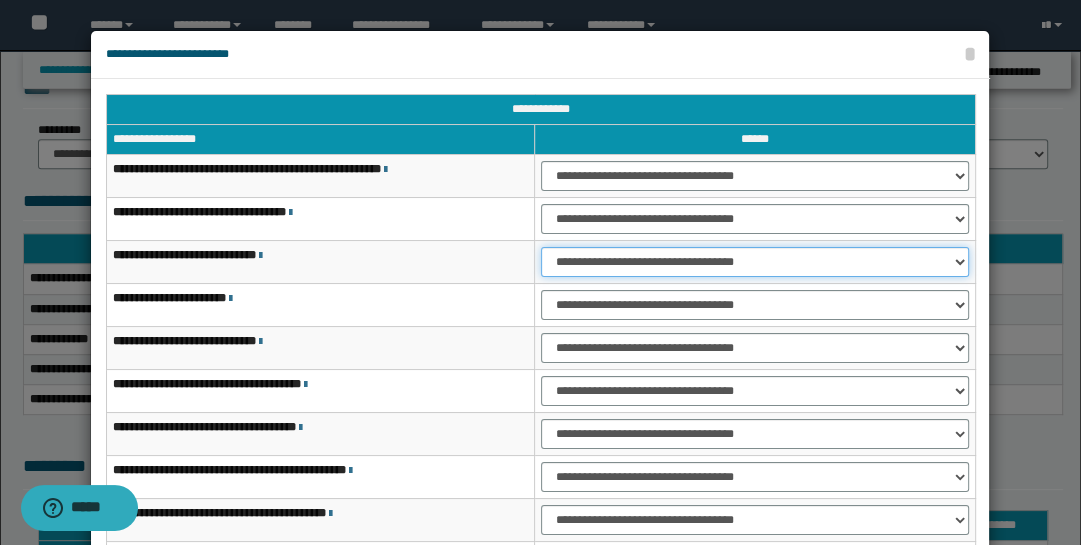 click on "**********" at bounding box center (755, 262) 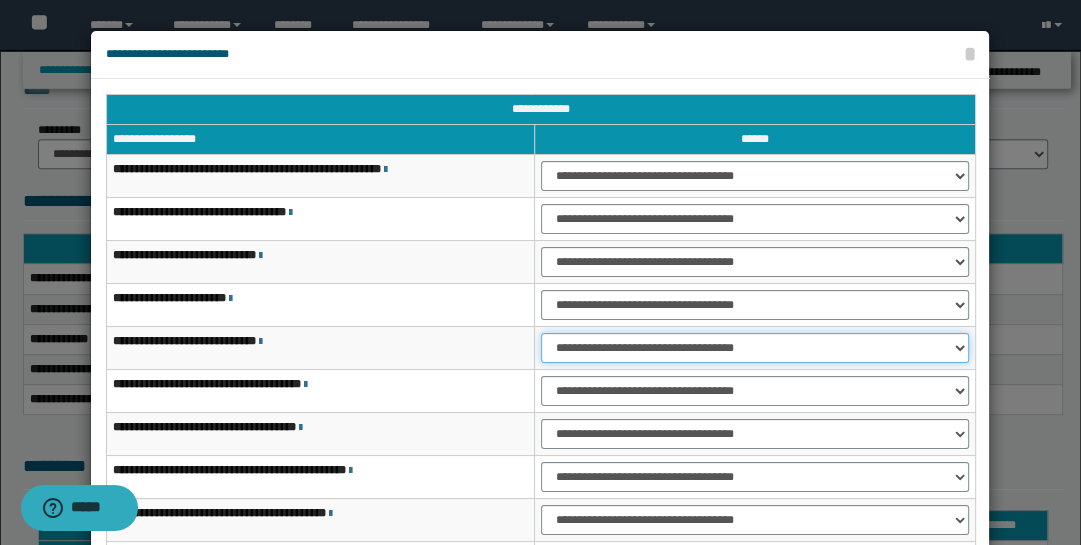 click on "**********" at bounding box center [755, 348] 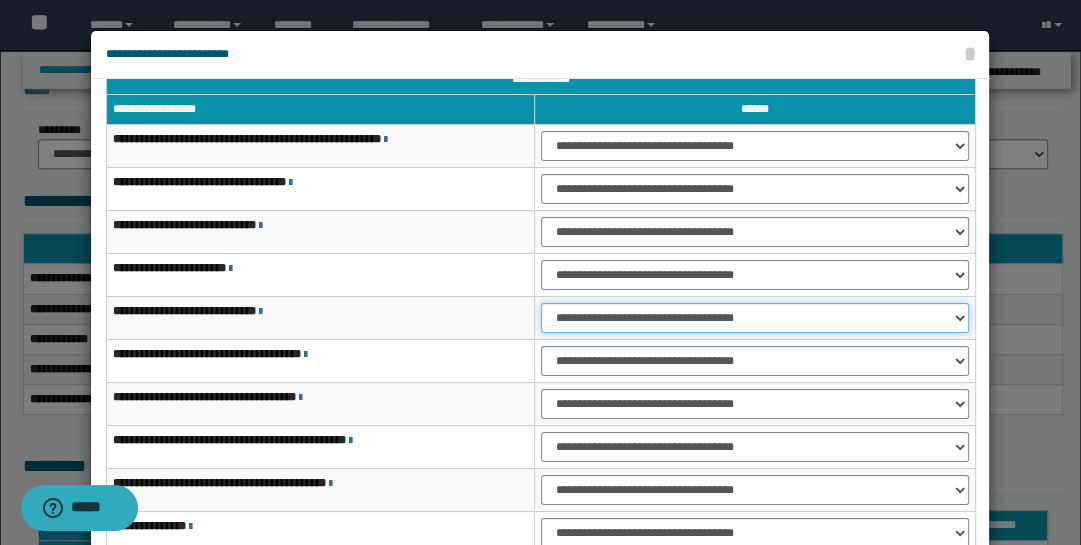 scroll, scrollTop: 143, scrollLeft: 0, axis: vertical 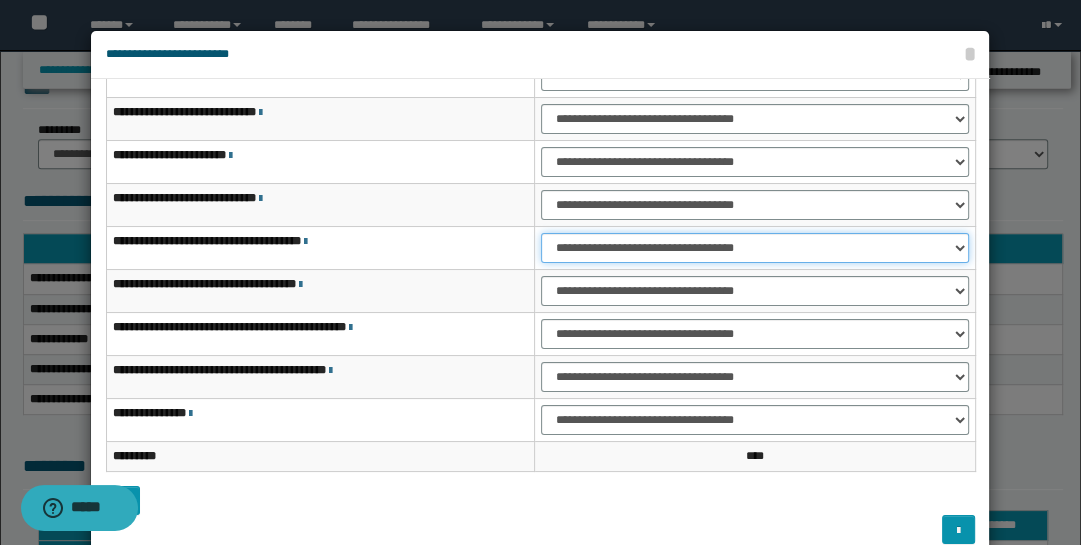 click on "**********" at bounding box center (755, 248) 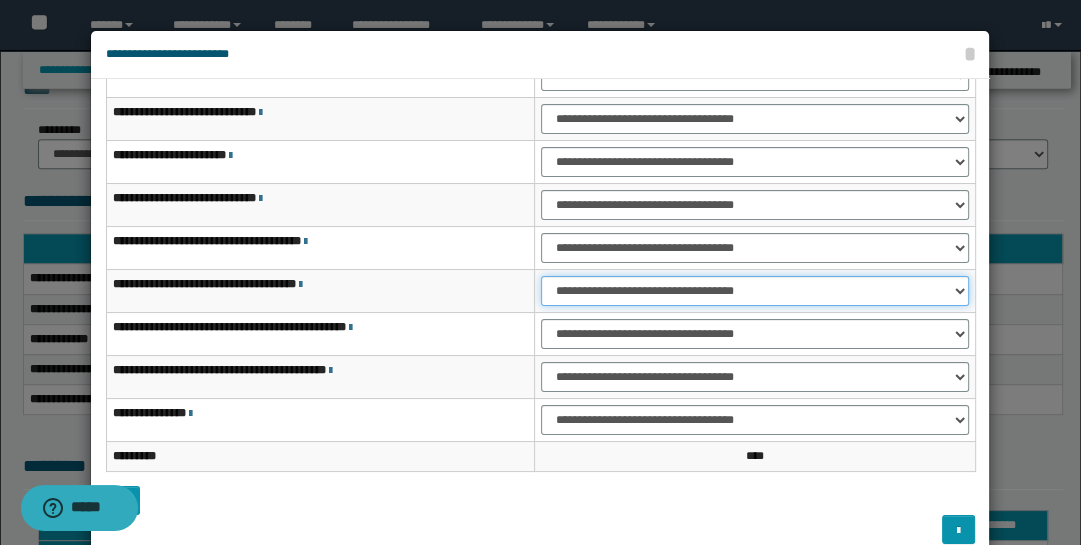 click on "**********" at bounding box center [755, 291] 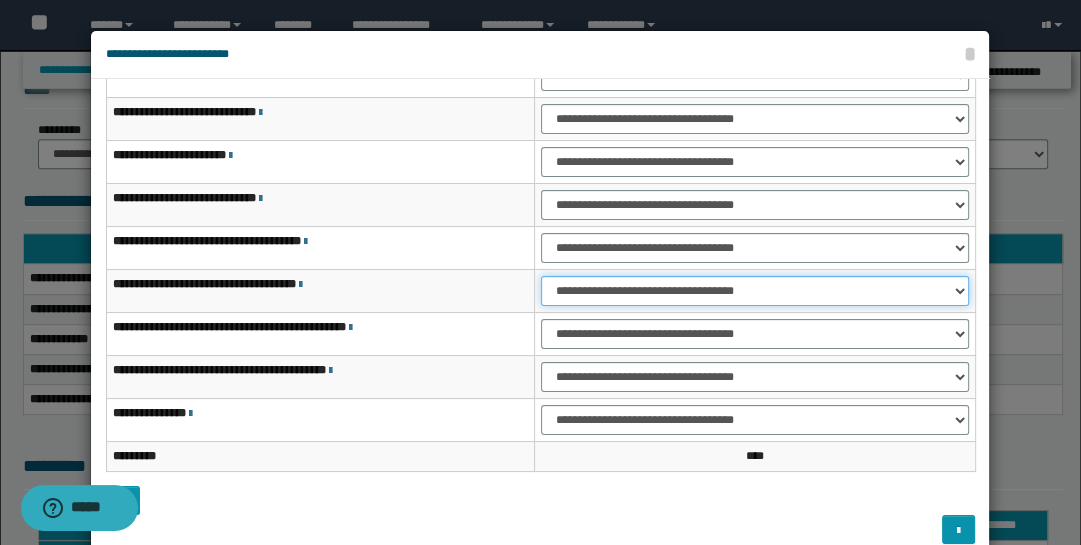 select on "***" 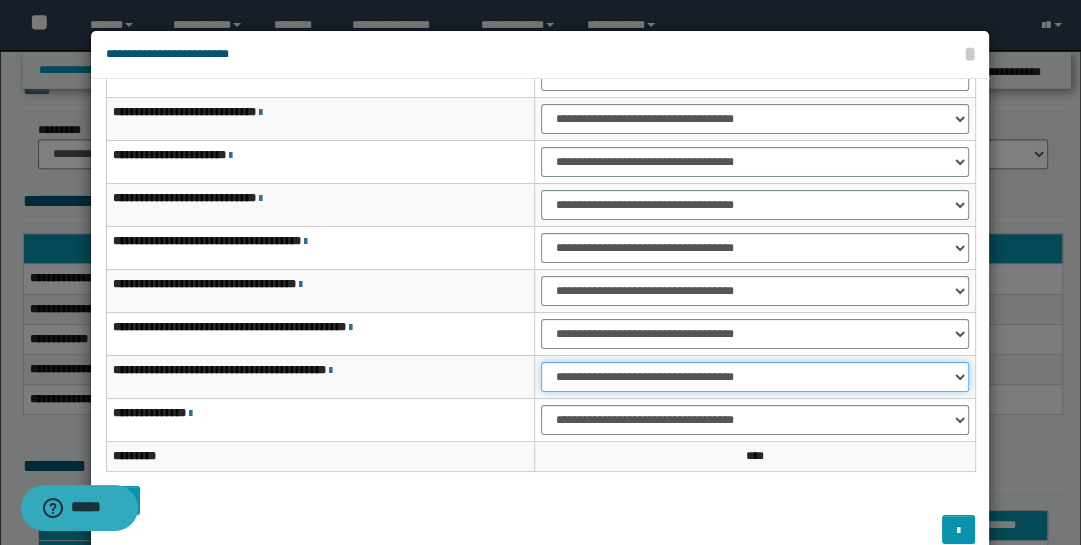 click on "**********" at bounding box center (755, 377) 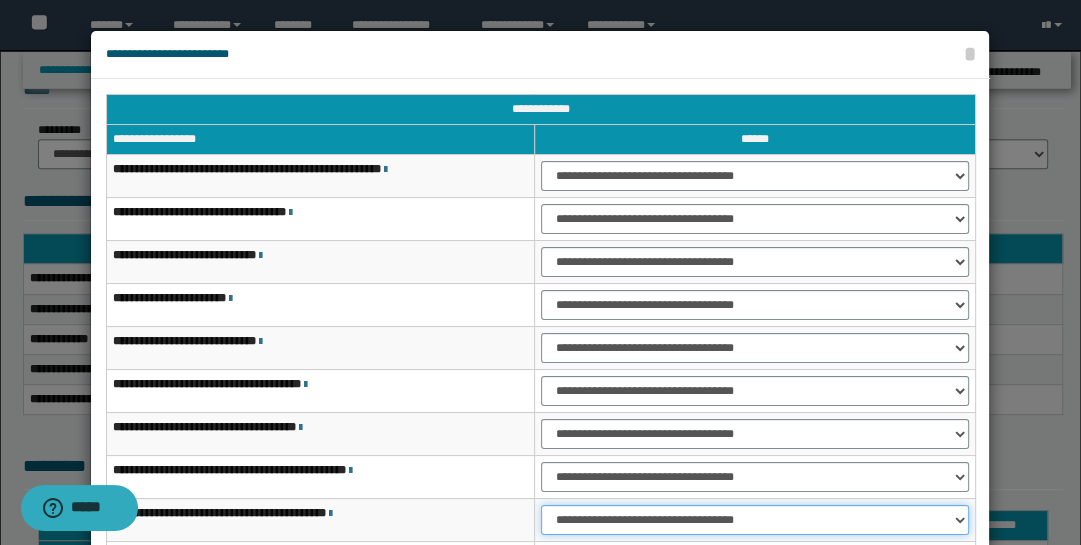 scroll, scrollTop: 143, scrollLeft: 0, axis: vertical 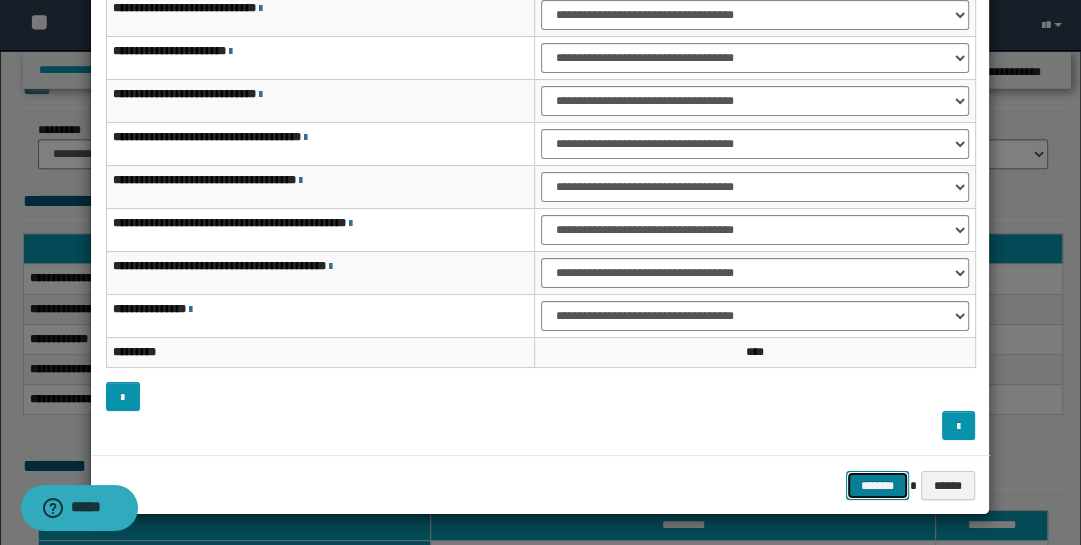 click on "*******" at bounding box center [878, 485] 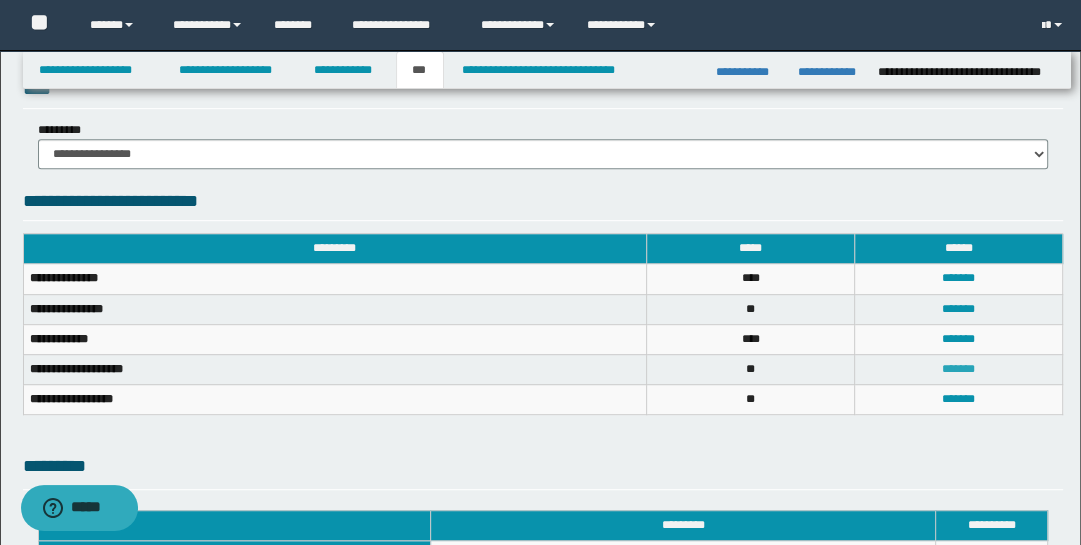 click on "*******" at bounding box center [958, 369] 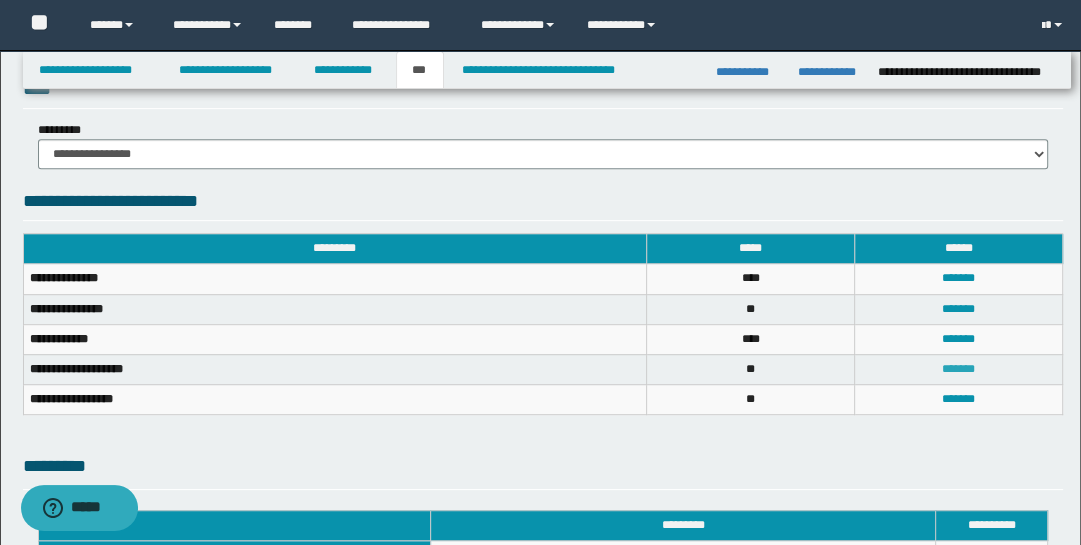 scroll, scrollTop: 0, scrollLeft: 0, axis: both 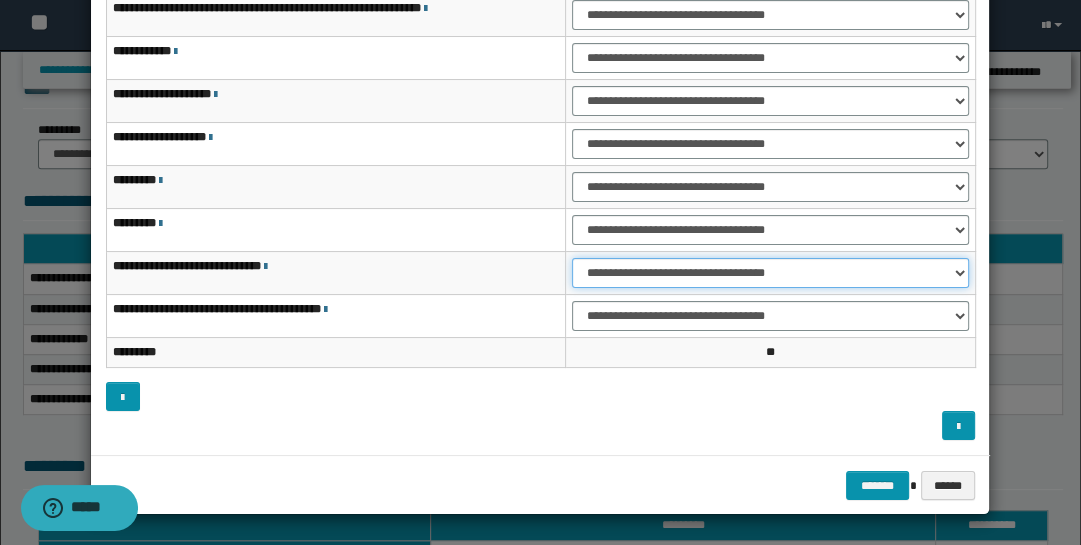 click on "**********" at bounding box center [771, 273] 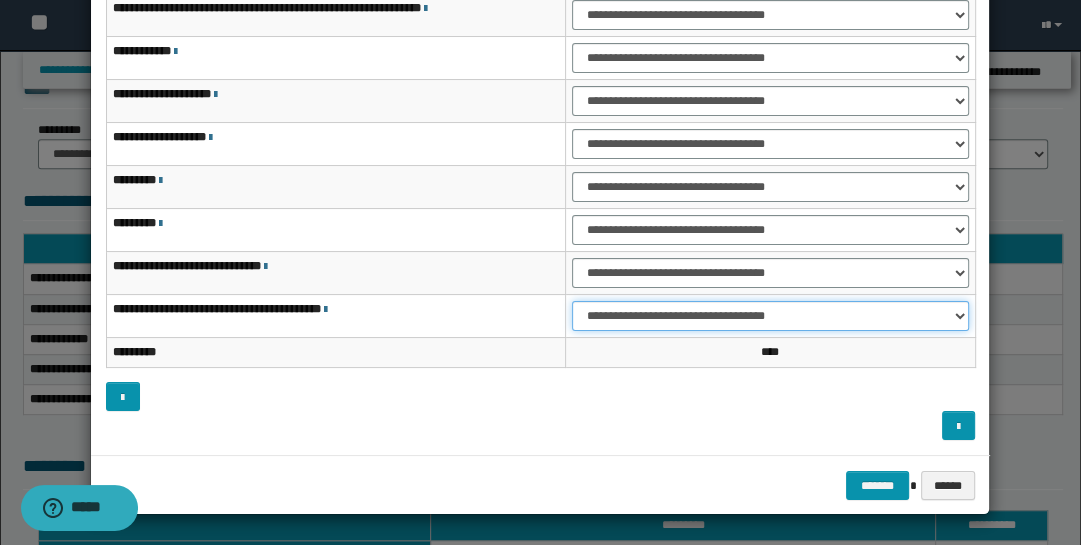 click on "**********" at bounding box center (771, 316) 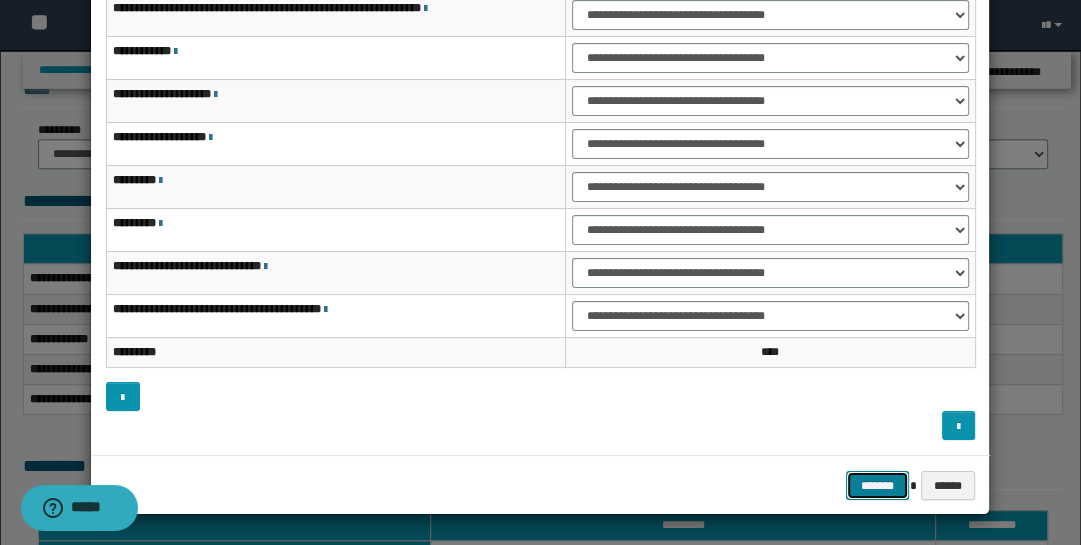 click on "*******" at bounding box center (878, 485) 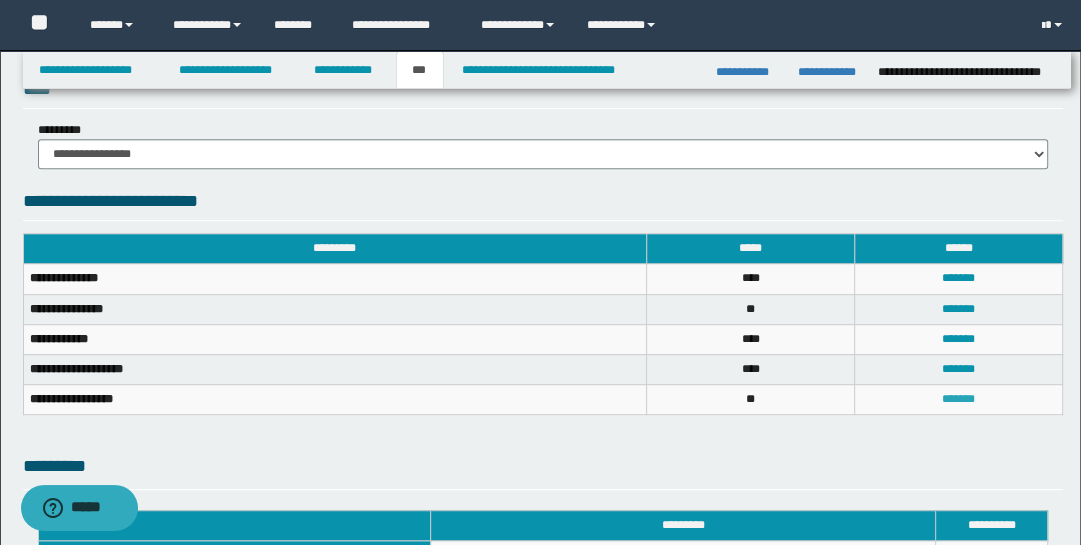 click on "*******" at bounding box center (958, 399) 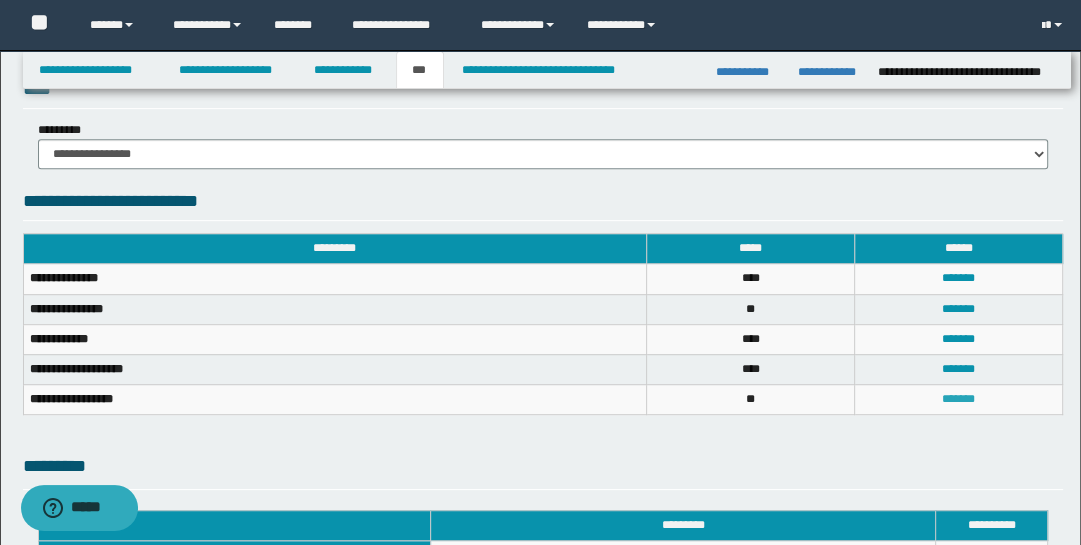 scroll, scrollTop: 0, scrollLeft: 0, axis: both 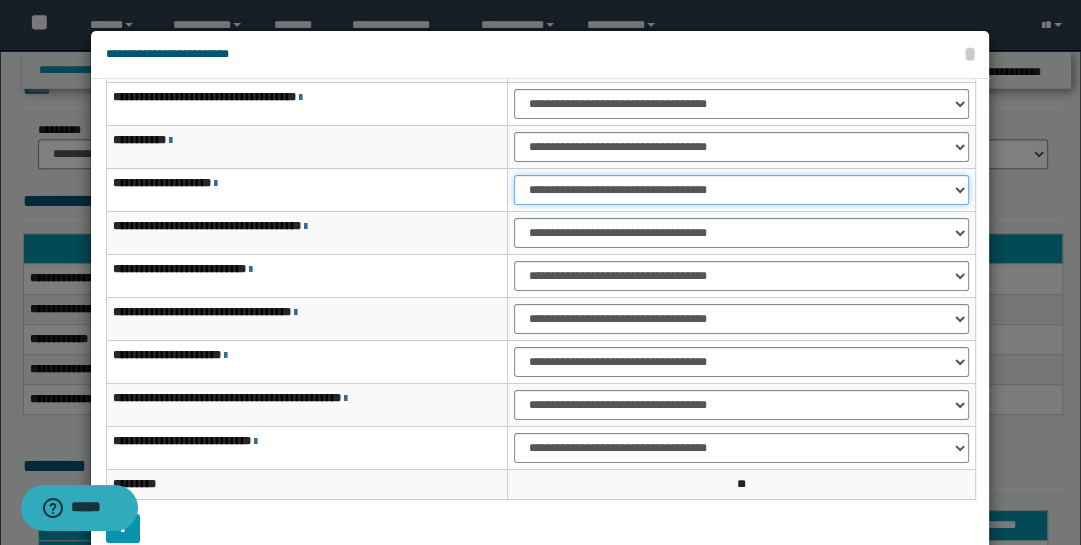 click on "**********" at bounding box center [741, 190] 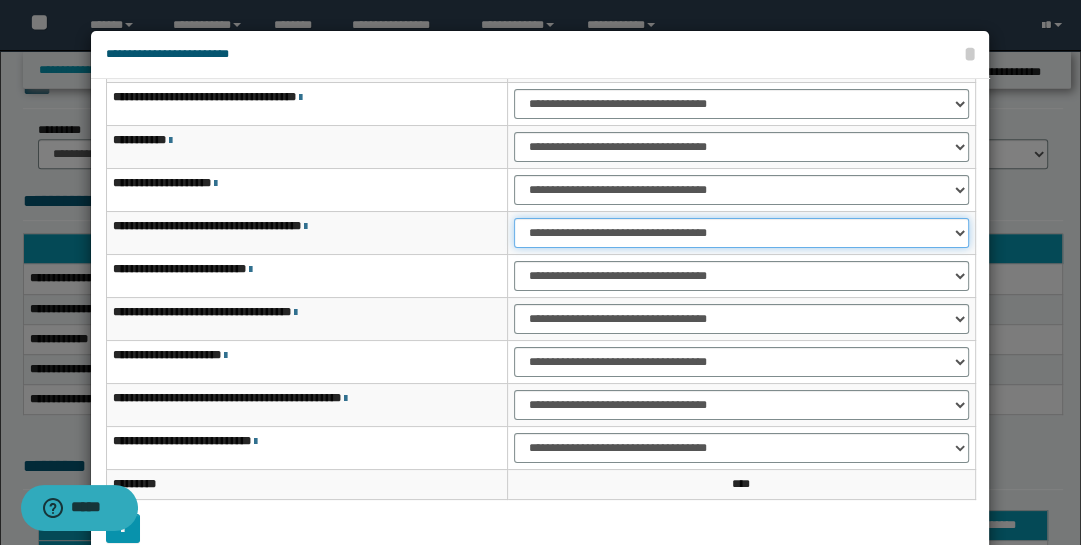 drag, startPoint x: 960, startPoint y: 225, endPoint x: 953, endPoint y: 241, distance: 17.464249 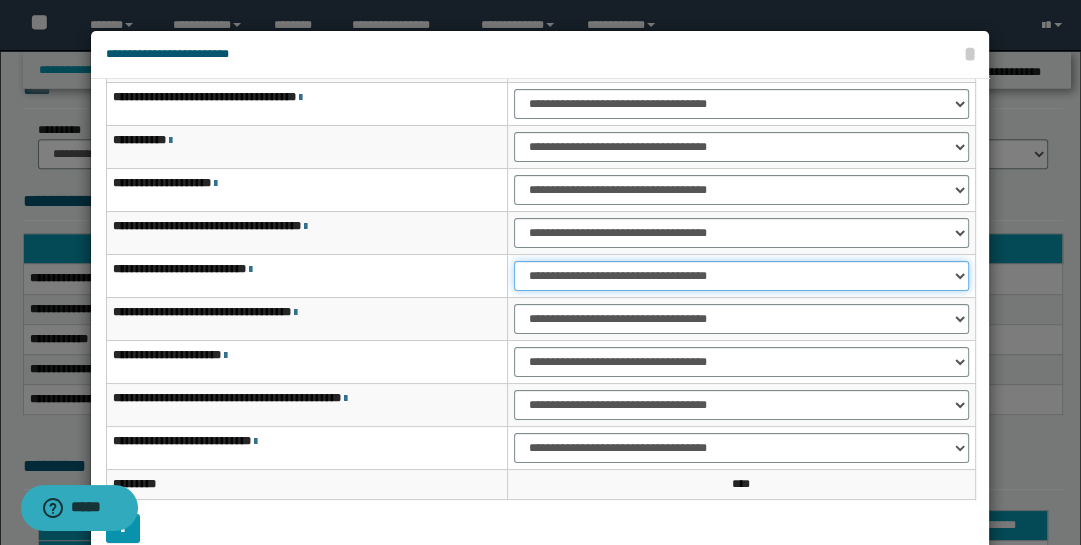 click on "**********" at bounding box center (741, 276) 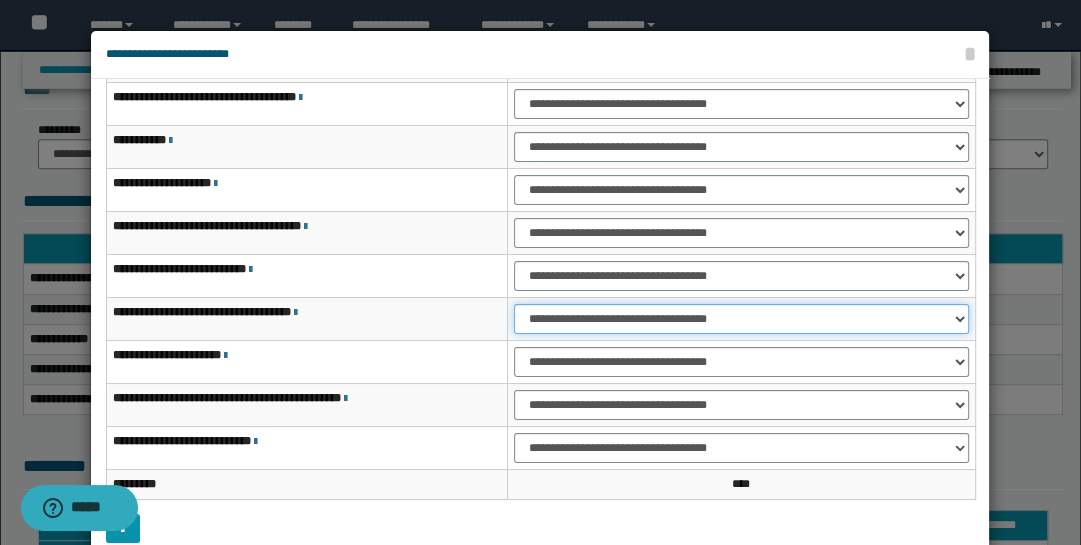 drag, startPoint x: 963, startPoint y: 312, endPoint x: 955, endPoint y: 321, distance: 12.0415945 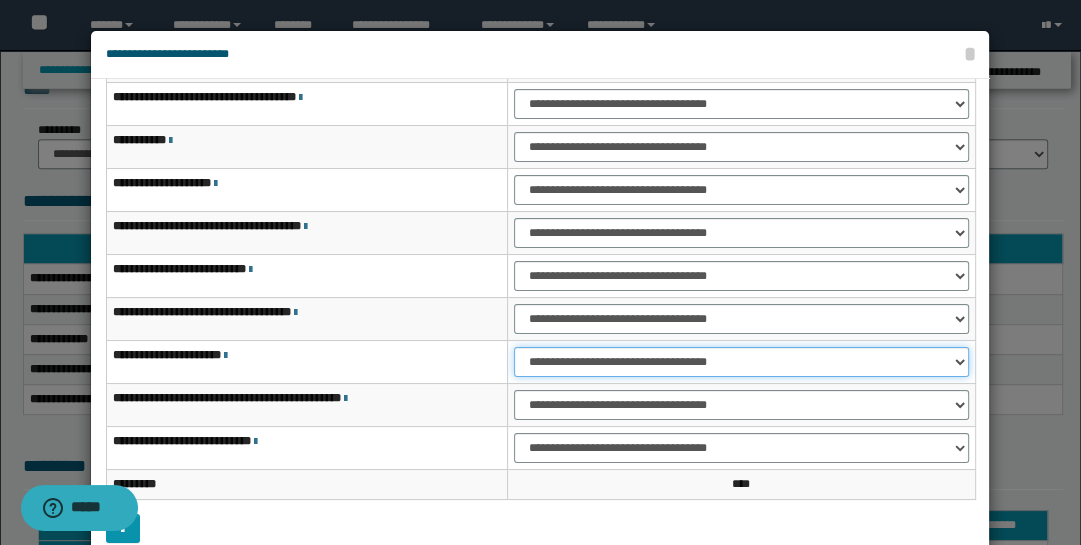 drag, startPoint x: 965, startPoint y: 358, endPoint x: 952, endPoint y: 370, distance: 17.691807 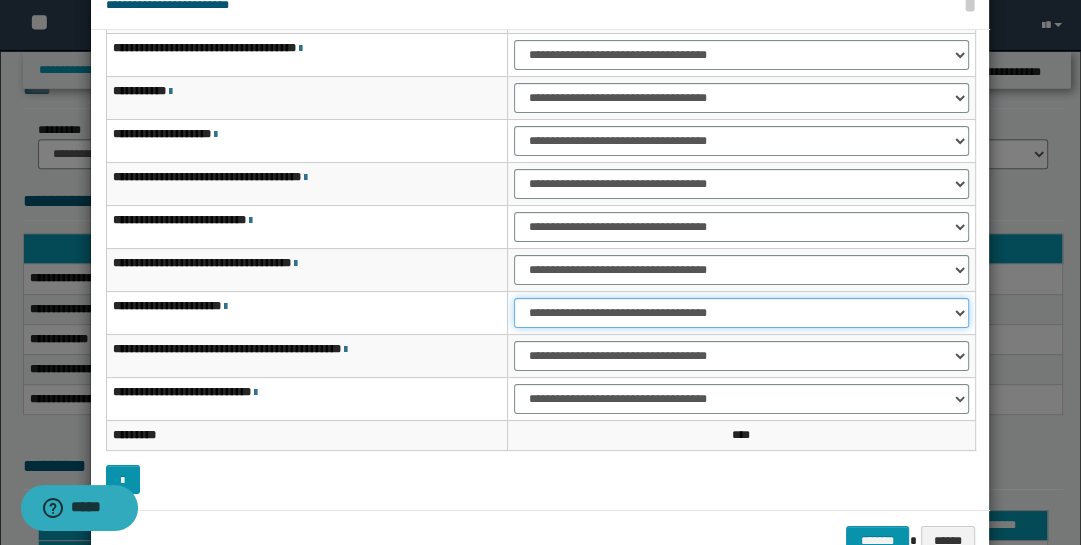 scroll, scrollTop: 104, scrollLeft: 0, axis: vertical 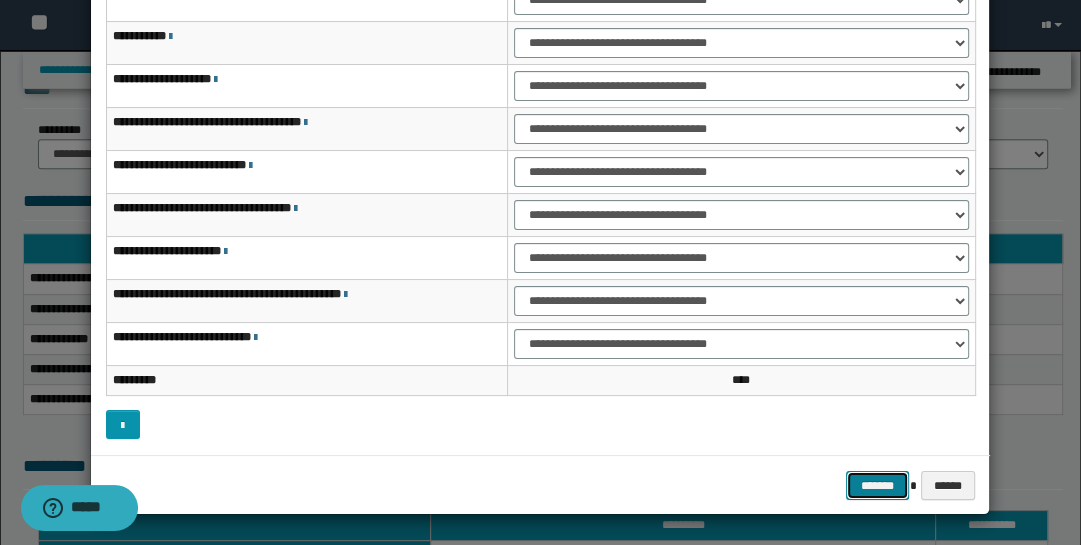 click on "*******" at bounding box center [878, 485] 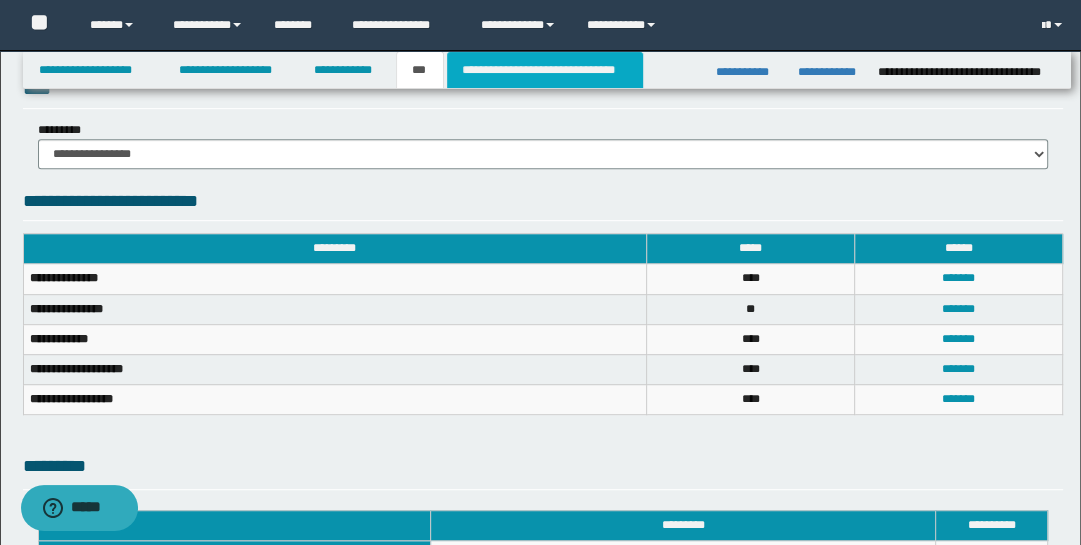 click on "**********" at bounding box center [545, 70] 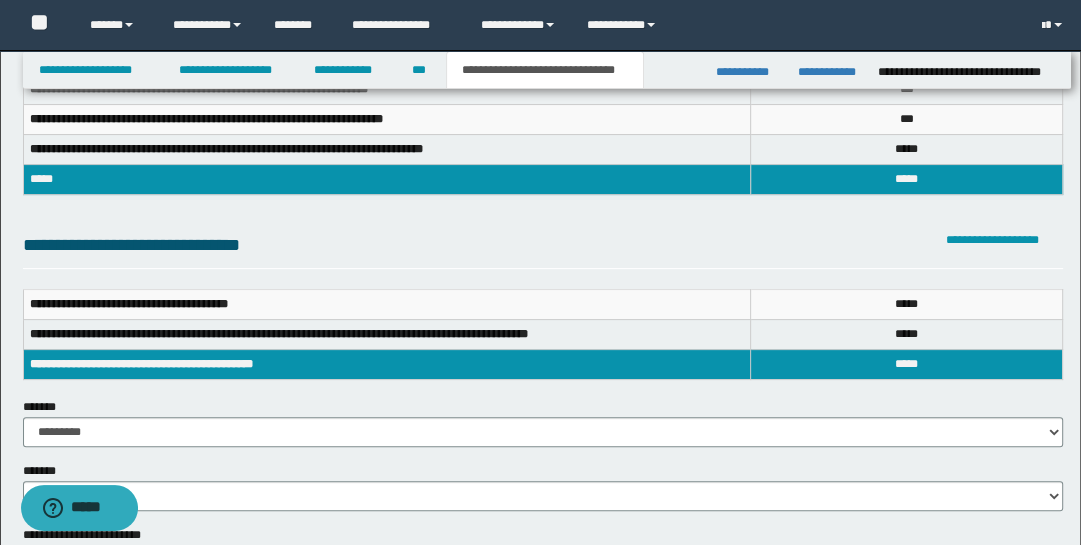scroll, scrollTop: 276, scrollLeft: 0, axis: vertical 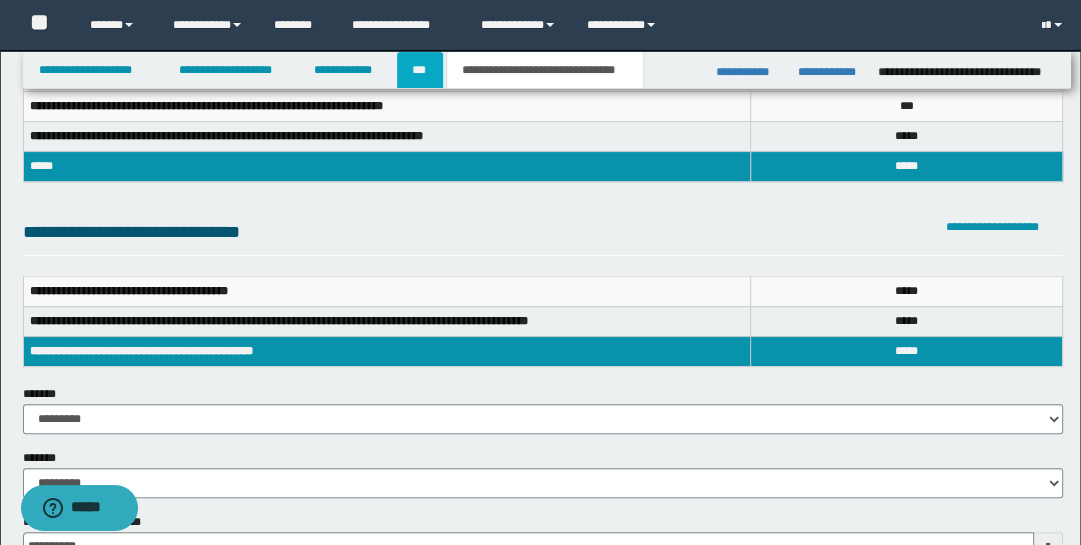 click on "***" at bounding box center [420, 70] 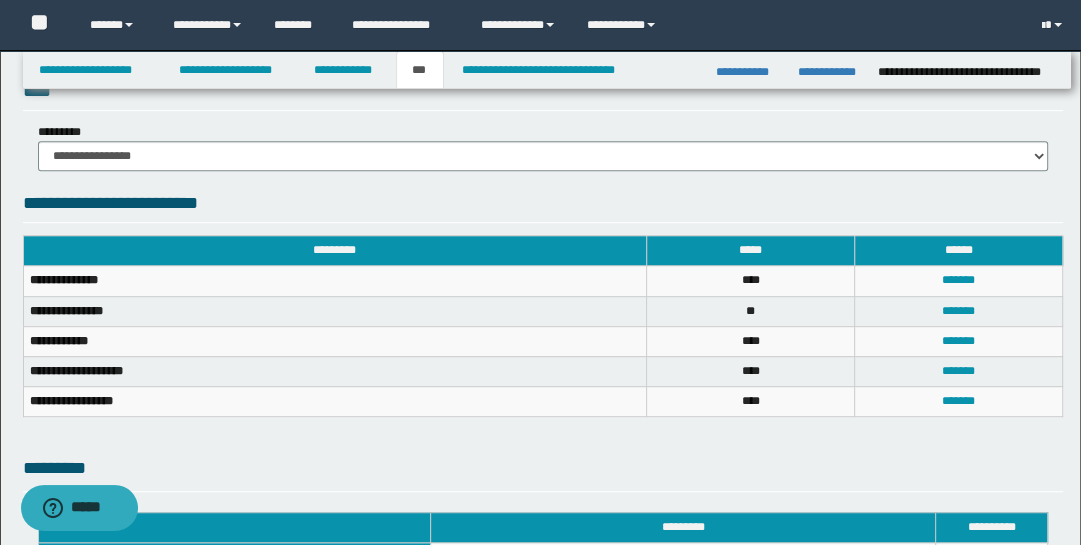 scroll, scrollTop: 690, scrollLeft: 0, axis: vertical 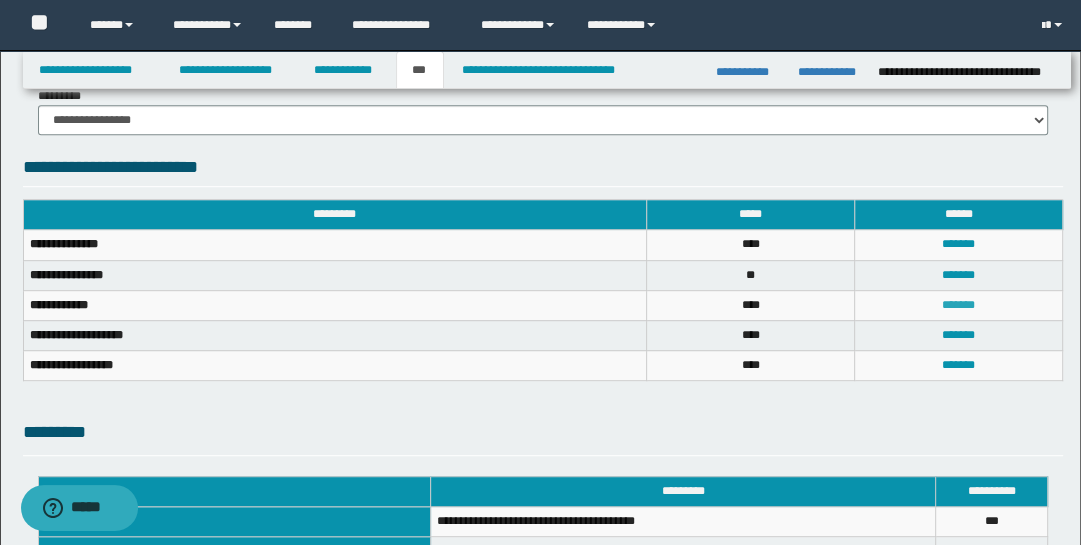 click on "*******" at bounding box center [958, 305] 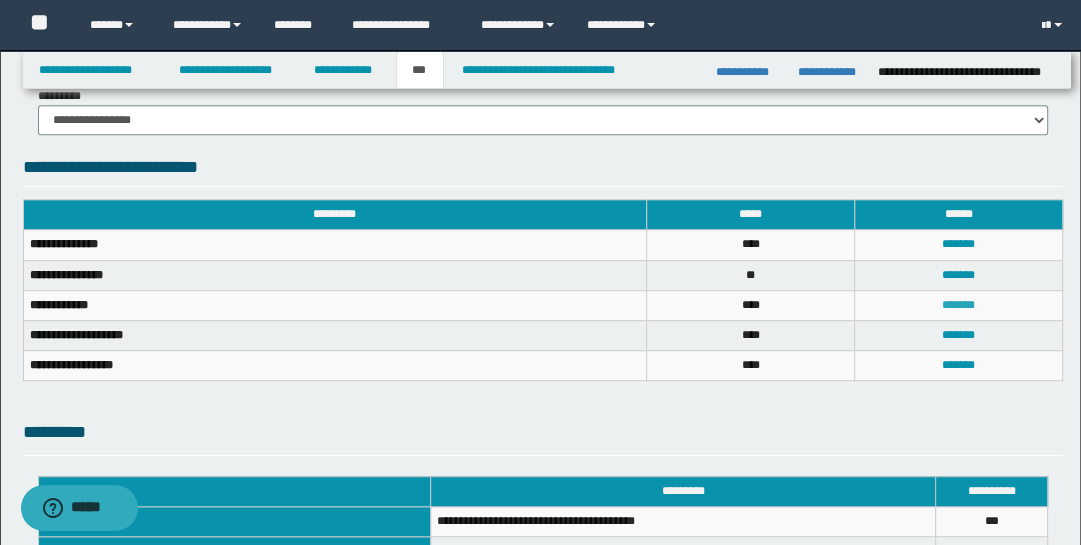 scroll, scrollTop: 0, scrollLeft: 0, axis: both 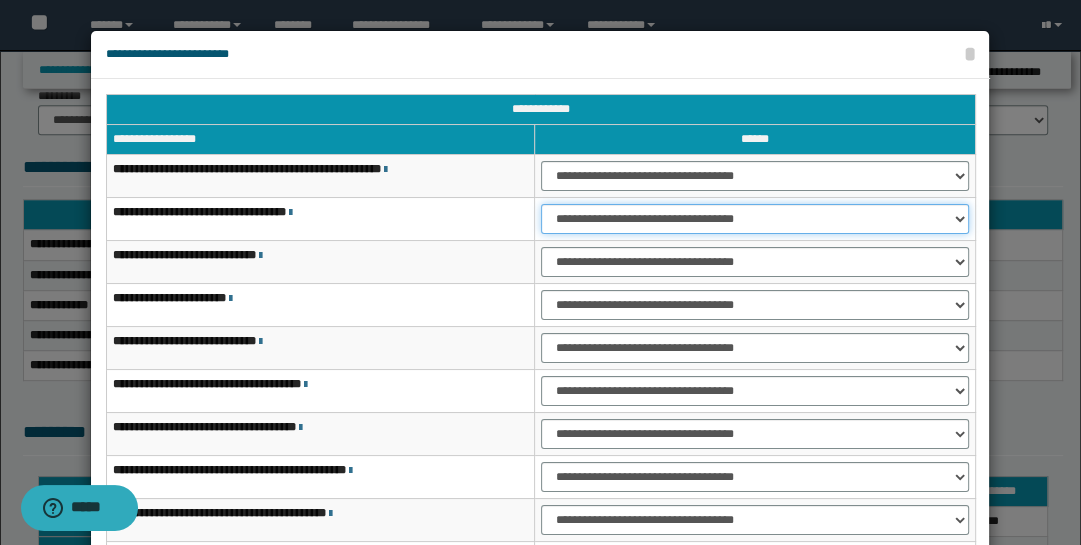 click on "**********" at bounding box center [755, 219] 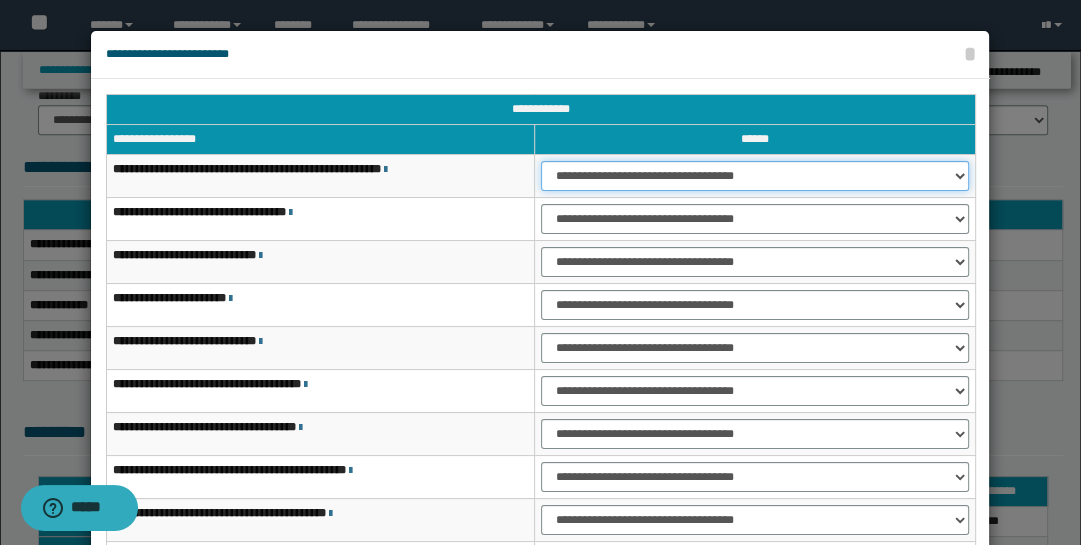 click on "**********" at bounding box center (755, 176) 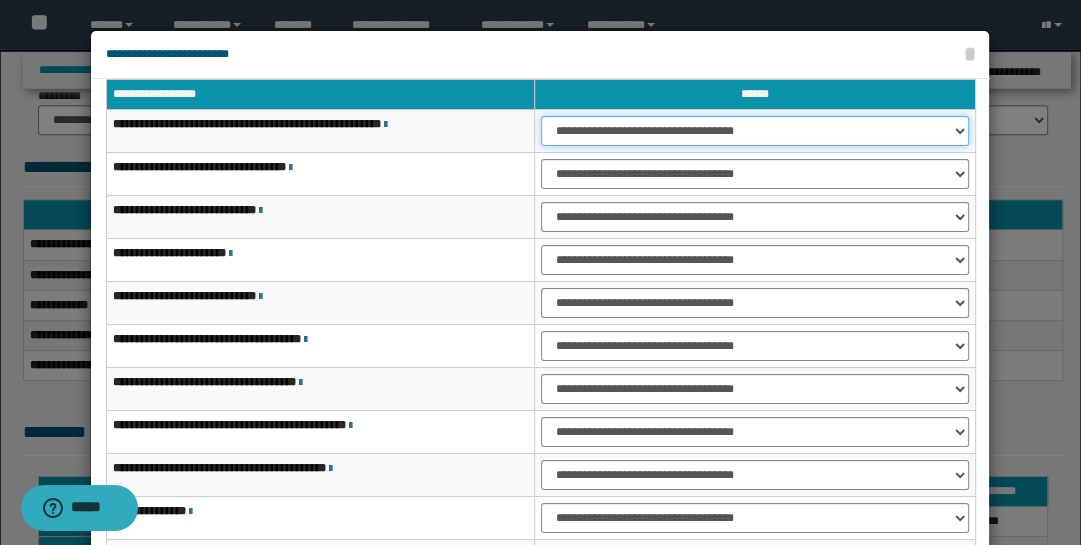 scroll, scrollTop: 143, scrollLeft: 0, axis: vertical 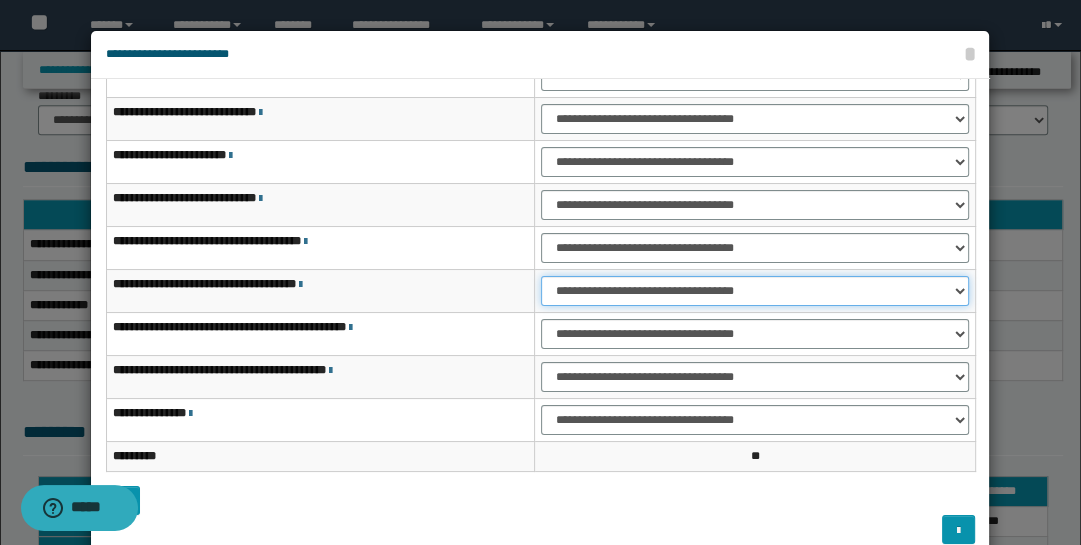 click on "**********" at bounding box center [755, 291] 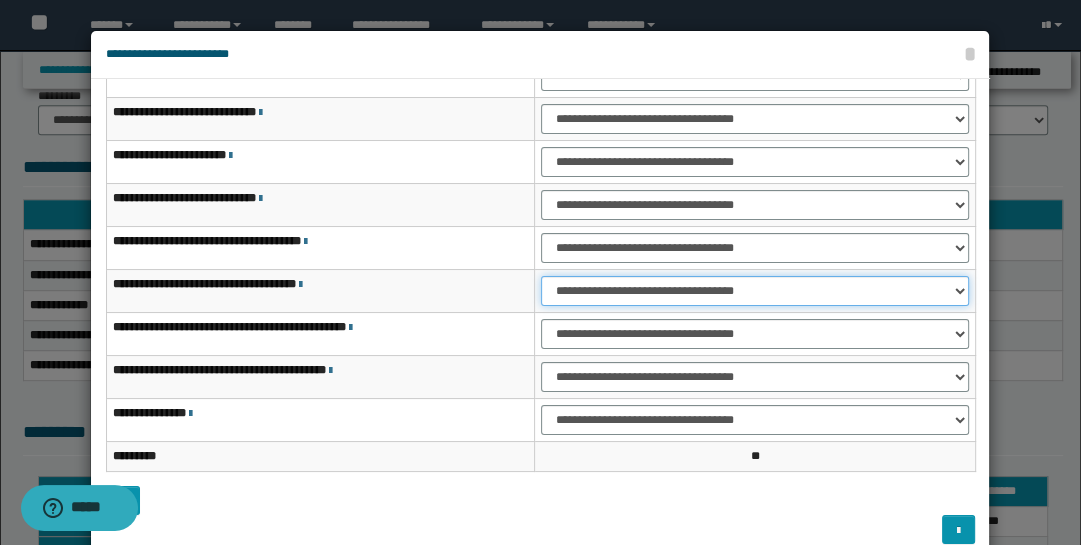 select on "***" 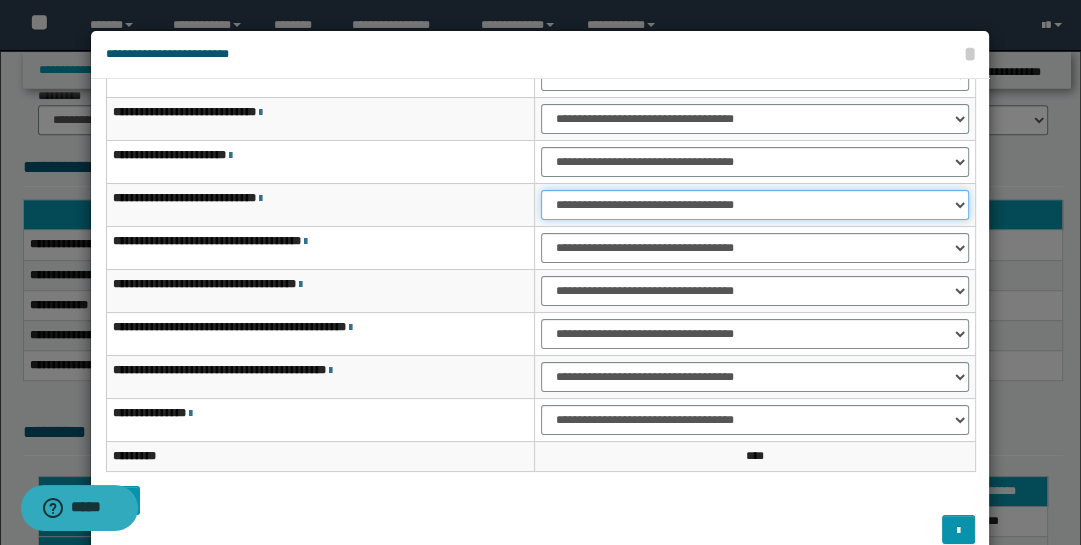 click on "**********" at bounding box center (755, 205) 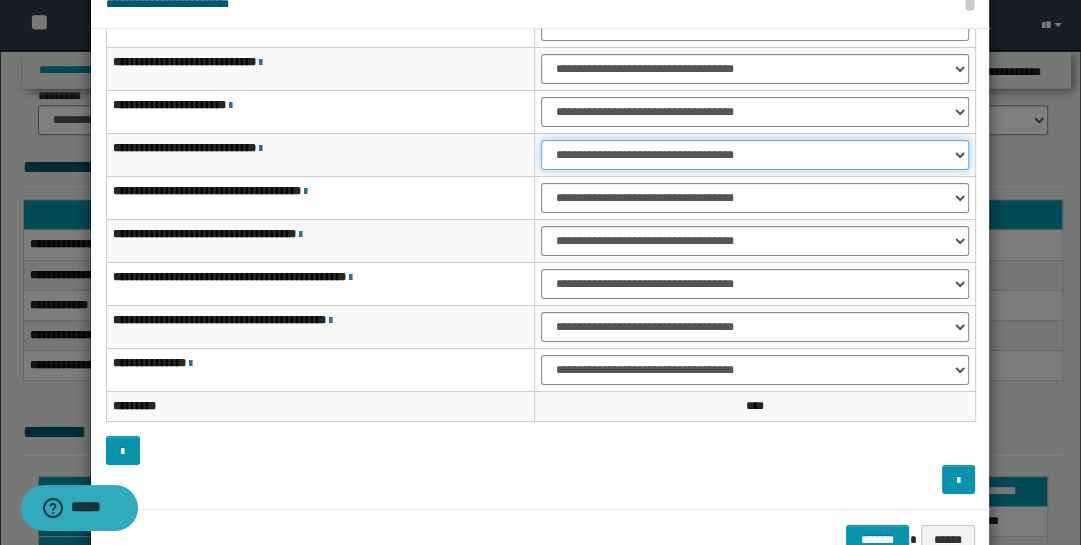 scroll, scrollTop: 104, scrollLeft: 0, axis: vertical 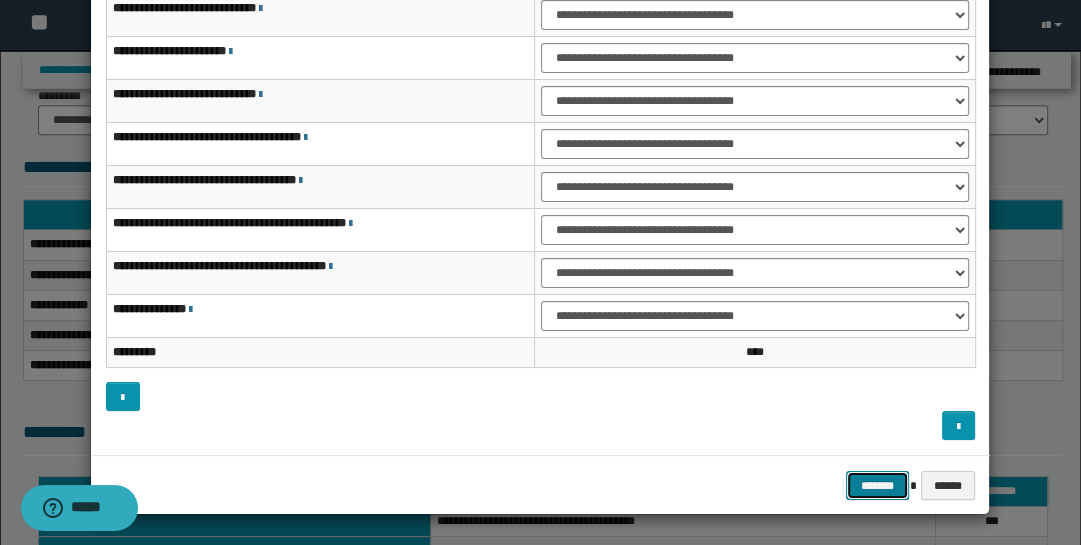click on "*******" at bounding box center (878, 485) 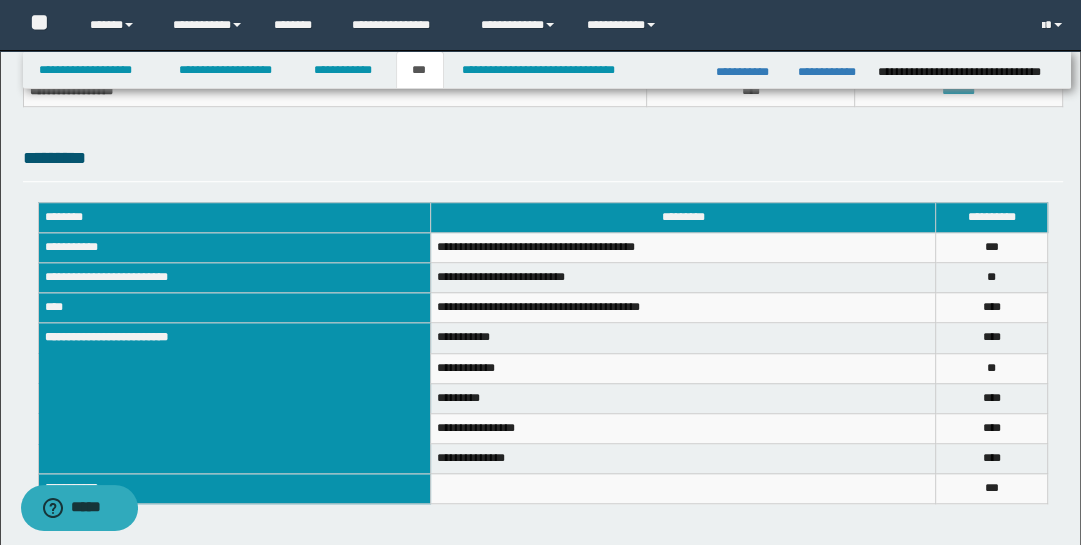 scroll, scrollTop: 1046, scrollLeft: 0, axis: vertical 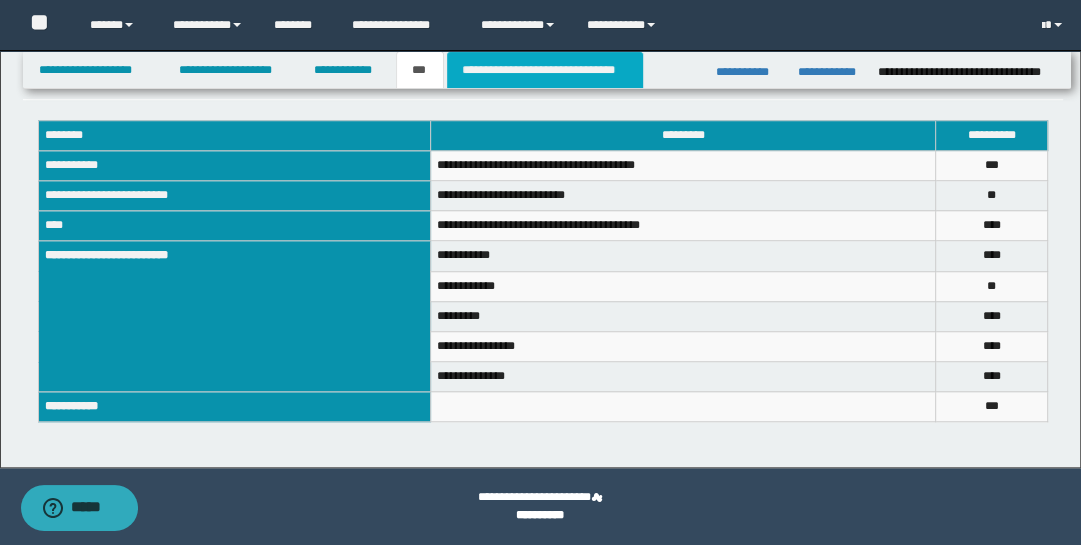 click on "**********" at bounding box center [545, 70] 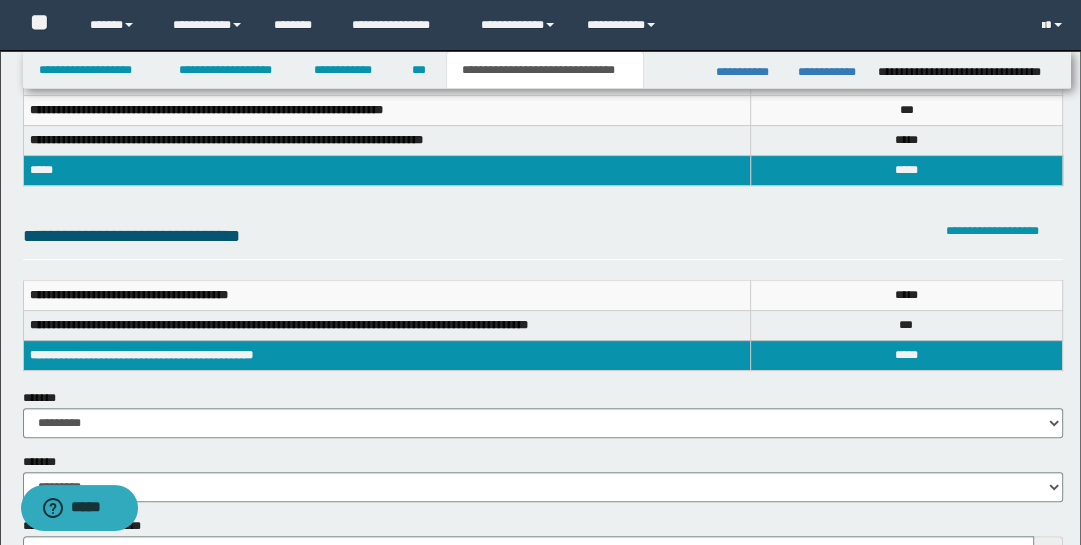 scroll, scrollTop: 230, scrollLeft: 0, axis: vertical 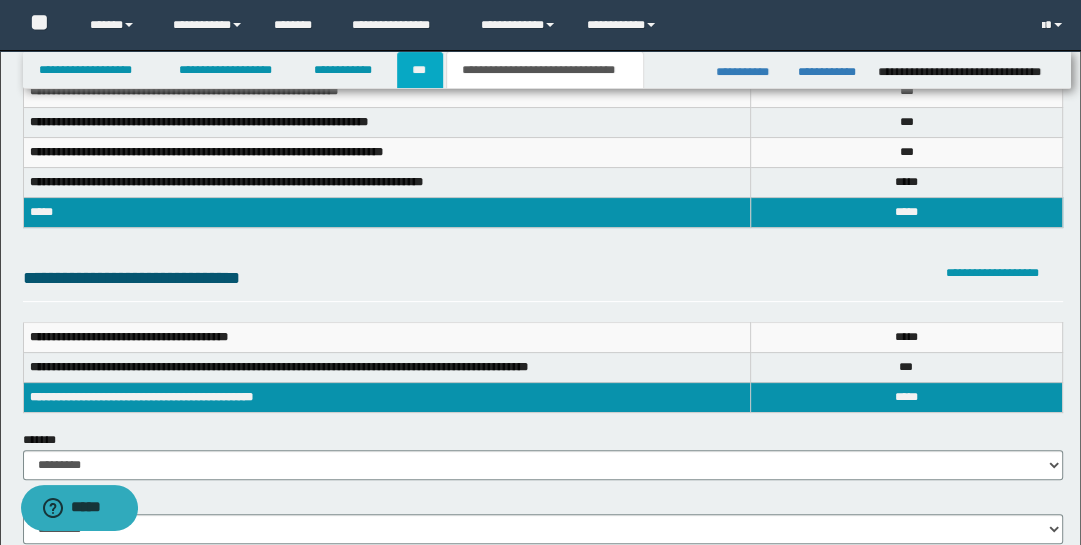 click on "***" at bounding box center (420, 70) 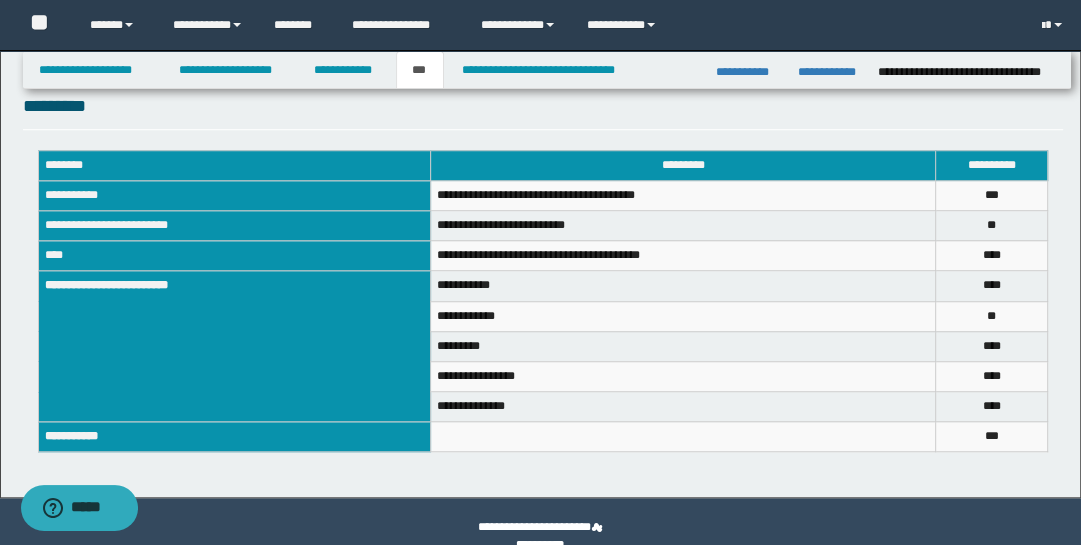 scroll, scrollTop: 740, scrollLeft: 0, axis: vertical 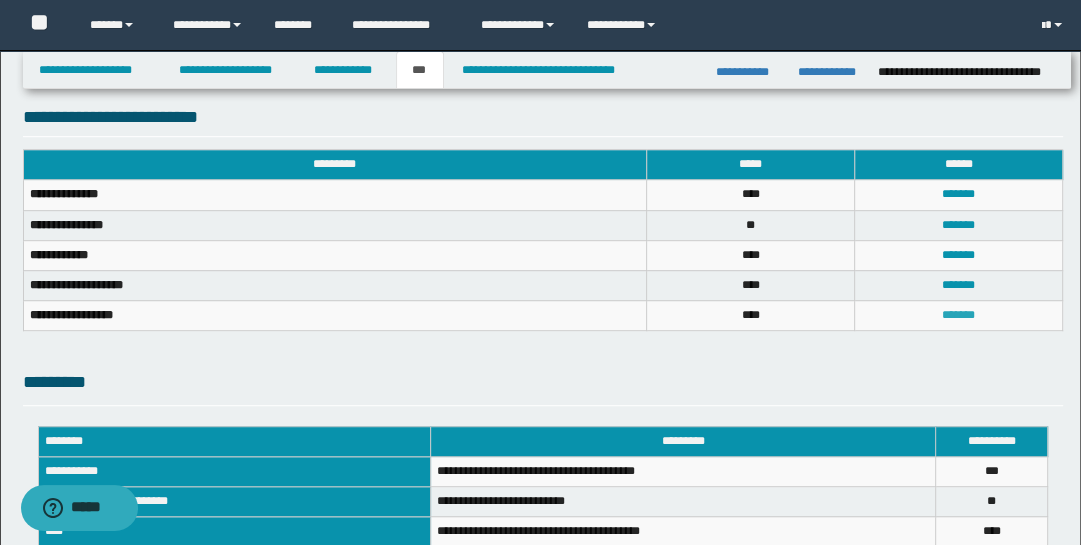 click on "*******" at bounding box center (958, 315) 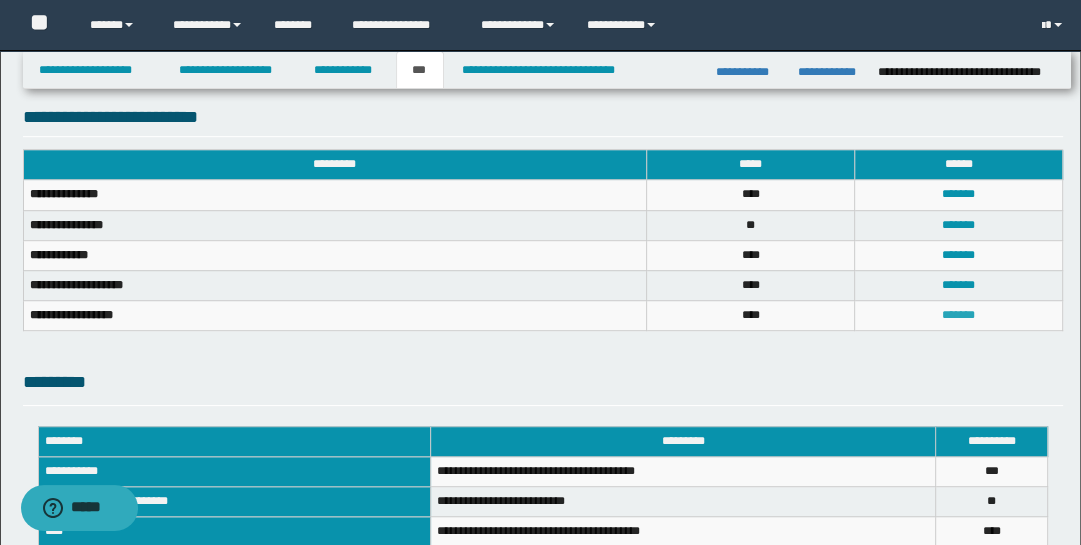 scroll, scrollTop: 0, scrollLeft: 0, axis: both 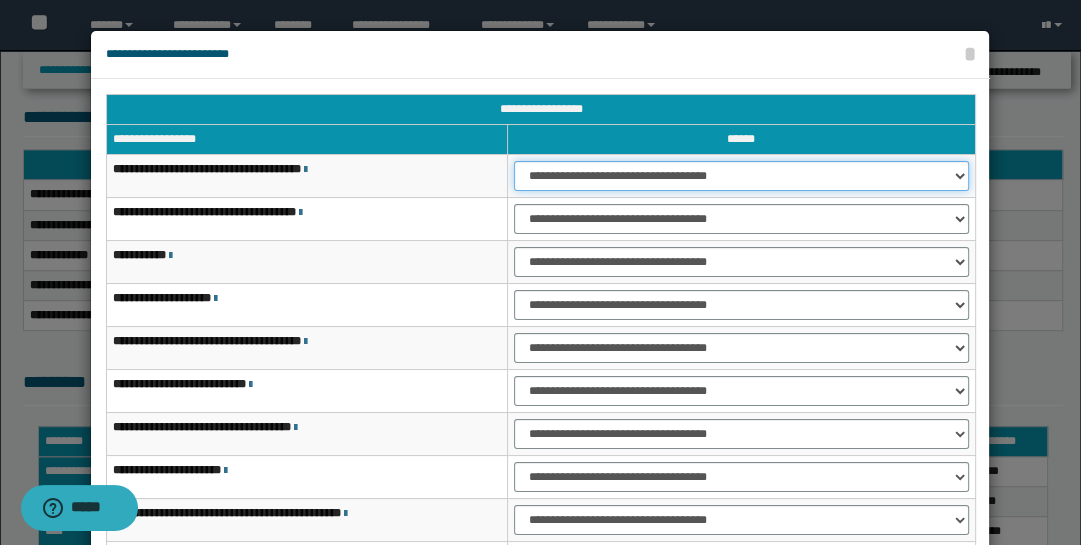 click on "**********" at bounding box center [741, 176] 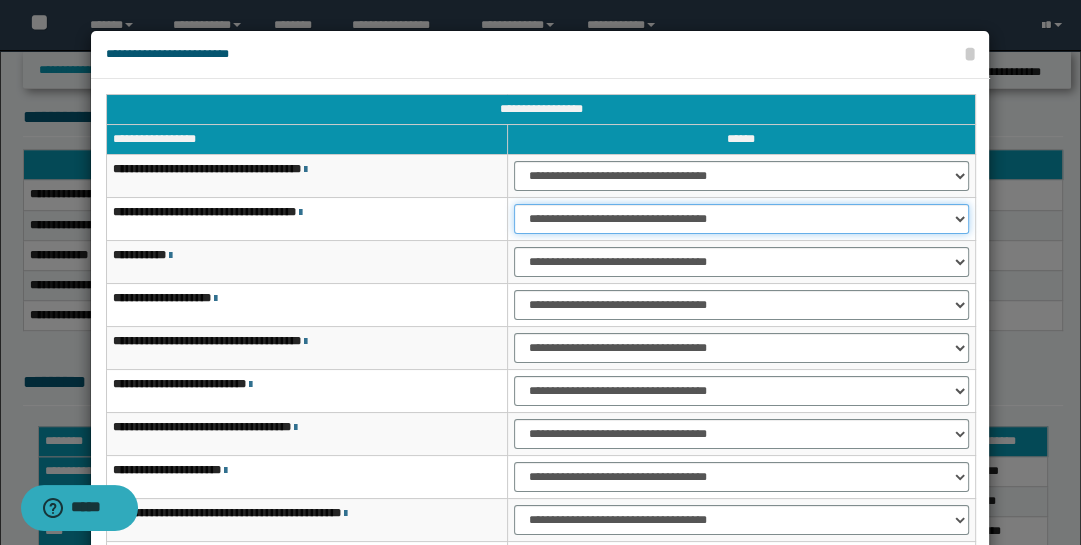click on "**********" at bounding box center (741, 219) 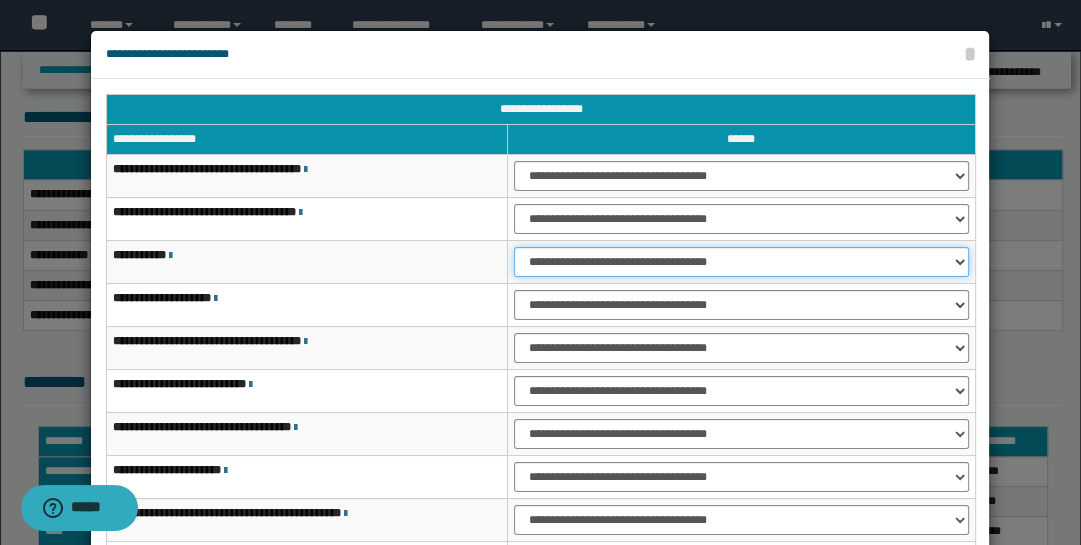 click on "**********" at bounding box center (741, 262) 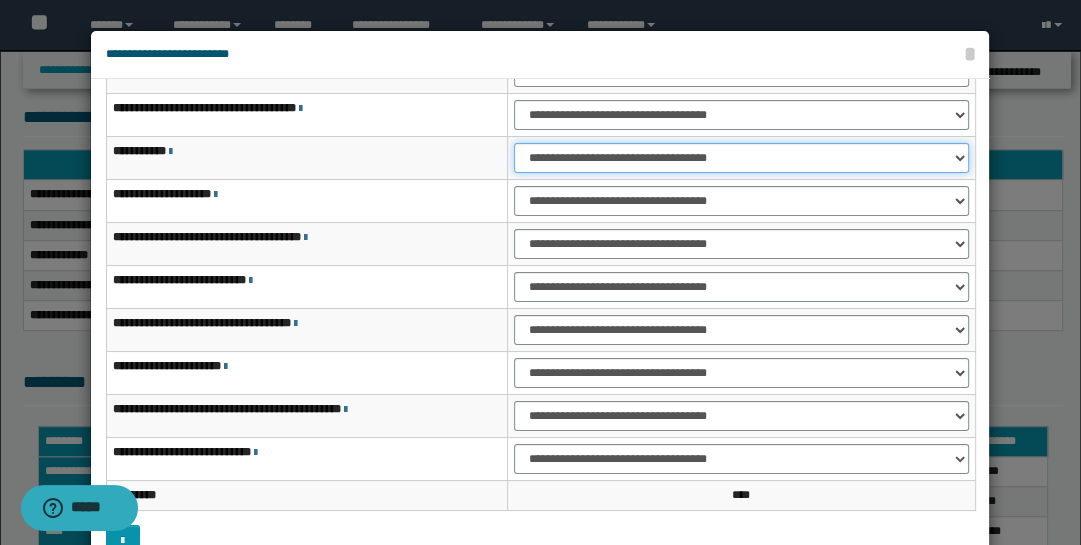 scroll, scrollTop: 115, scrollLeft: 0, axis: vertical 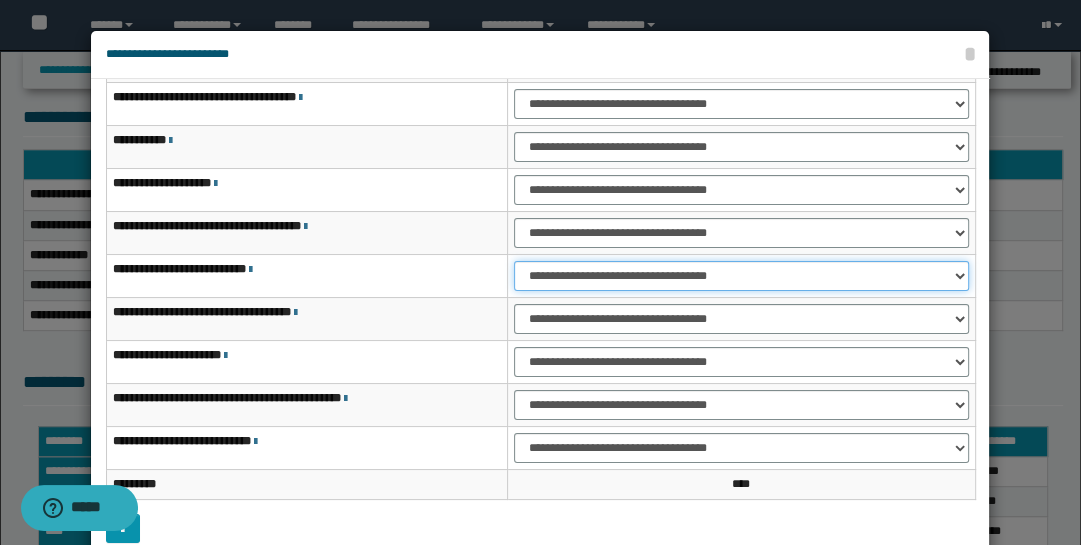 click on "**********" at bounding box center (741, 276) 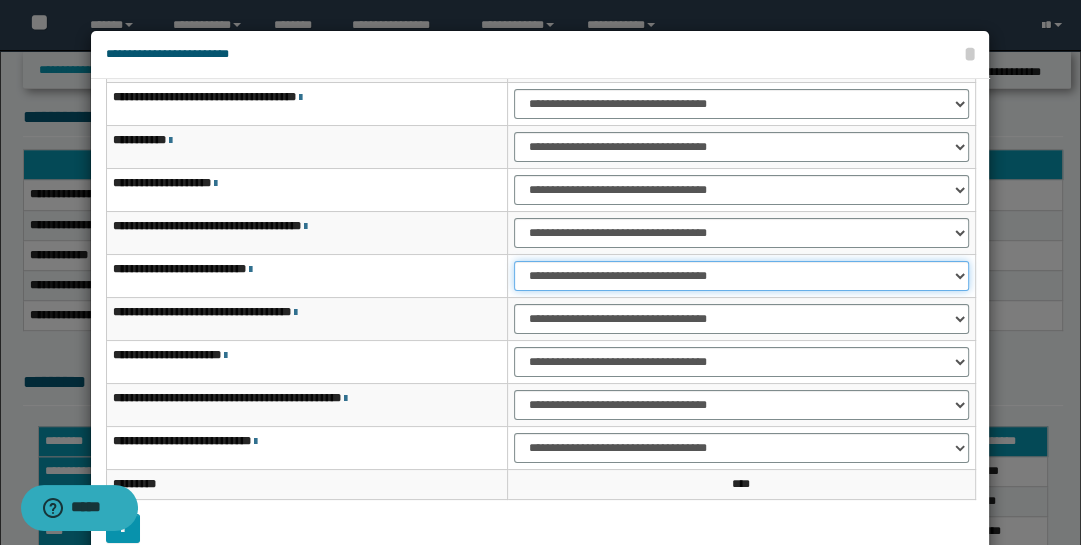 click on "**********" at bounding box center (741, 276) 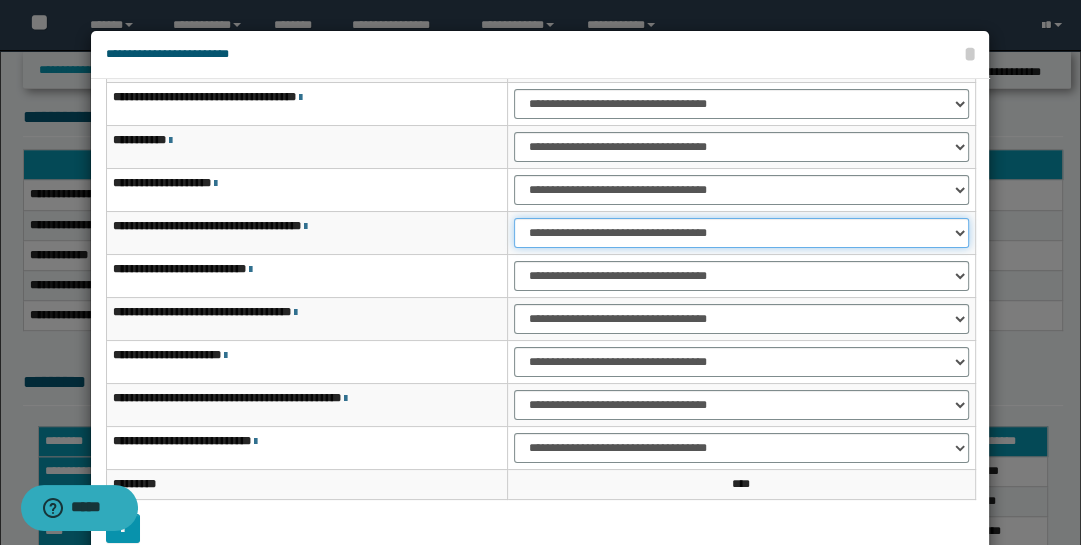click on "**********" at bounding box center (741, 233) 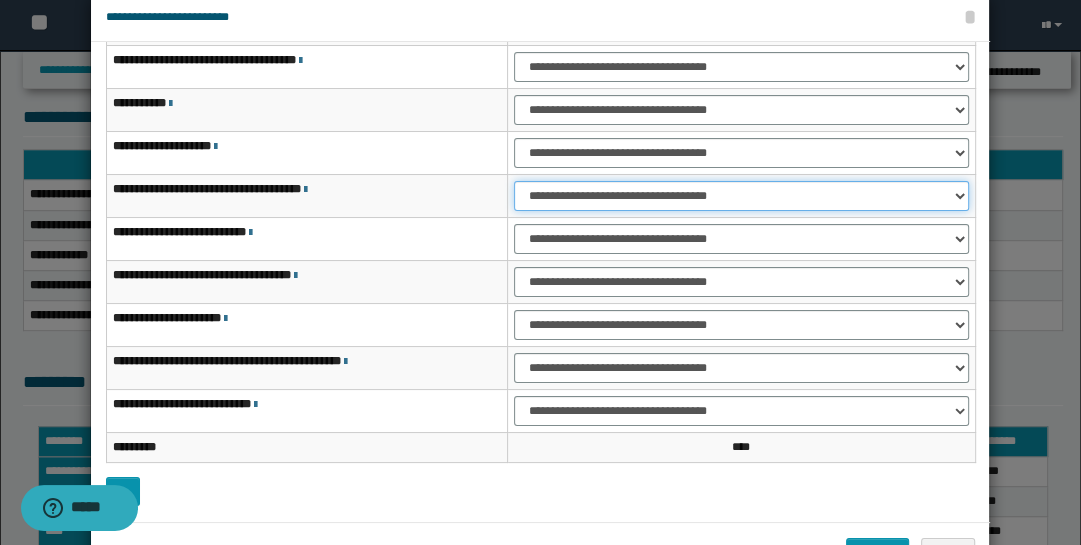 scroll, scrollTop: 104, scrollLeft: 0, axis: vertical 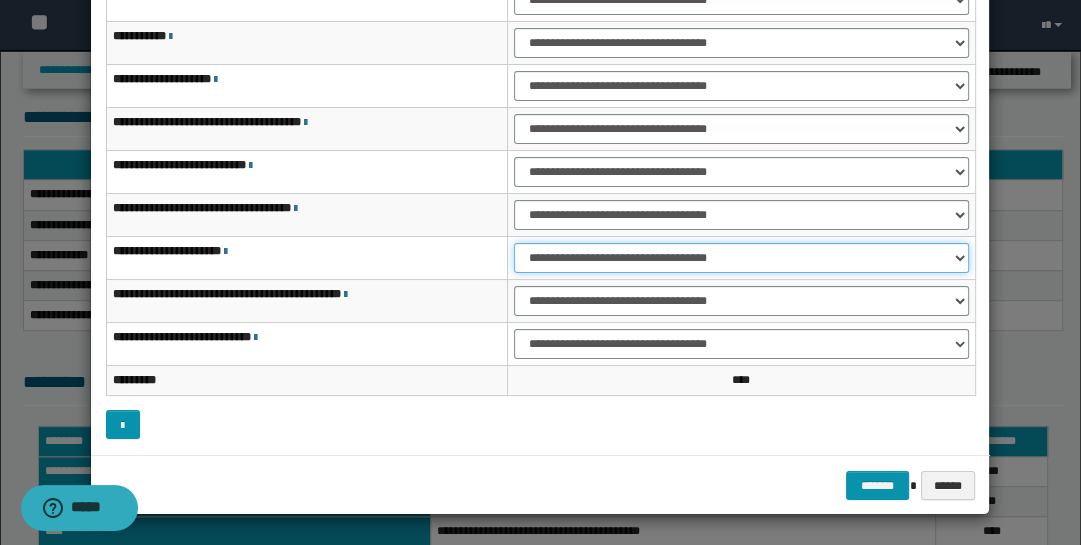 click on "**********" at bounding box center (741, 258) 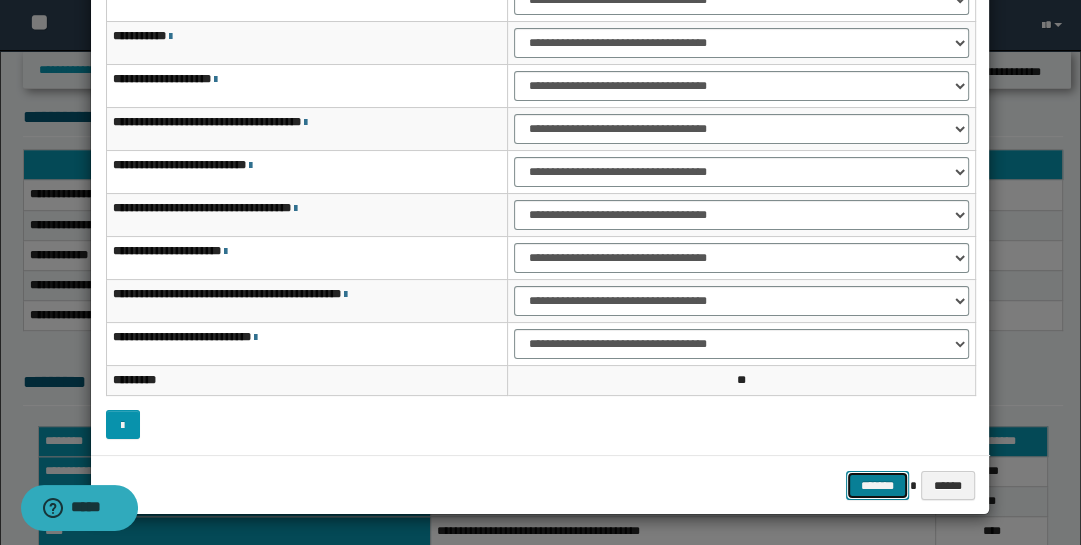 click on "*******" at bounding box center (878, 485) 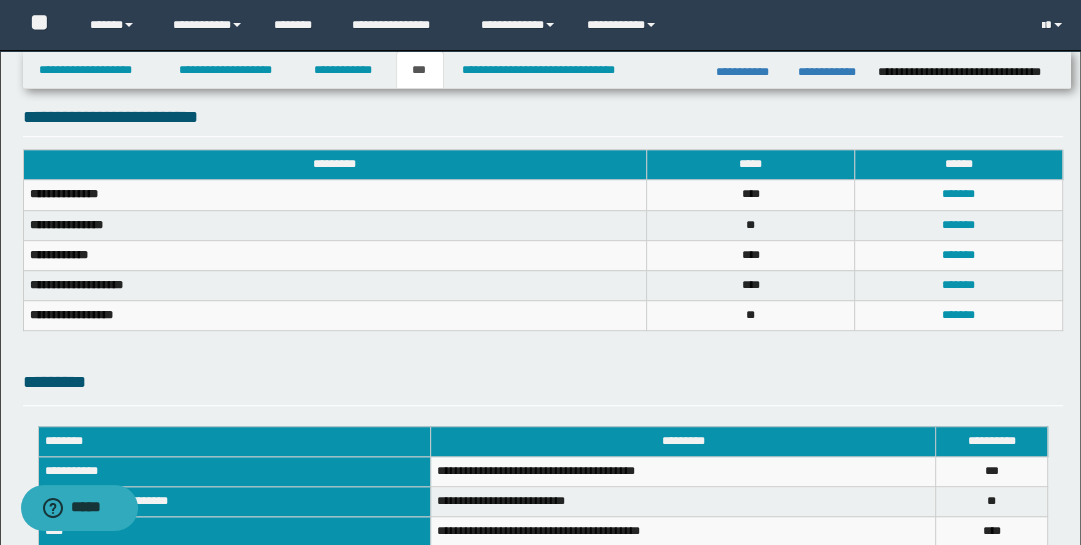 scroll, scrollTop: 1046, scrollLeft: 0, axis: vertical 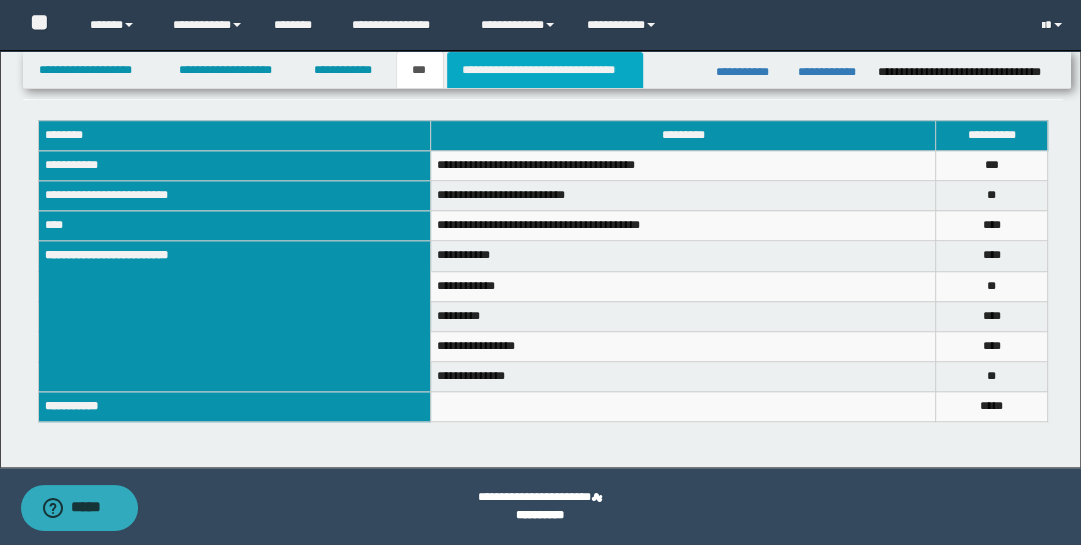click on "**********" at bounding box center (545, 70) 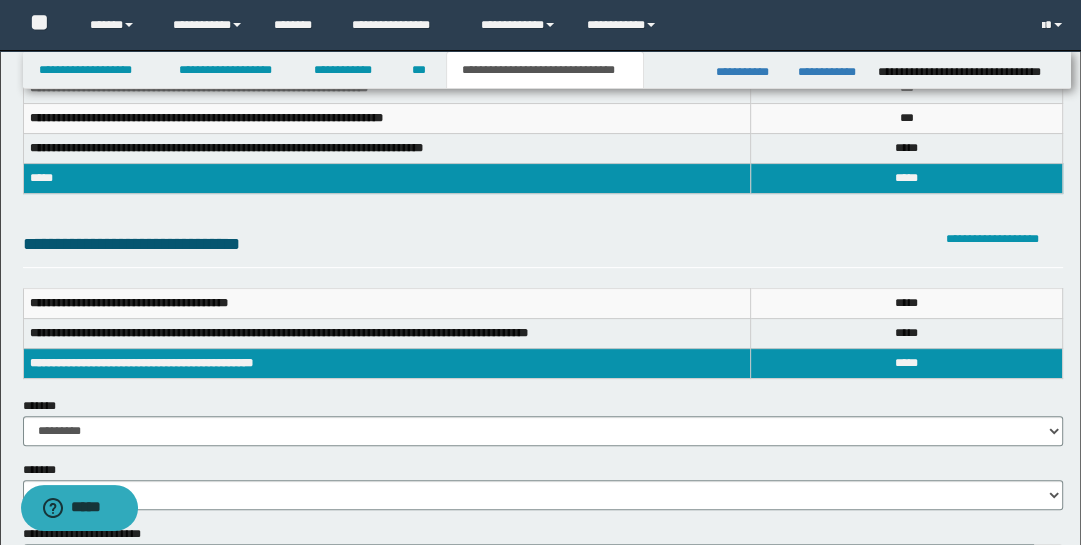 scroll, scrollTop: 264, scrollLeft: 0, axis: vertical 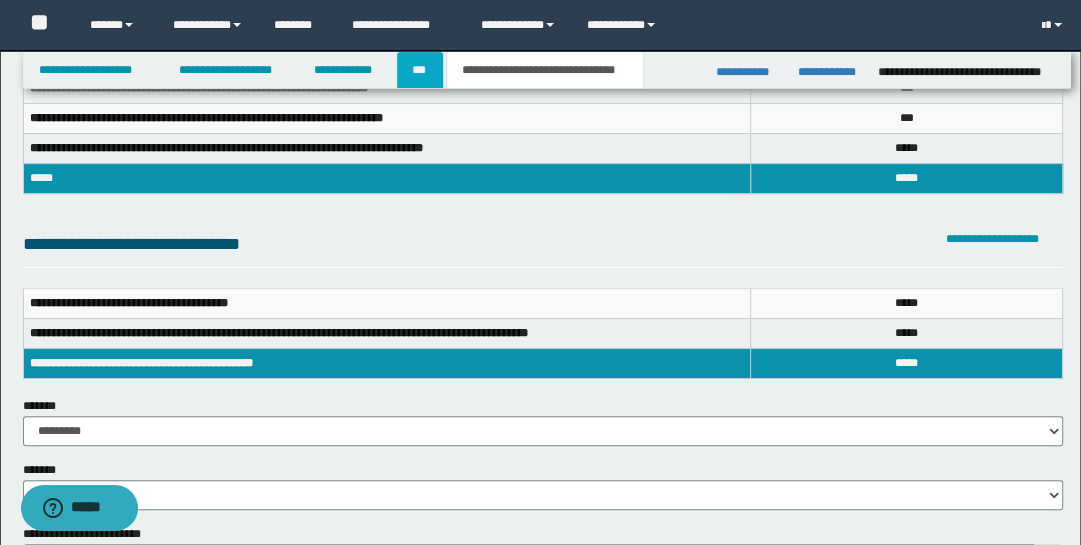 click on "***" at bounding box center (420, 70) 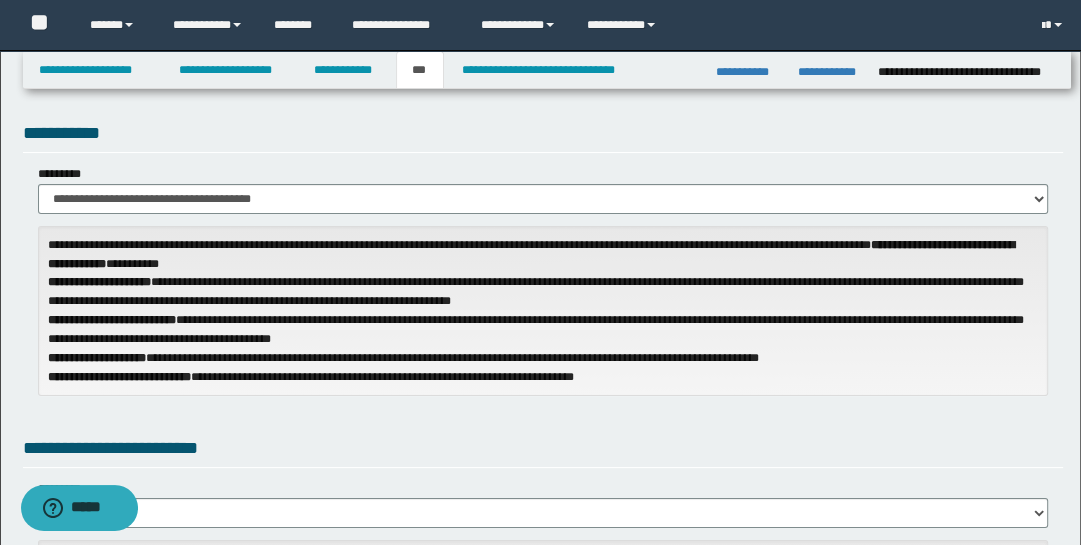 scroll, scrollTop: 27, scrollLeft: 0, axis: vertical 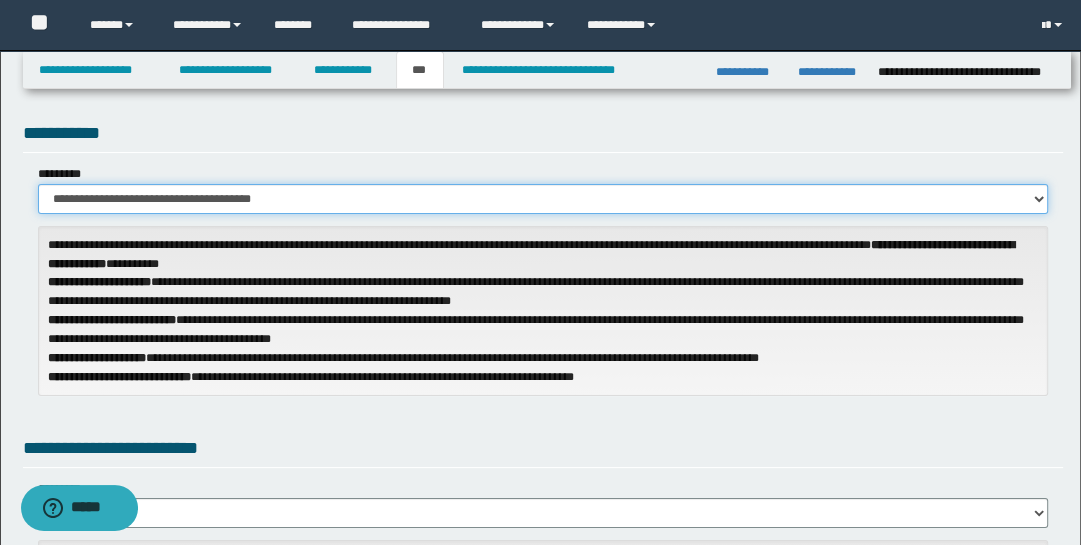 click on "**********" at bounding box center (543, 199) 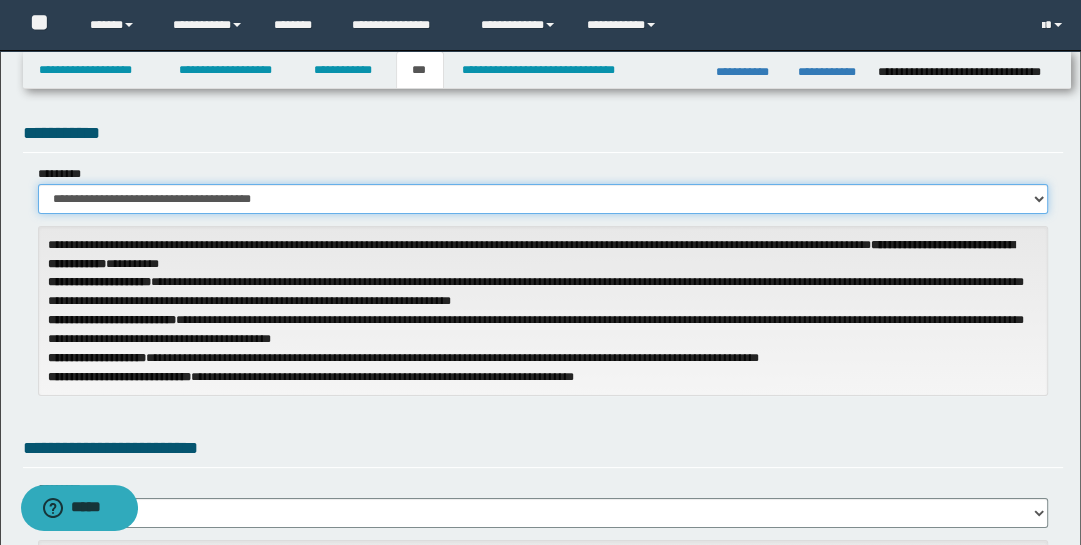 select on "**" 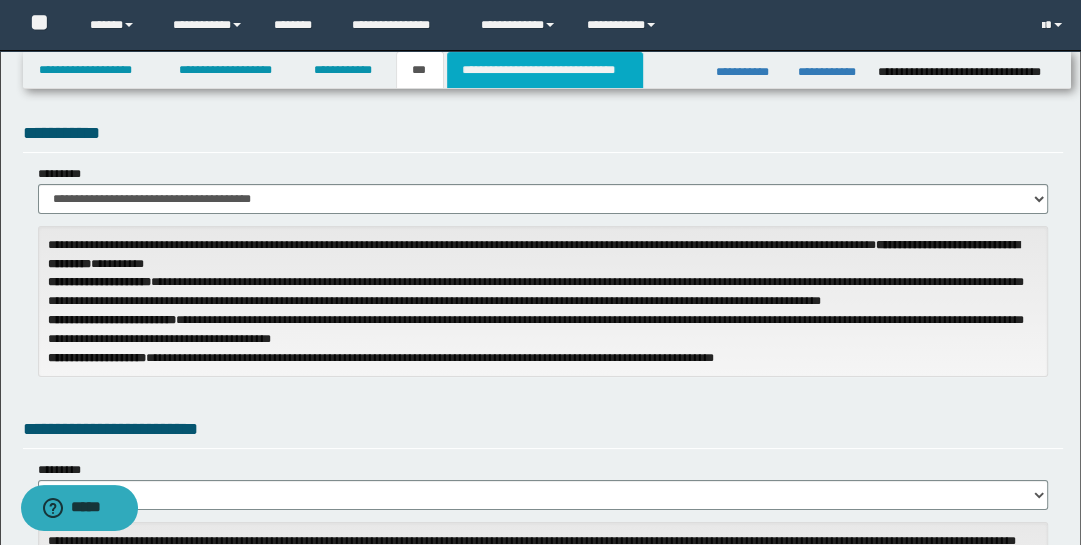 click on "**********" at bounding box center [545, 70] 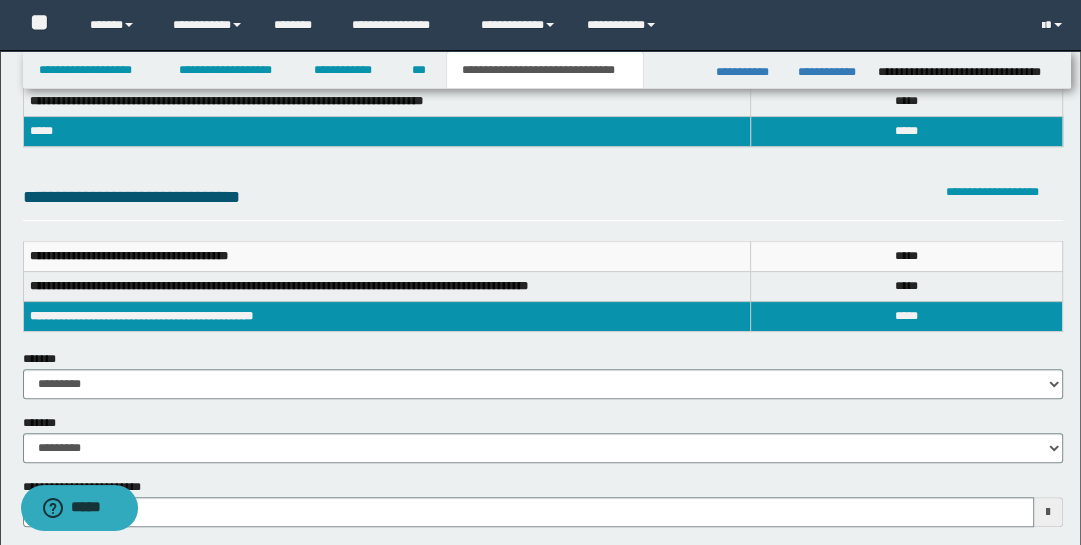 scroll, scrollTop: 127, scrollLeft: 0, axis: vertical 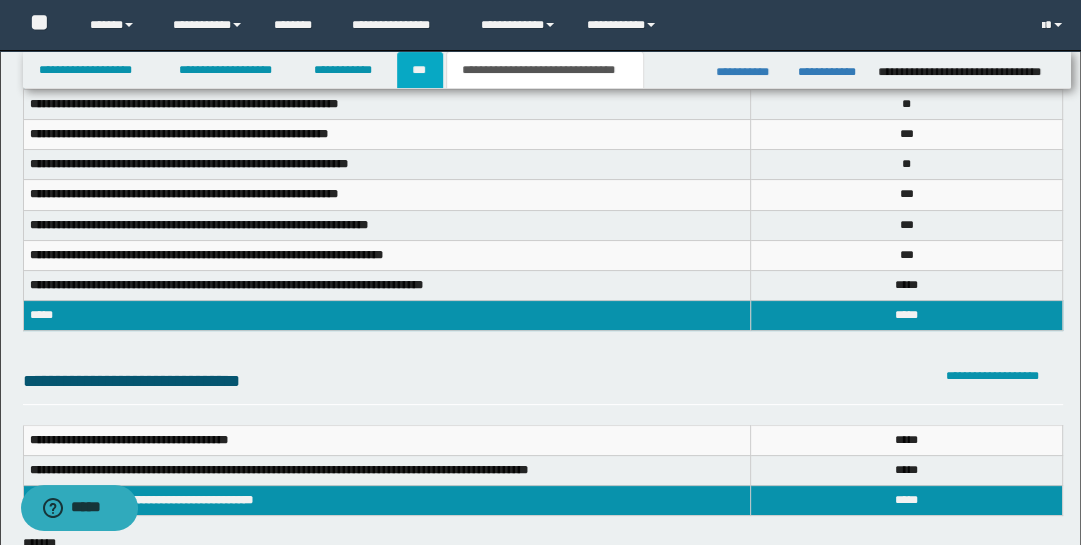 click on "***" at bounding box center (420, 70) 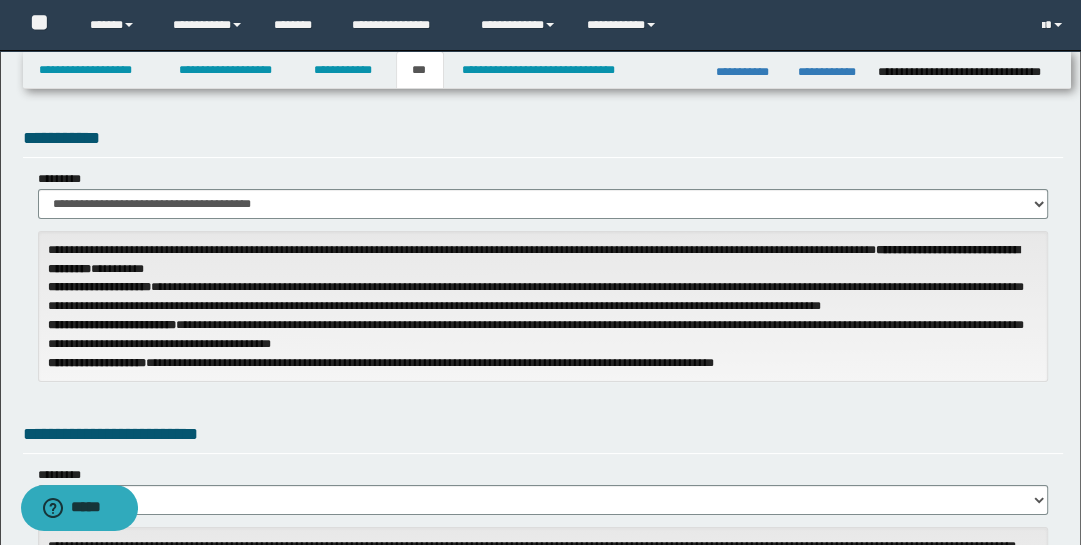 scroll, scrollTop: 22, scrollLeft: 0, axis: vertical 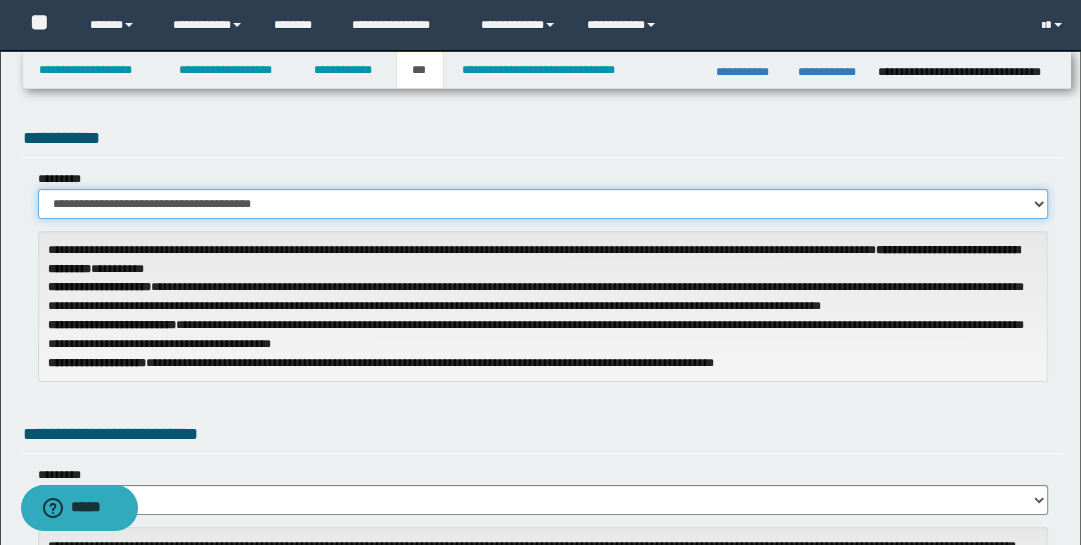 click on "**********" at bounding box center [543, 204] 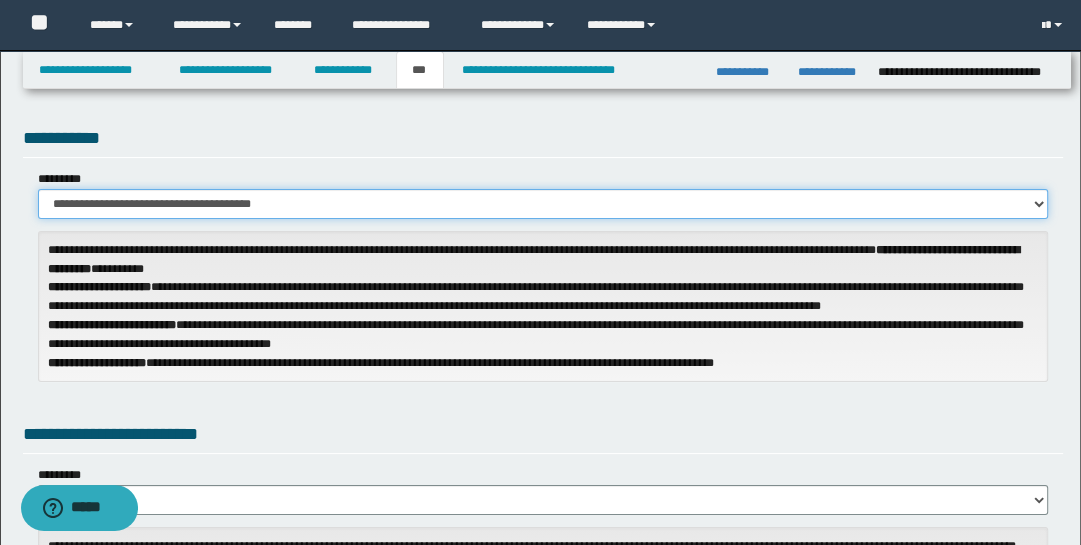 select on "**" 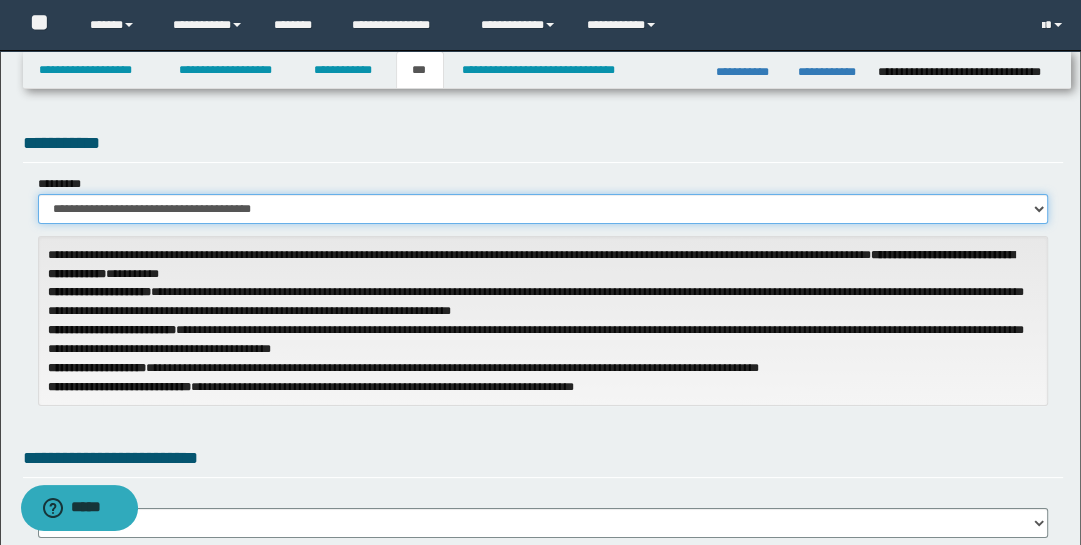 scroll, scrollTop: 0, scrollLeft: 0, axis: both 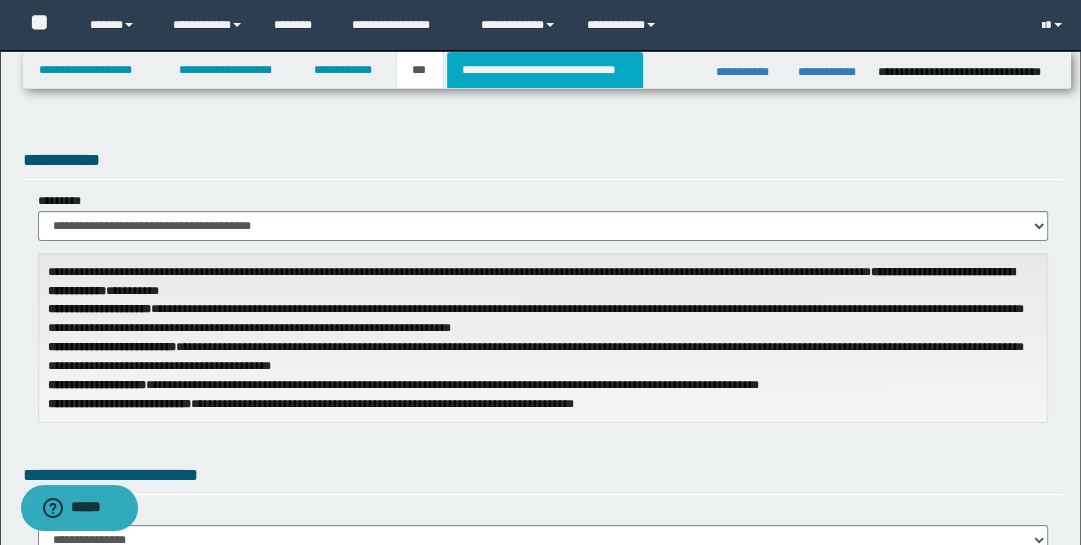 click on "**********" at bounding box center (545, 70) 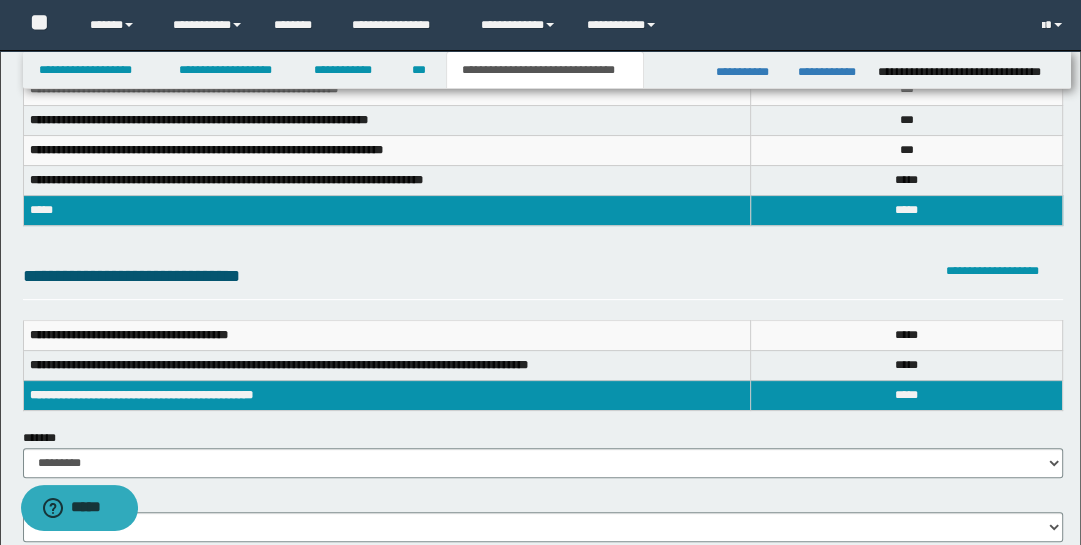 scroll, scrollTop: 37, scrollLeft: 0, axis: vertical 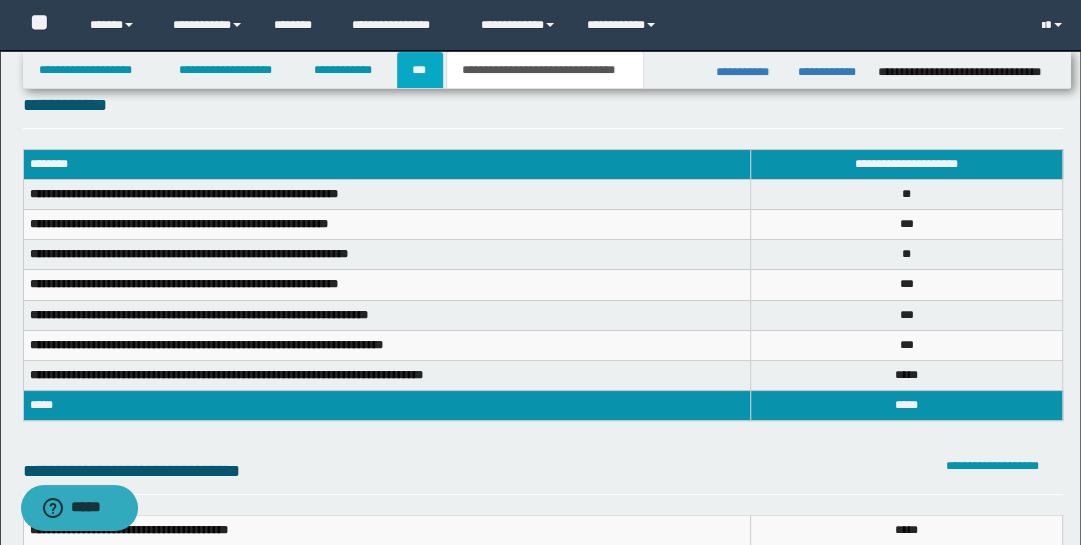 click on "***" at bounding box center [420, 70] 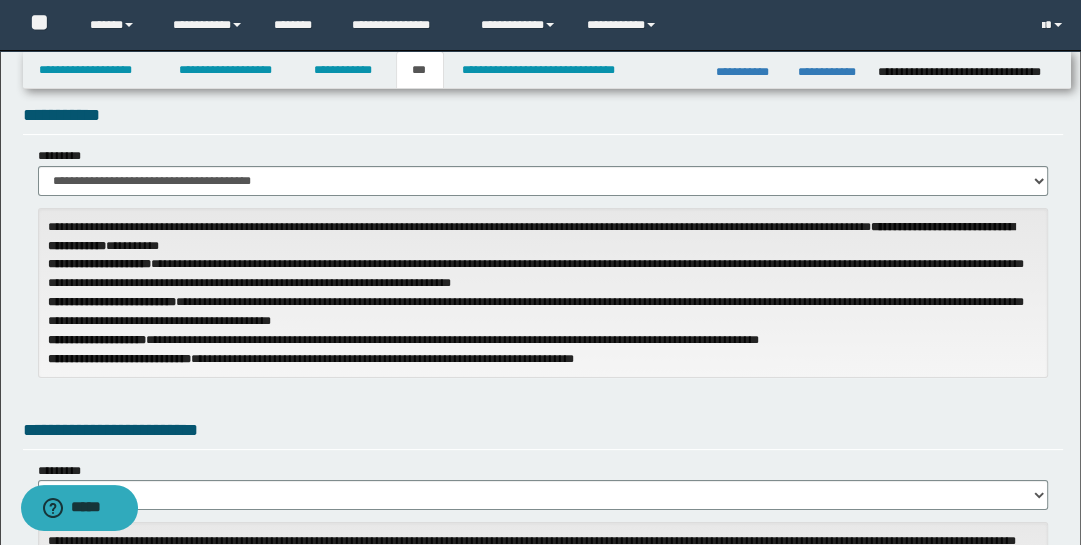 scroll, scrollTop: 243, scrollLeft: 0, axis: vertical 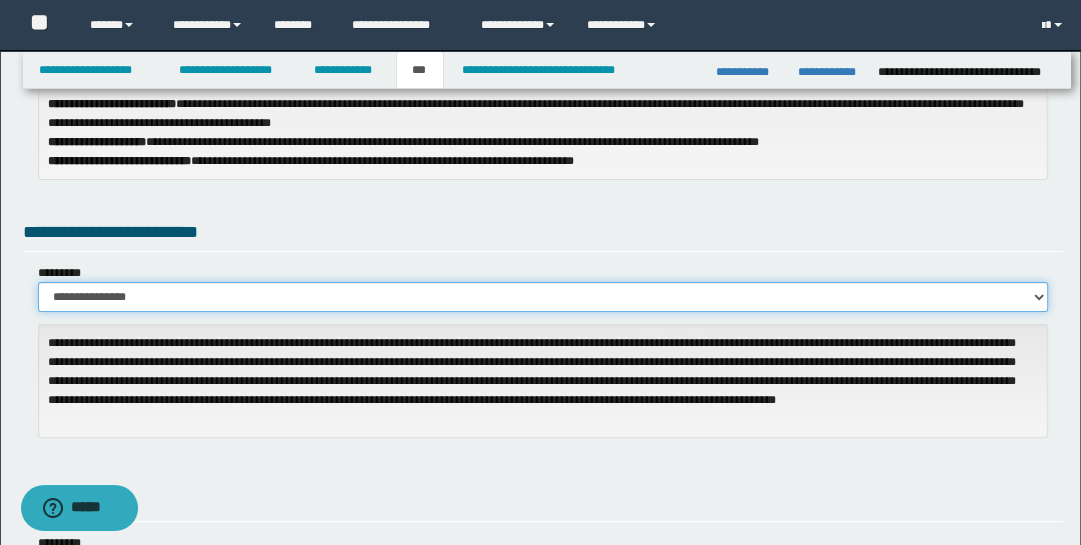 click on "**********" at bounding box center [543, 297] 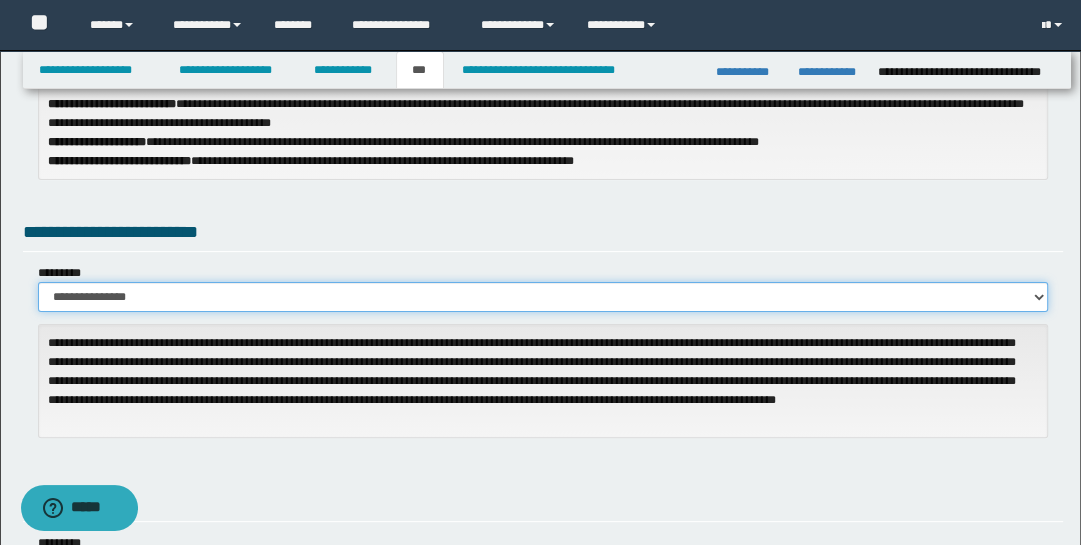 select on "***" 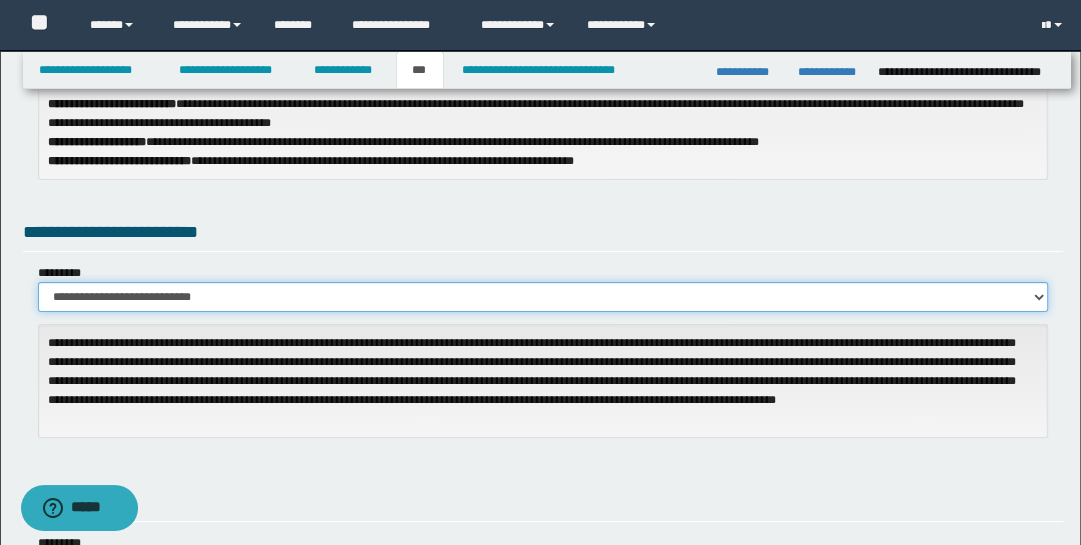 click on "**********" at bounding box center (543, 297) 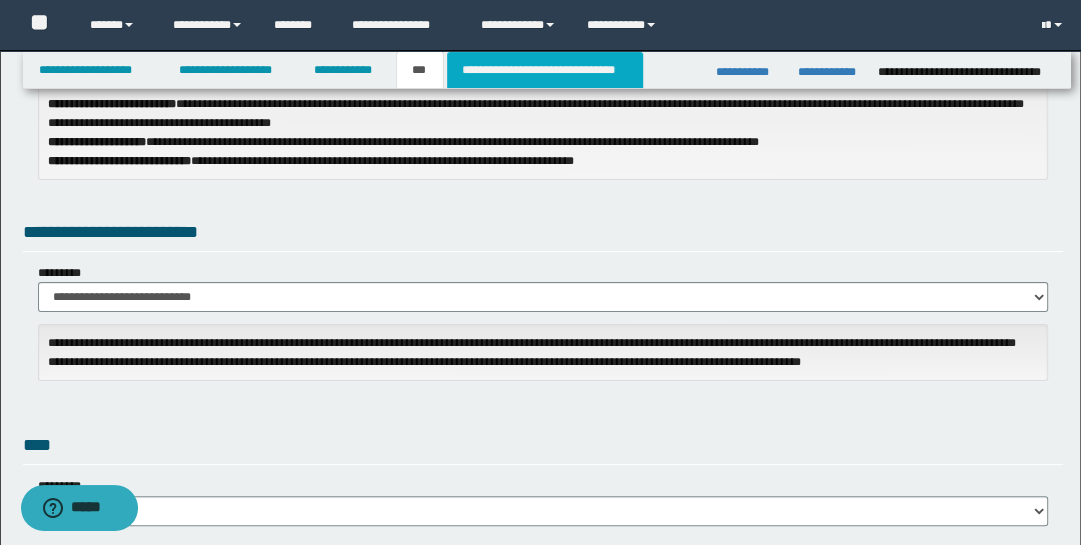 click on "**********" at bounding box center [545, 70] 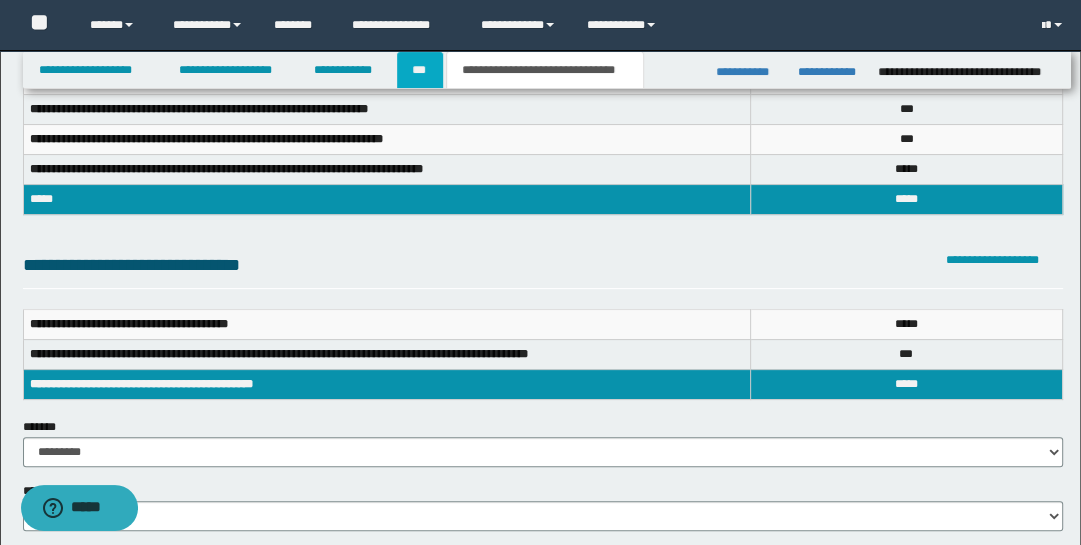click on "***" at bounding box center [420, 70] 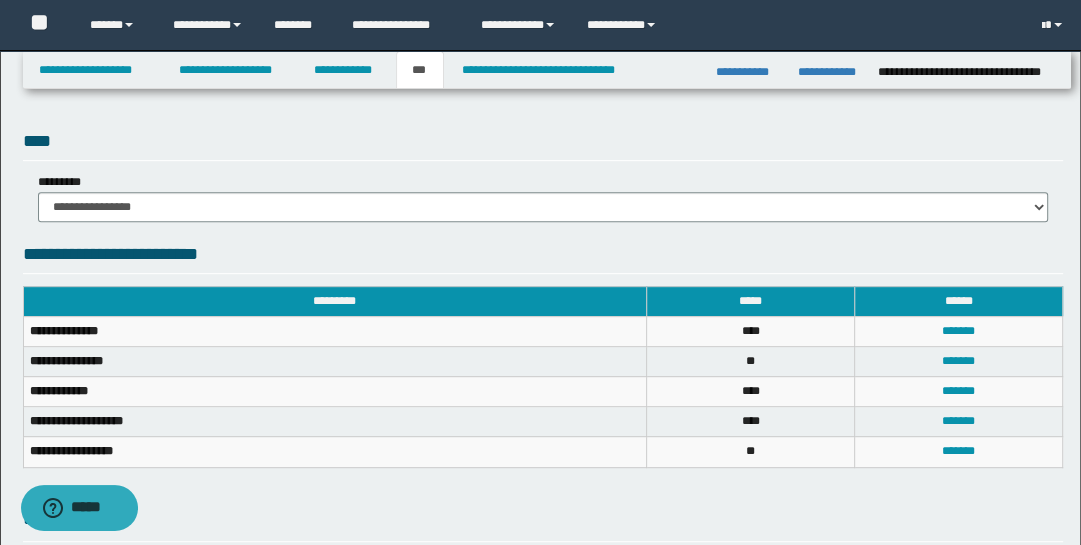 scroll, scrollTop: 549, scrollLeft: 0, axis: vertical 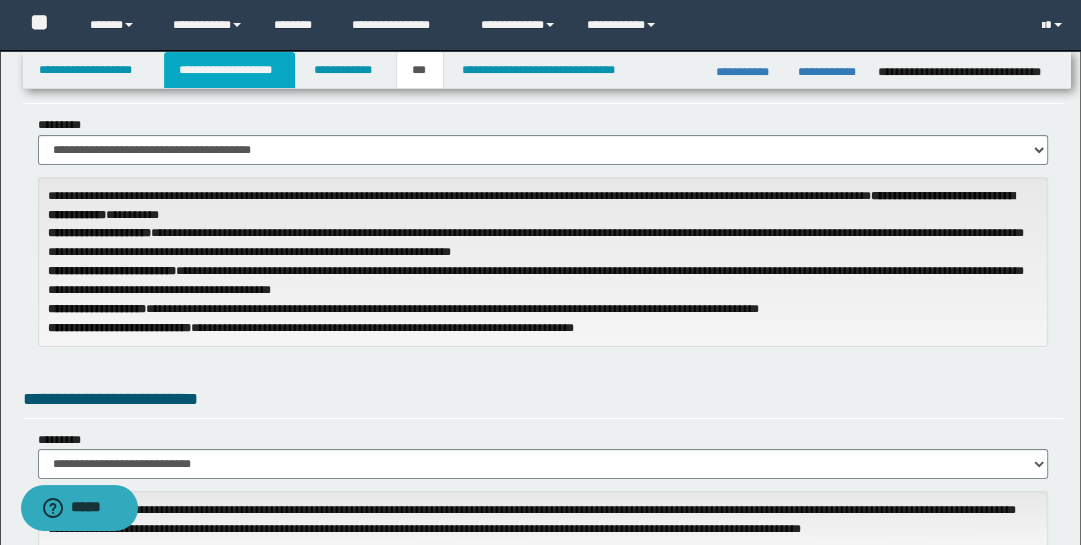 click on "**********" at bounding box center [229, 70] 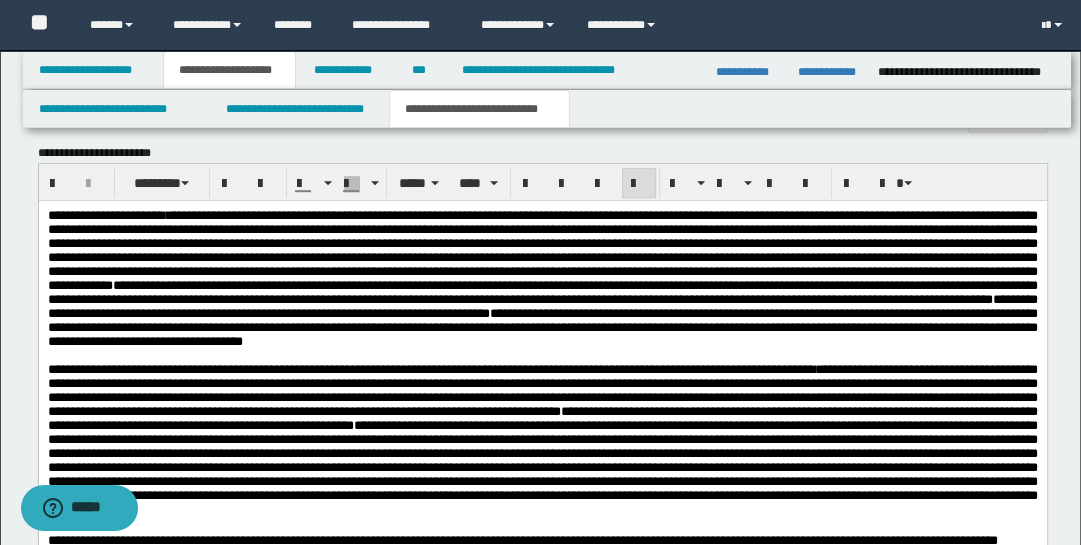 scroll, scrollTop: 944, scrollLeft: 0, axis: vertical 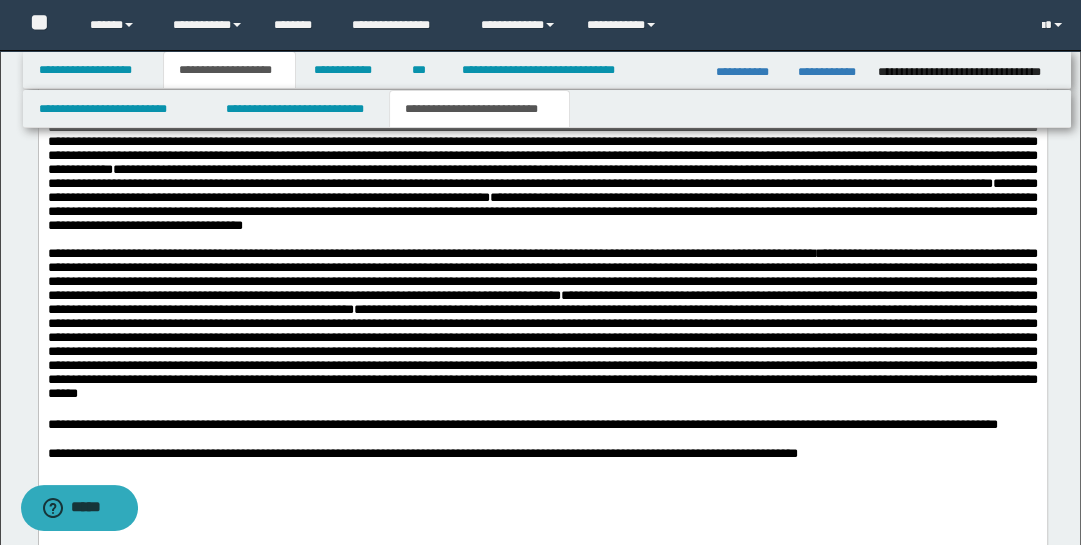 click at bounding box center (542, 351) 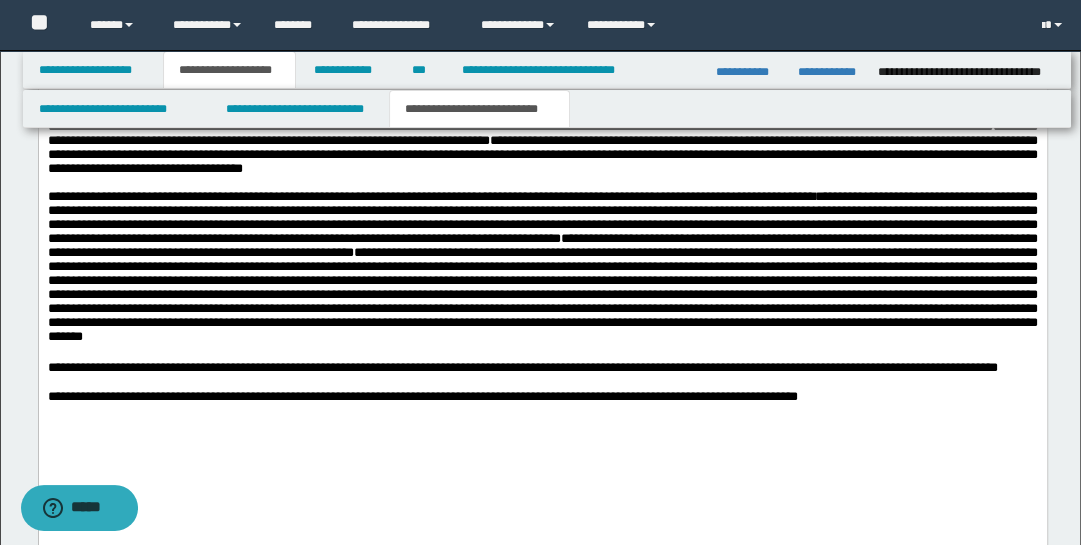 scroll, scrollTop: 1015, scrollLeft: 0, axis: vertical 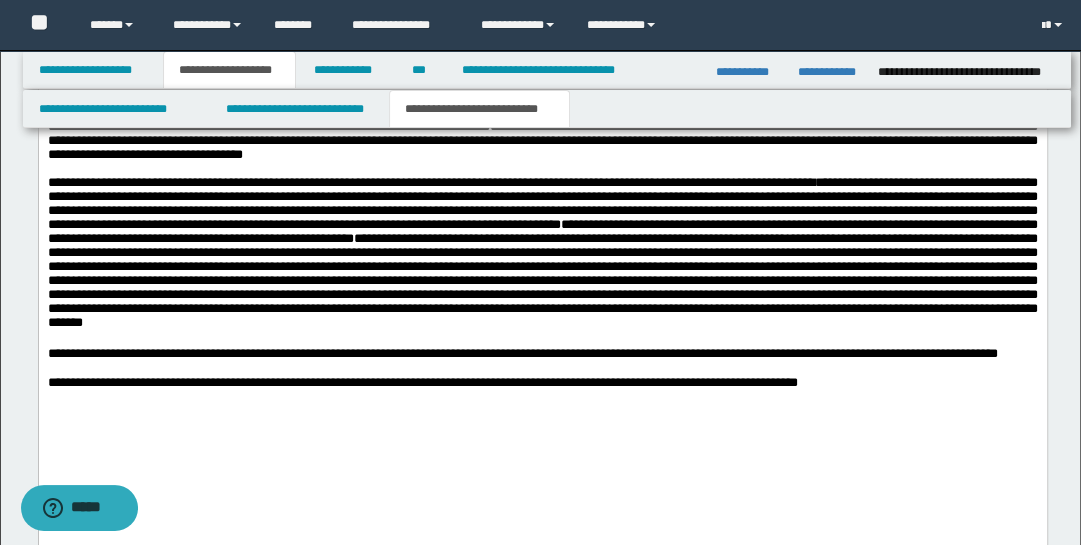 click at bounding box center [542, 280] 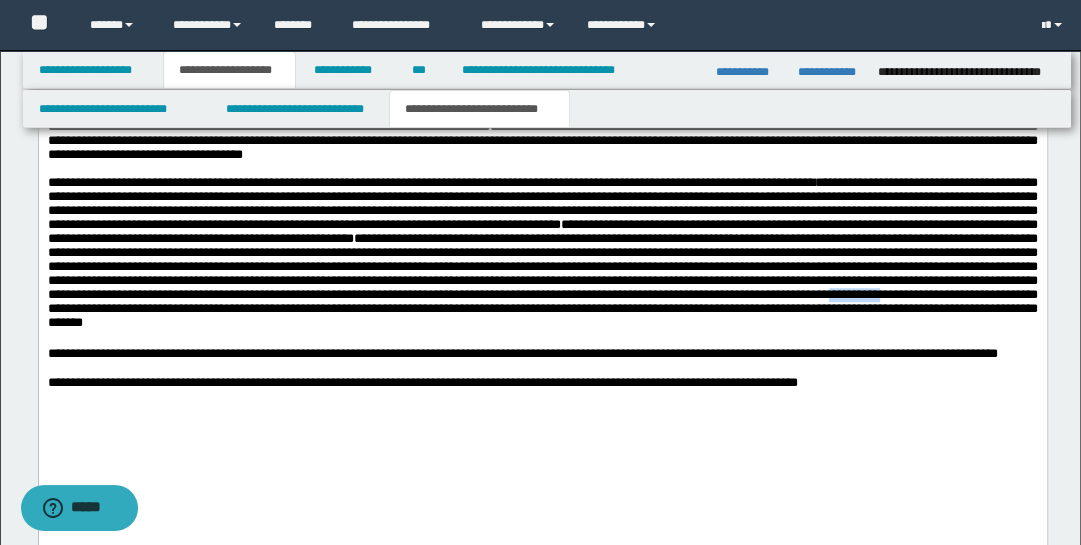click on "**********" at bounding box center [542, 231] 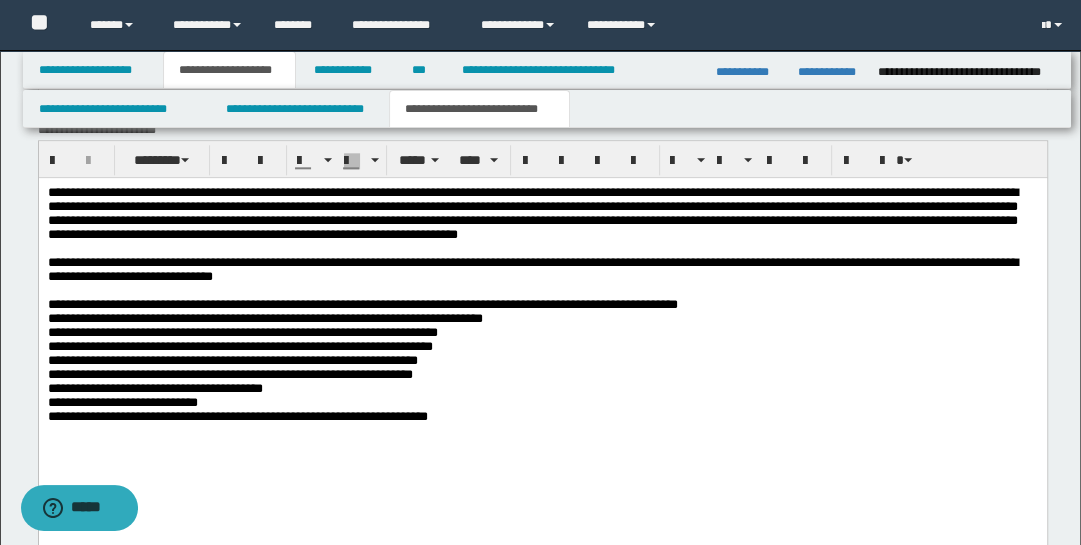 scroll, scrollTop: 1516, scrollLeft: 0, axis: vertical 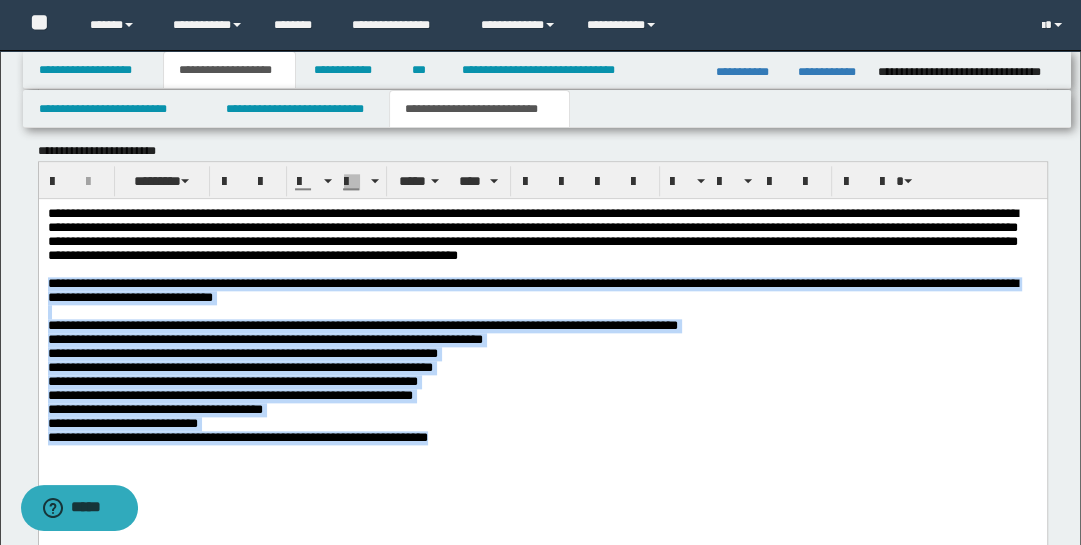 drag, startPoint x: 505, startPoint y: 467, endPoint x: 48, endPoint y: 302, distance: 485.87448 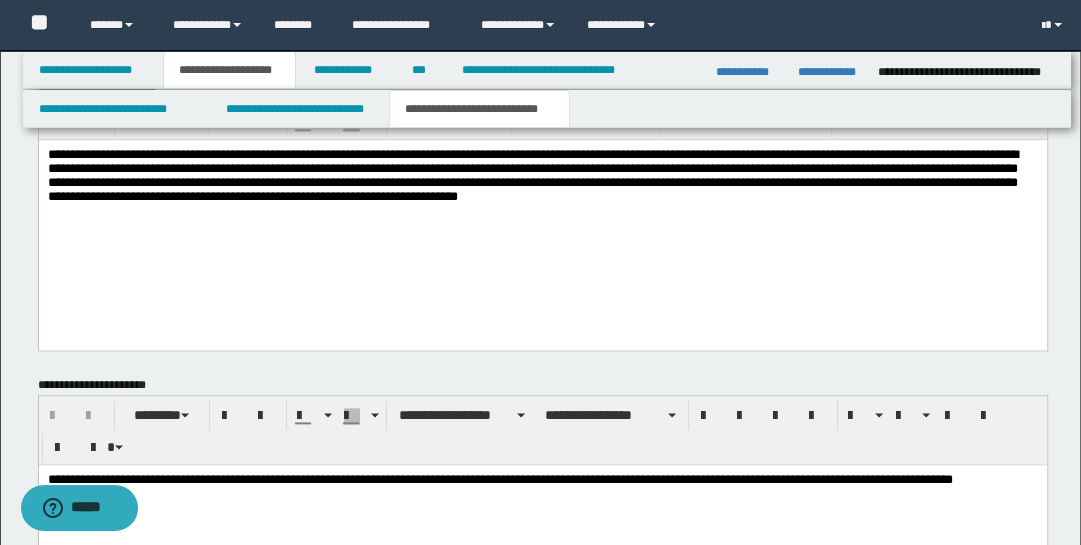 scroll, scrollTop: 1698, scrollLeft: 0, axis: vertical 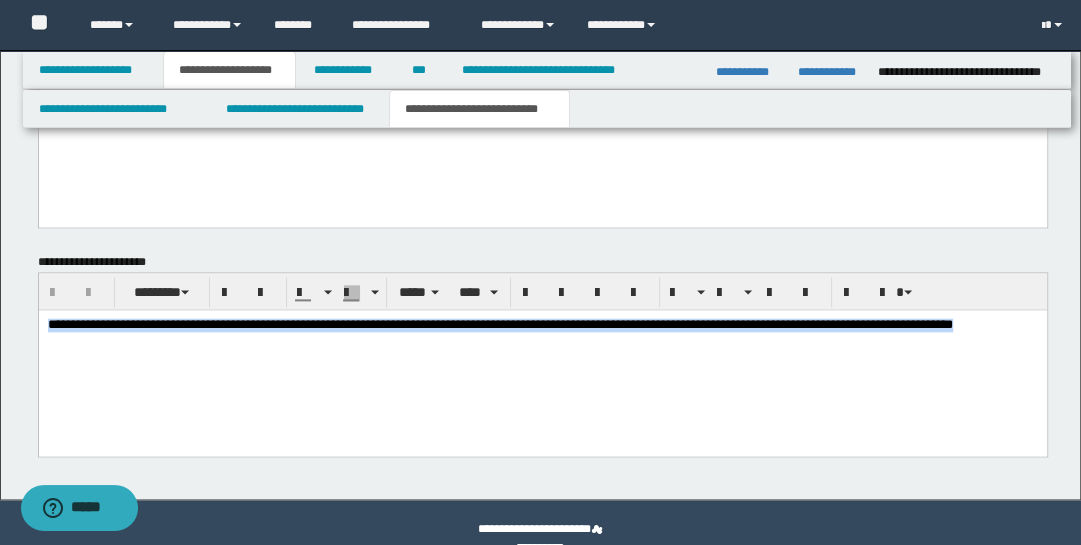 drag, startPoint x: 45, startPoint y: 325, endPoint x: 557, endPoint y: 349, distance: 512.5622 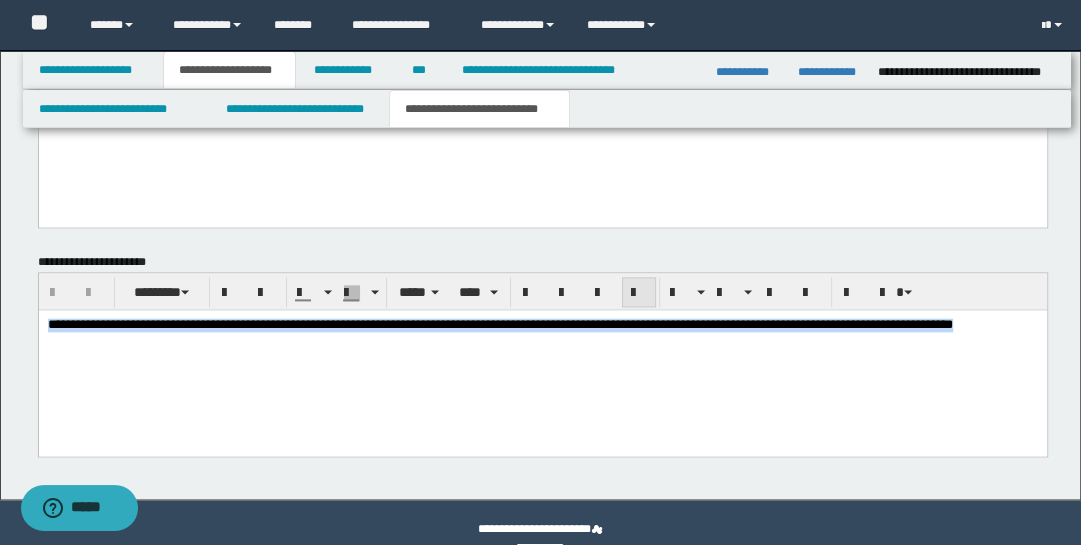 click at bounding box center [639, 292] 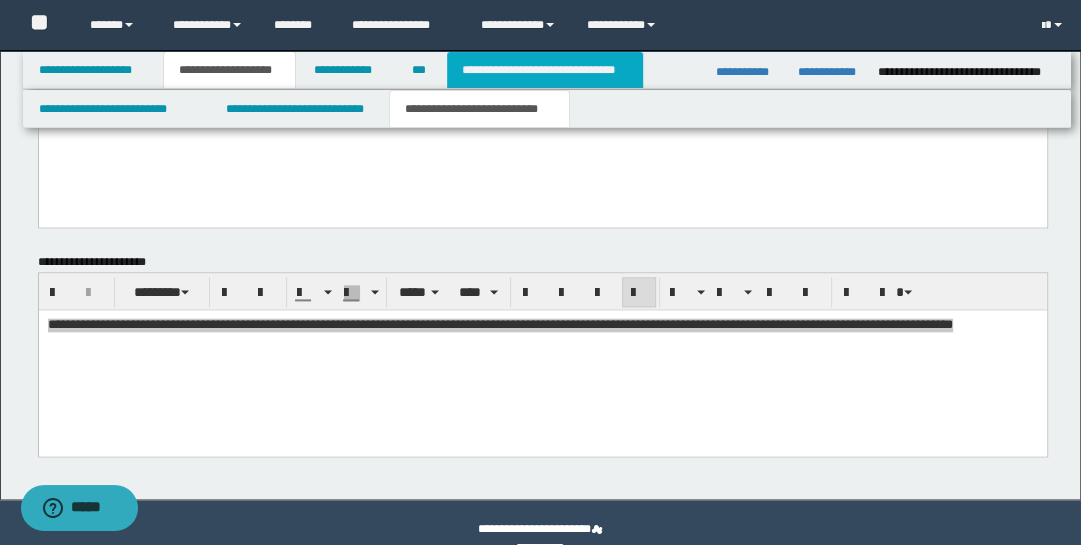 click on "**********" at bounding box center (545, 70) 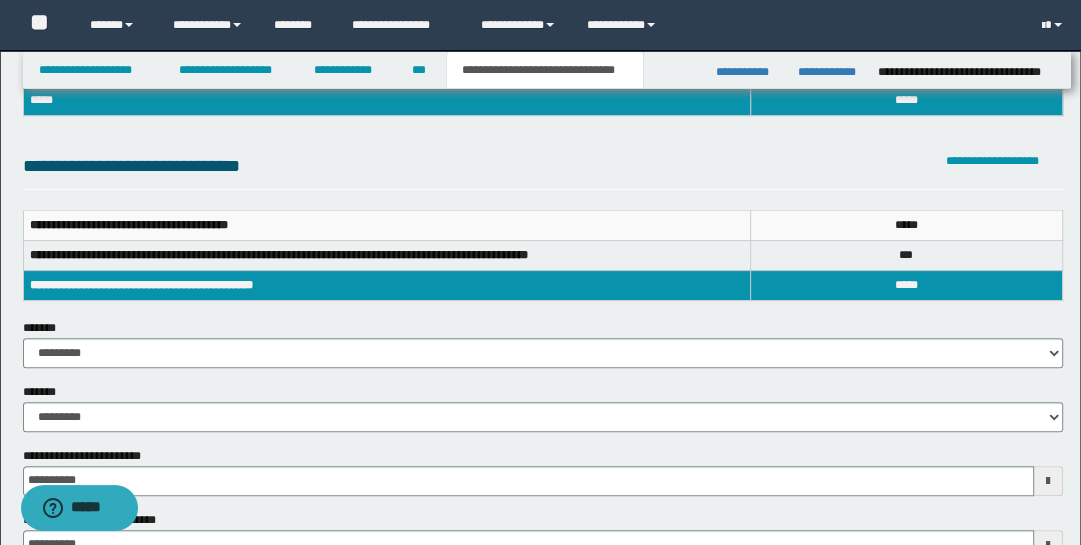 scroll, scrollTop: 273, scrollLeft: 0, axis: vertical 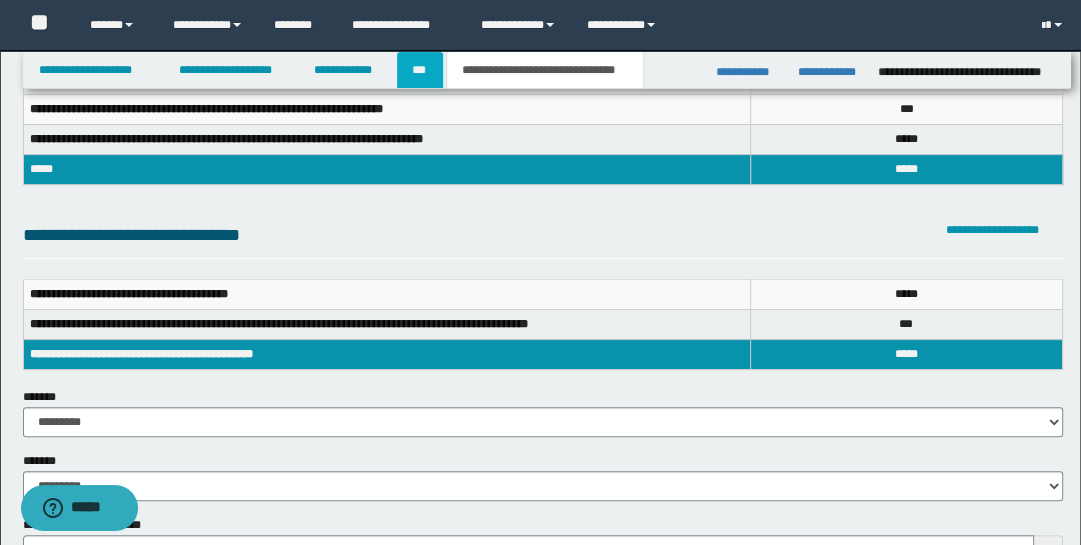 click on "***" at bounding box center [420, 70] 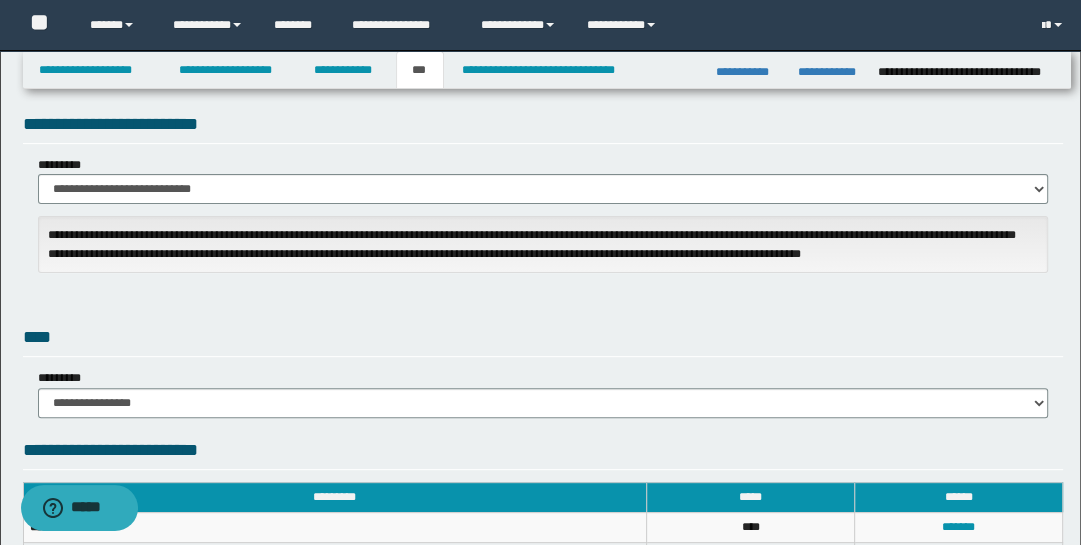 scroll, scrollTop: 647, scrollLeft: 0, axis: vertical 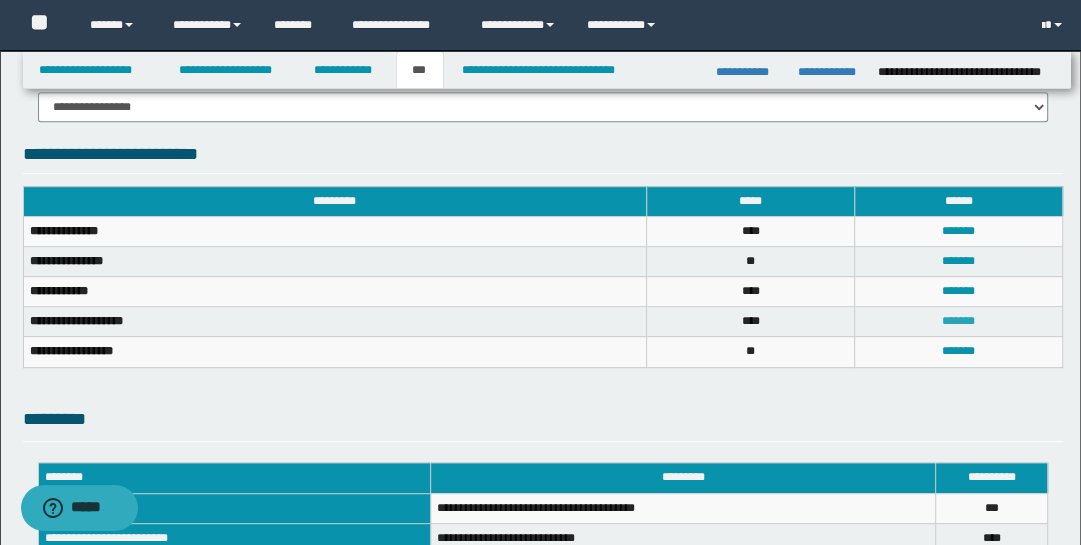 click on "*******" at bounding box center [958, 321] 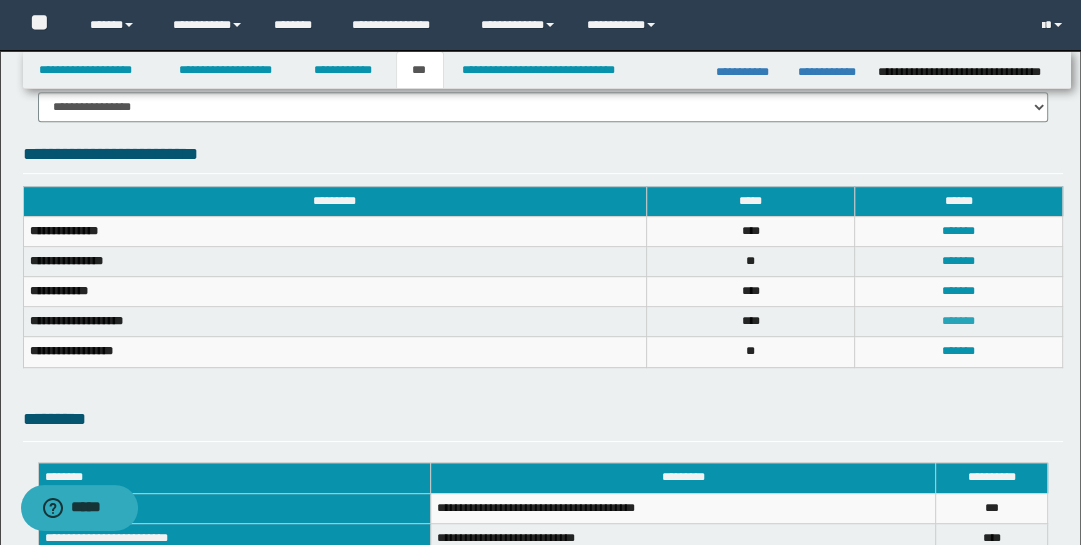 scroll, scrollTop: 0, scrollLeft: 0, axis: both 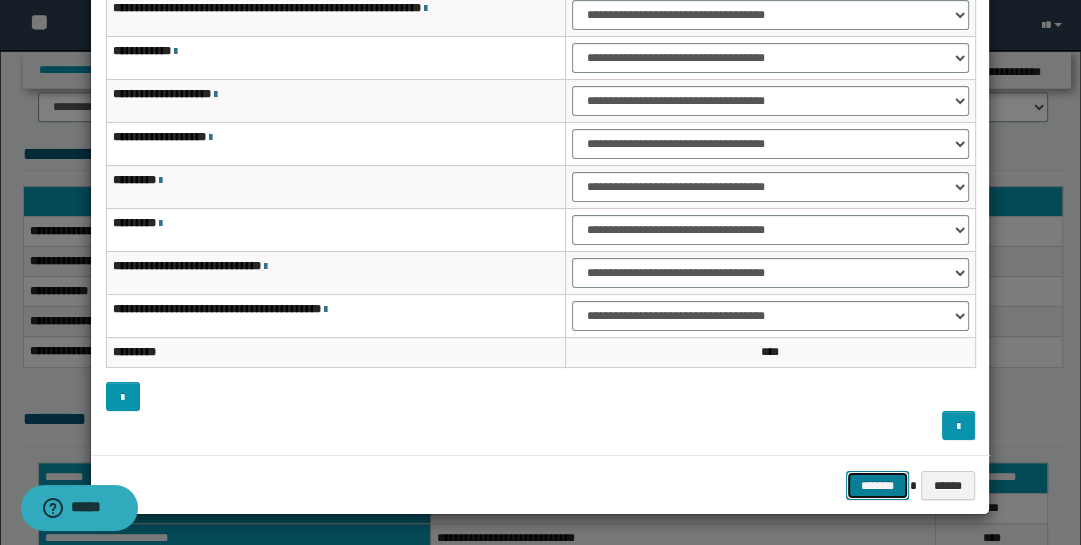 click on "*******" at bounding box center [878, 485] 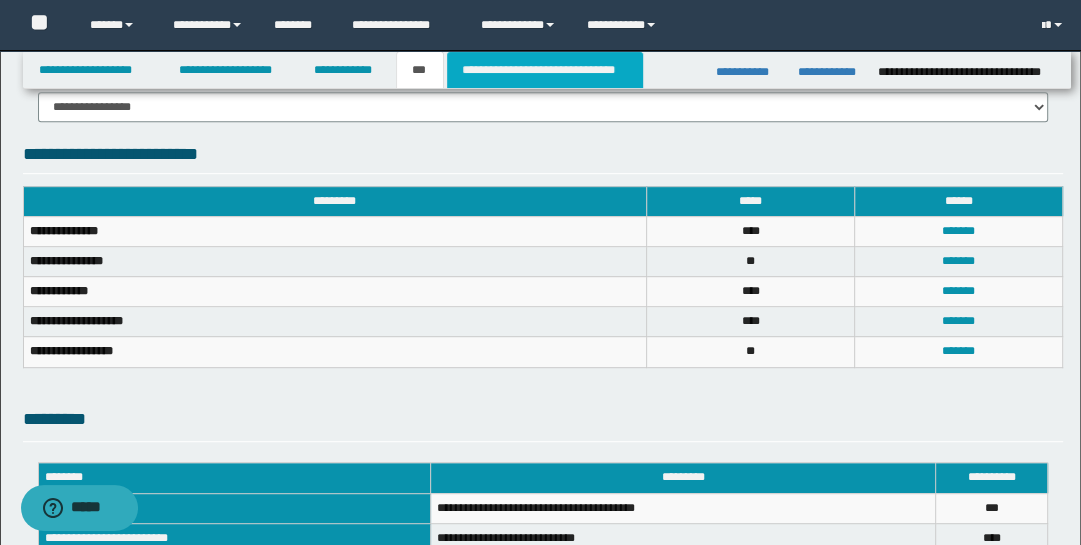 click on "**********" at bounding box center (545, 70) 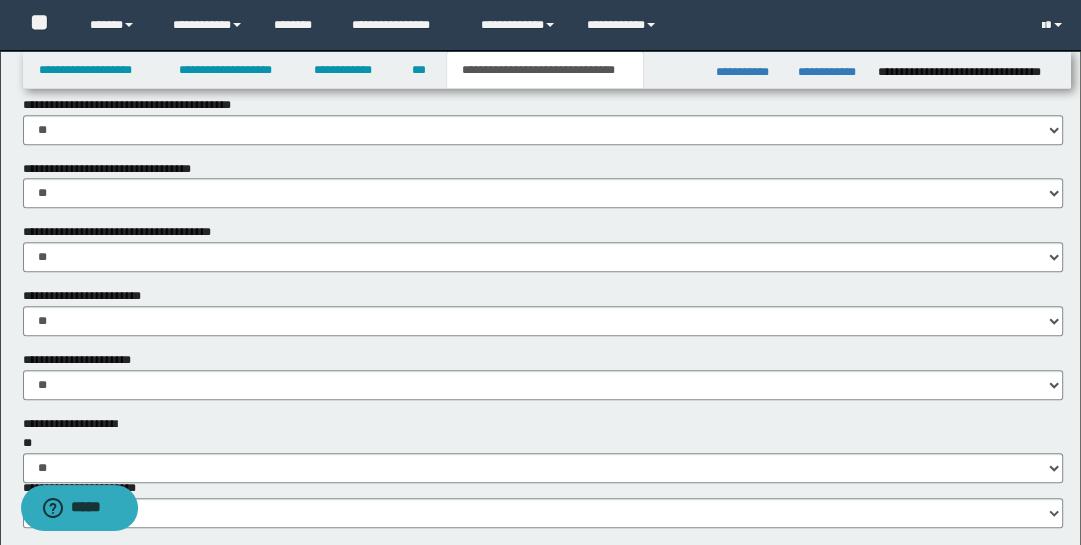 scroll, scrollTop: 1733, scrollLeft: 0, axis: vertical 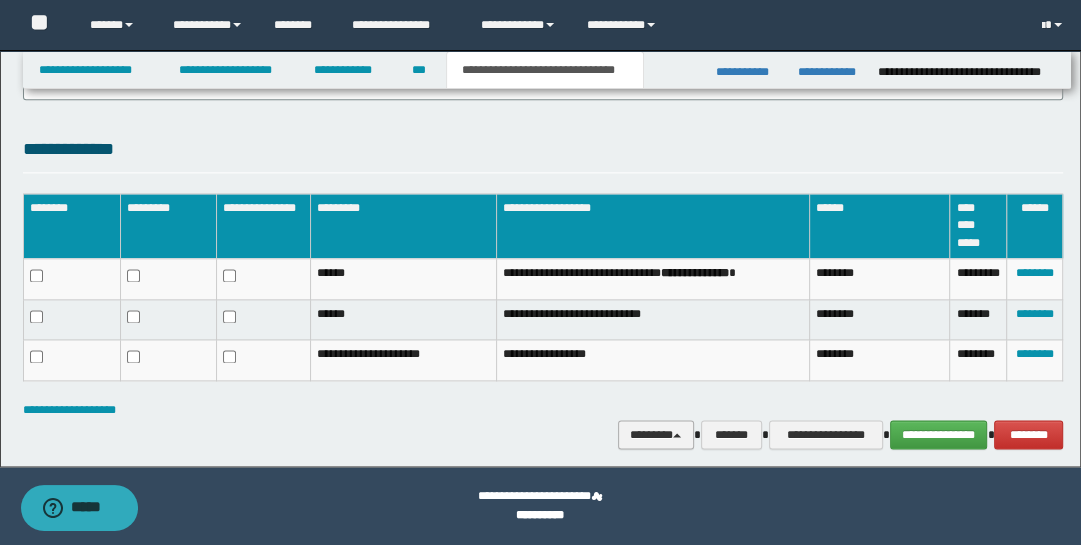 click on "********" at bounding box center (656, 434) 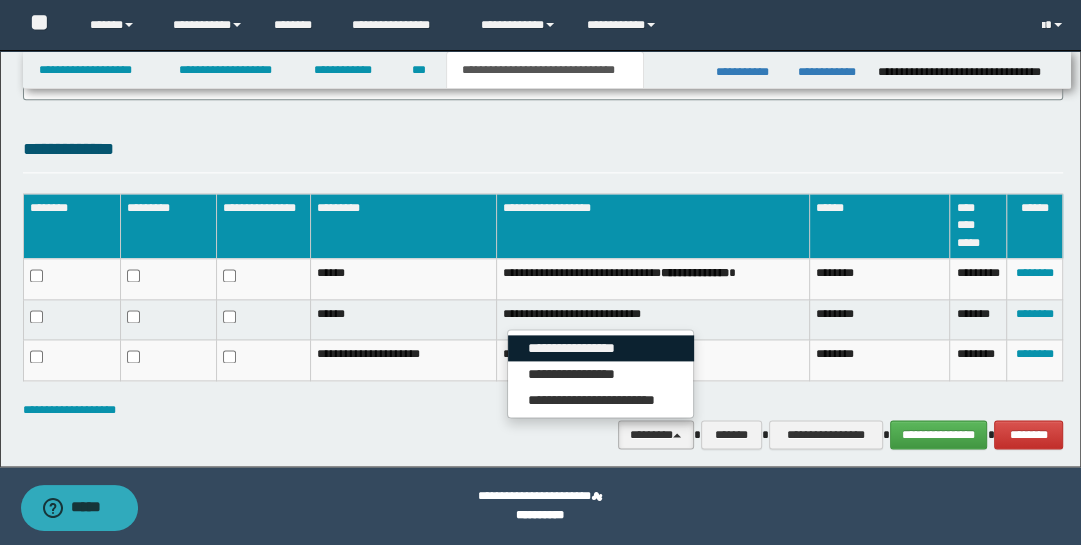click on "**********" at bounding box center [601, 348] 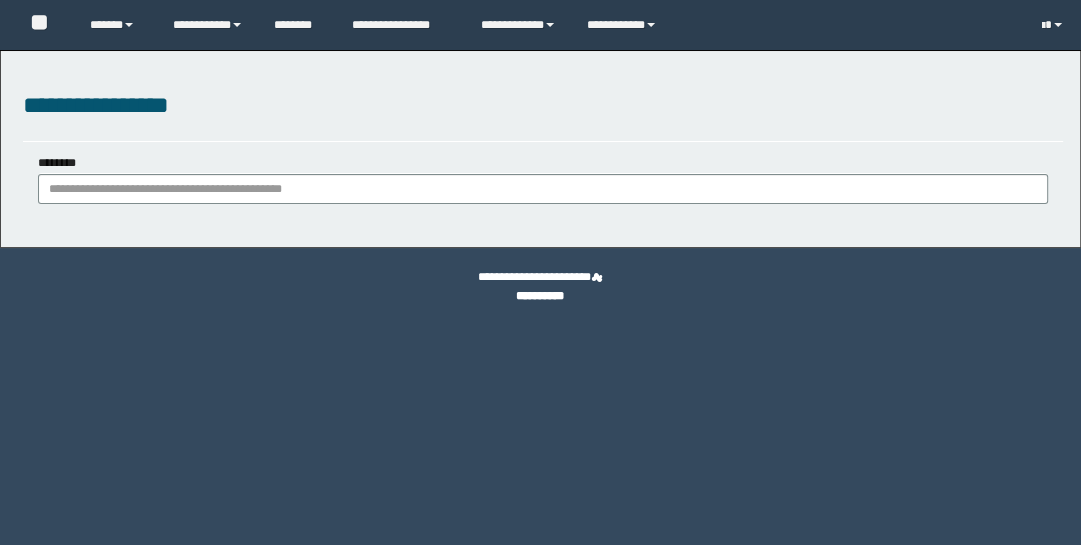 scroll, scrollTop: 0, scrollLeft: 0, axis: both 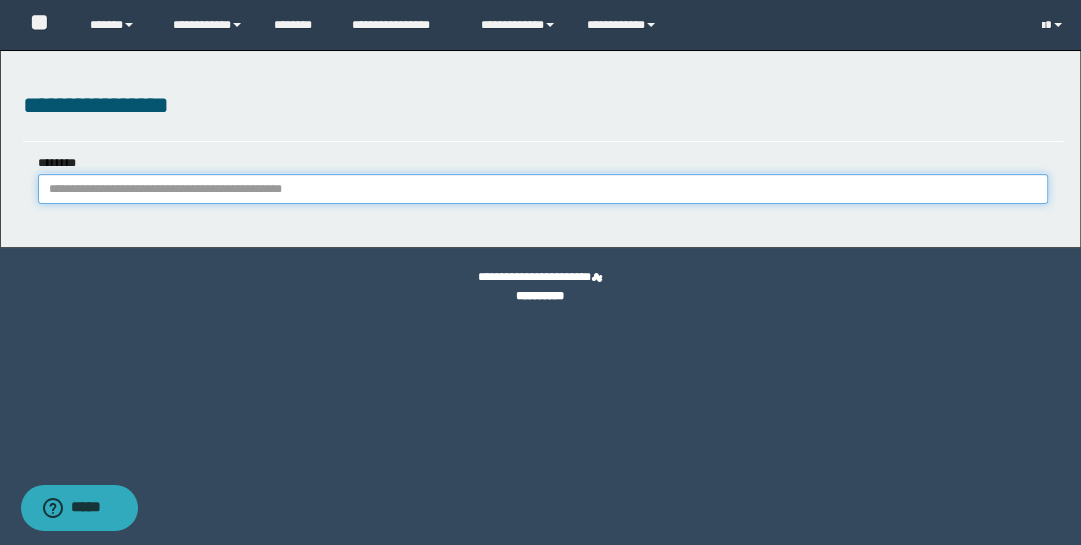click on "********" at bounding box center [543, 189] 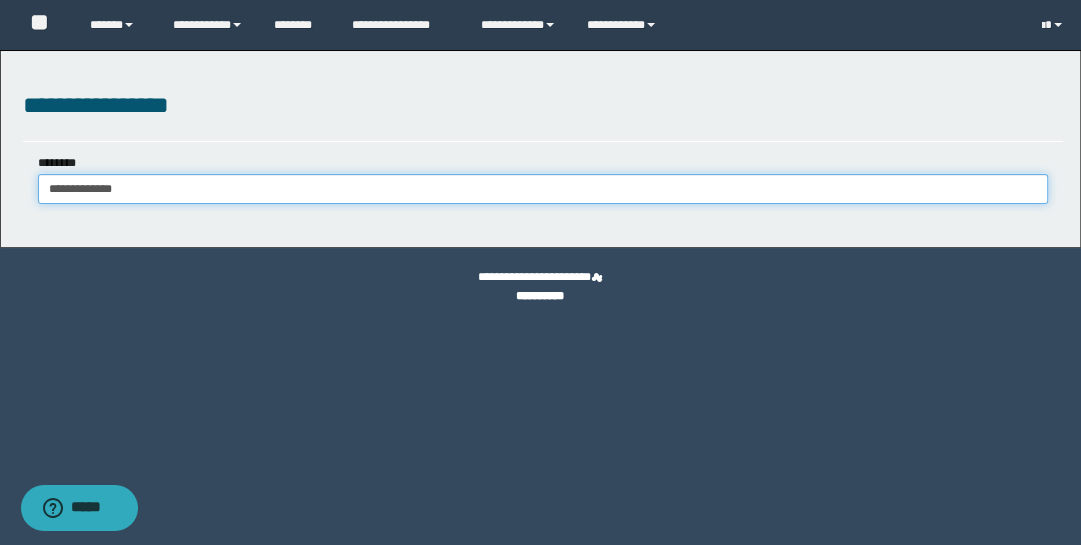 type on "**********" 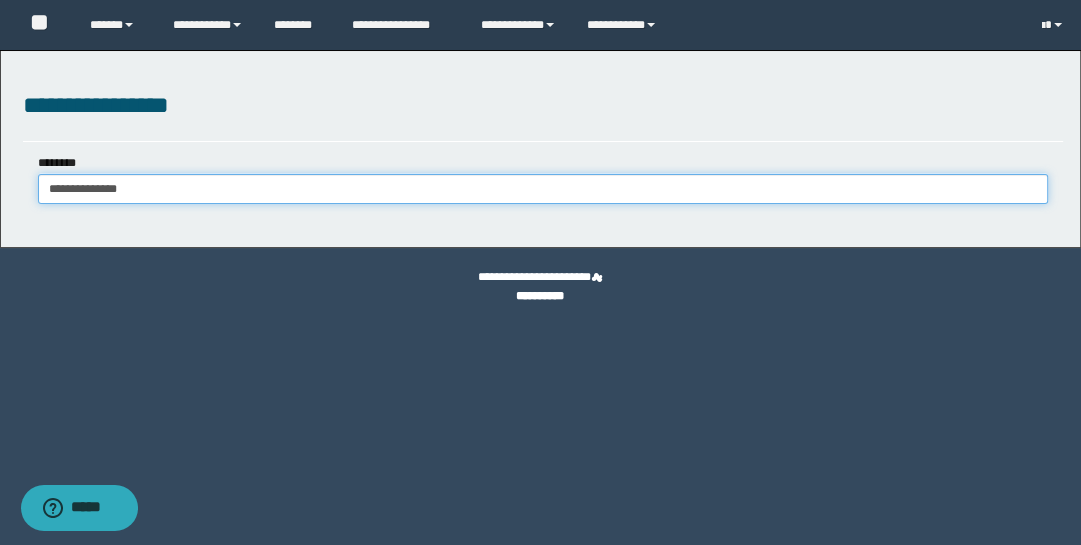 type on "**********" 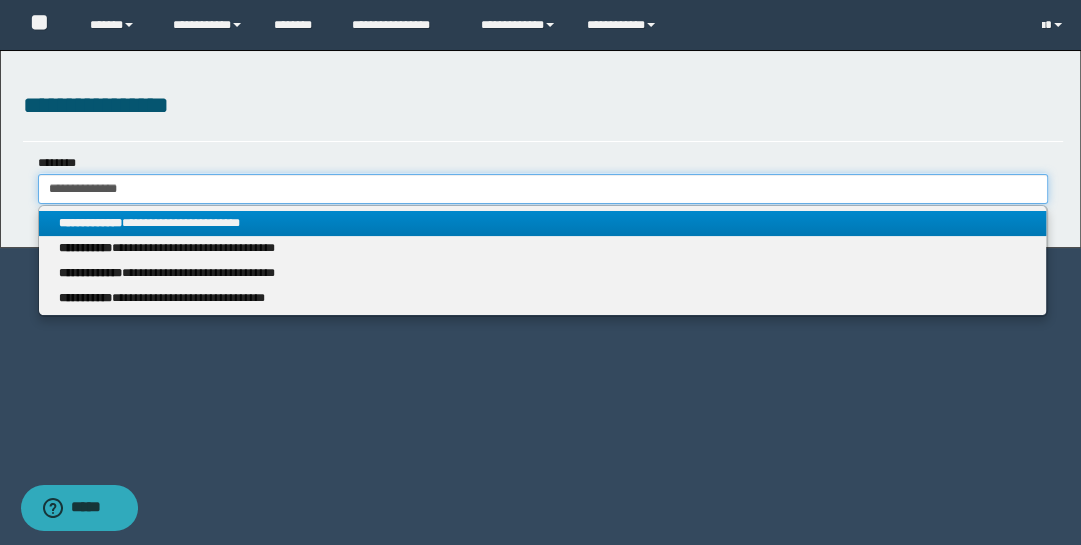 type on "**********" 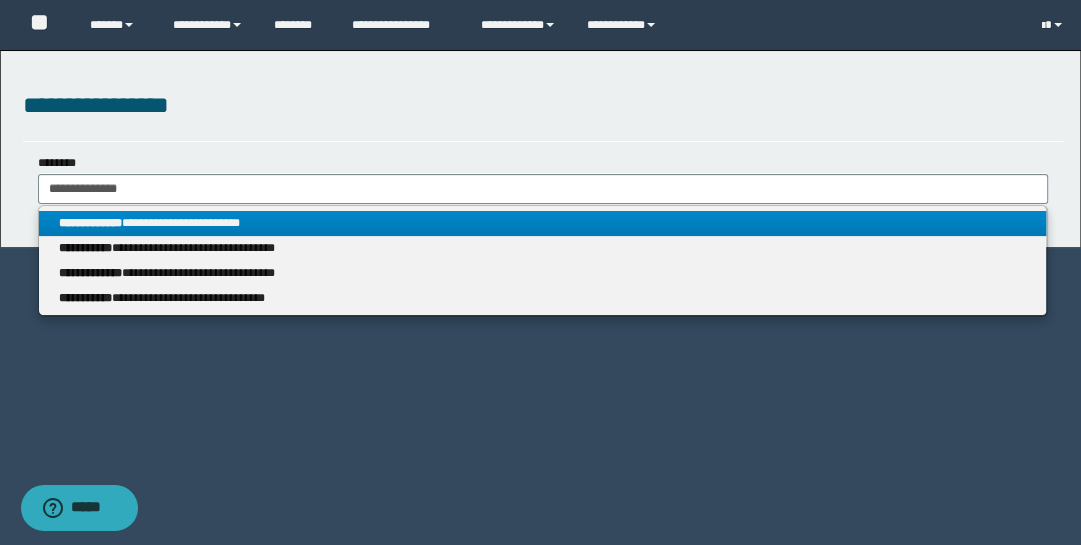 click on "**********" at bounding box center [543, 223] 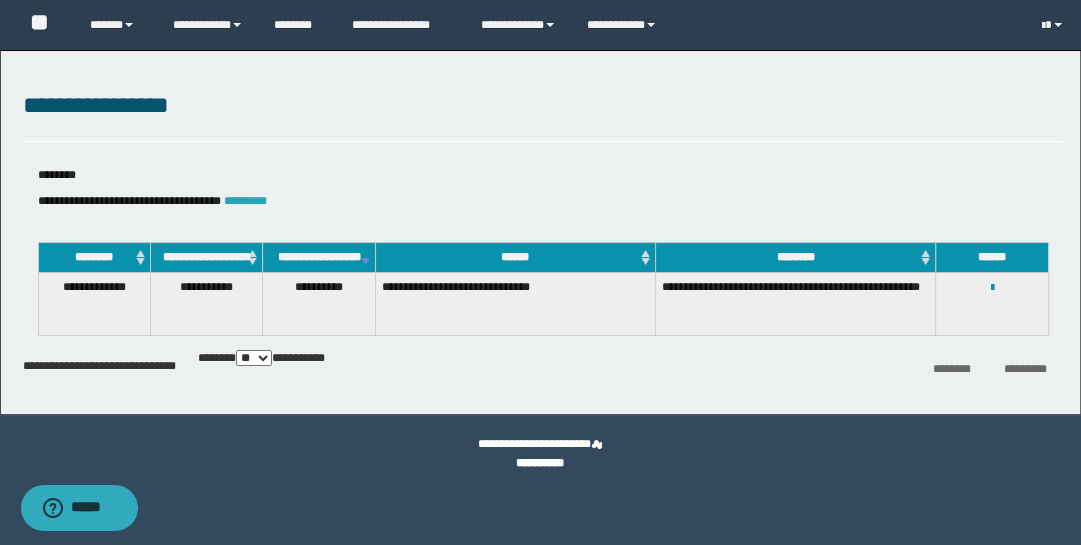 click on "*********" at bounding box center [245, 201] 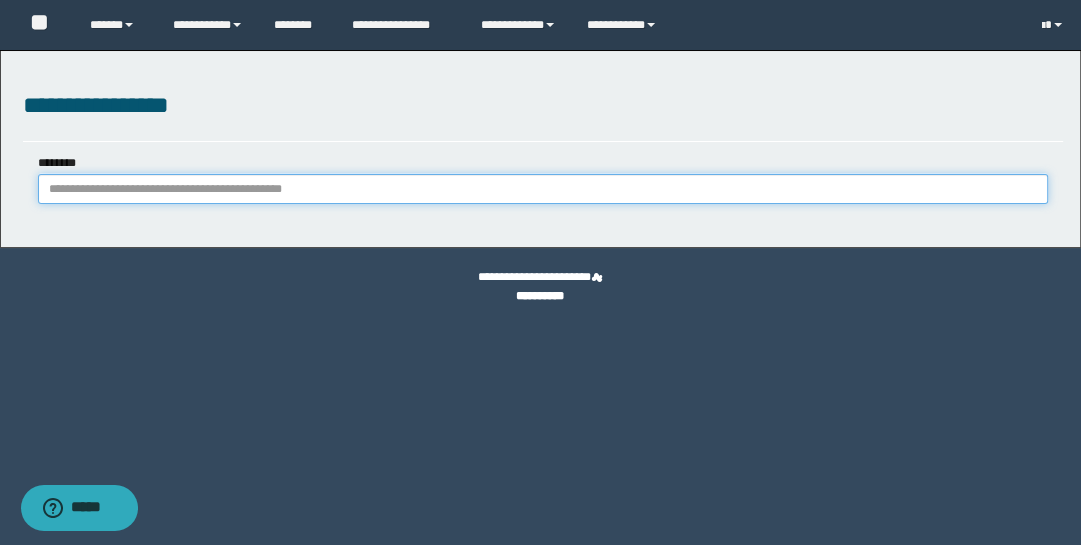 click on "********" at bounding box center [543, 189] 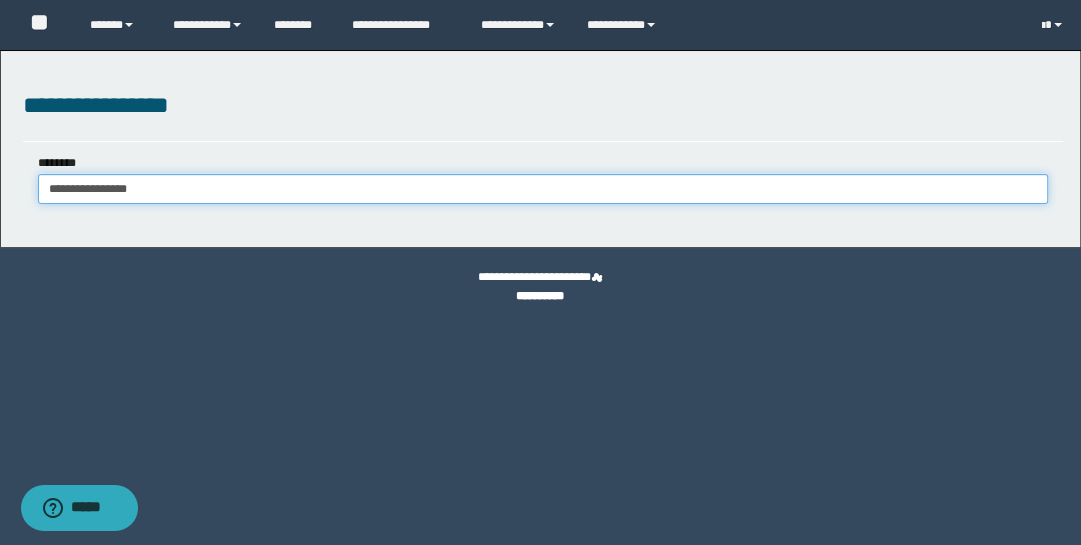 type on "**********" 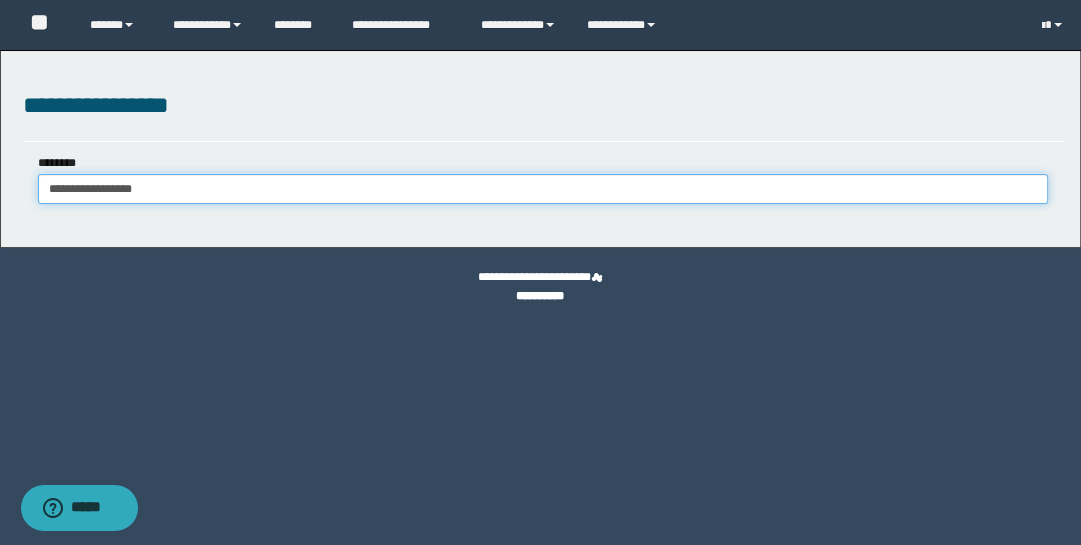 type on "**********" 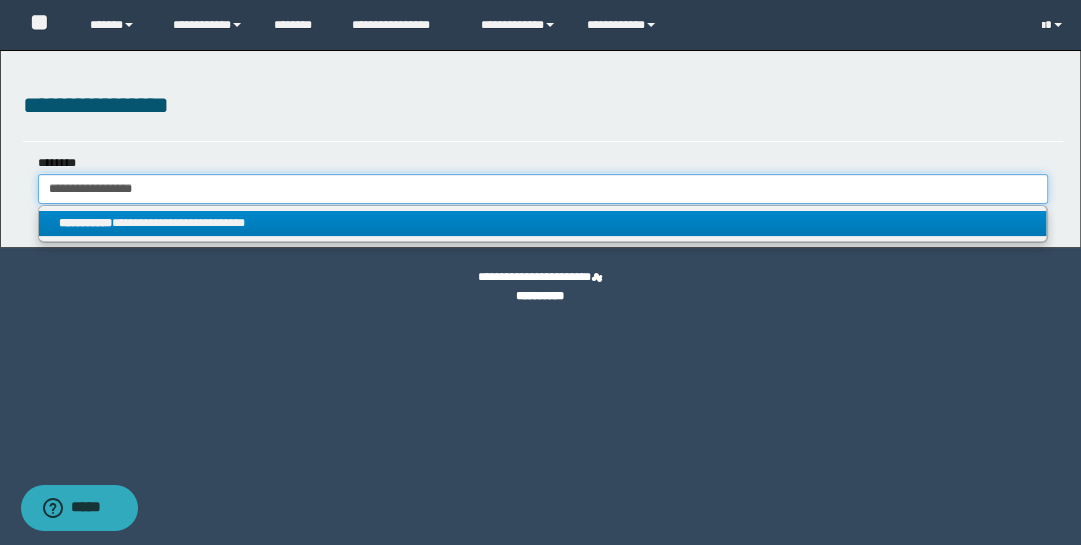 type on "**********" 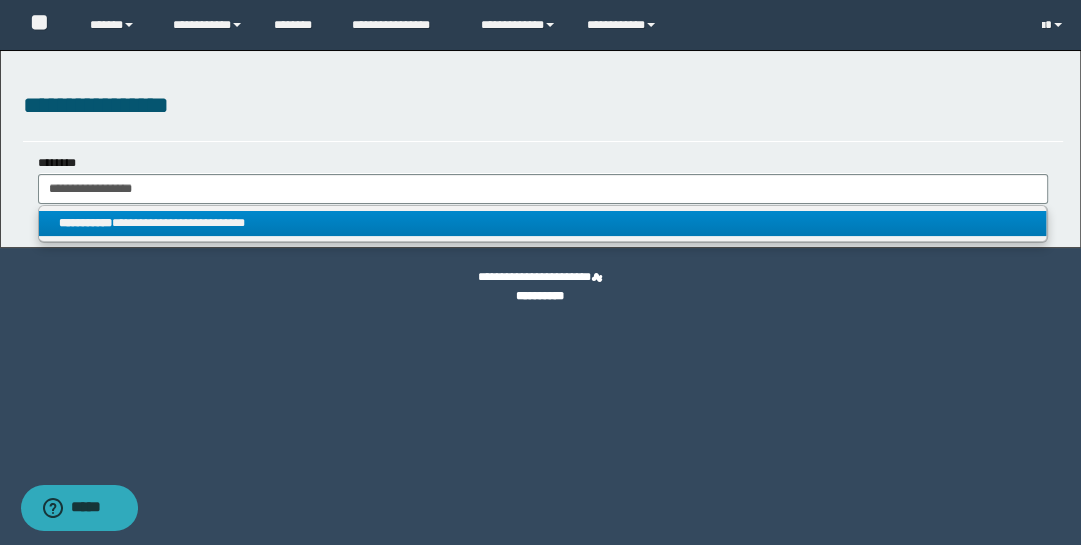 click on "**********" at bounding box center (543, 223) 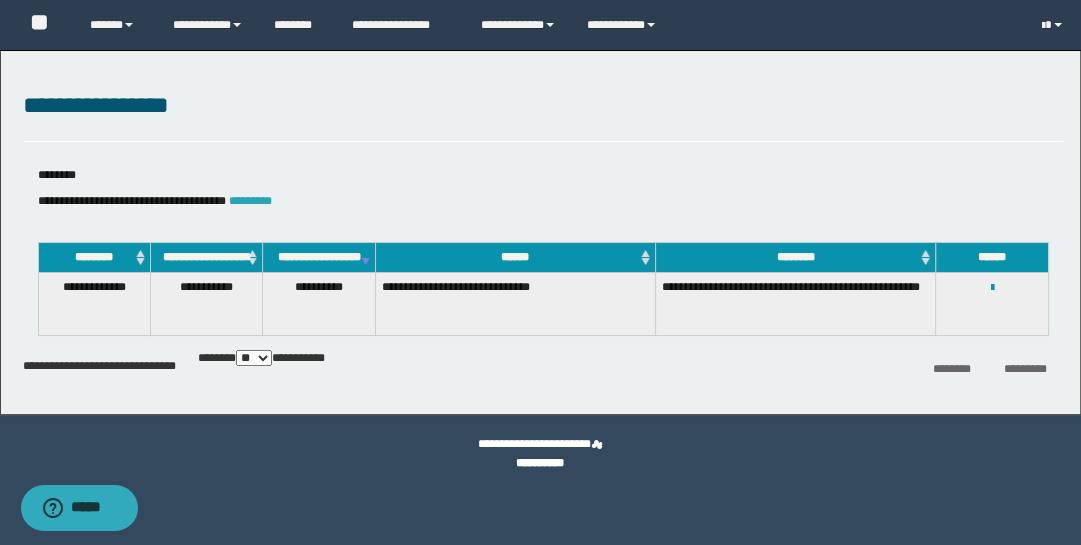 click on "*********" at bounding box center (250, 201) 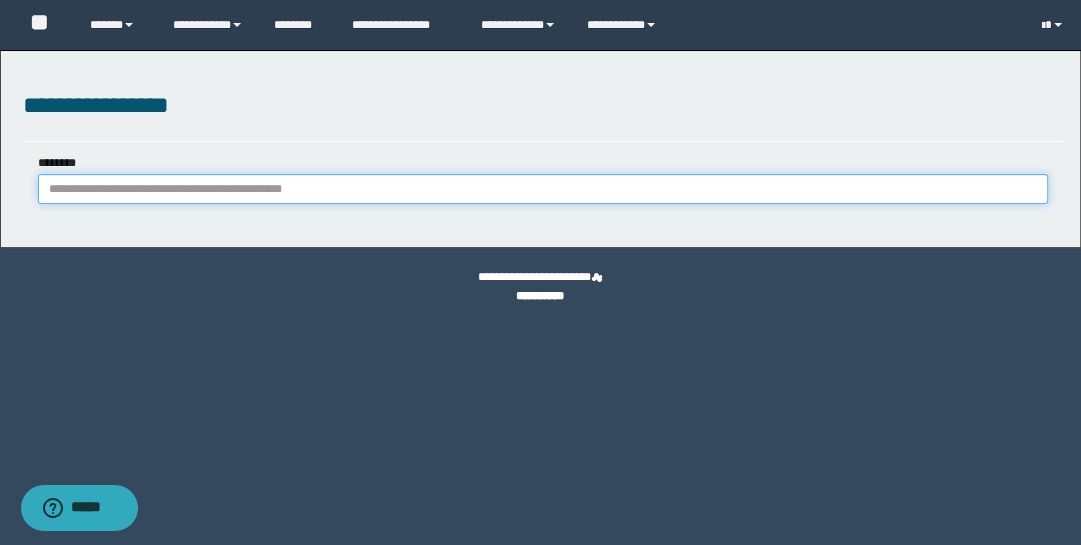 click on "********" at bounding box center (543, 189) 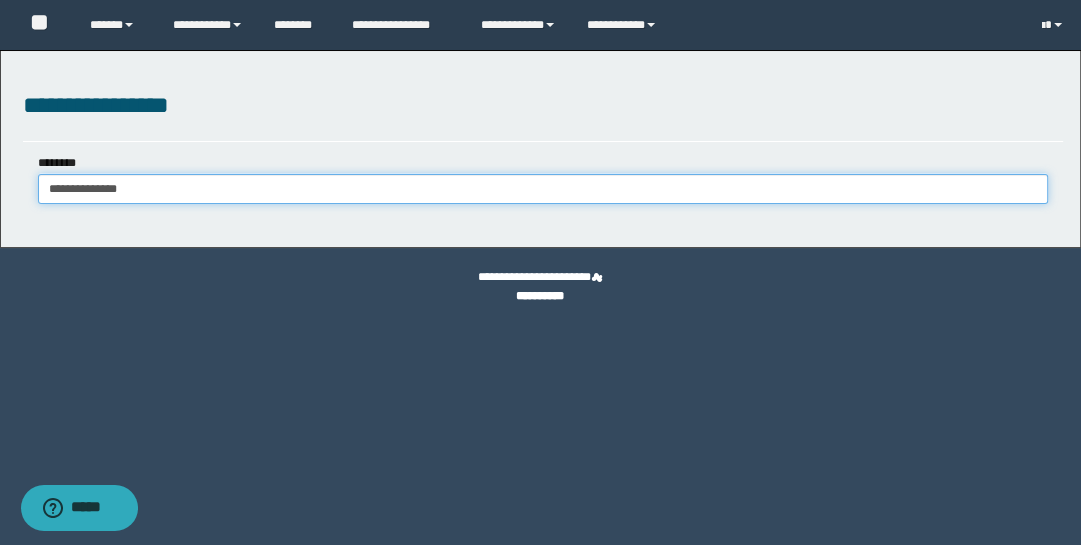 type on "**********" 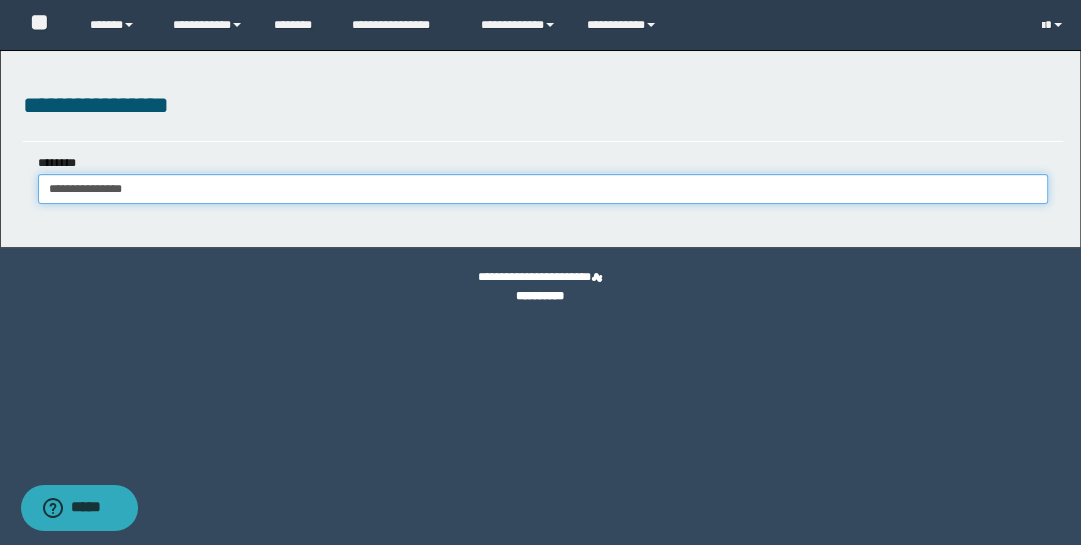 type on "**********" 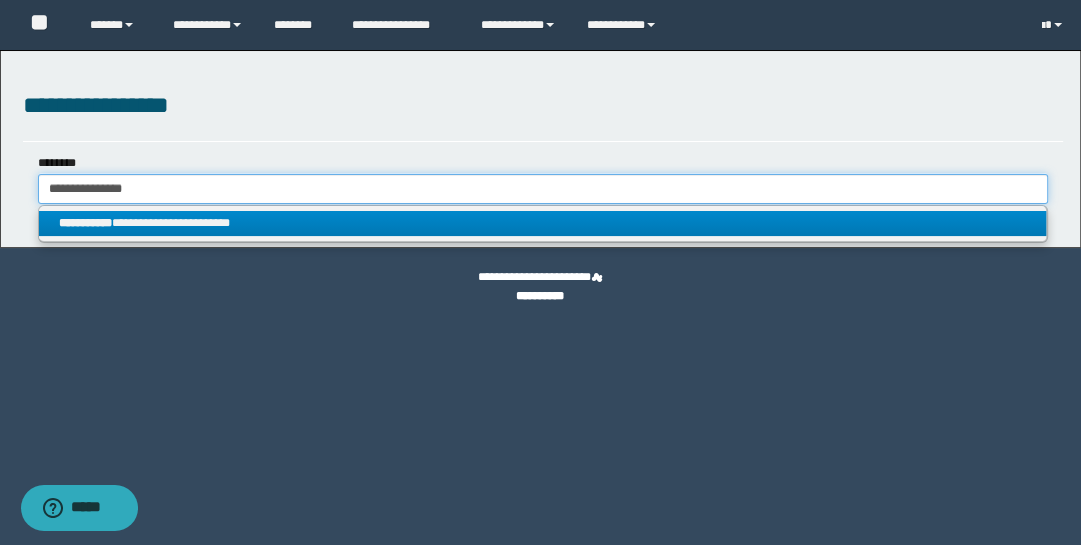 type on "**********" 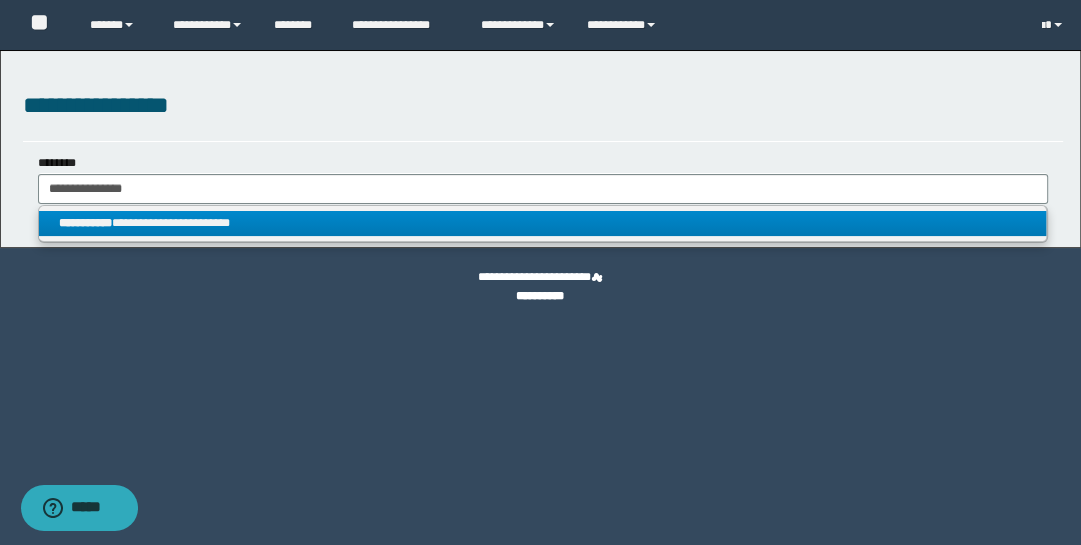click on "**********" at bounding box center [543, 223] 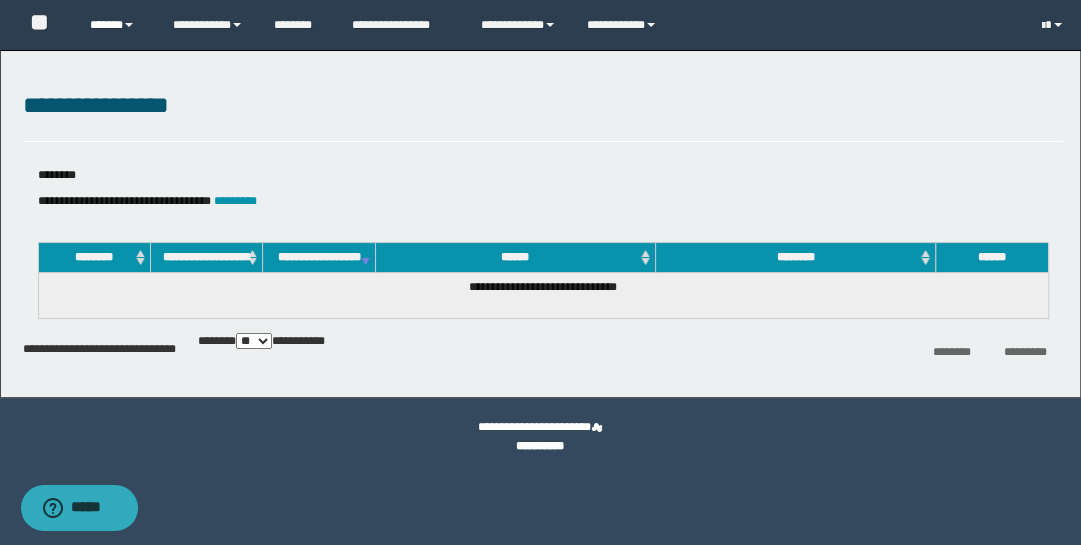 click at bounding box center (129, 25) 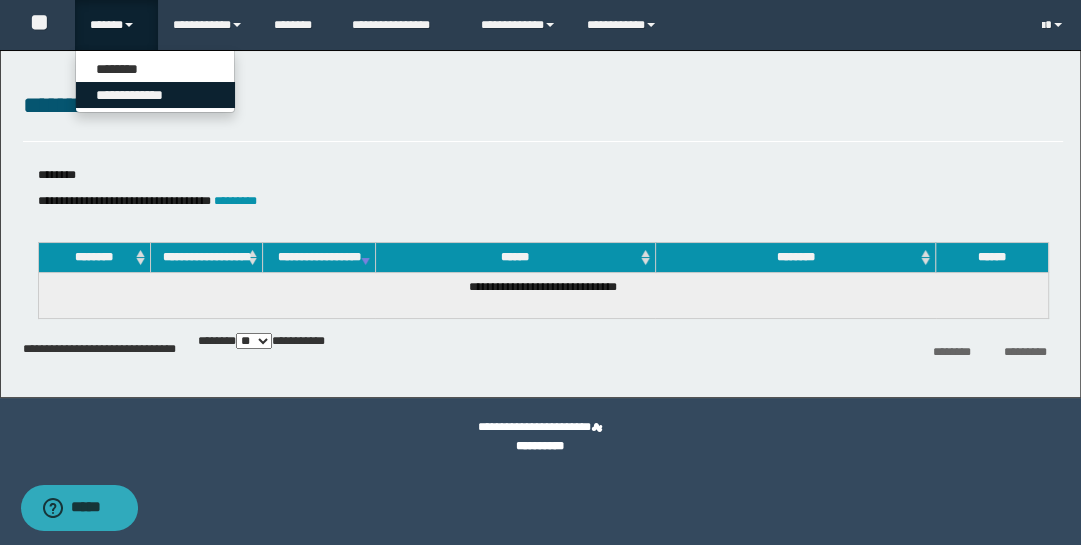 click on "**********" at bounding box center [155, 95] 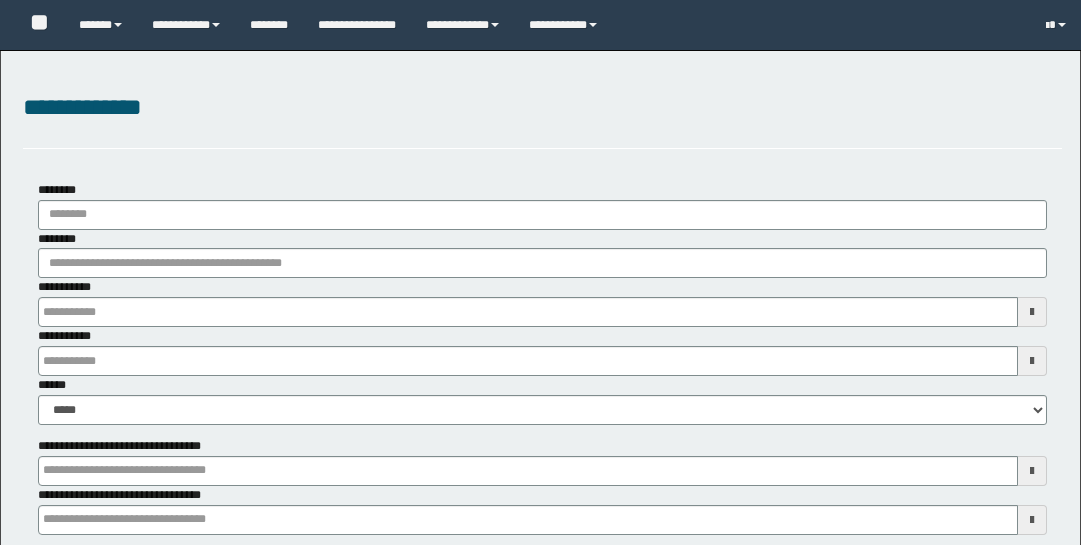 type on "**********" 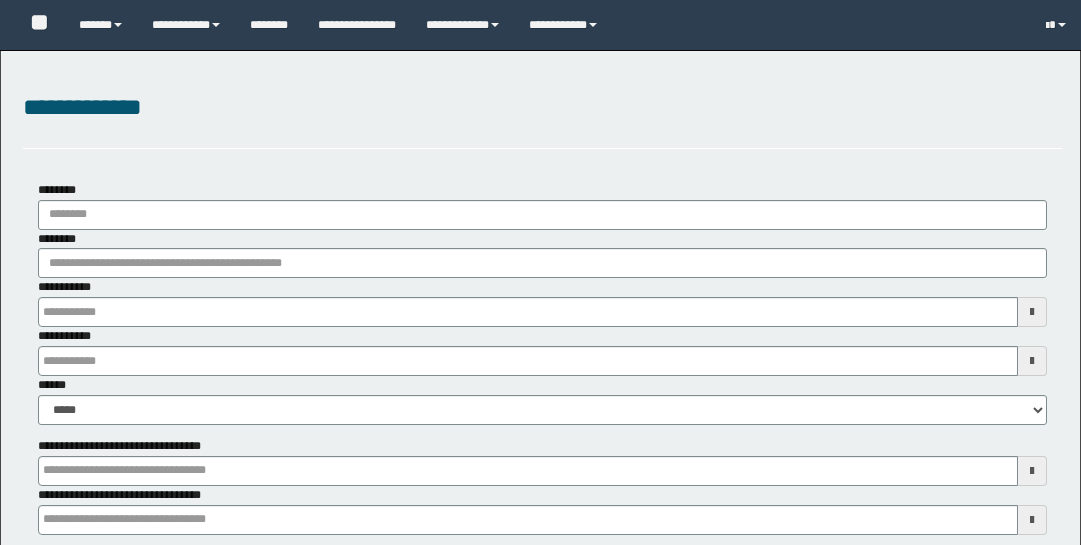 type on "**********" 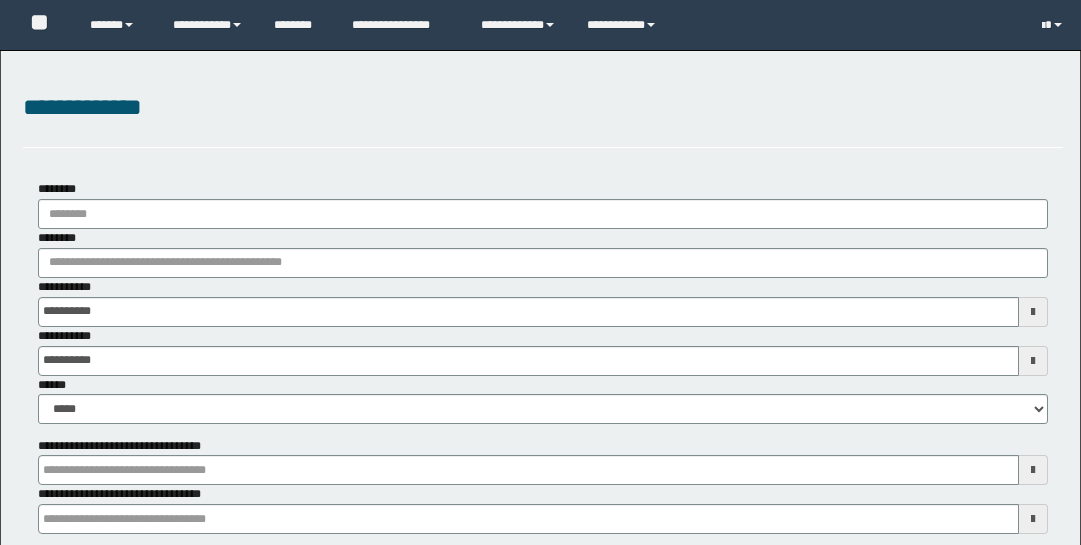 scroll, scrollTop: 0, scrollLeft: 0, axis: both 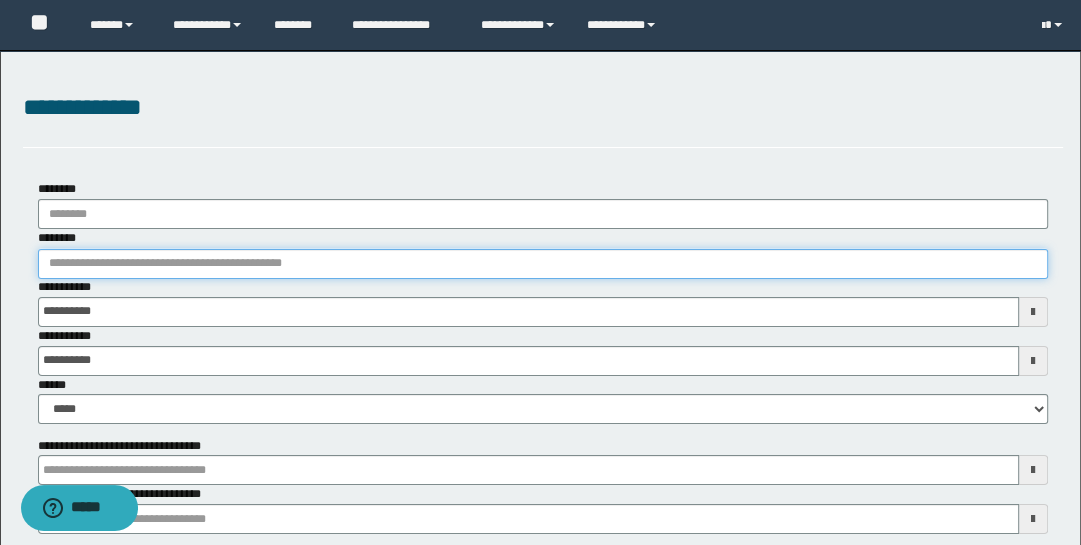 click on "********" at bounding box center [543, 264] 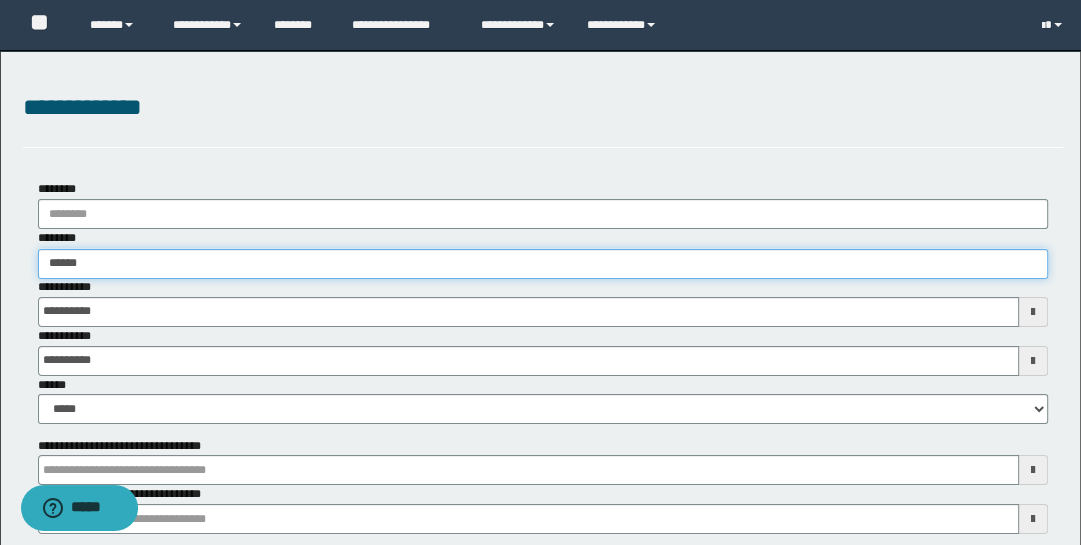 type on "*******" 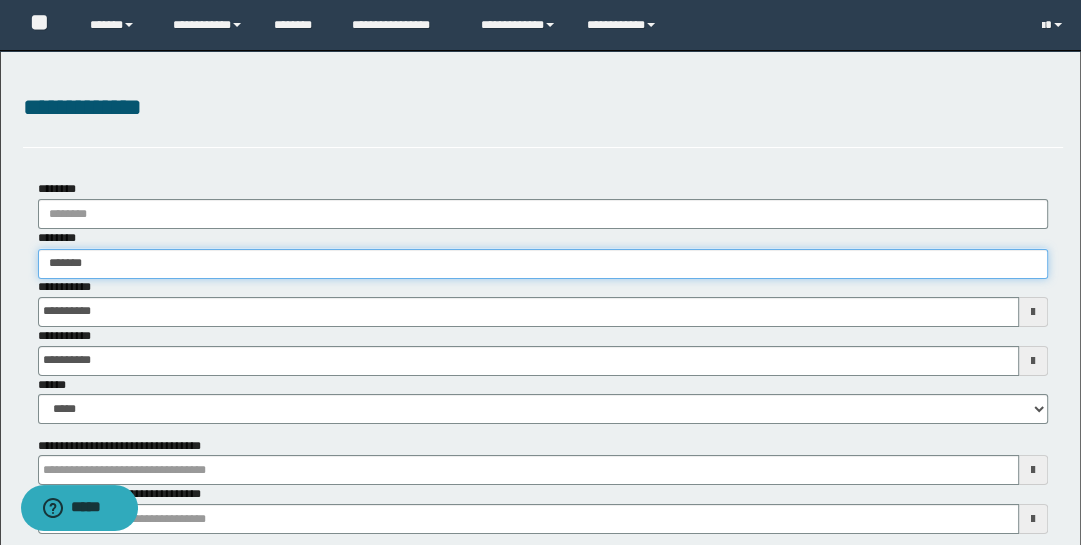 type on "*******" 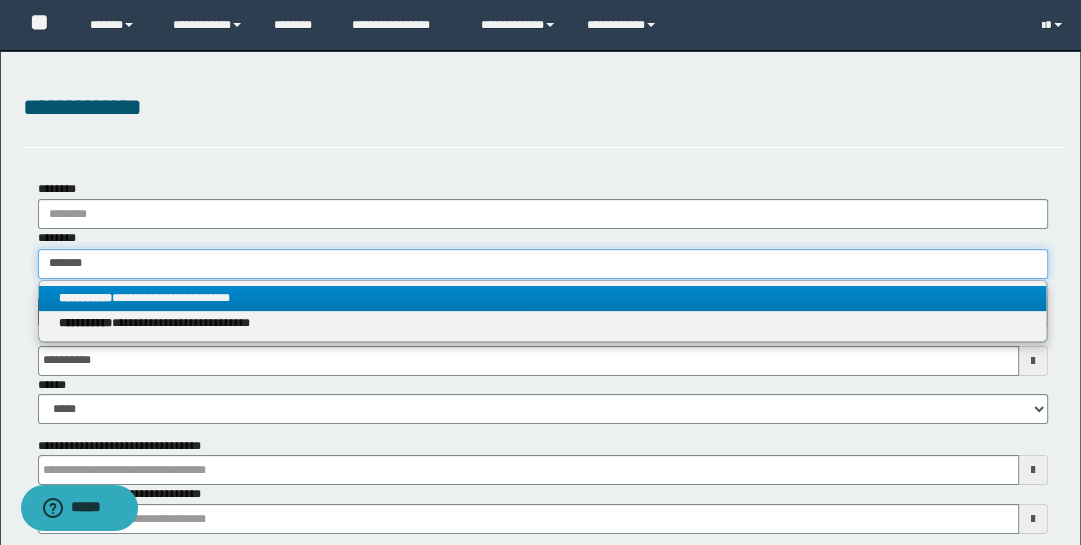 type on "*******" 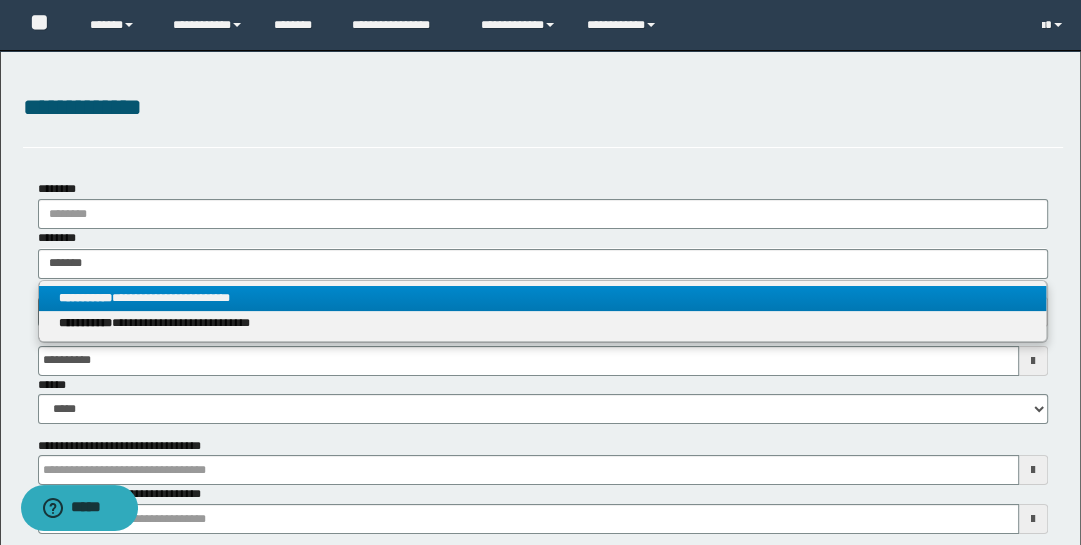 click on "**********" at bounding box center (543, 298) 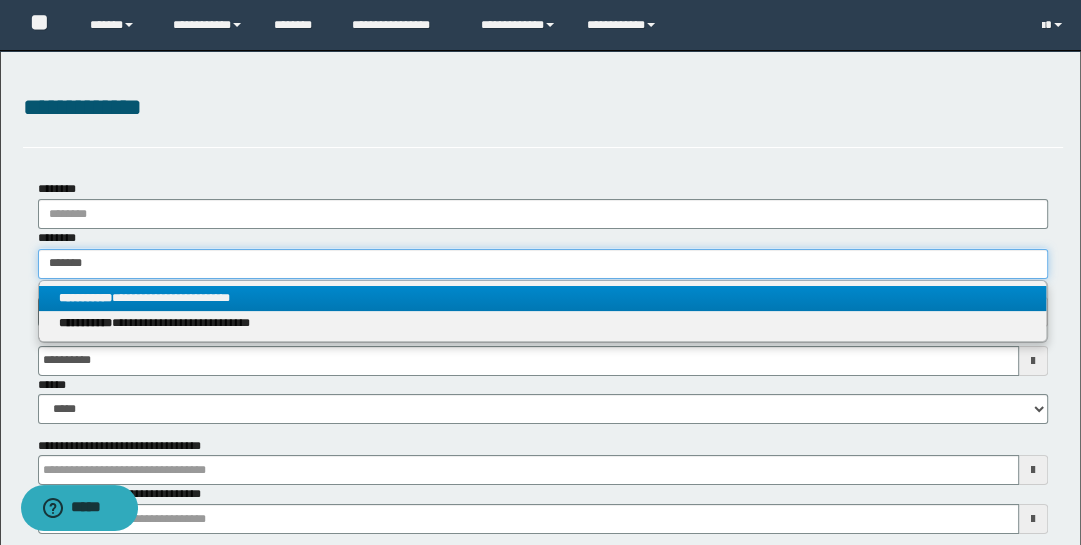 type 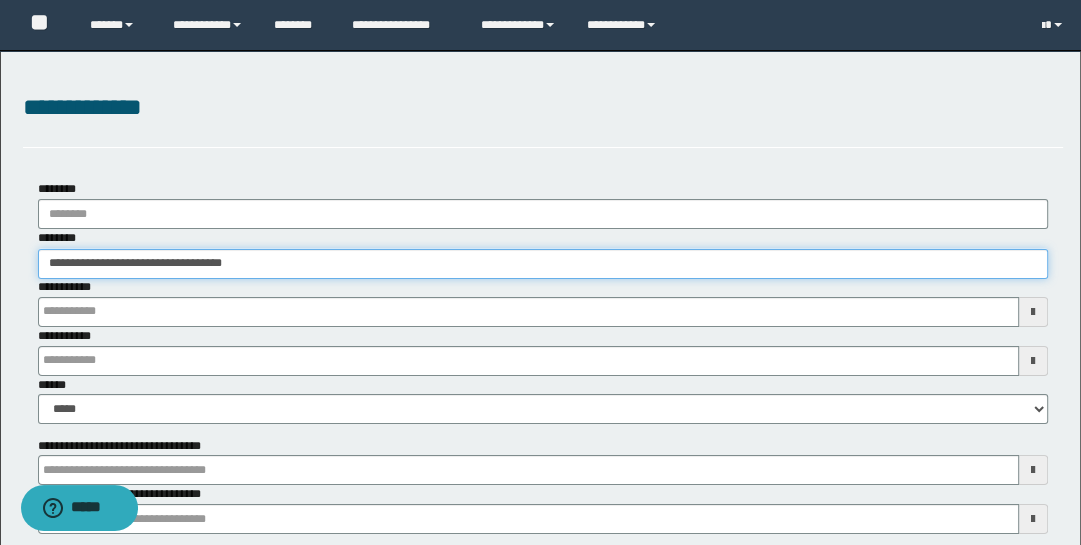 type 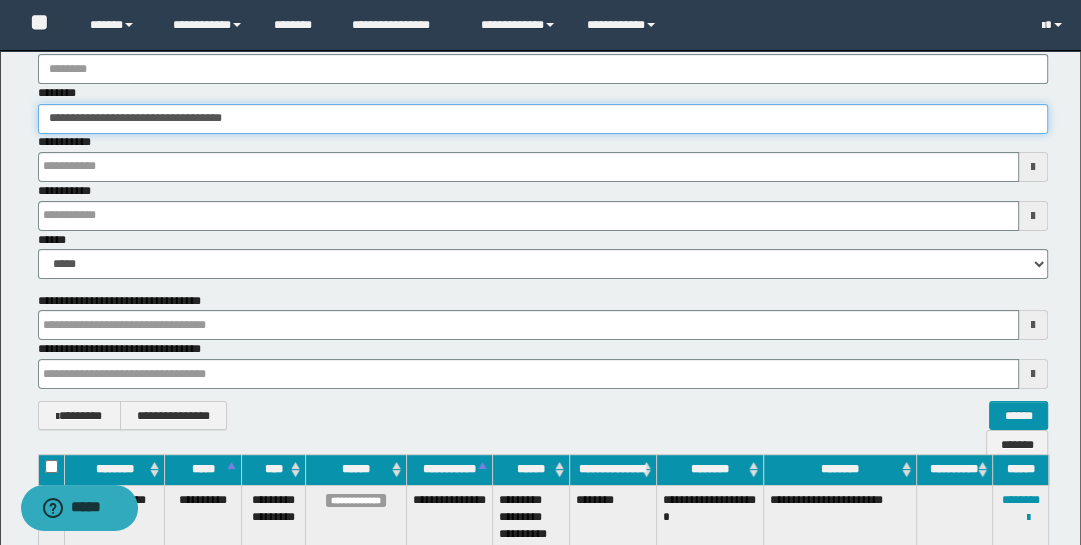 scroll, scrollTop: 147, scrollLeft: 0, axis: vertical 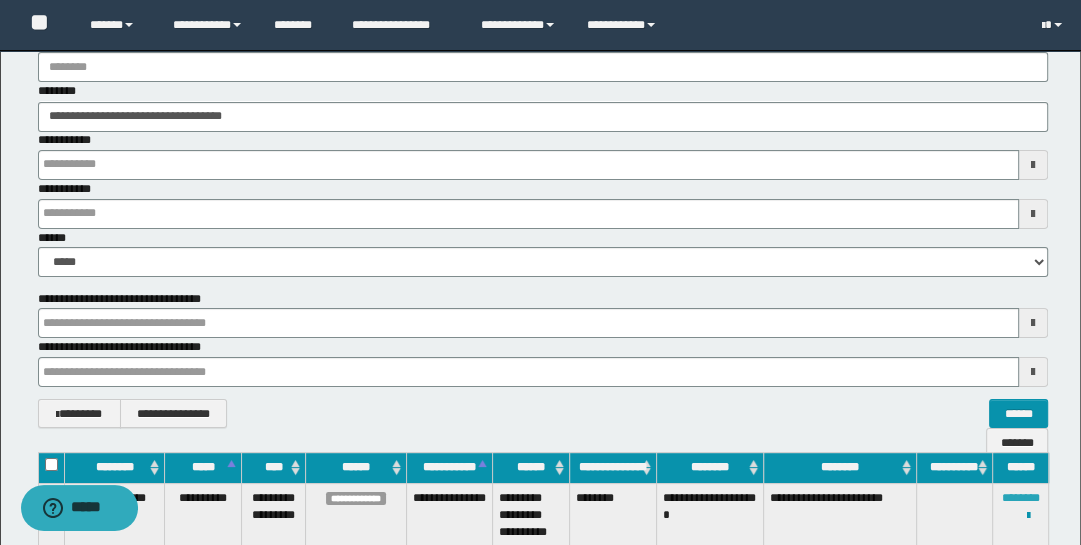 click on "********" at bounding box center [1021, 498] 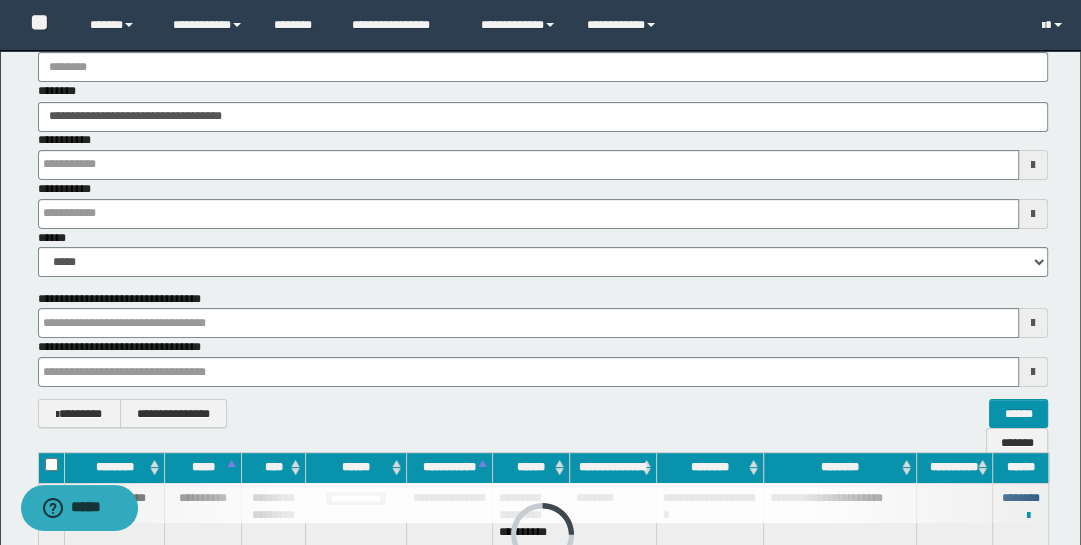 type 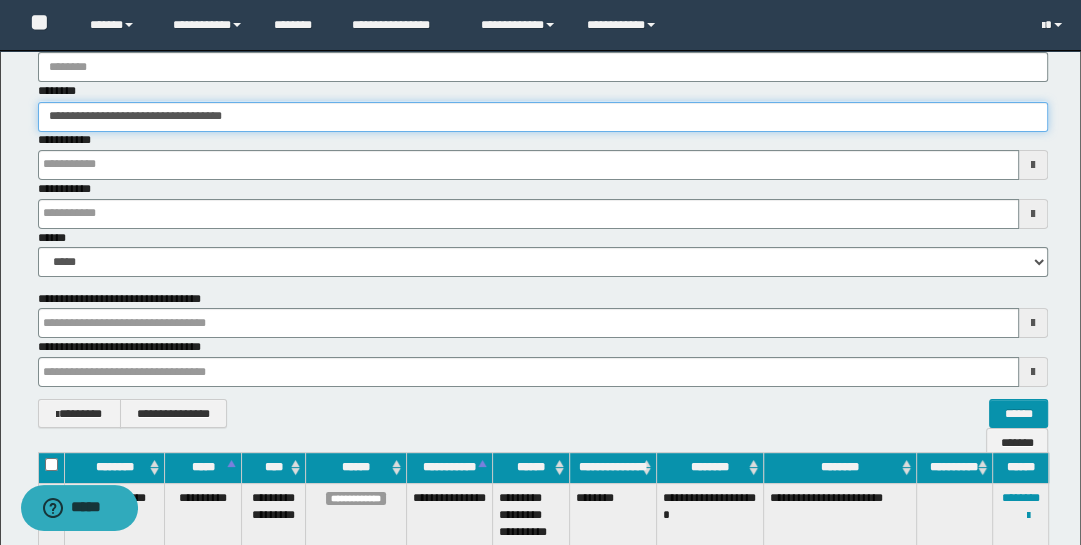type 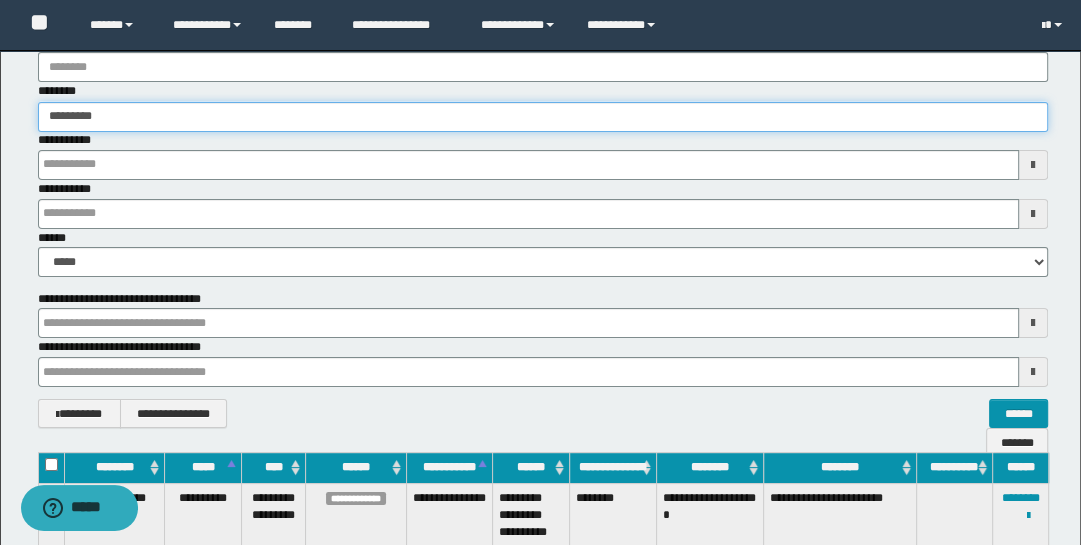 type on "**********" 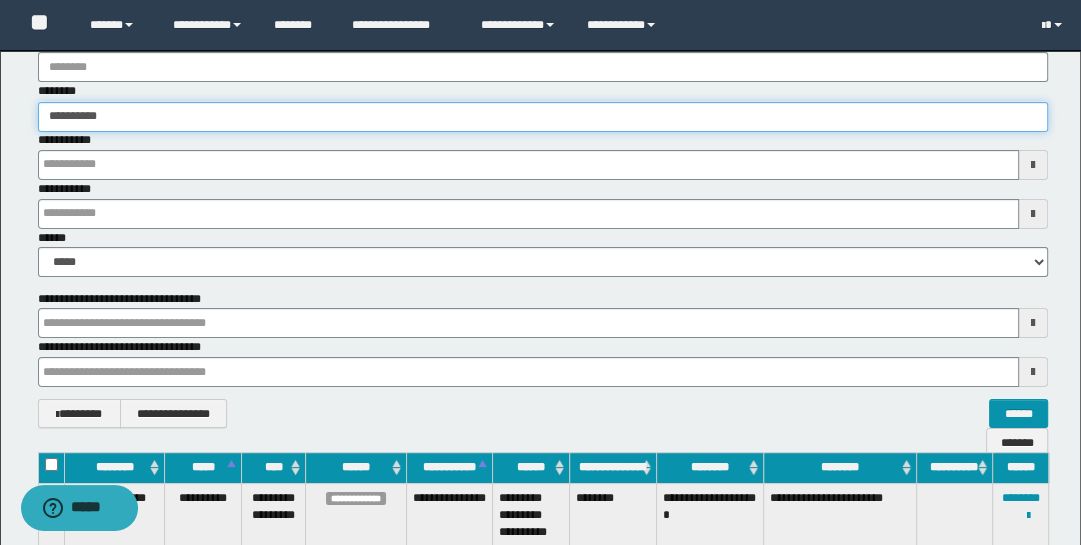 type on "**********" 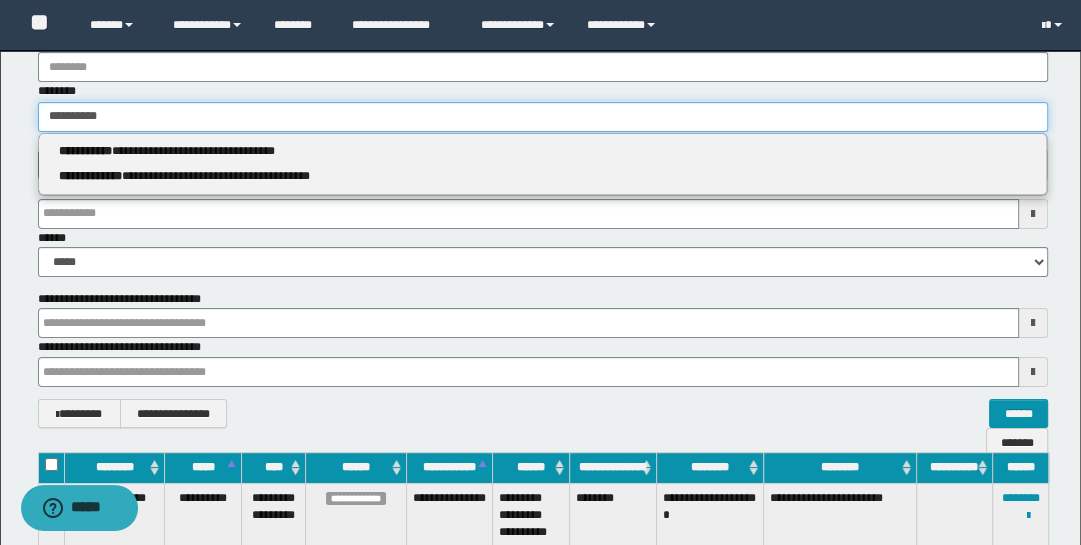 type 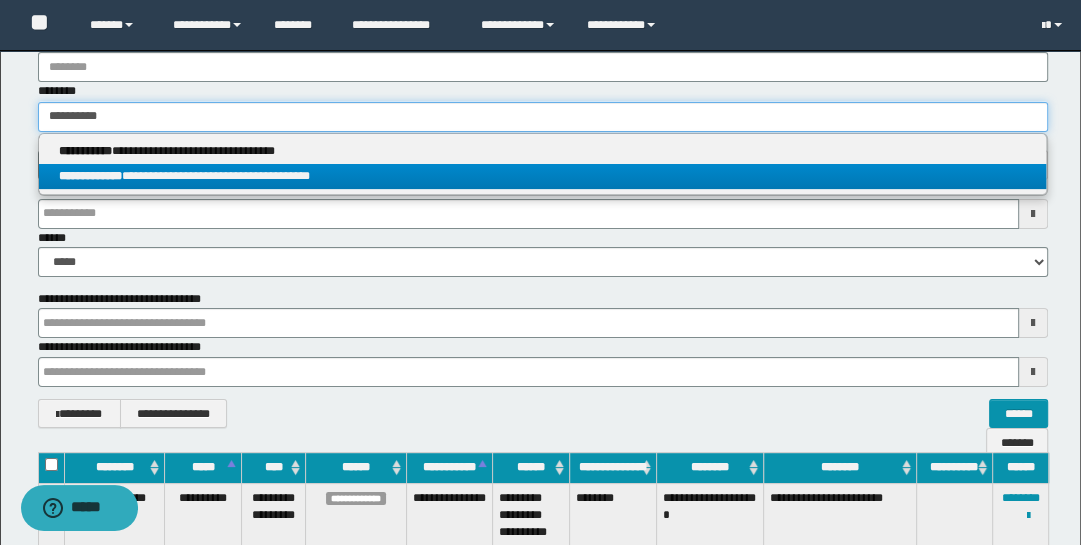type on "**********" 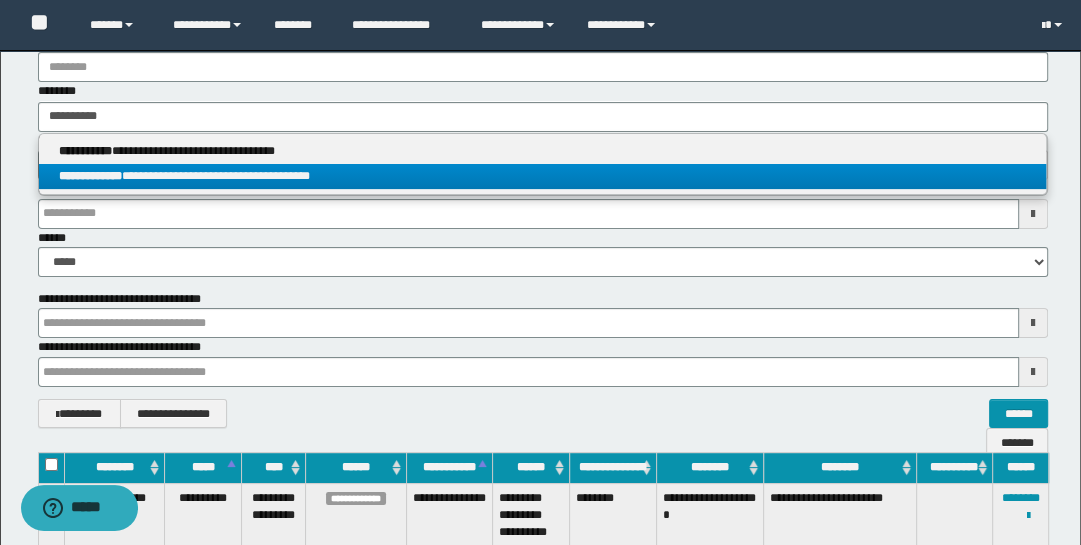 click on "**********" at bounding box center [543, 176] 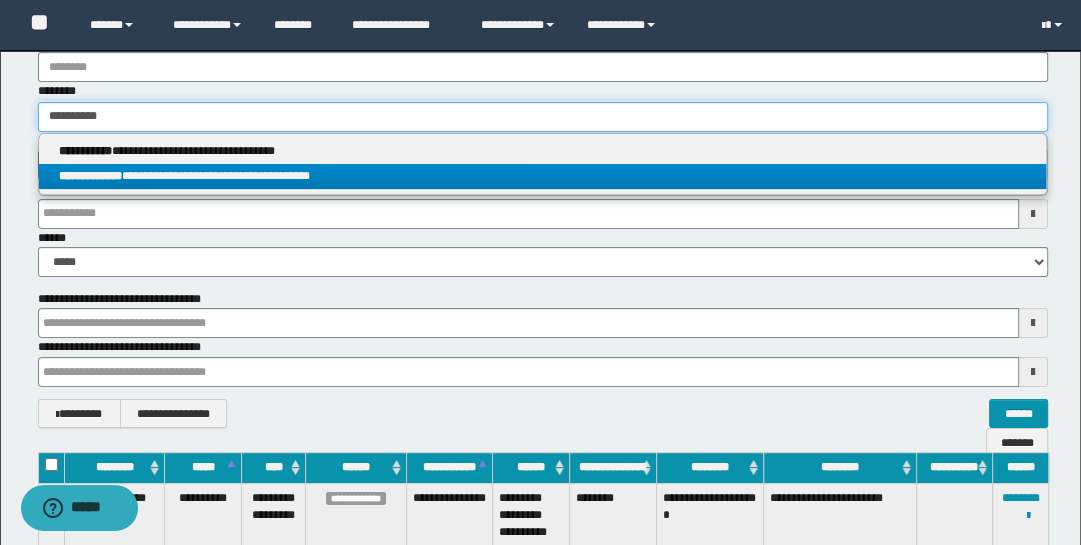 type 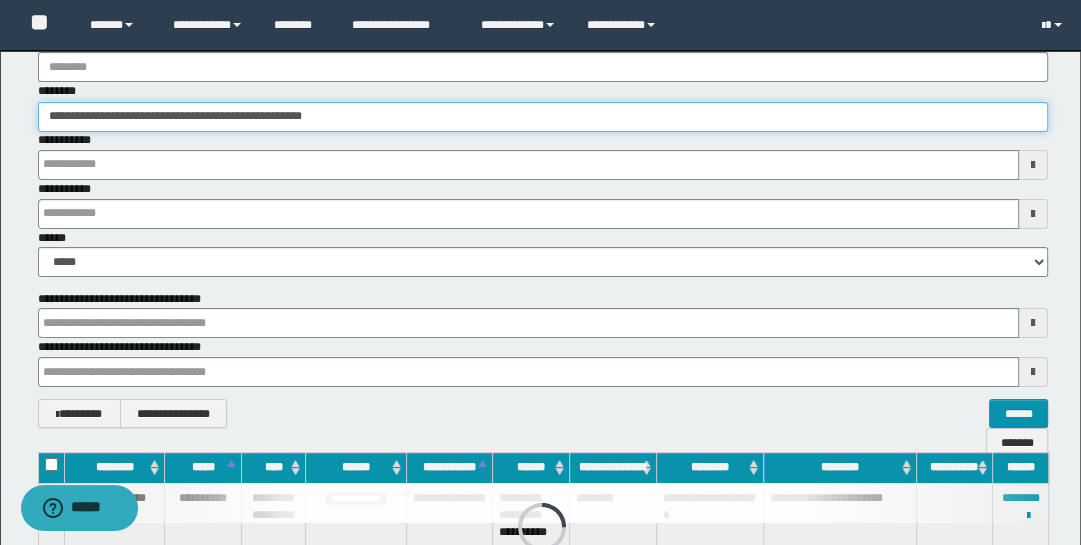 type 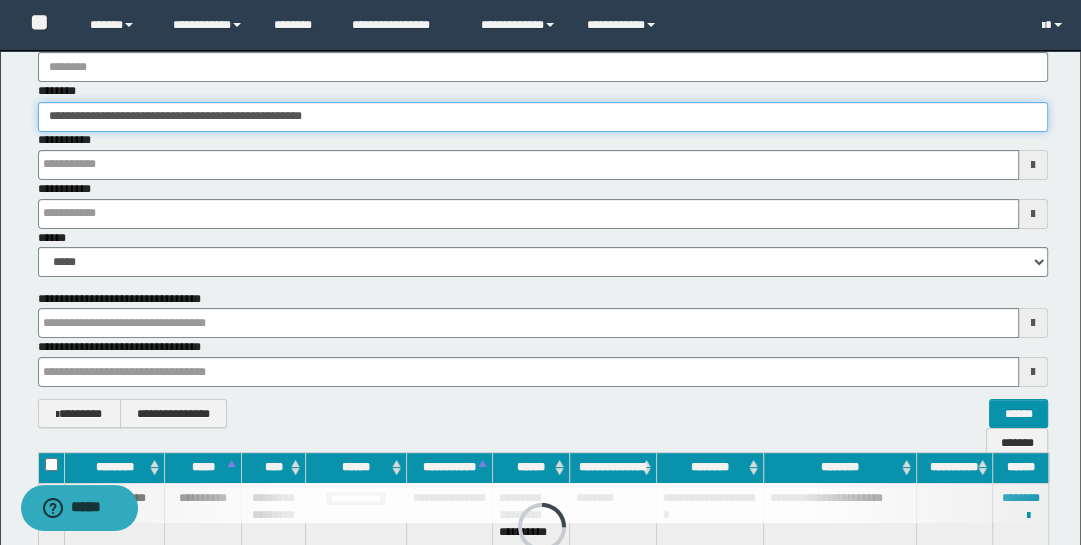 type 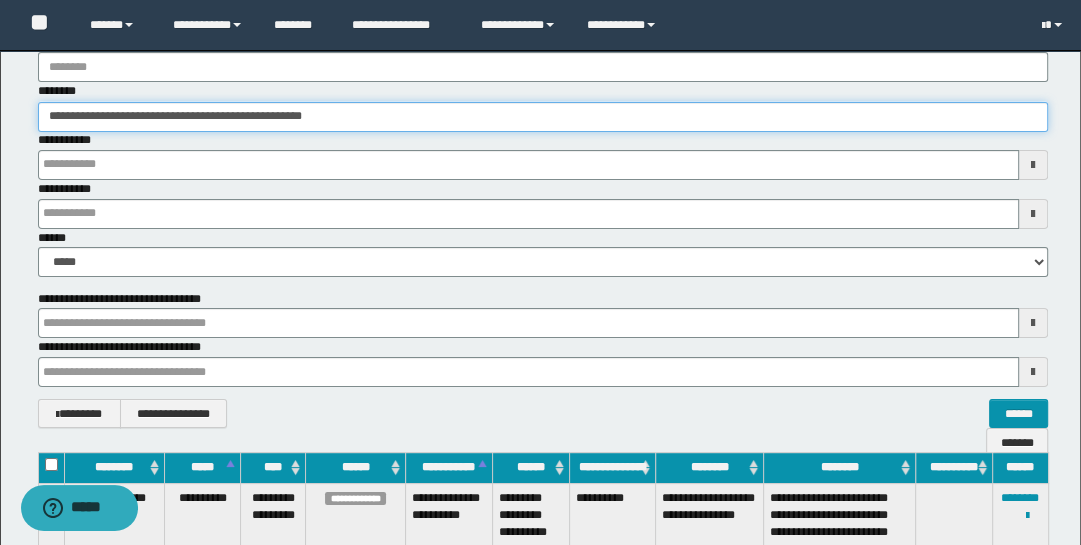 type 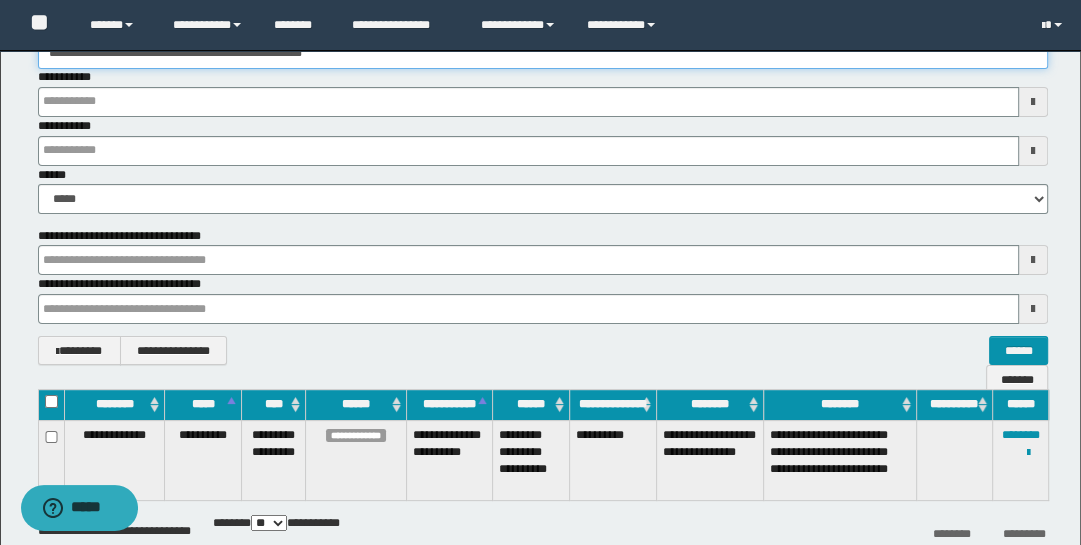 scroll, scrollTop: 322, scrollLeft: 0, axis: vertical 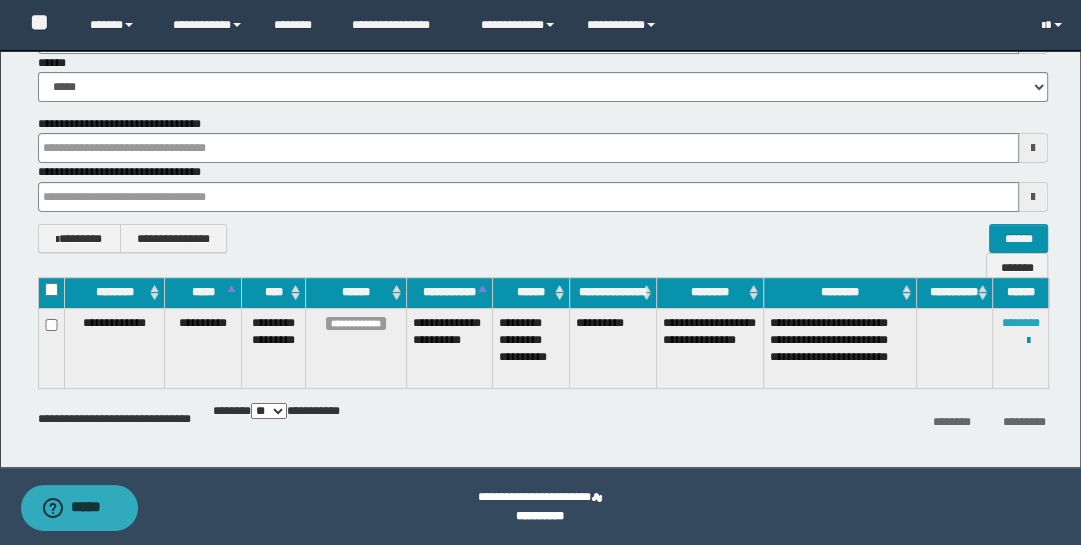 click on "********" at bounding box center (1021, 323) 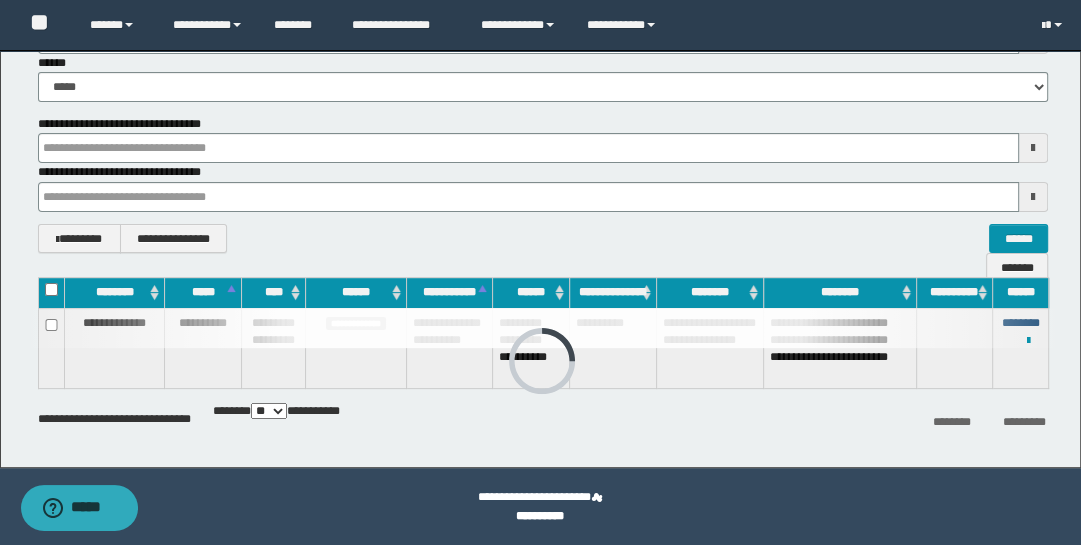 type 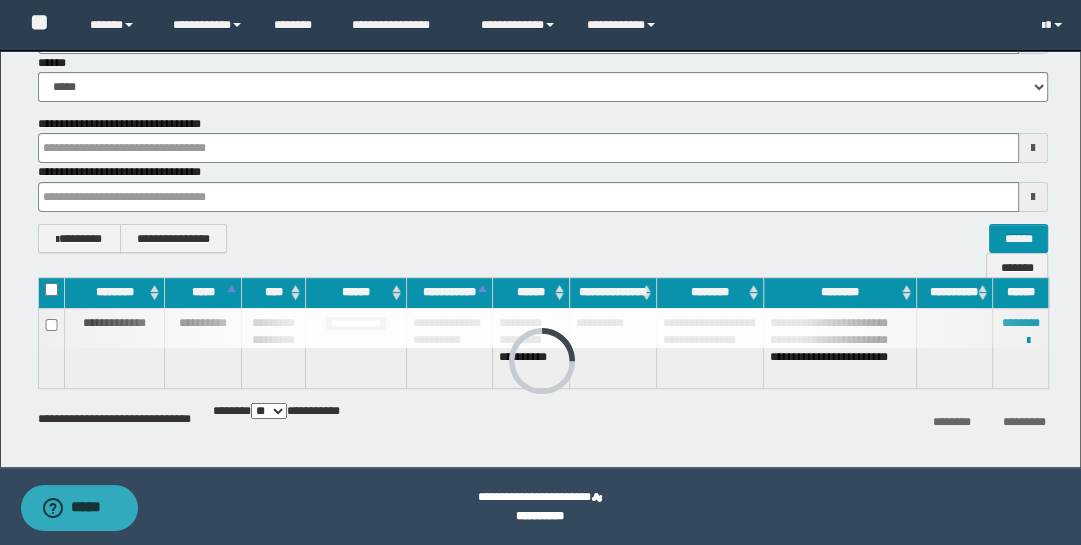 type 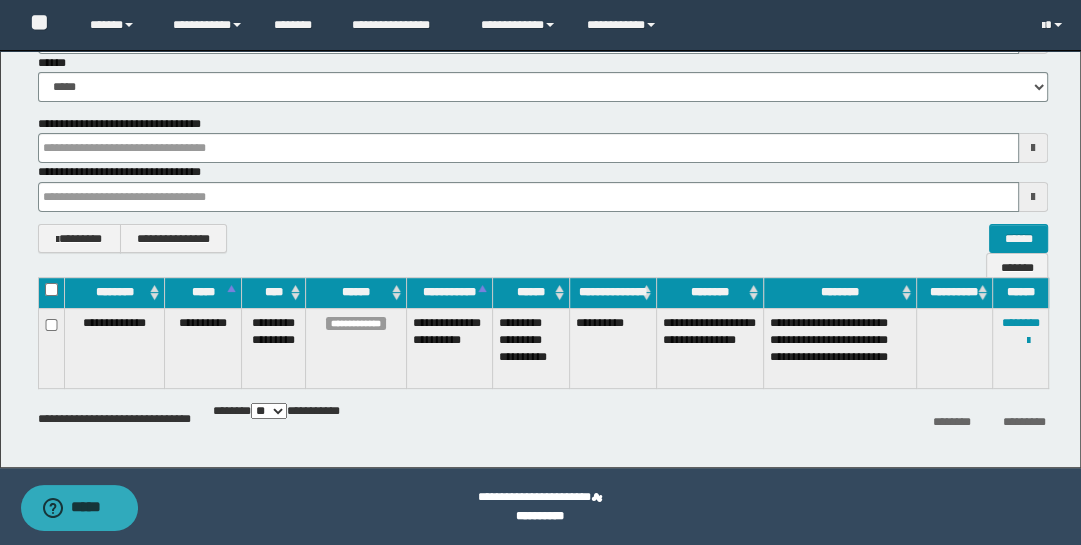 type 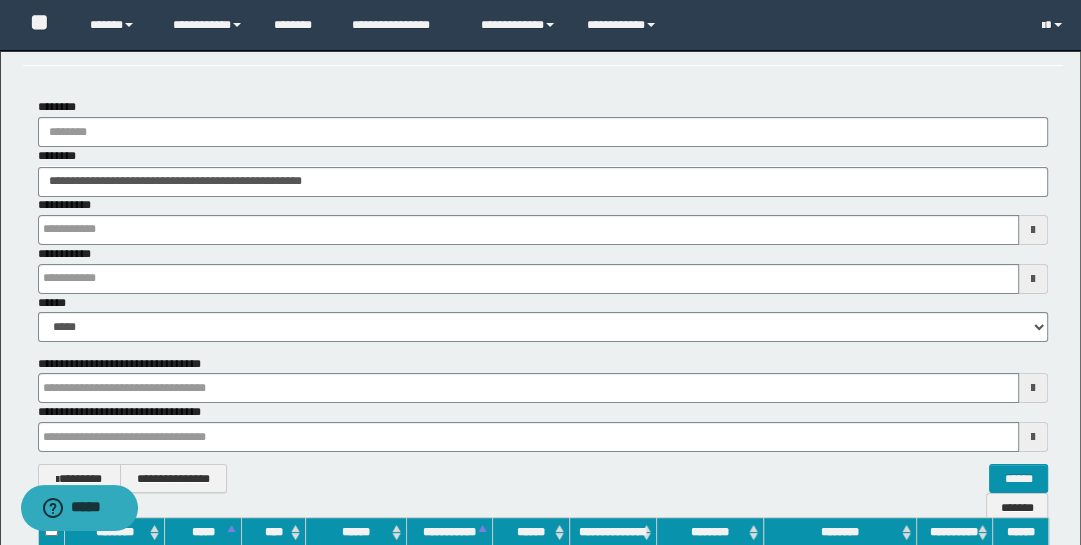 scroll, scrollTop: 0, scrollLeft: 0, axis: both 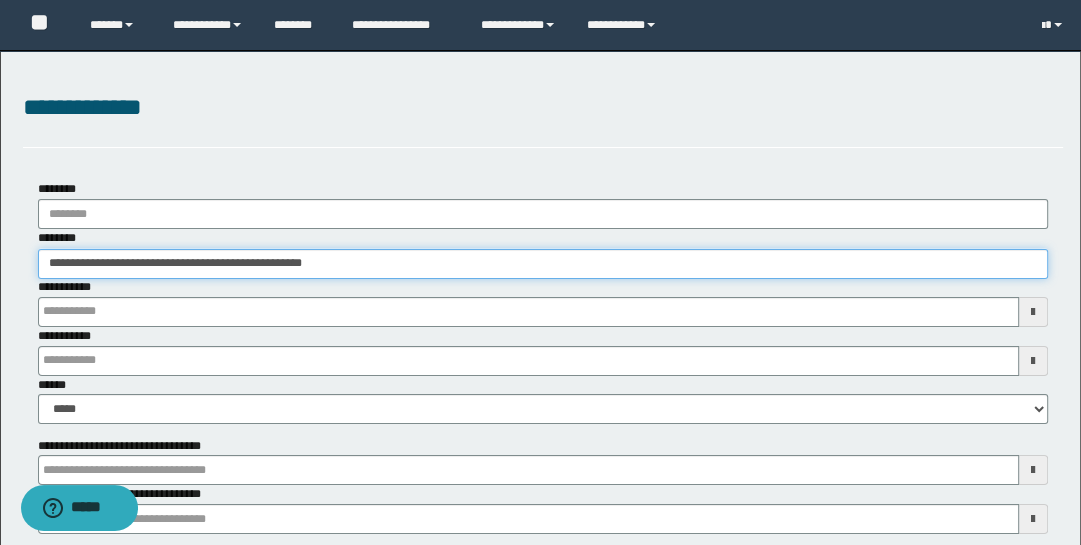 drag, startPoint x: 368, startPoint y: 262, endPoint x: -17, endPoint y: 261, distance: 385.0013 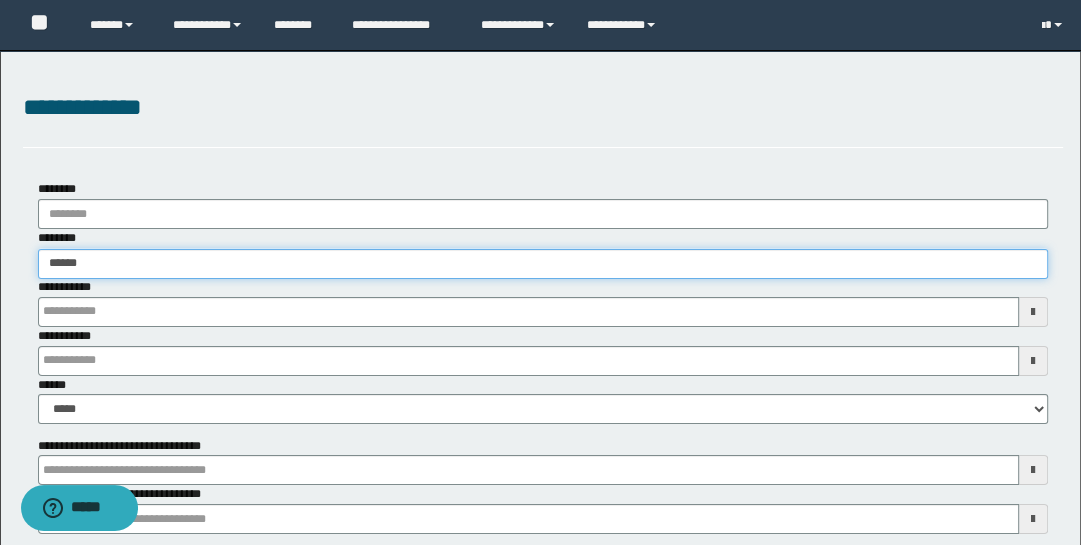 type on "*******" 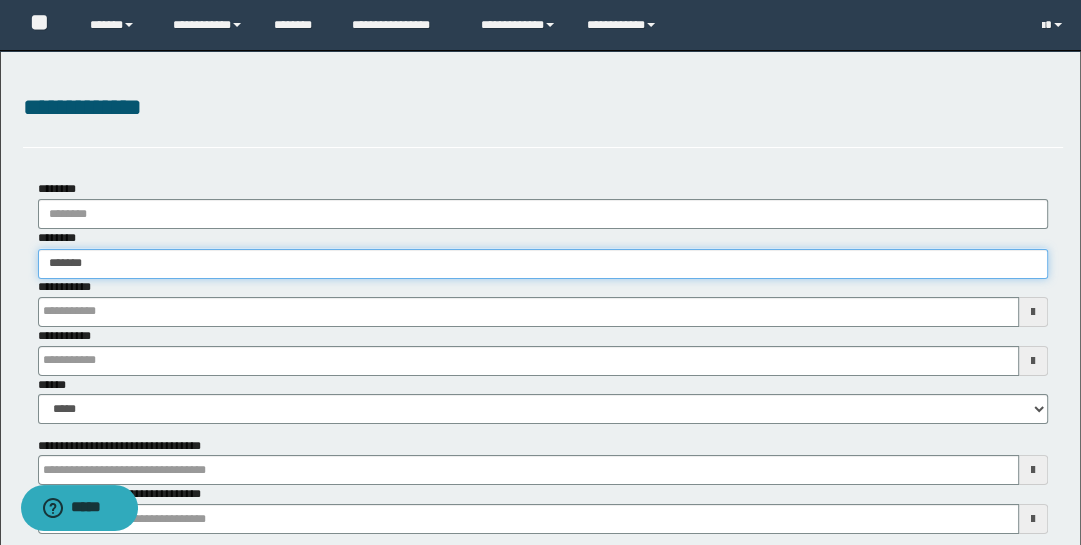 type on "*******" 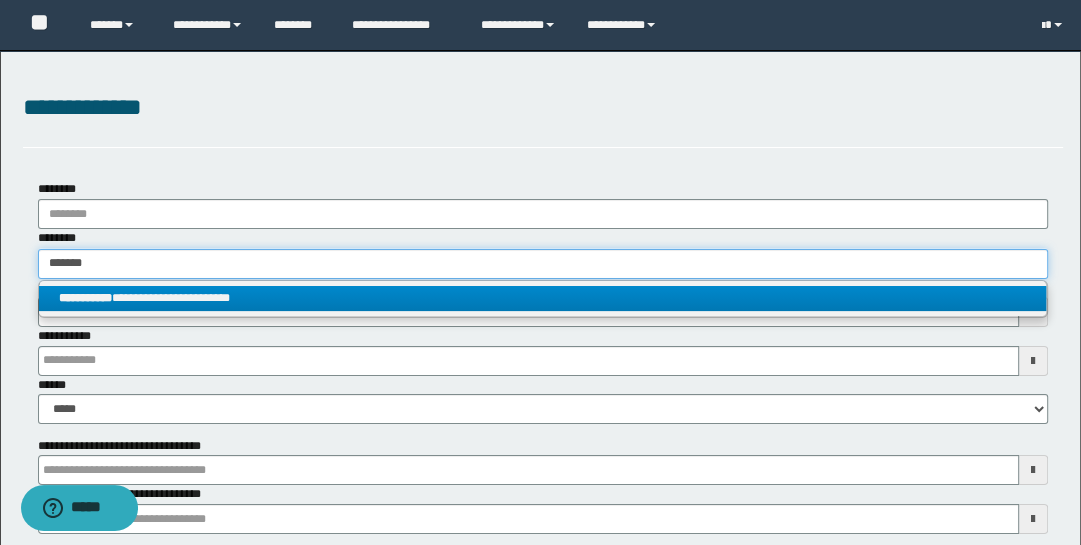 type on "*******" 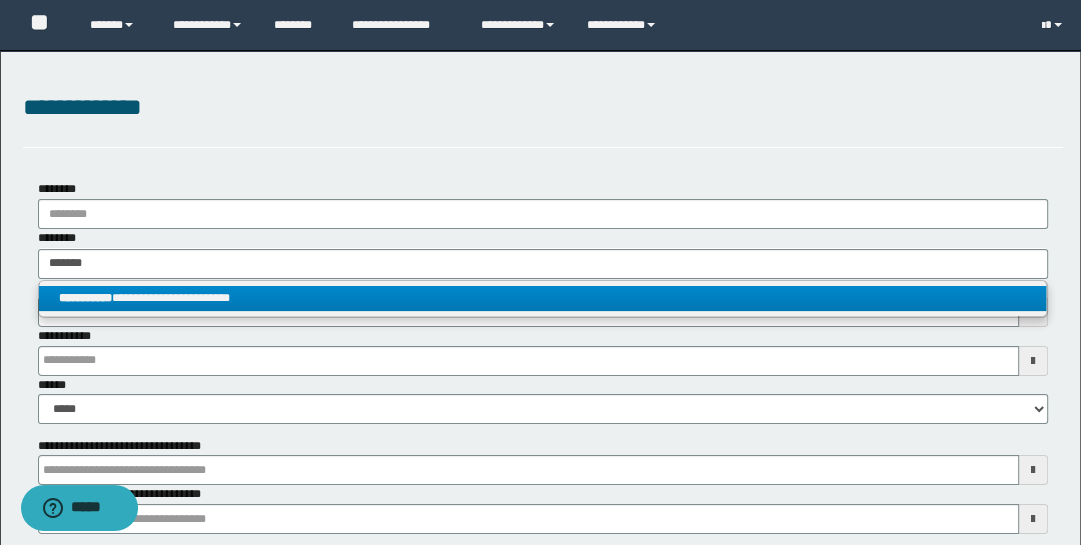 click on "**********" at bounding box center [543, 298] 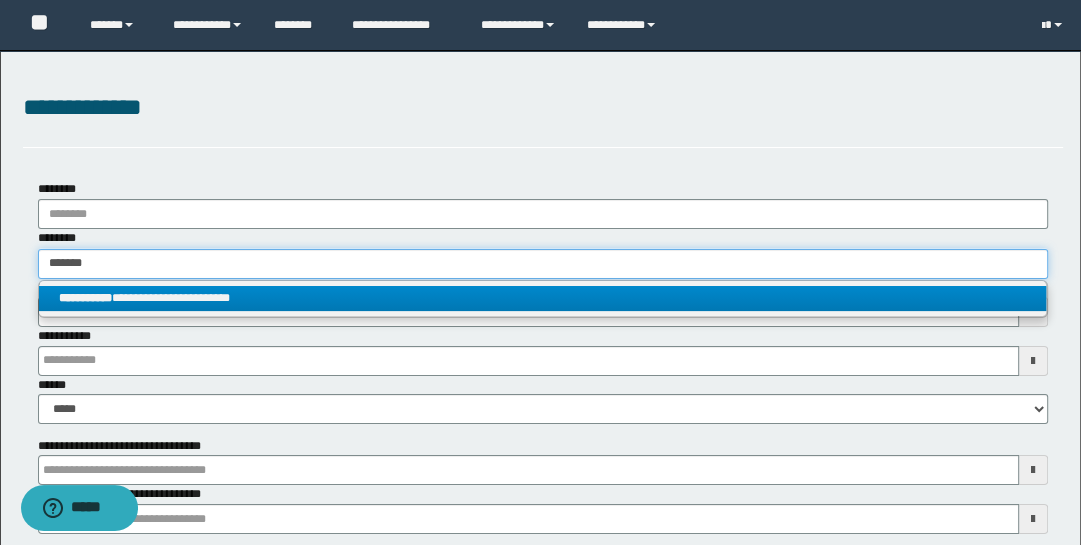 type 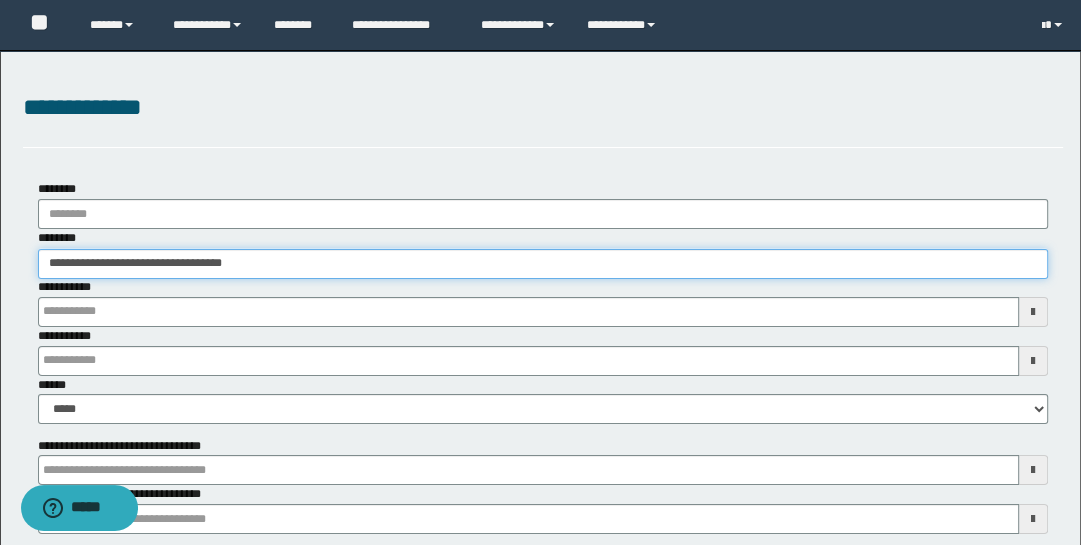 type 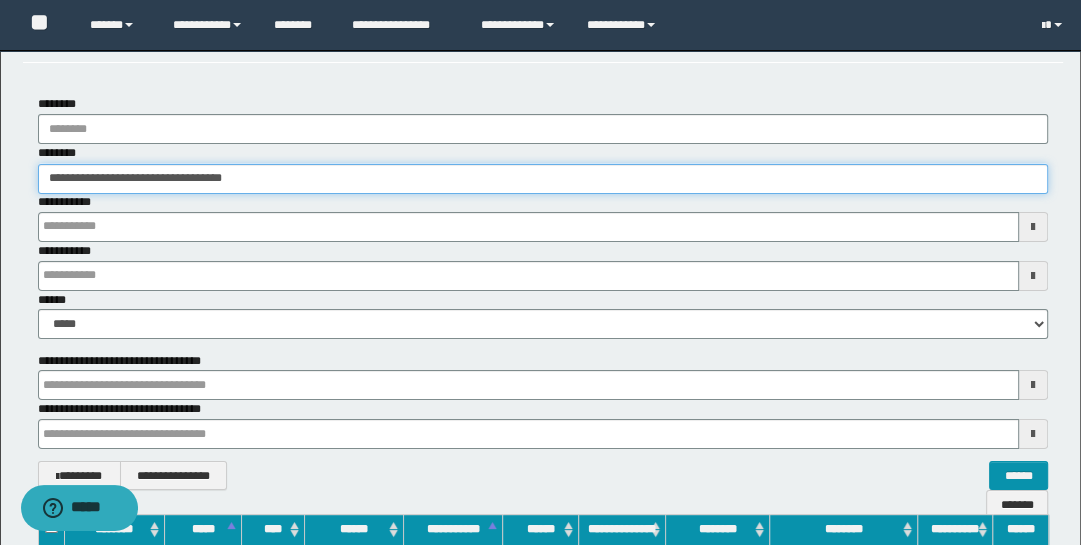scroll, scrollTop: 322, scrollLeft: 0, axis: vertical 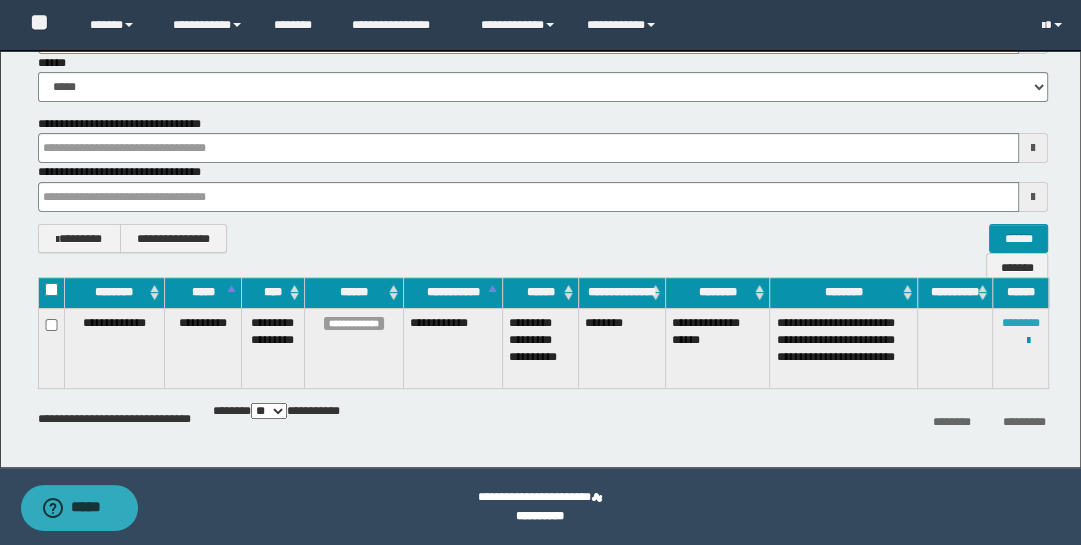 click on "********" at bounding box center [1021, 323] 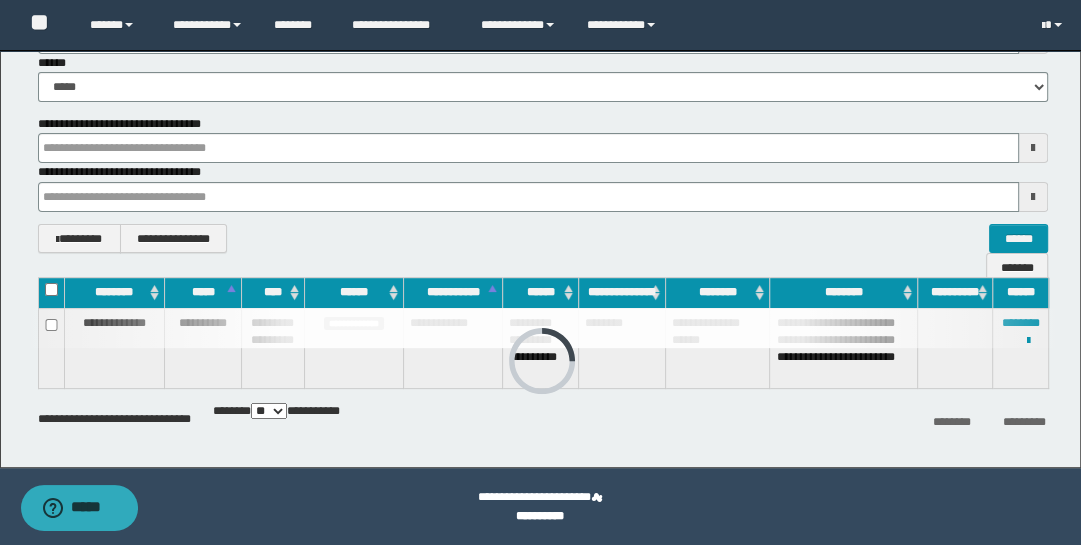 type 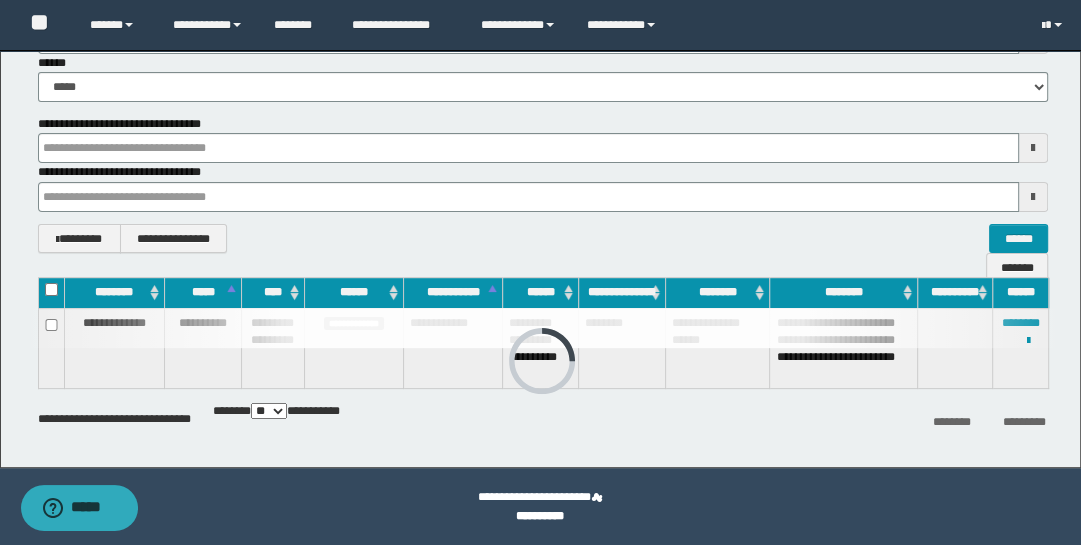 type 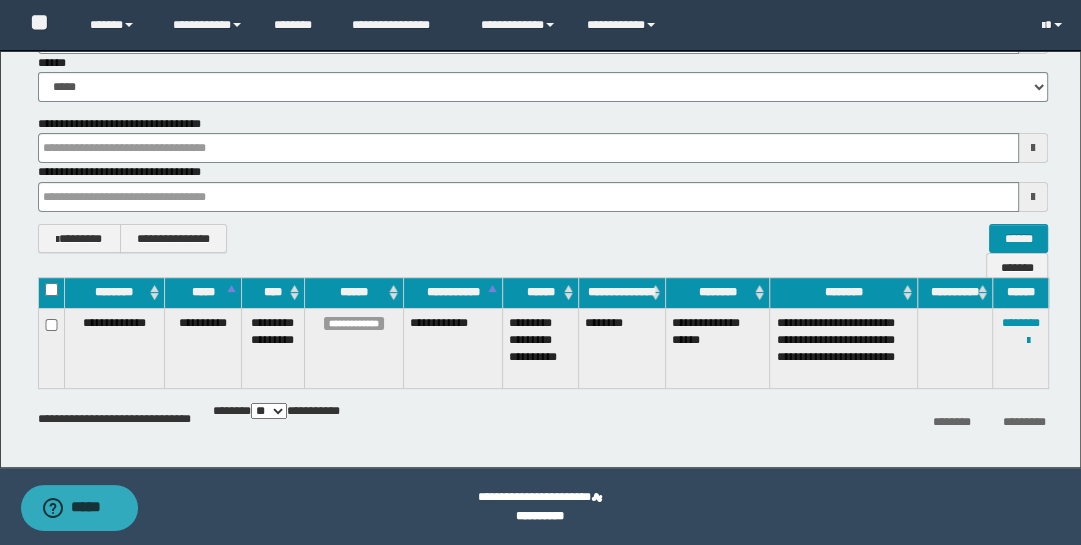 type 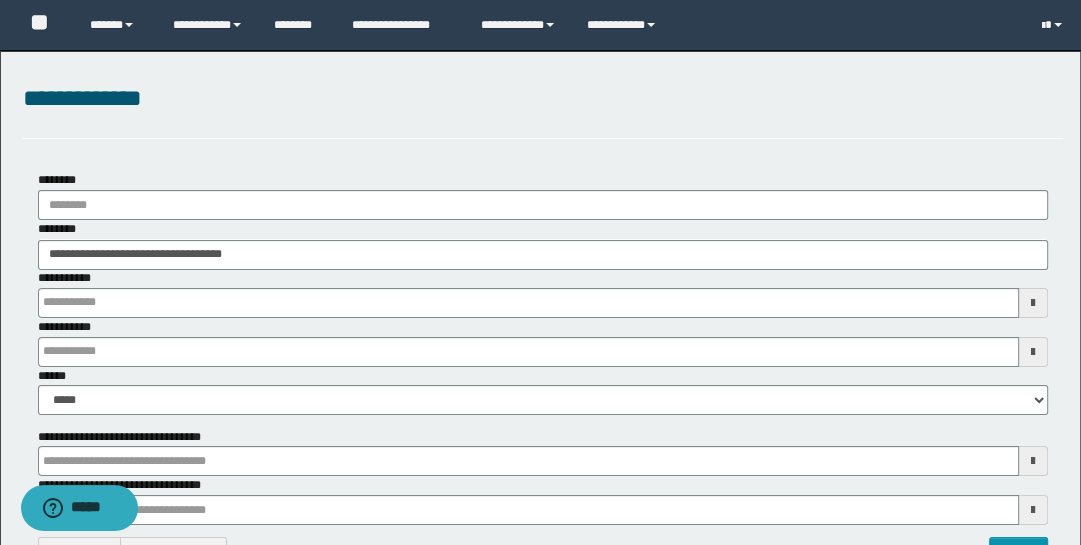 scroll, scrollTop: 0, scrollLeft: 0, axis: both 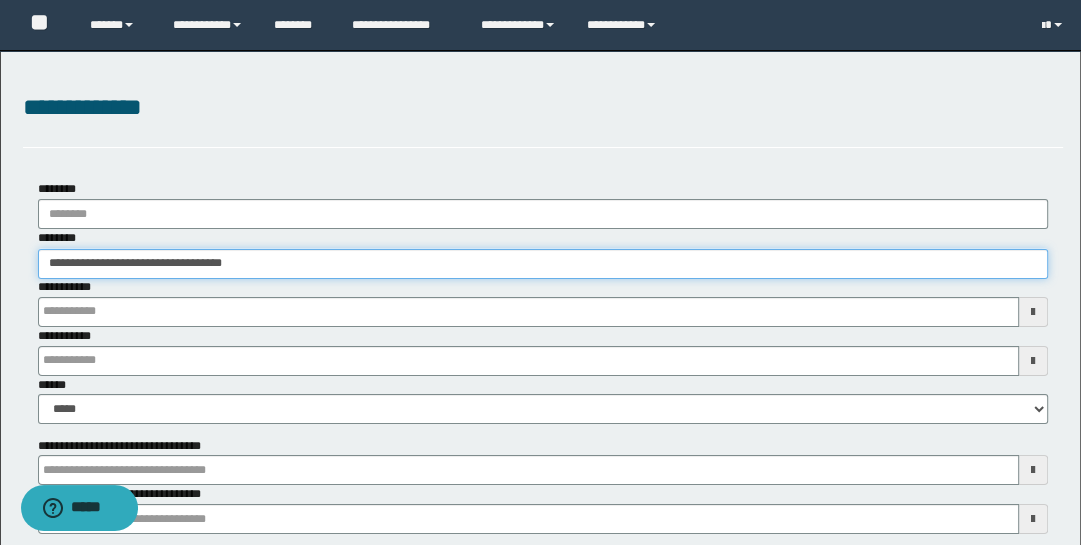drag, startPoint x: 268, startPoint y: 266, endPoint x: -32, endPoint y: 261, distance: 300.04166 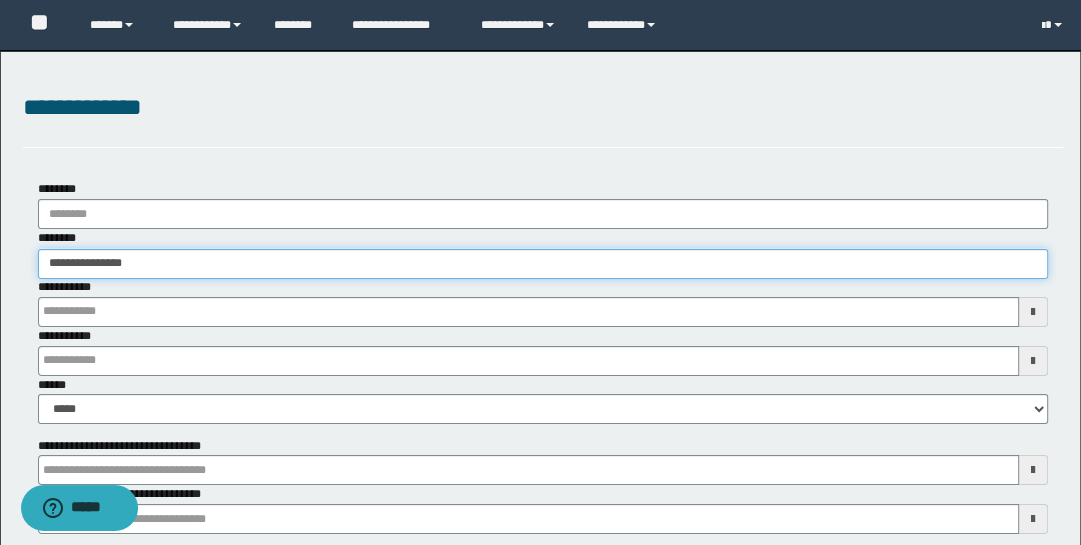type on "**********" 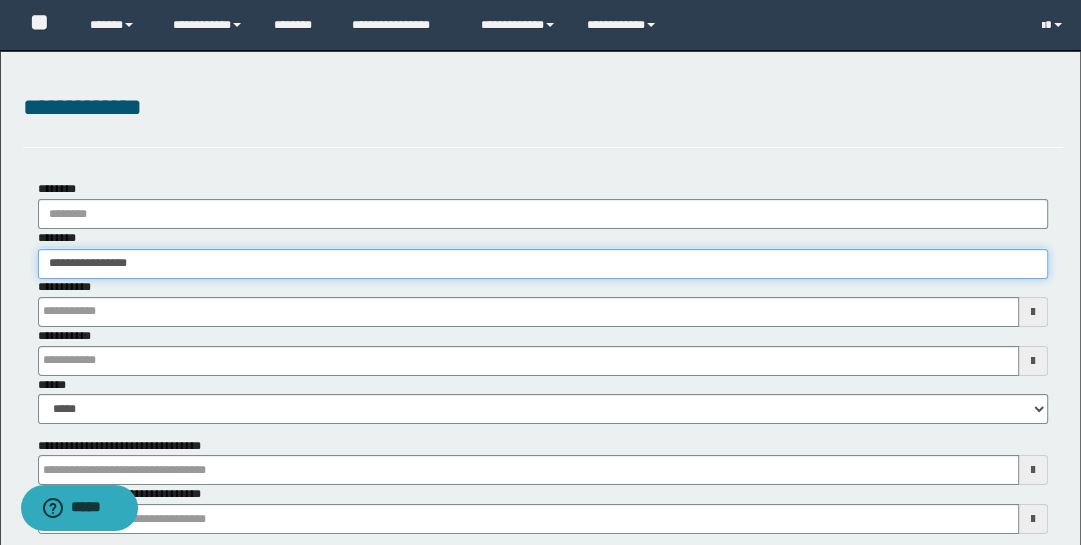 type on "**********" 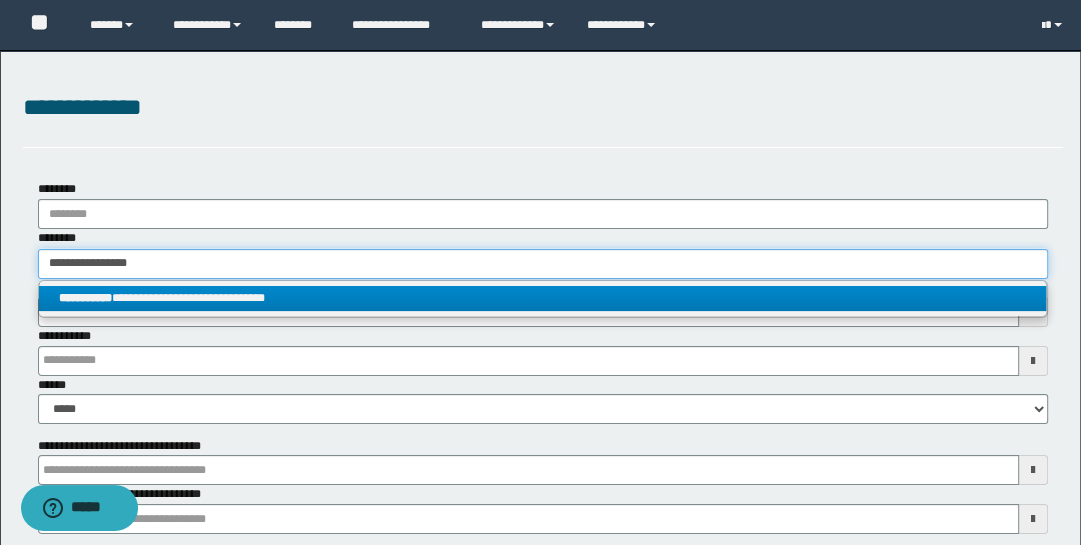 type on "**********" 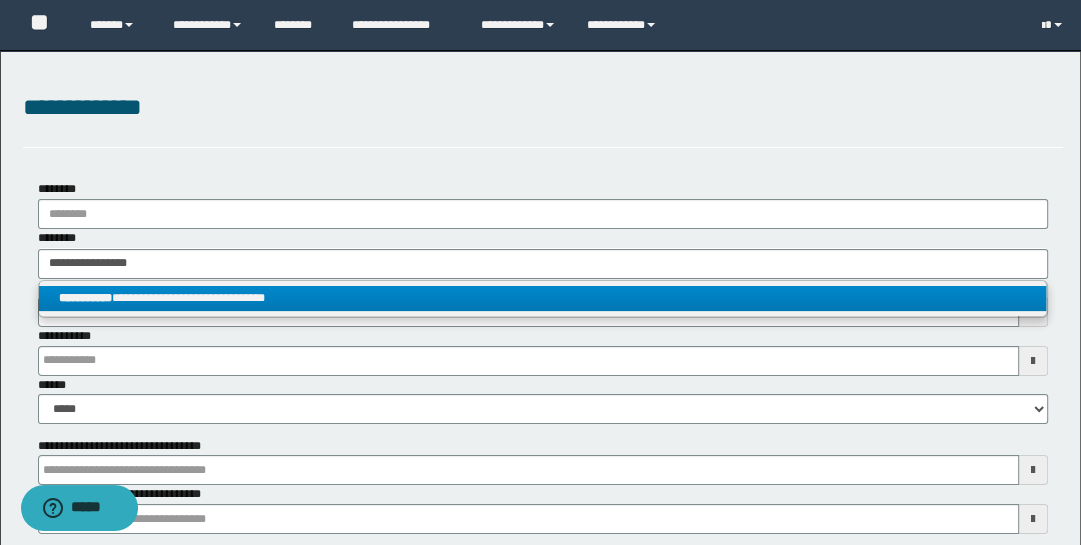 click on "**********" at bounding box center [543, 298] 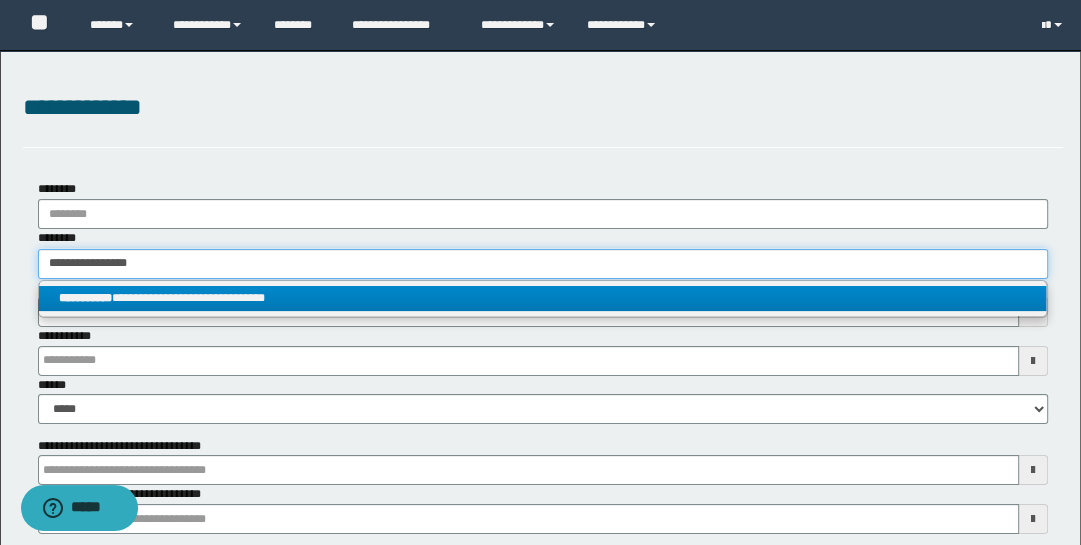 type 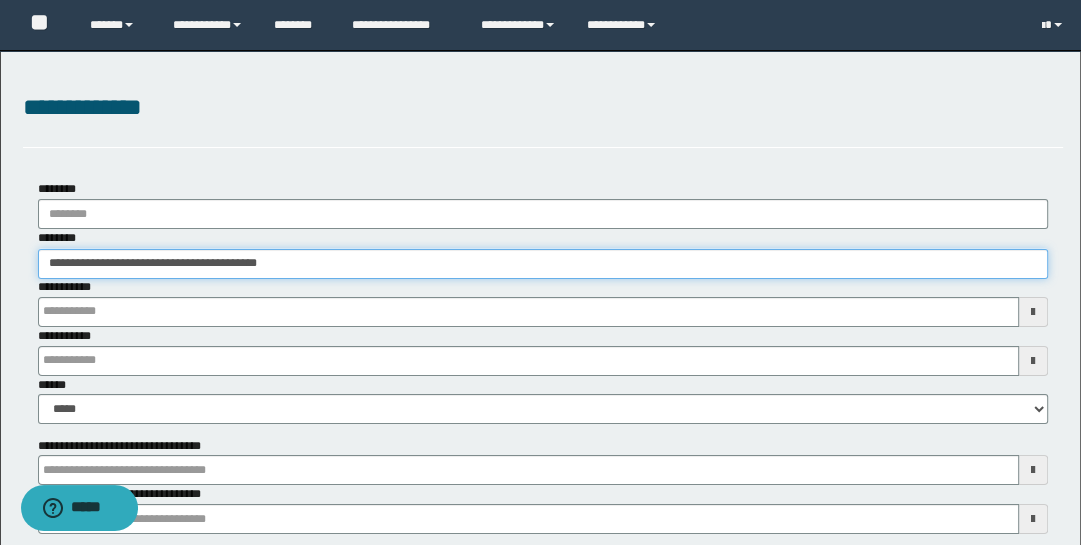 type 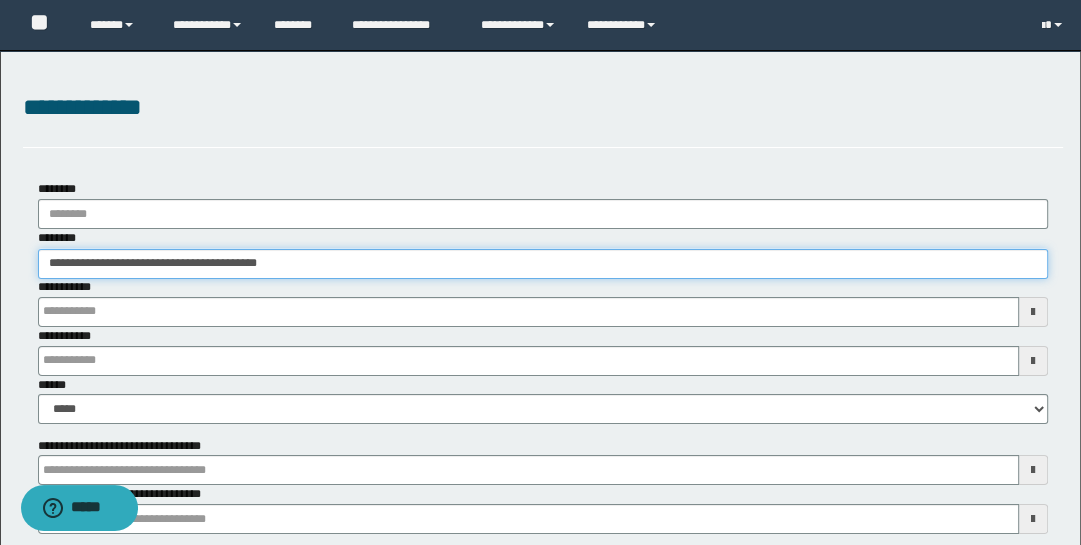 type 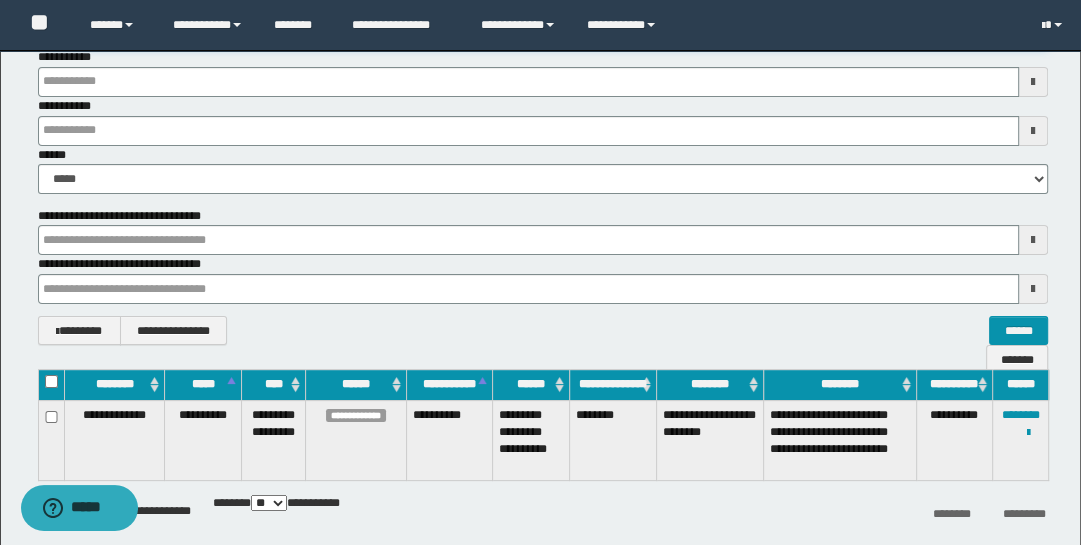 scroll, scrollTop: 322, scrollLeft: 0, axis: vertical 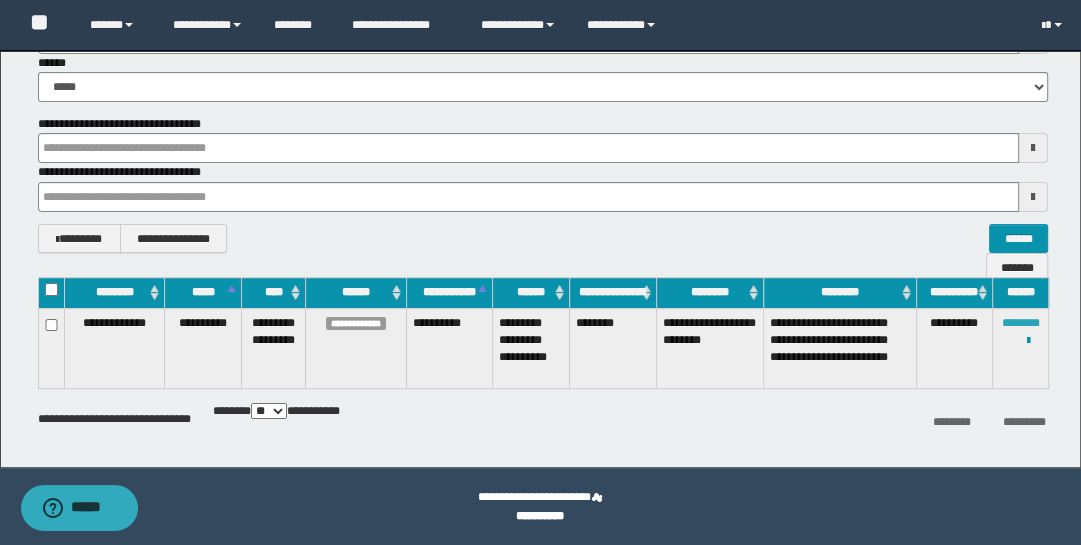 click on "********" at bounding box center [1021, 323] 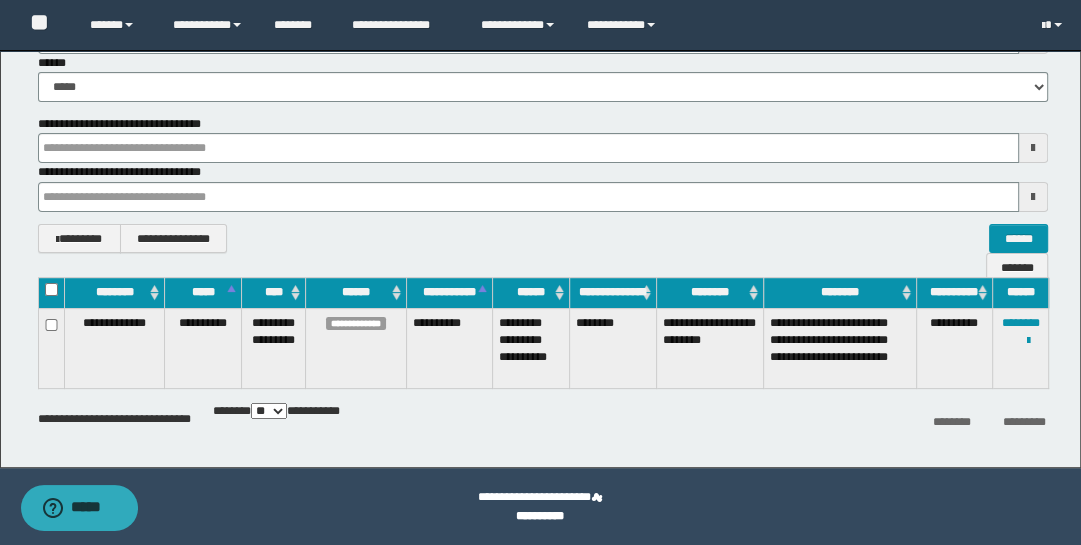 type 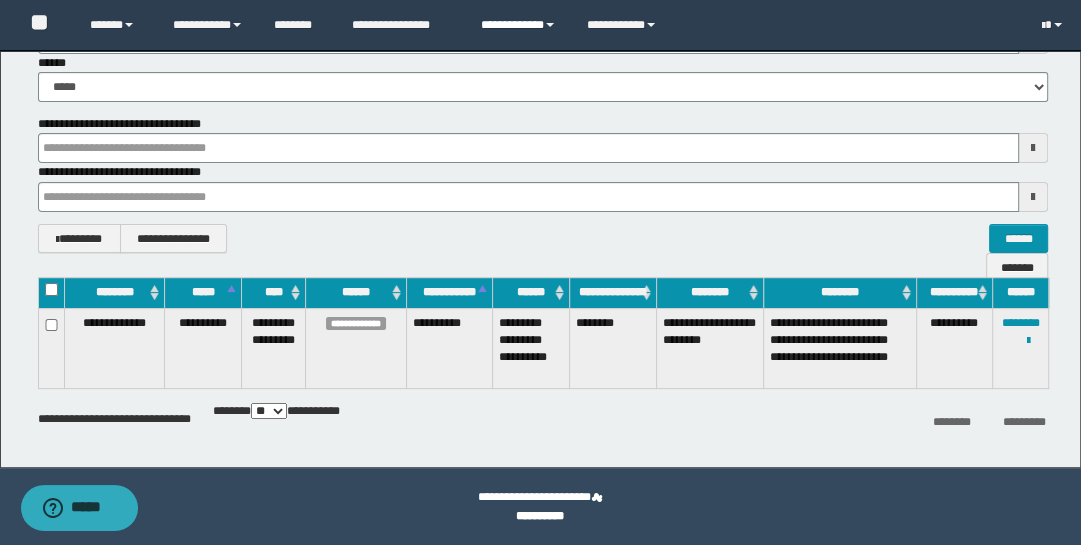 type 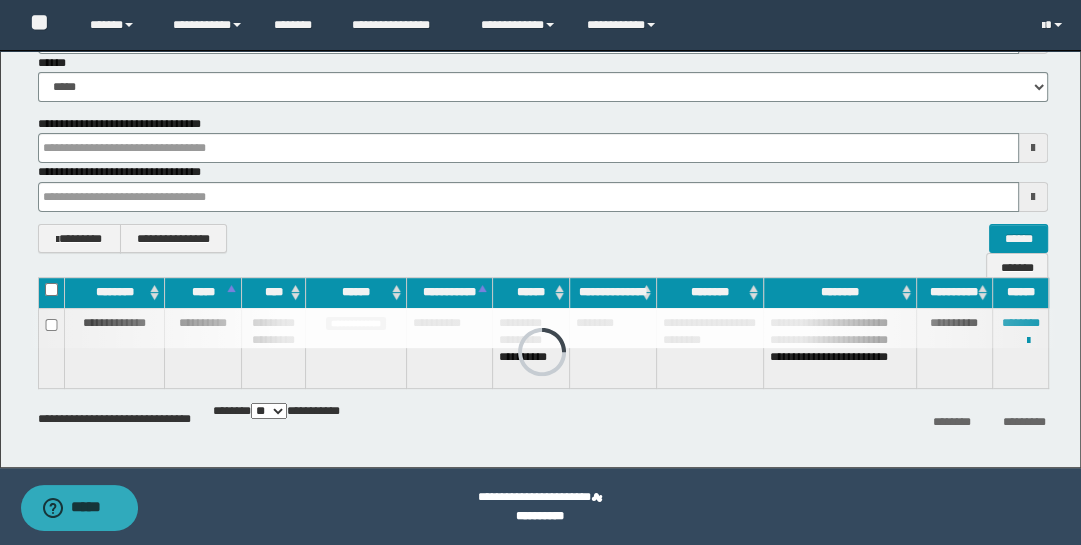 type 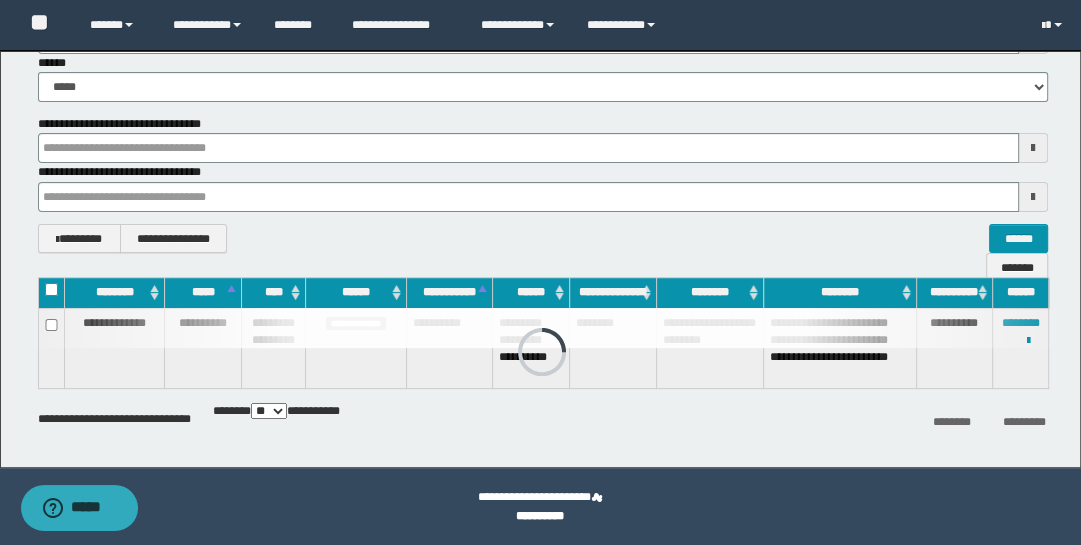 type 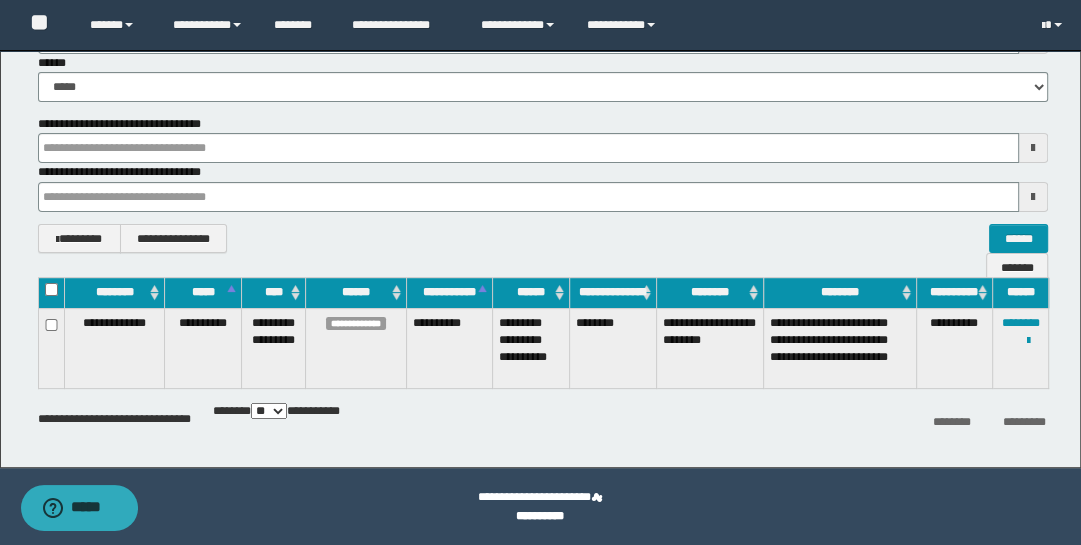 scroll, scrollTop: 197, scrollLeft: 0, axis: vertical 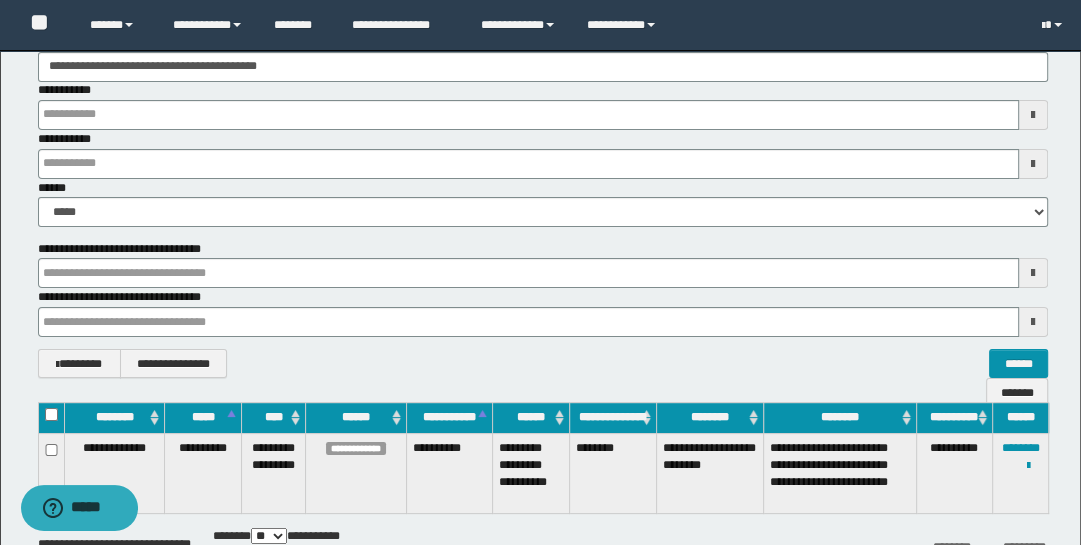 type 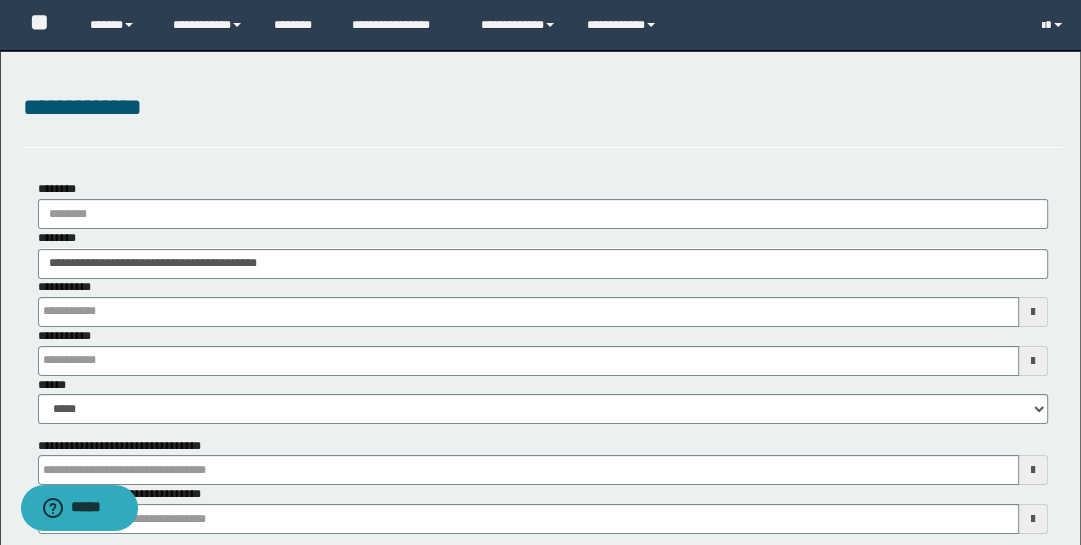 type 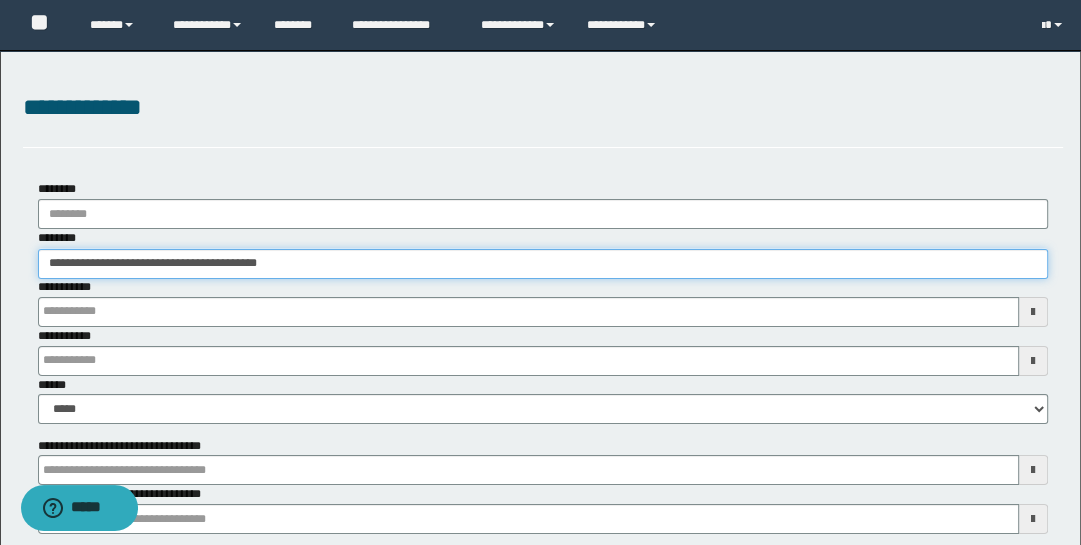 drag, startPoint x: 297, startPoint y: 259, endPoint x: -32, endPoint y: 215, distance: 331.9292 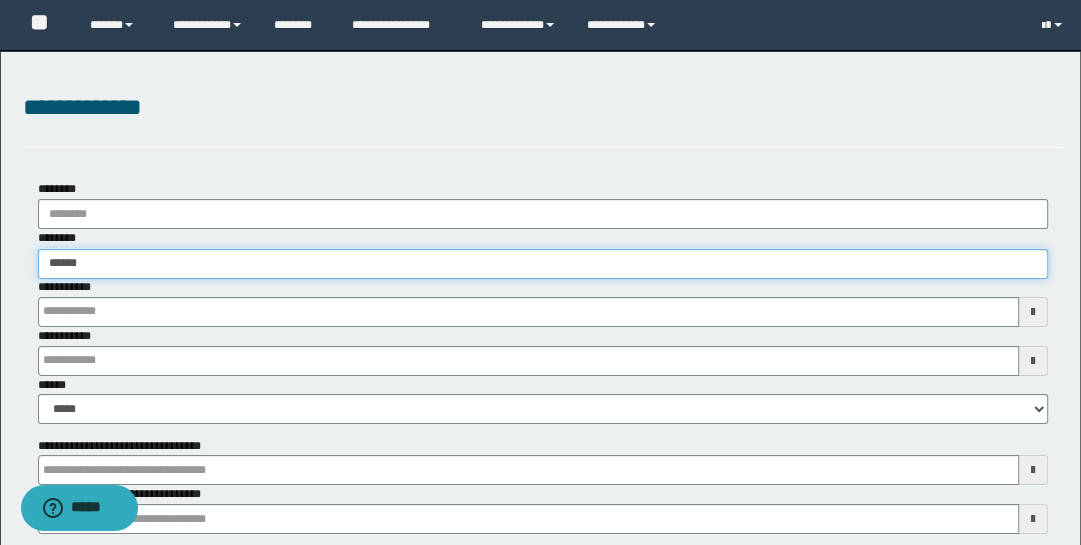 type on "*******" 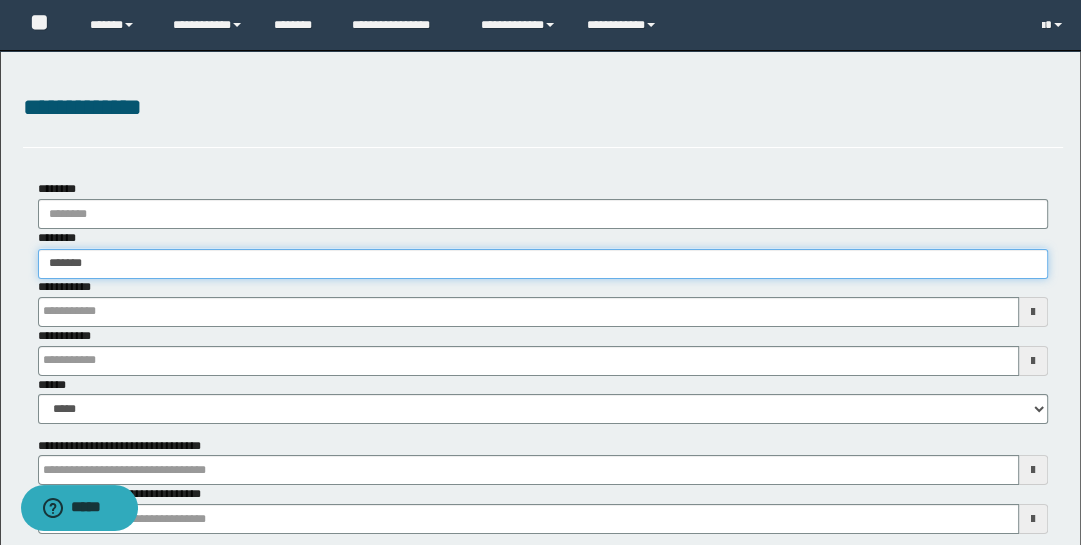 type on "*******" 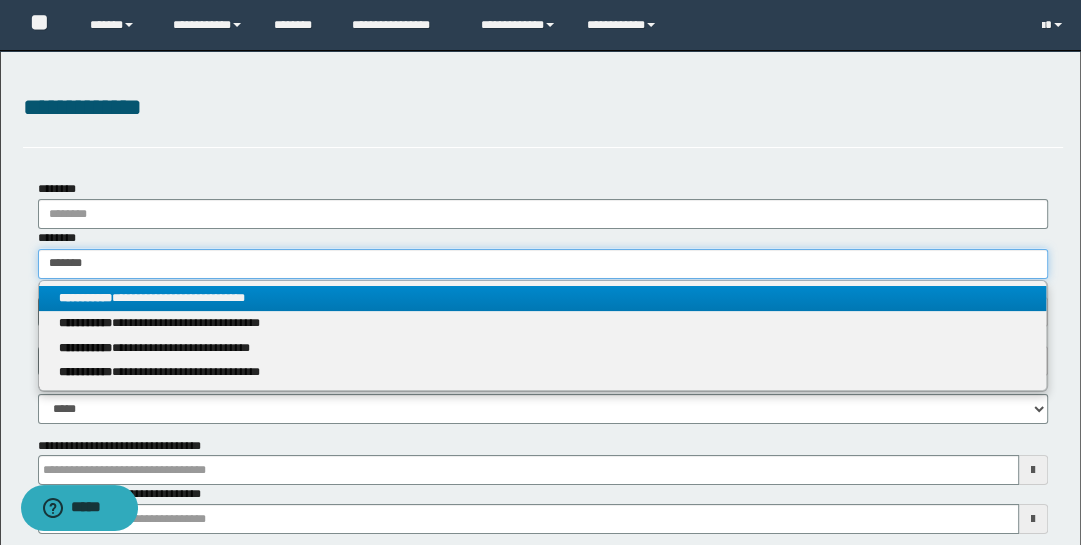 type on "*******" 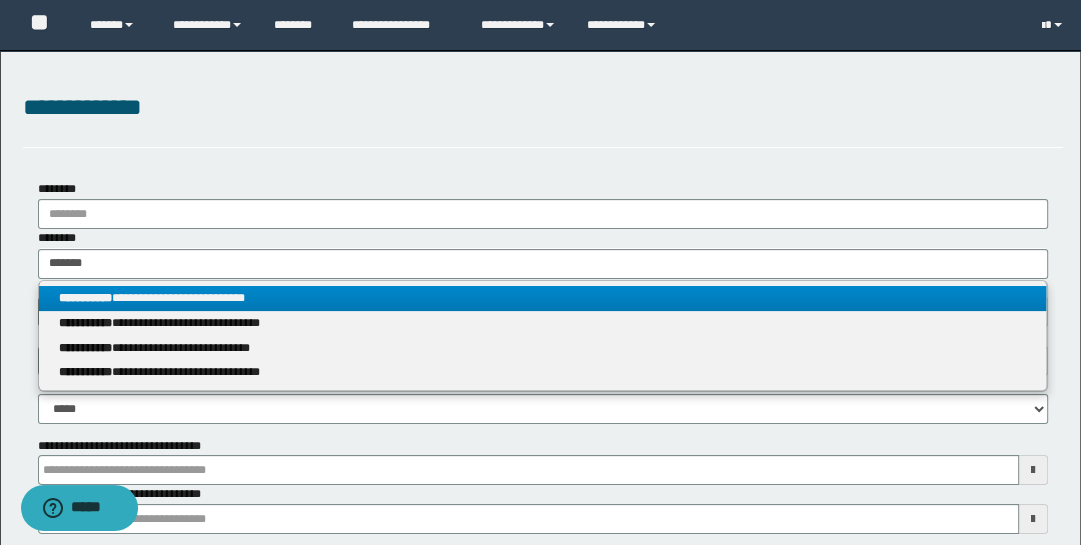click on "**********" at bounding box center (85, 298) 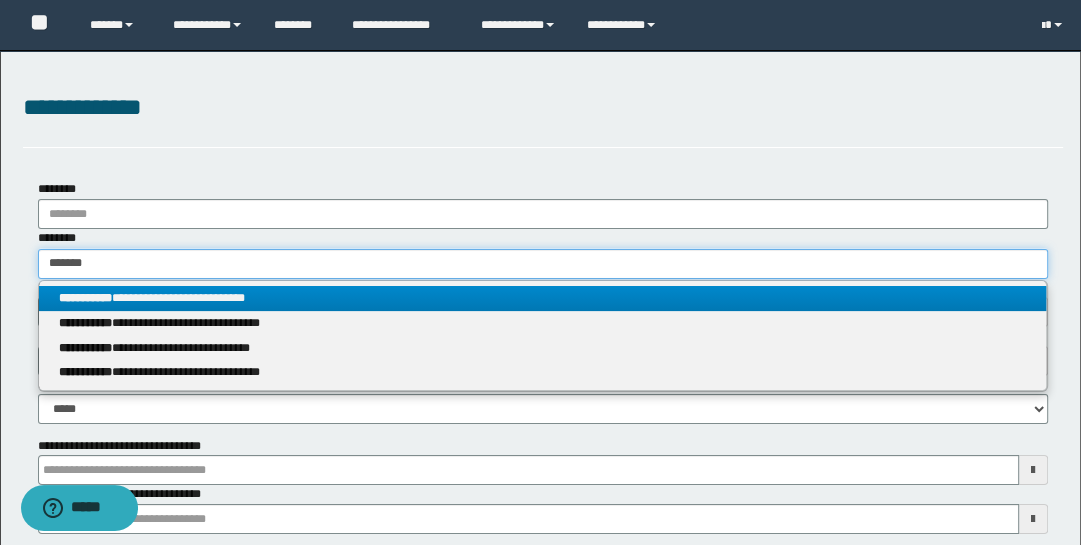 type 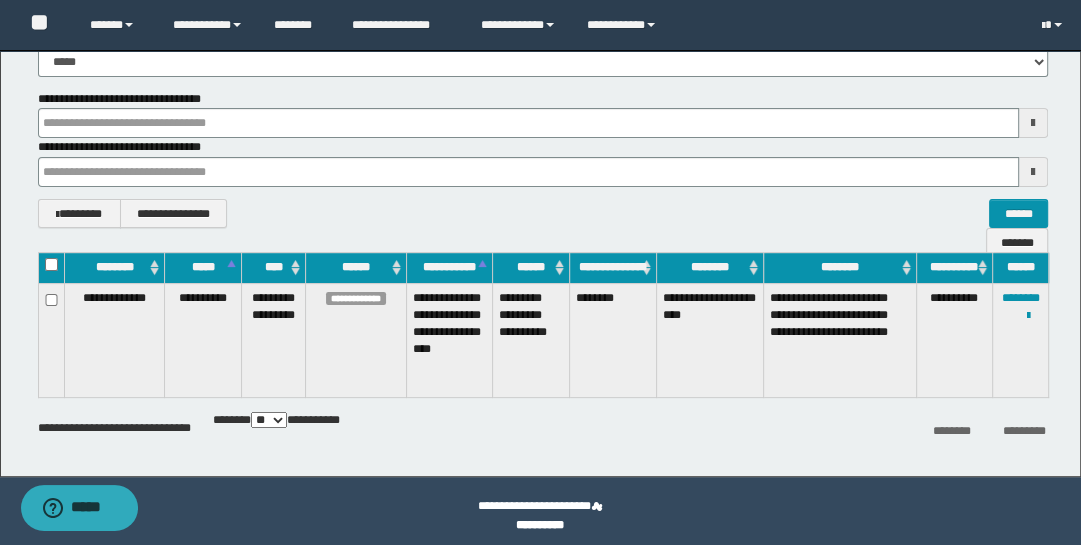 scroll, scrollTop: 351, scrollLeft: 0, axis: vertical 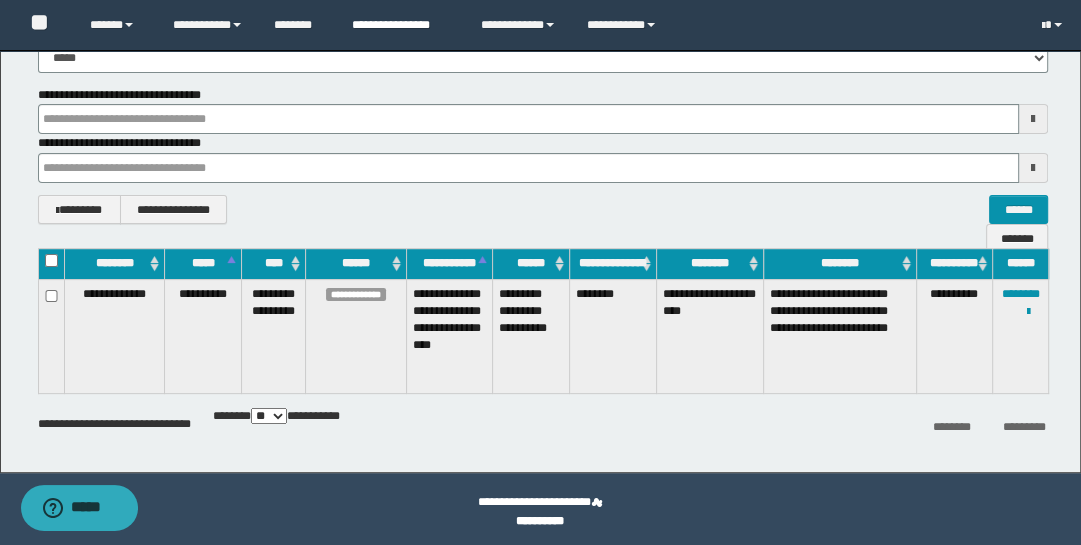 type 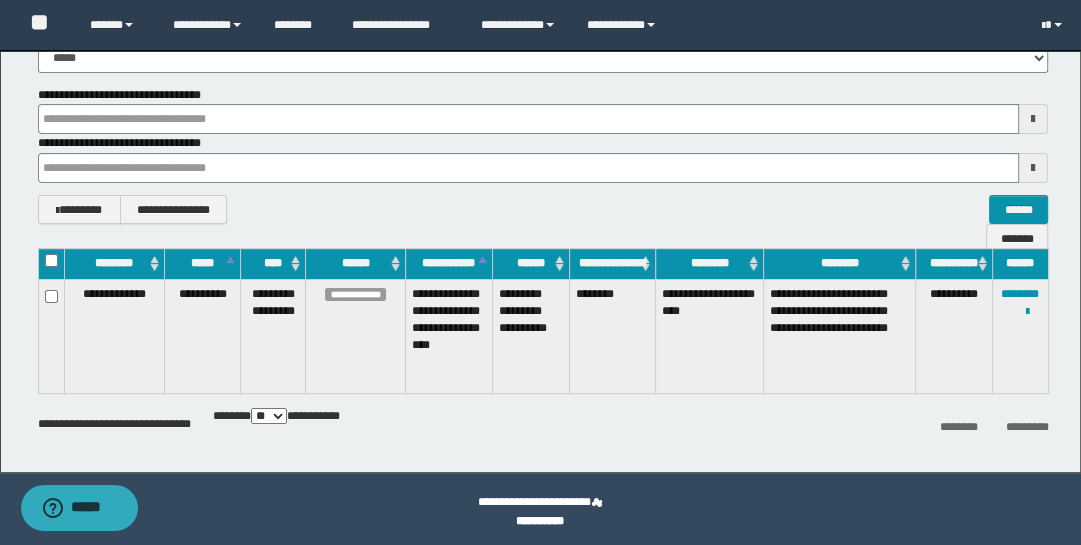 type 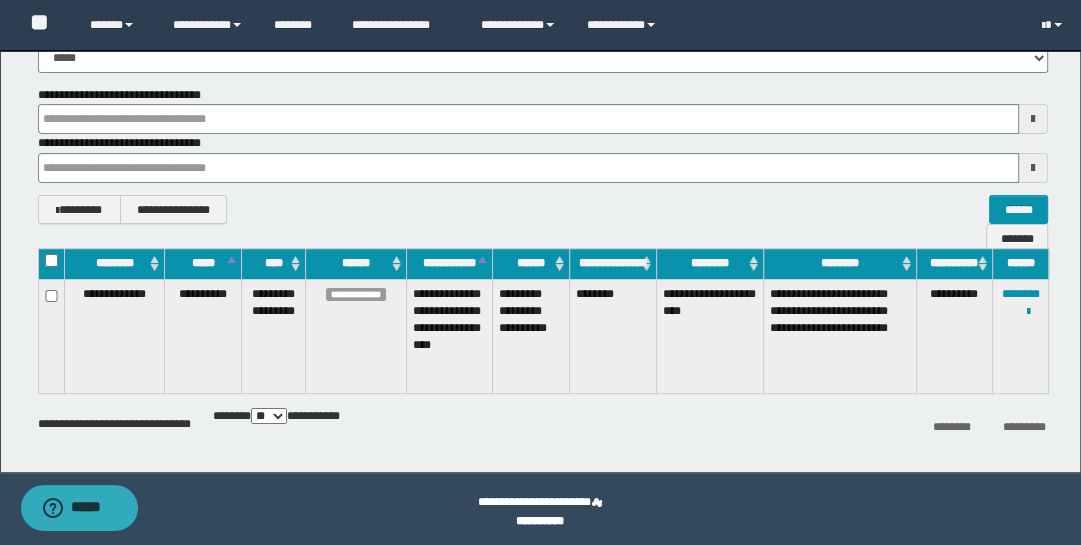 scroll, scrollTop: 170, scrollLeft: 0, axis: vertical 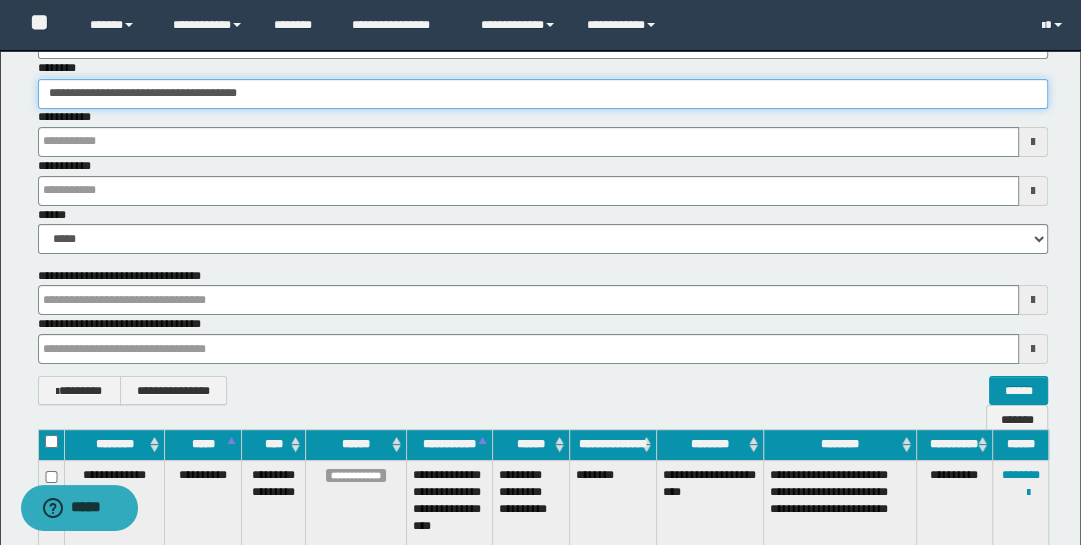 type 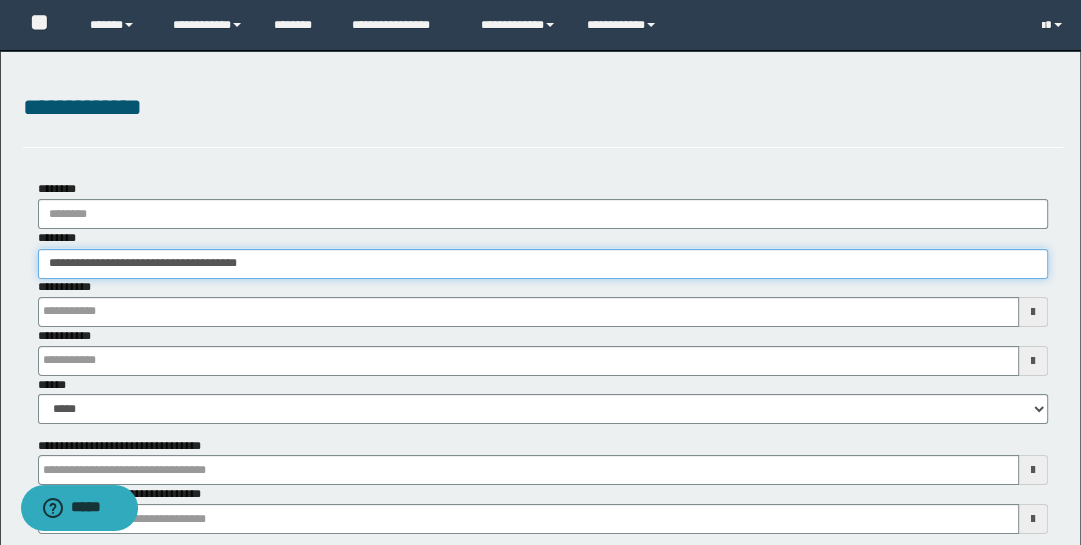 type 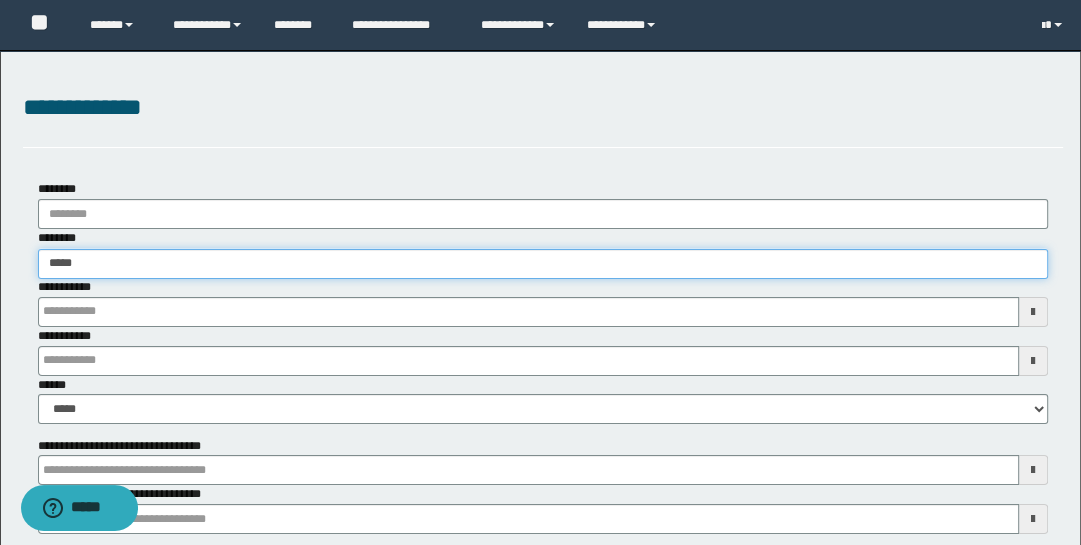 type on "******" 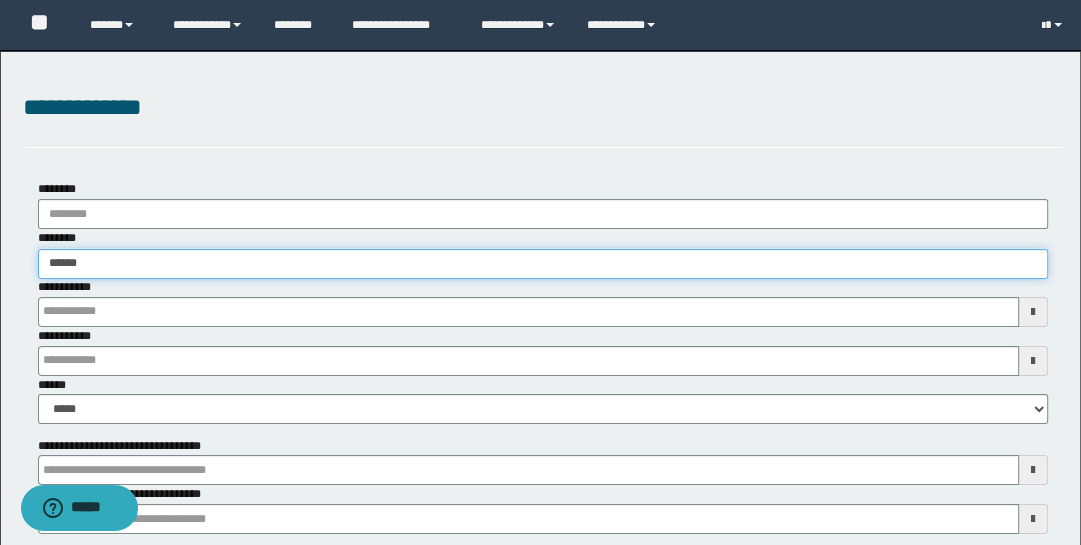 type on "******" 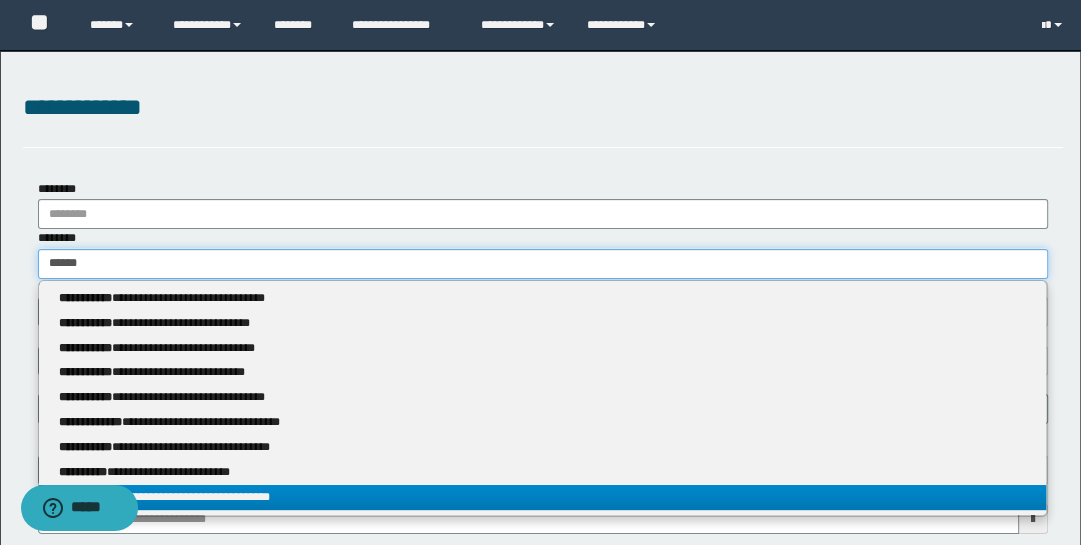 type on "******" 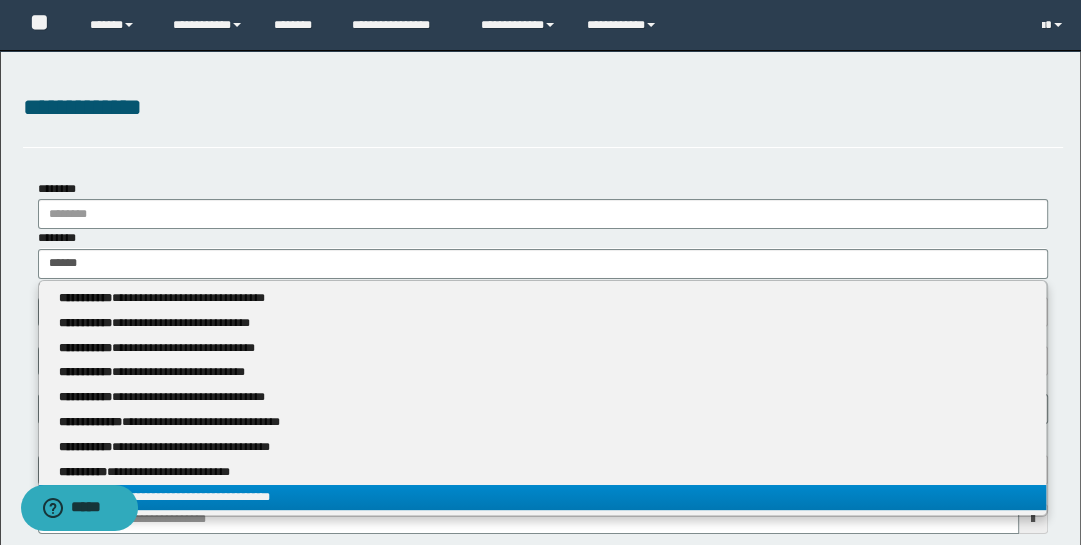 click on "**********" at bounding box center [543, 497] 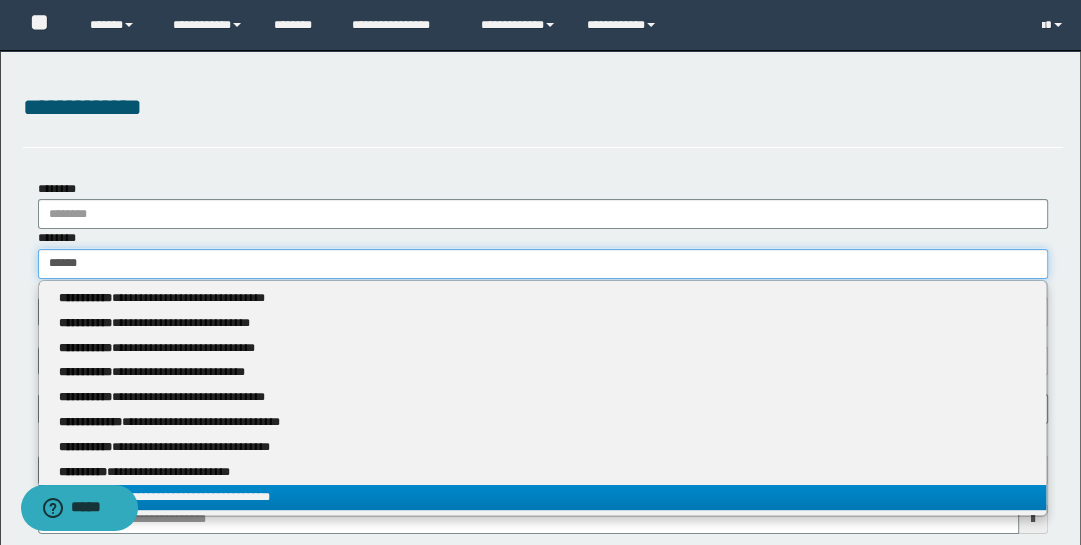 type 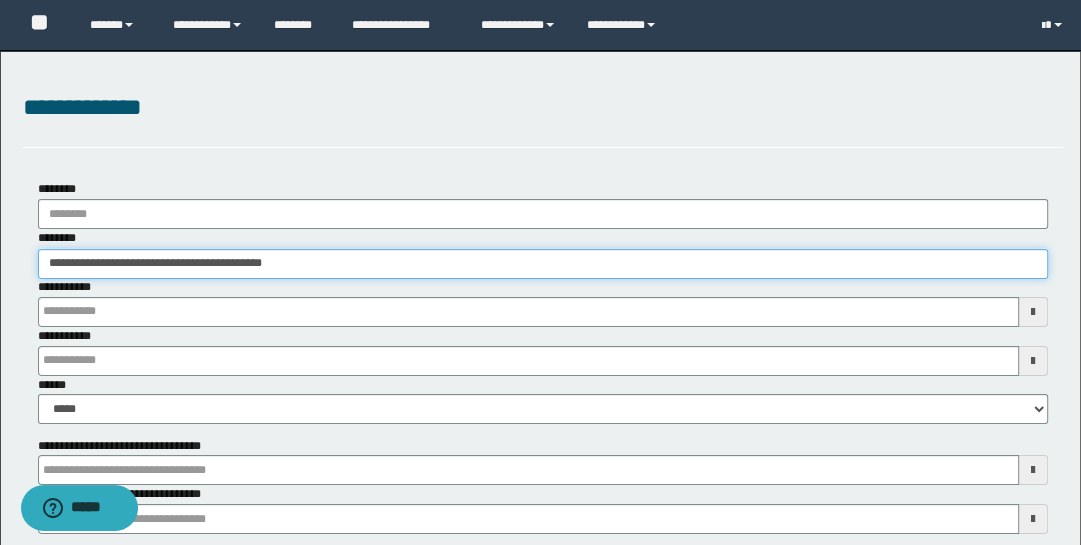 type 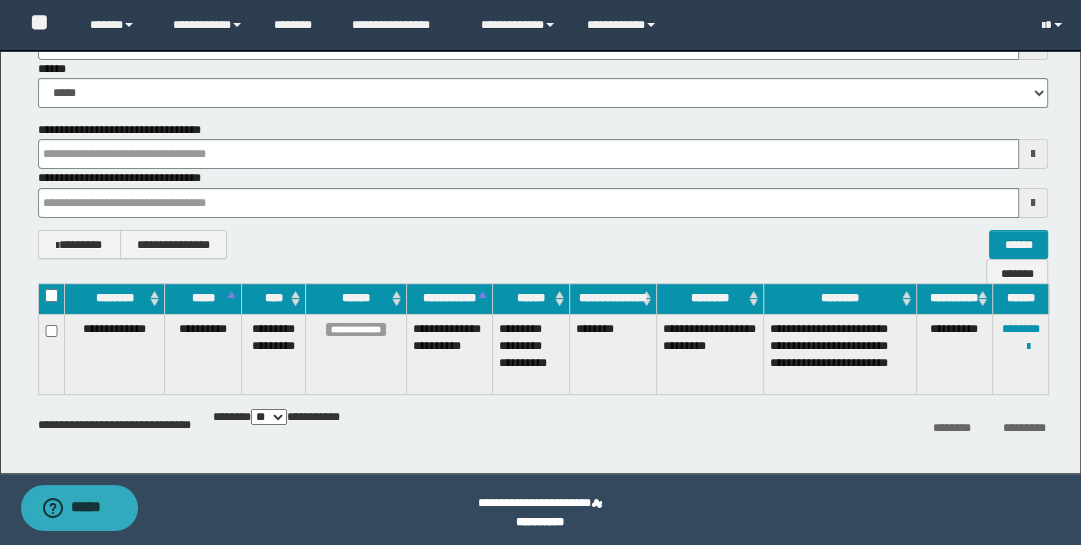 scroll, scrollTop: 322, scrollLeft: 0, axis: vertical 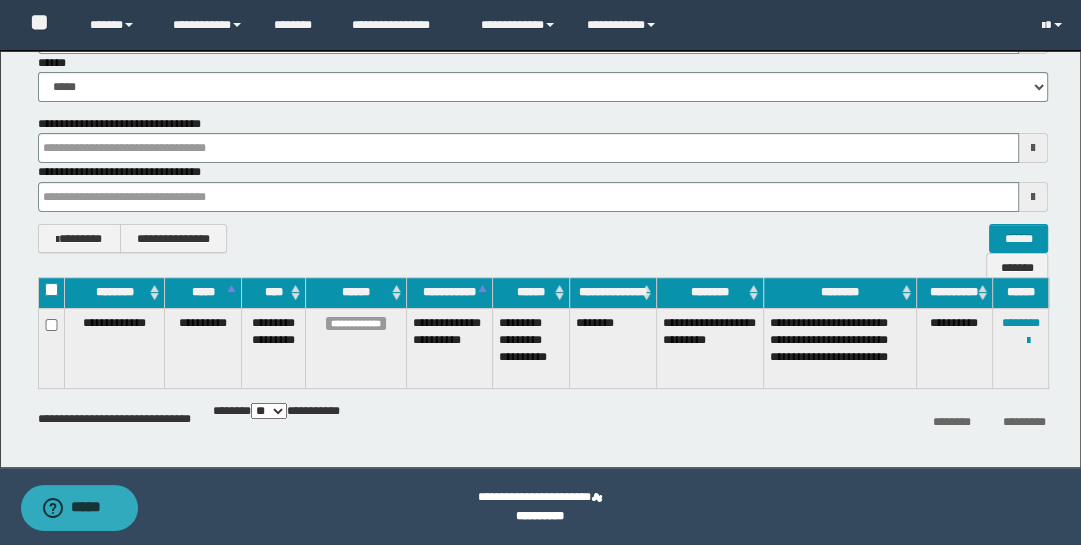 type 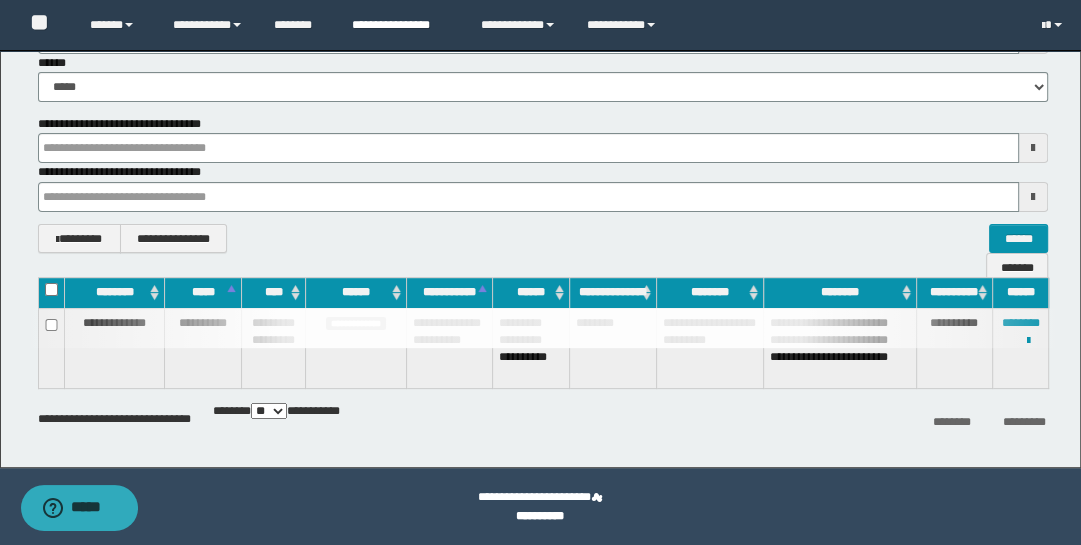 type 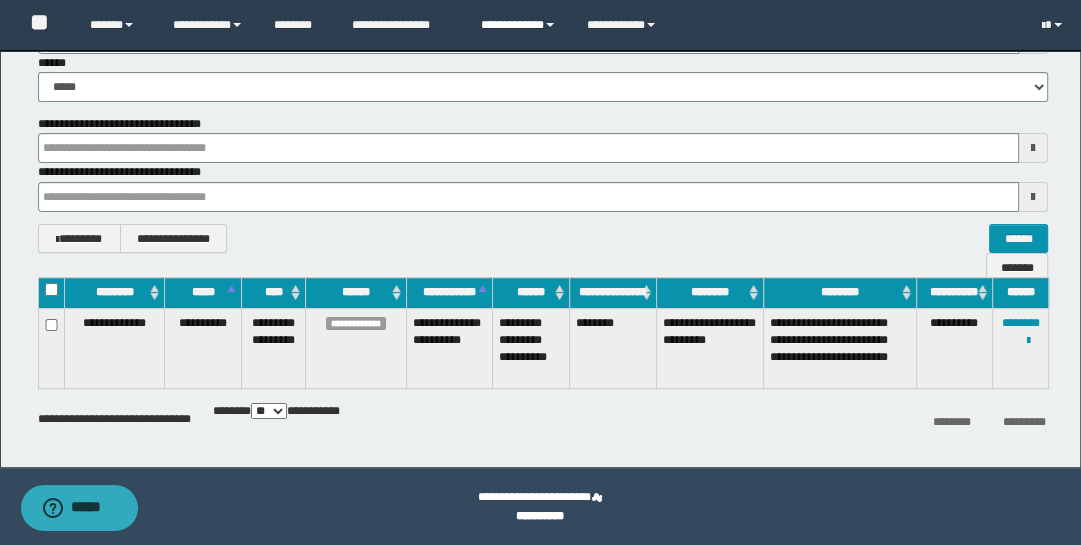 type 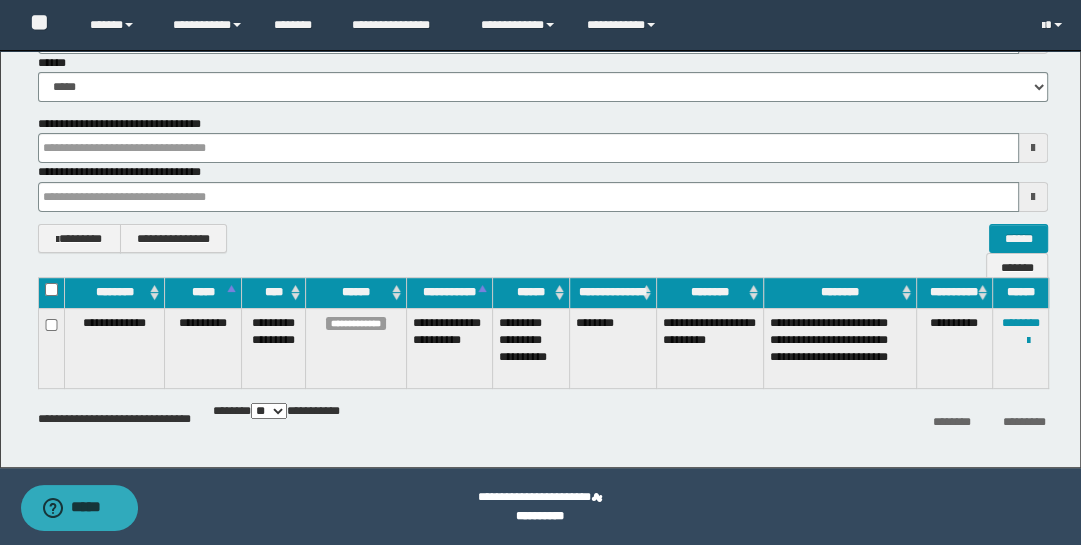 type 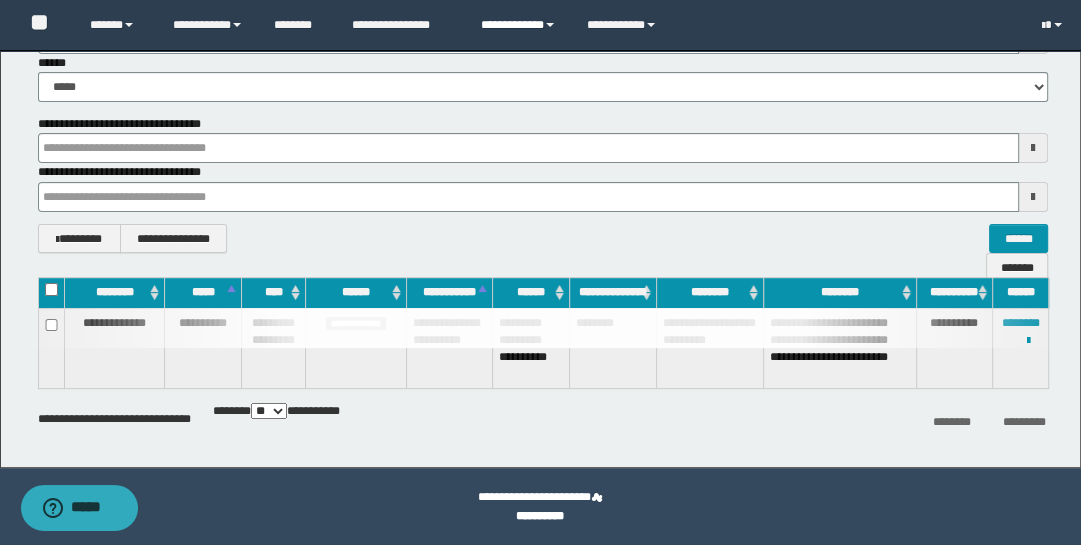 type 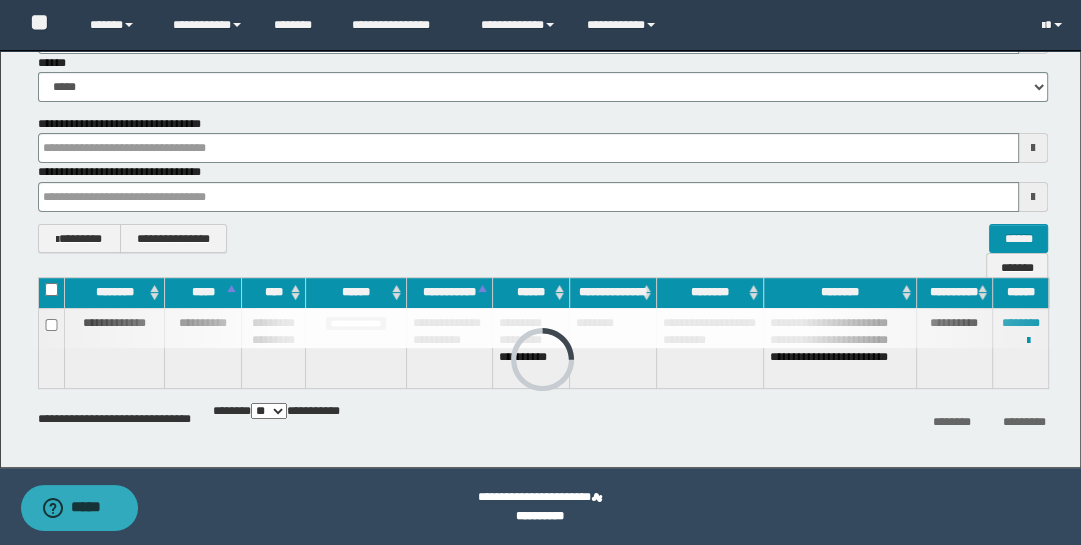 type 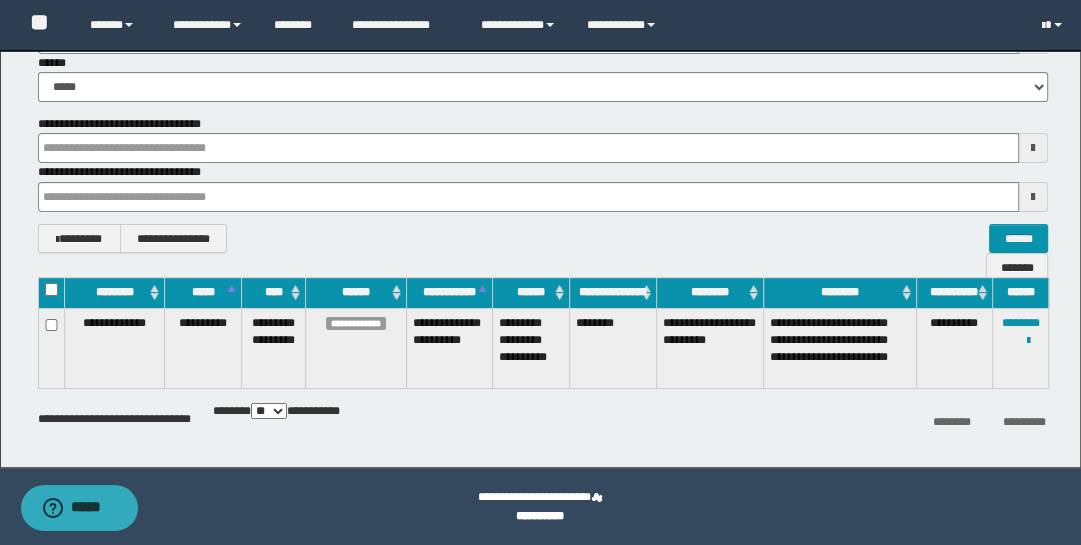 type 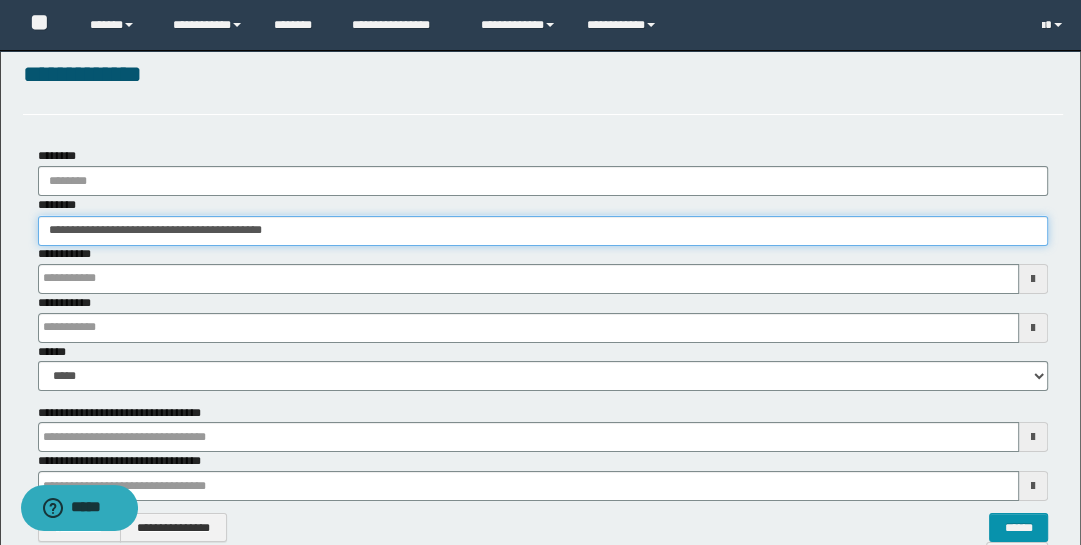 scroll, scrollTop: 0, scrollLeft: 0, axis: both 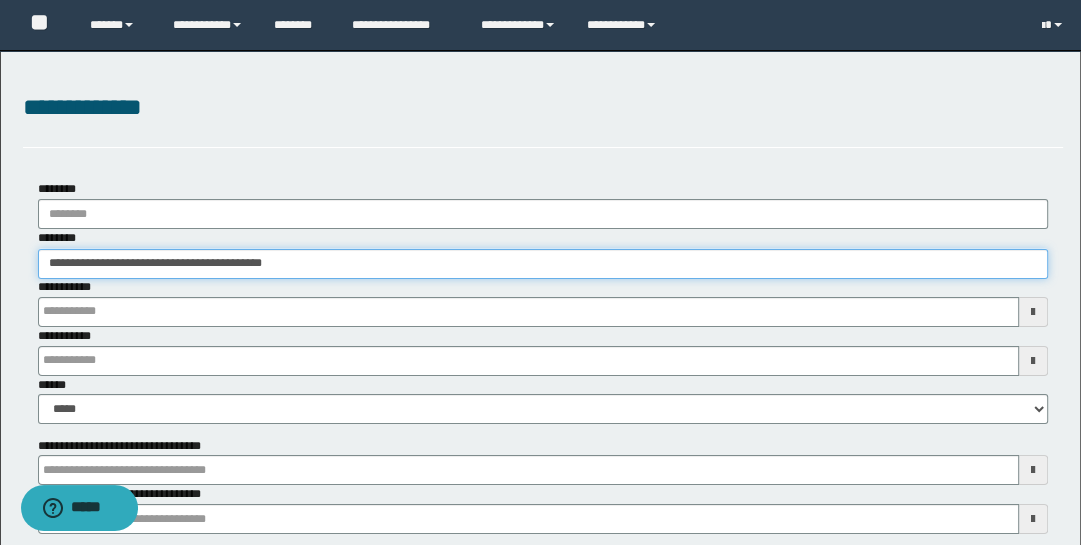 type 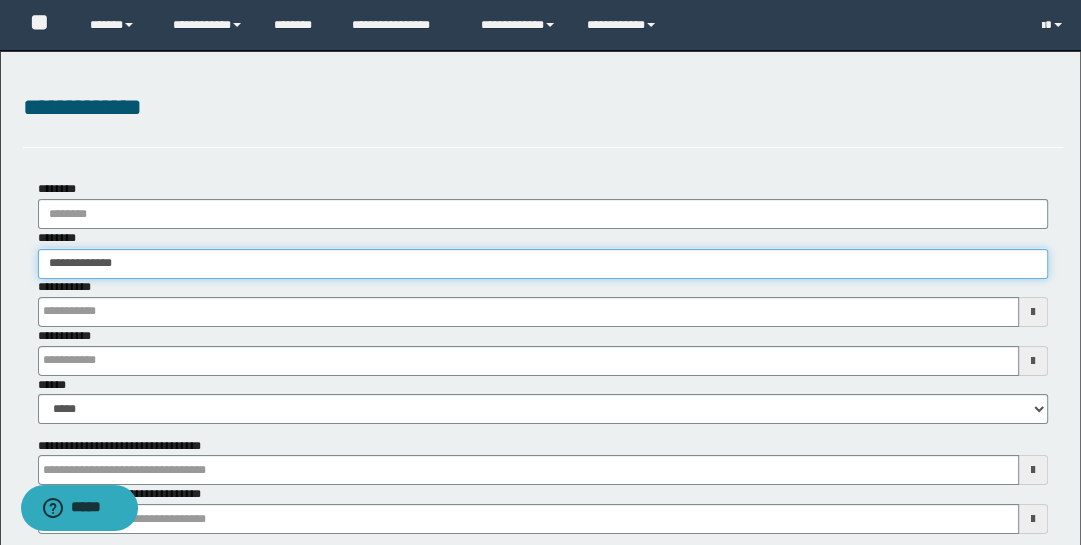 type on "**********" 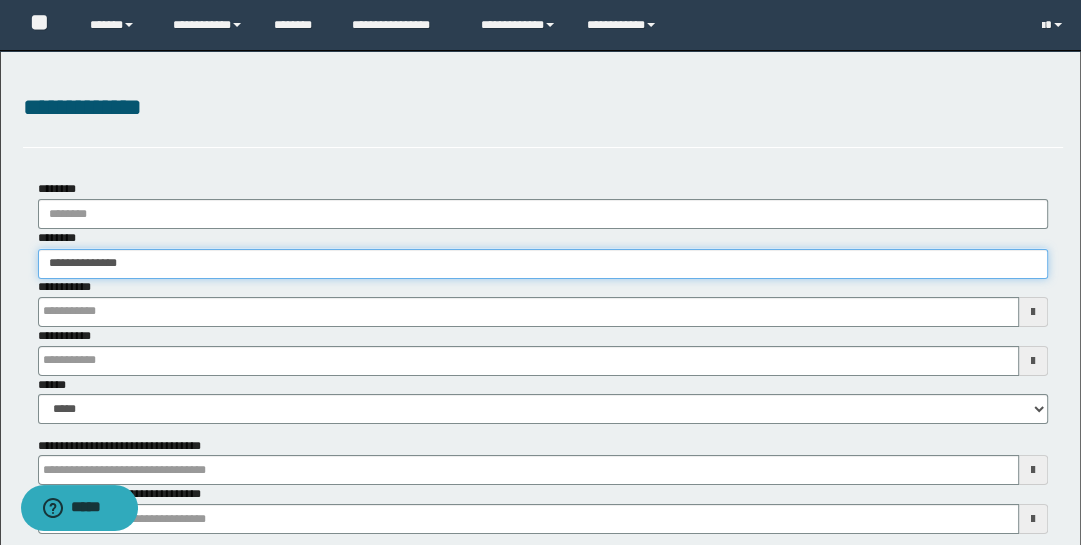 type on "**********" 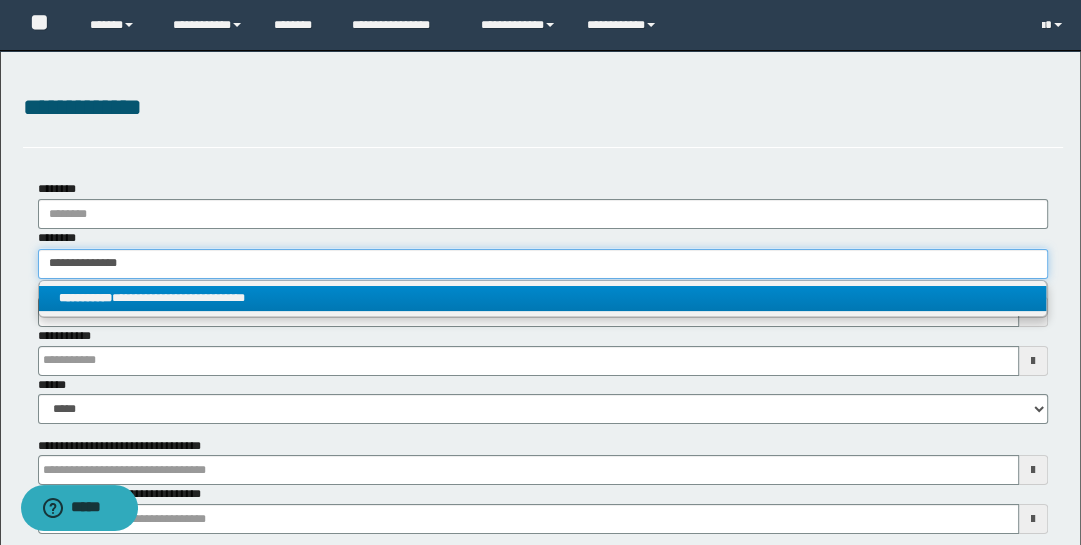 type on "**********" 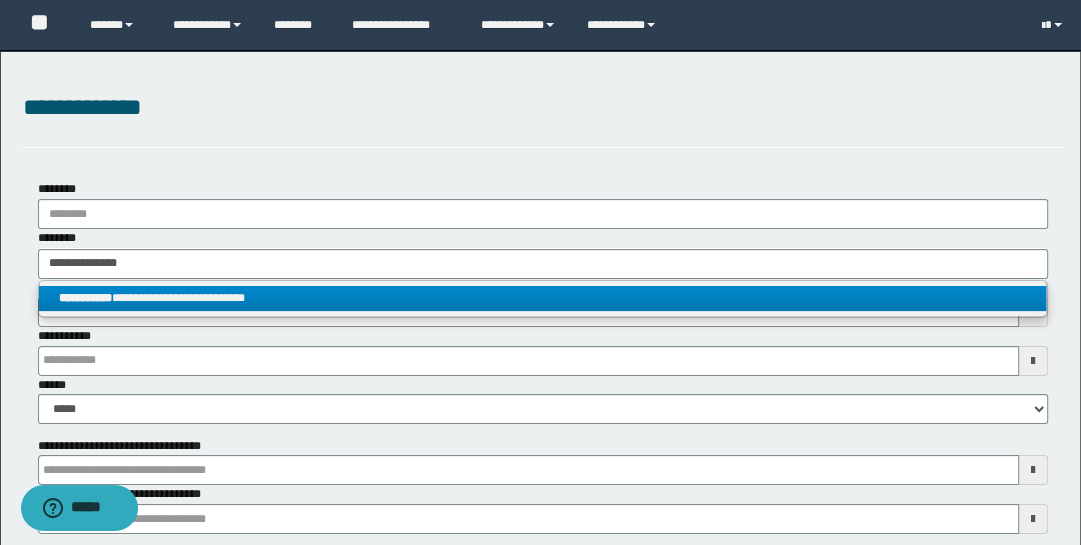 click on "**********" at bounding box center [543, 298] 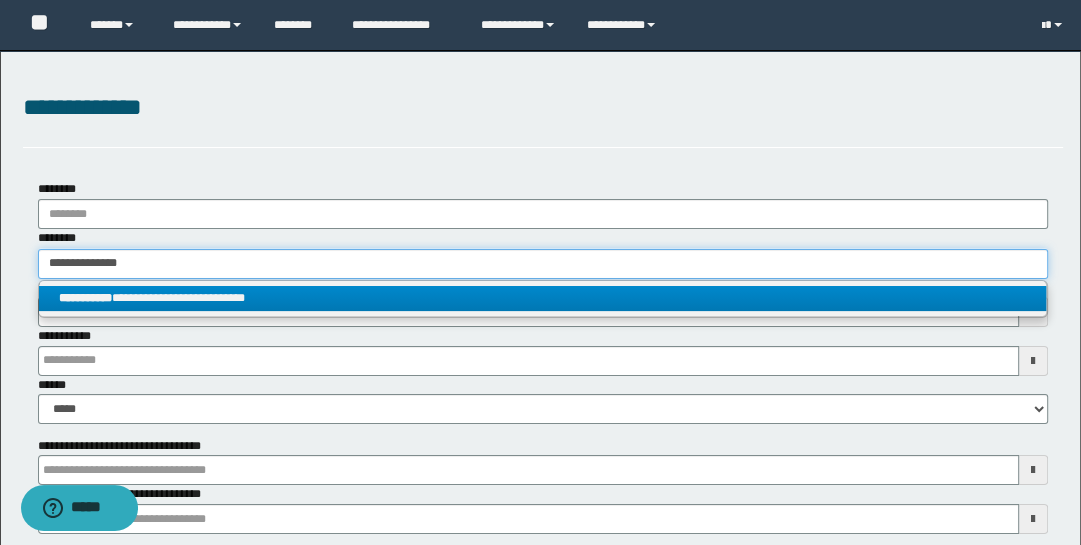 type 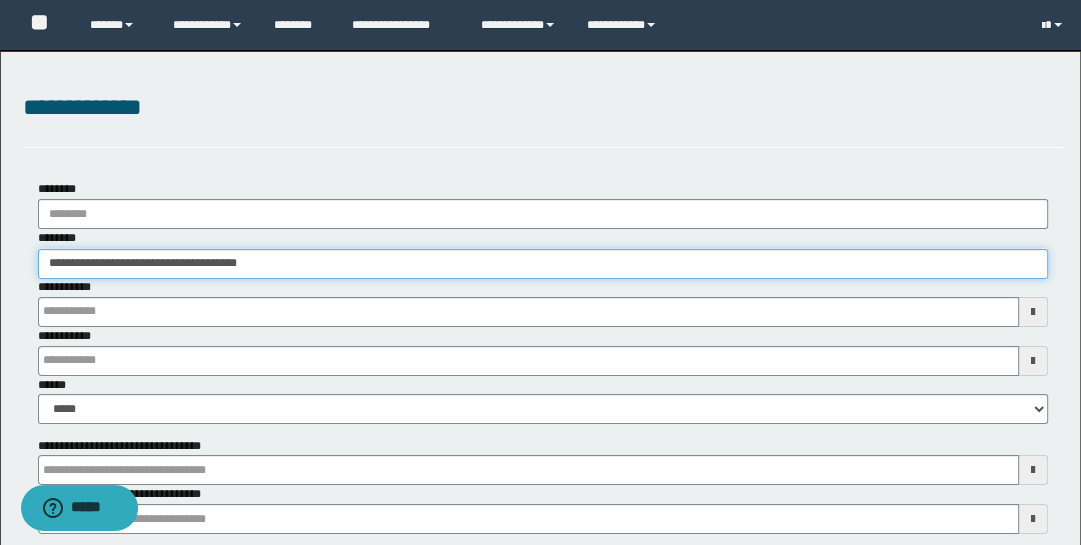 type 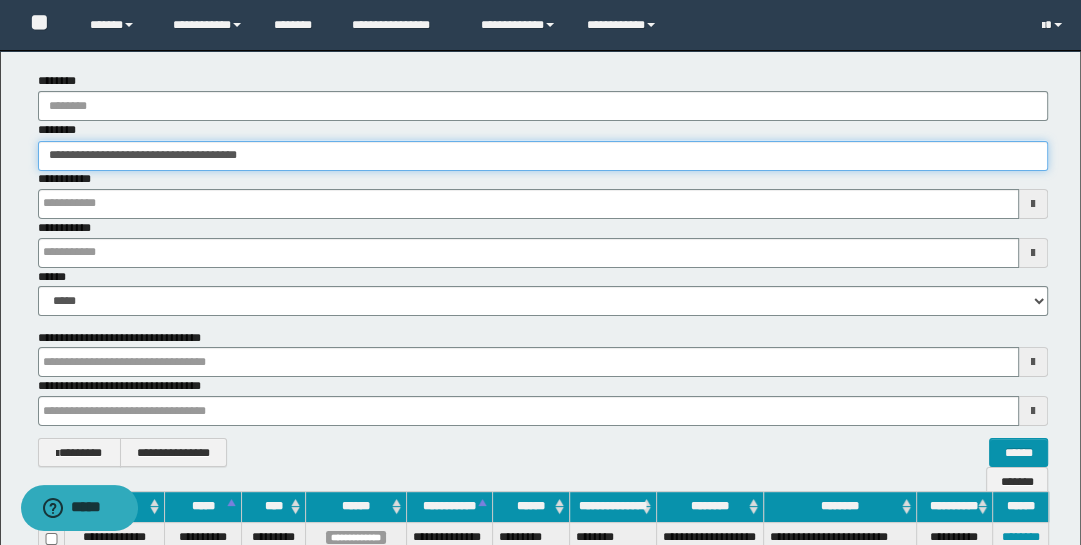 scroll, scrollTop: 297, scrollLeft: 0, axis: vertical 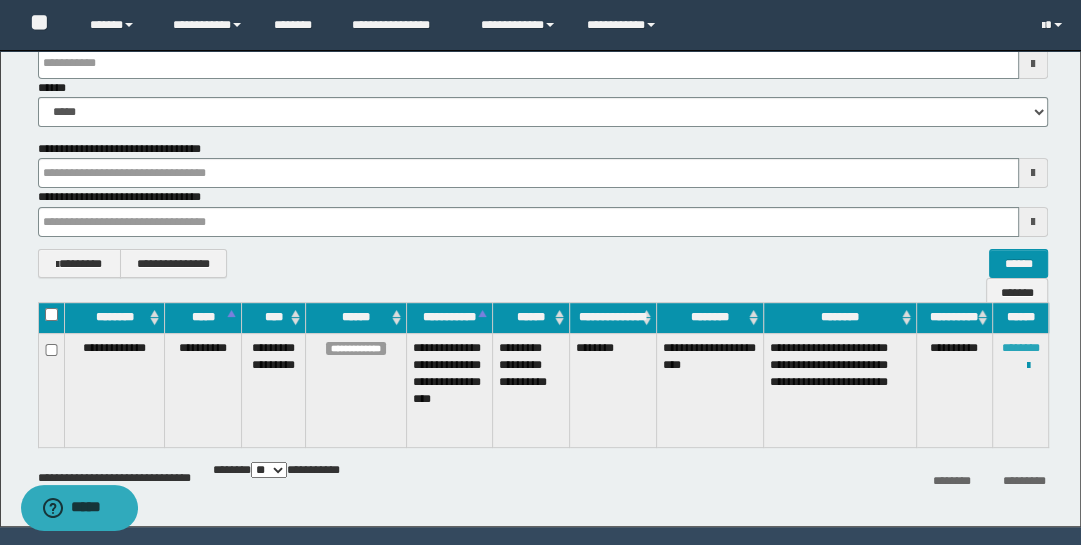 click on "********" at bounding box center [1021, 348] 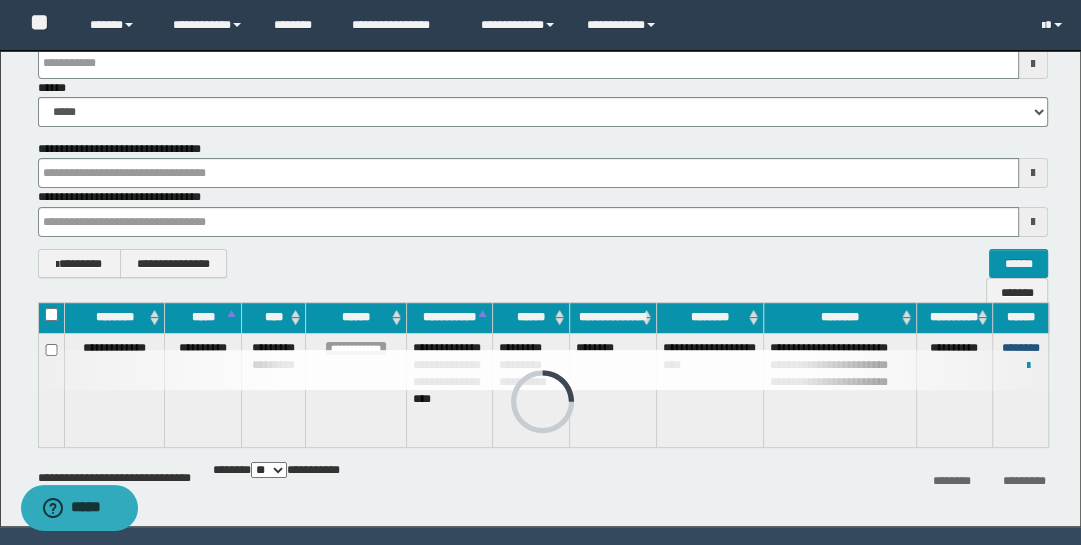 type 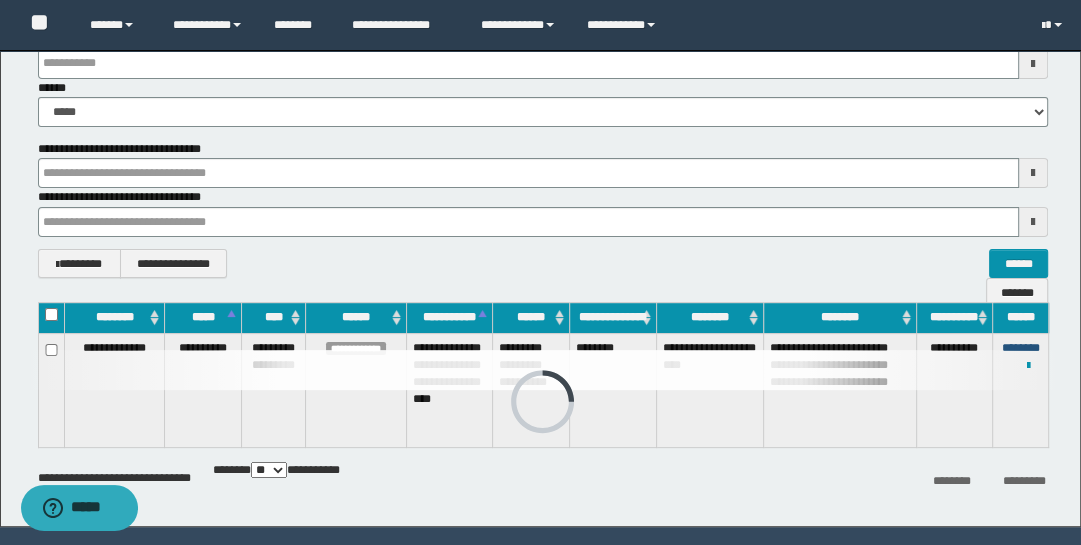 type 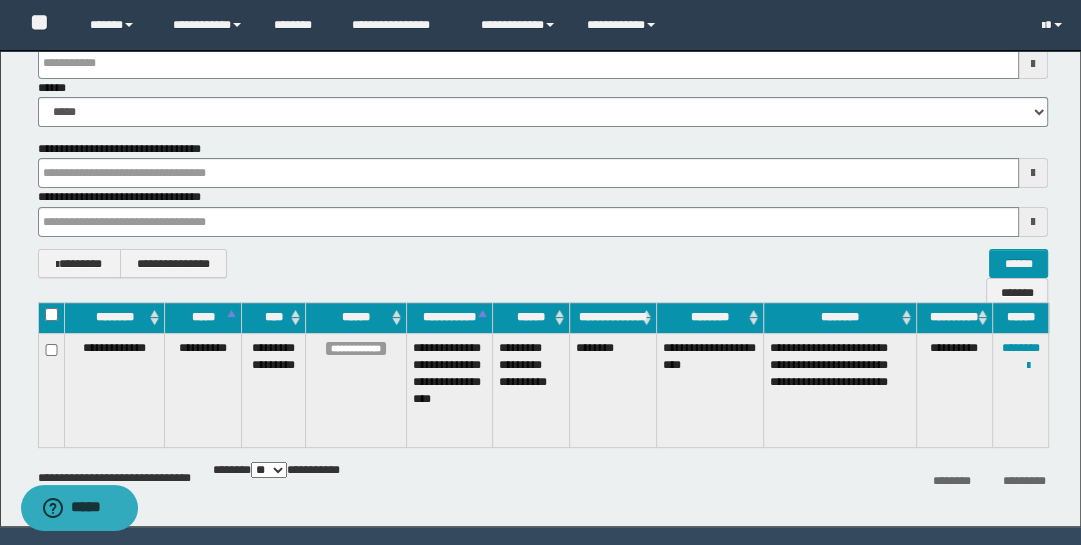 type 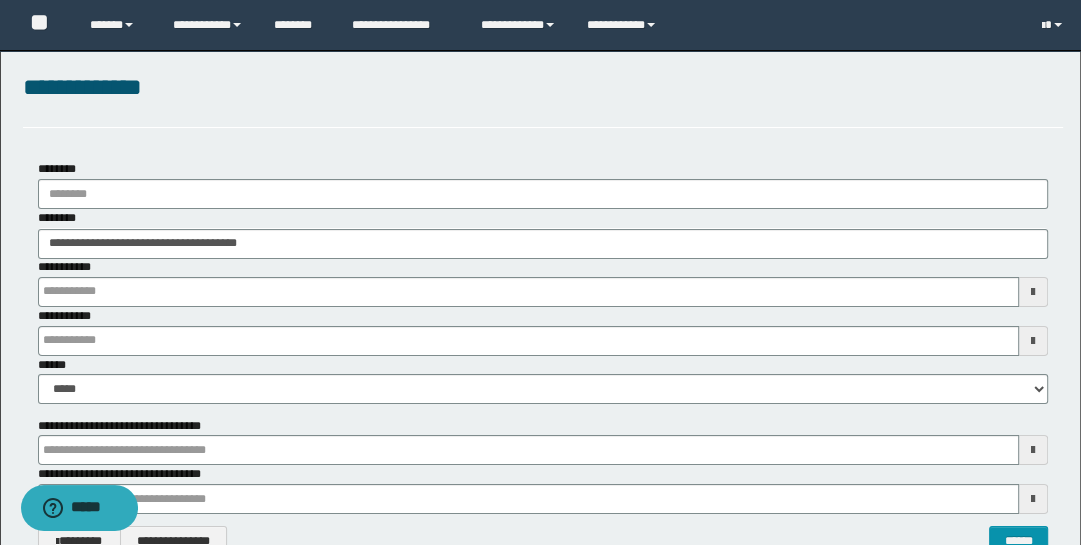 scroll, scrollTop: 0, scrollLeft: 0, axis: both 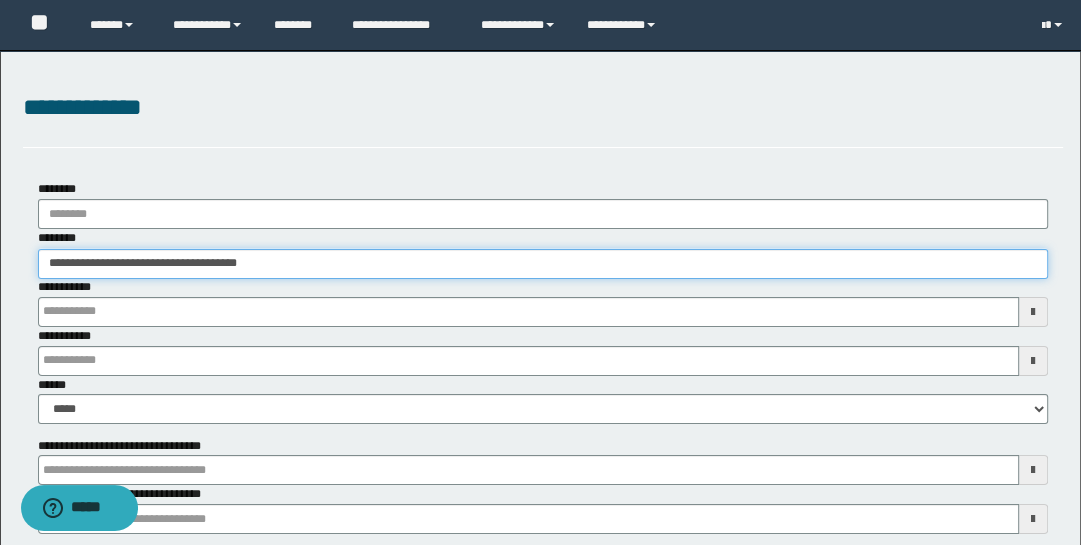 drag, startPoint x: 267, startPoint y: 260, endPoint x: -31, endPoint y: 113, distance: 332.28452 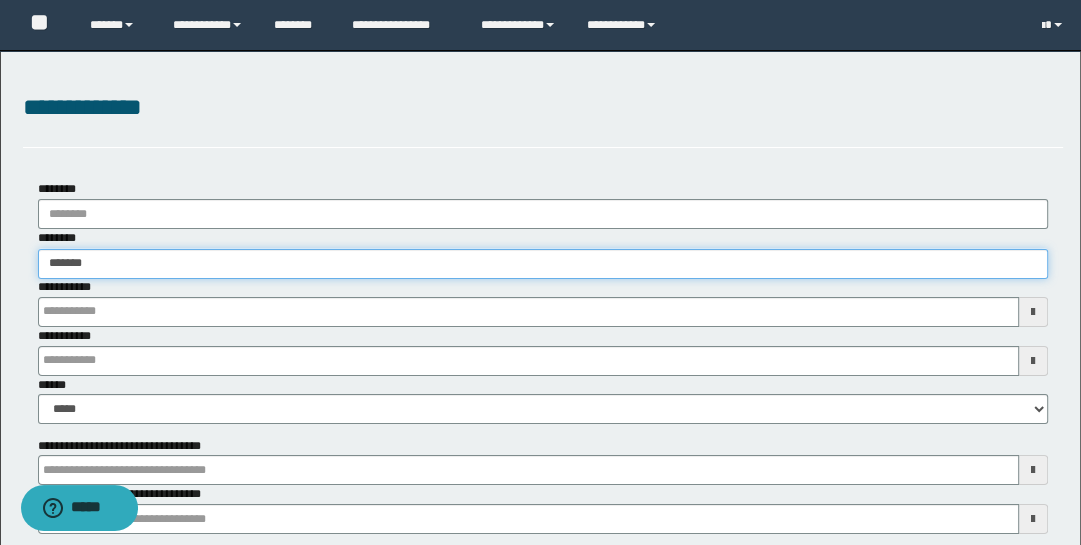 type on "********" 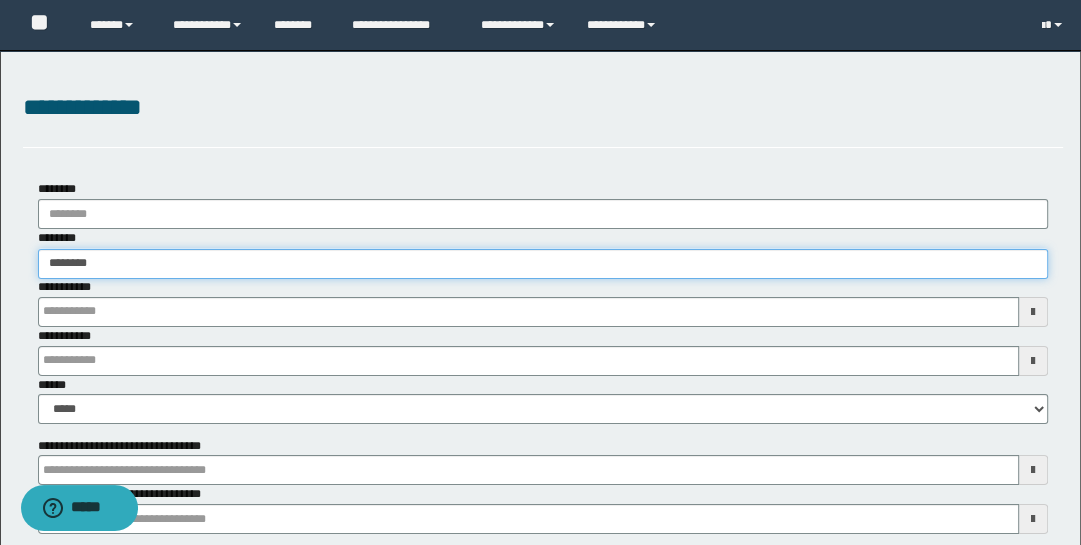 type on "********" 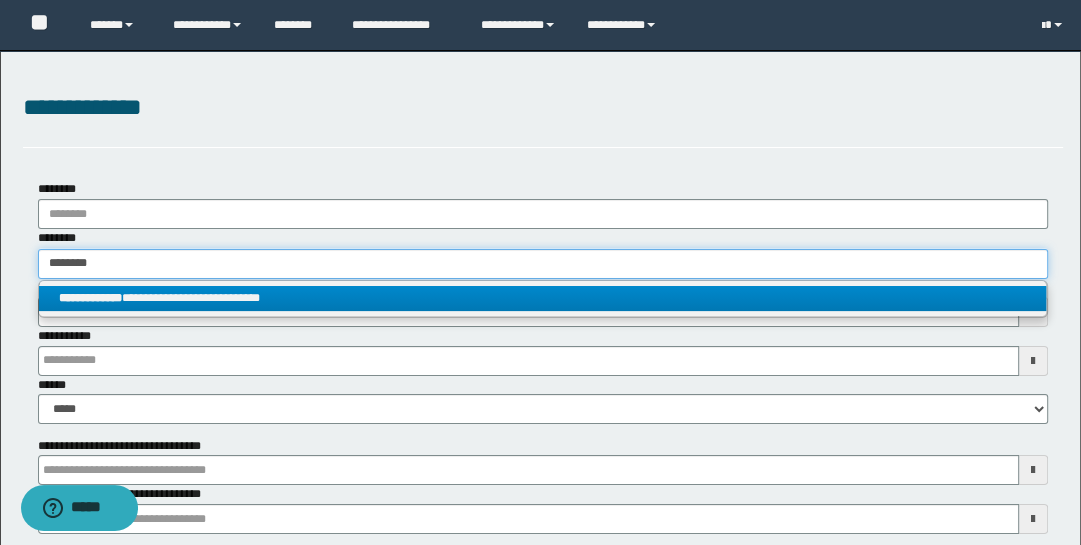 type on "********" 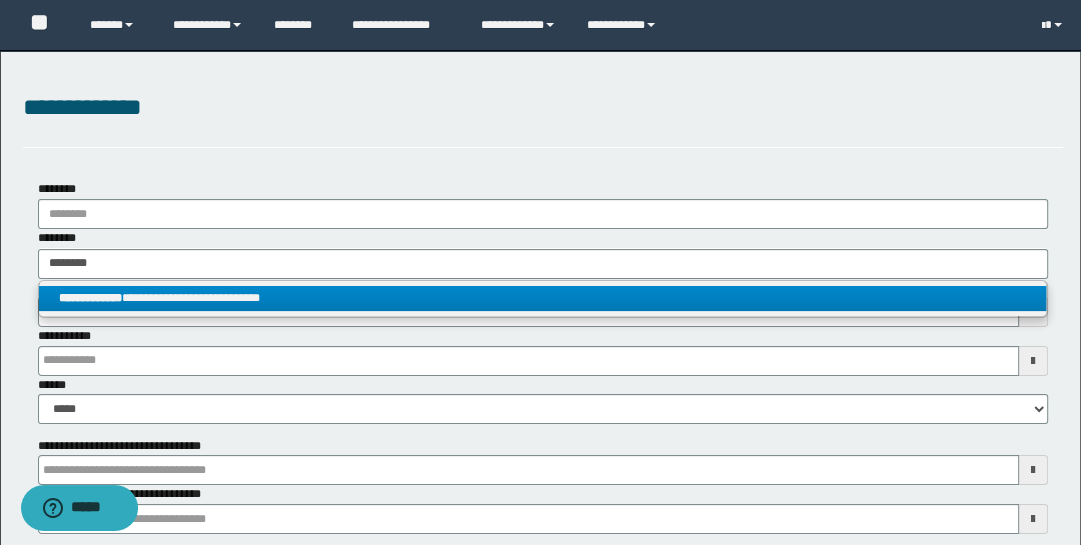 click on "**********" at bounding box center [543, 298] 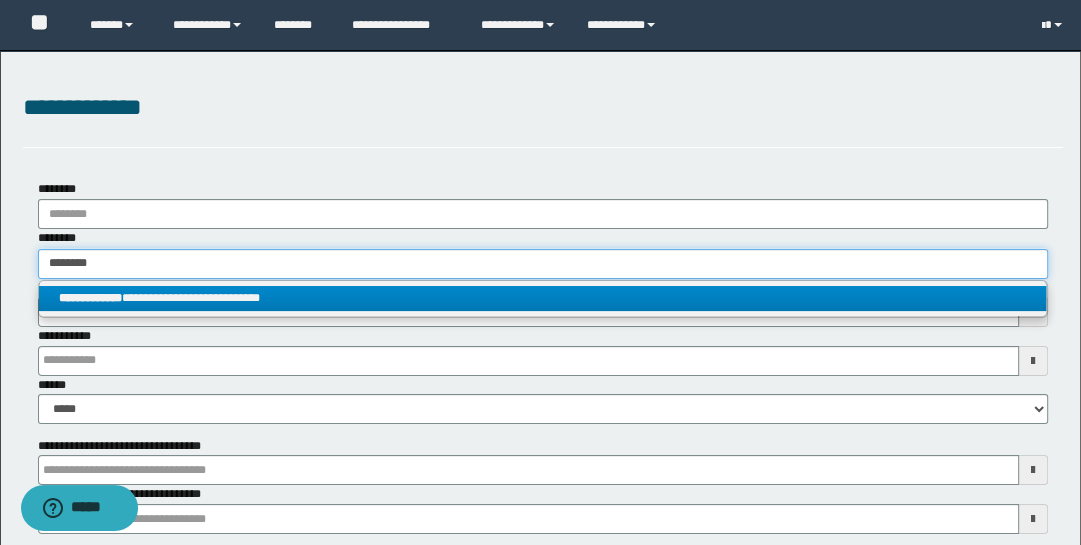 type 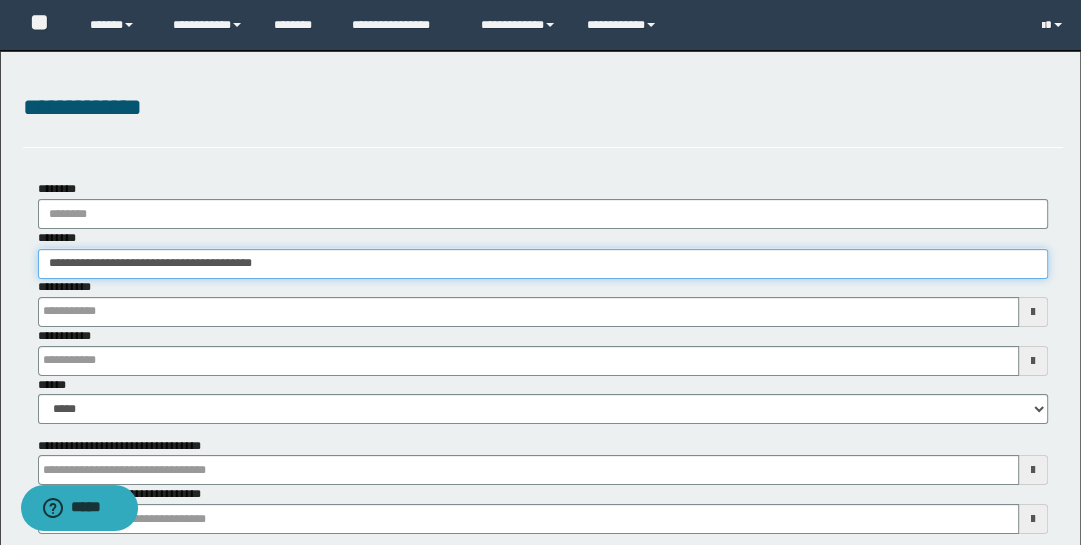 type 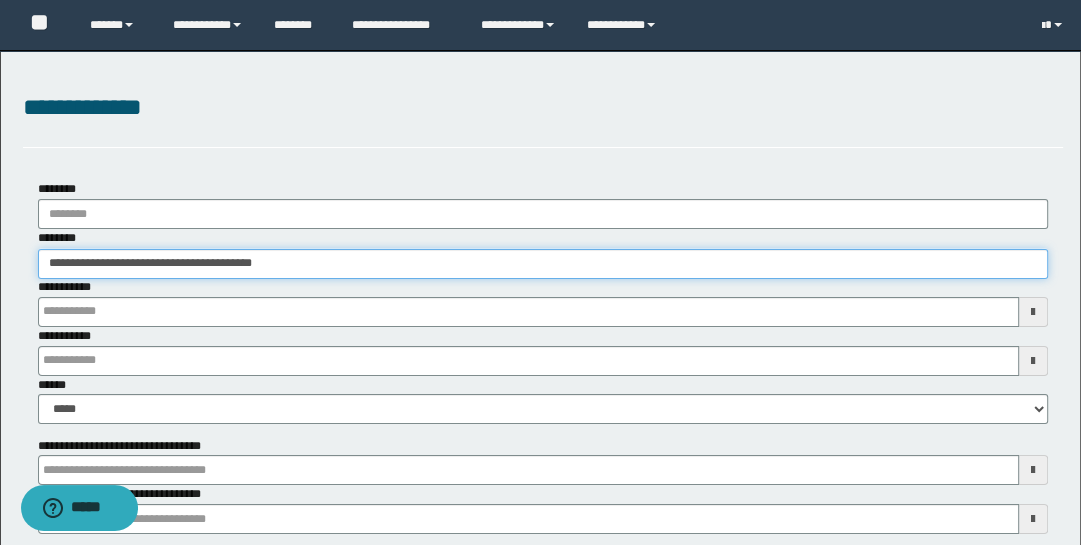 type 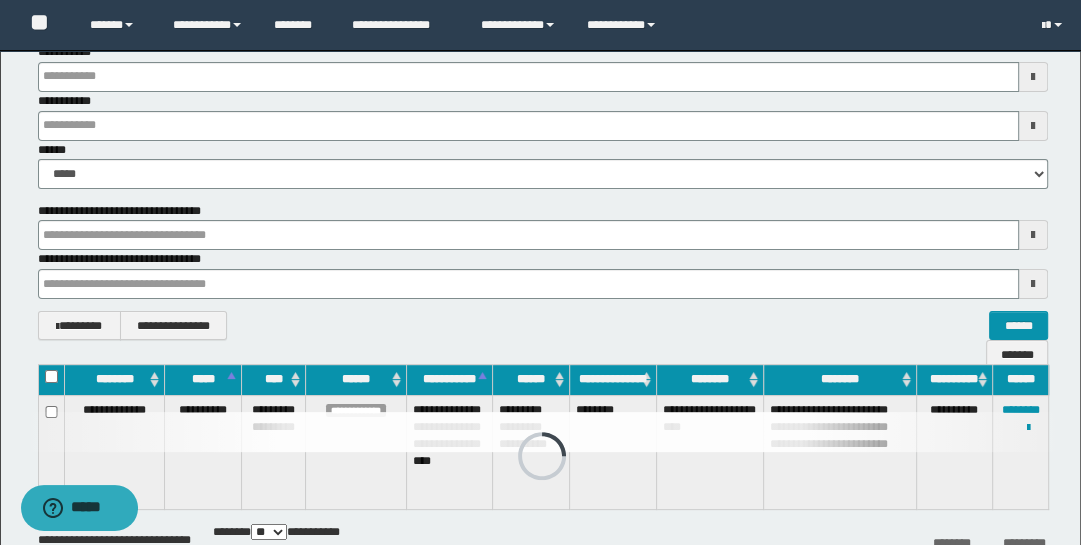 scroll, scrollTop: 322, scrollLeft: 0, axis: vertical 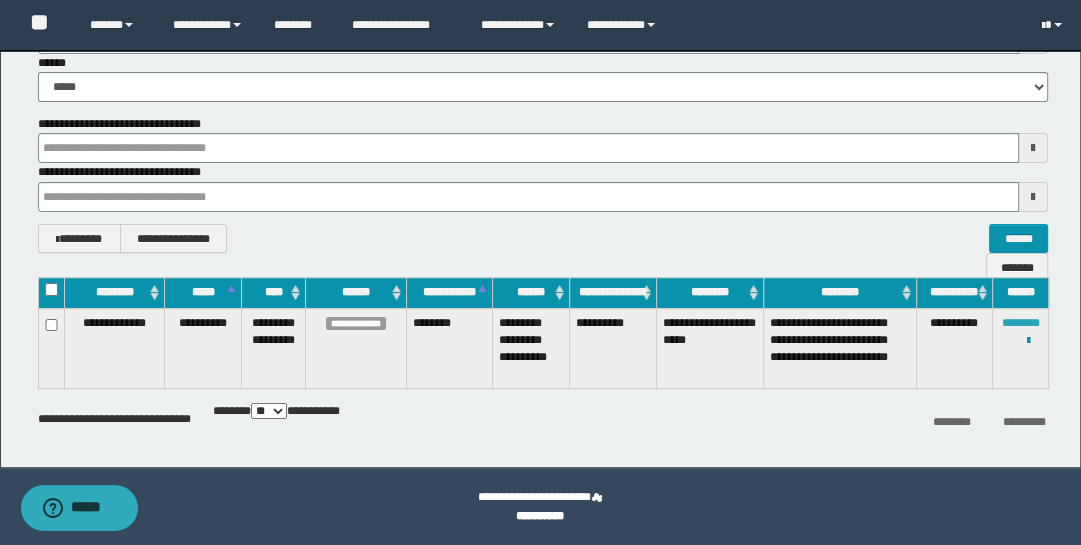 click on "********" at bounding box center (1021, 323) 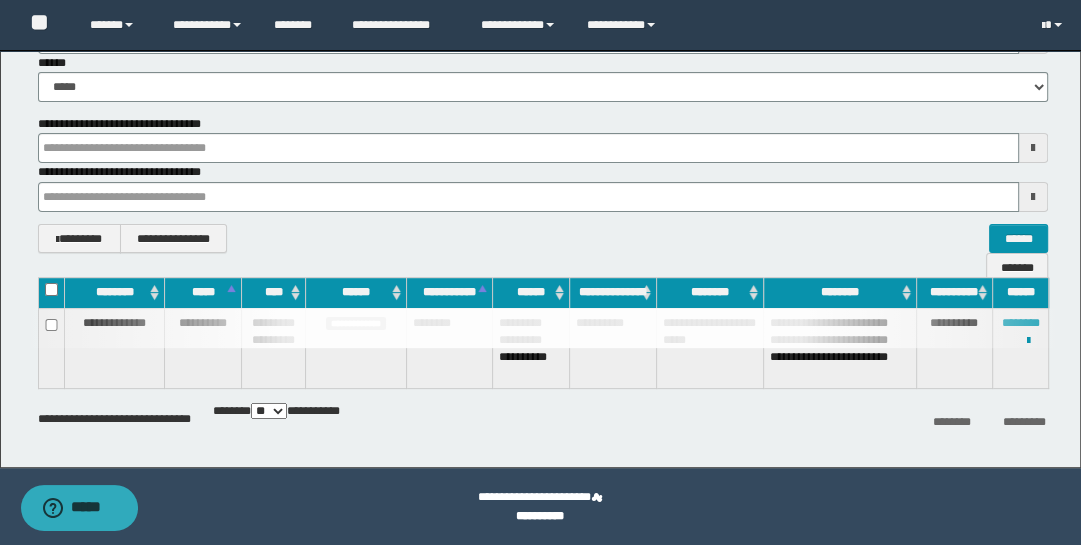 type 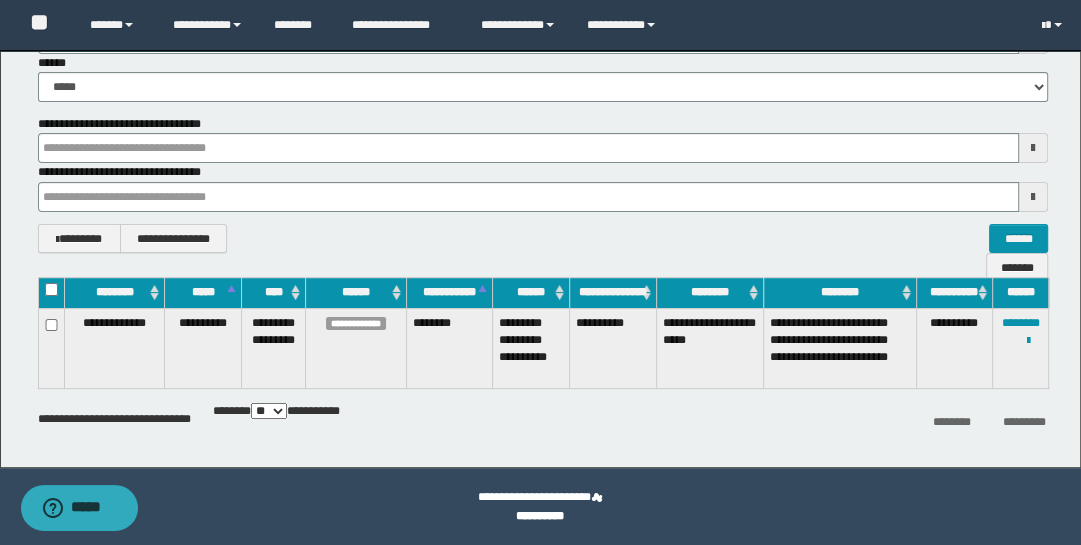type 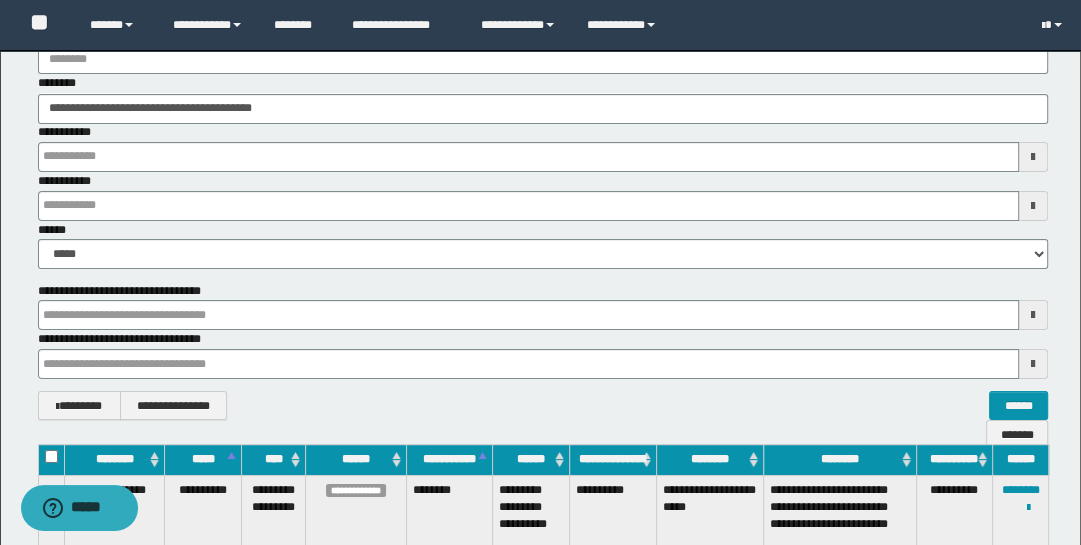 scroll, scrollTop: 0, scrollLeft: 0, axis: both 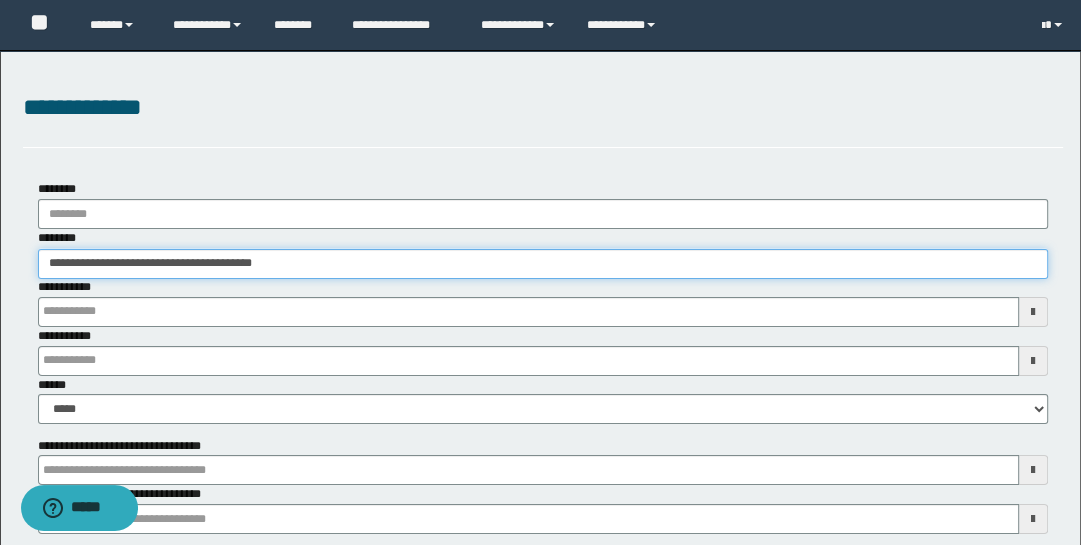 type 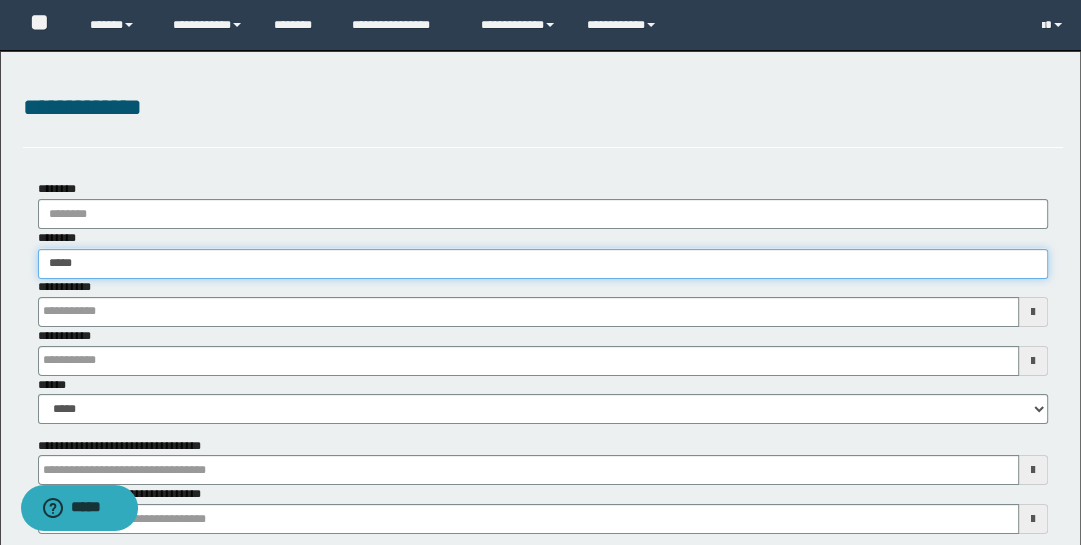 type on "******" 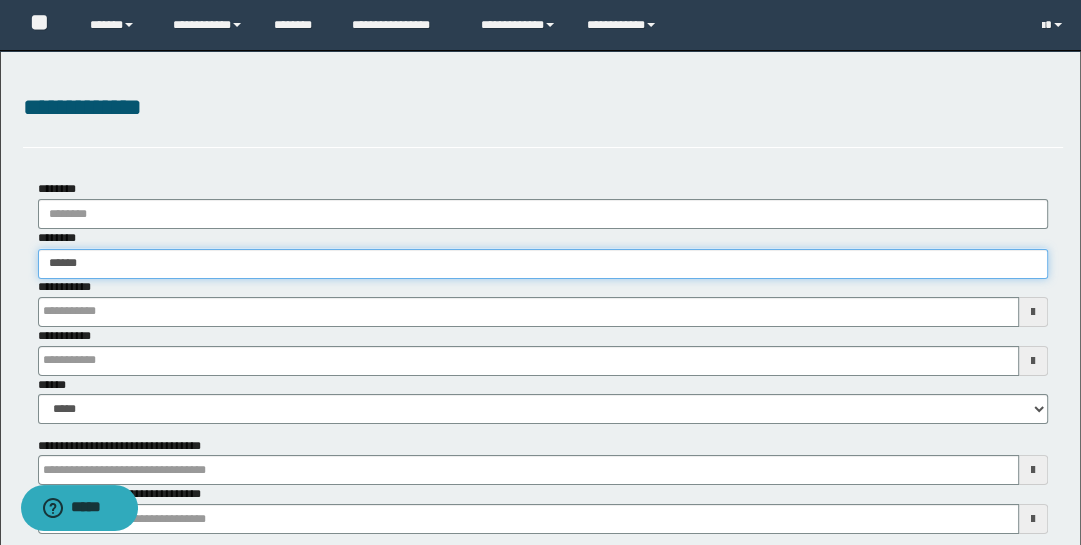 type on "******" 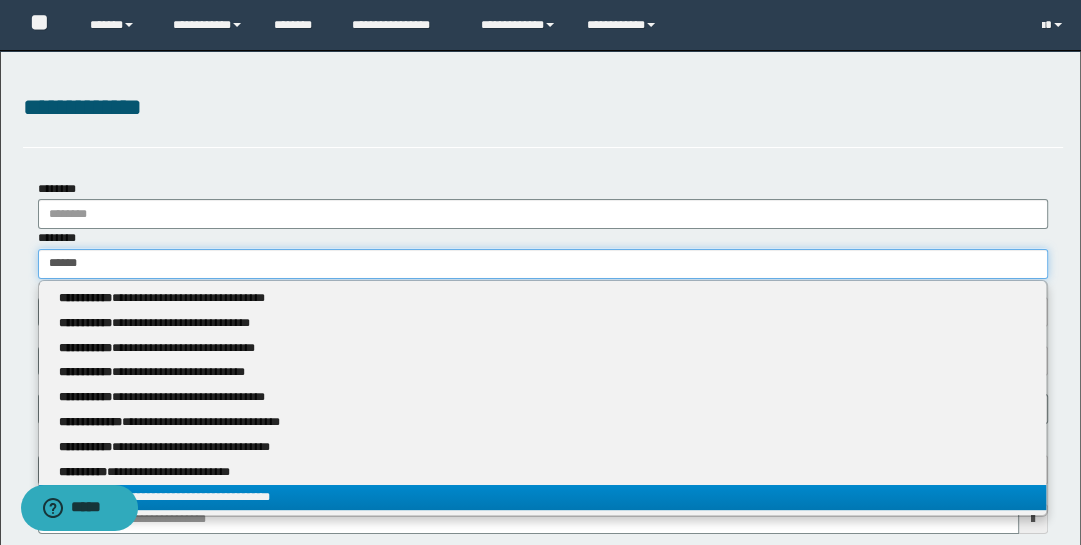 type on "******" 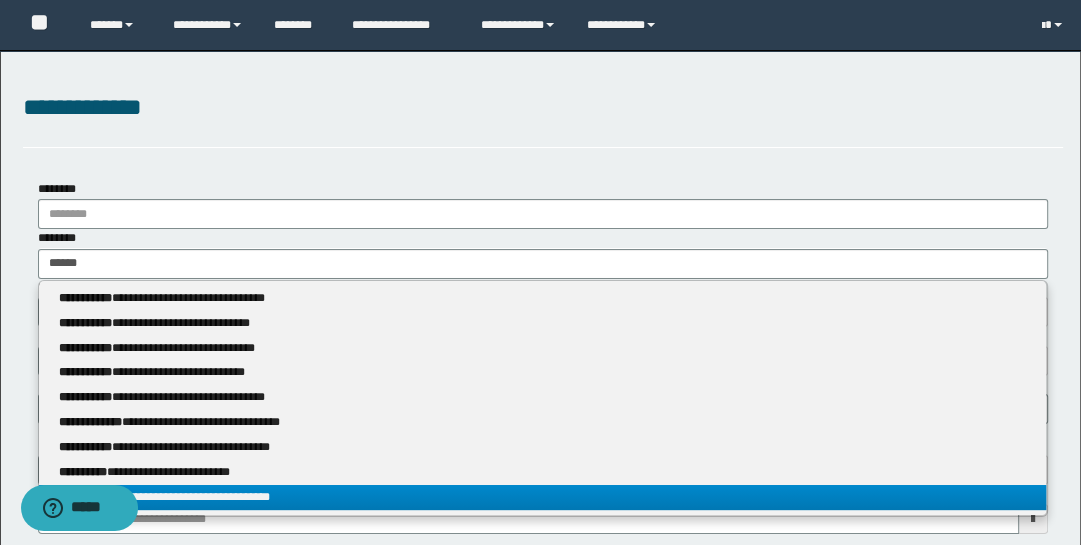 click on "**********" at bounding box center (543, 497) 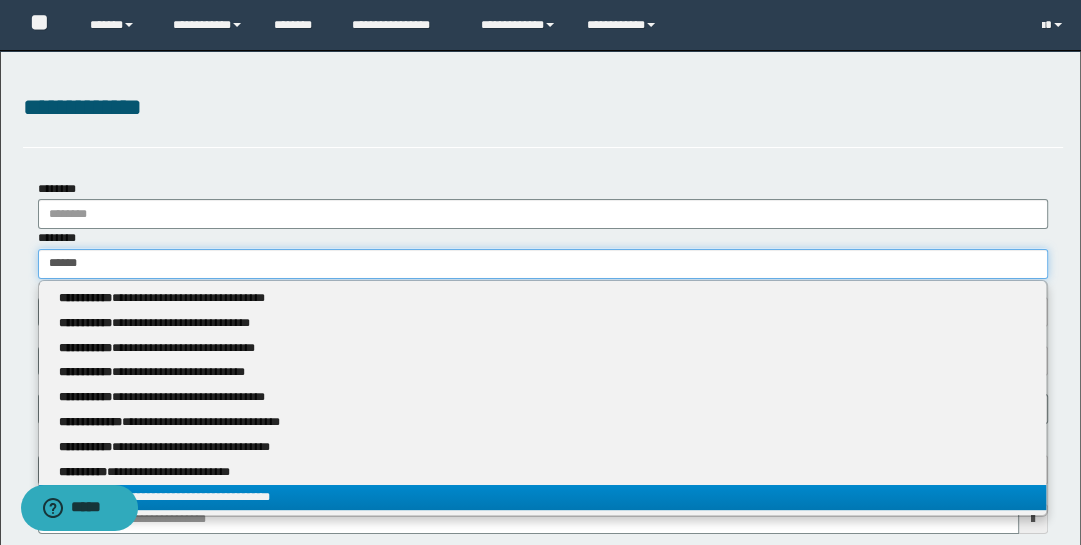 type 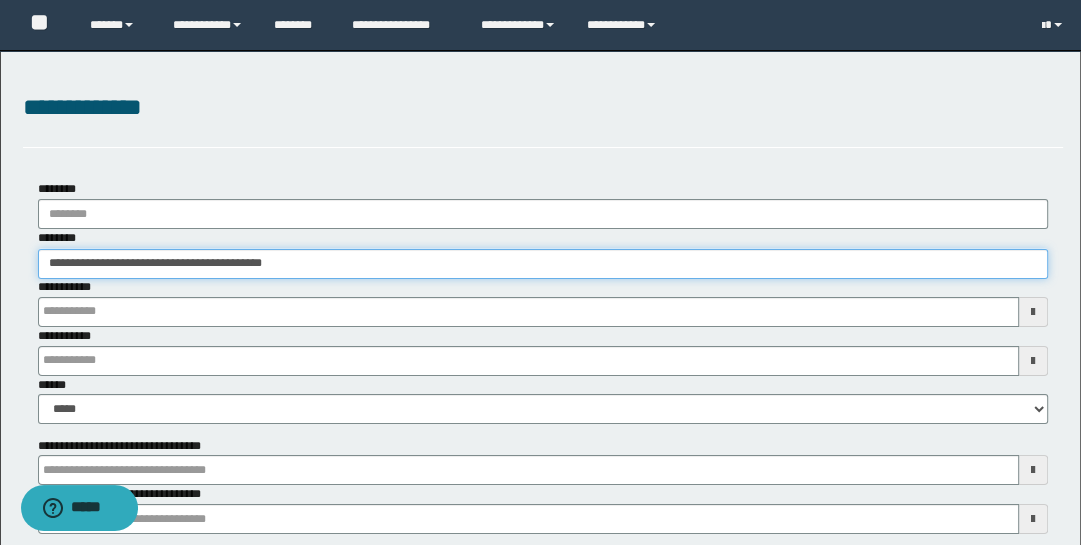 type 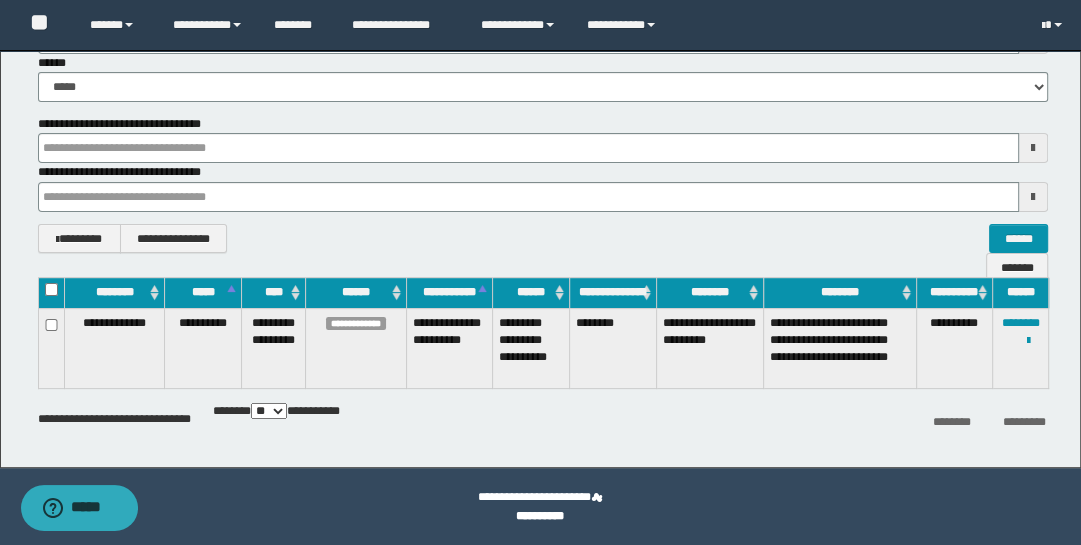 scroll, scrollTop: 322, scrollLeft: 0, axis: vertical 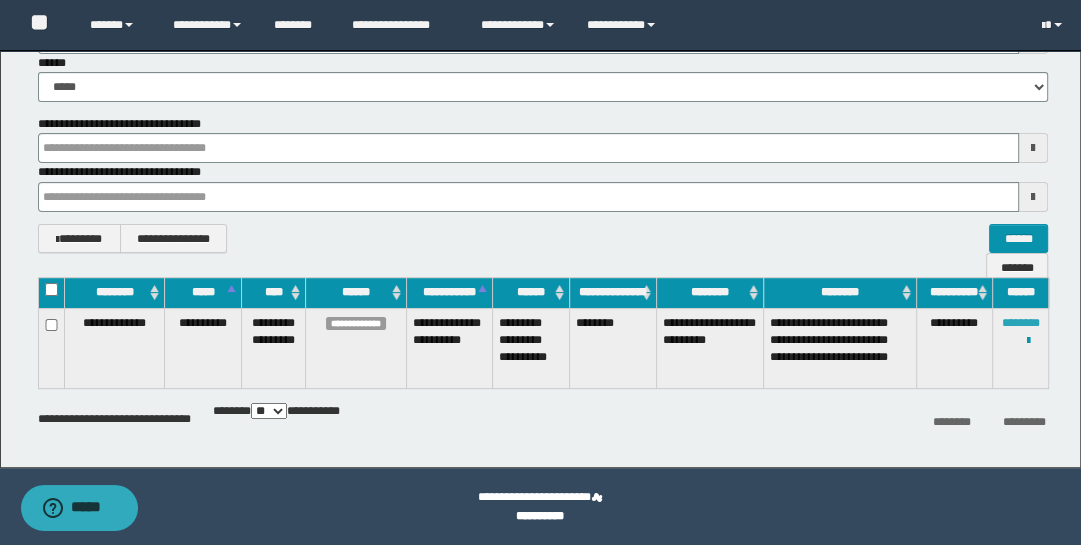 click on "********" at bounding box center (1021, 323) 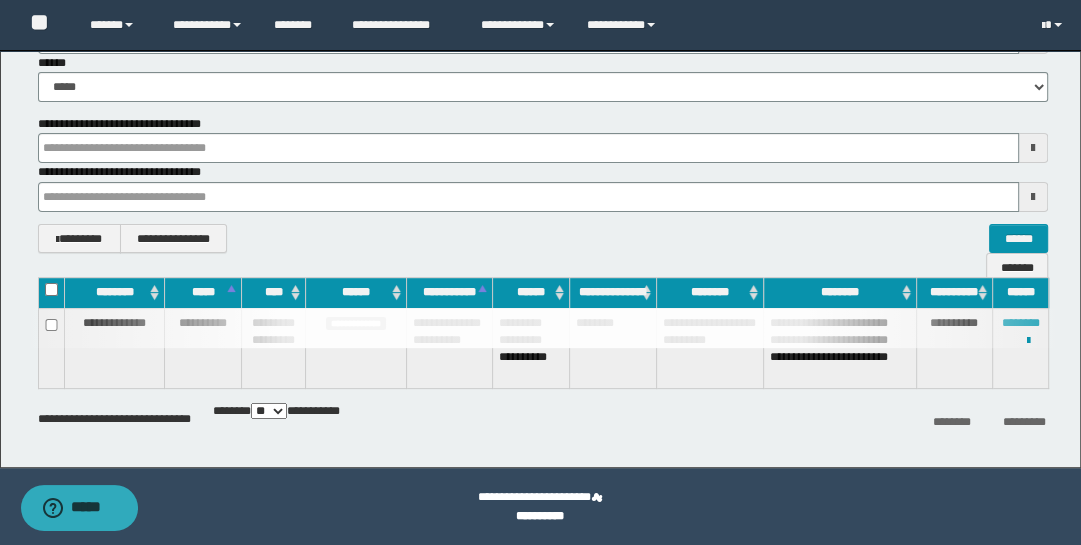 type 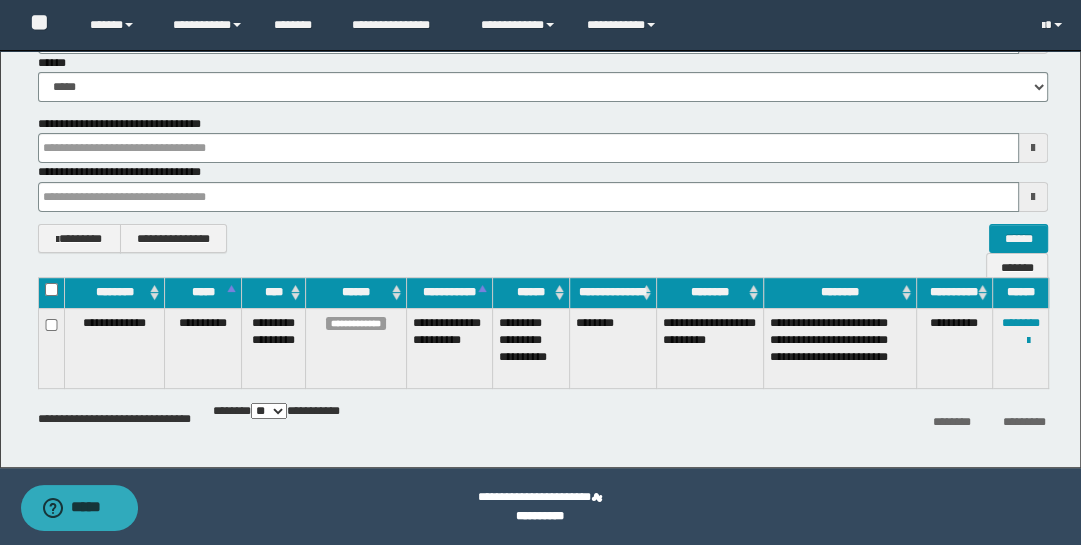 type 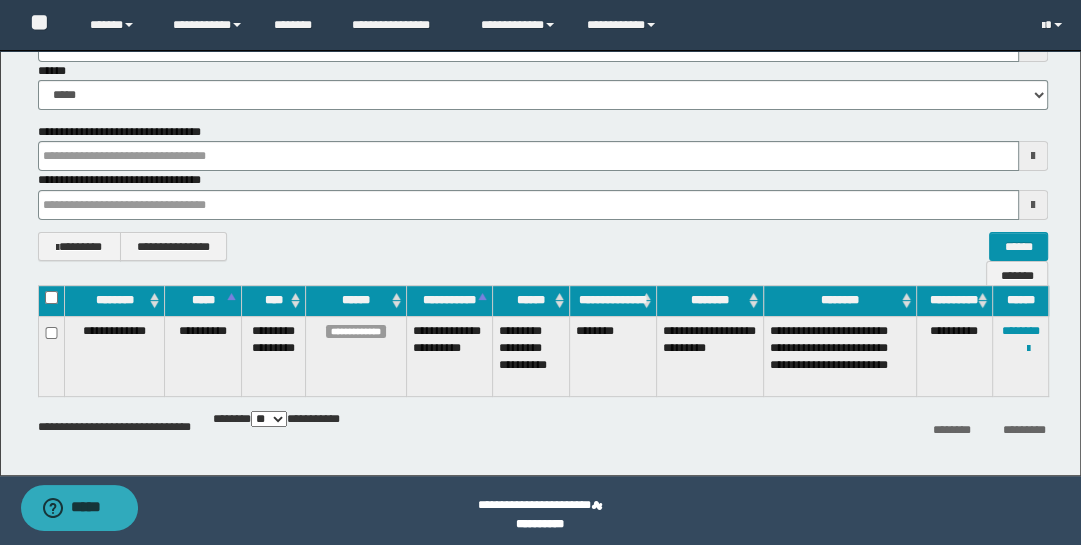 type 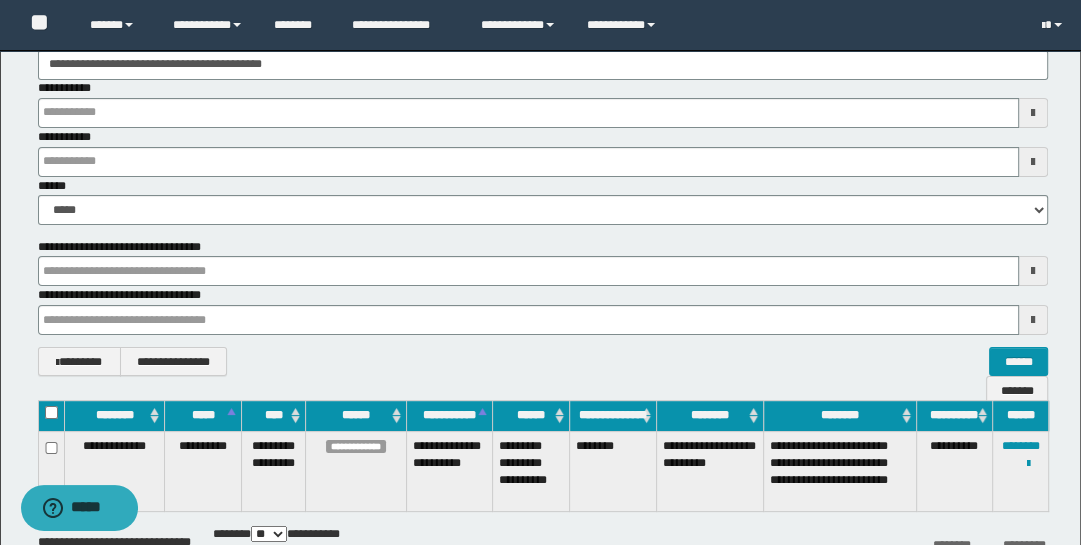 type 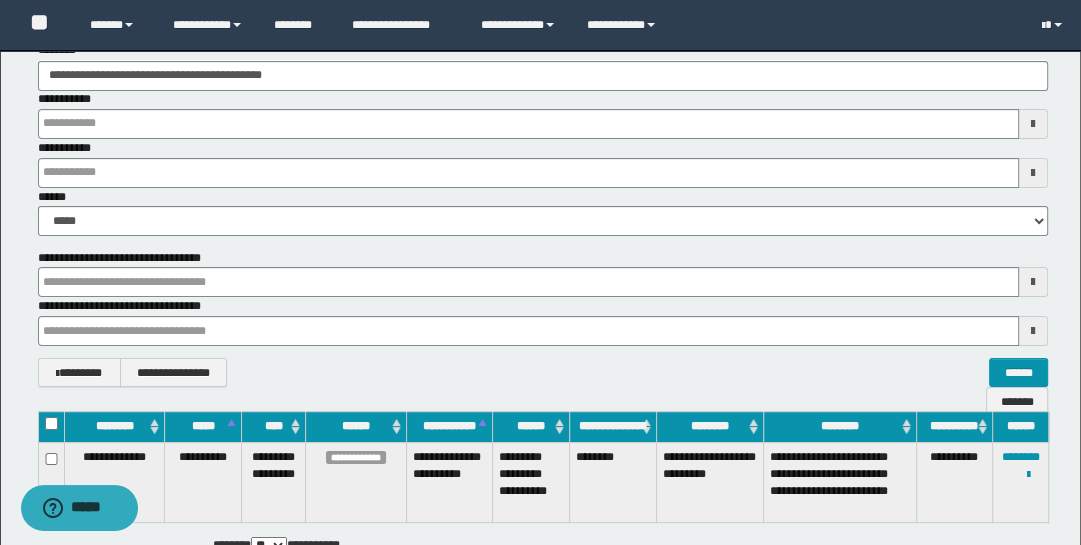 scroll, scrollTop: 35, scrollLeft: 0, axis: vertical 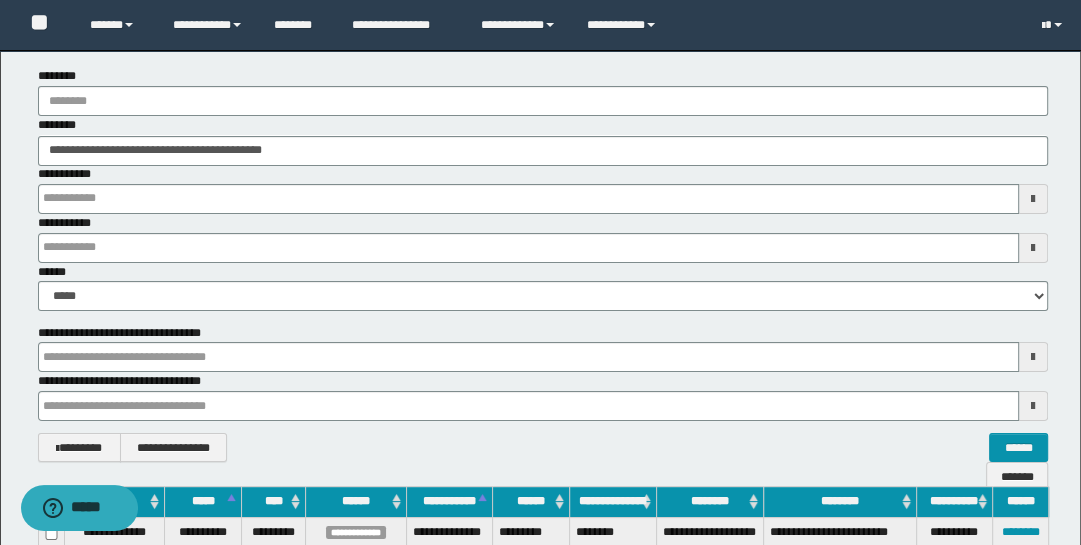 type 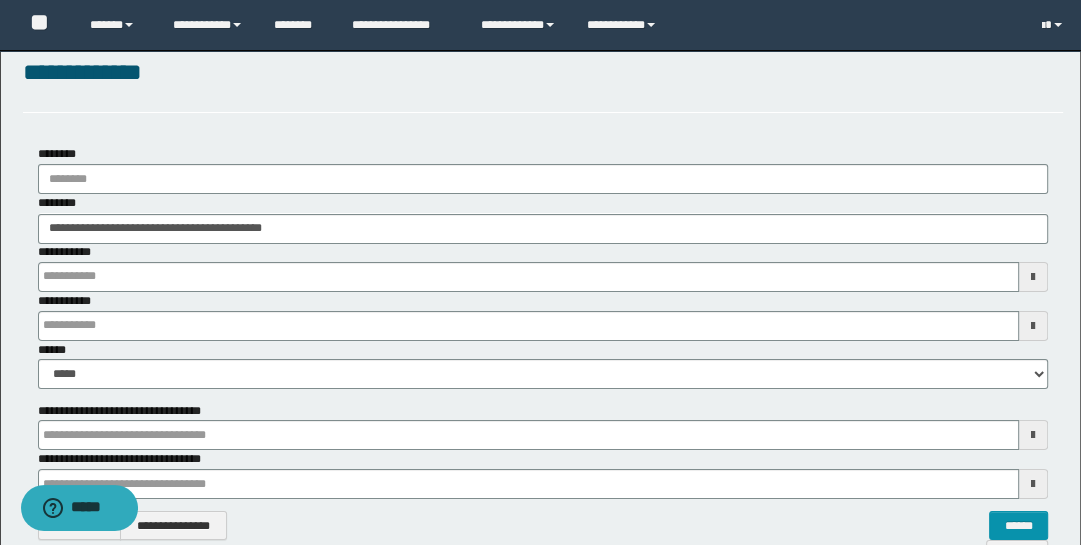 scroll, scrollTop: 0, scrollLeft: 0, axis: both 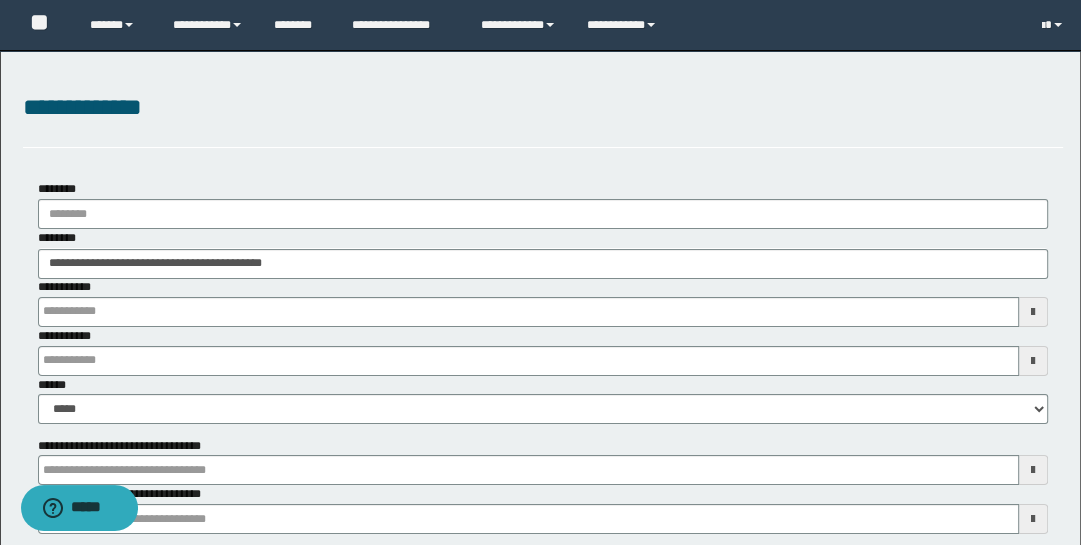 type 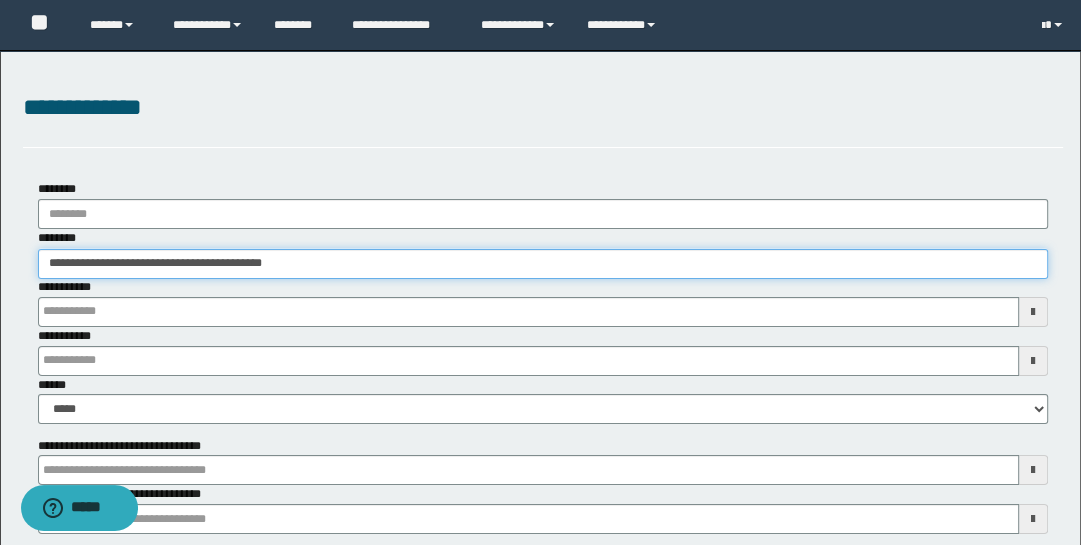 drag, startPoint x: 341, startPoint y: 254, endPoint x: -28, endPoint y: 213, distance: 371.27078 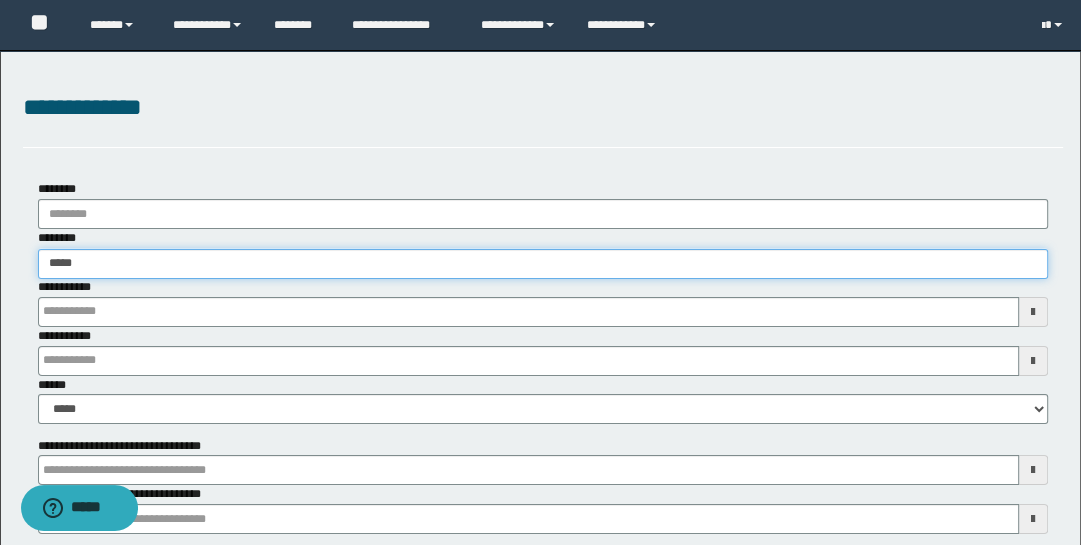 type on "******" 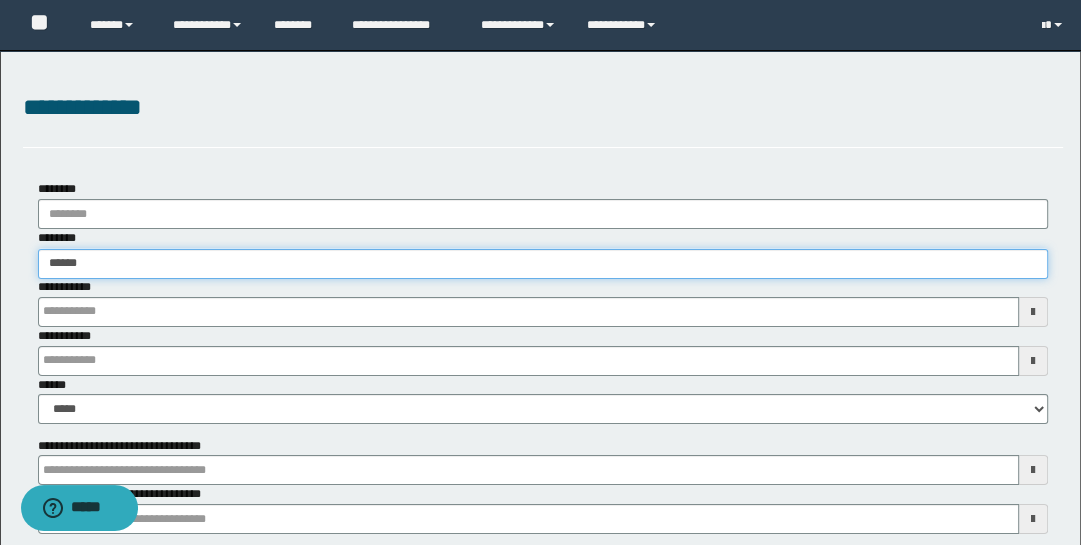 type on "******" 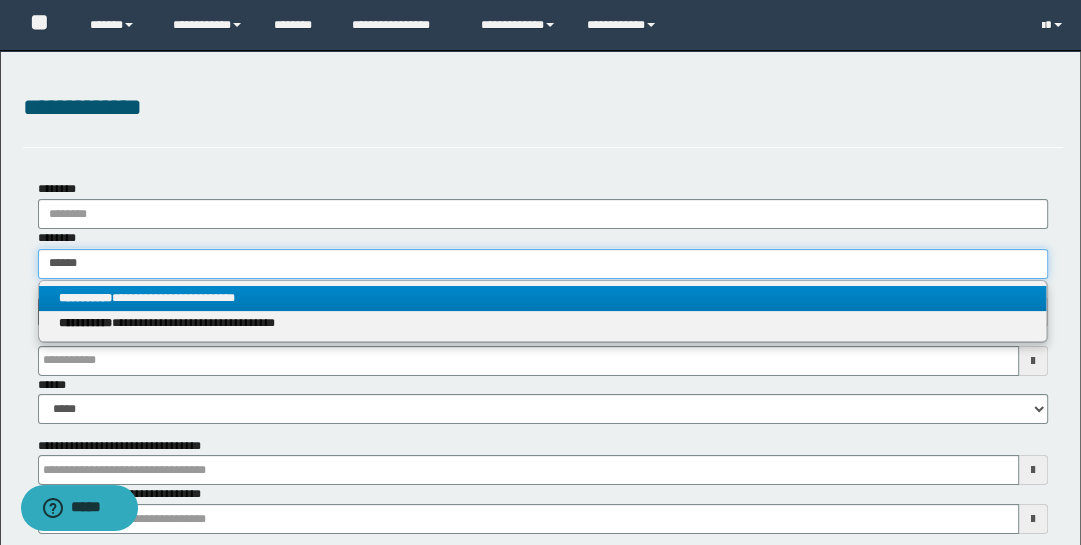 type on "******" 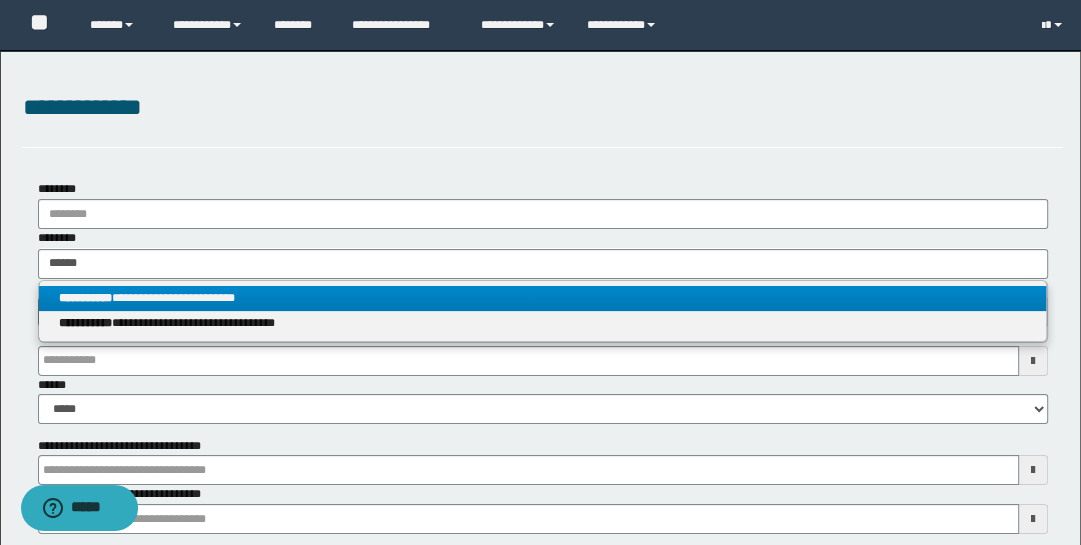 click on "**********" at bounding box center (85, 298) 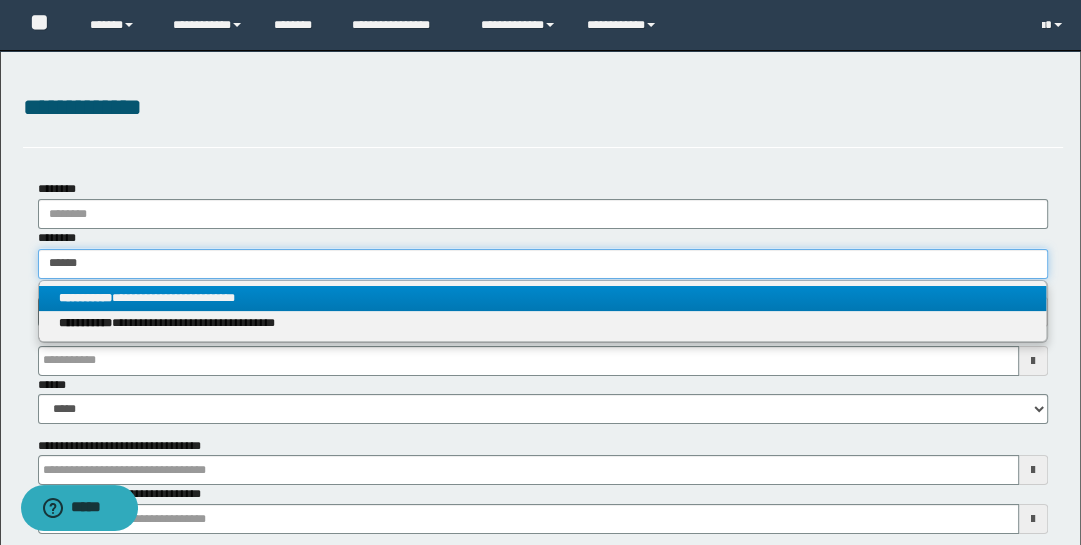 type 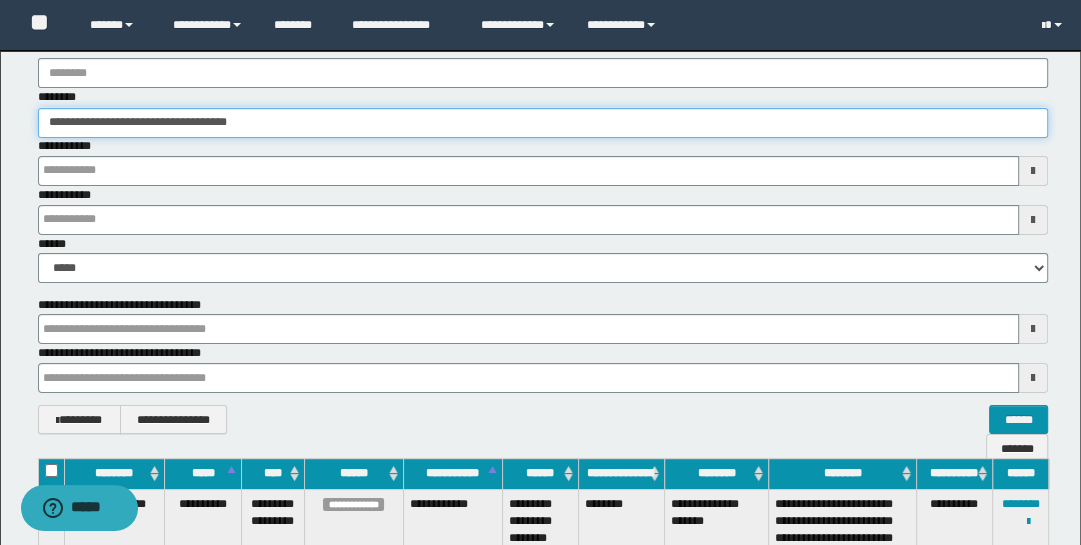 scroll, scrollTop: 322, scrollLeft: 0, axis: vertical 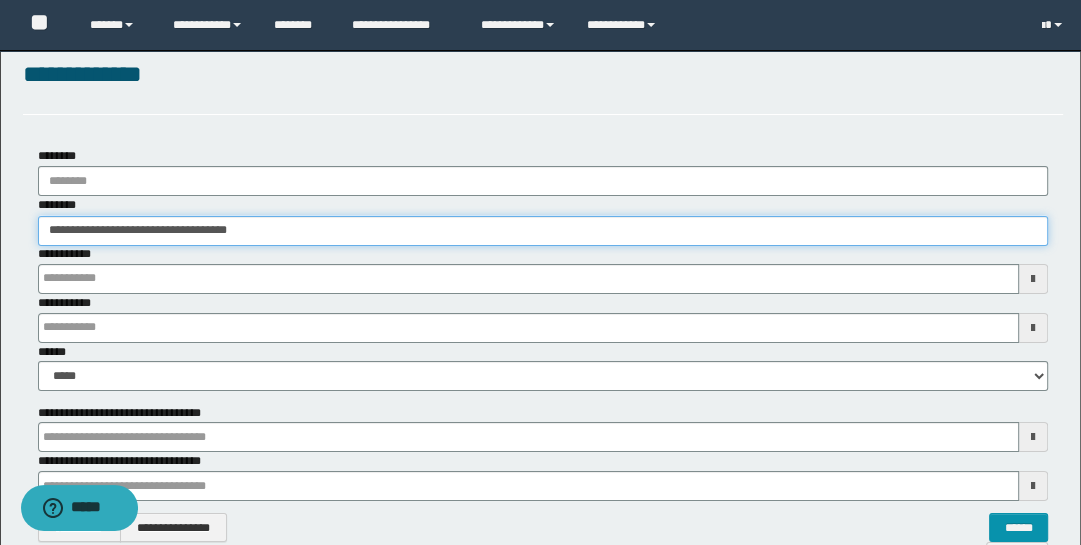 drag, startPoint x: 312, startPoint y: 231, endPoint x: 8, endPoint y: 262, distance: 305.5765 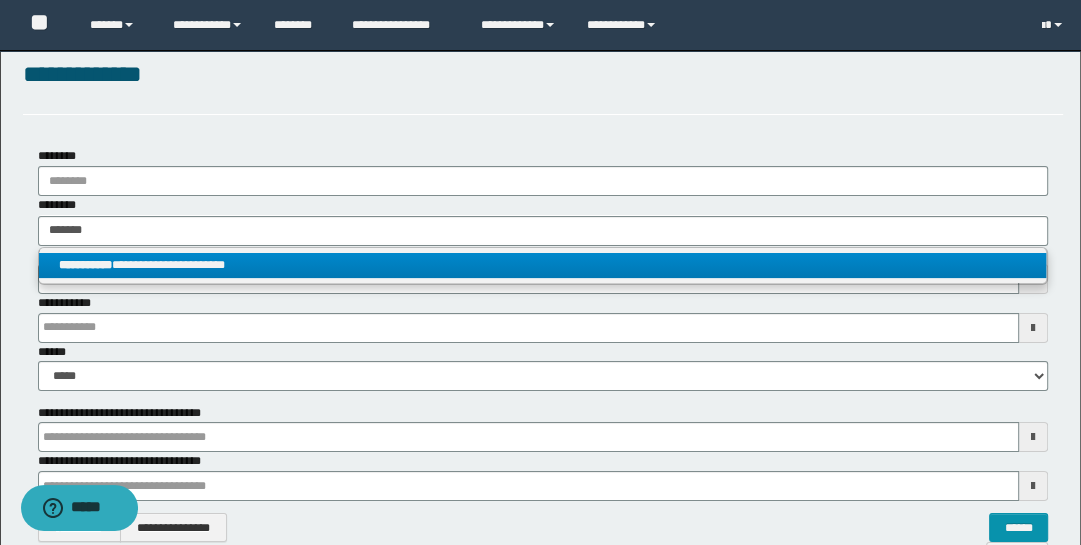 click on "**********" at bounding box center (543, 265) 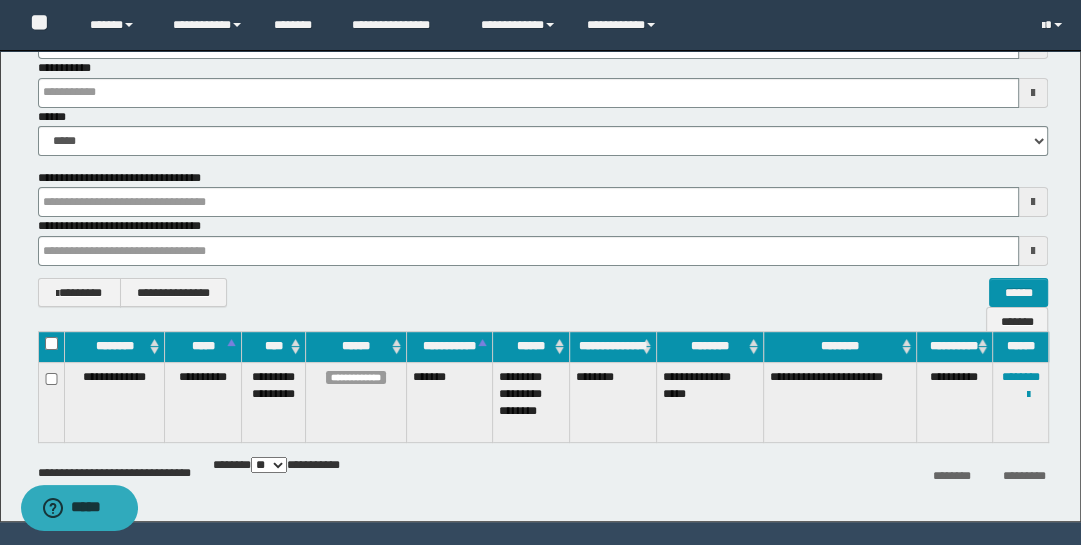 scroll, scrollTop: 269, scrollLeft: 0, axis: vertical 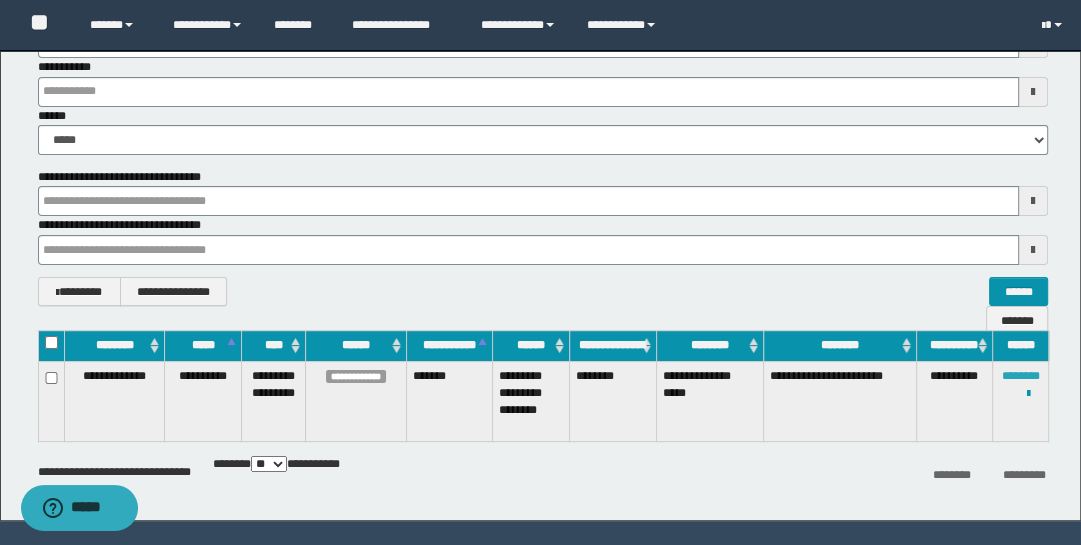 click on "********" at bounding box center [1021, 376] 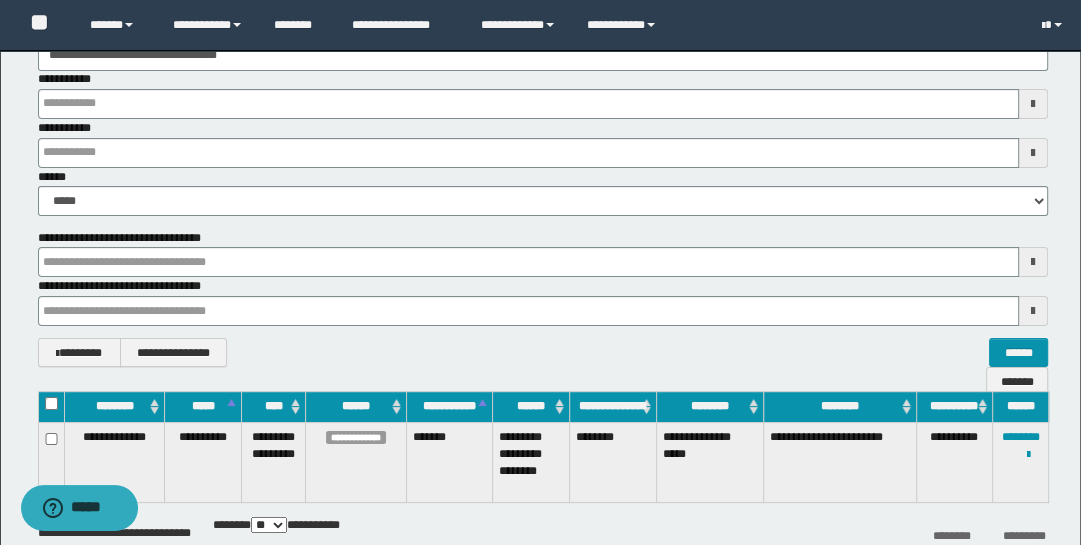 scroll, scrollTop: 185, scrollLeft: 0, axis: vertical 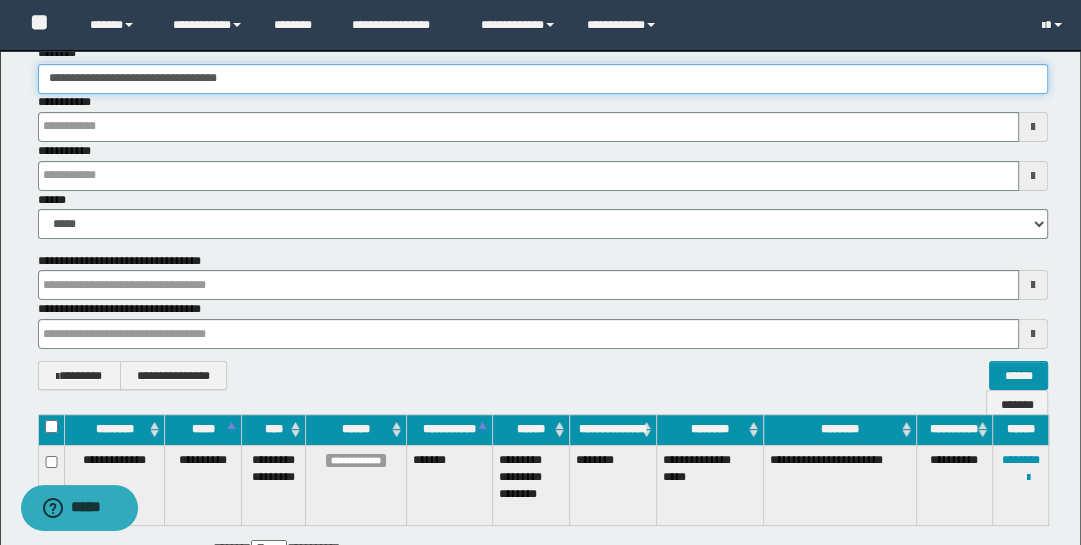 drag, startPoint x: 197, startPoint y: 75, endPoint x: 122, endPoint y: 85, distance: 75.66373 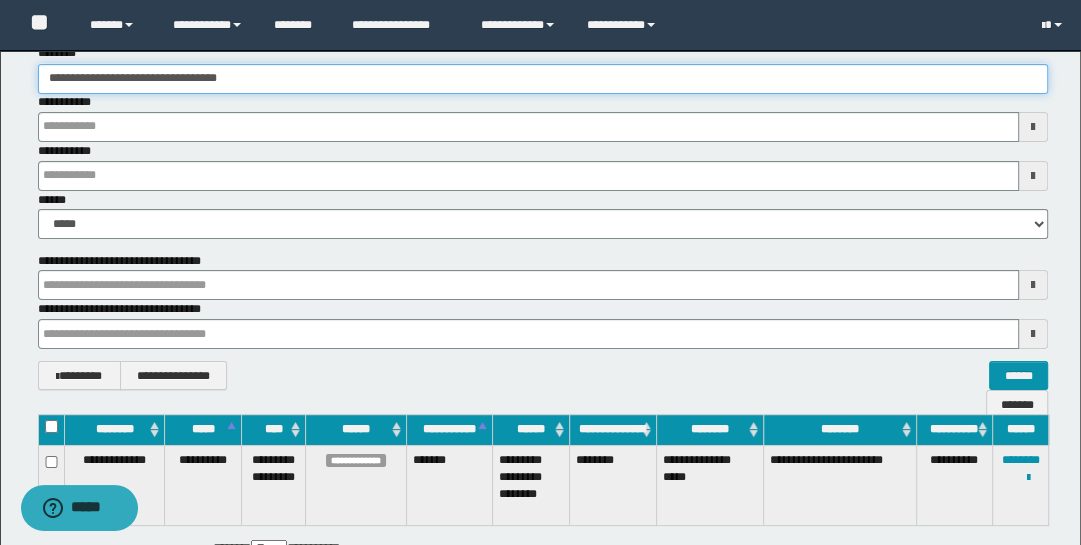 drag, startPoint x: 223, startPoint y: 78, endPoint x: -32, endPoint y: 131, distance: 260.44962 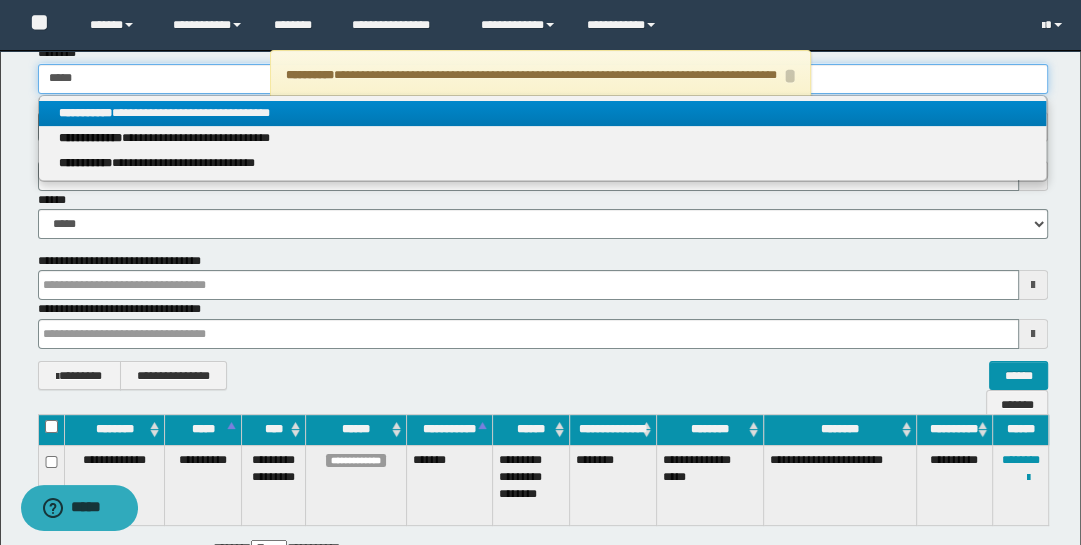 click on "*****" at bounding box center (543, 79) 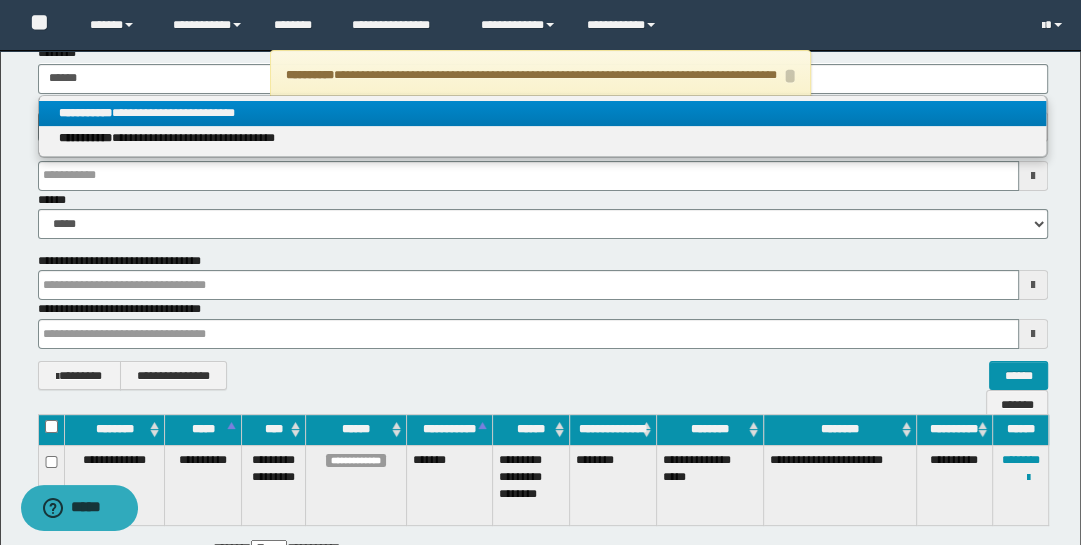 click on "**********" at bounding box center [543, 113] 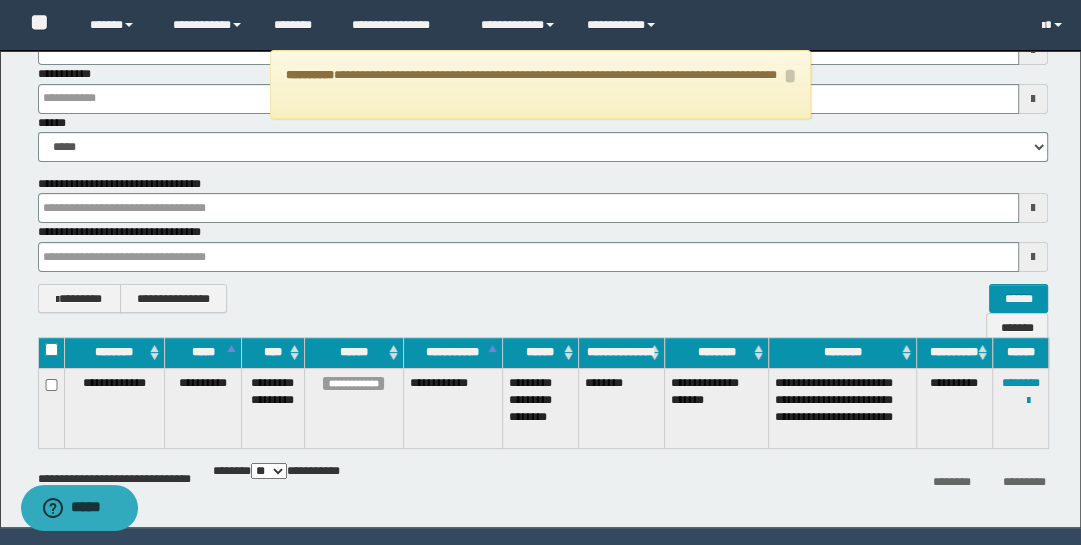 scroll, scrollTop: 322, scrollLeft: 0, axis: vertical 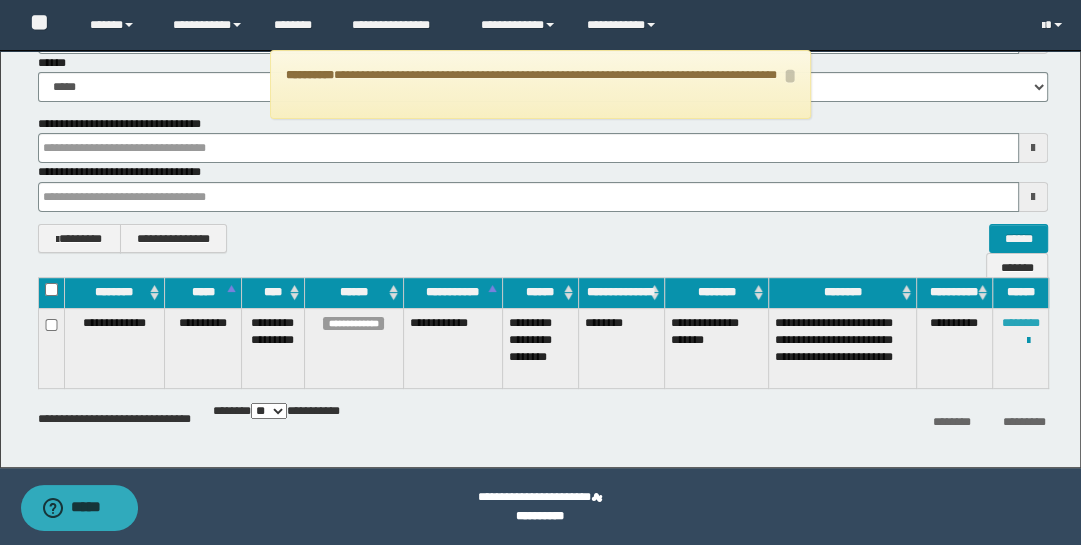 click on "********" at bounding box center [1021, 323] 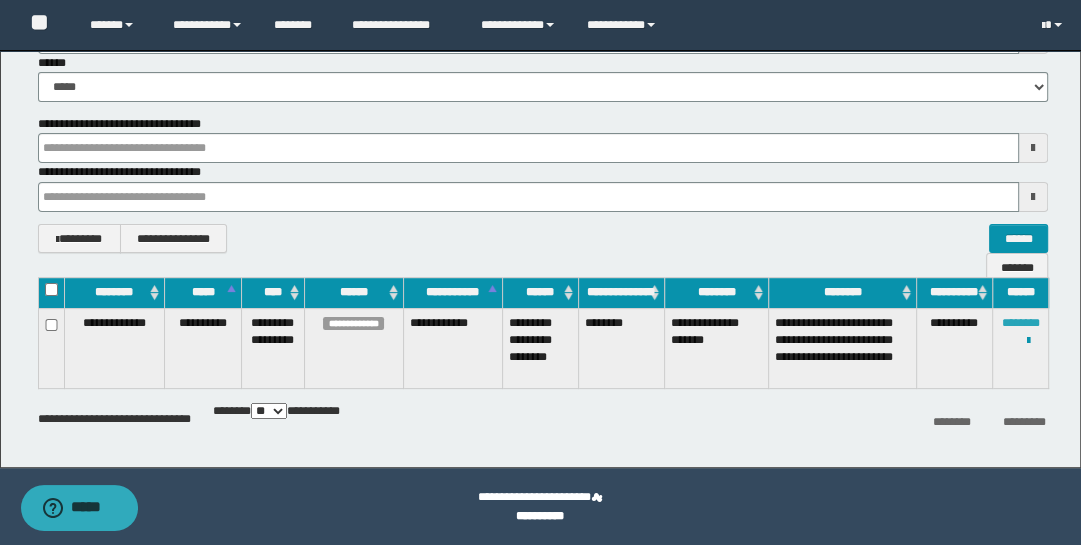 click on "********" at bounding box center (1021, 323) 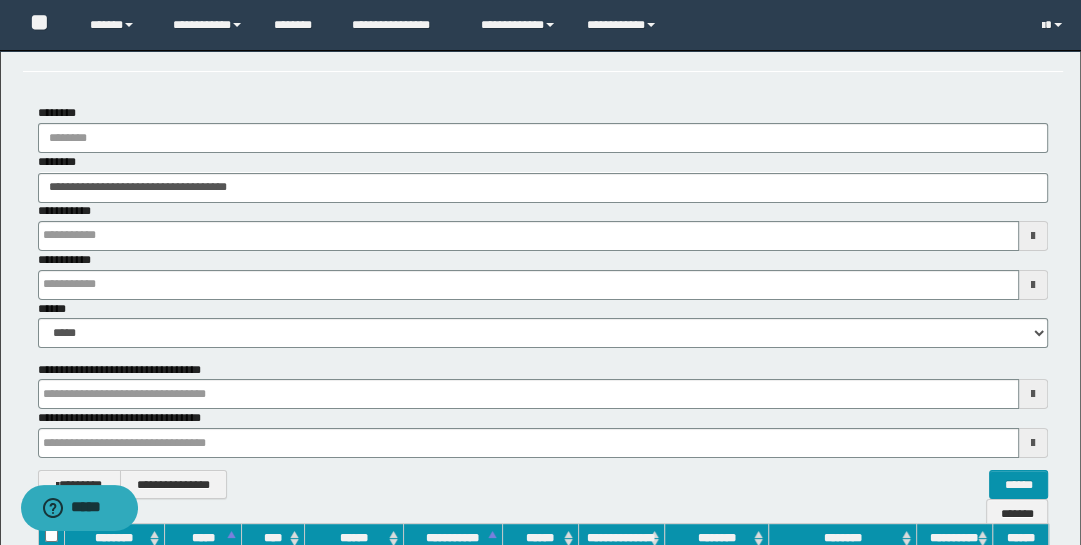 scroll, scrollTop: 0, scrollLeft: 0, axis: both 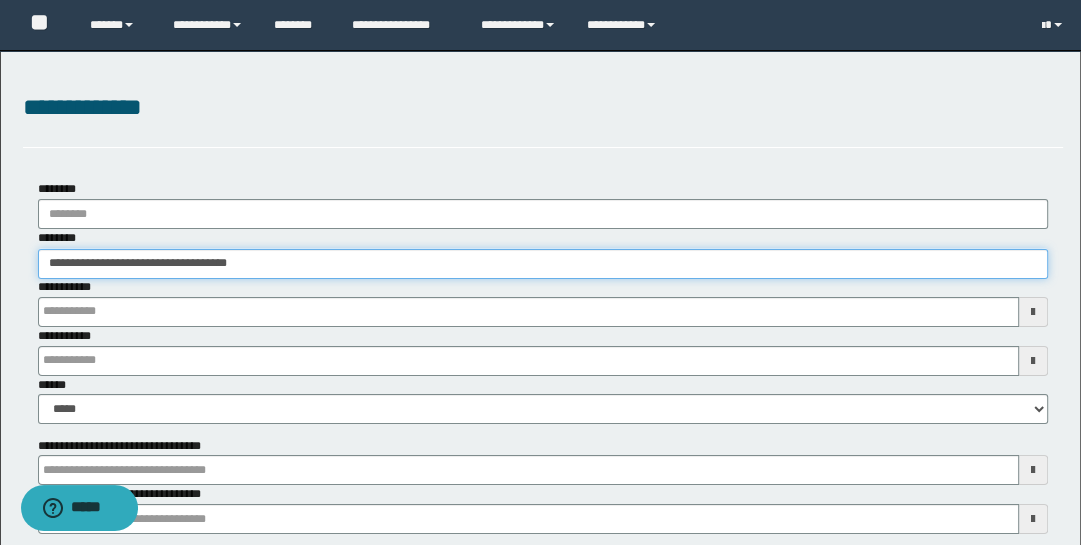 drag, startPoint x: 262, startPoint y: 264, endPoint x: -32, endPoint y: 349, distance: 306.04083 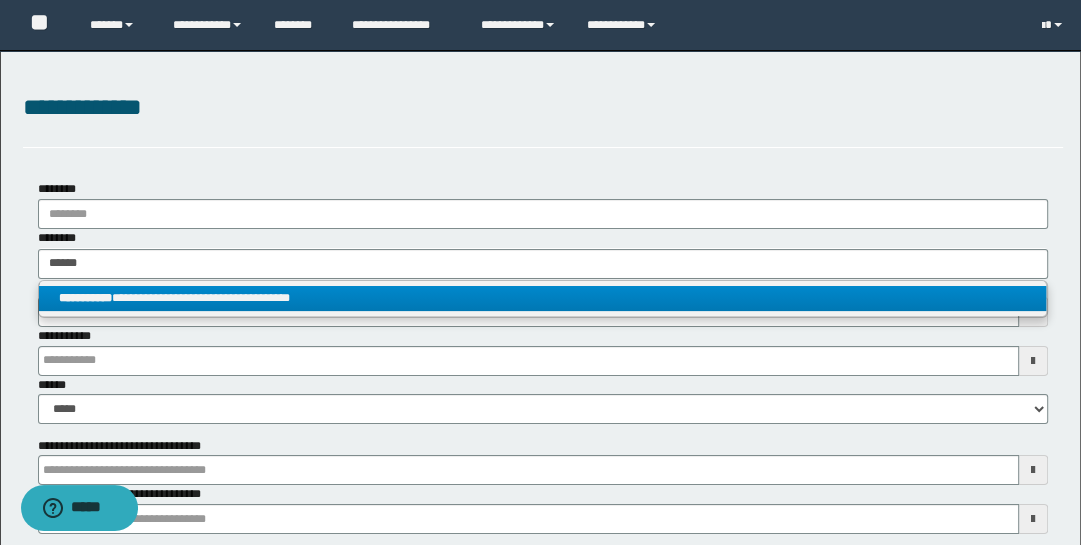 click on "**********" at bounding box center (543, 298) 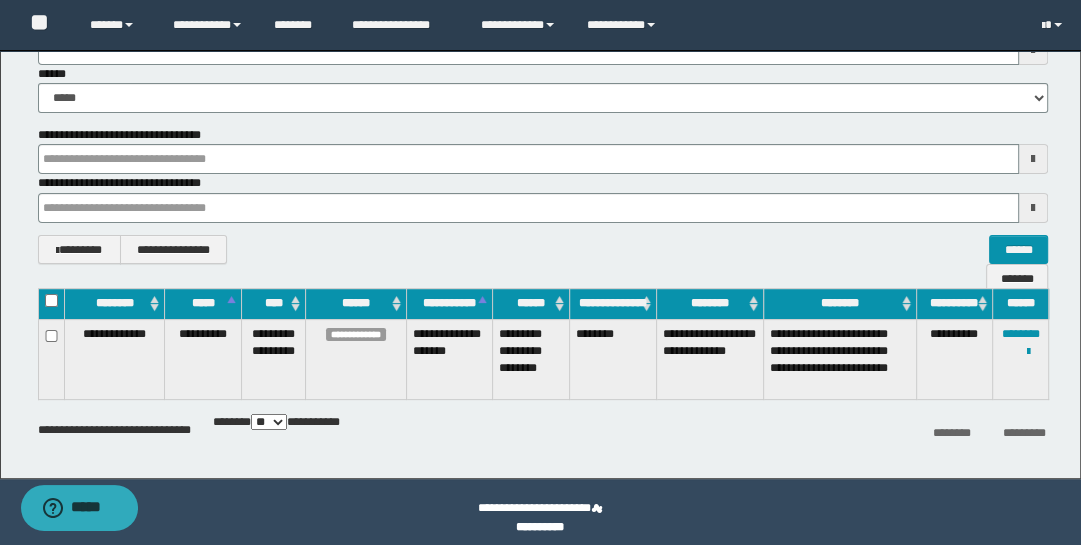 scroll, scrollTop: 314, scrollLeft: 0, axis: vertical 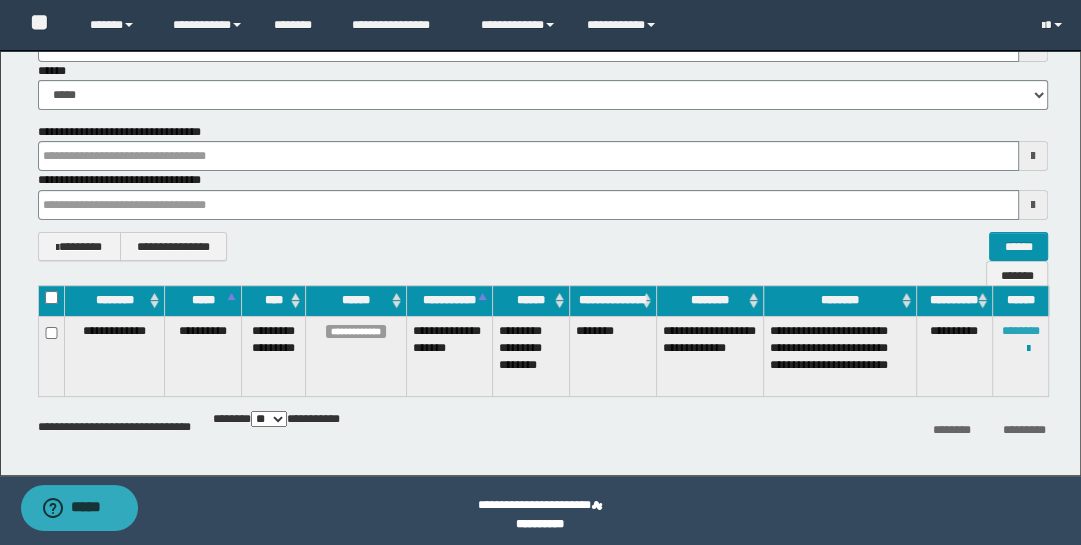 click on "********" at bounding box center [1021, 331] 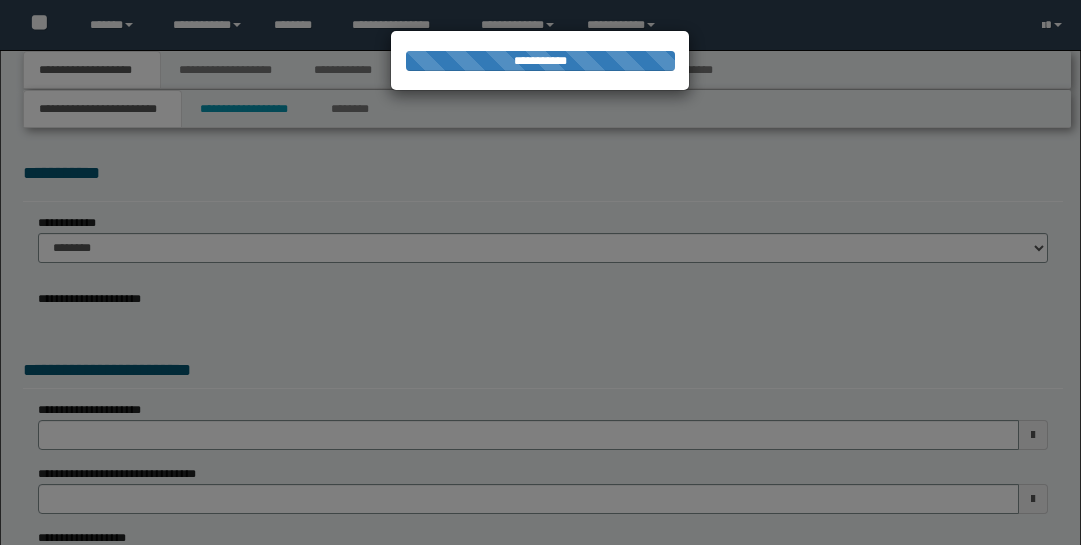 scroll, scrollTop: 0, scrollLeft: 0, axis: both 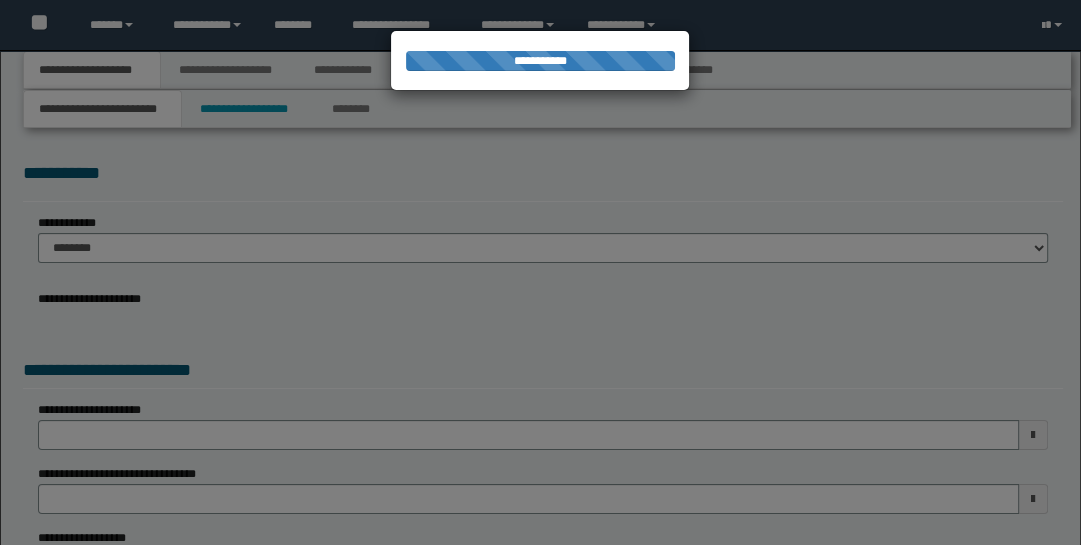 type on "**********" 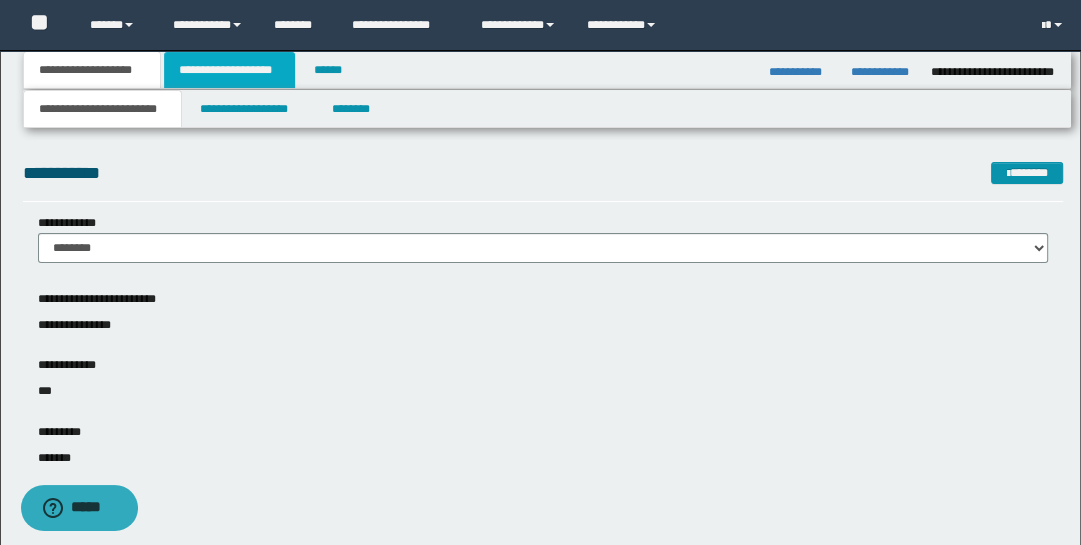 click on "**********" at bounding box center (229, 70) 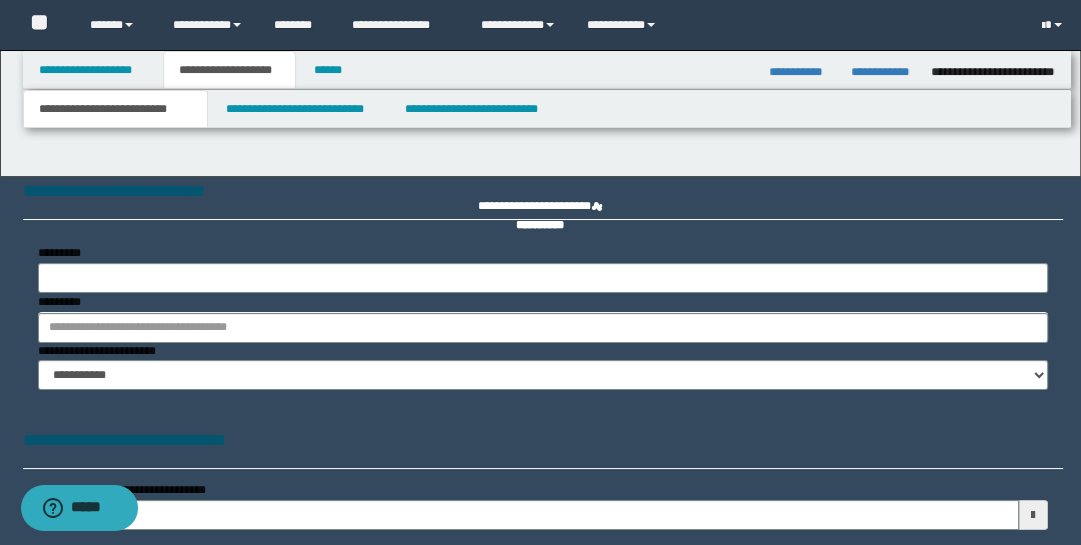 type 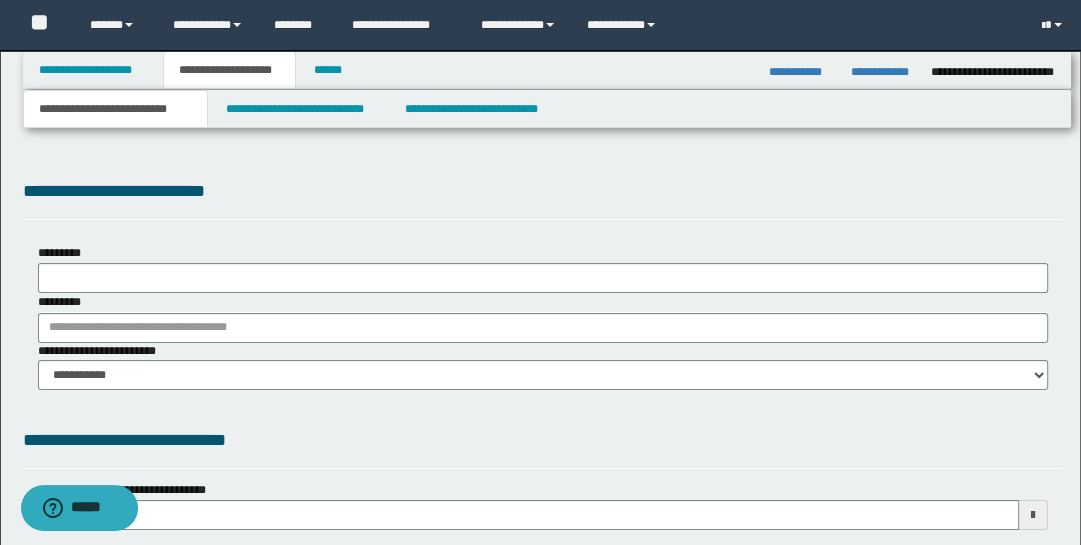 type on "**********" 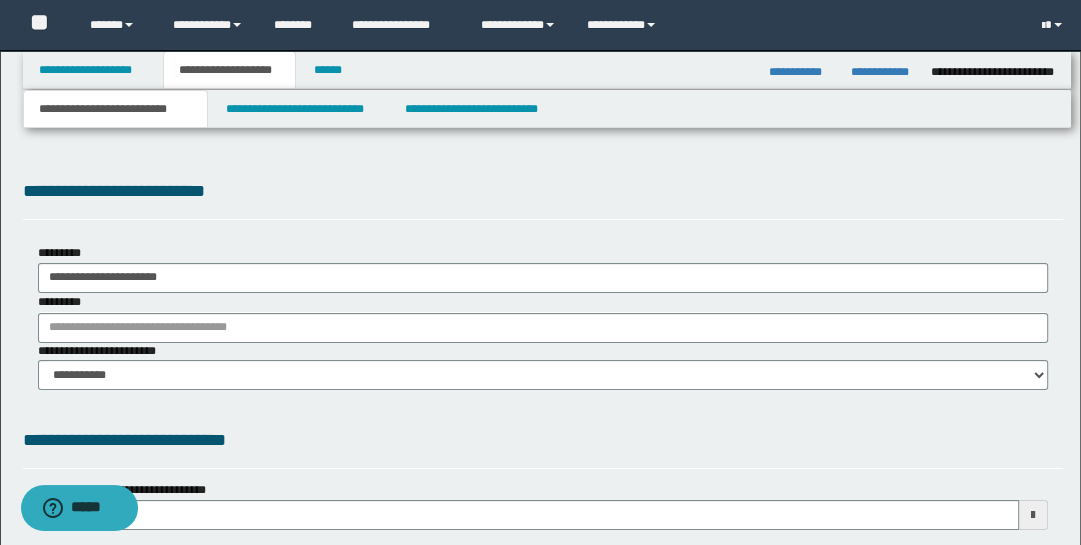 scroll, scrollTop: 0, scrollLeft: 0, axis: both 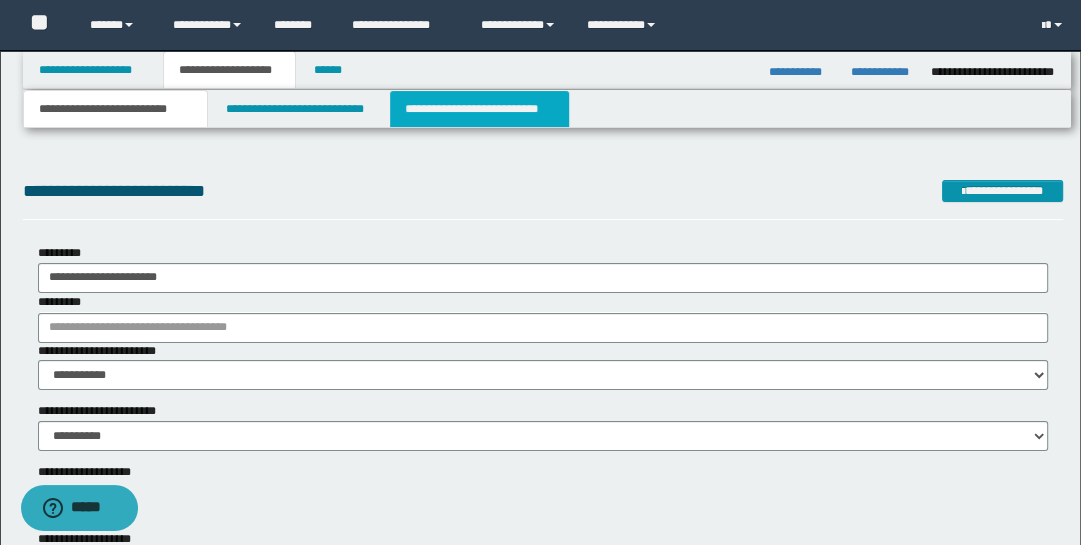 click on "**********" at bounding box center [479, 109] 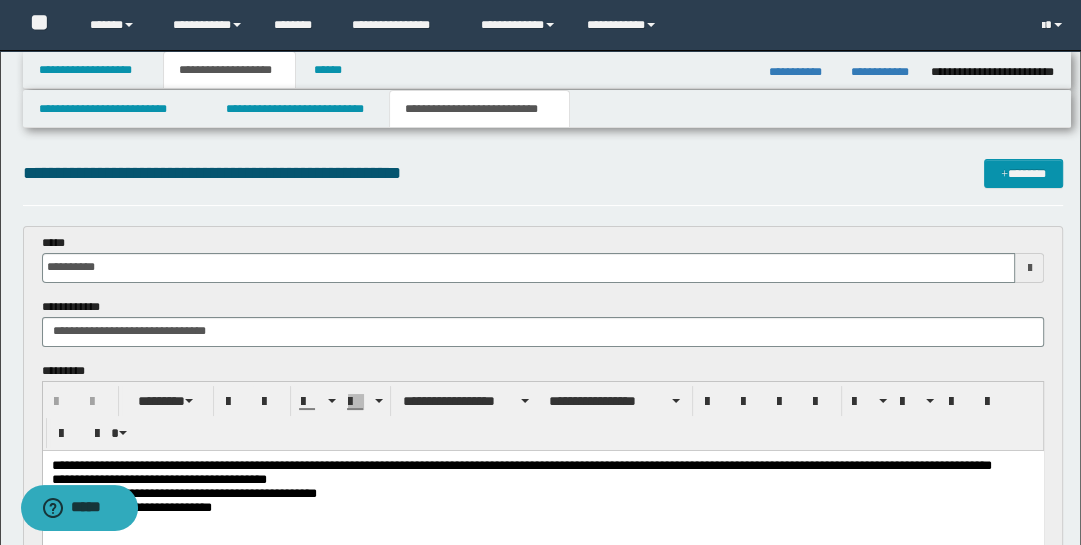 scroll, scrollTop: 0, scrollLeft: 0, axis: both 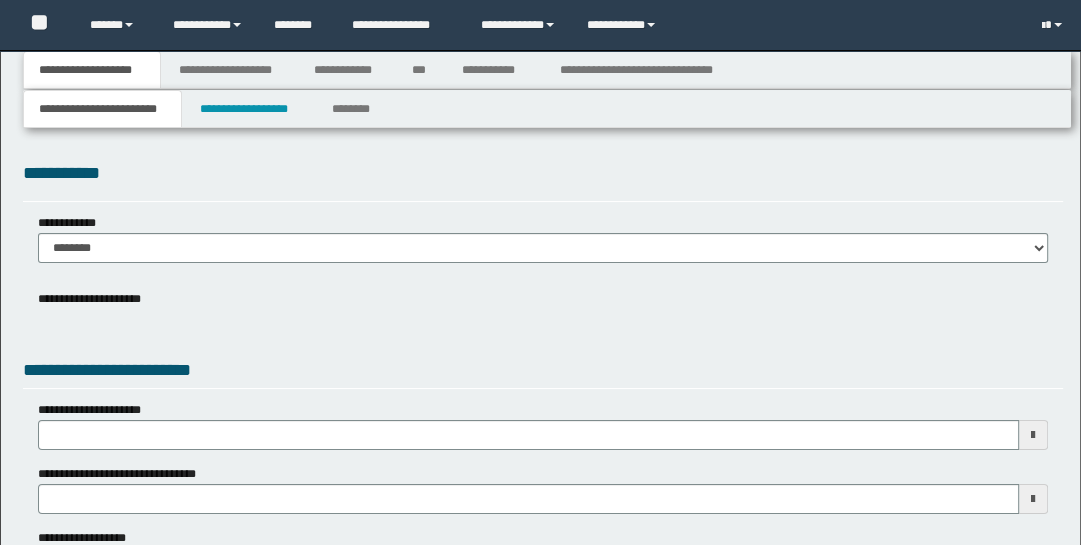type on "**********" 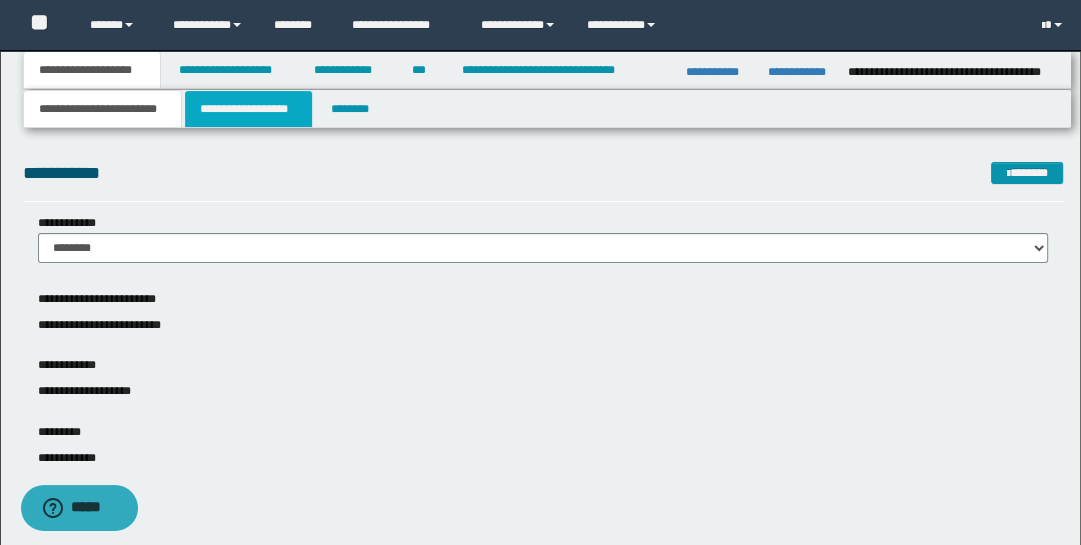 click on "**********" at bounding box center [249, 109] 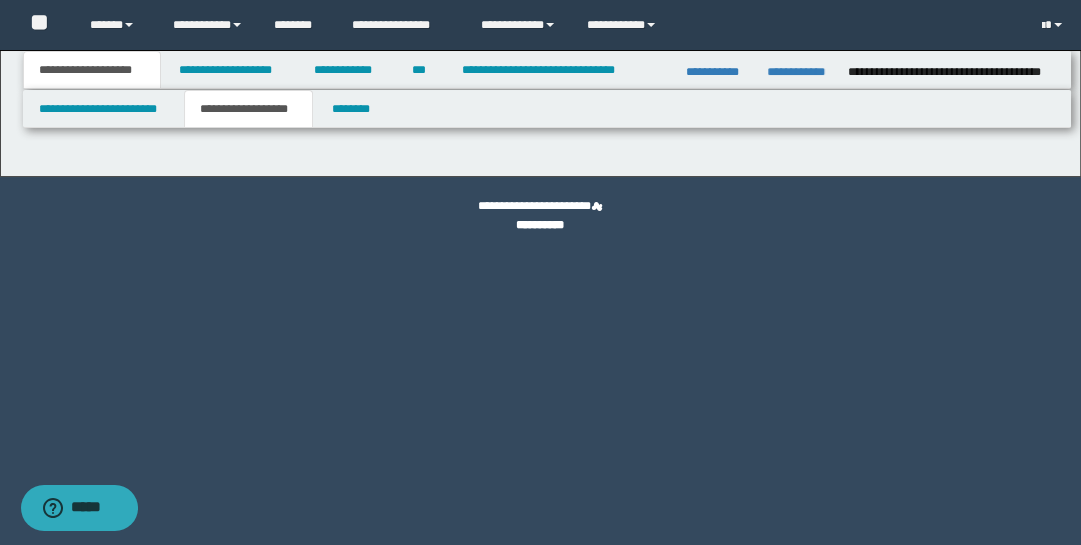 type on "**********" 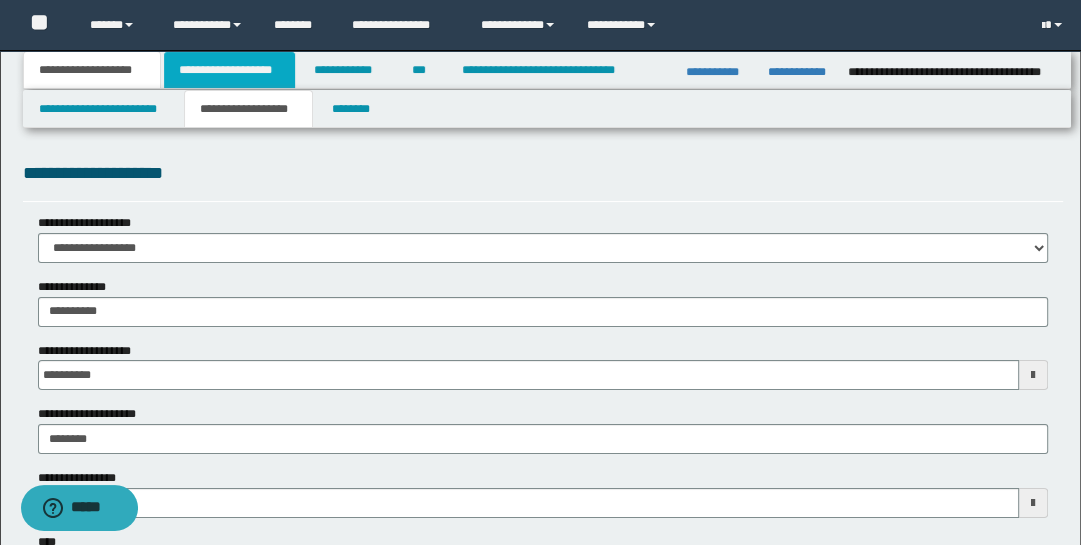 click on "**********" at bounding box center (229, 70) 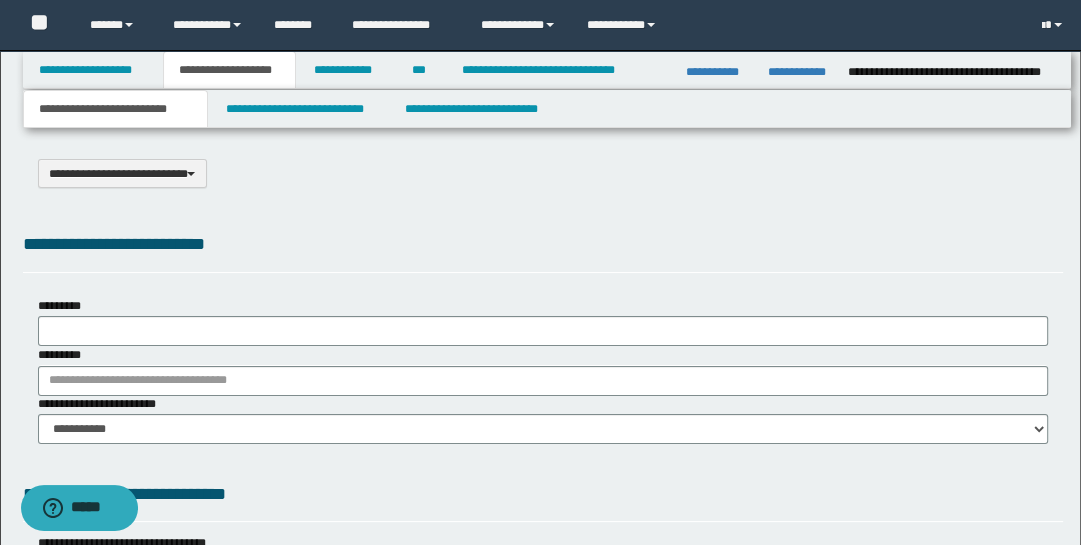 select on "*" 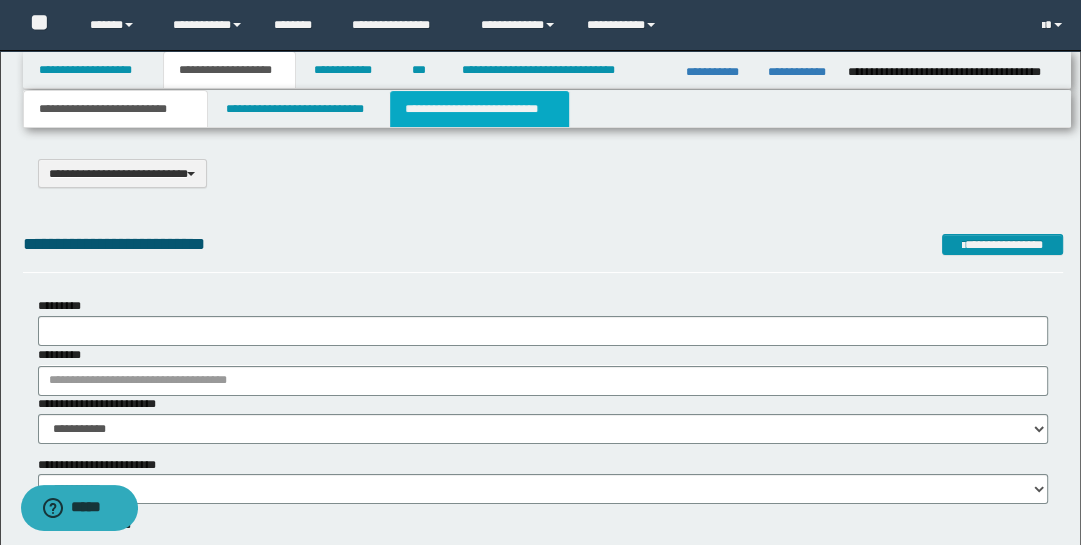 click on "**********" at bounding box center (479, 109) 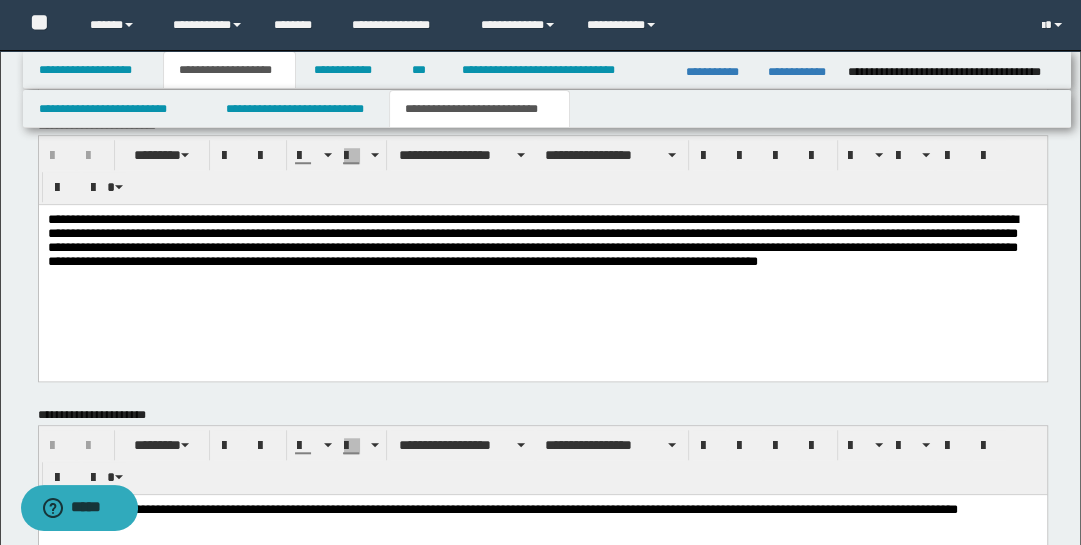 scroll, scrollTop: 1081, scrollLeft: 0, axis: vertical 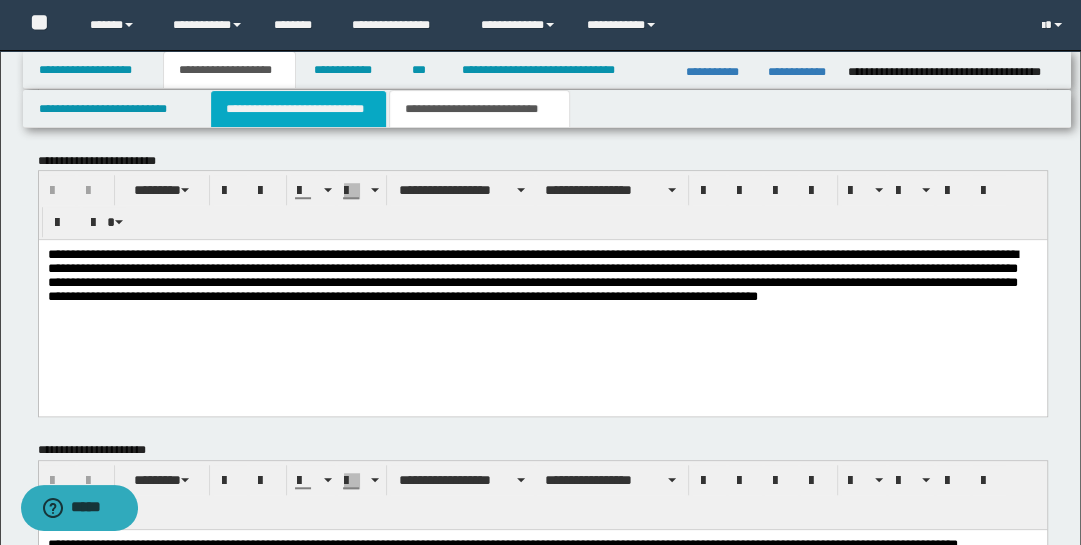 click on "**********" at bounding box center (299, 109) 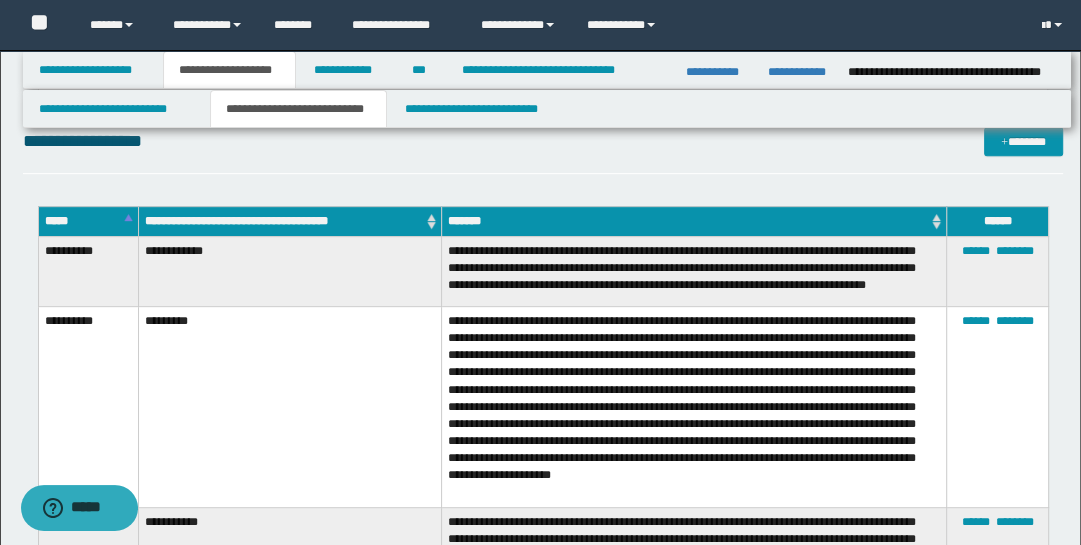scroll, scrollTop: 565, scrollLeft: 0, axis: vertical 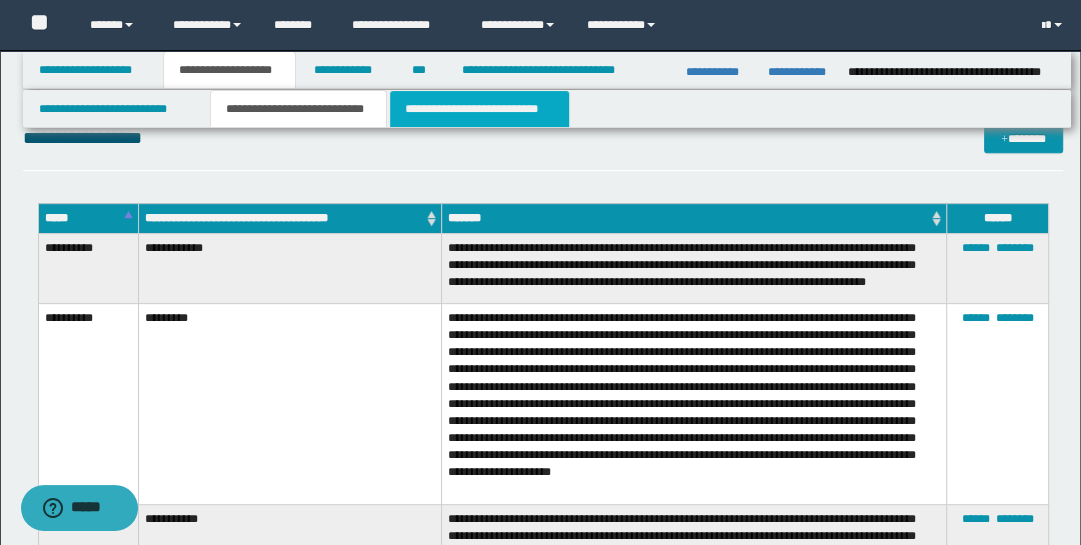 click on "**********" at bounding box center (479, 109) 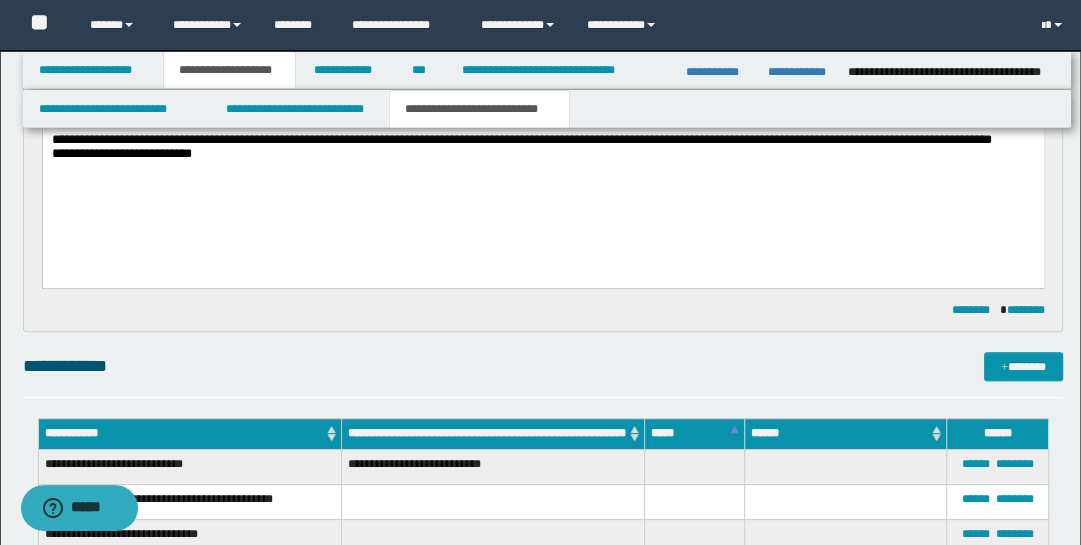 scroll, scrollTop: 23, scrollLeft: 0, axis: vertical 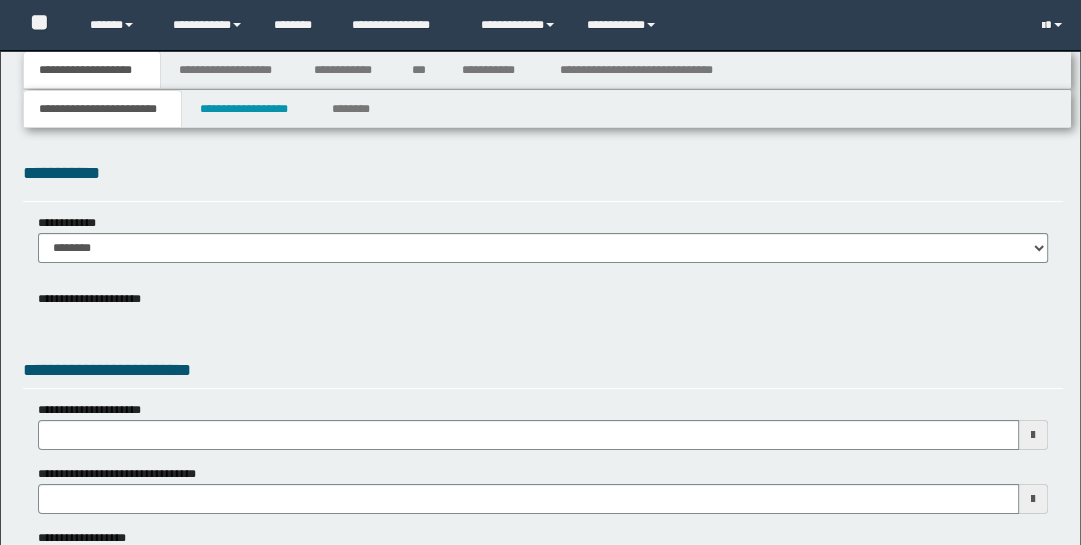 type on "**********" 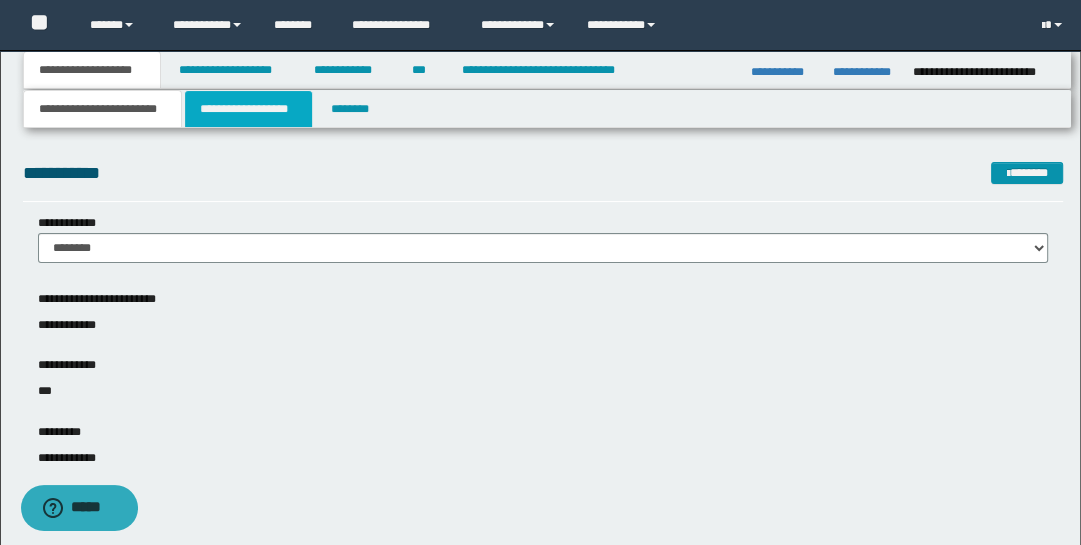 click on "**********" at bounding box center [249, 109] 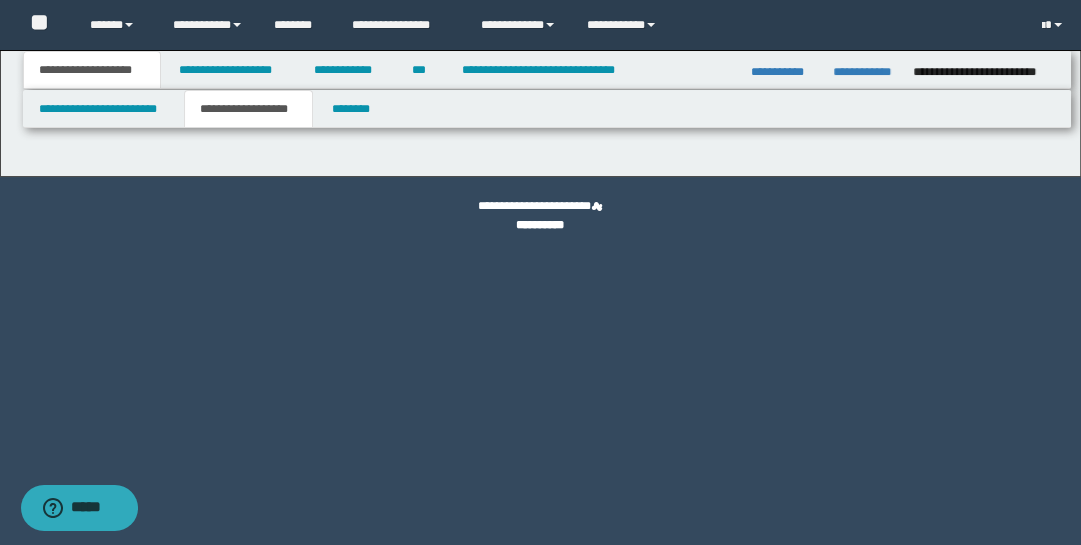 type on "********" 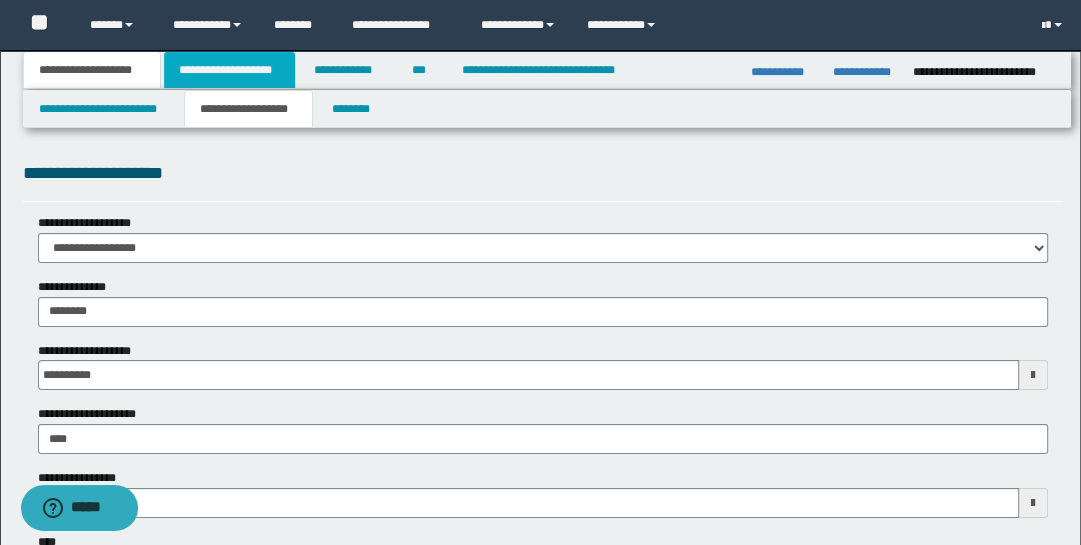 click on "**********" at bounding box center [229, 70] 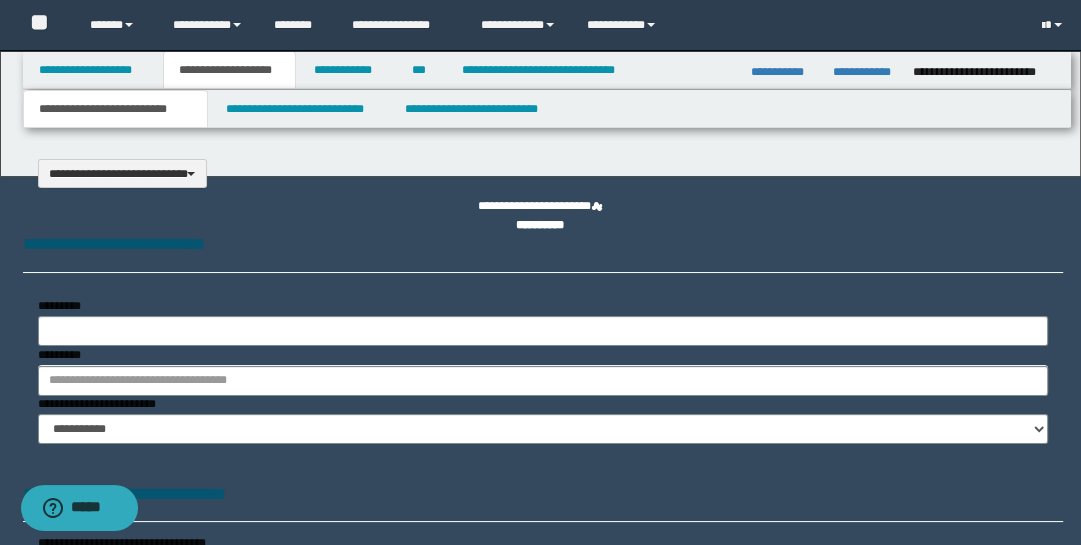 type on "**********" 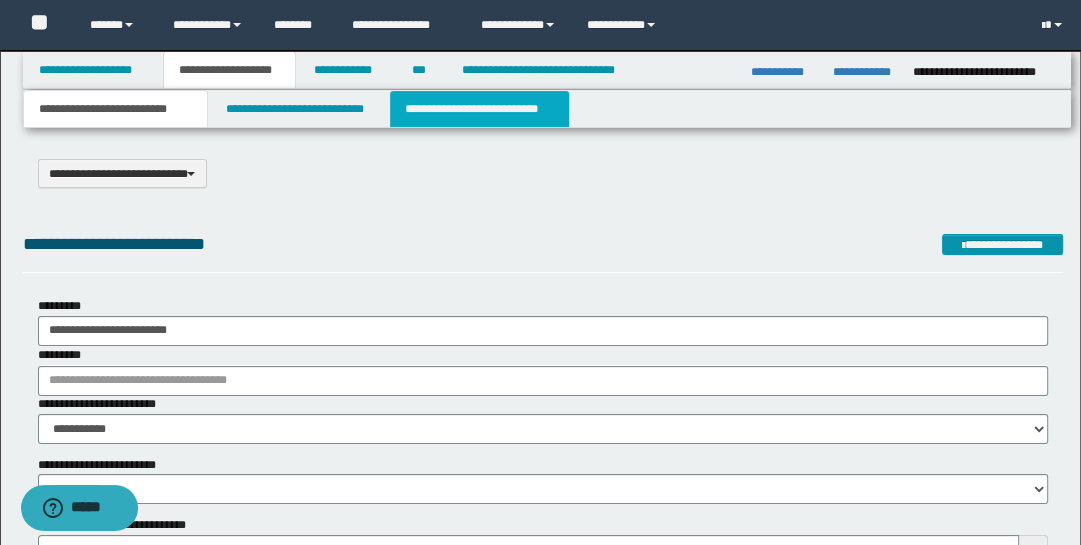 scroll, scrollTop: 0, scrollLeft: 0, axis: both 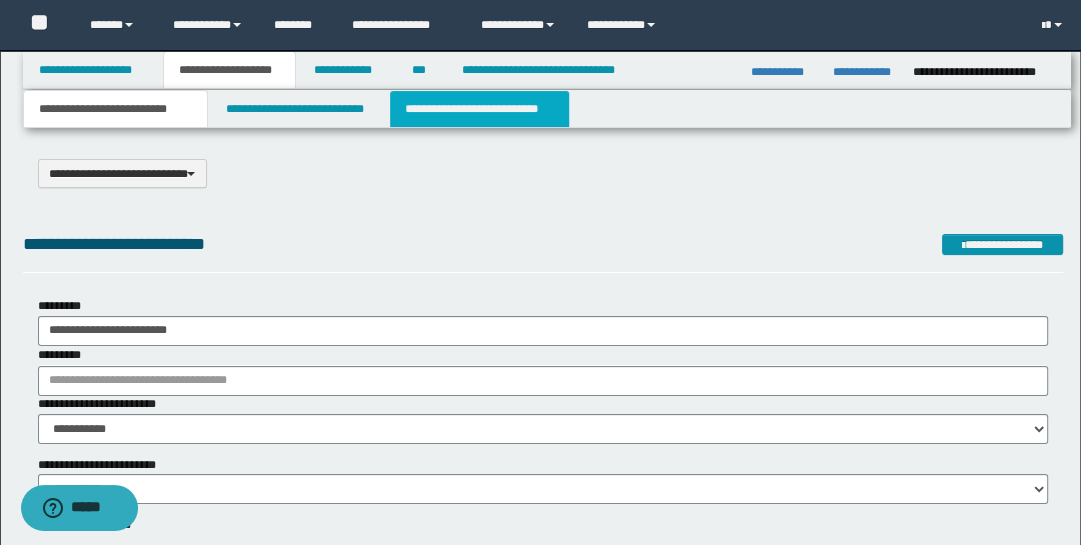 click on "**********" at bounding box center (479, 109) 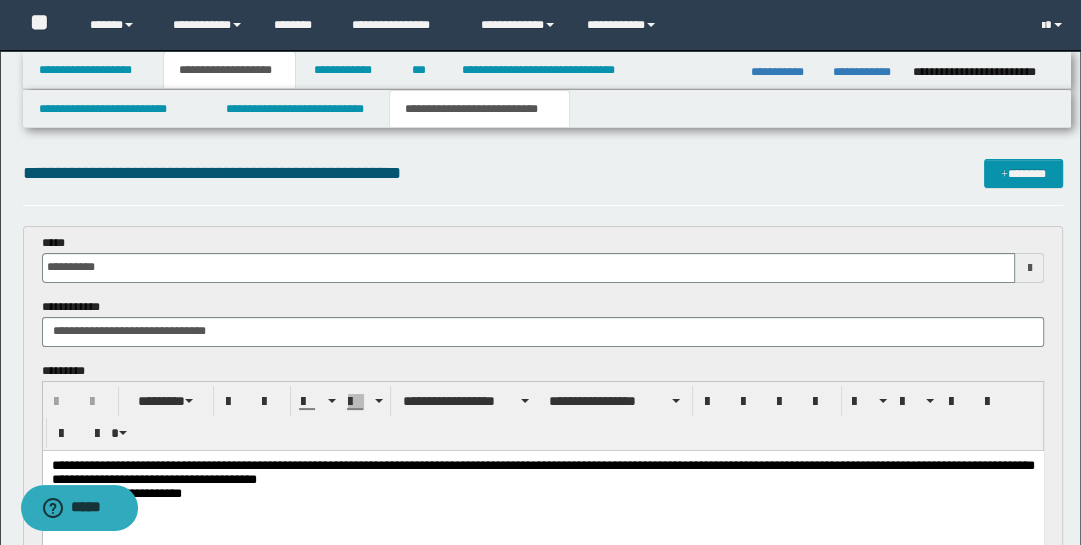 scroll, scrollTop: 0, scrollLeft: 0, axis: both 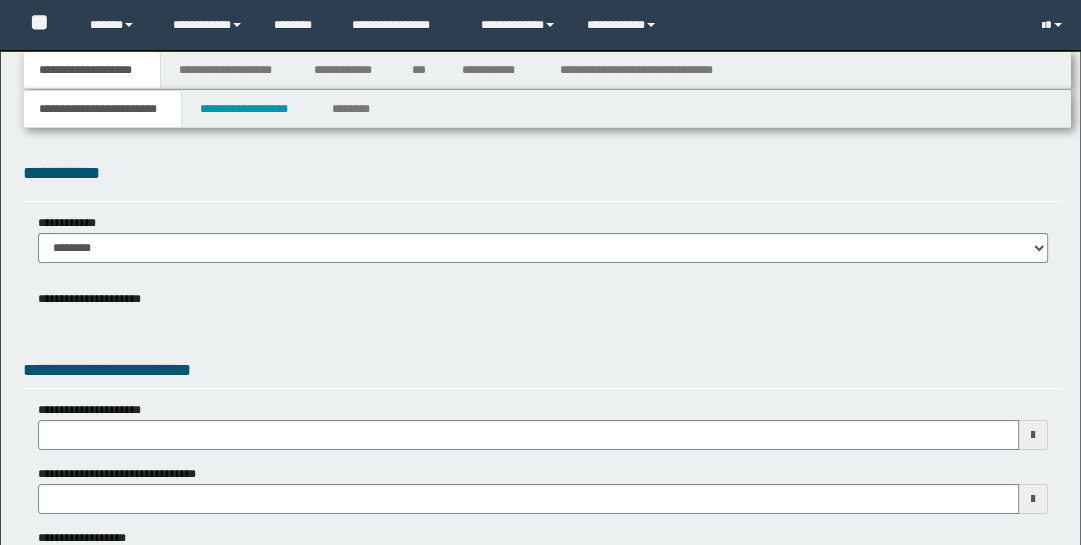 type on "**********" 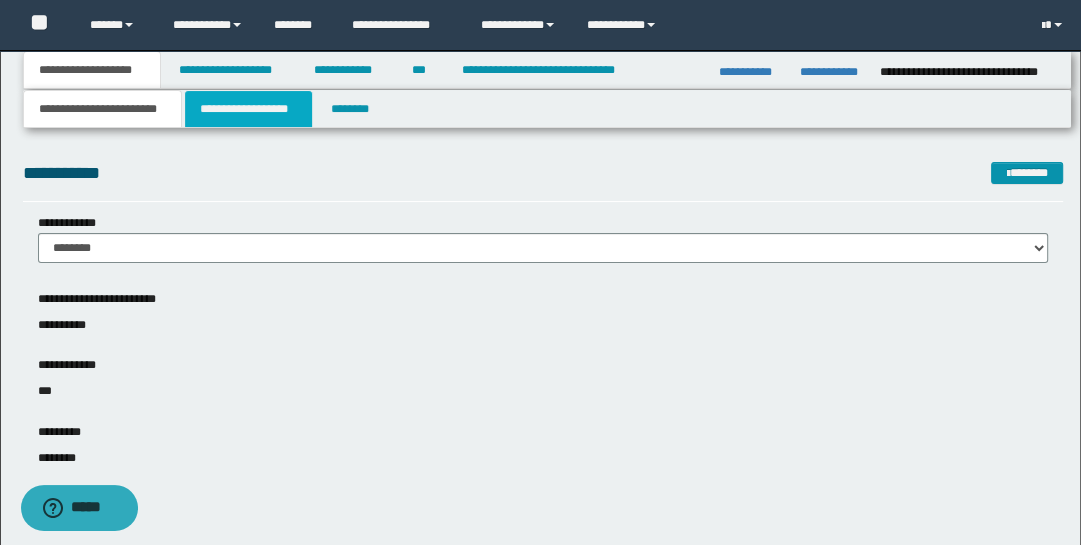 click on "**********" at bounding box center [249, 109] 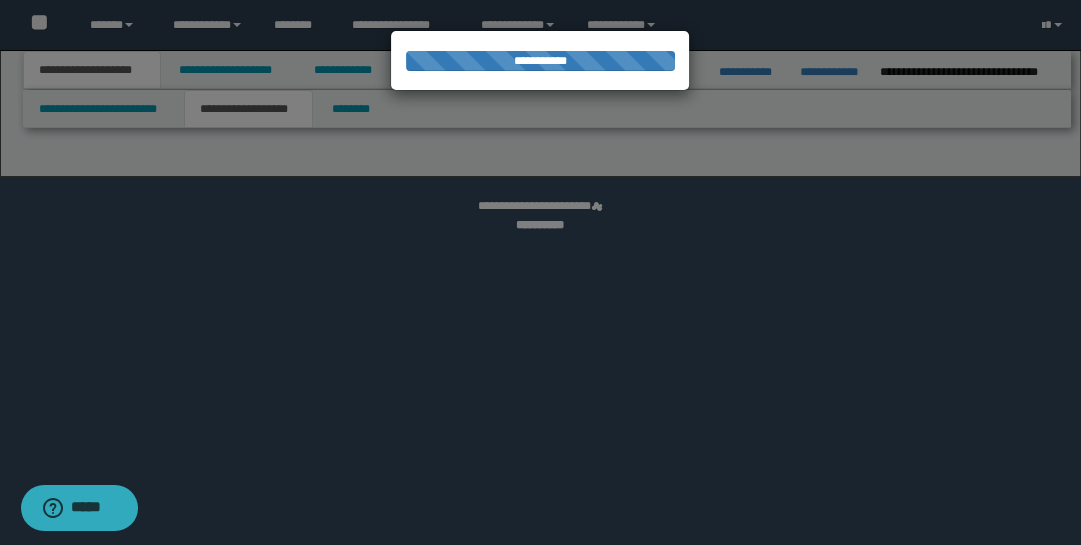 select on "*" 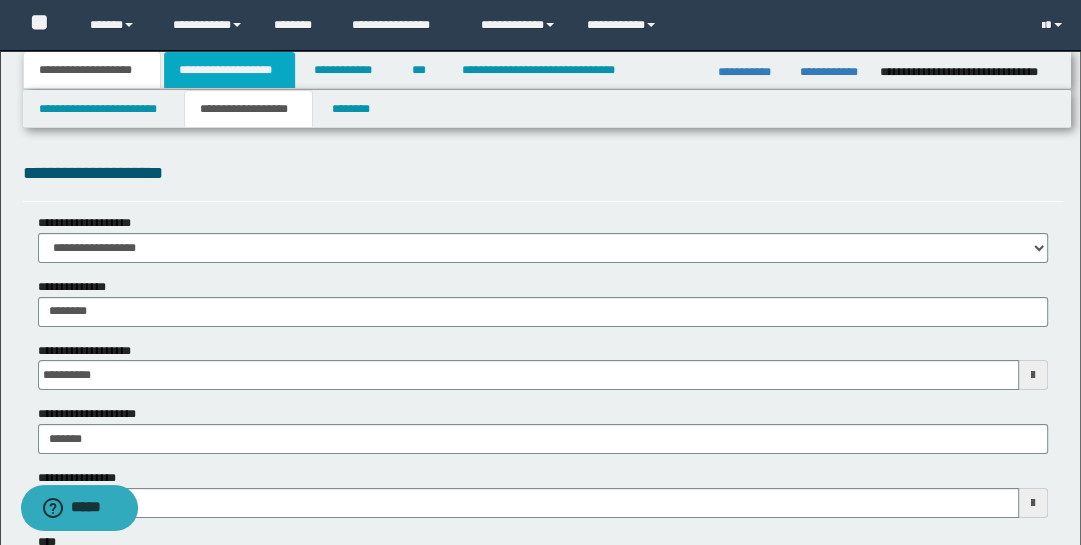 click on "**********" at bounding box center (229, 70) 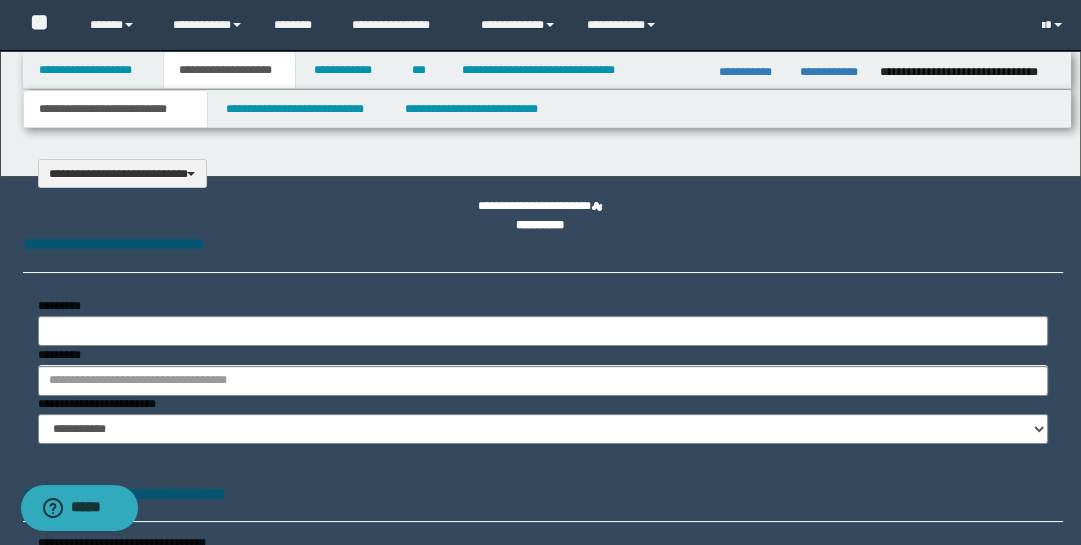 type on "**********" 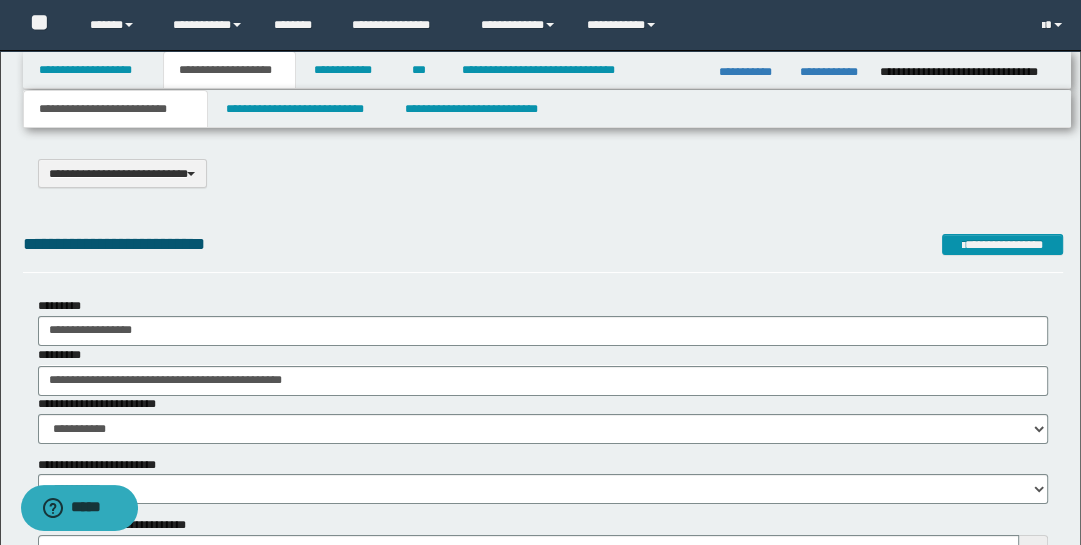 scroll, scrollTop: 0, scrollLeft: 0, axis: both 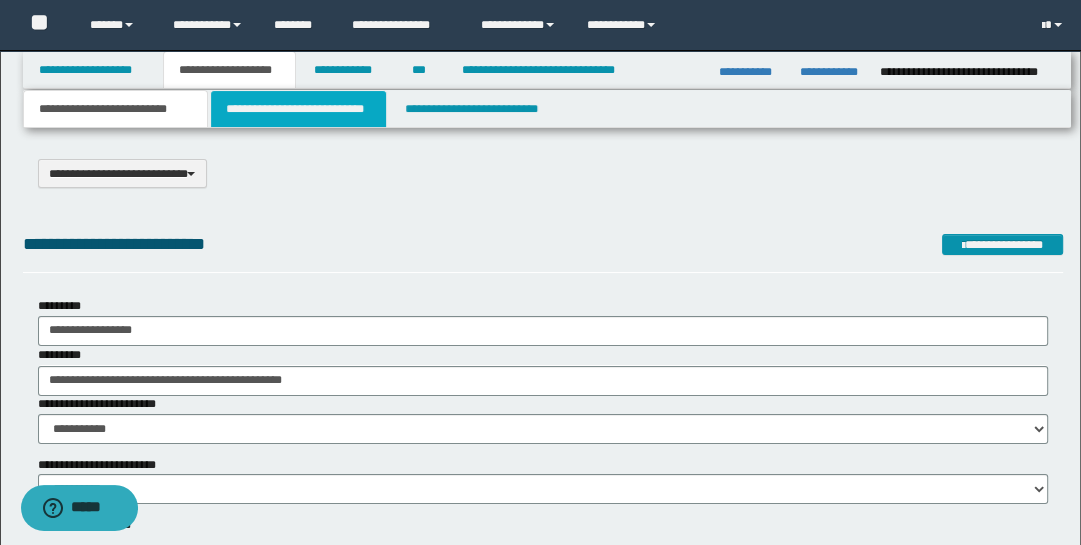click on "**********" at bounding box center [299, 109] 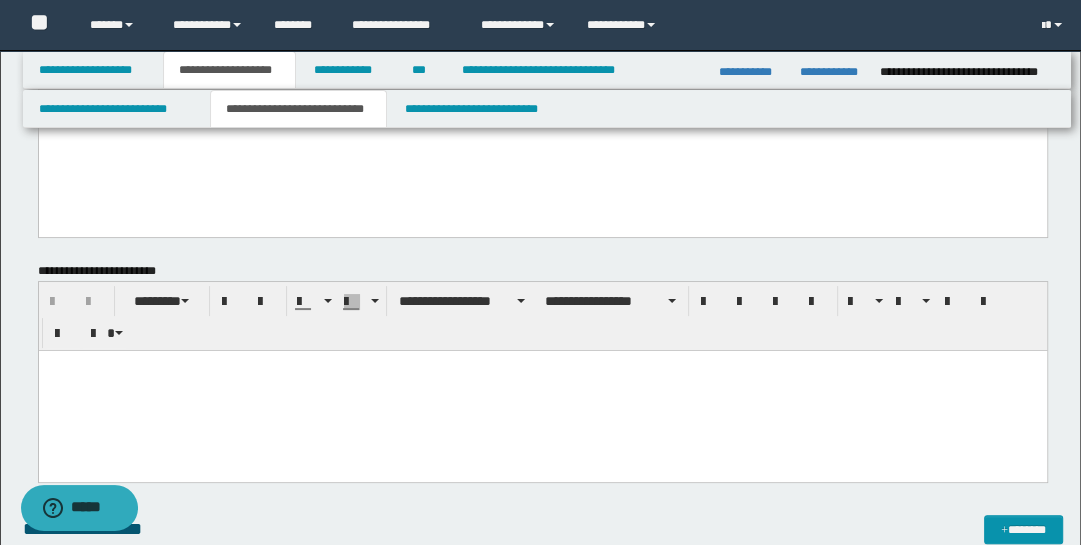 scroll, scrollTop: 330, scrollLeft: 0, axis: vertical 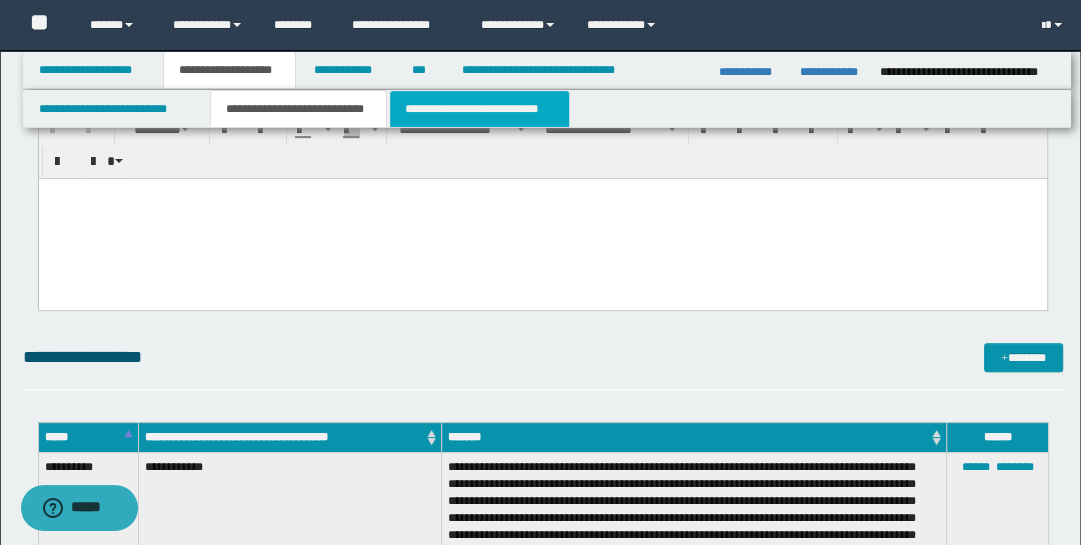 click on "**********" at bounding box center (479, 109) 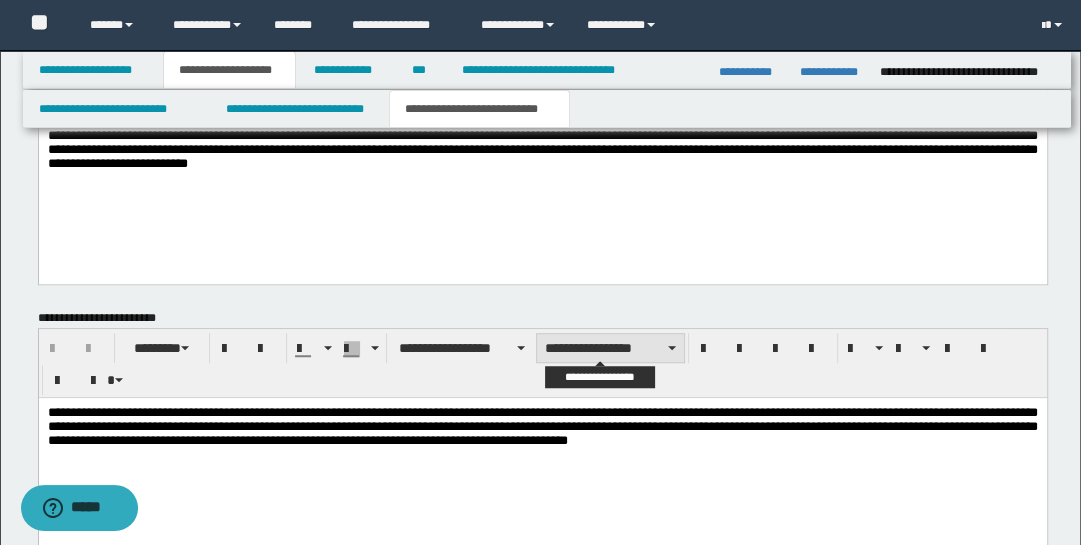 scroll, scrollTop: 620, scrollLeft: 0, axis: vertical 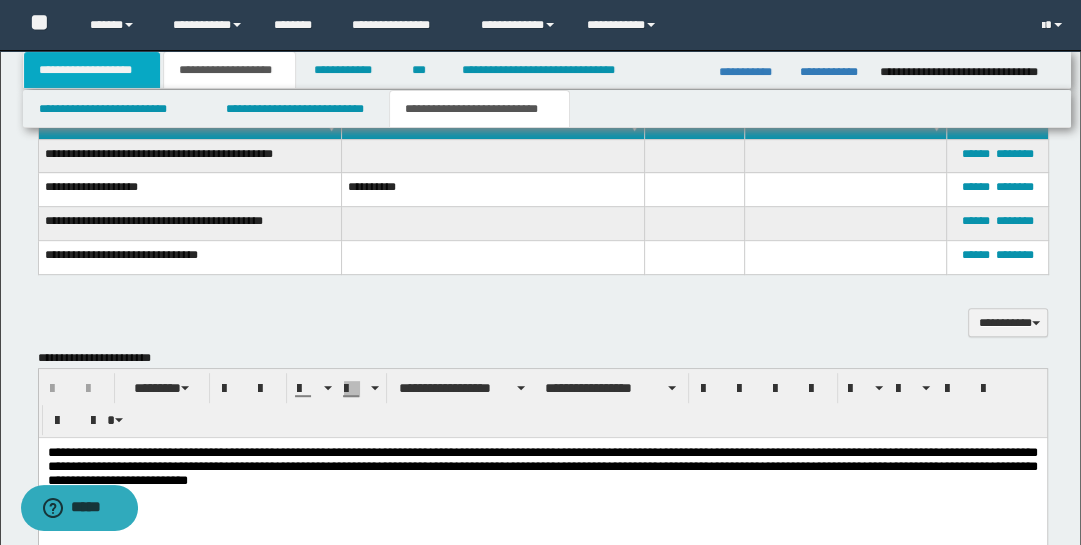 click on "**********" at bounding box center (92, 70) 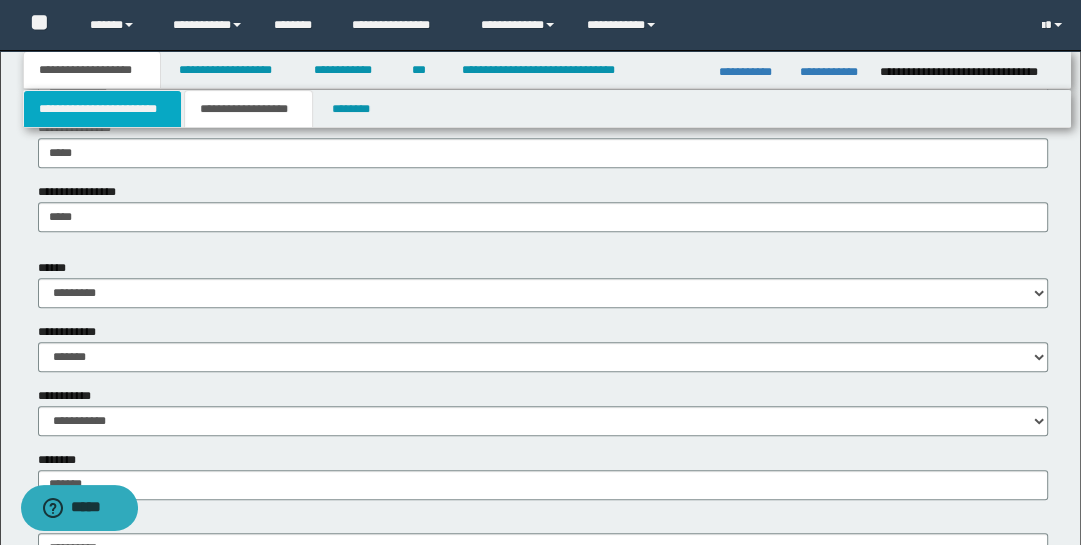 click on "**********" at bounding box center (102, 109) 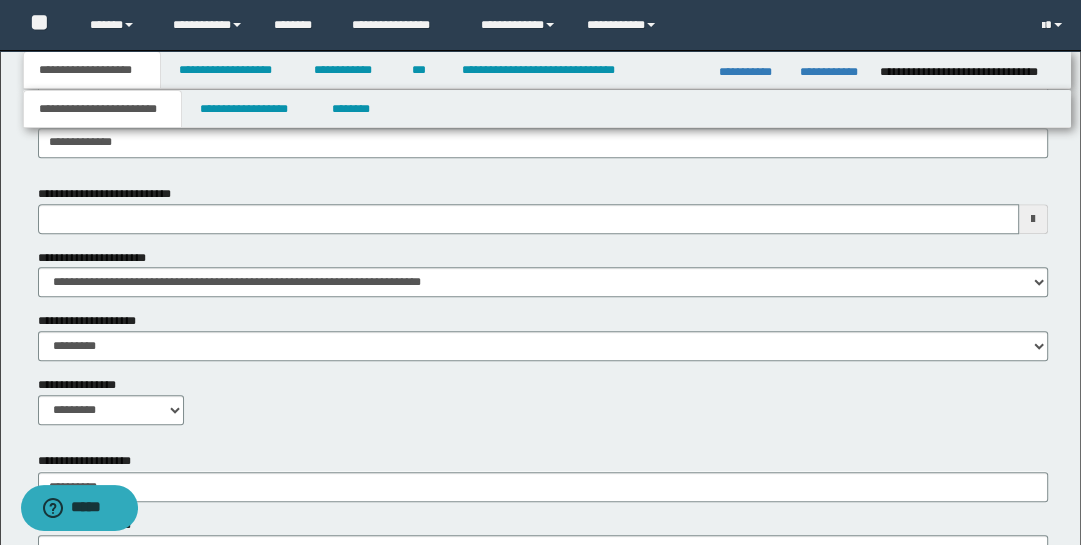scroll, scrollTop: 957, scrollLeft: 0, axis: vertical 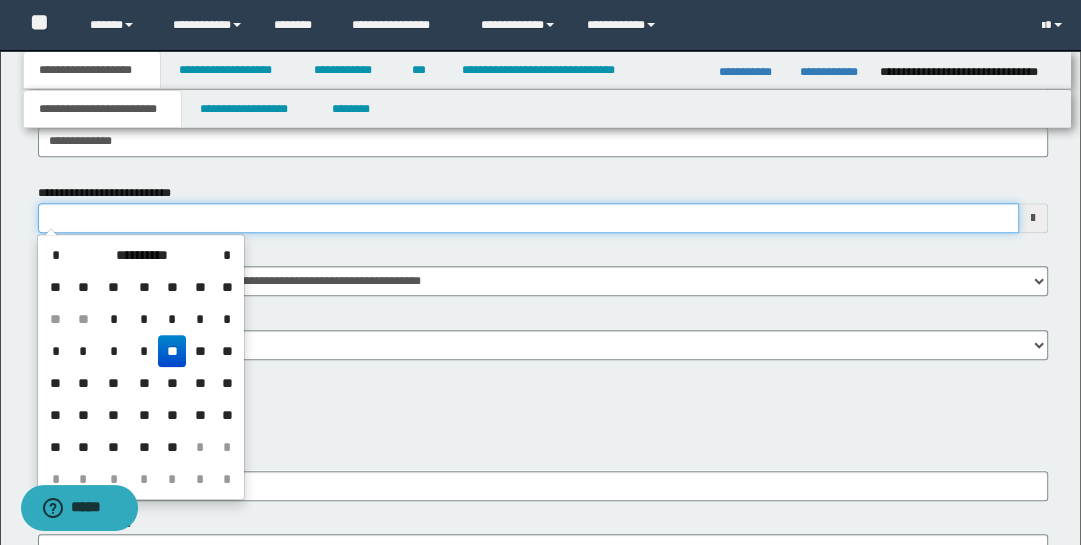 drag, startPoint x: 111, startPoint y: 215, endPoint x: -7, endPoint y: 212, distance: 118.03813 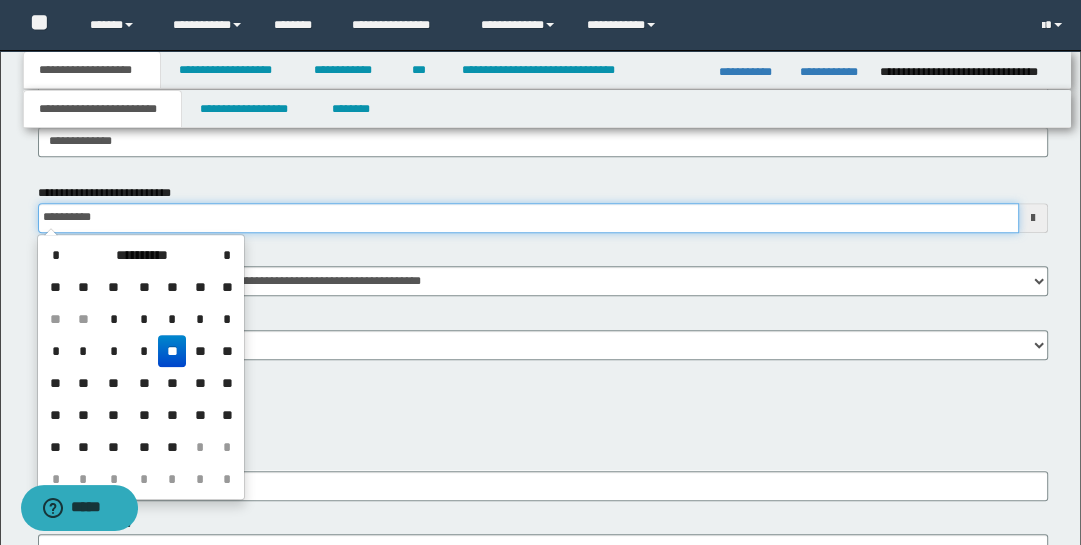 type 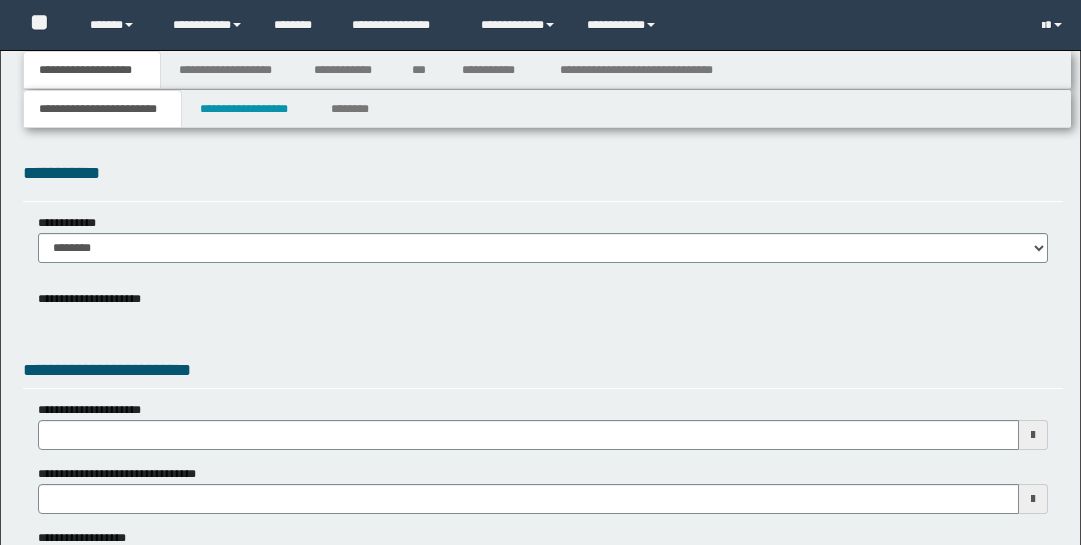 scroll, scrollTop: 0, scrollLeft: 0, axis: both 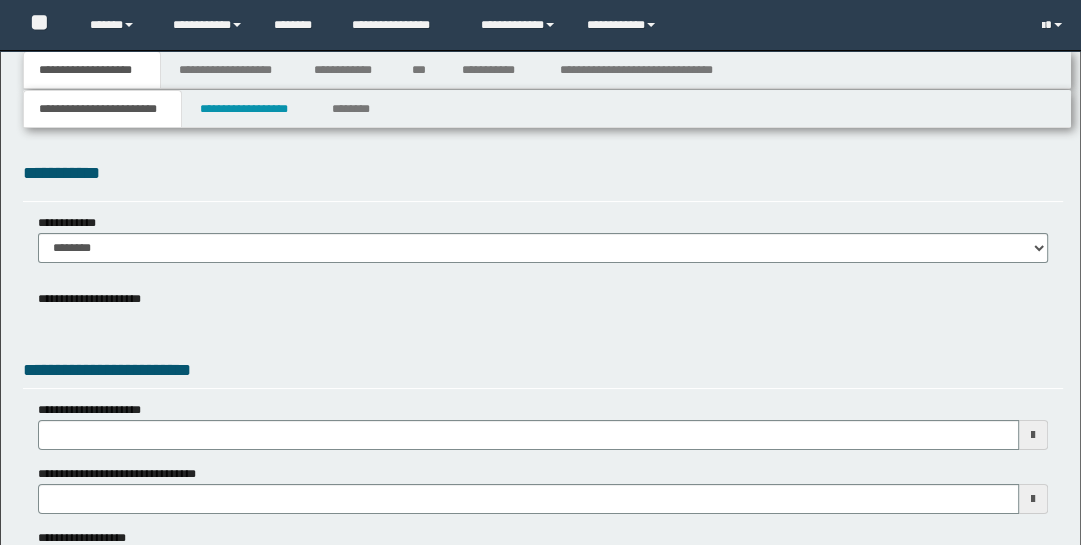 type on "**********" 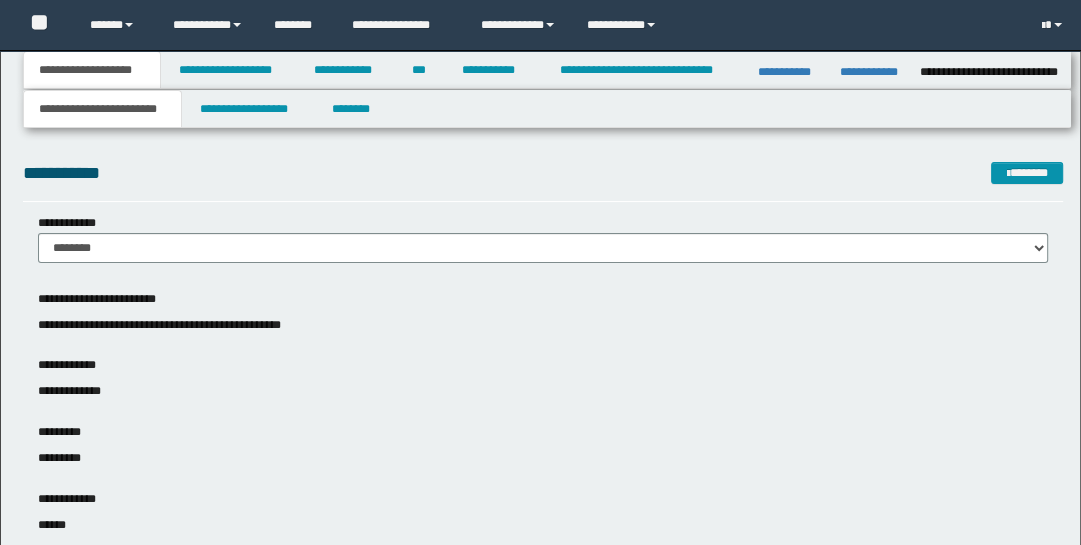 scroll, scrollTop: 0, scrollLeft: 0, axis: both 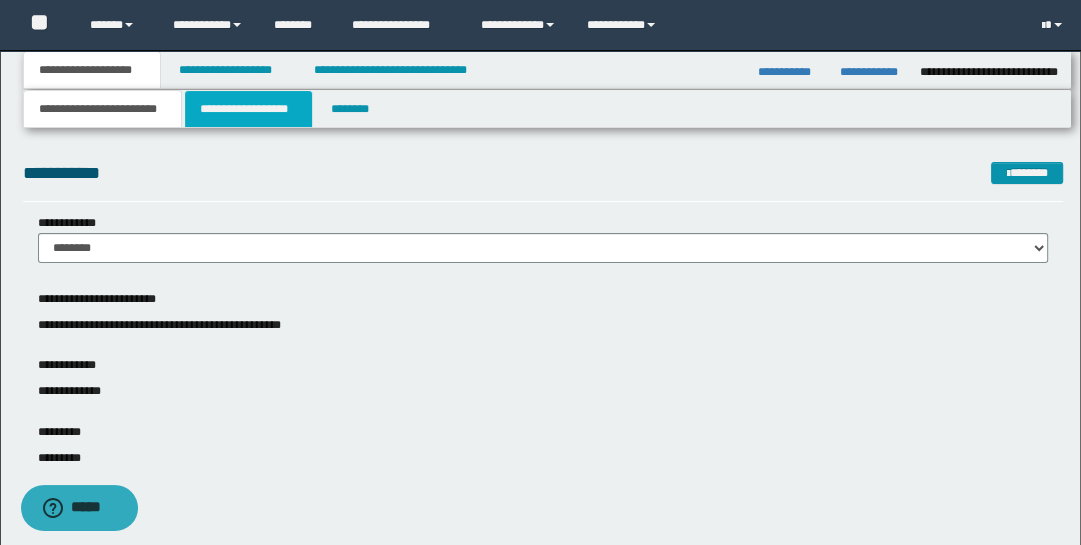 click on "**********" at bounding box center [249, 109] 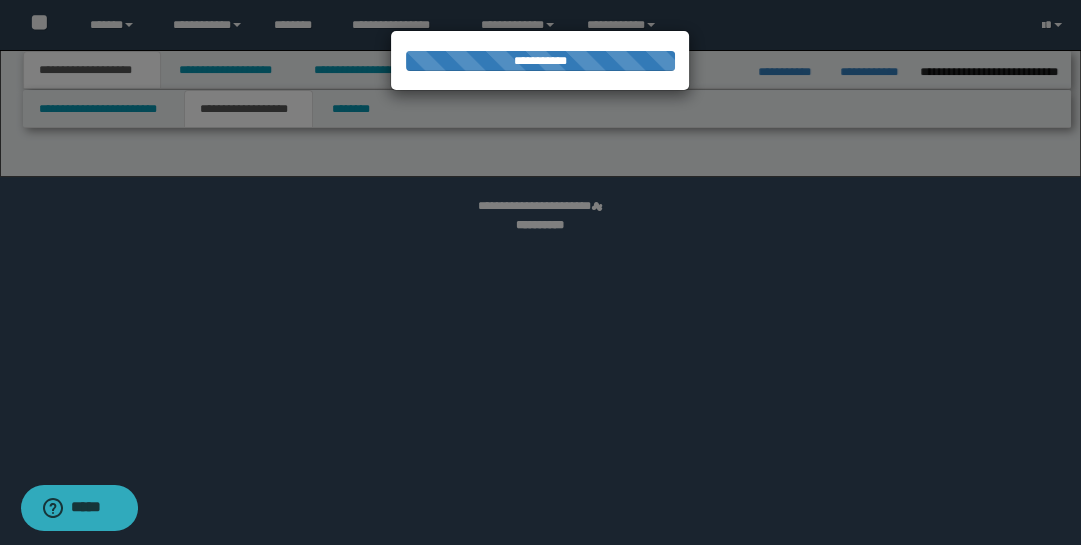 select on "*" 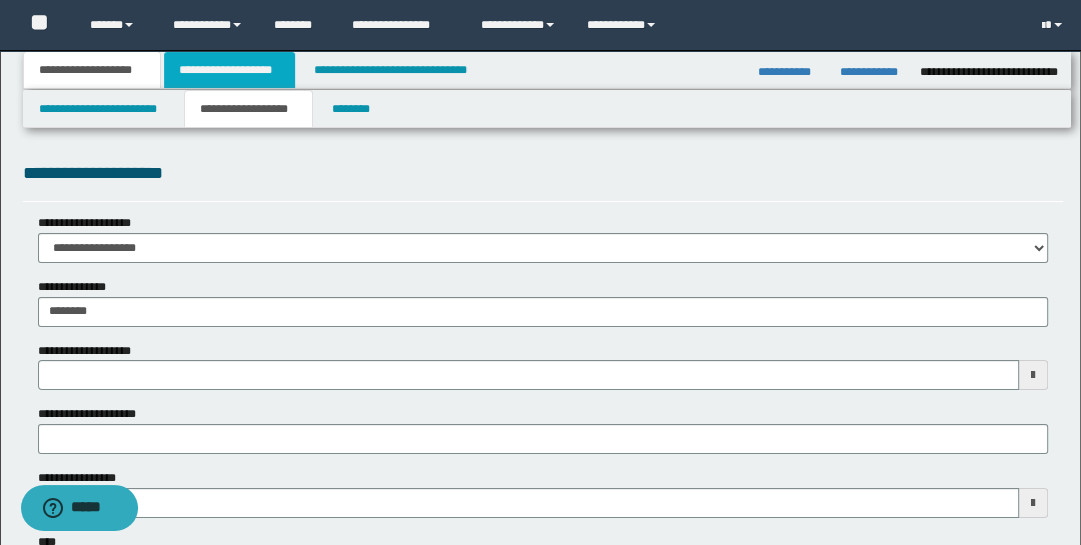 click on "**********" at bounding box center (229, 70) 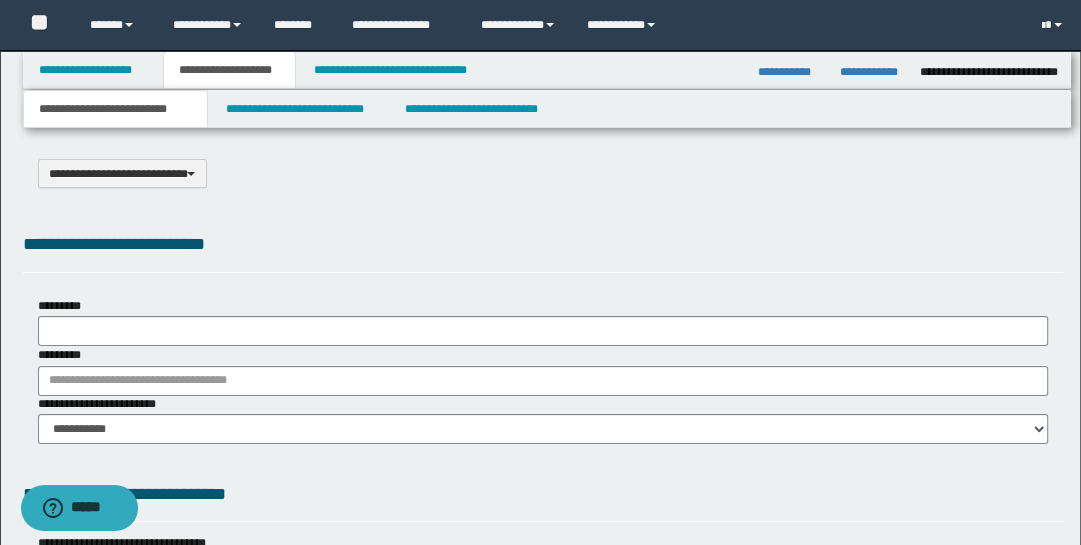 select on "*" 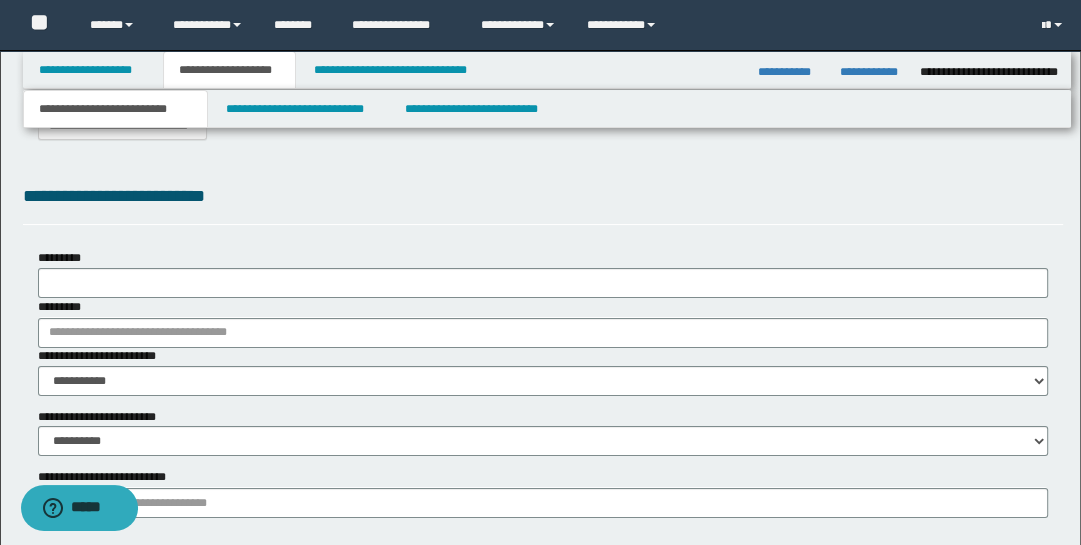 scroll, scrollTop: 46, scrollLeft: 0, axis: vertical 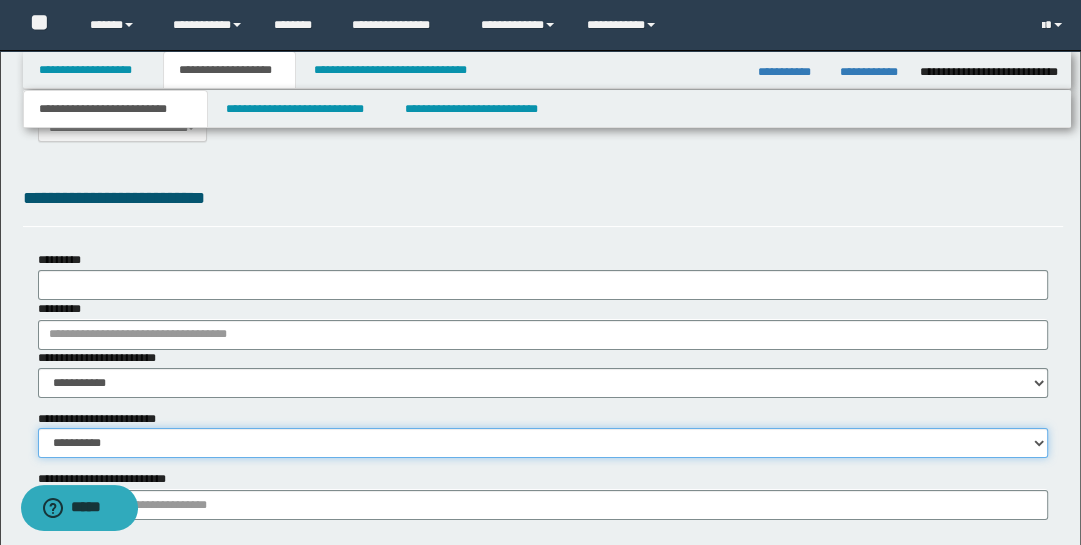 click on "**********" at bounding box center [543, 443] 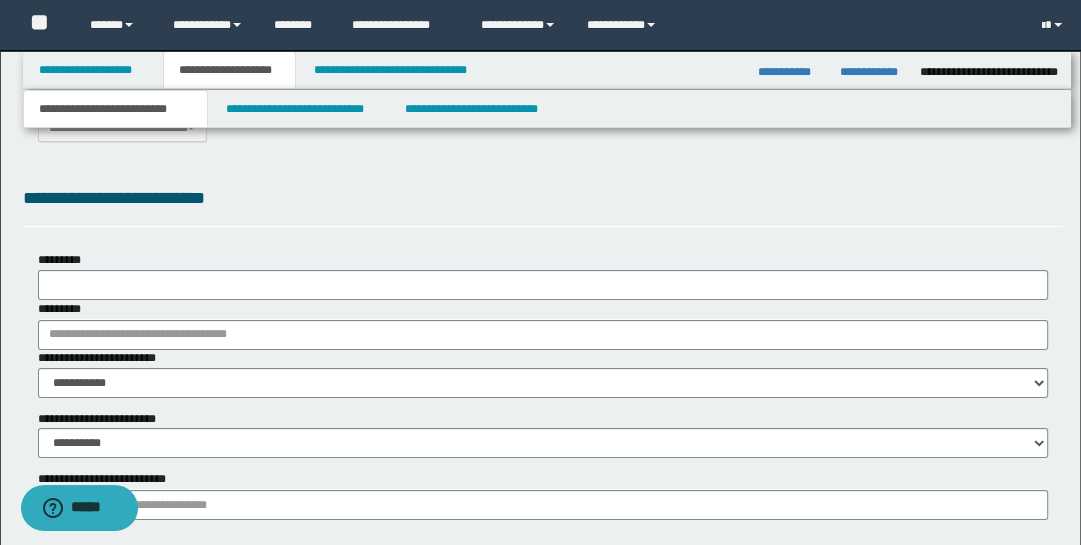 click on "**********" at bounding box center (543, 198) 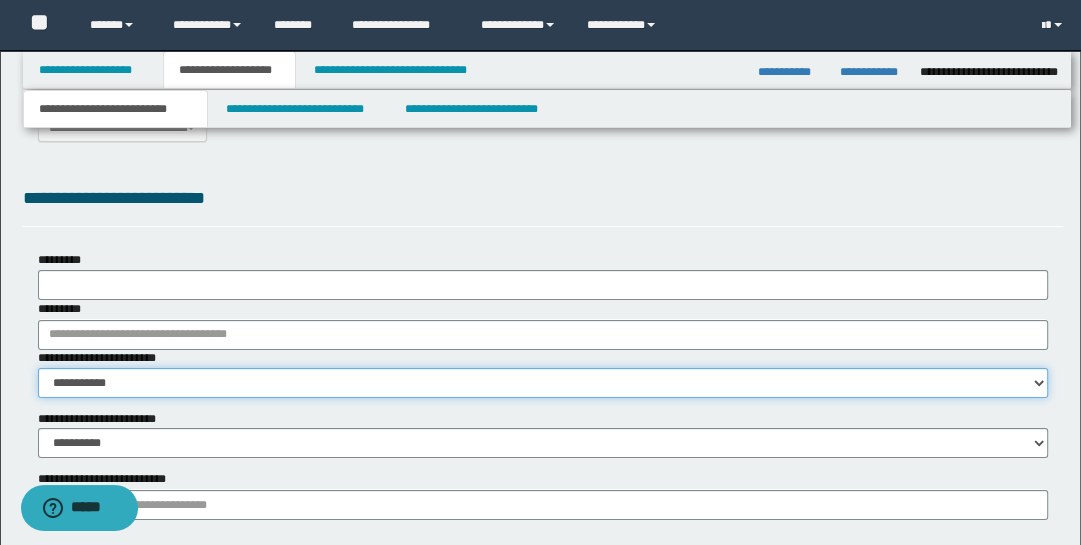 click on "**********" at bounding box center [543, 383] 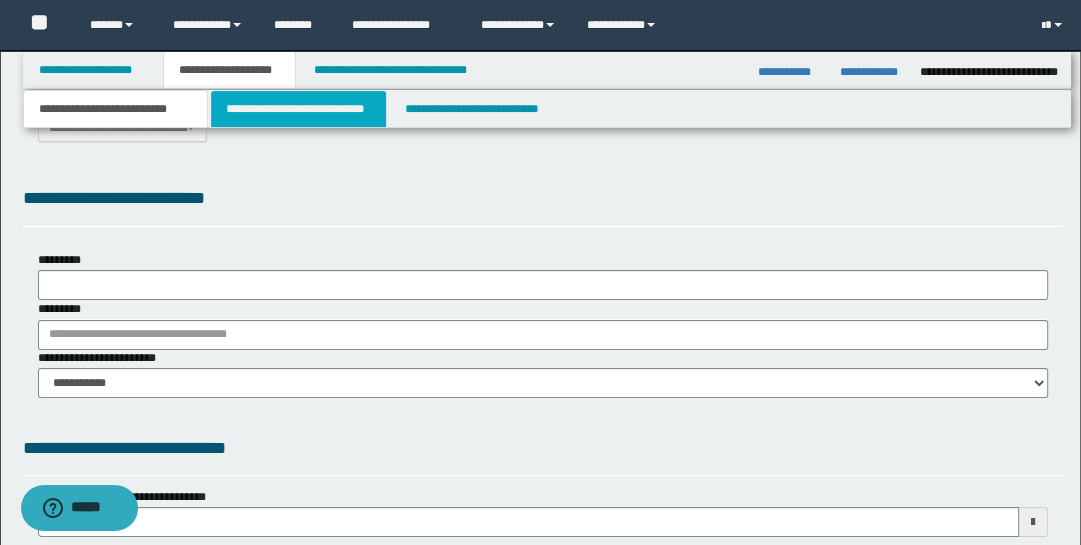 click on "**********" at bounding box center [299, 109] 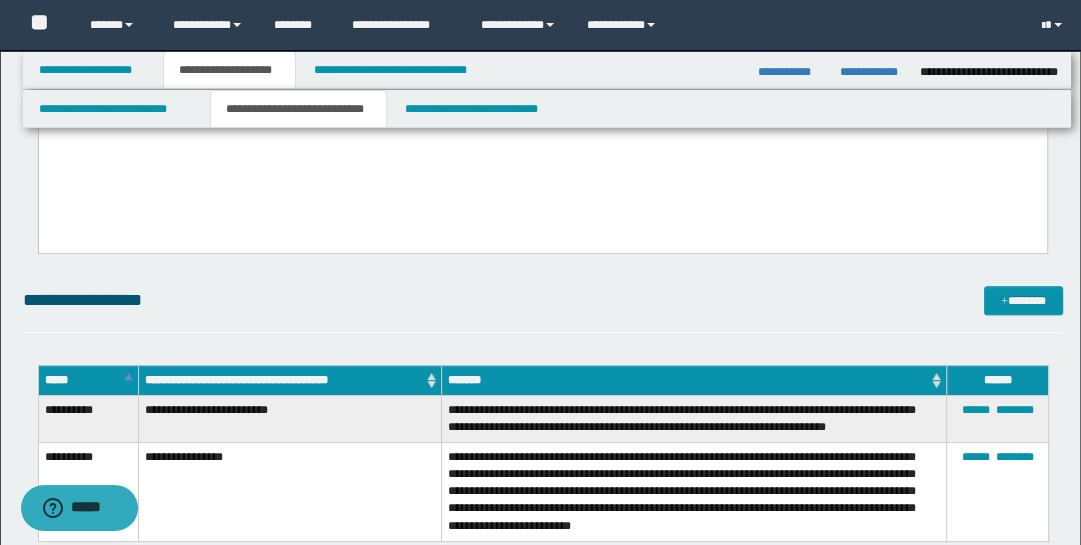 scroll, scrollTop: 437, scrollLeft: 0, axis: vertical 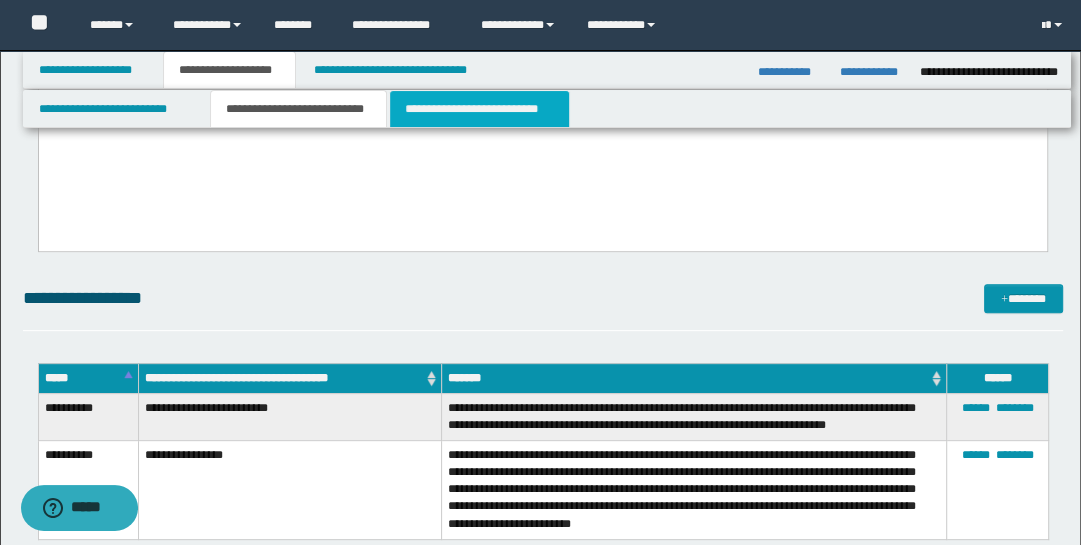 click on "**********" at bounding box center [479, 109] 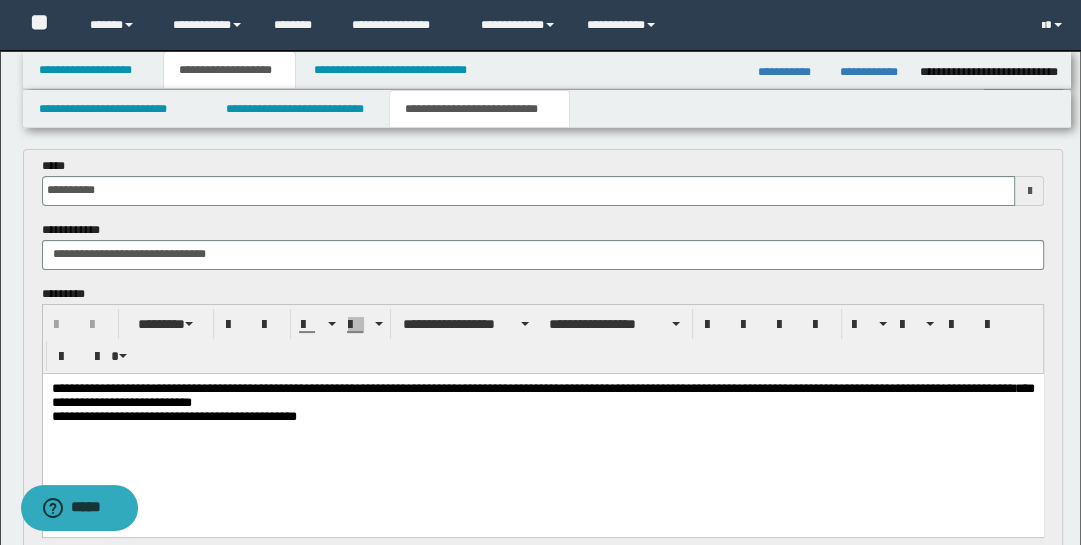 scroll, scrollTop: 102, scrollLeft: 0, axis: vertical 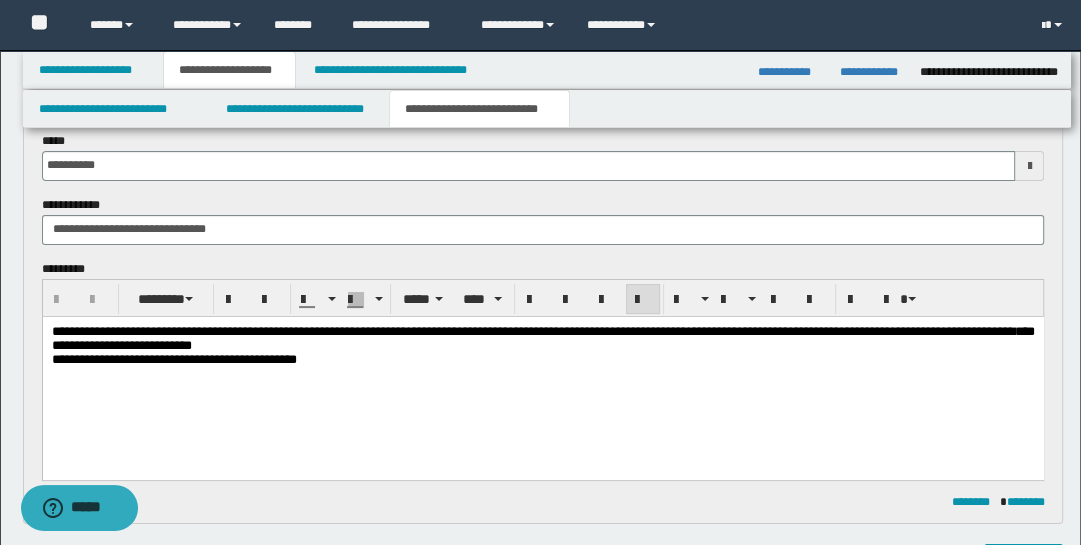 drag, startPoint x: 53, startPoint y: 358, endPoint x: 53, endPoint y: 388, distance: 30 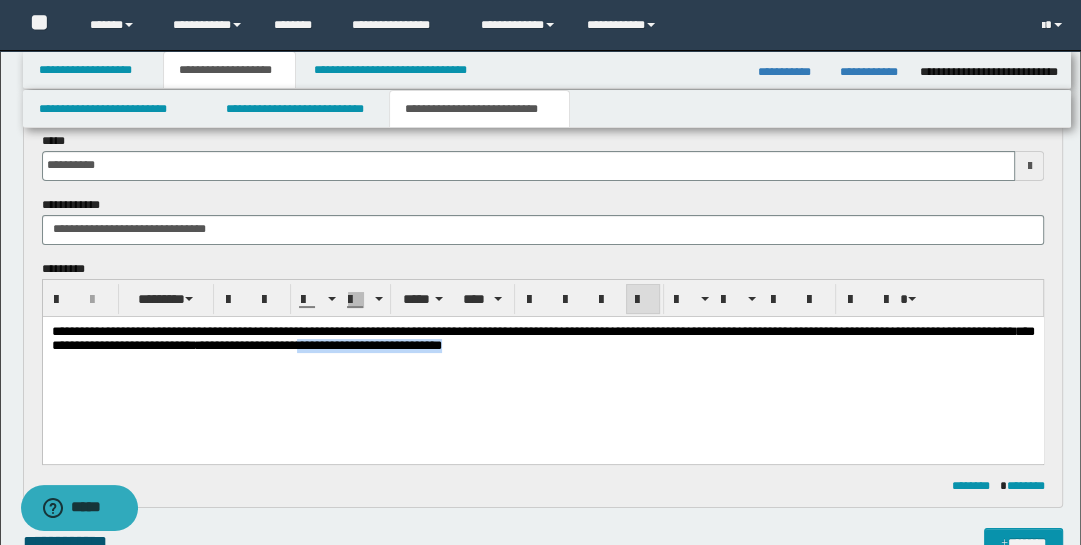 drag, startPoint x: 680, startPoint y: 341, endPoint x: 495, endPoint y: 365, distance: 186.55026 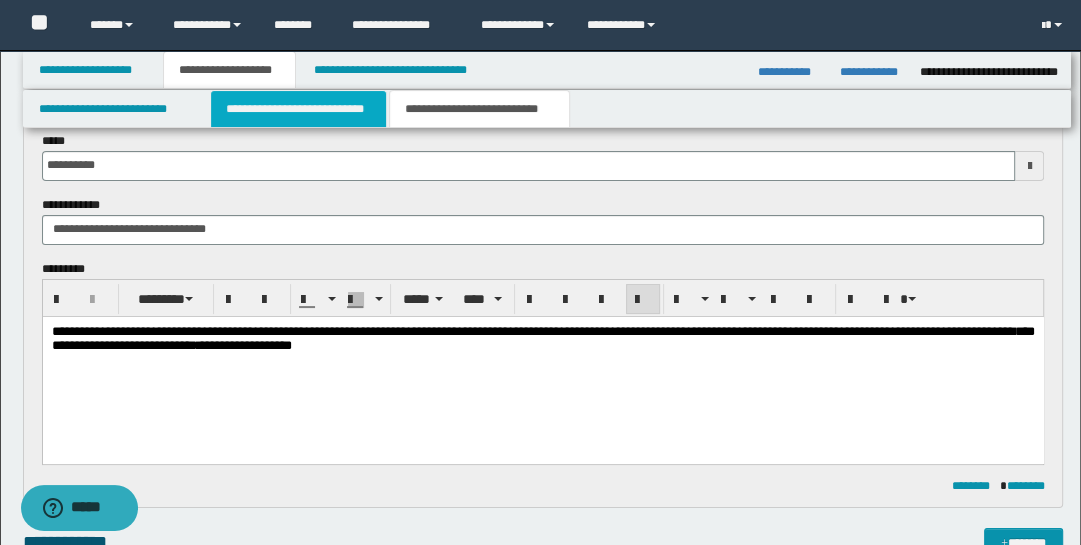 click on "**********" at bounding box center (299, 109) 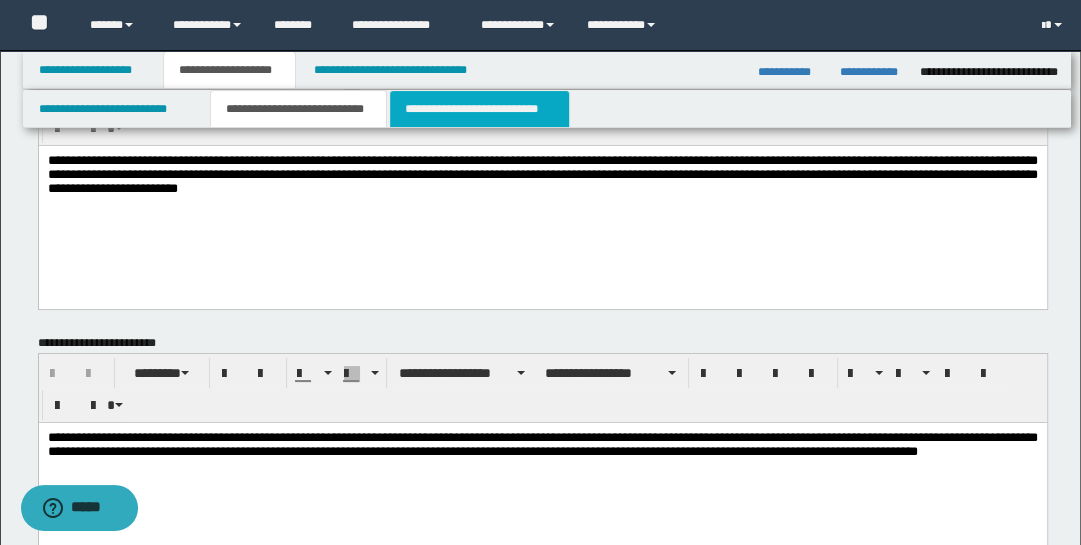 click on "**********" at bounding box center (479, 109) 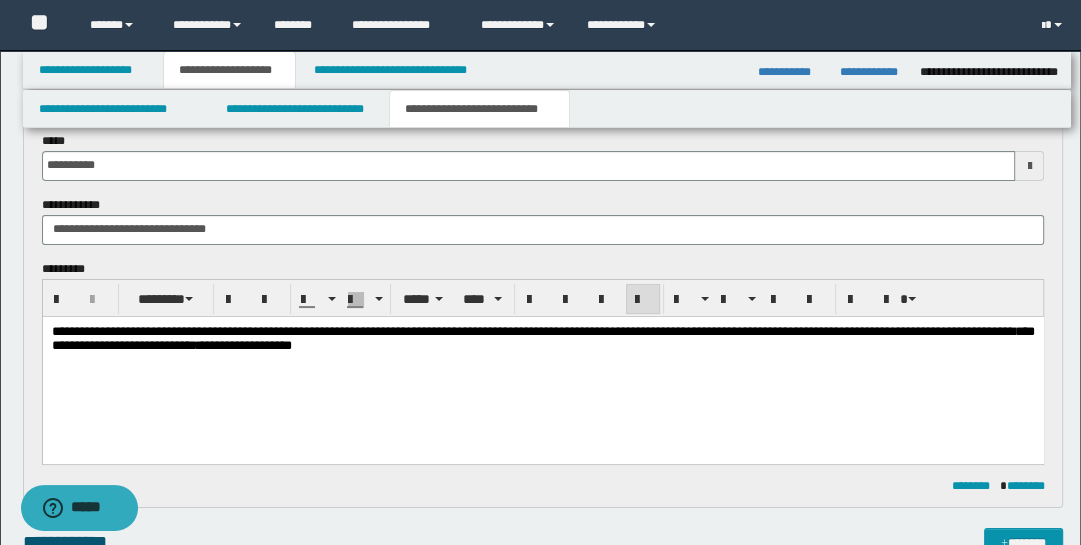 click on "**********" at bounding box center [243, 344] 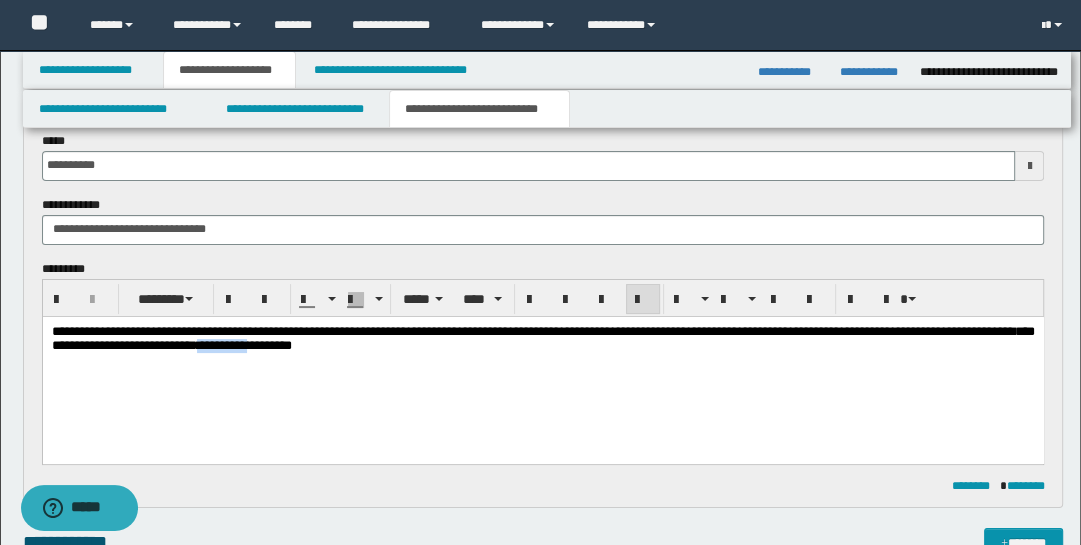 click on "**********" at bounding box center (542, 363) 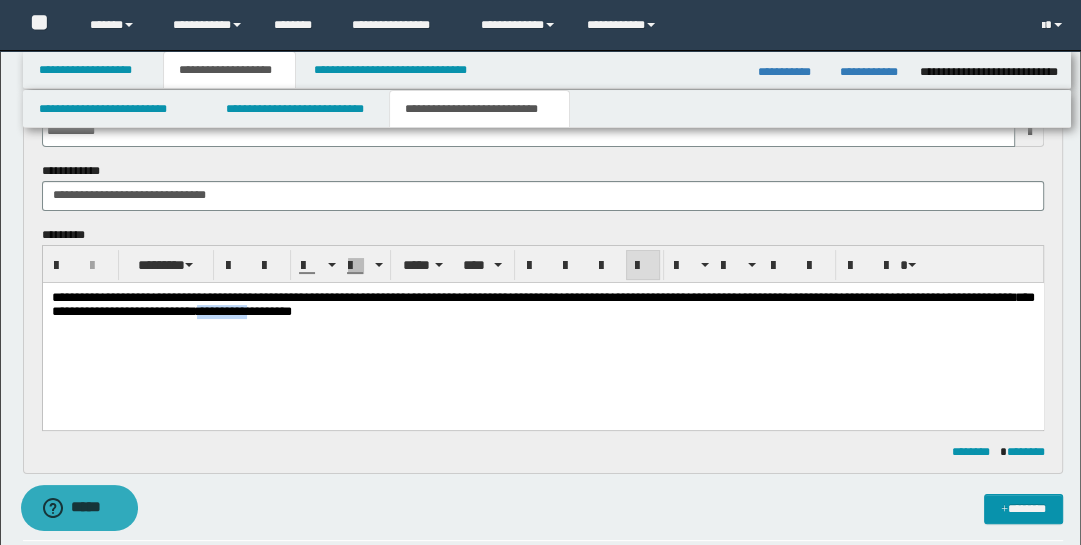 scroll, scrollTop: 151, scrollLeft: 0, axis: vertical 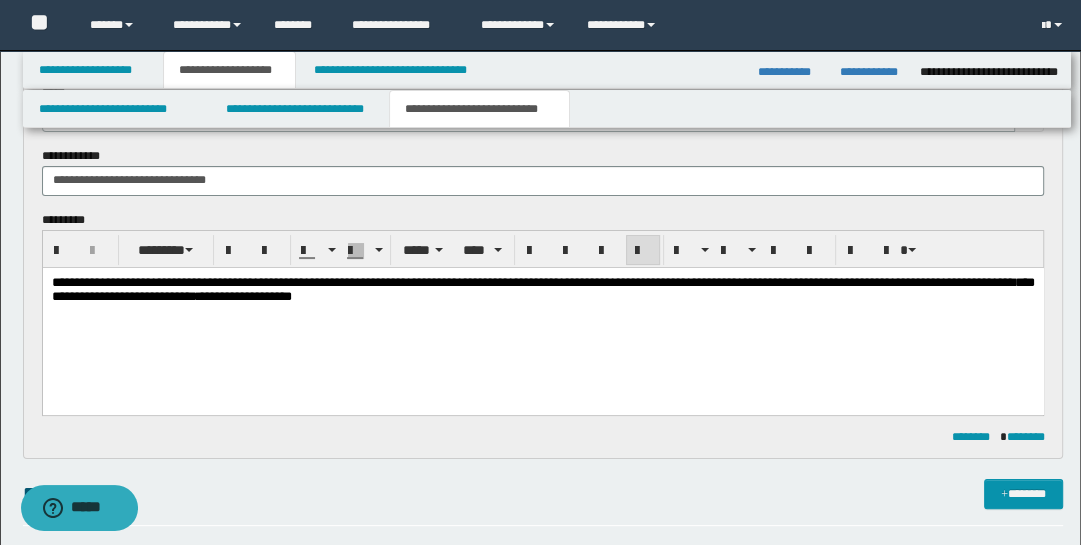 click on "**********" at bounding box center (542, 288) 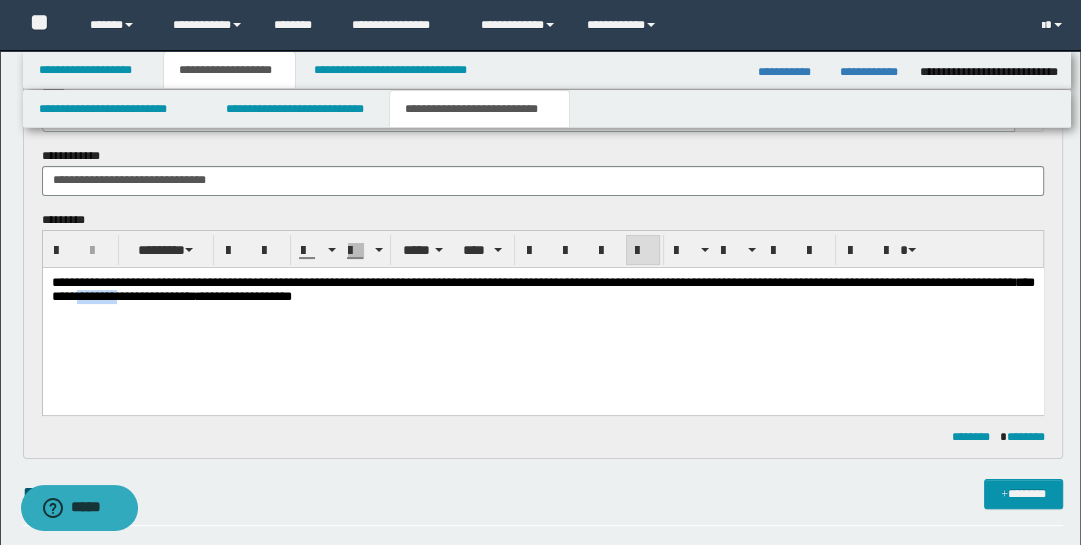 click on "**********" at bounding box center (542, 314) 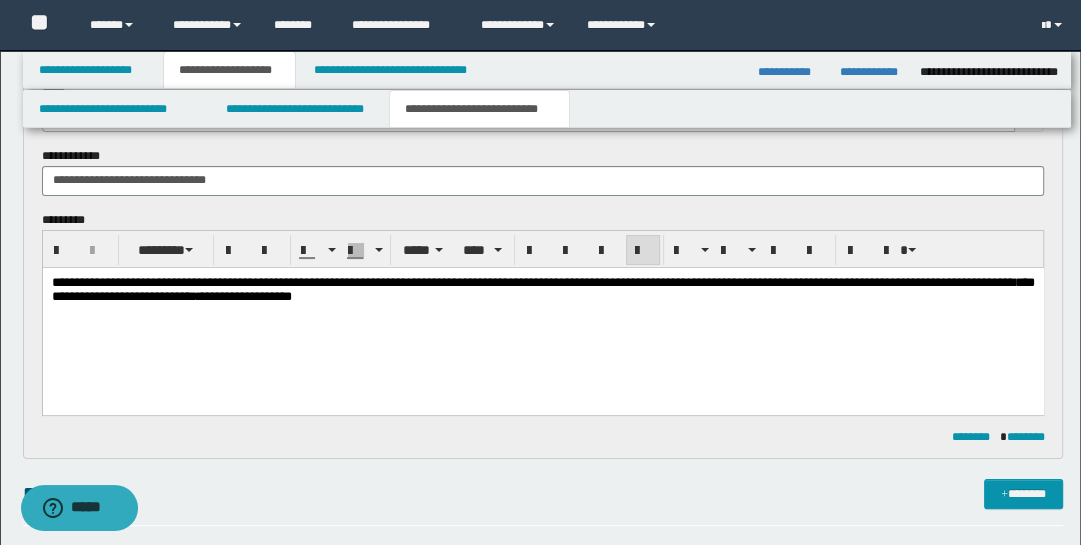 click on "**********" at bounding box center (542, 314) 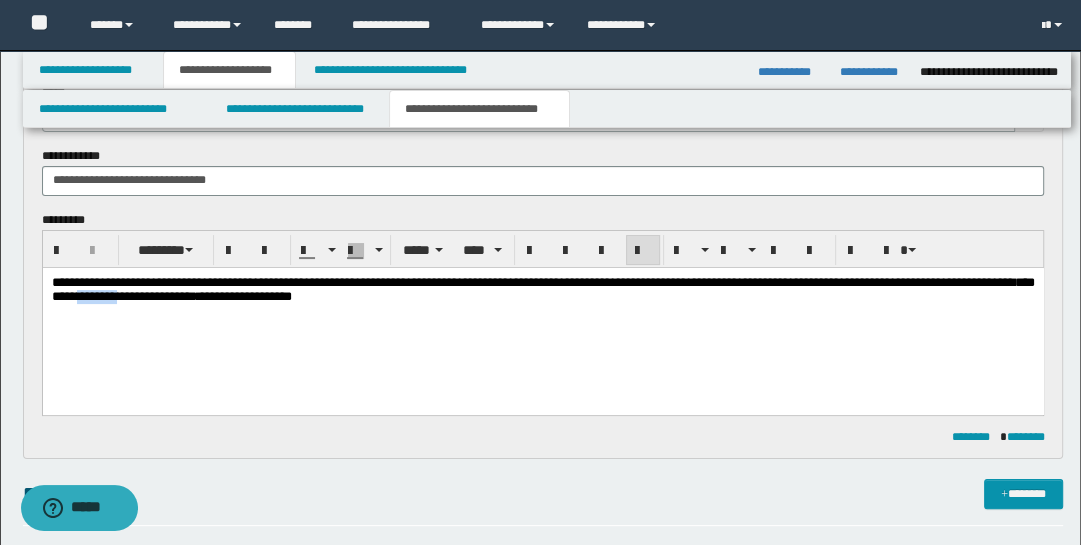 click on "**********" at bounding box center (542, 314) 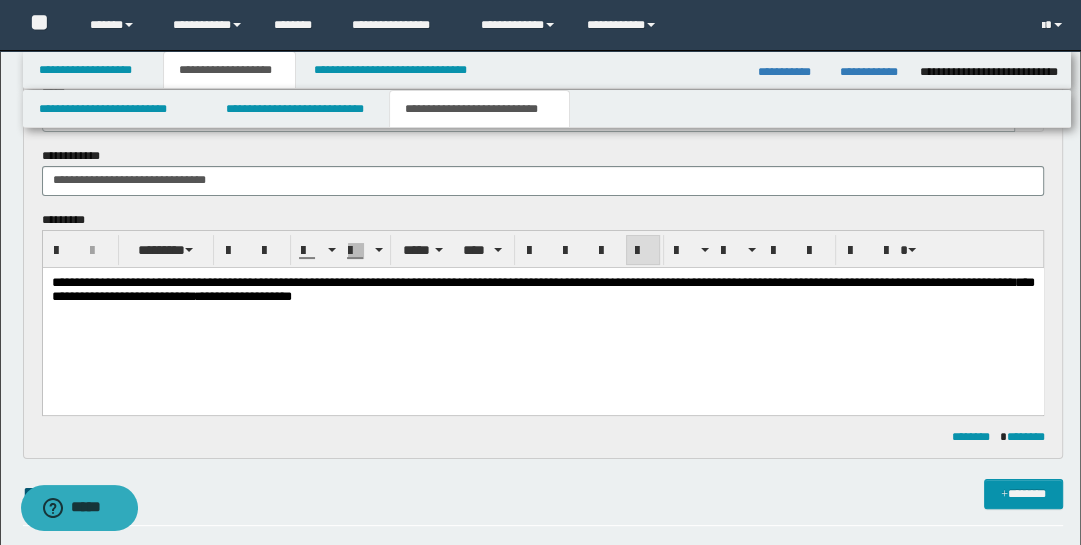 click on "**********" at bounding box center [542, 288] 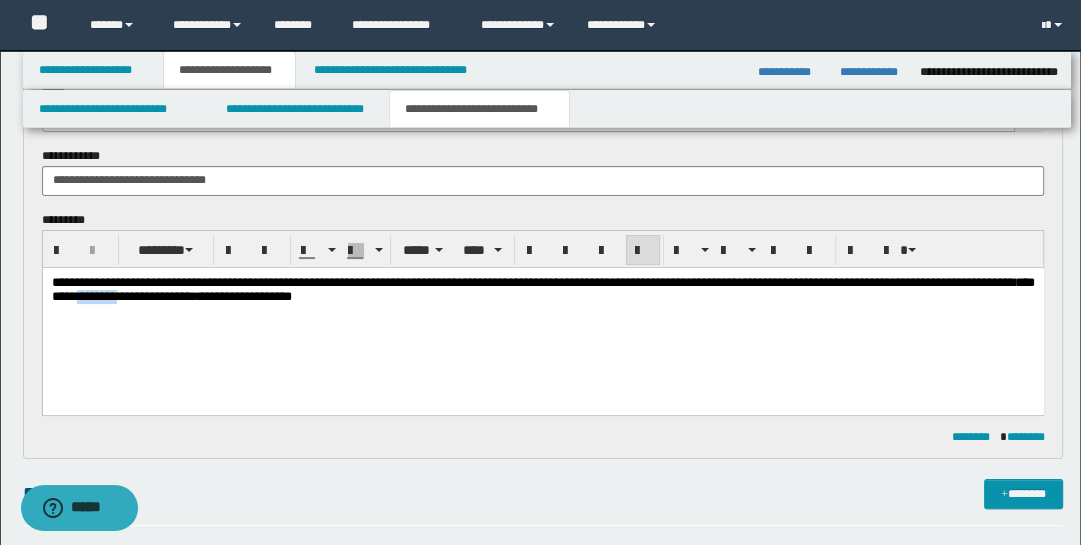 drag, startPoint x: 269, startPoint y: 293, endPoint x: 411, endPoint y: 355, distance: 154.94514 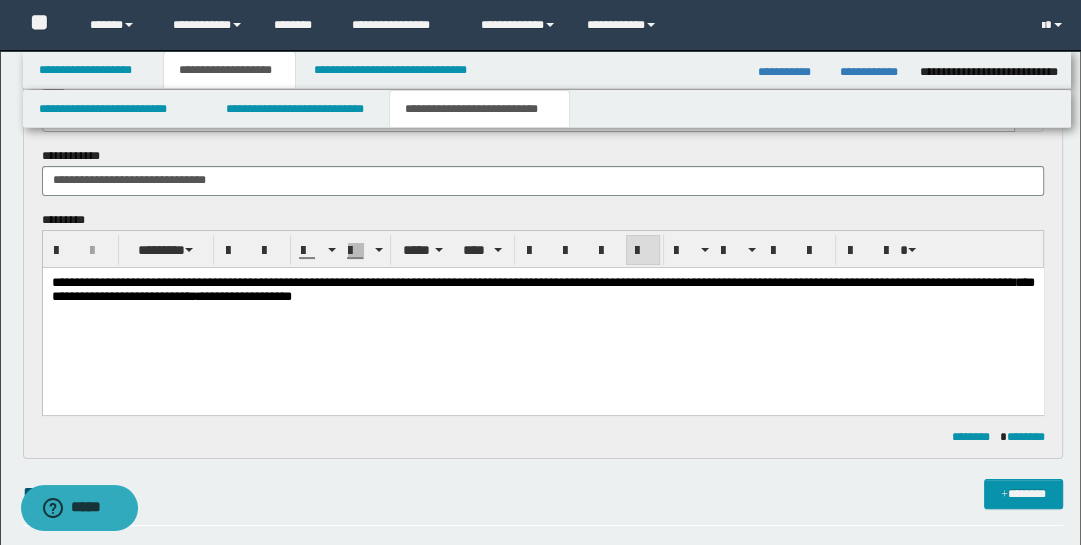 click on "**********" at bounding box center [542, 314] 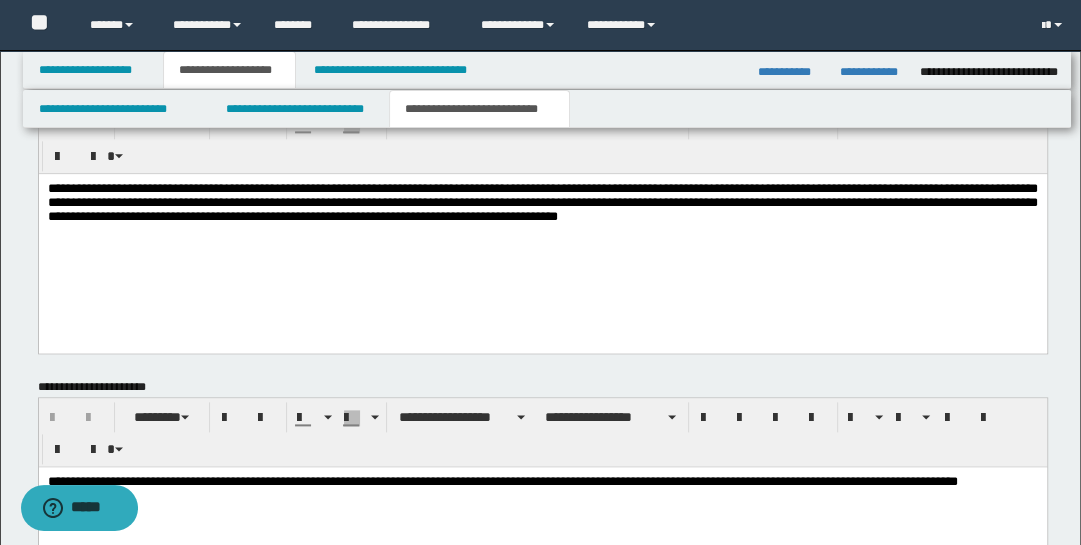 scroll, scrollTop: 1591, scrollLeft: 0, axis: vertical 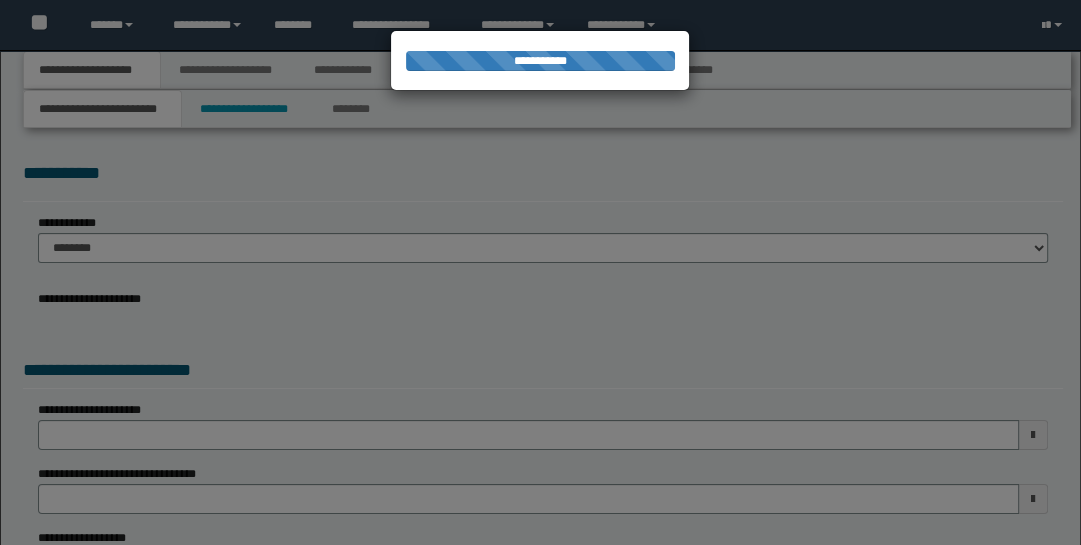 type on "**********" 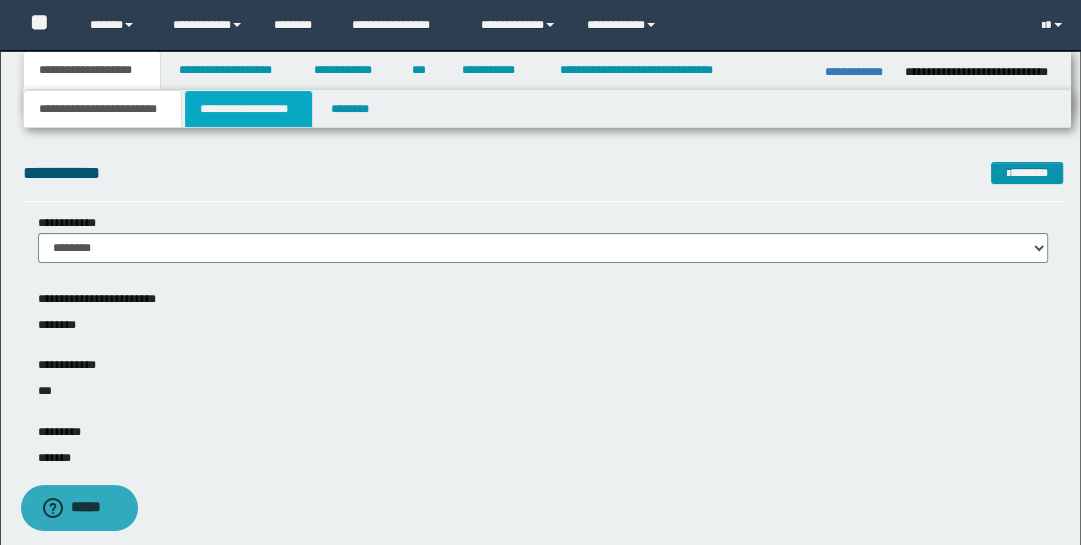 click on "**********" at bounding box center [249, 109] 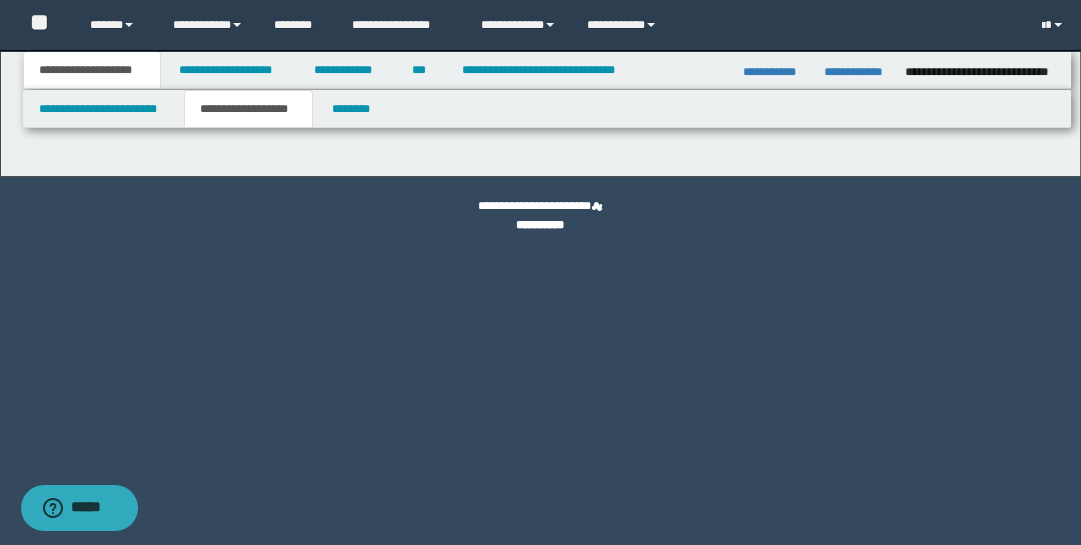 type on "**********" 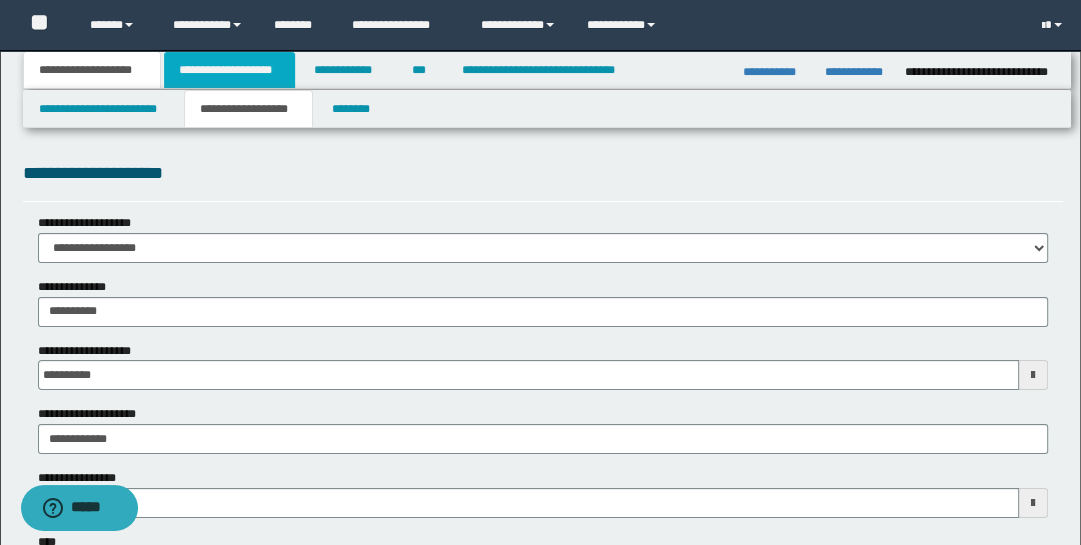 click on "**********" at bounding box center (229, 70) 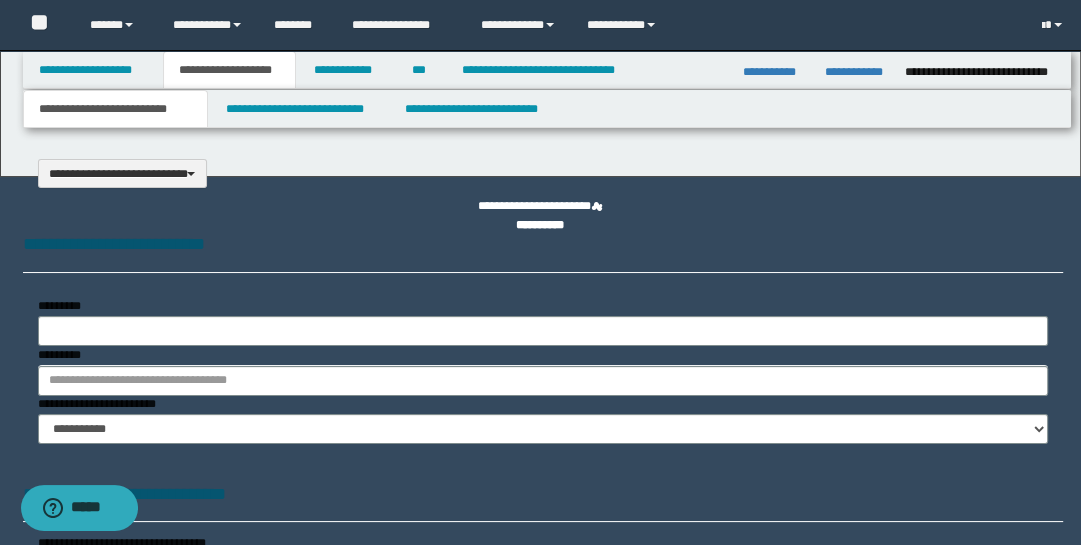 type on "**********" 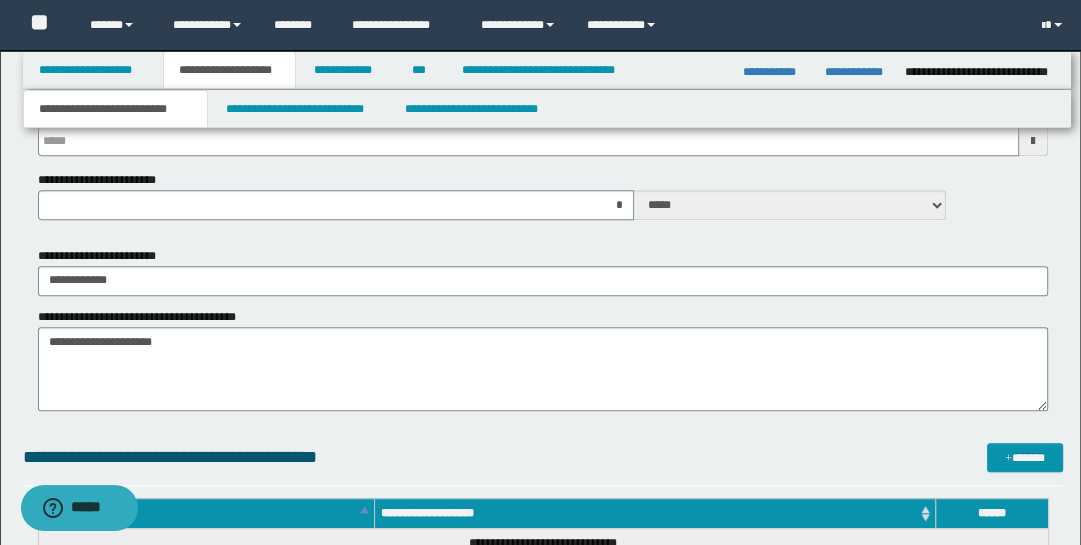scroll, scrollTop: 912, scrollLeft: 0, axis: vertical 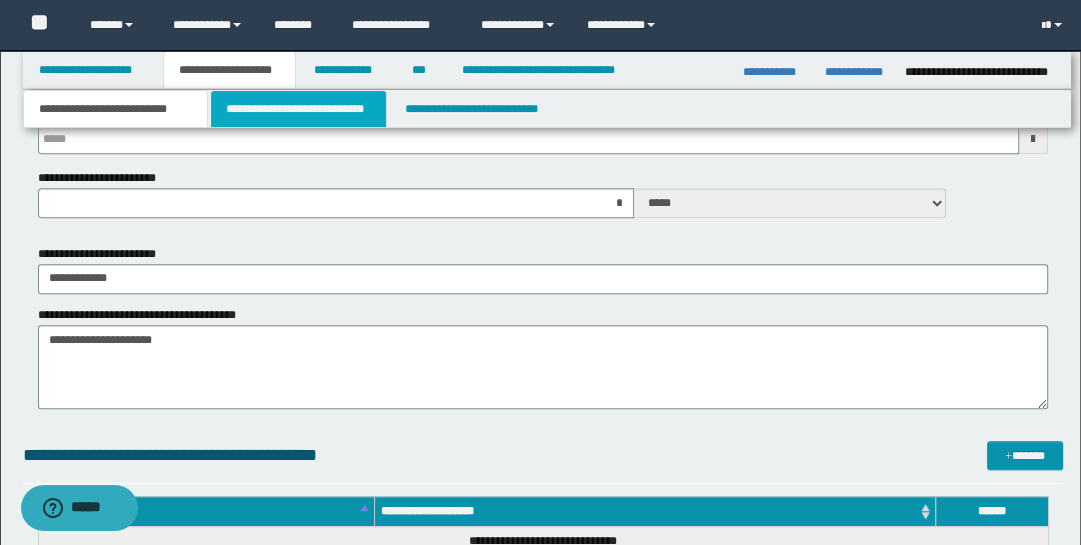 type 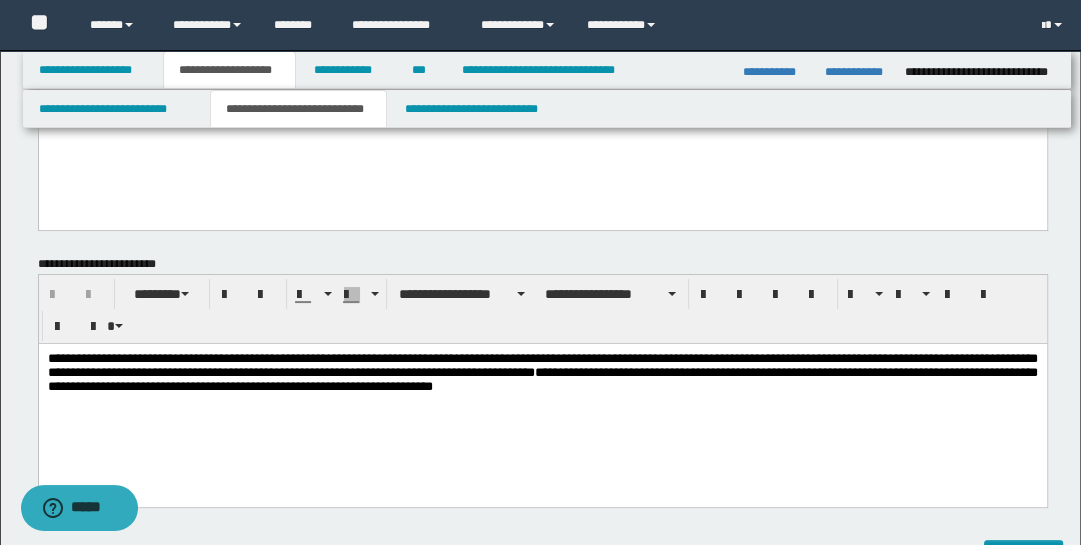 scroll, scrollTop: 170, scrollLeft: 0, axis: vertical 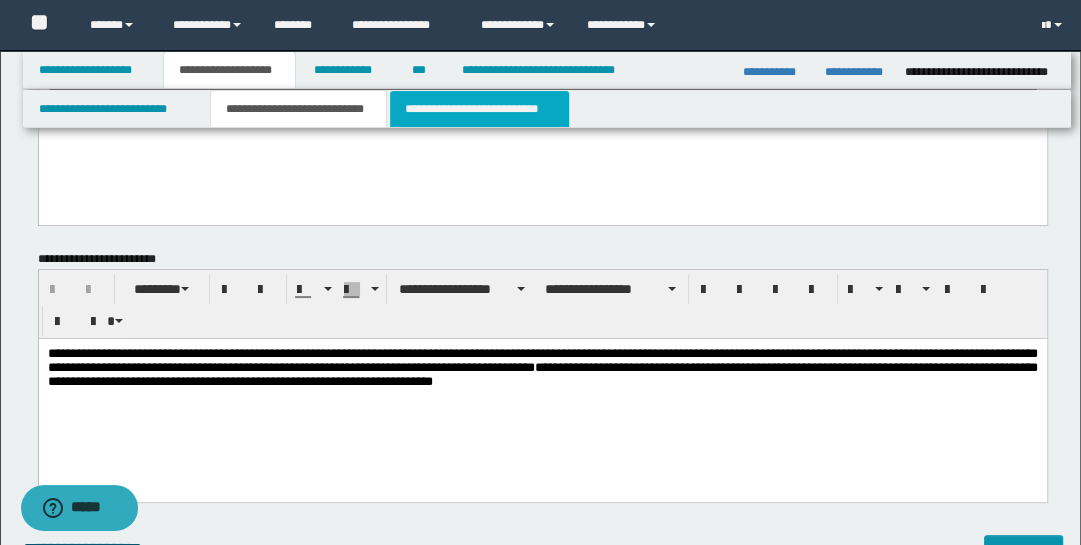 click on "**********" at bounding box center [479, 109] 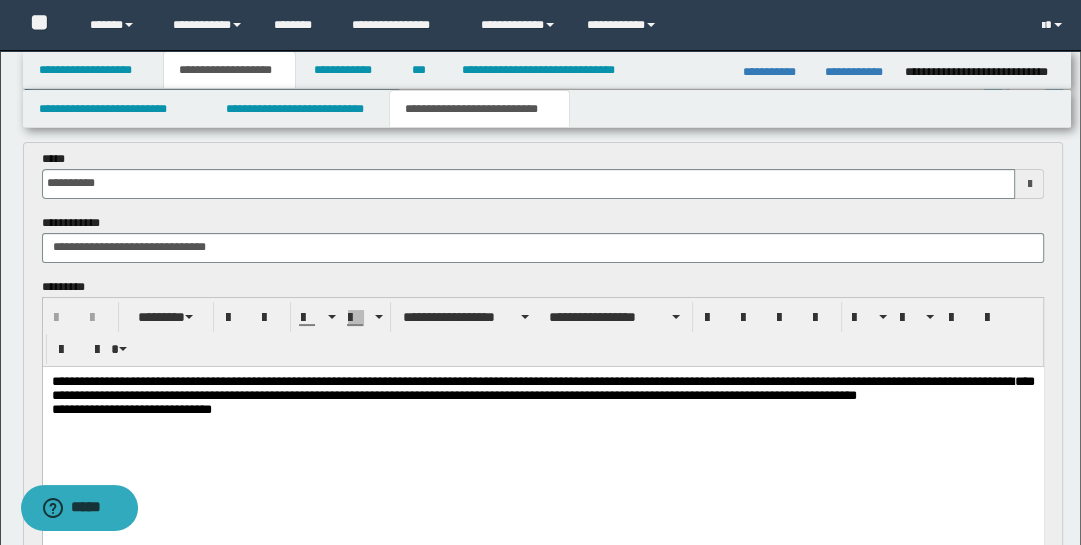 scroll, scrollTop: 110, scrollLeft: 0, axis: vertical 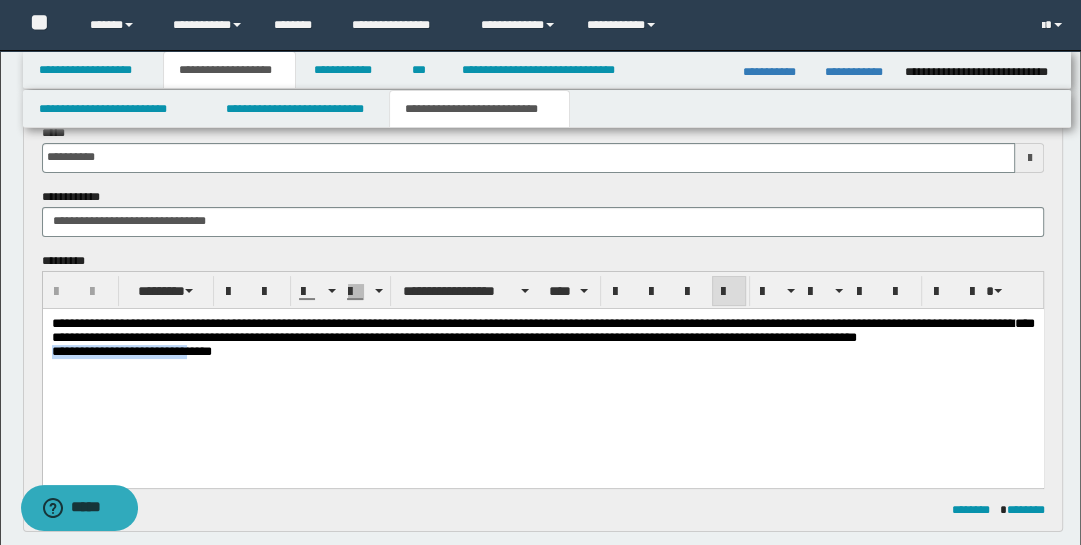 click on "**********" at bounding box center [542, 362] 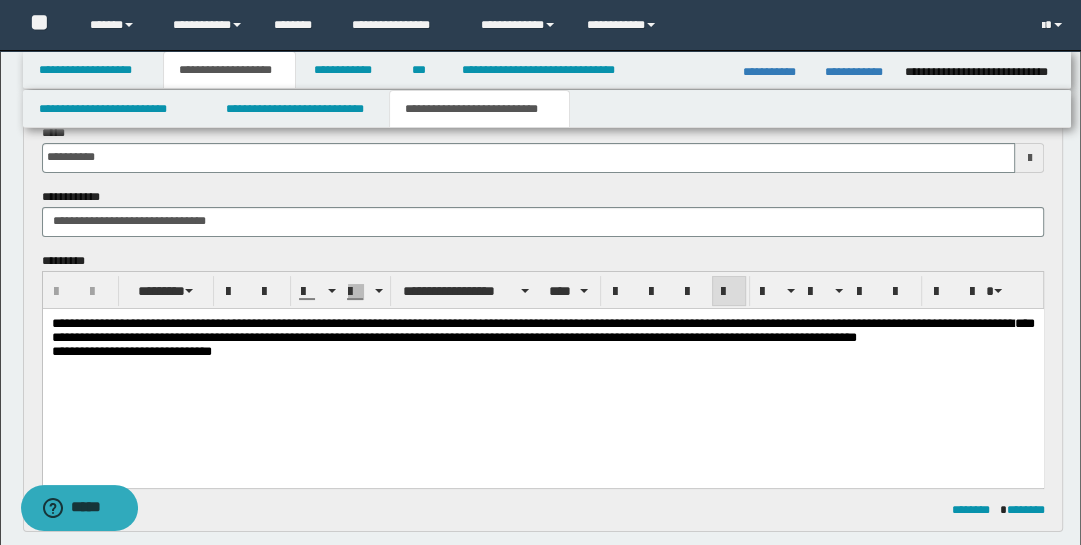 click on "**********" at bounding box center (542, 330) 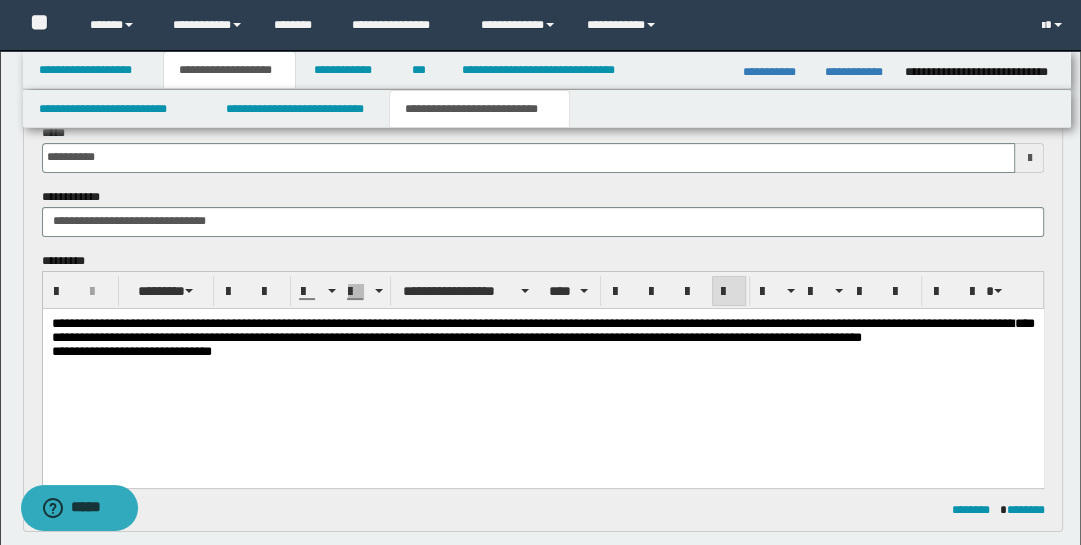 click on "**********" at bounding box center [542, 362] 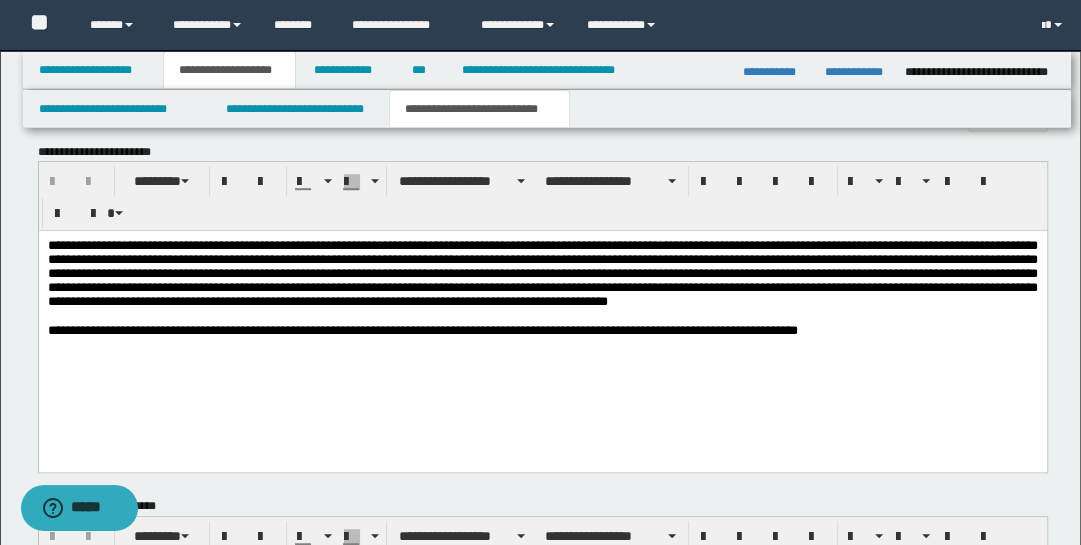 scroll, scrollTop: 749, scrollLeft: 0, axis: vertical 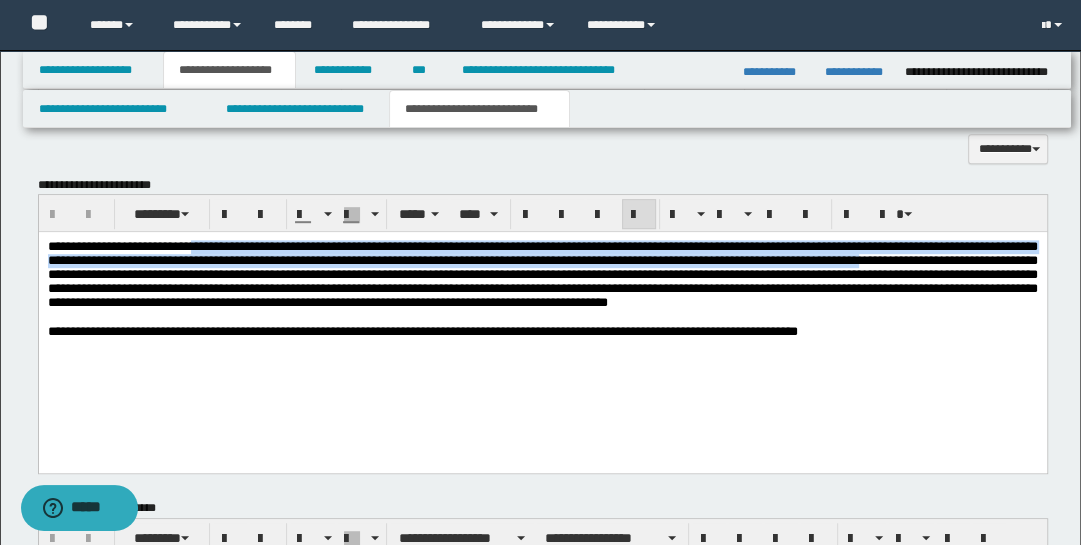 drag, startPoint x: 229, startPoint y: 249, endPoint x: 229, endPoint y: 280, distance: 31 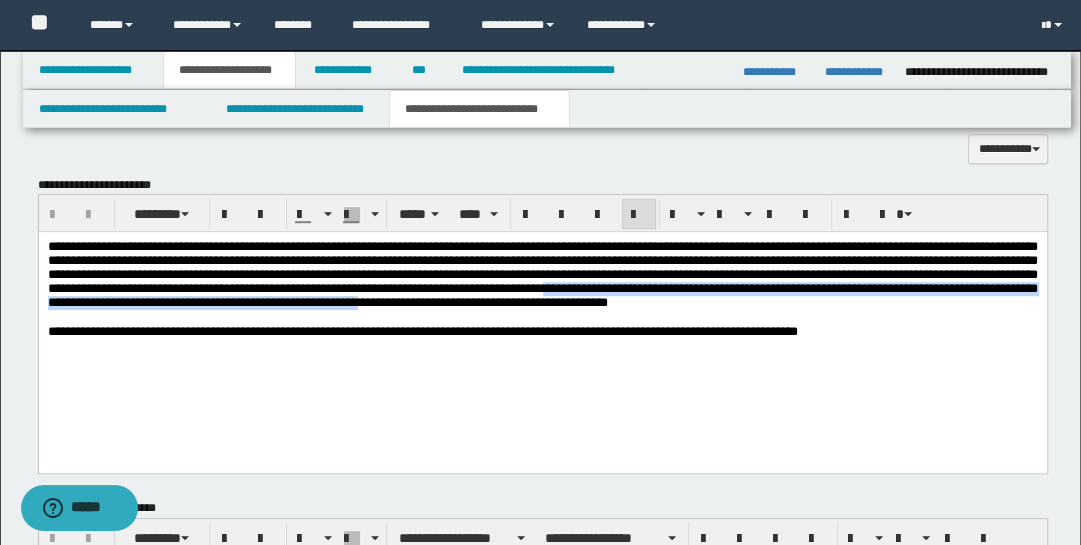 click on "**********" at bounding box center (542, 274) 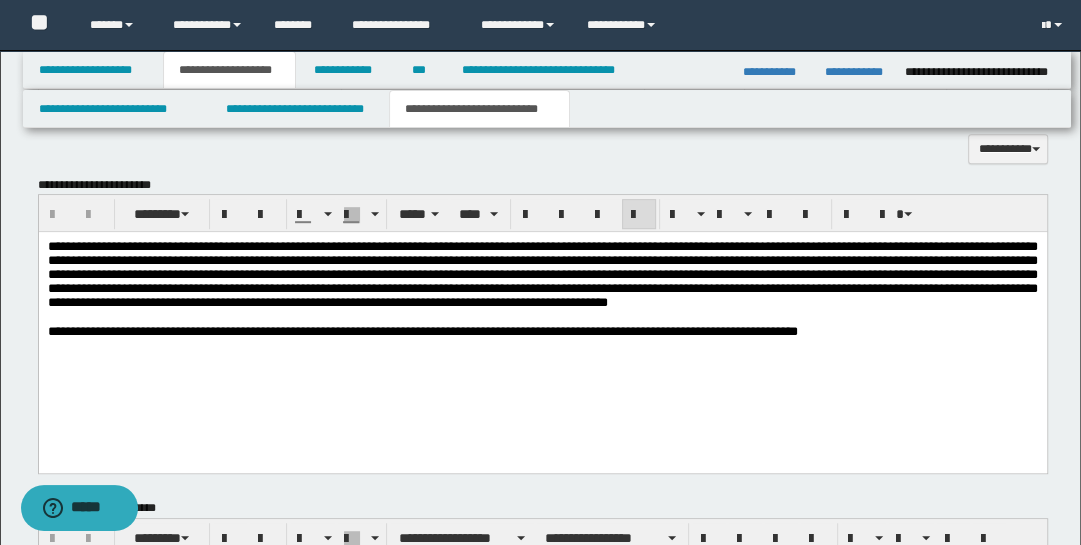 click on "**********" at bounding box center (542, 274) 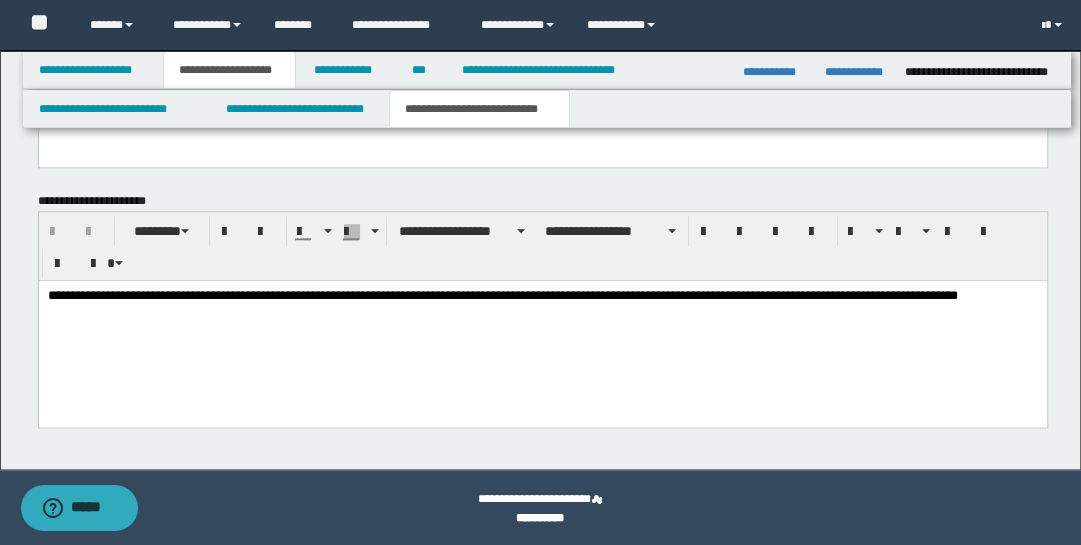 scroll, scrollTop: 1352, scrollLeft: 0, axis: vertical 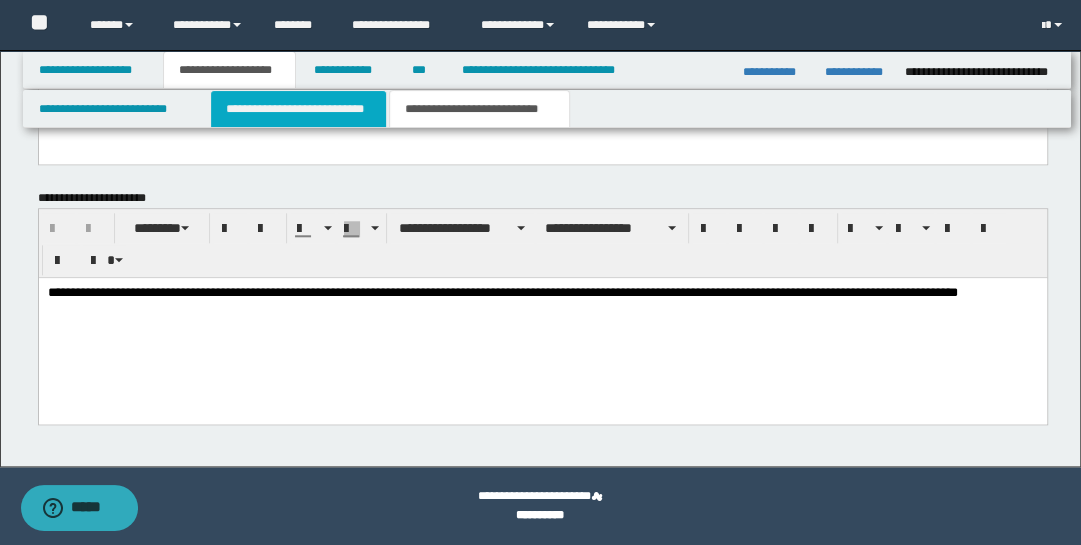 click on "**********" at bounding box center (299, 109) 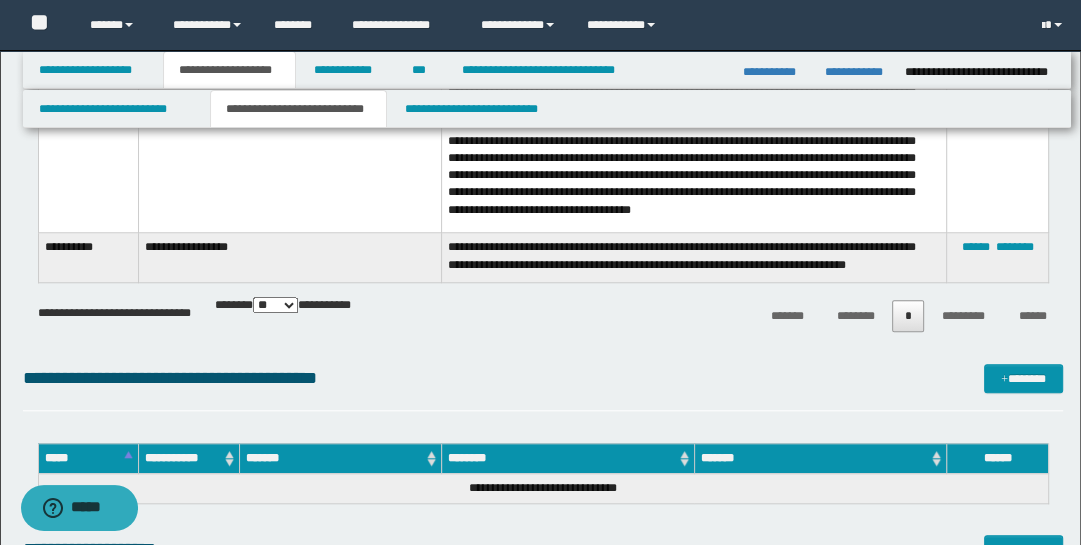 scroll, scrollTop: 1086, scrollLeft: 0, axis: vertical 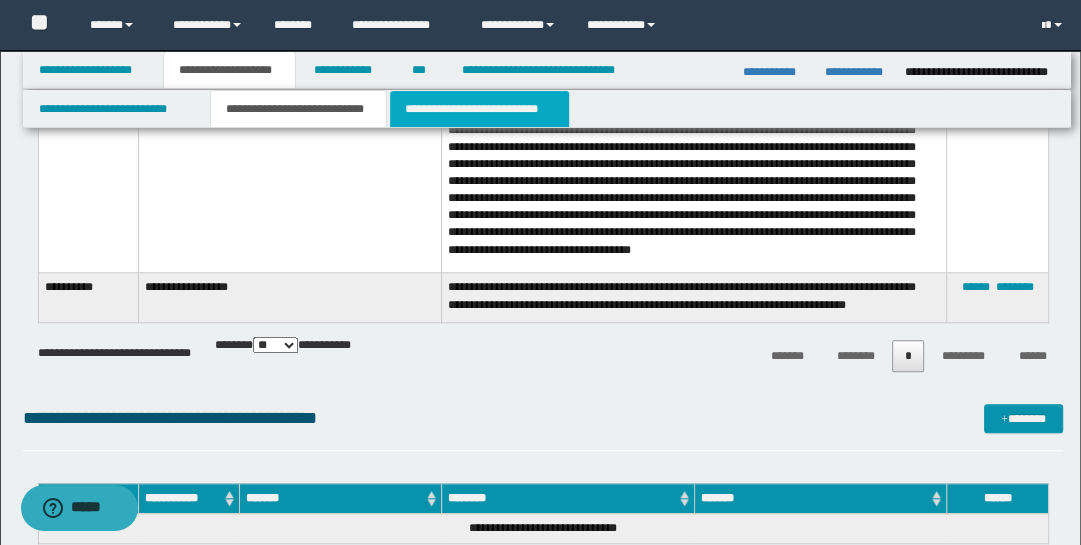 click on "**********" at bounding box center [479, 109] 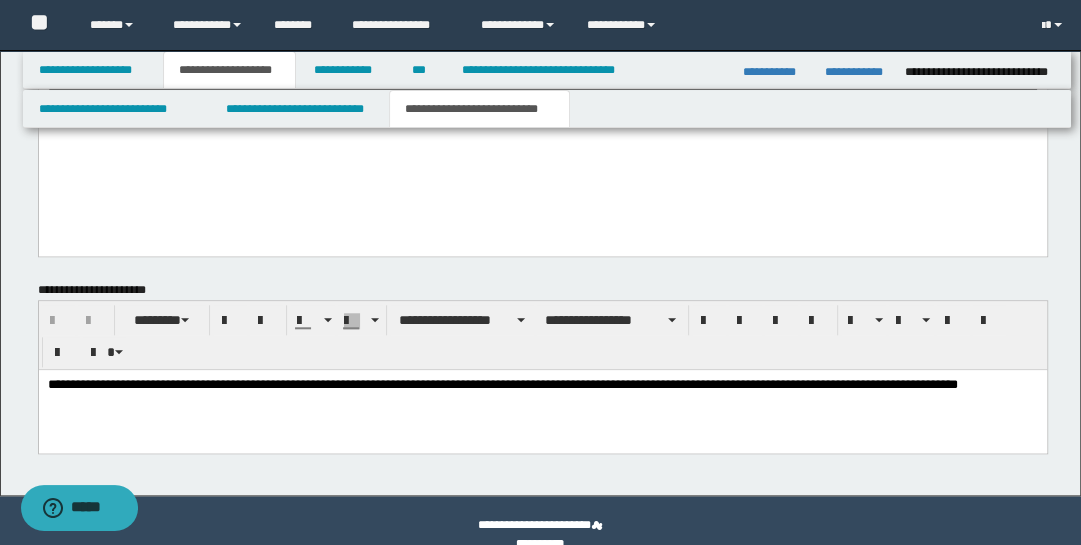 scroll, scrollTop: 1288, scrollLeft: 0, axis: vertical 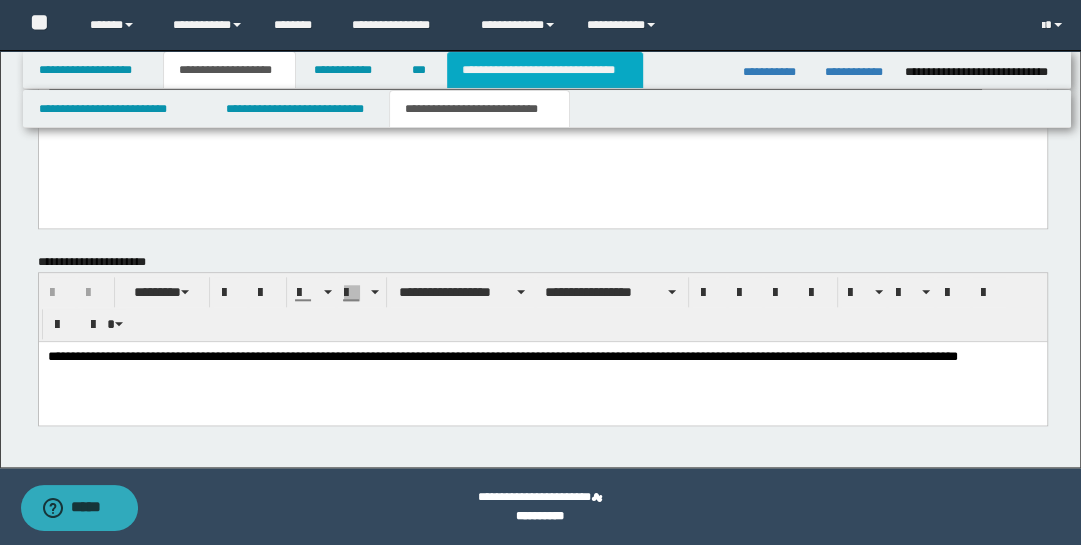 click on "**********" at bounding box center [545, 70] 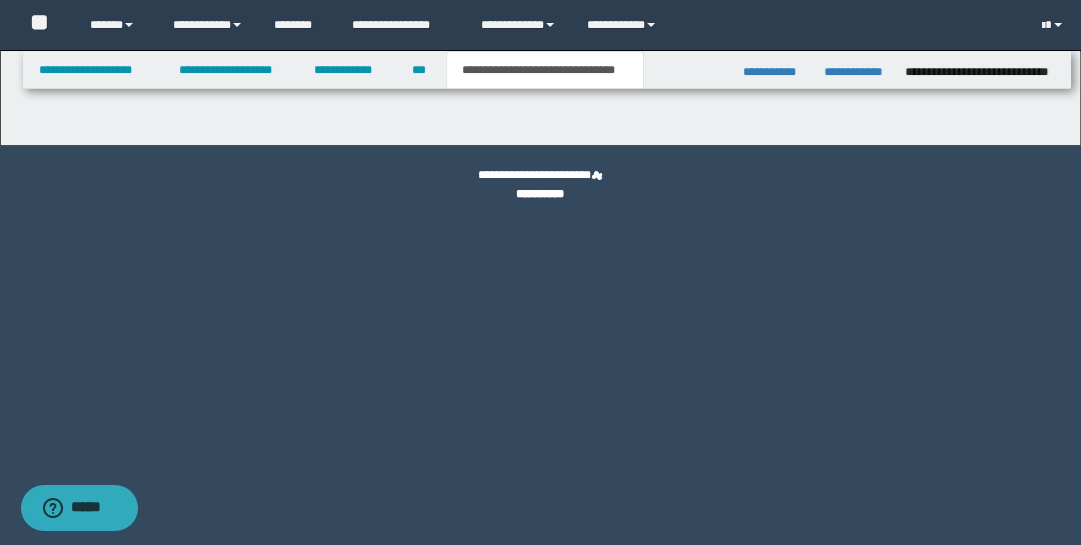 scroll, scrollTop: 0, scrollLeft: 0, axis: both 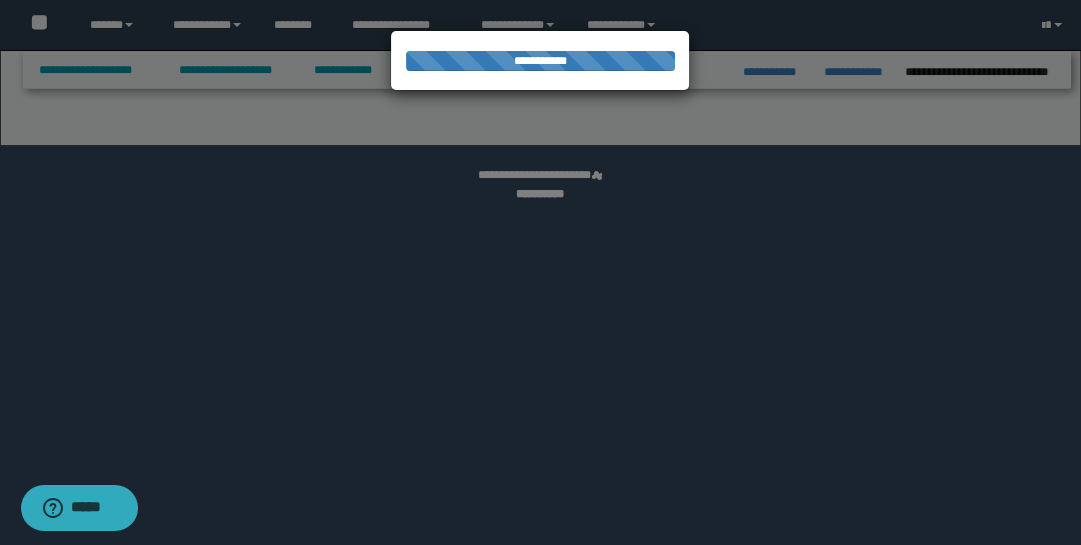 select on "*" 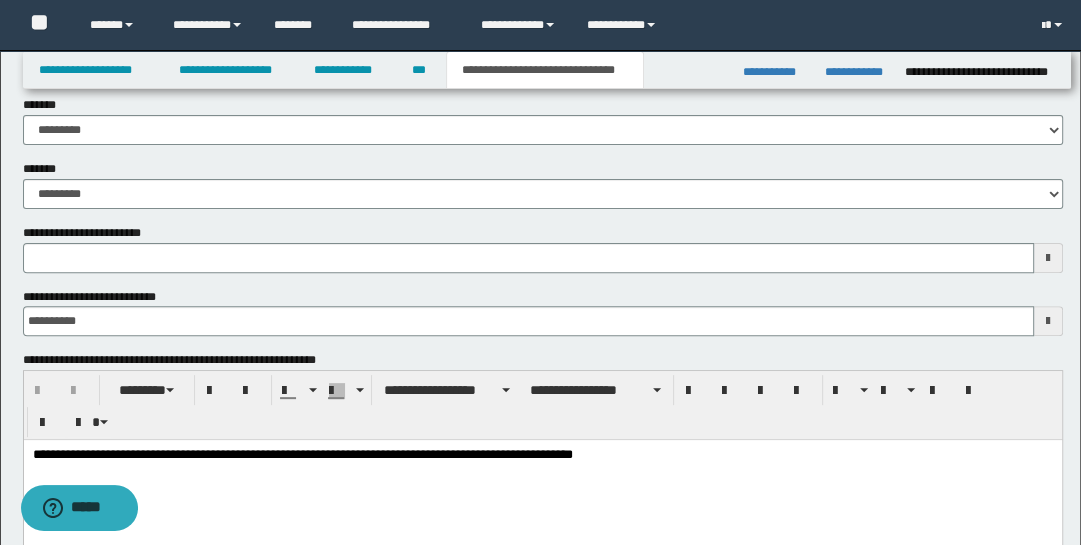 scroll, scrollTop: 394, scrollLeft: 0, axis: vertical 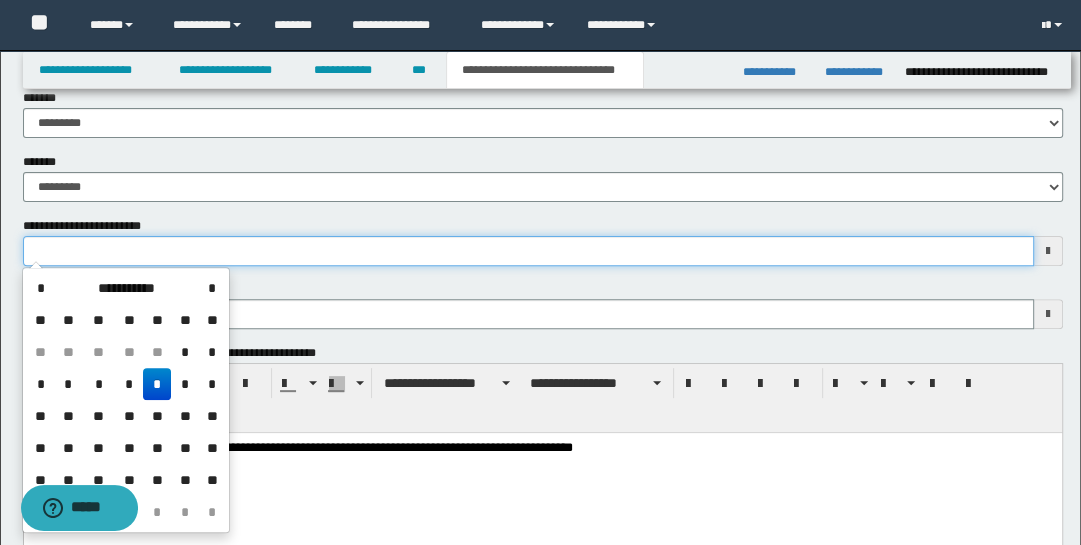 click on "**********" at bounding box center (528, 251) 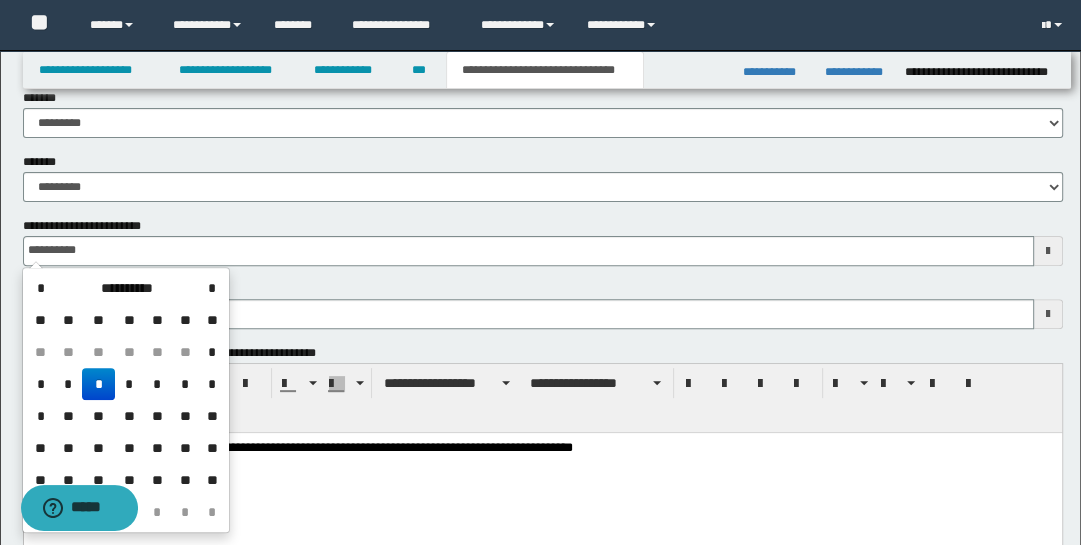 type on "**********" 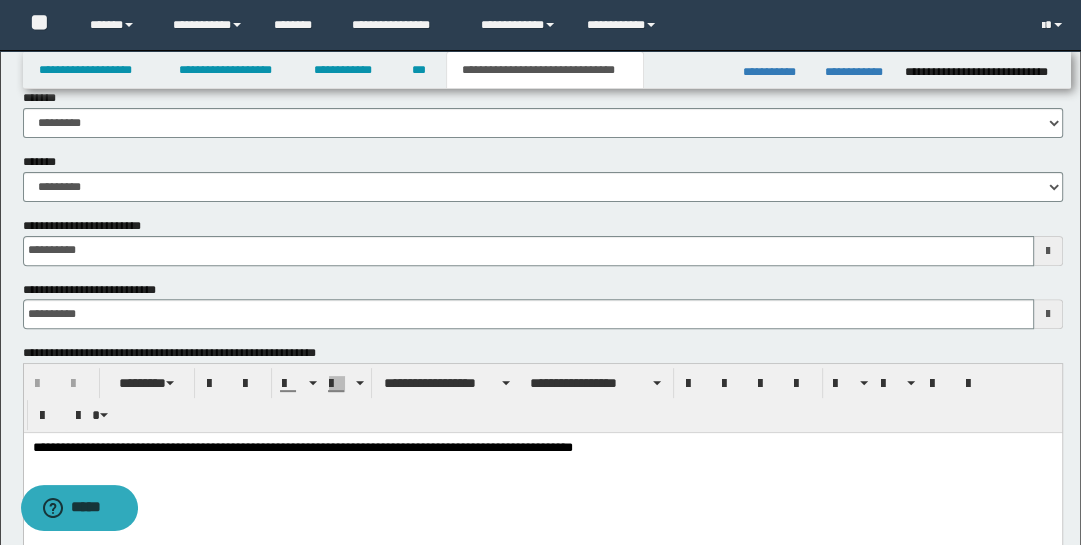 click on "**********" at bounding box center (543, 305) 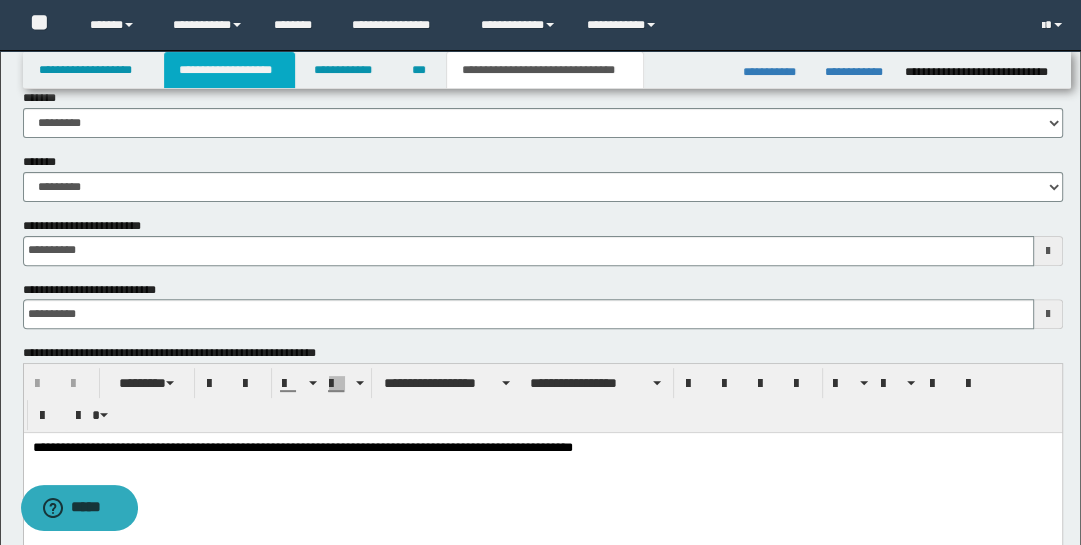 click on "**********" at bounding box center (229, 70) 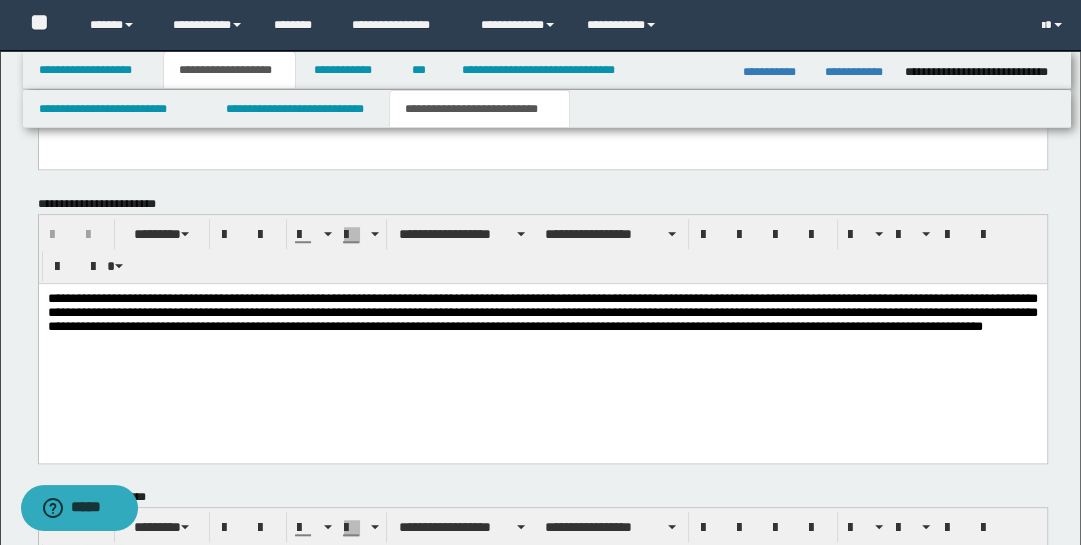 scroll, scrollTop: 651, scrollLeft: 0, axis: vertical 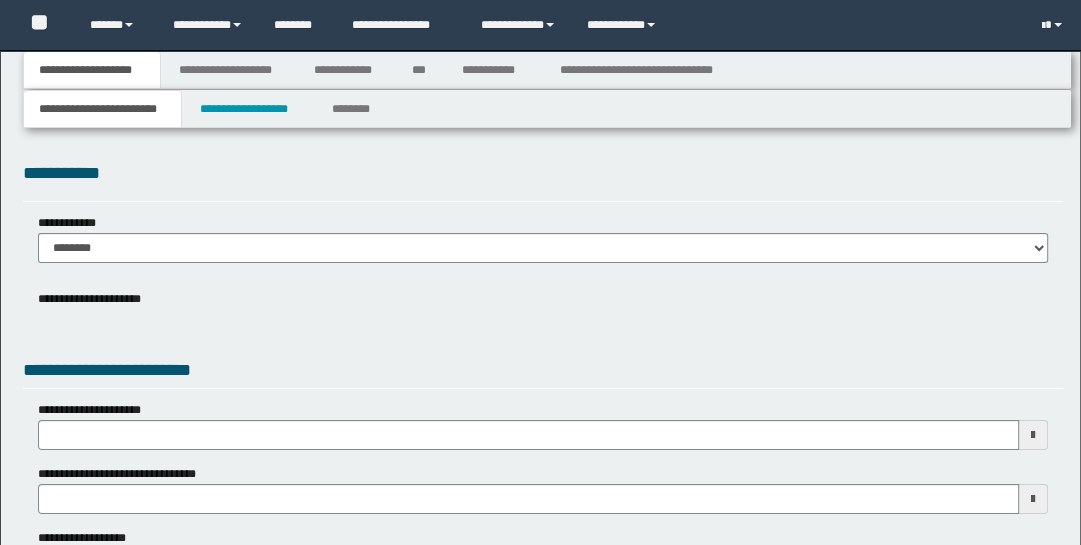 type on "**********" 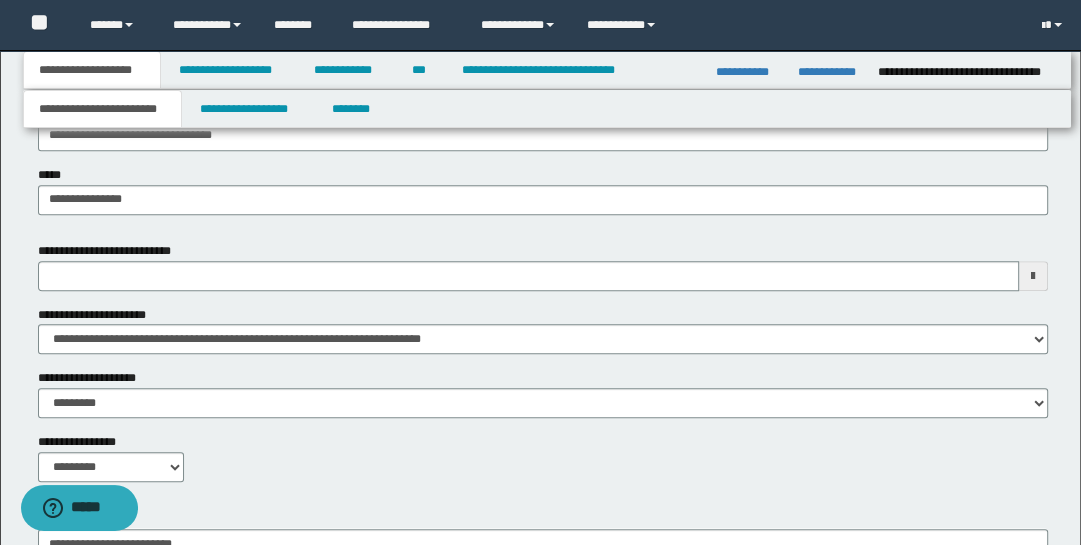scroll, scrollTop: 1118, scrollLeft: 0, axis: vertical 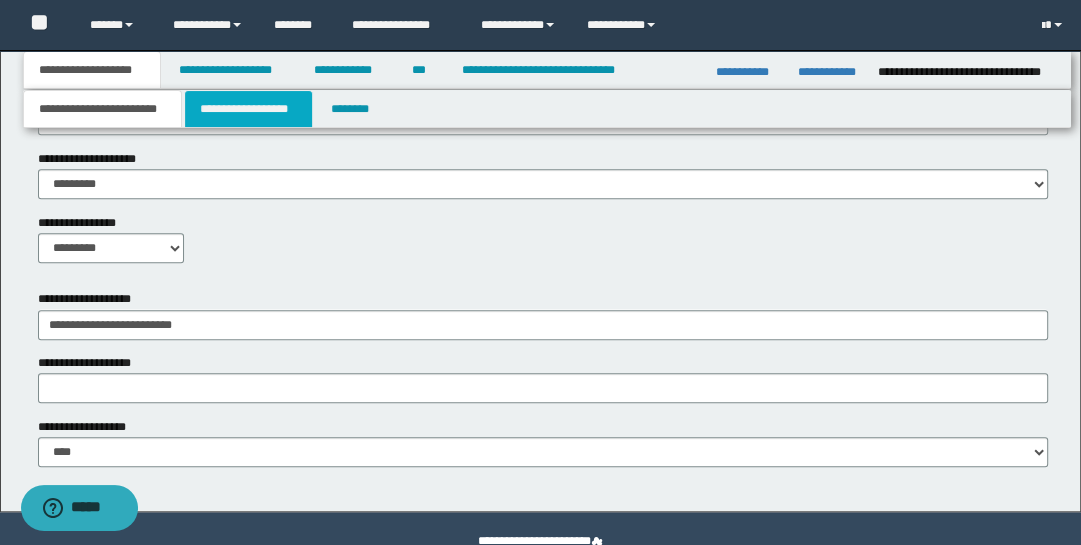 click on "**********" at bounding box center [249, 109] 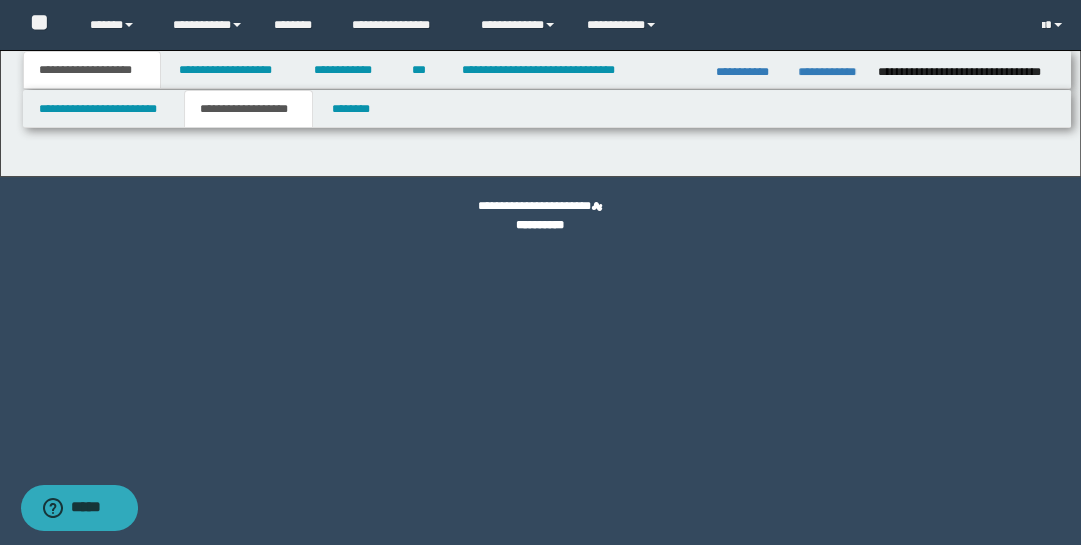 scroll, scrollTop: 0, scrollLeft: 0, axis: both 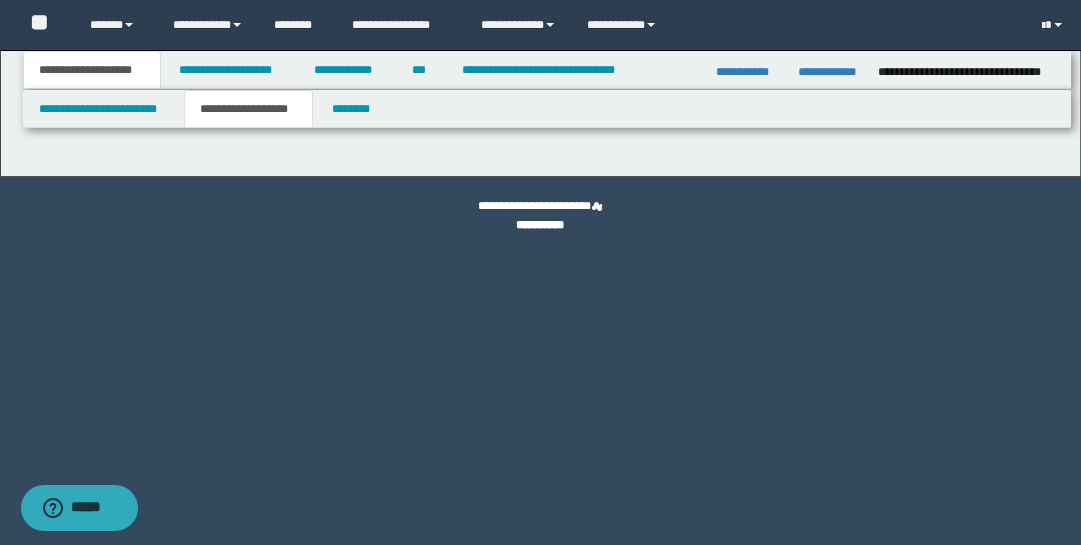 type on "********" 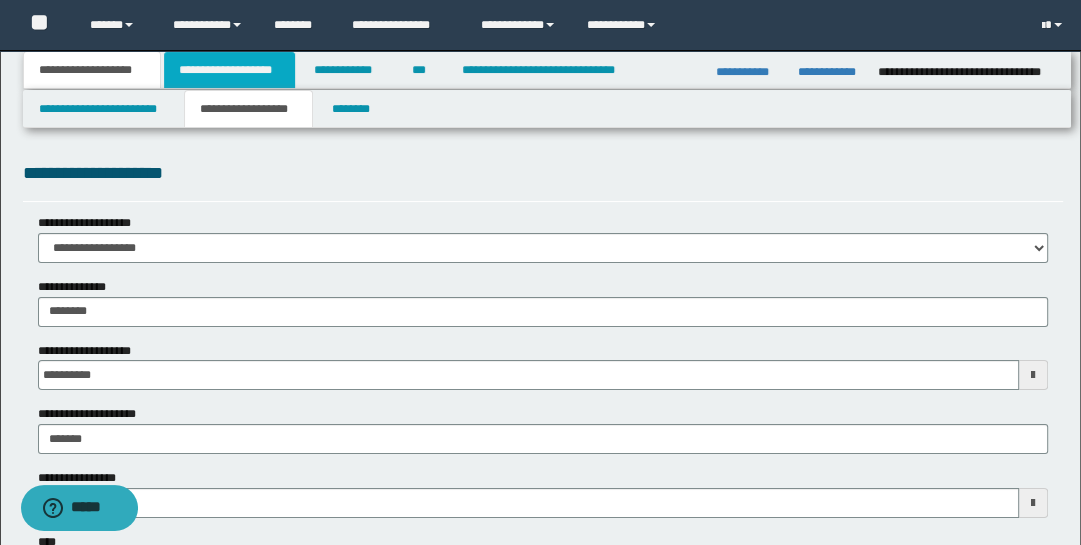 click on "**********" at bounding box center [229, 70] 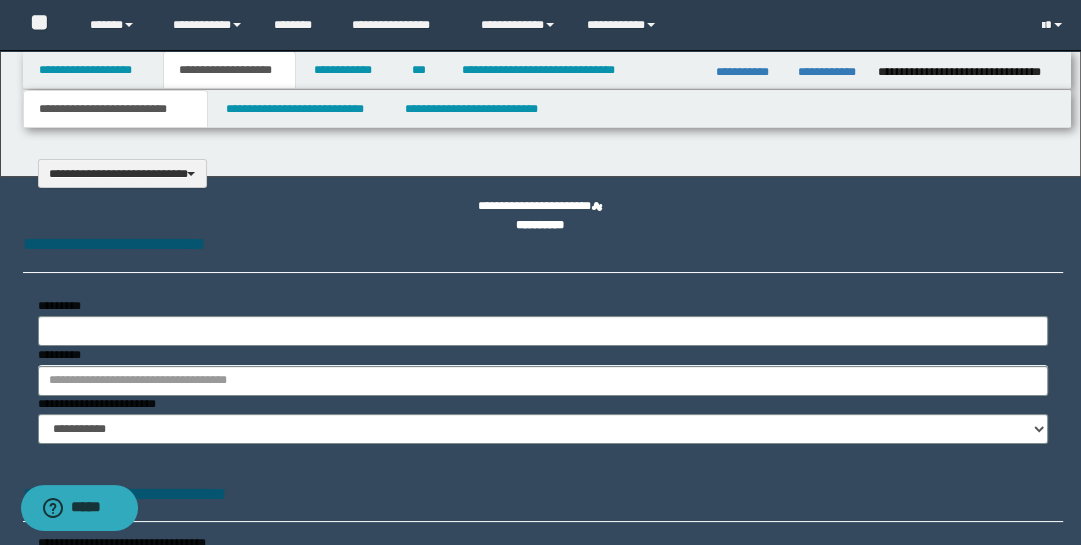 type on "**********" 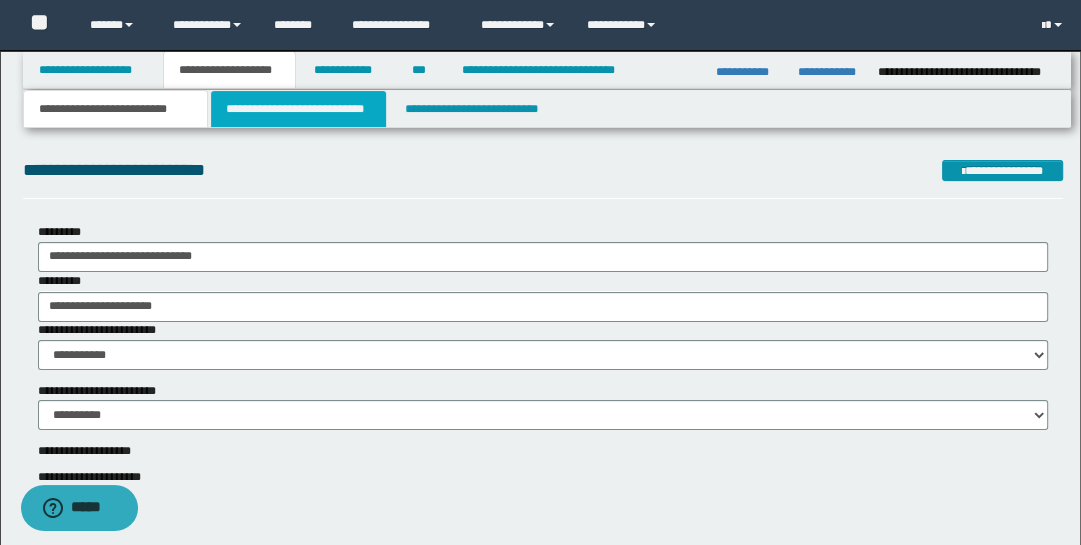 scroll, scrollTop: 81, scrollLeft: 0, axis: vertical 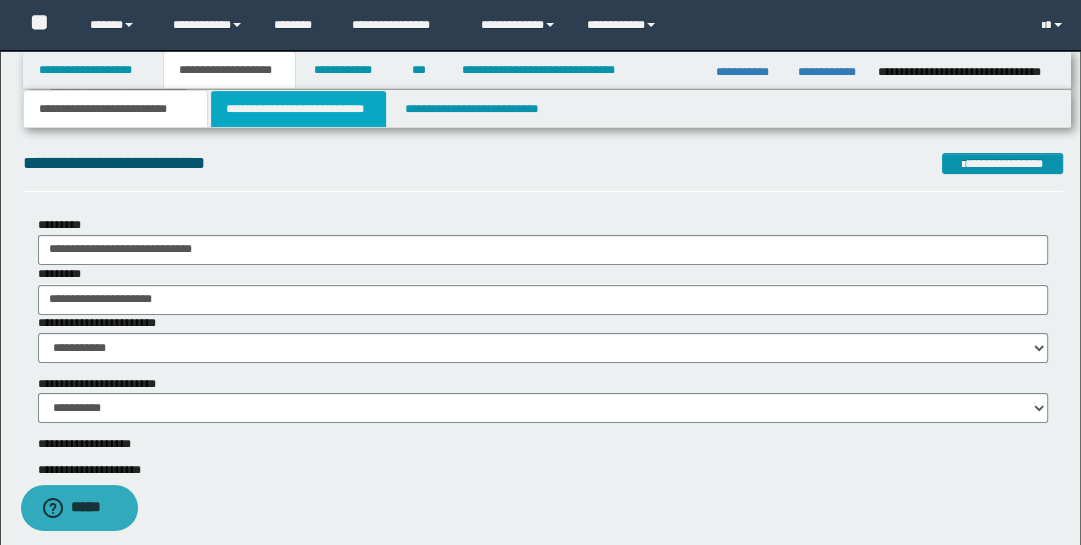 click on "**********" at bounding box center (299, 109) 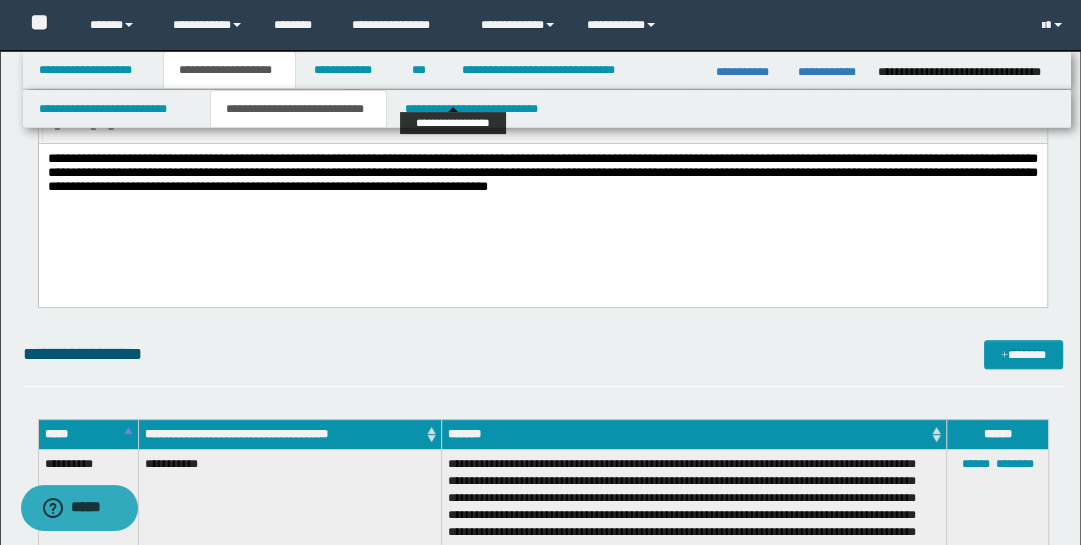 scroll, scrollTop: 413, scrollLeft: 0, axis: vertical 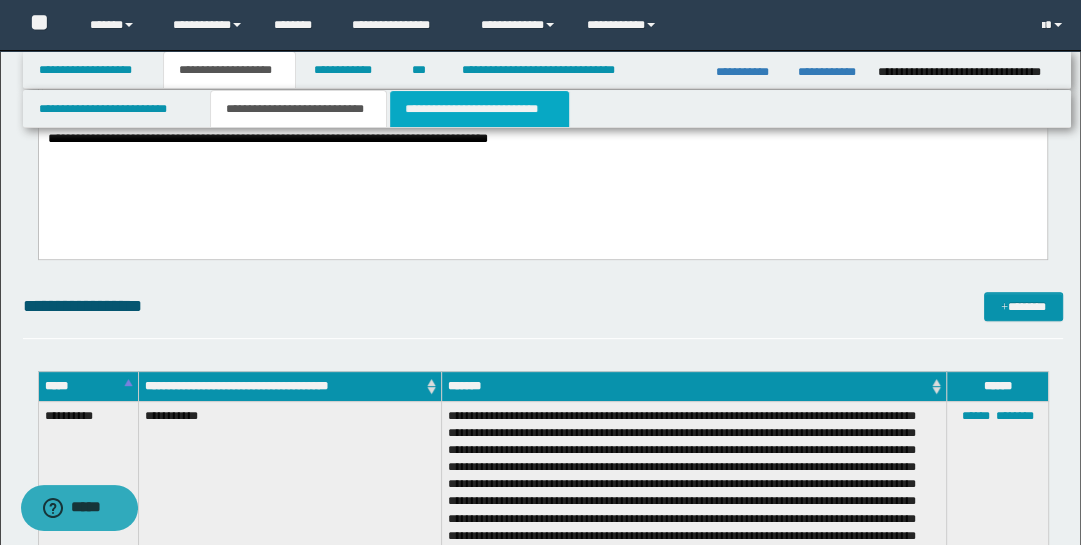 click on "**********" at bounding box center [479, 109] 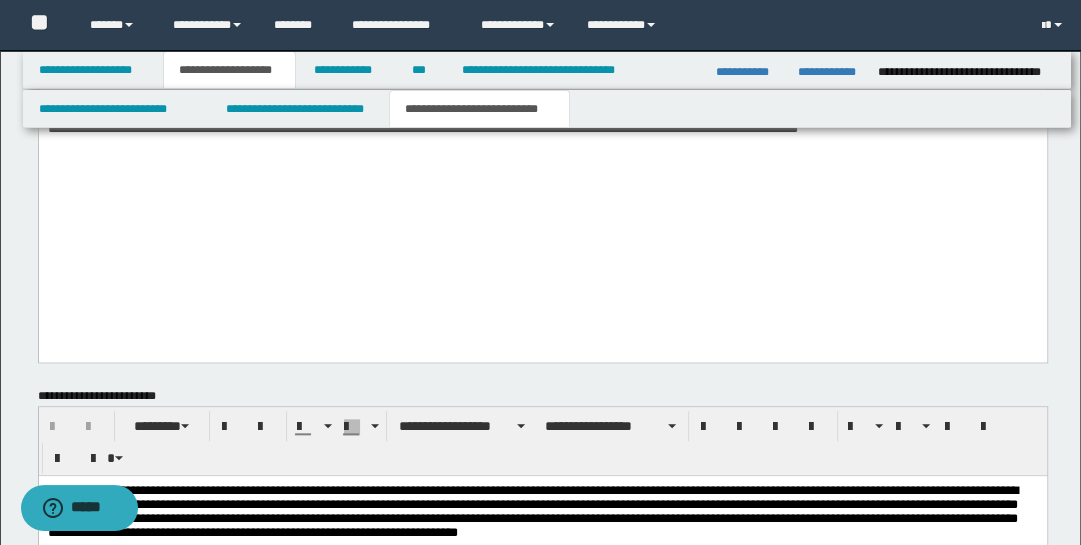 scroll, scrollTop: 1521, scrollLeft: 0, axis: vertical 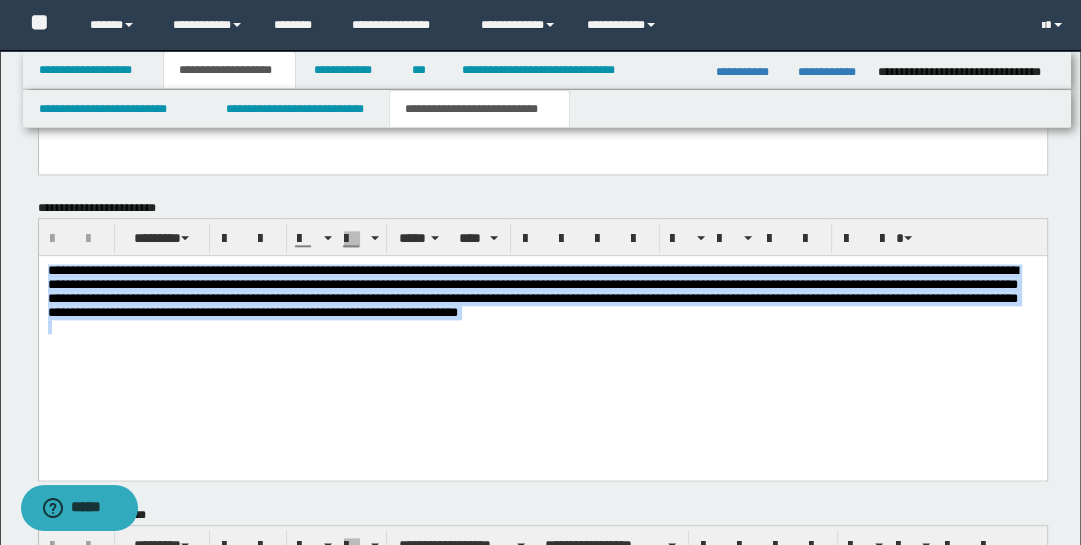 drag, startPoint x: 47, startPoint y: 263, endPoint x: 116, endPoint y: 348, distance: 109.48059 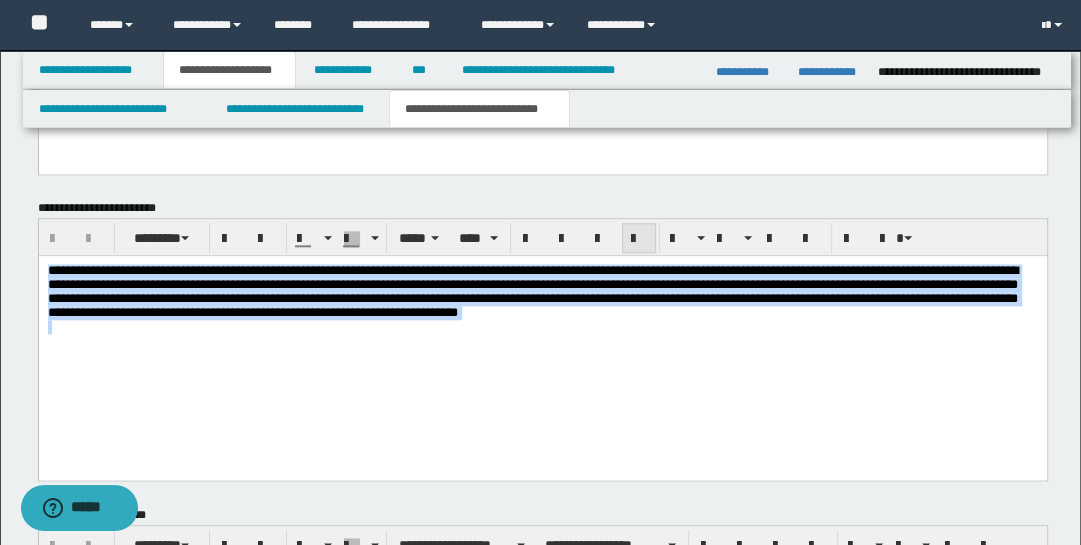 click at bounding box center [639, 239] 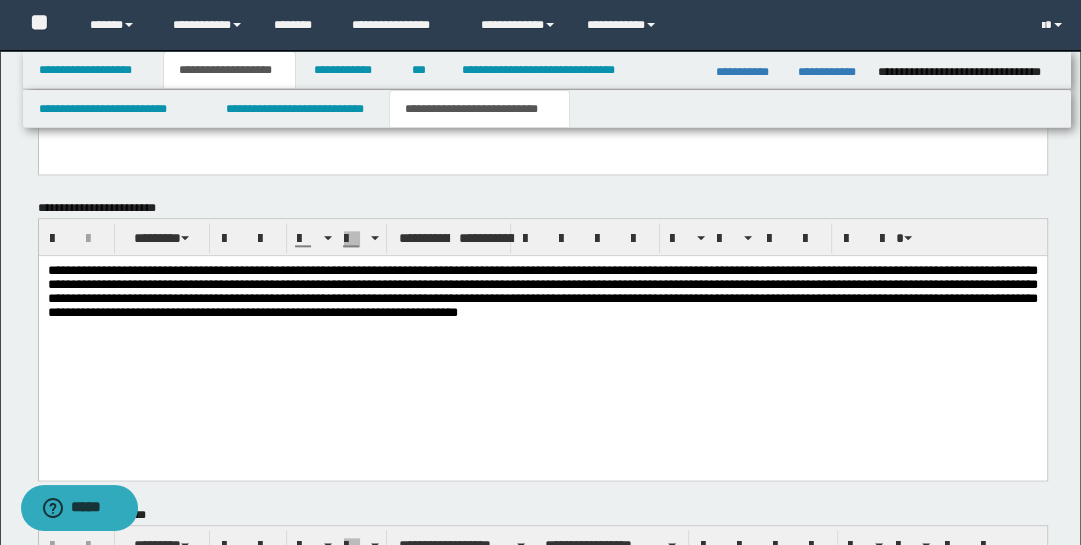 click on "**********" at bounding box center [542, 332] 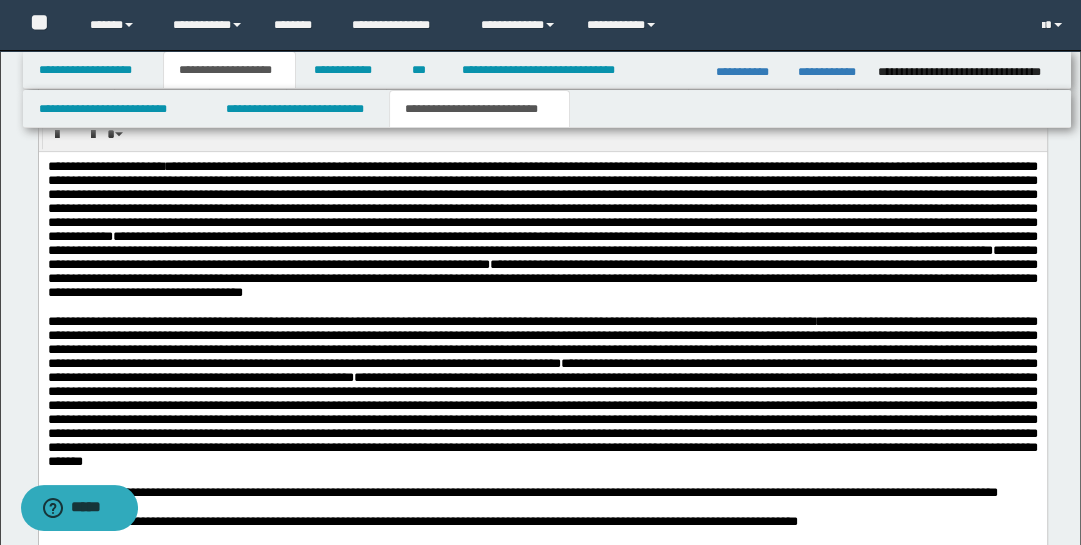 scroll, scrollTop: 920, scrollLeft: 0, axis: vertical 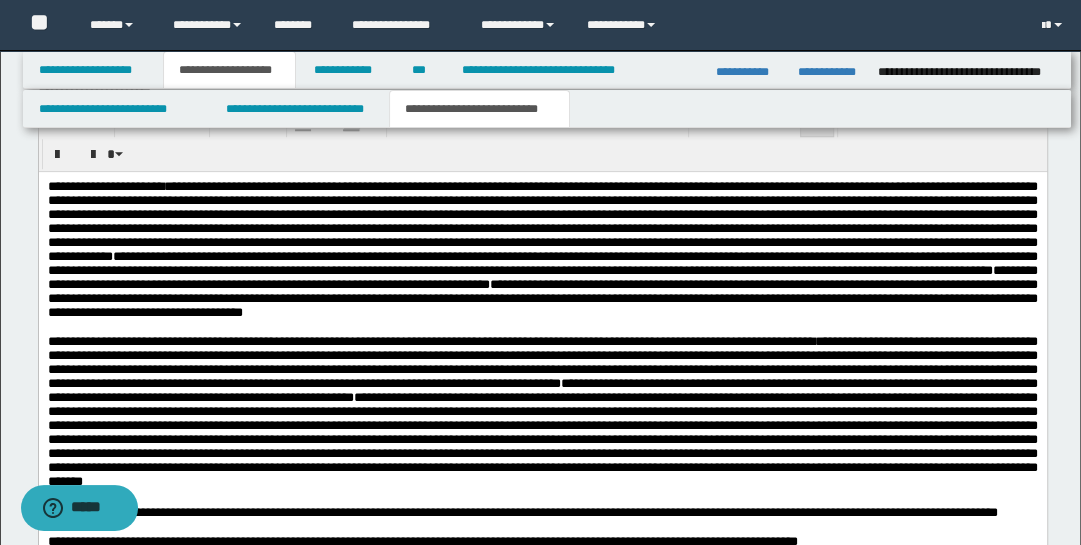 click on "**********" at bounding box center (542, 249) 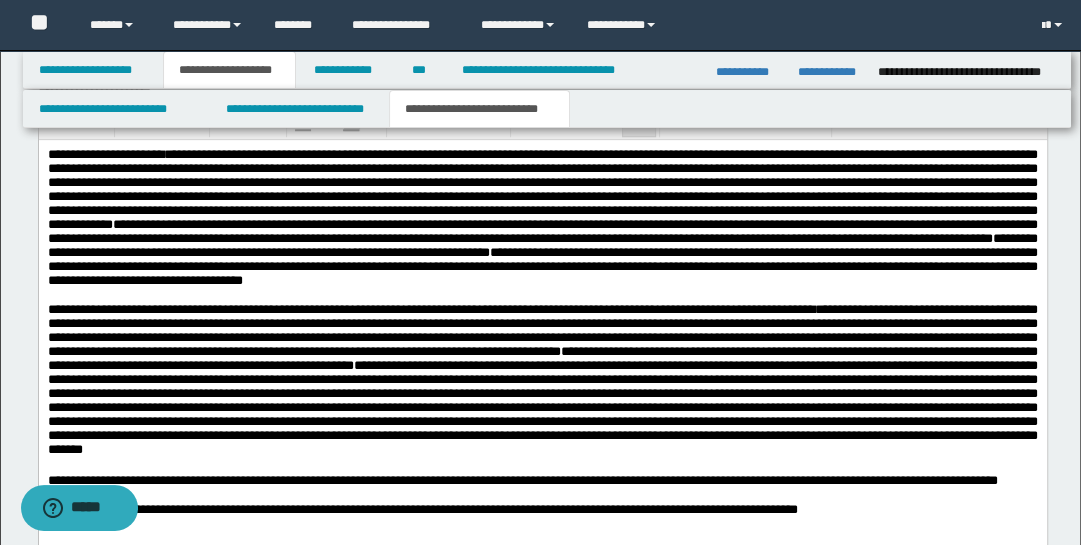 click on "**********" at bounding box center (542, 231) 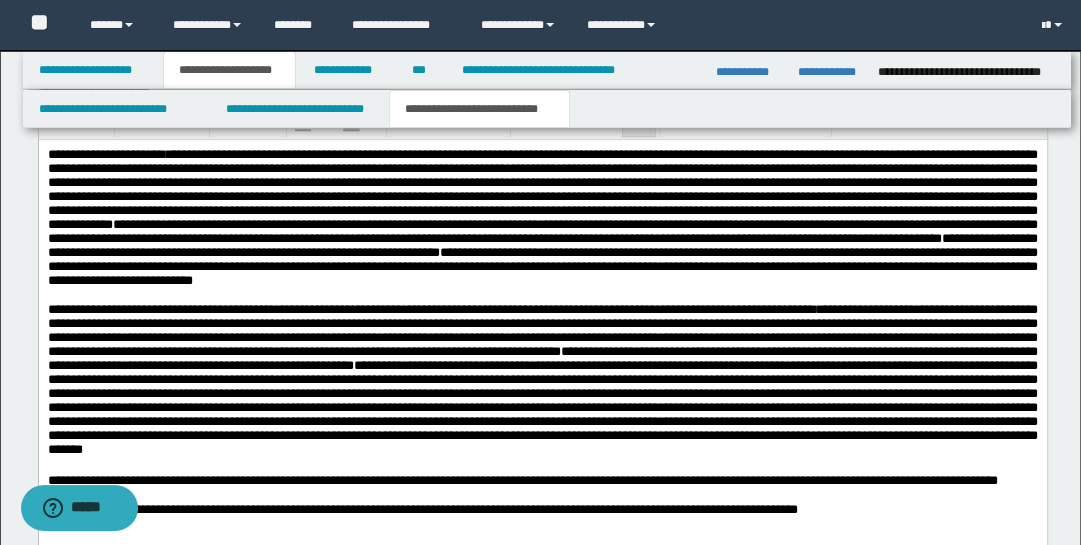 click on "**********" at bounding box center (542, 266) 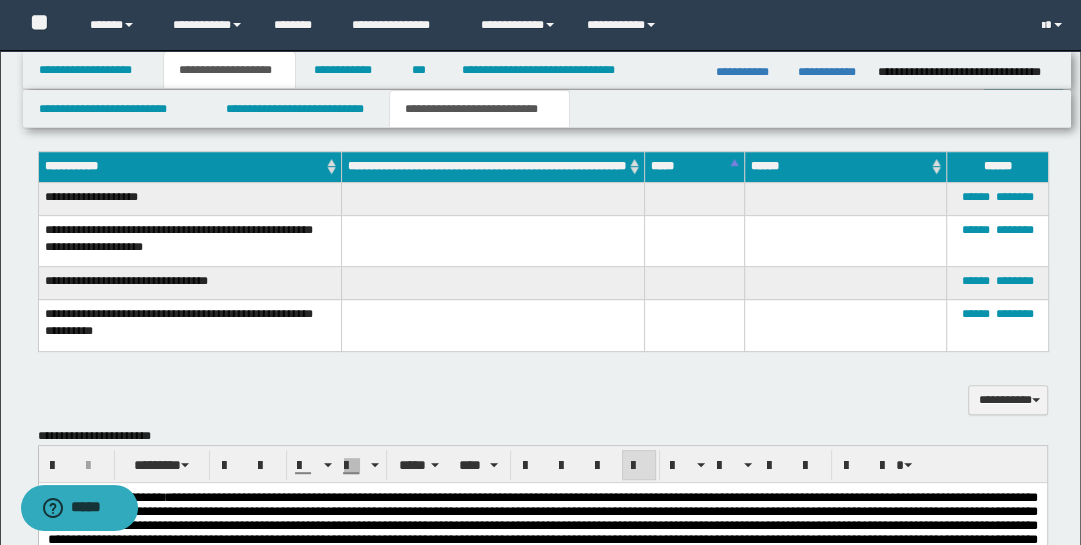 scroll, scrollTop: 578, scrollLeft: 0, axis: vertical 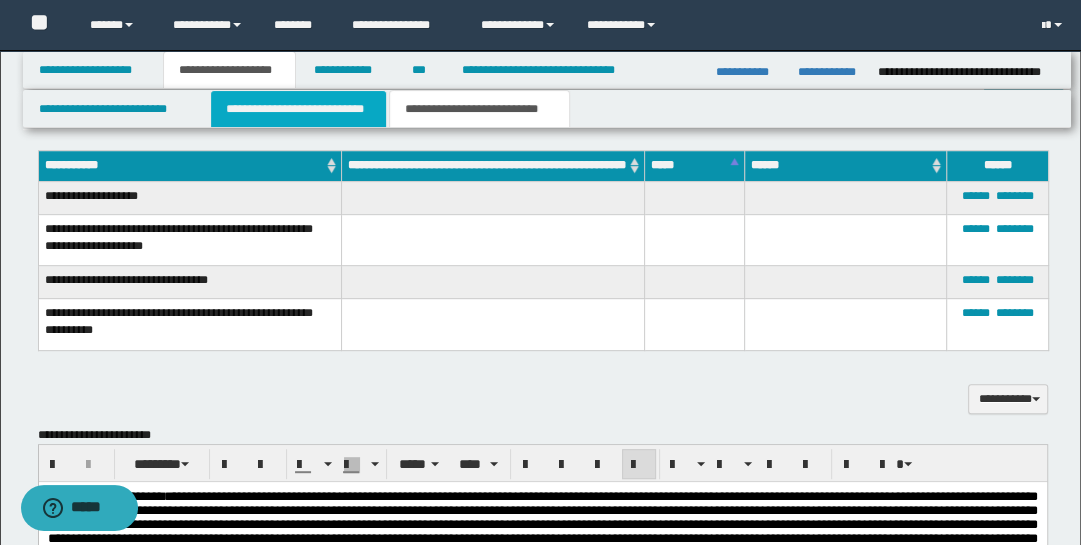 click on "**********" at bounding box center (299, 109) 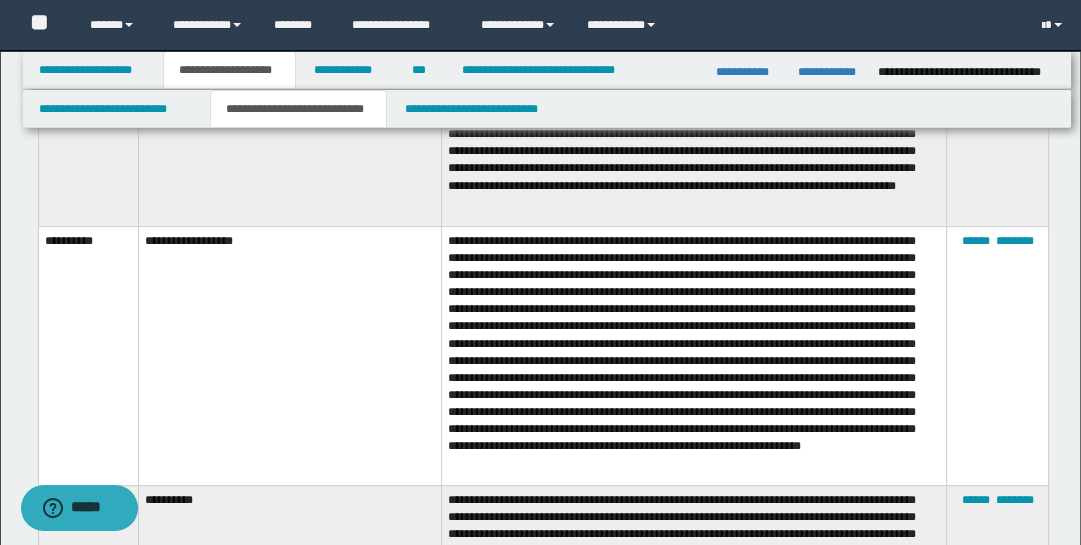 scroll, scrollTop: 770, scrollLeft: 0, axis: vertical 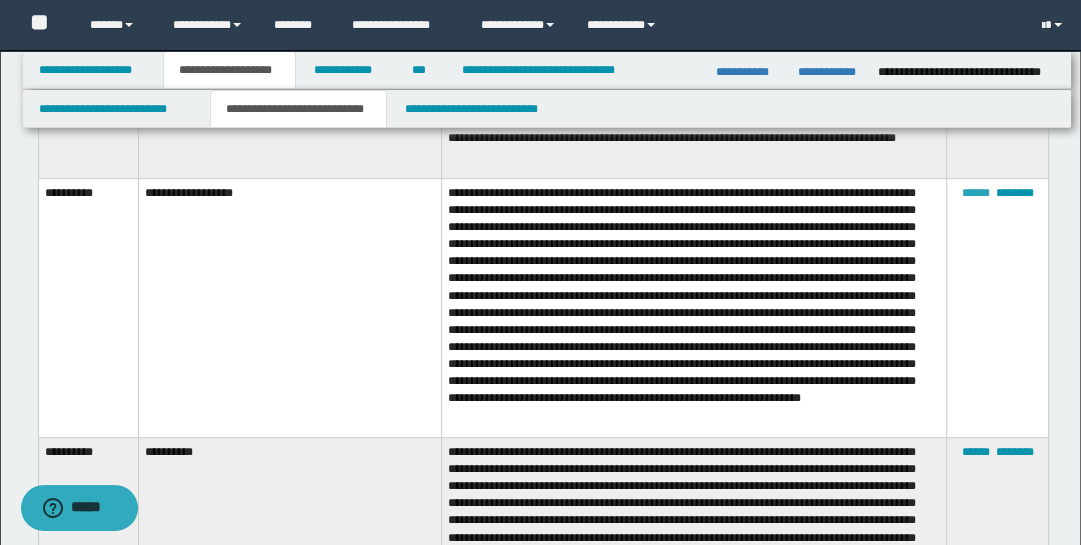 click on "******" at bounding box center (975, 193) 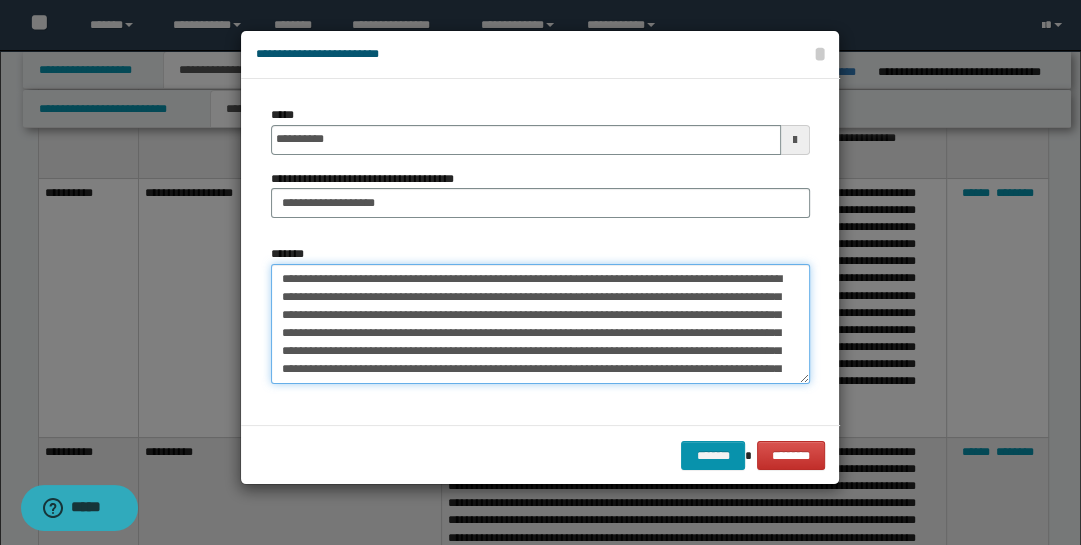 click on "*******" at bounding box center [540, 324] 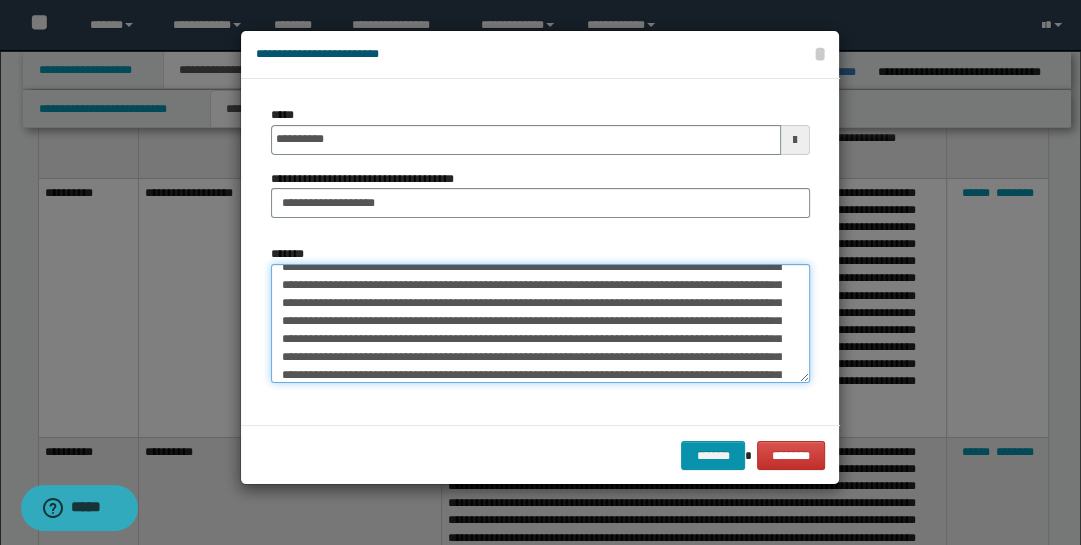 scroll, scrollTop: 118, scrollLeft: 0, axis: vertical 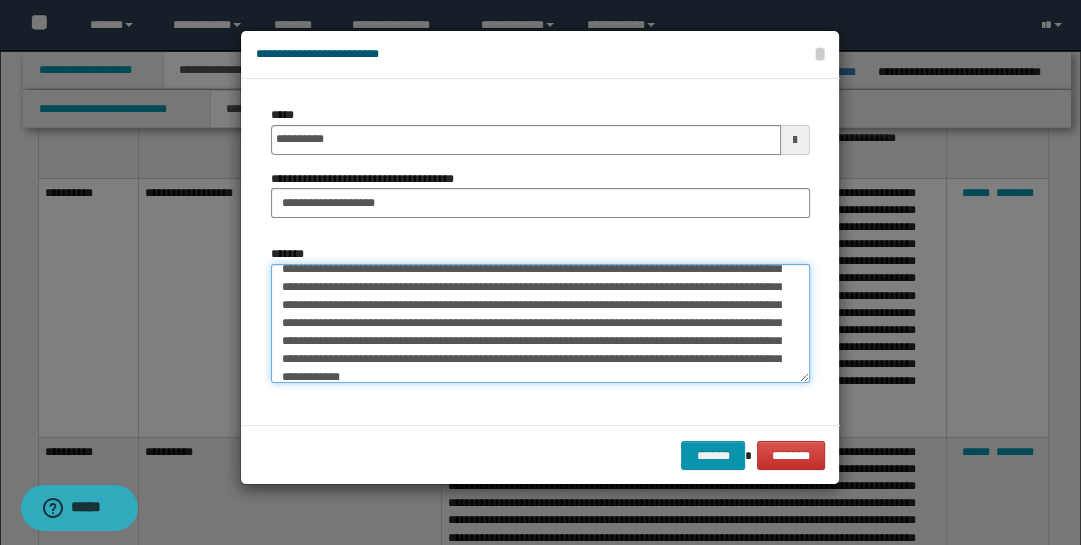 click on "*******" at bounding box center [540, 323] 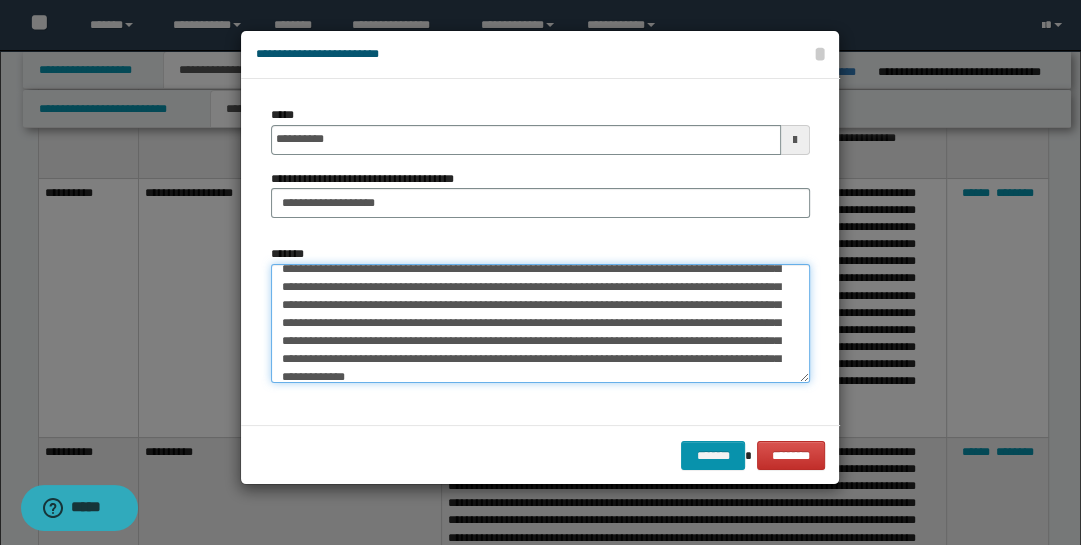 click on "*******" at bounding box center [540, 323] 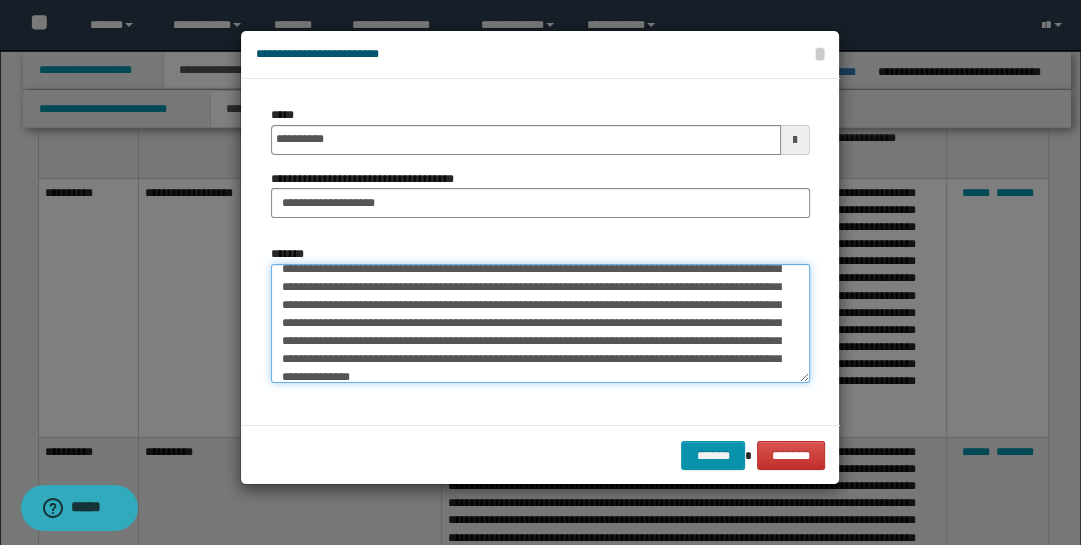 click on "*******" at bounding box center (540, 323) 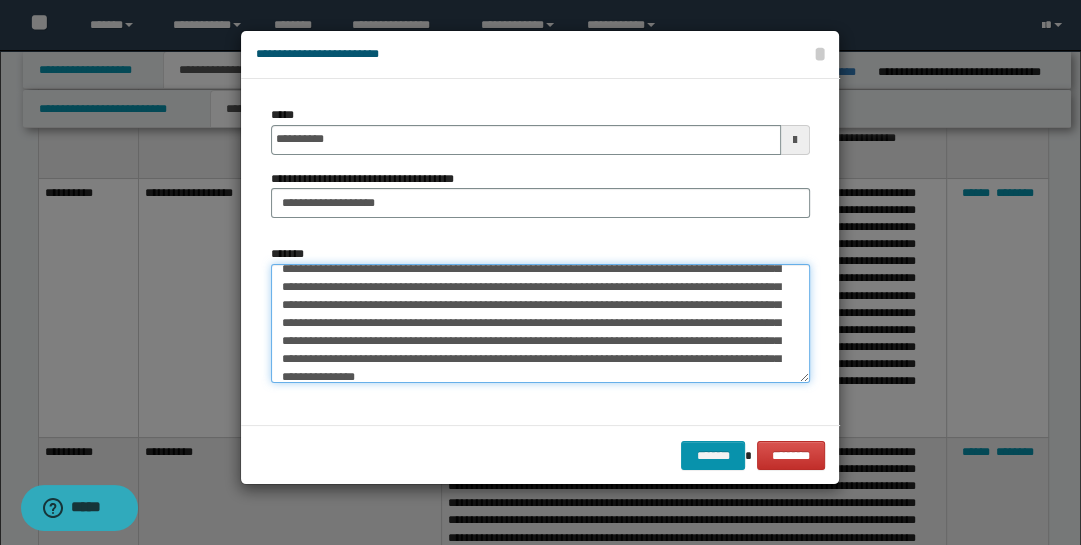 scroll, scrollTop: 125, scrollLeft: 0, axis: vertical 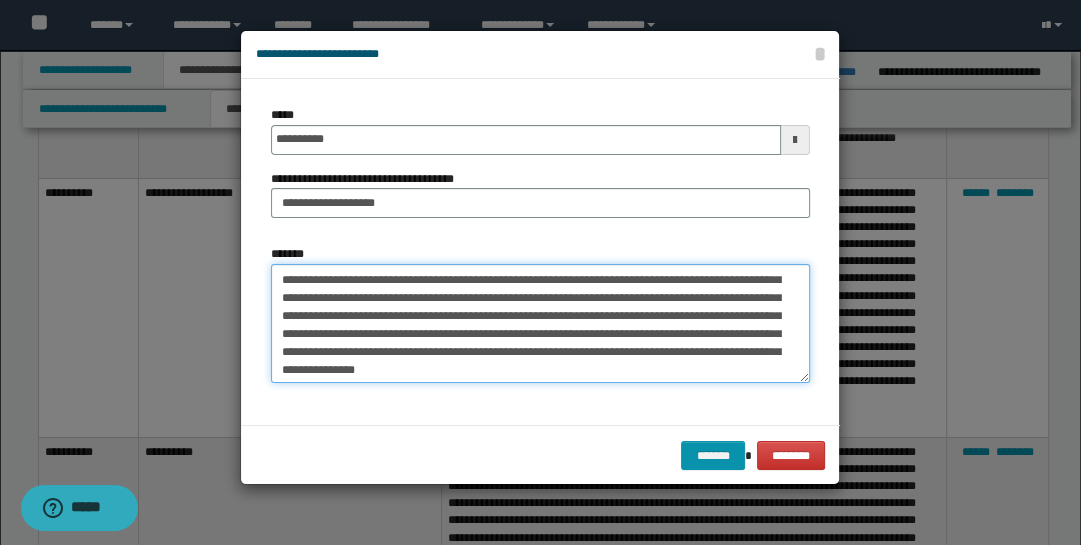 click on "*******" at bounding box center [540, 323] 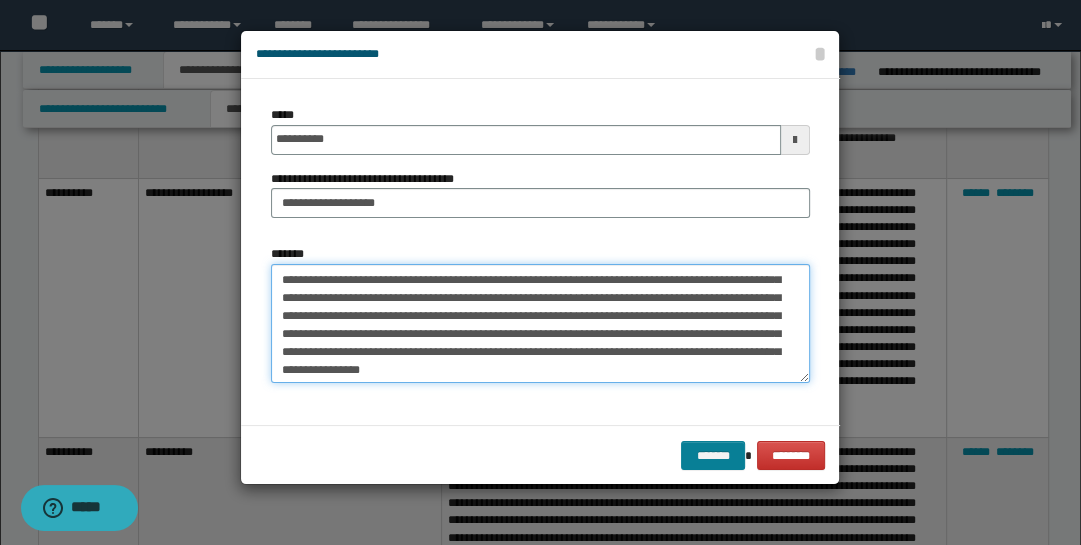 type on "**********" 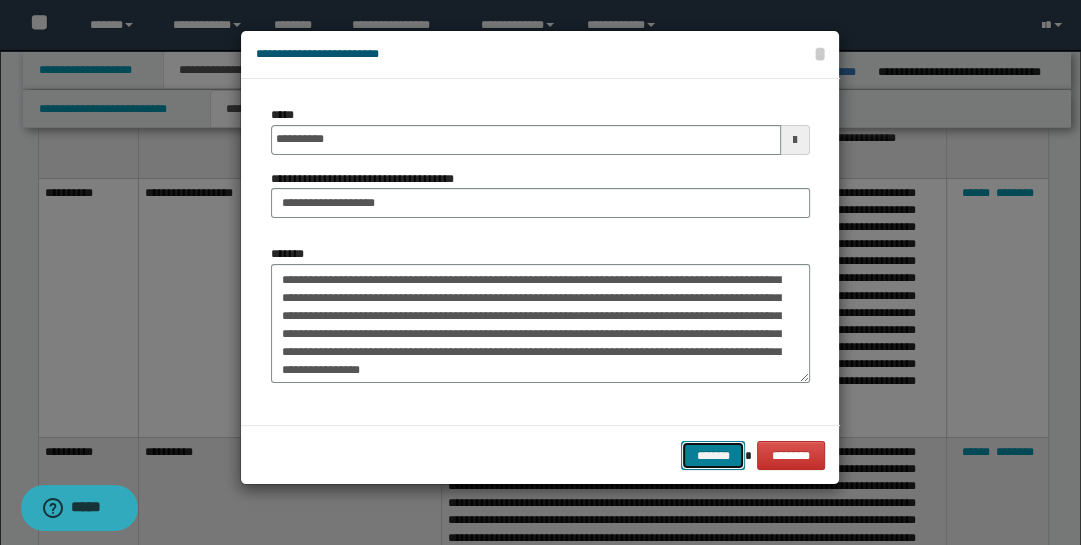 click on "*******" at bounding box center (713, 455) 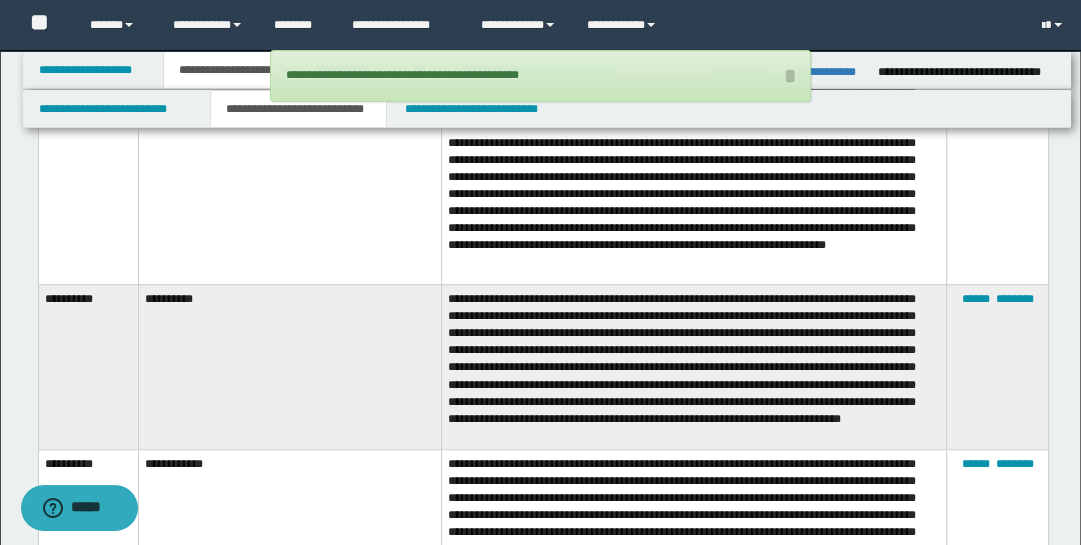 scroll, scrollTop: 935, scrollLeft: 0, axis: vertical 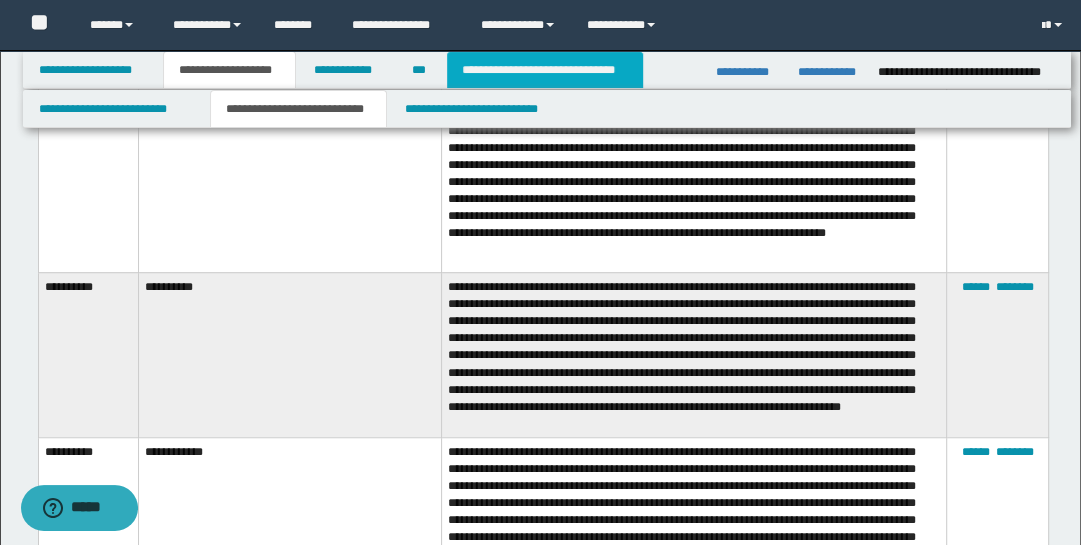 click on "**********" at bounding box center (545, 70) 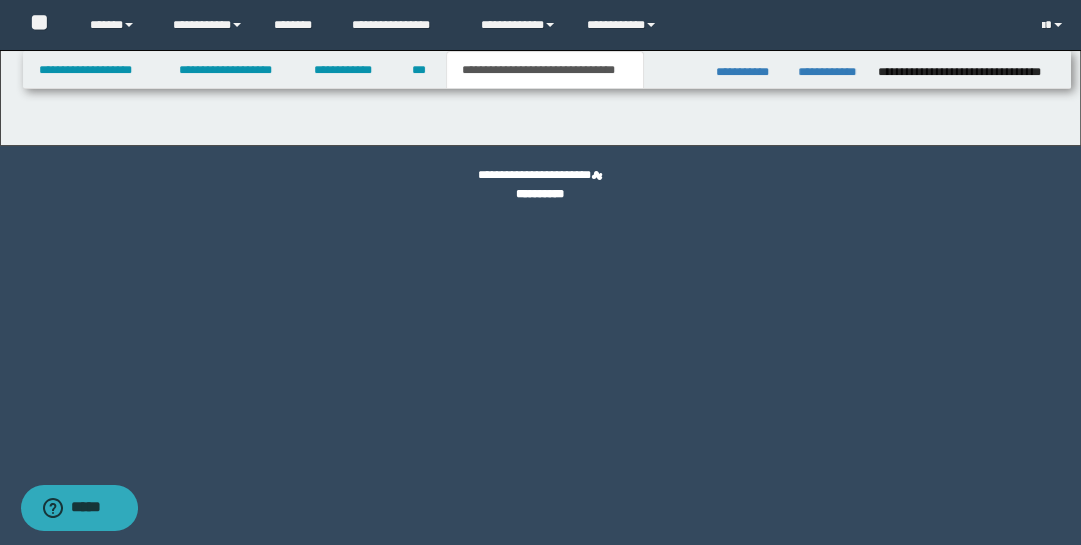 scroll, scrollTop: 0, scrollLeft: 0, axis: both 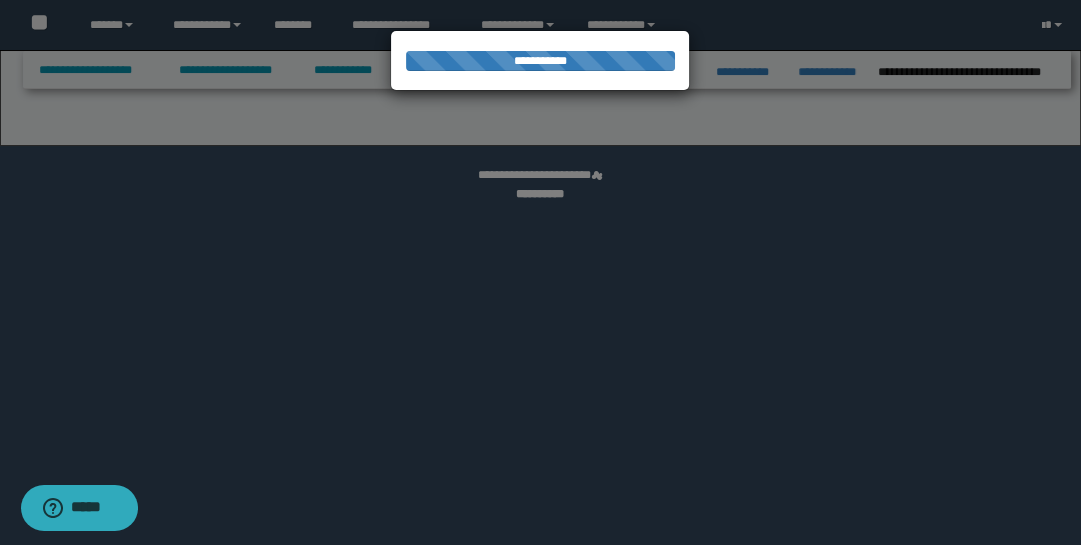 select on "*" 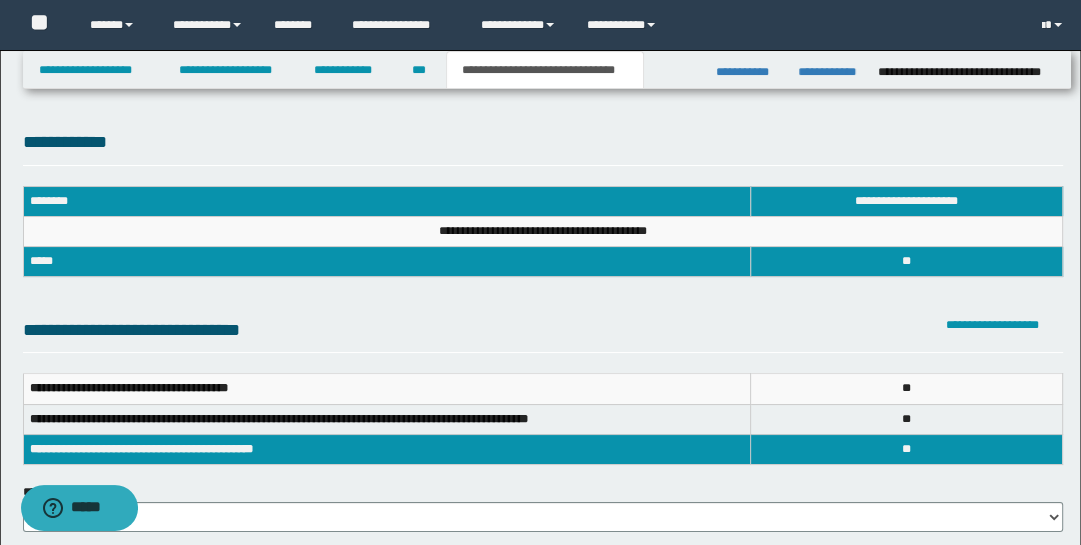 scroll, scrollTop: 0, scrollLeft: 0, axis: both 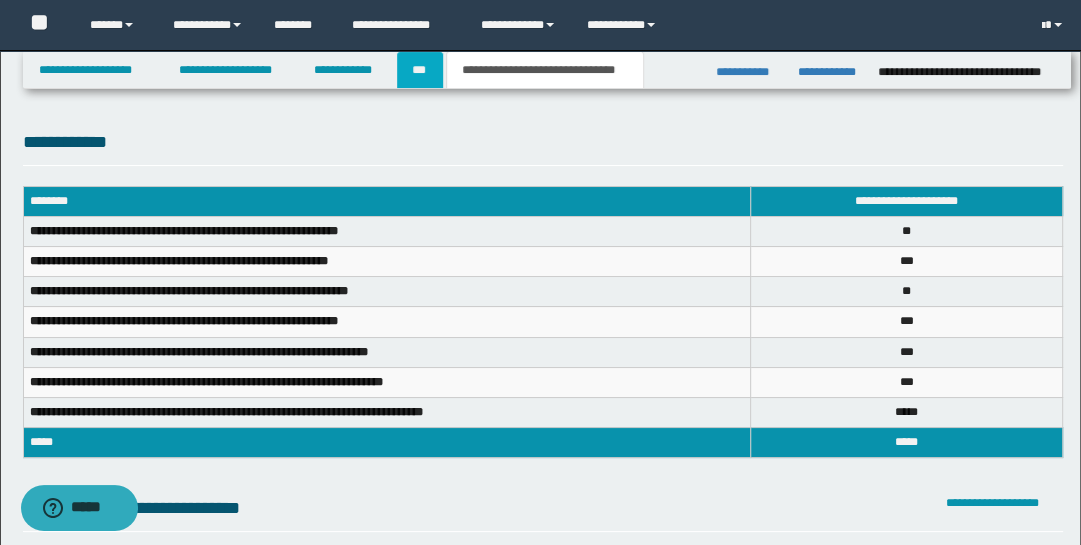click on "***" at bounding box center [420, 70] 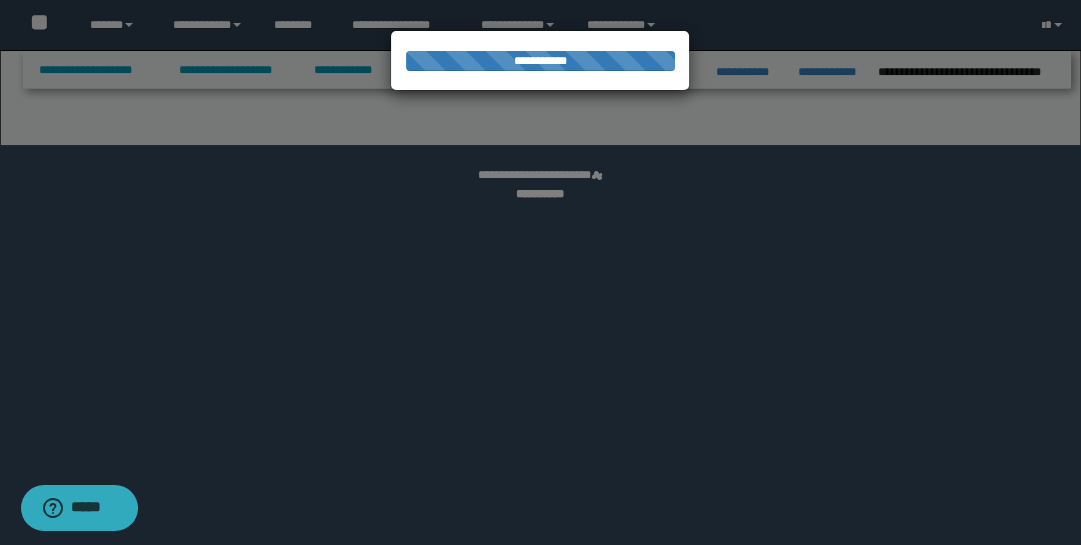 select on "**" 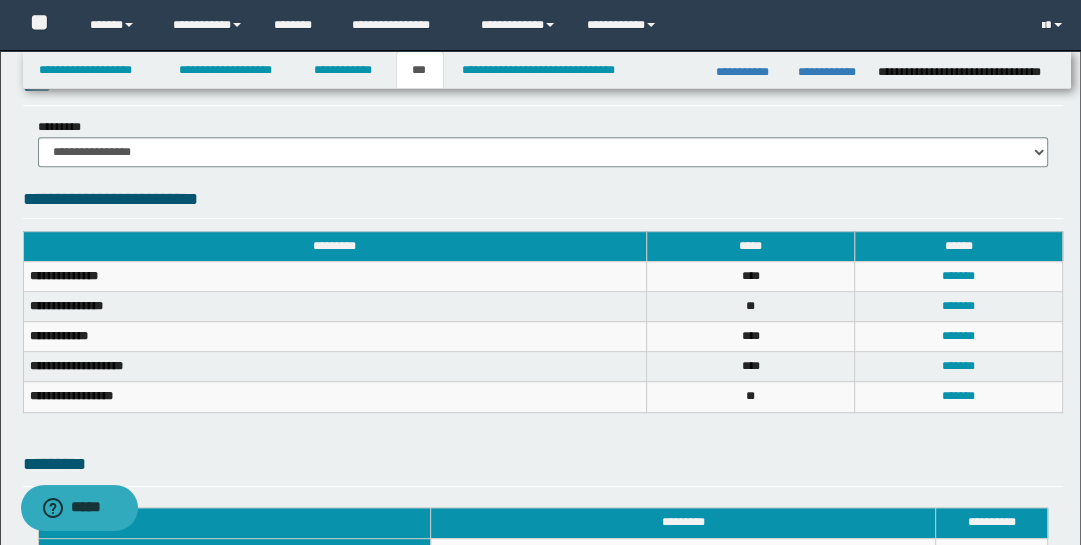 scroll, scrollTop: 575, scrollLeft: 0, axis: vertical 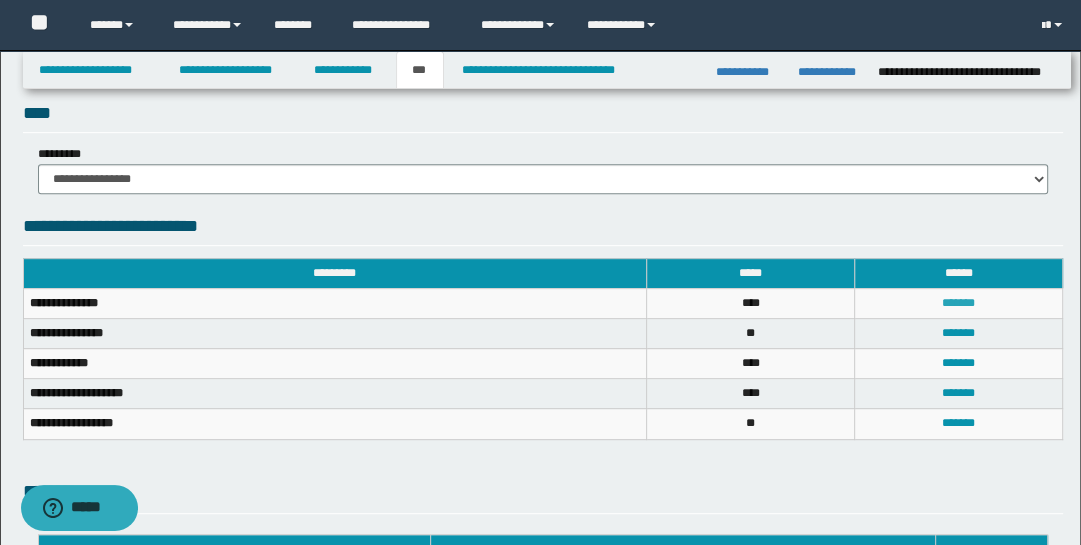 click on "*******" at bounding box center [958, 303] 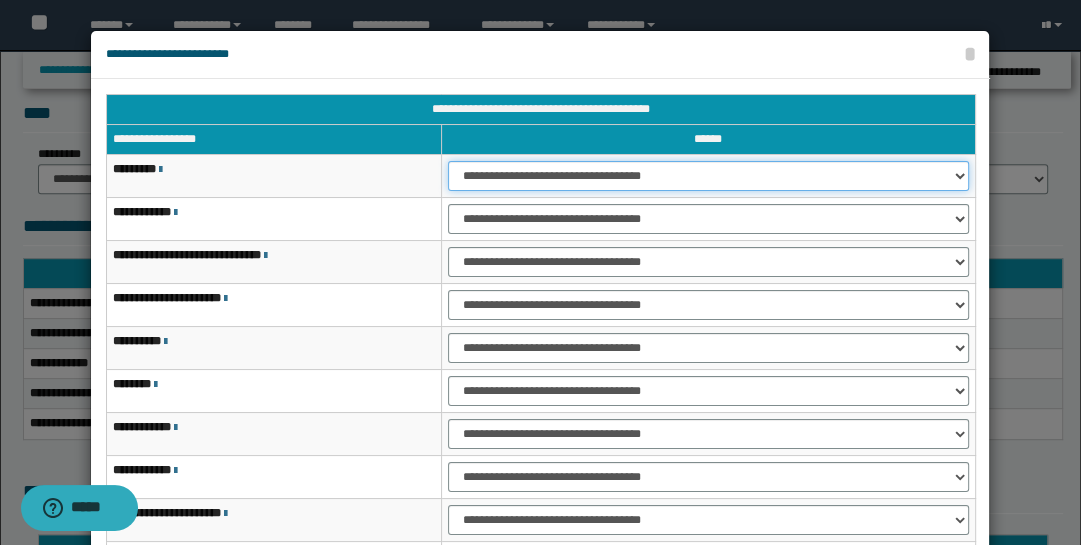 click on "**********" at bounding box center (708, 176) 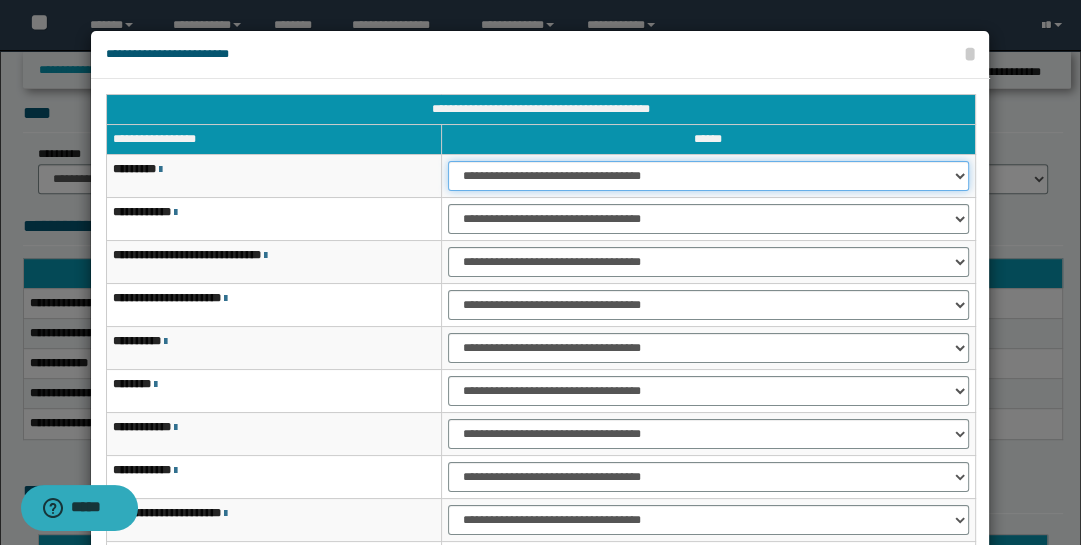 select on "***" 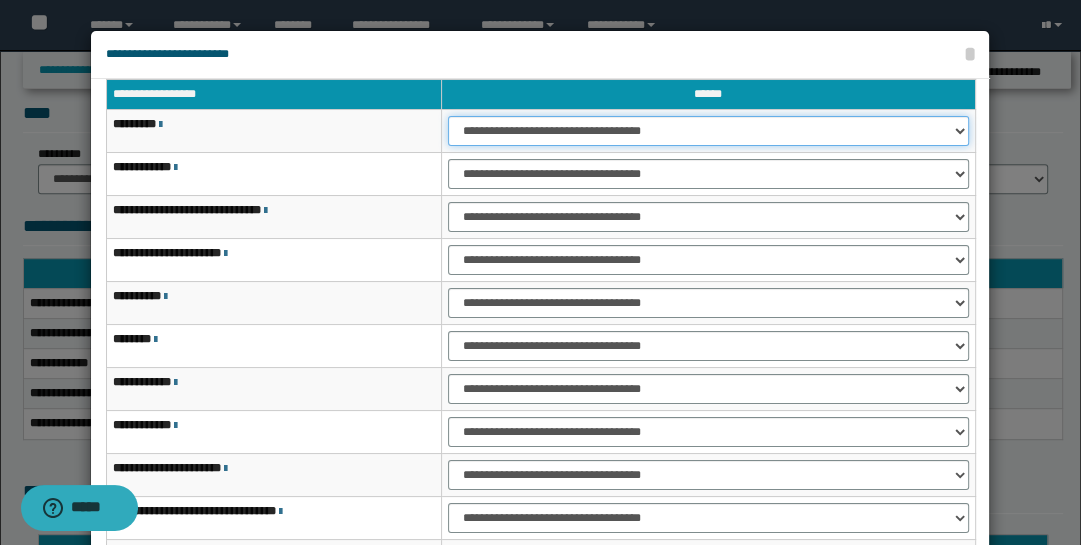 scroll, scrollTop: 115, scrollLeft: 0, axis: vertical 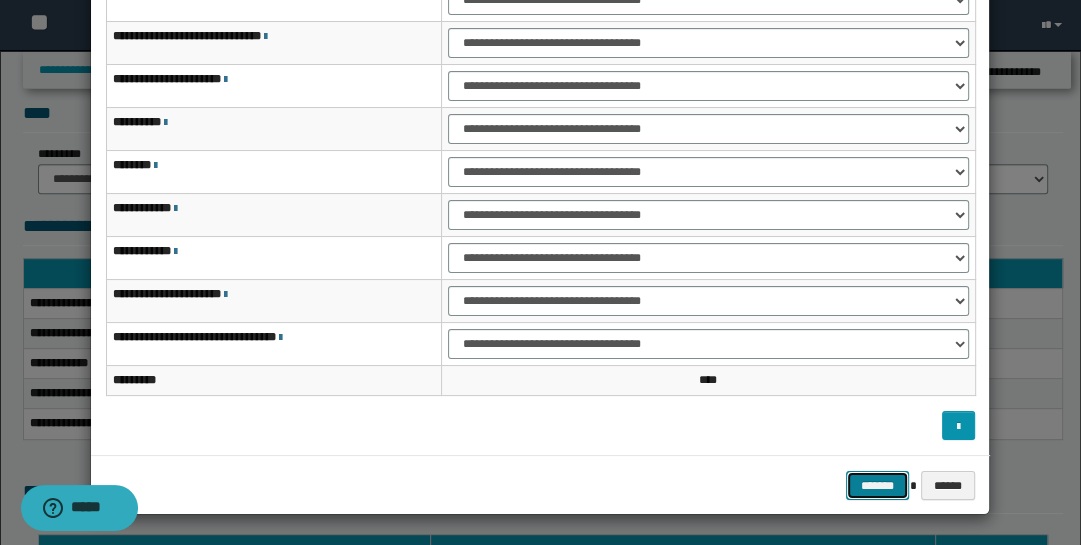 click on "*******" at bounding box center (878, 485) 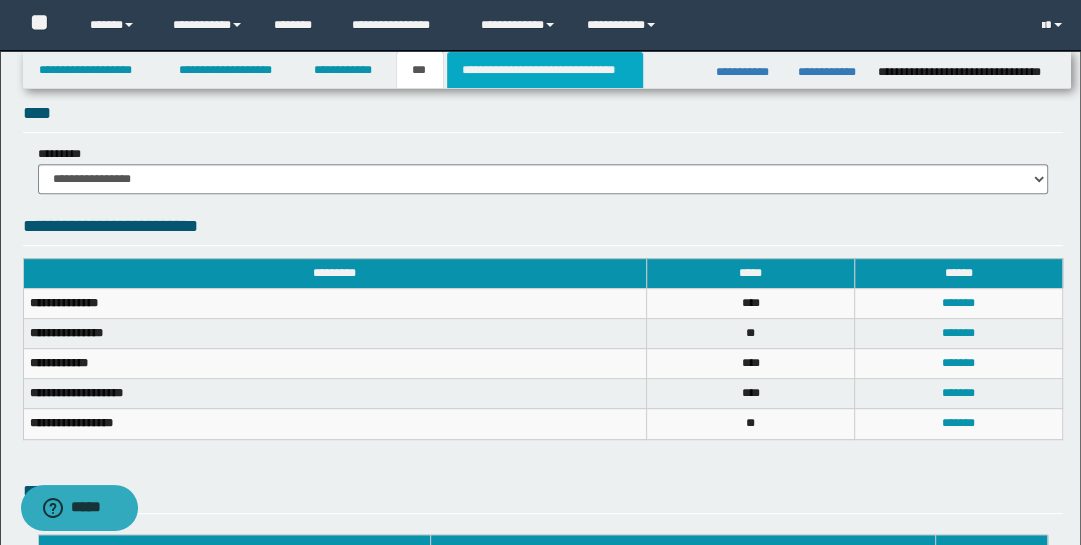 click on "**********" at bounding box center (545, 70) 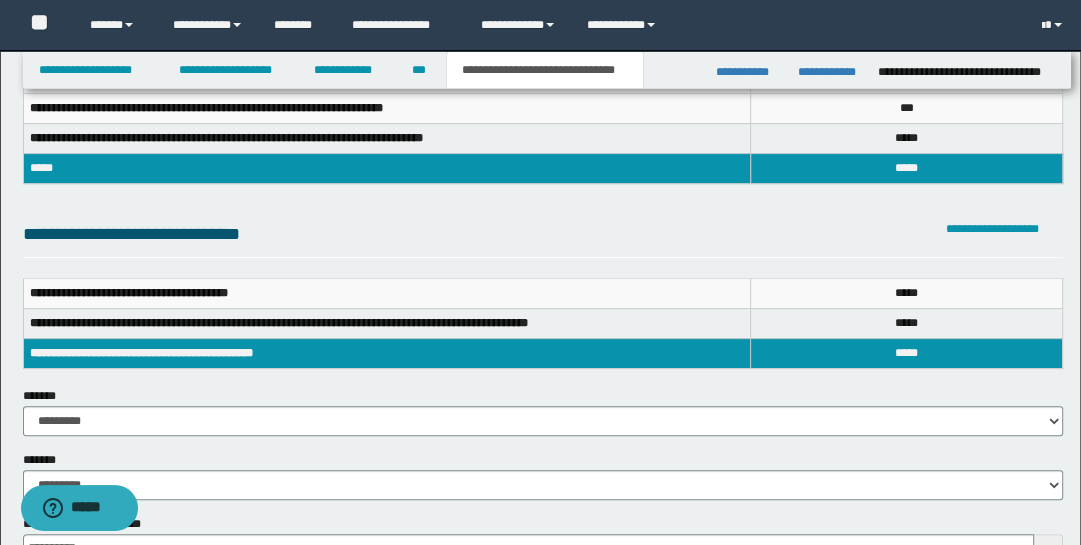 scroll, scrollTop: 14, scrollLeft: 0, axis: vertical 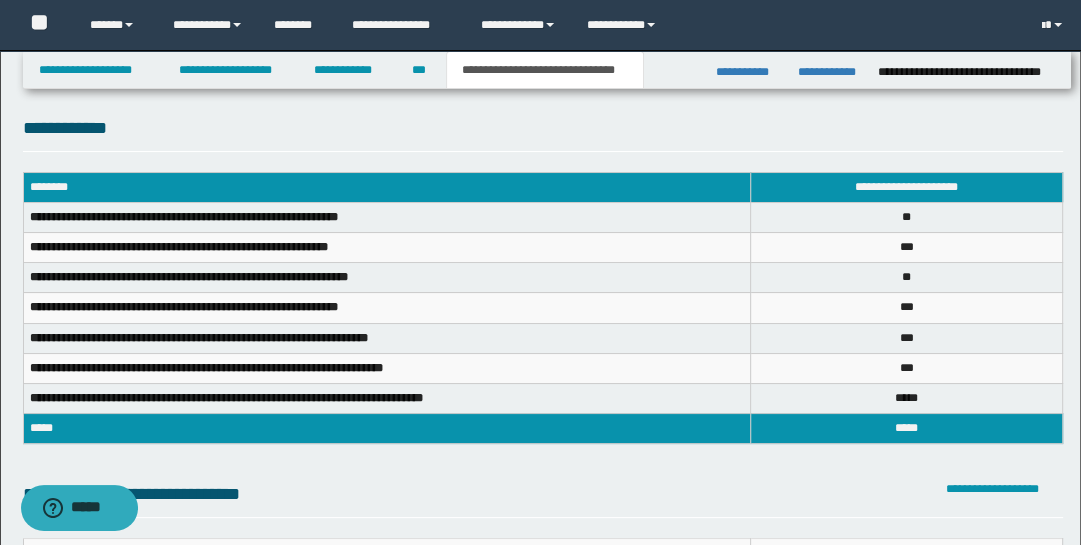 click on "**********" at bounding box center [545, 70] 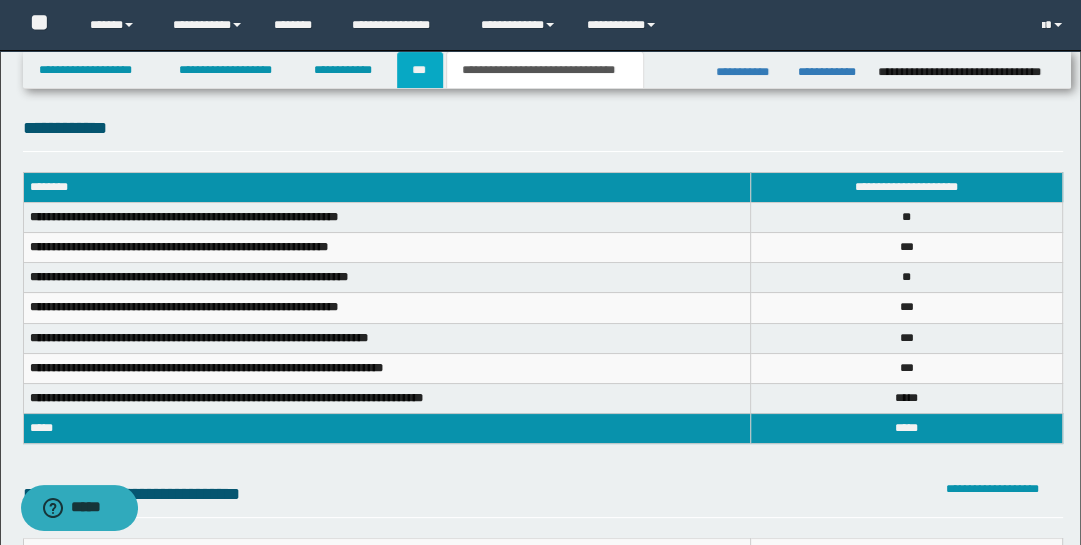 click on "***" at bounding box center (420, 70) 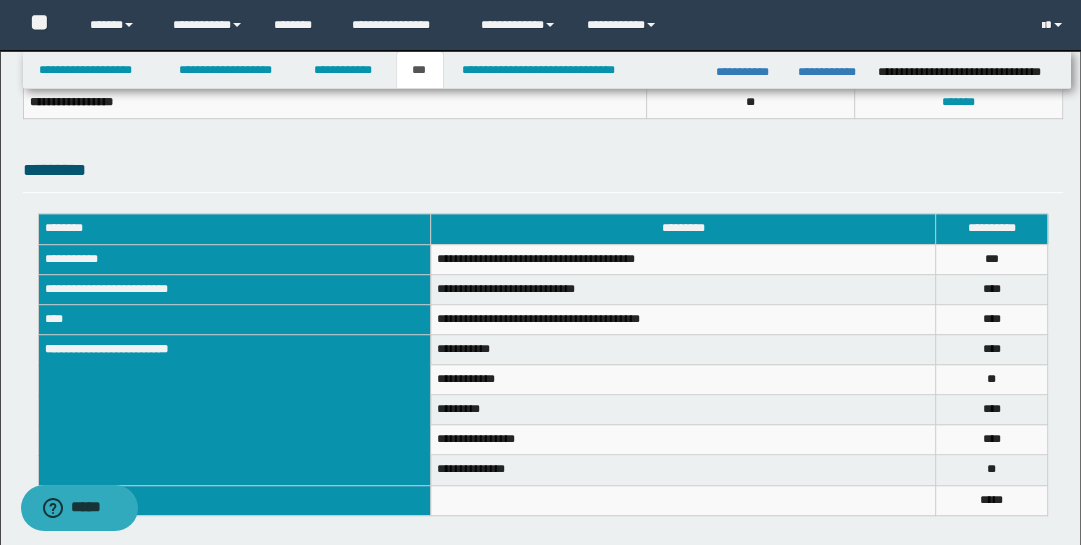 scroll, scrollTop: 989, scrollLeft: 0, axis: vertical 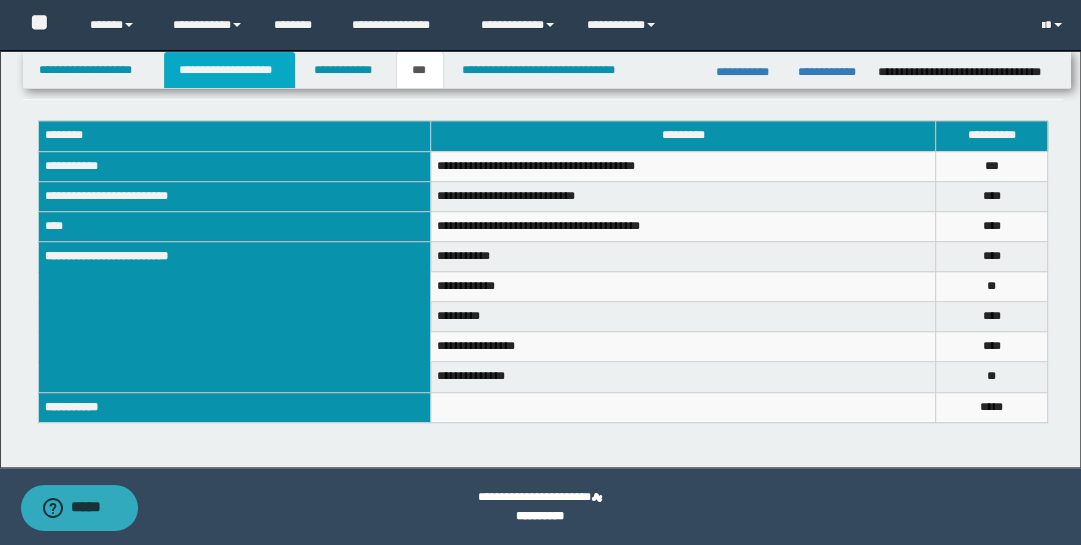 click on "**********" at bounding box center [229, 70] 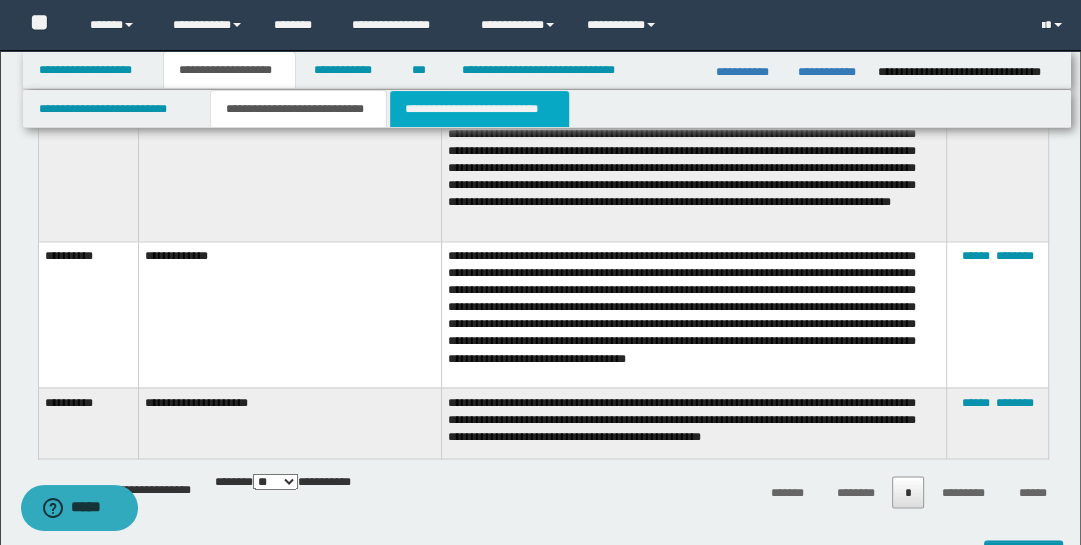 scroll, scrollTop: 2265, scrollLeft: 0, axis: vertical 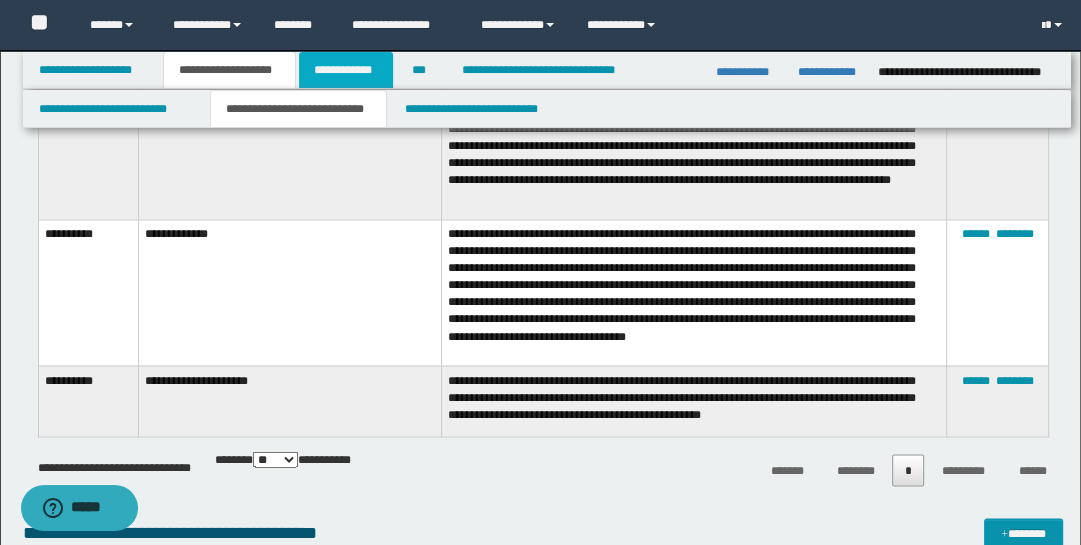 click on "**********" at bounding box center (346, 70) 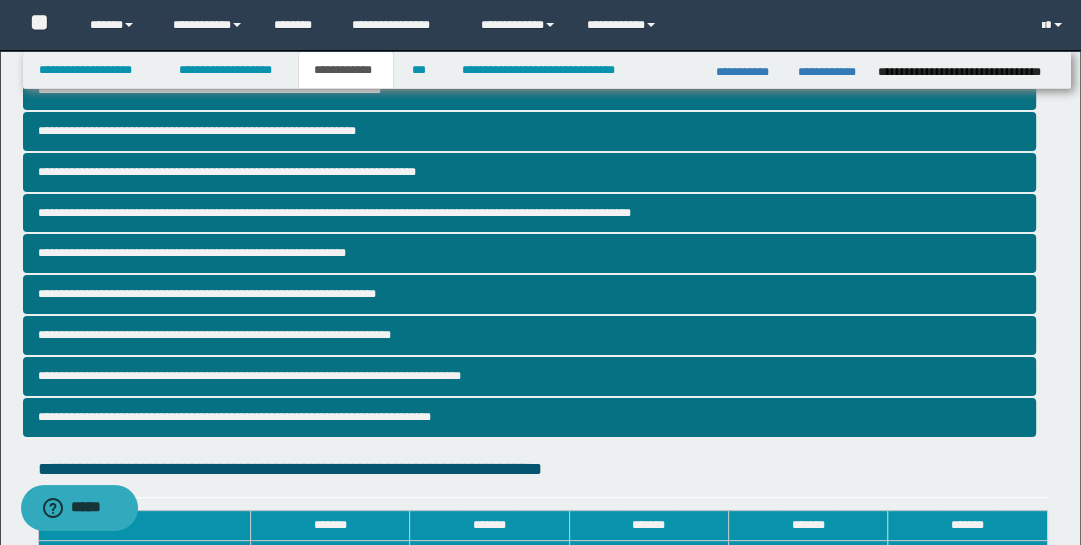 scroll, scrollTop: 919, scrollLeft: 0, axis: vertical 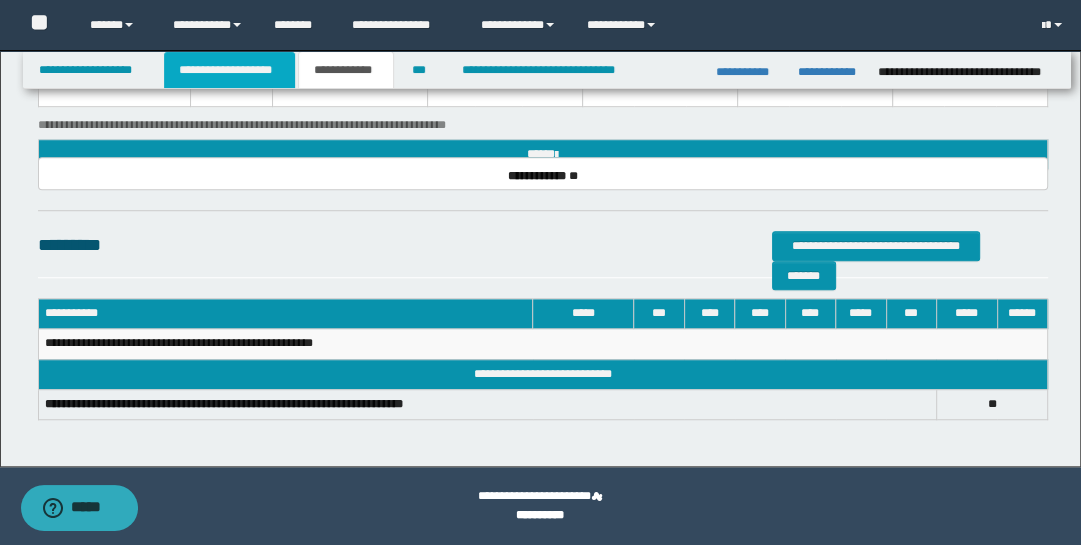 click on "**********" at bounding box center (229, 70) 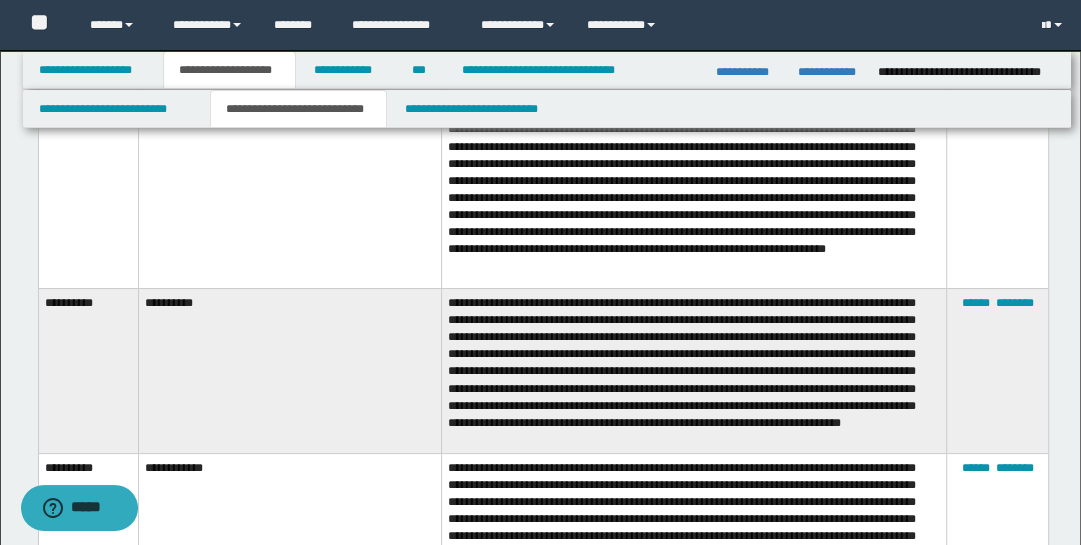 scroll, scrollTop: 950, scrollLeft: 0, axis: vertical 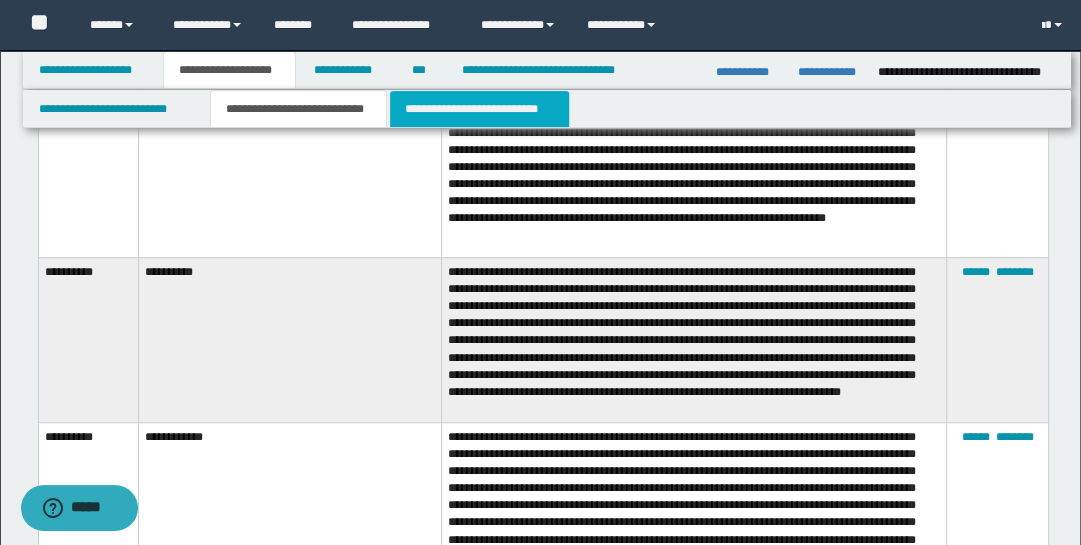 click on "**********" at bounding box center (479, 109) 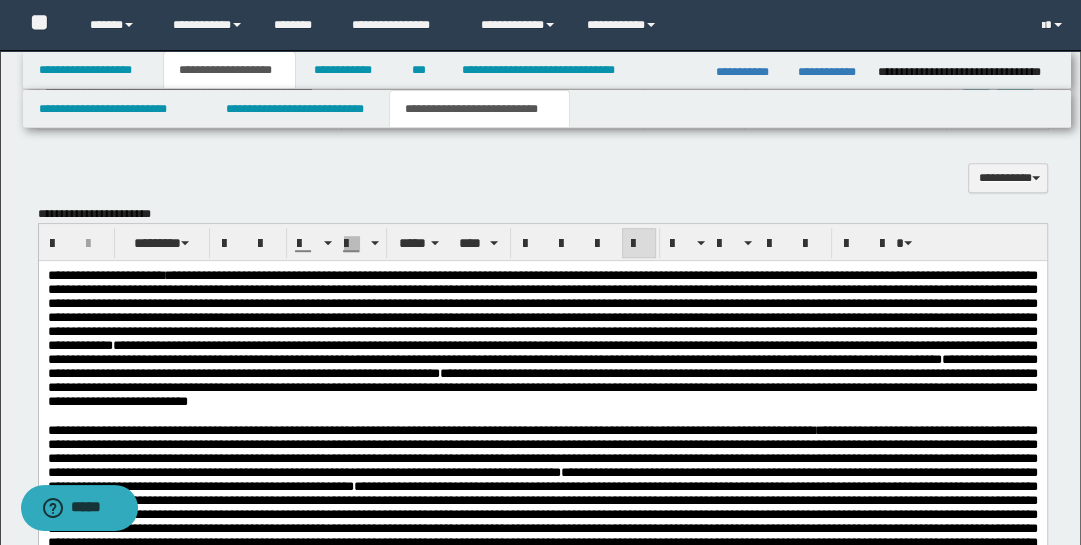 scroll, scrollTop: 613, scrollLeft: 0, axis: vertical 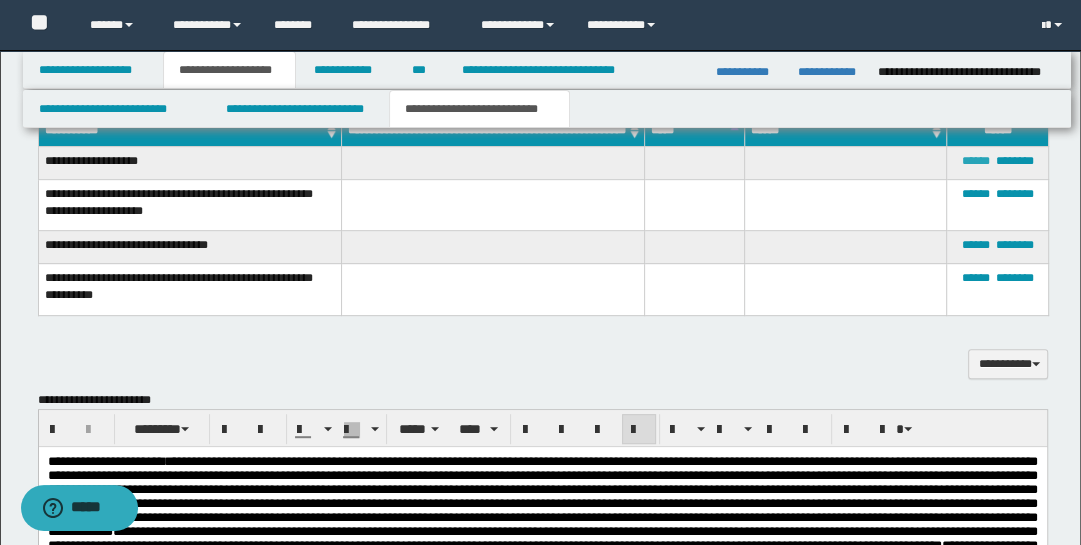 click on "******" at bounding box center [975, 161] 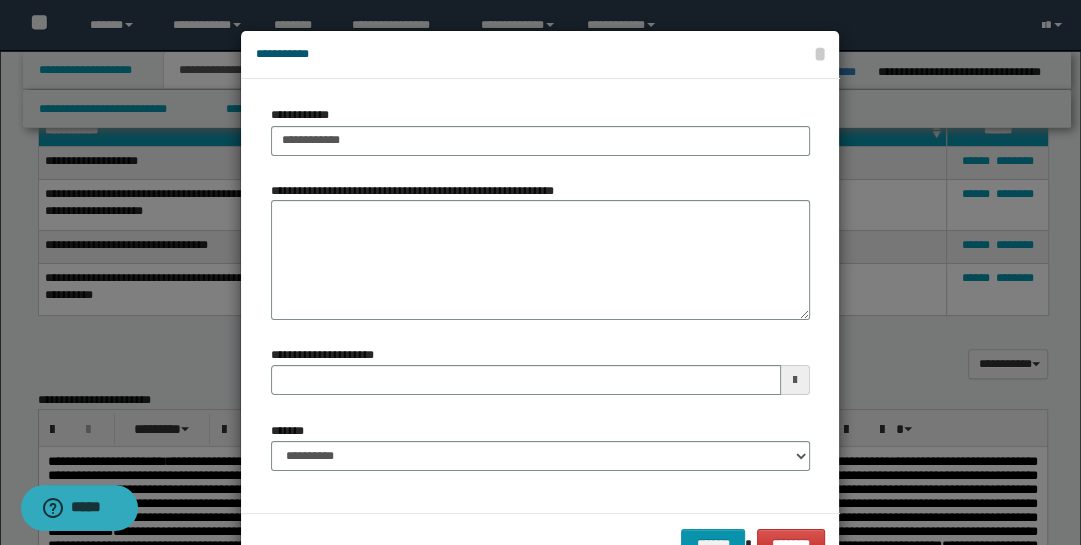 type 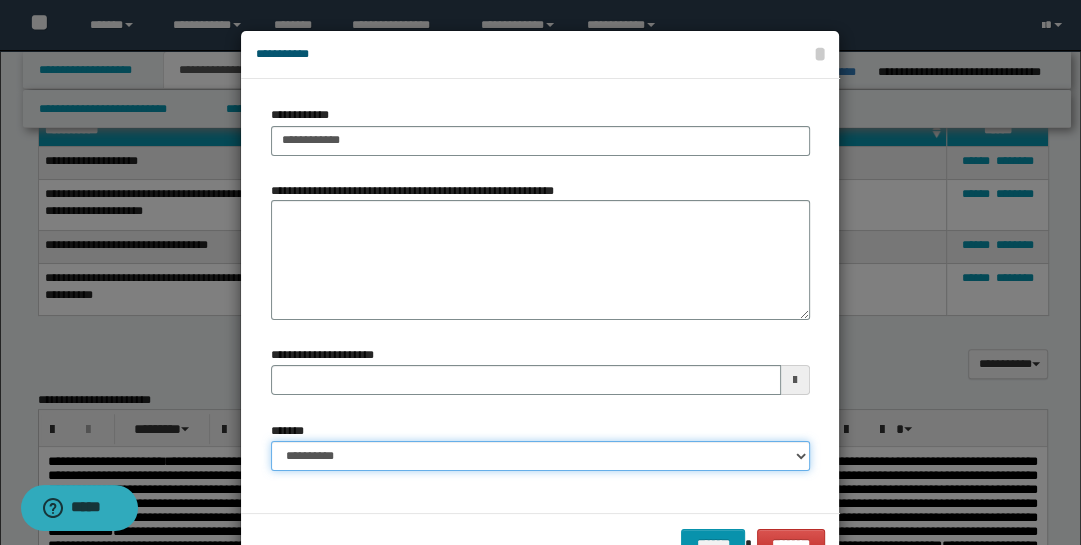 click on "**********" at bounding box center (540, 456) 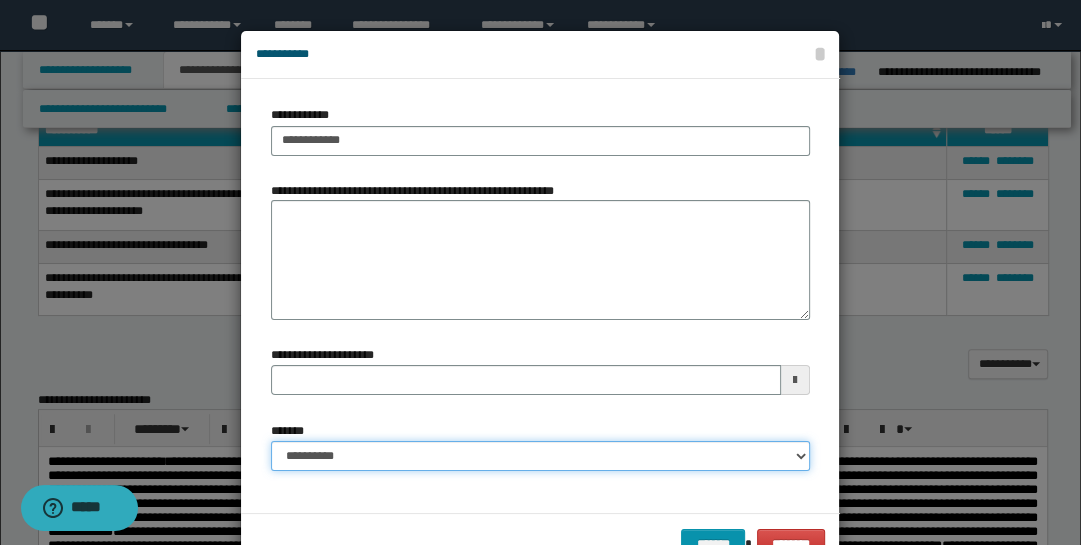 select on "*" 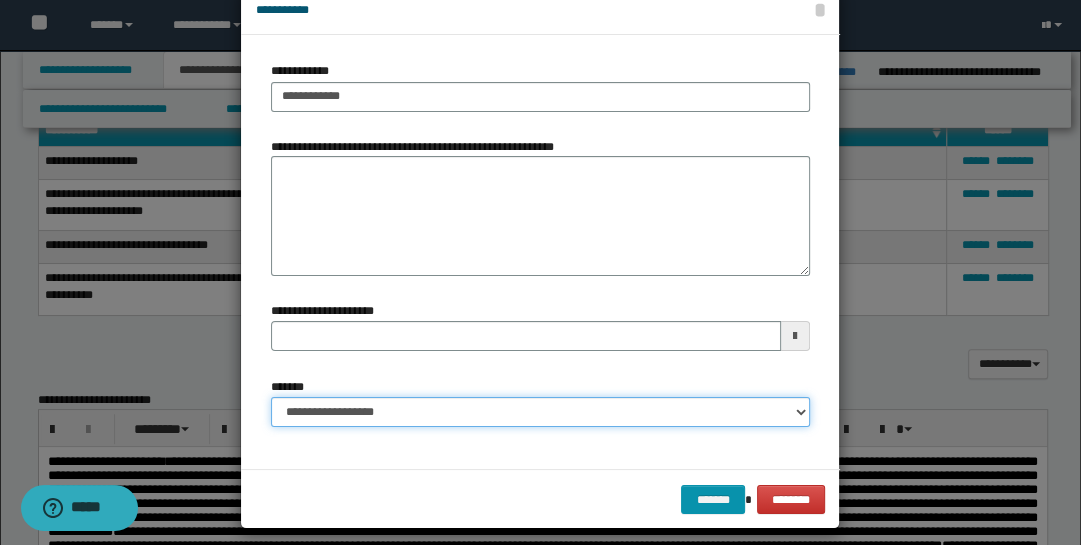 scroll, scrollTop: 58, scrollLeft: 0, axis: vertical 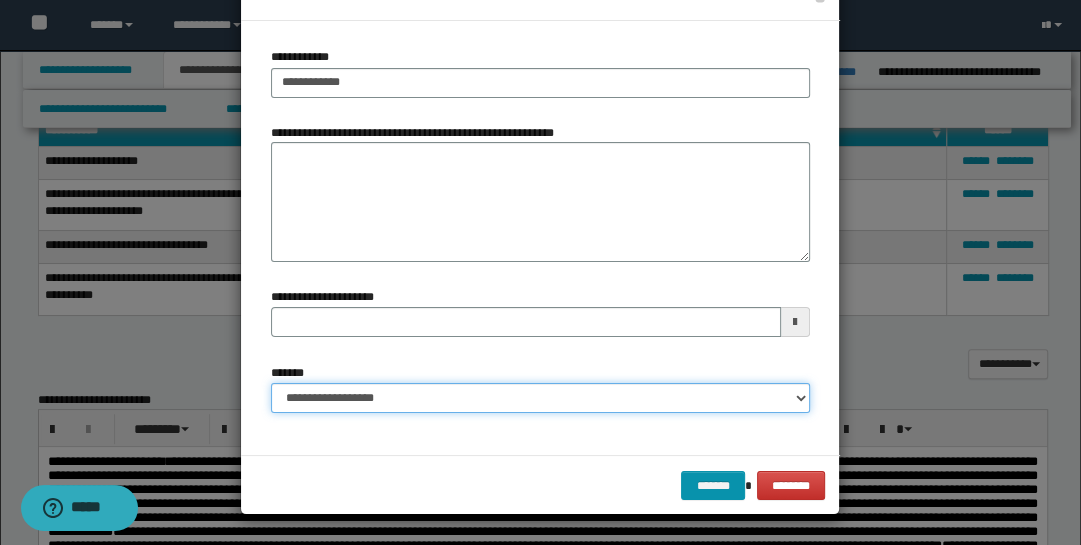 type 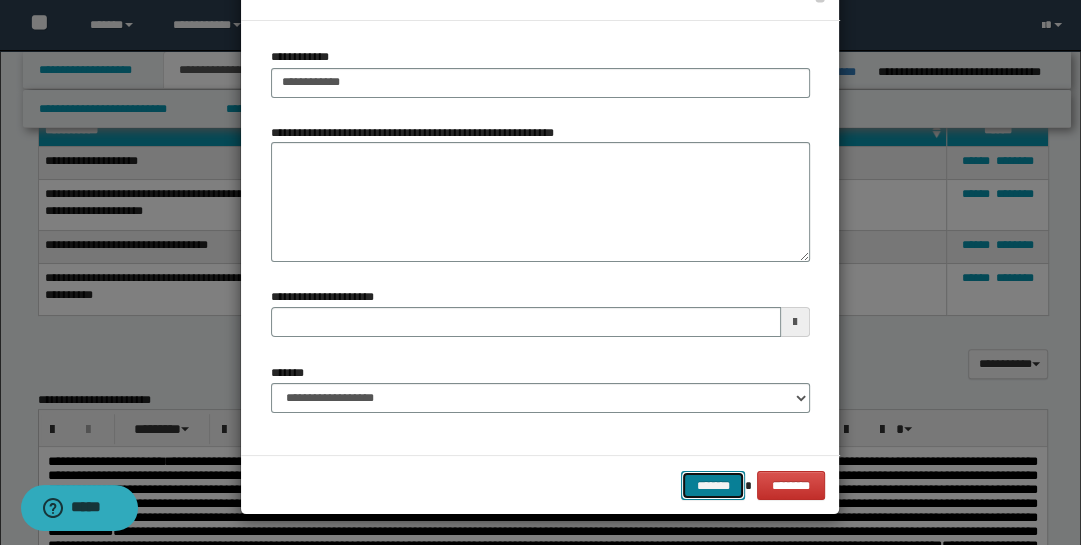 click on "*******" at bounding box center [713, 485] 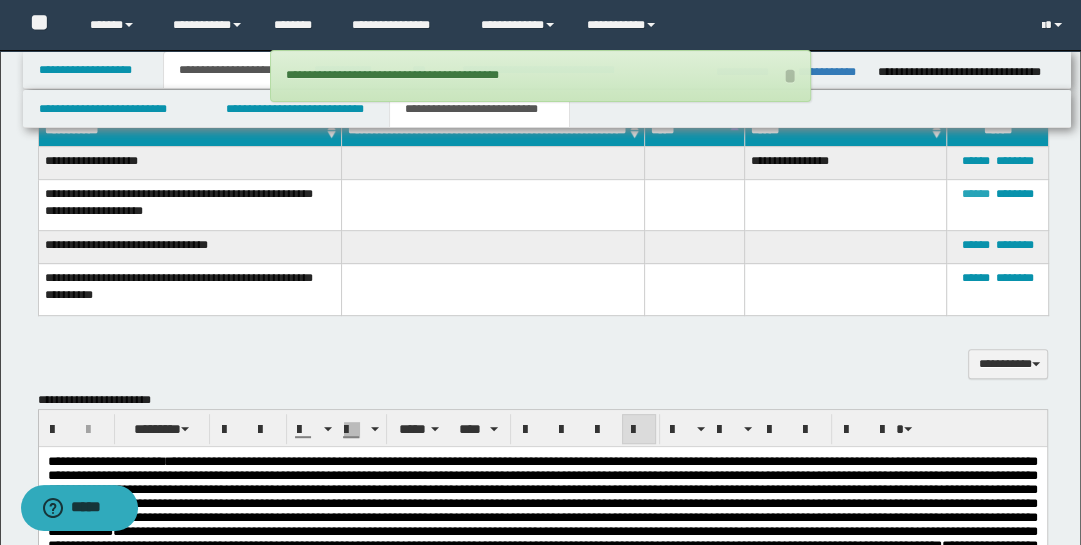 click on "******" at bounding box center [975, 194] 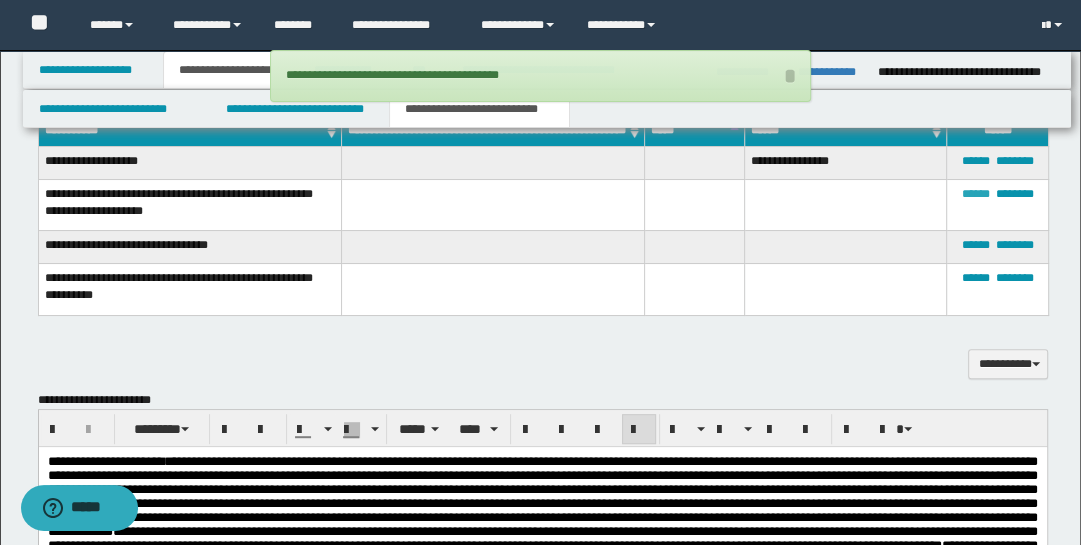 scroll, scrollTop: 0, scrollLeft: 0, axis: both 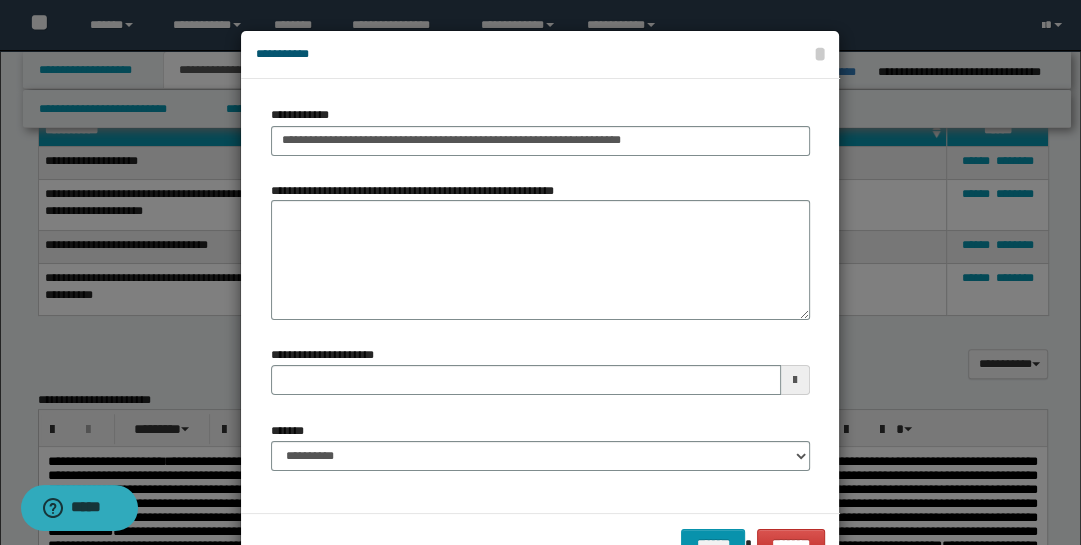 type 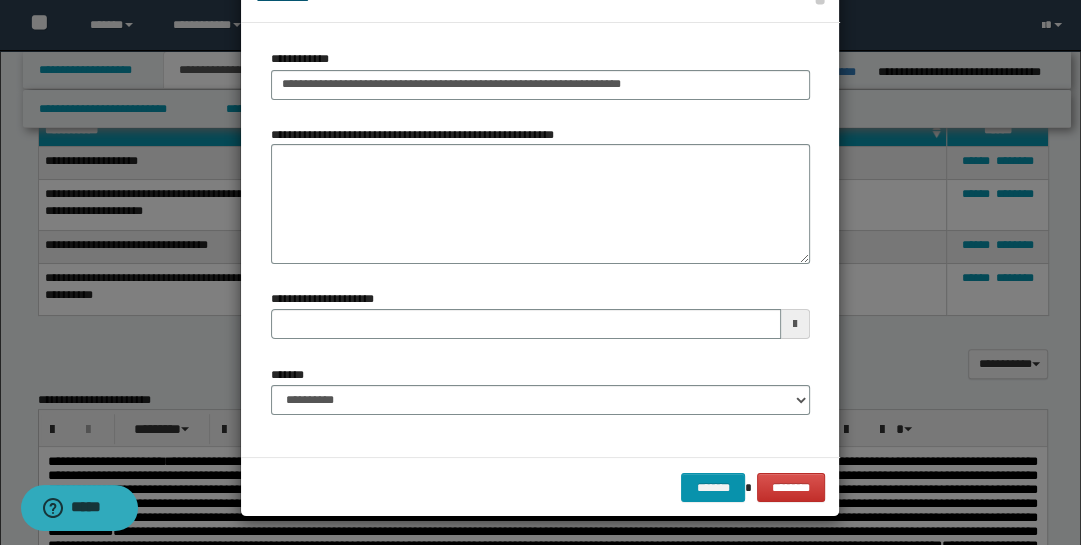scroll, scrollTop: 58, scrollLeft: 0, axis: vertical 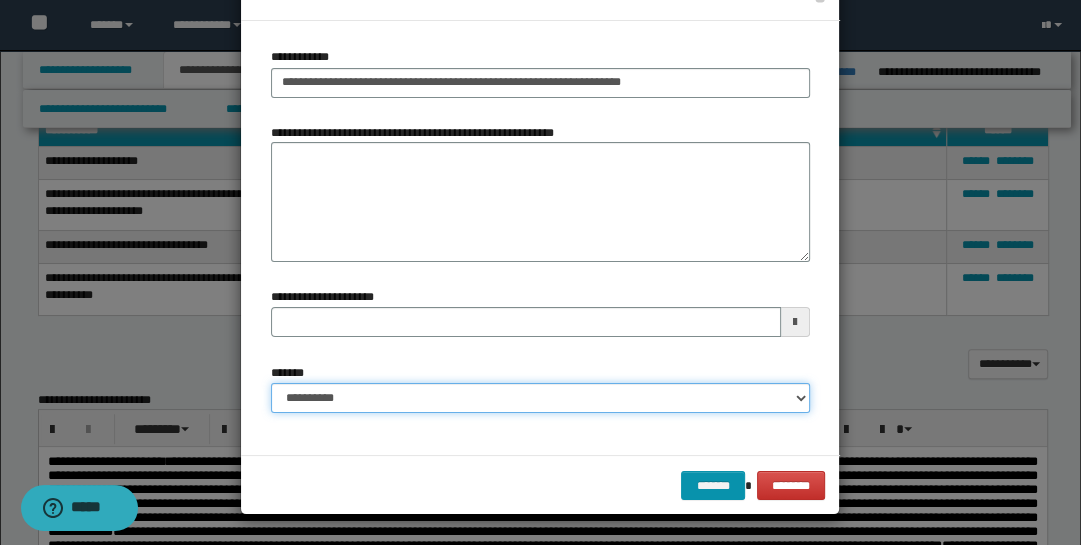 click on "**********" at bounding box center [540, 398] 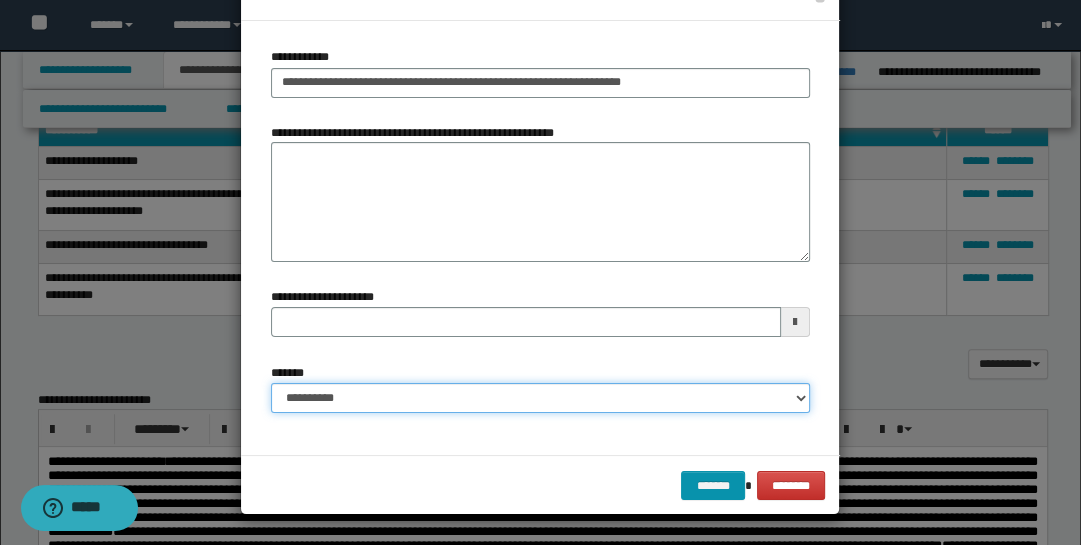 select on "*" 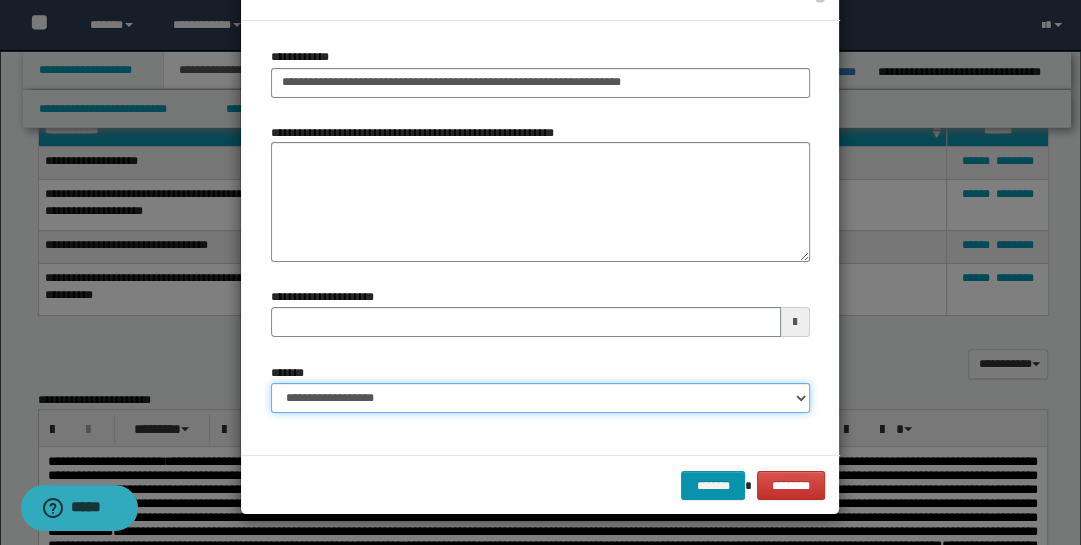 type 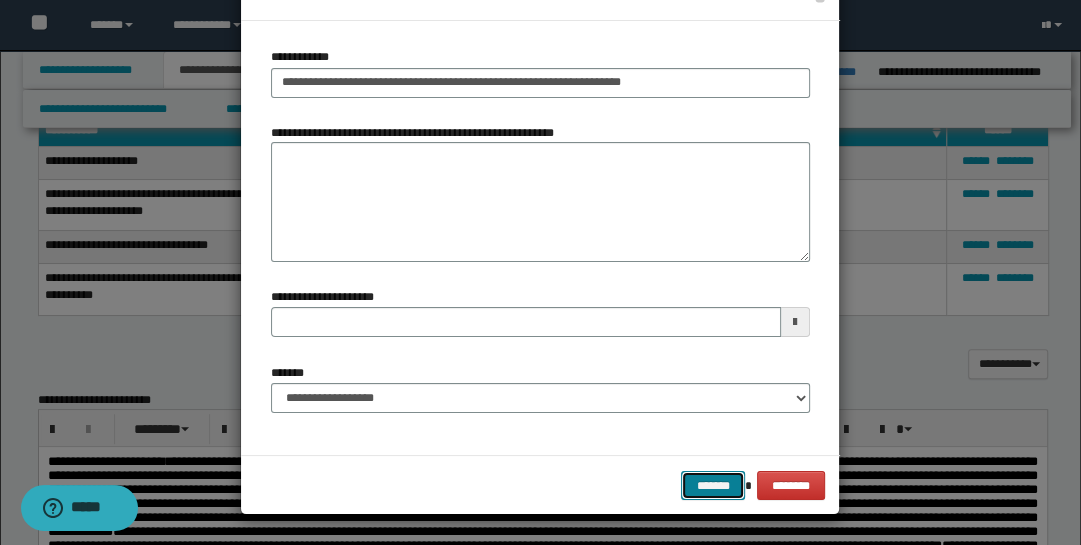 click on "*******" at bounding box center (713, 485) 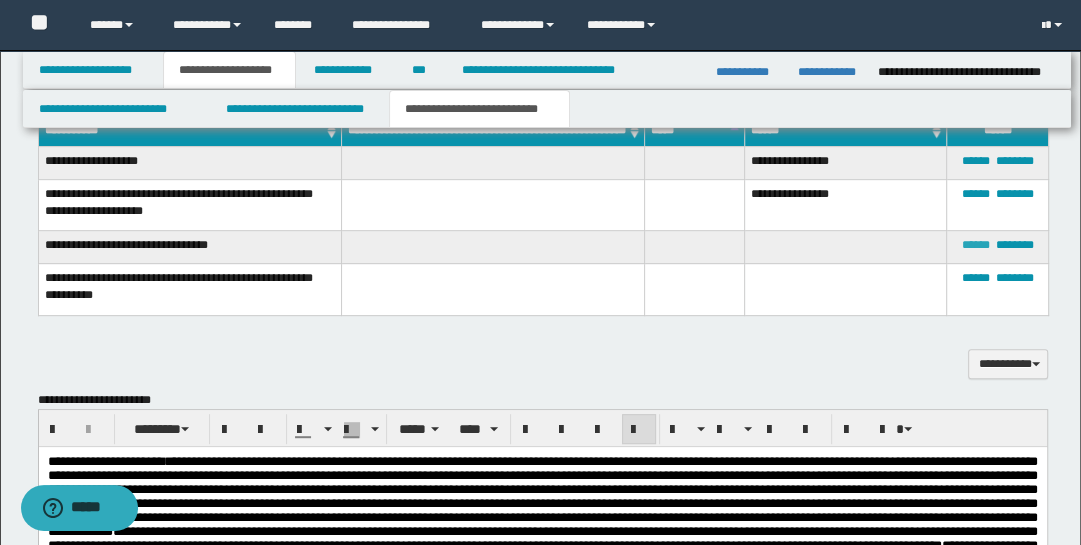click on "******" at bounding box center (975, 245) 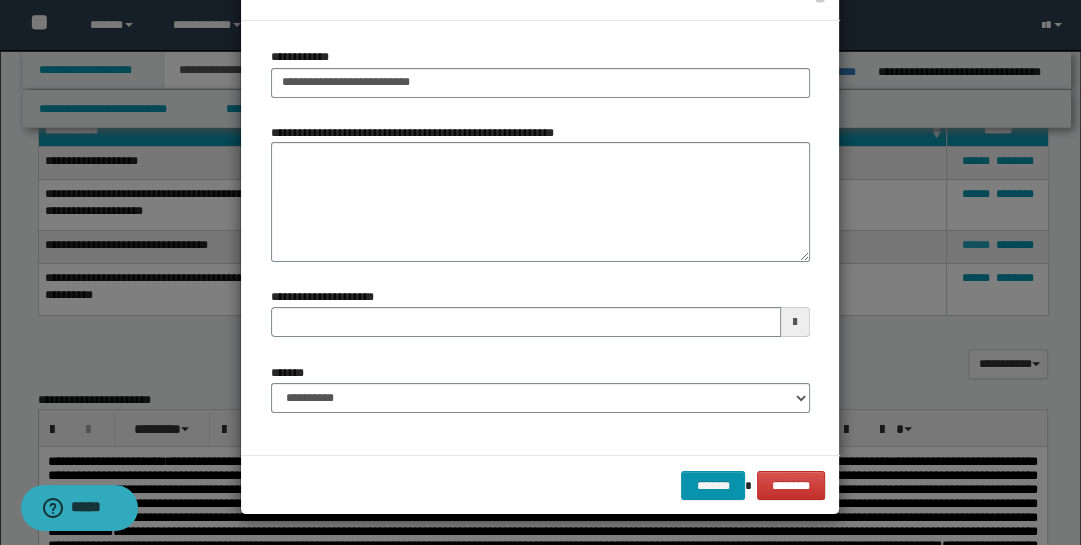 scroll, scrollTop: 0, scrollLeft: 0, axis: both 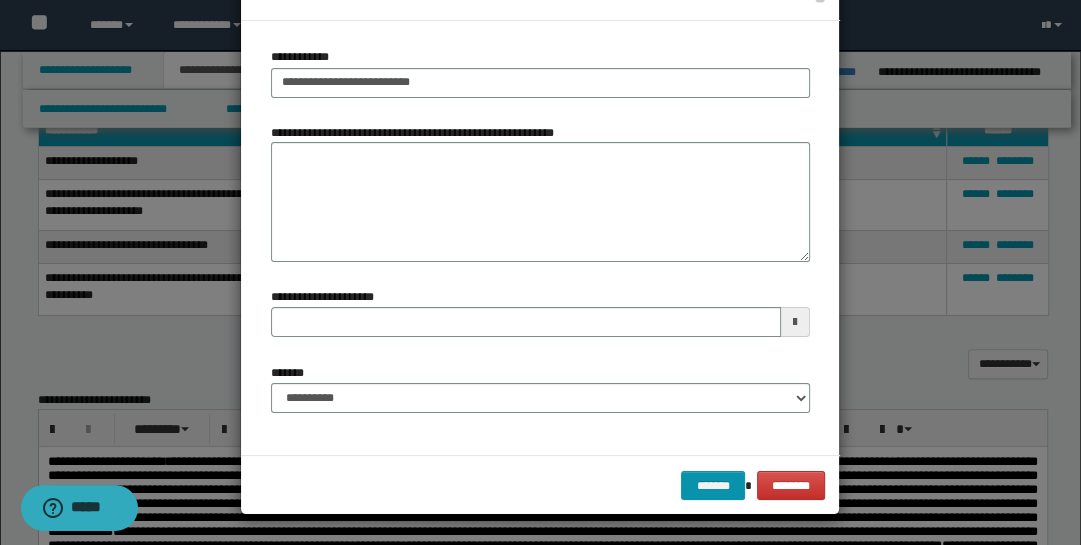 click at bounding box center (795, 322) 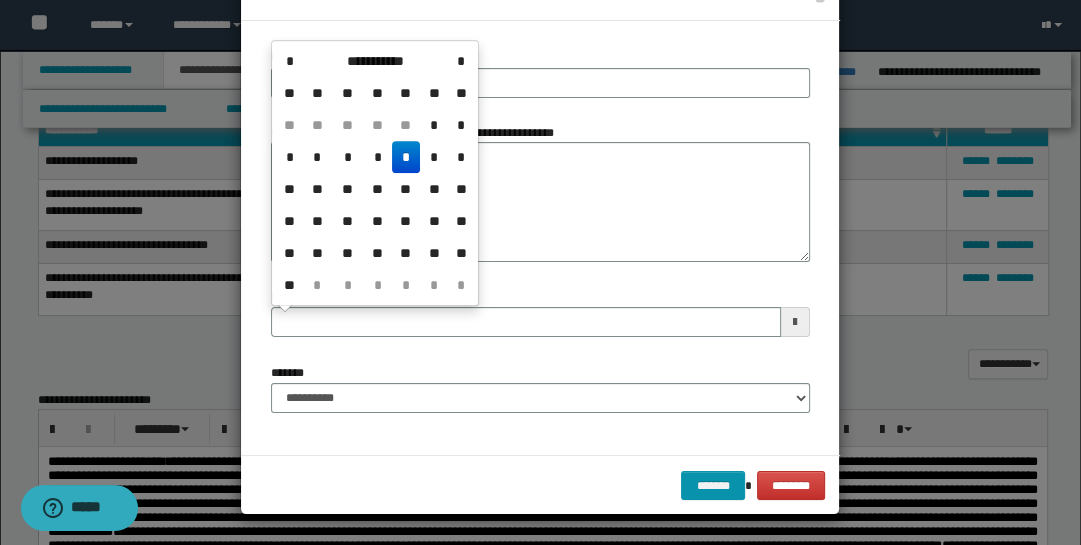 type 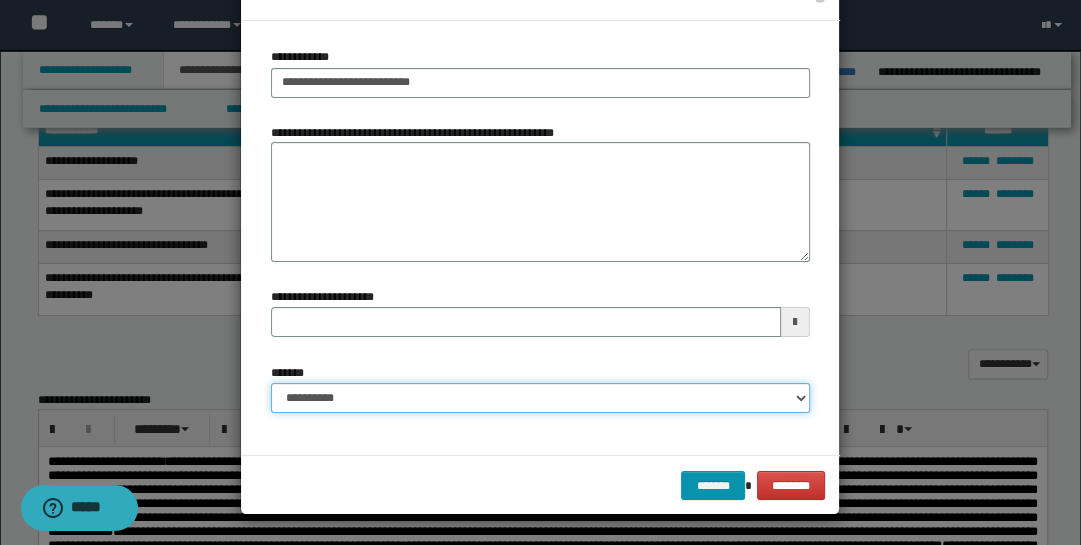 click on "**********" at bounding box center [540, 398] 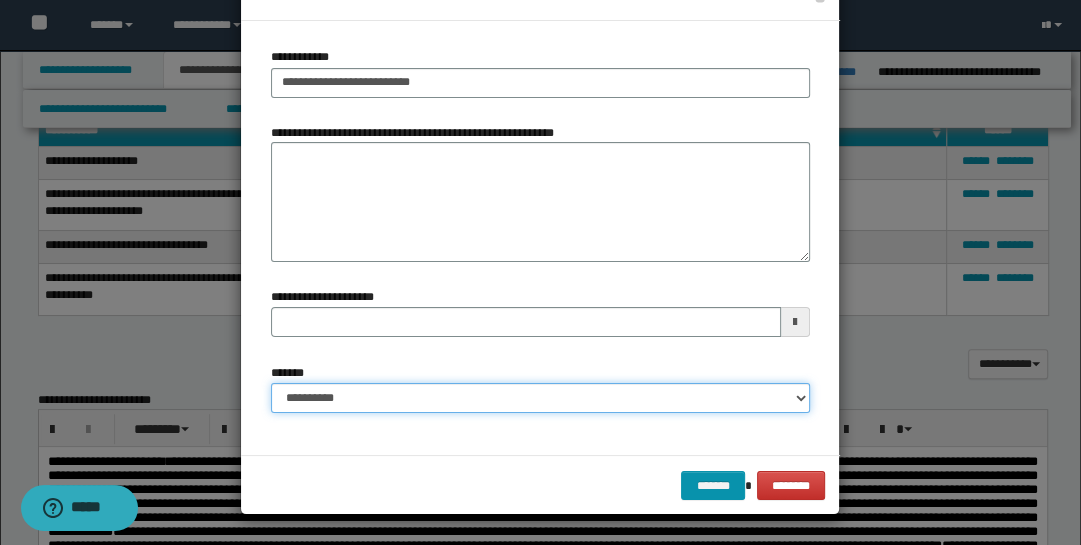 select on "*" 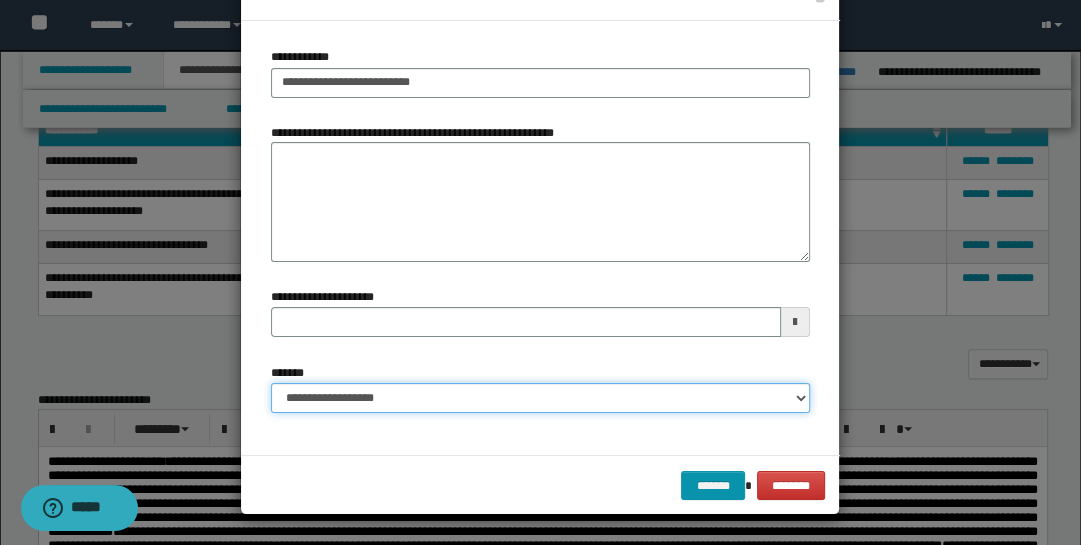 click on "**********" at bounding box center [540, 398] 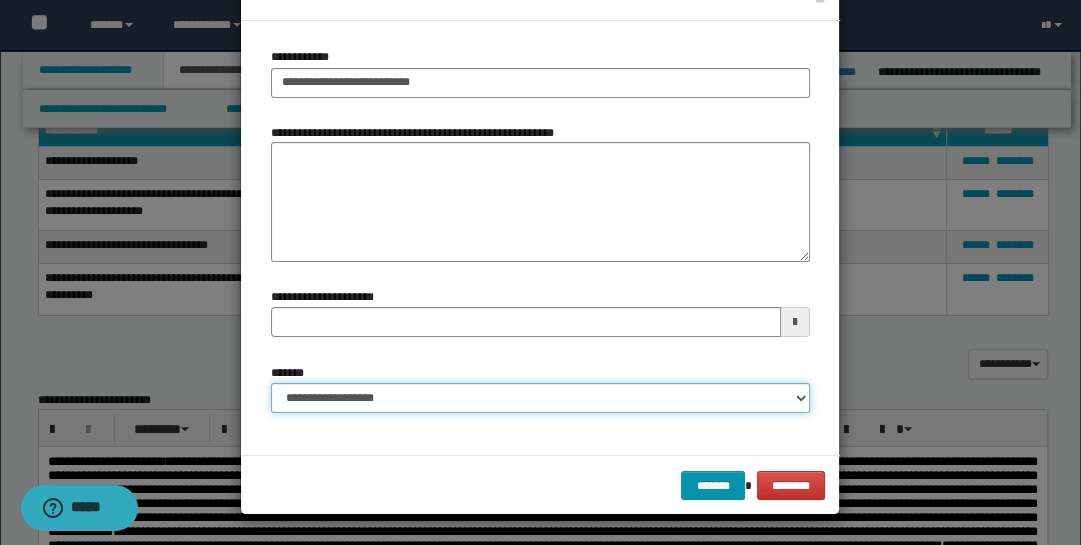 type 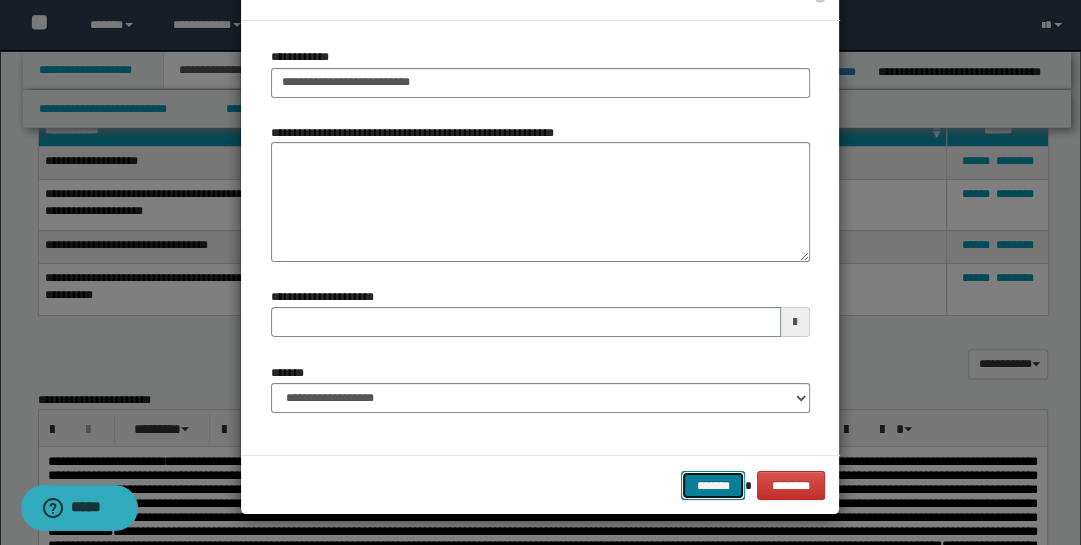 click on "*******" at bounding box center [713, 485] 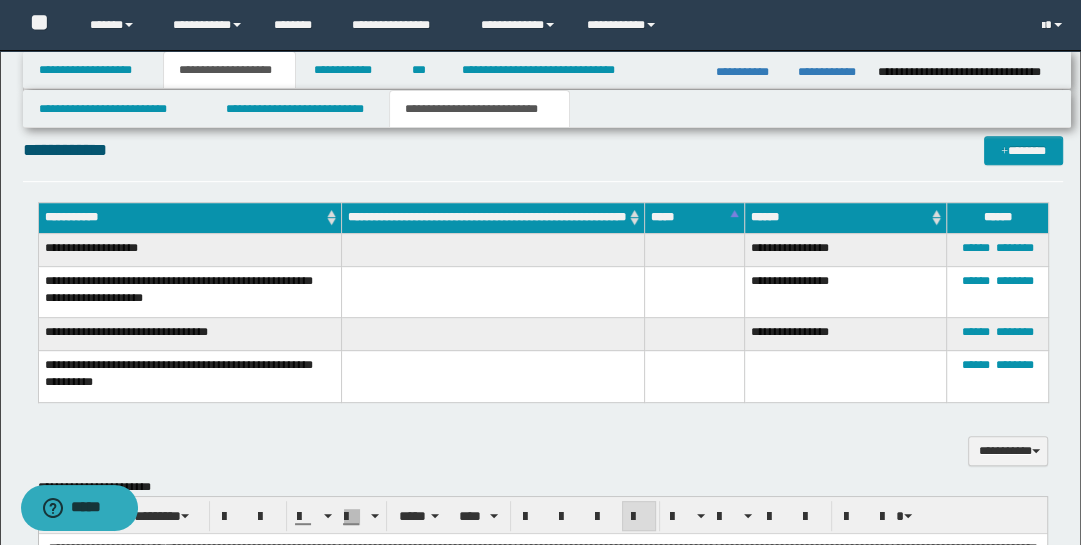 scroll, scrollTop: 528, scrollLeft: 0, axis: vertical 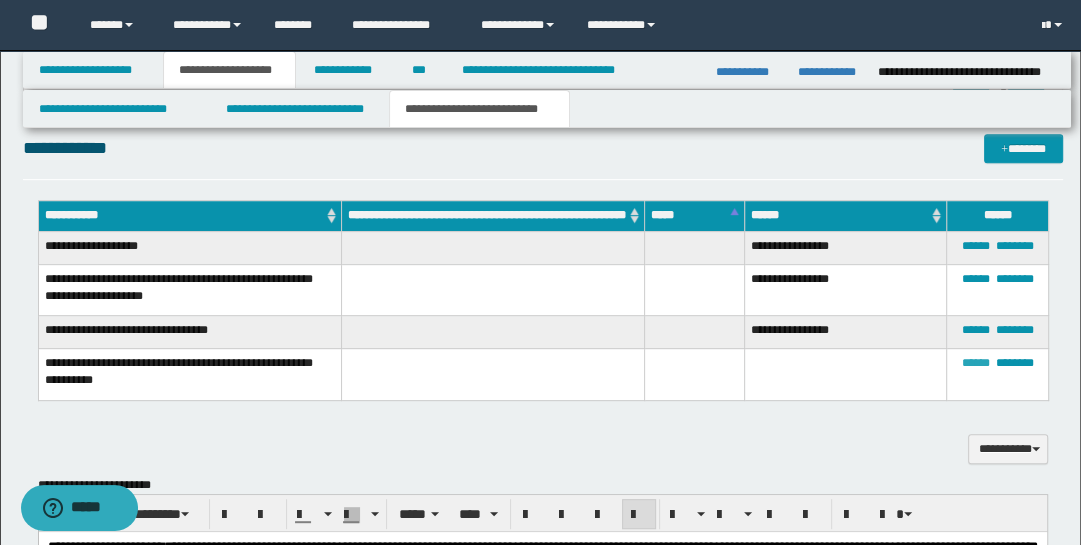 click on "******" at bounding box center [975, 363] 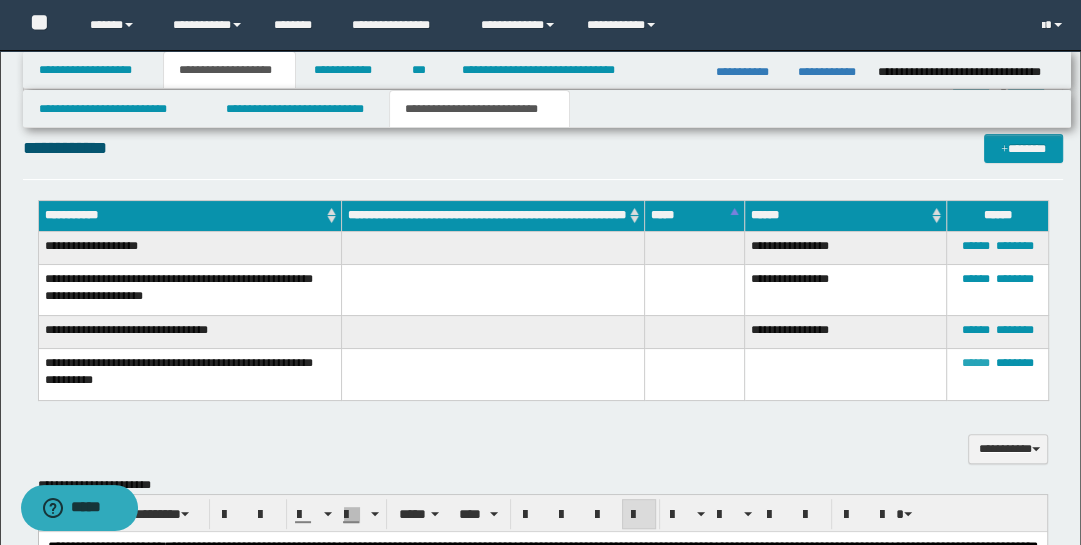 scroll, scrollTop: 0, scrollLeft: 0, axis: both 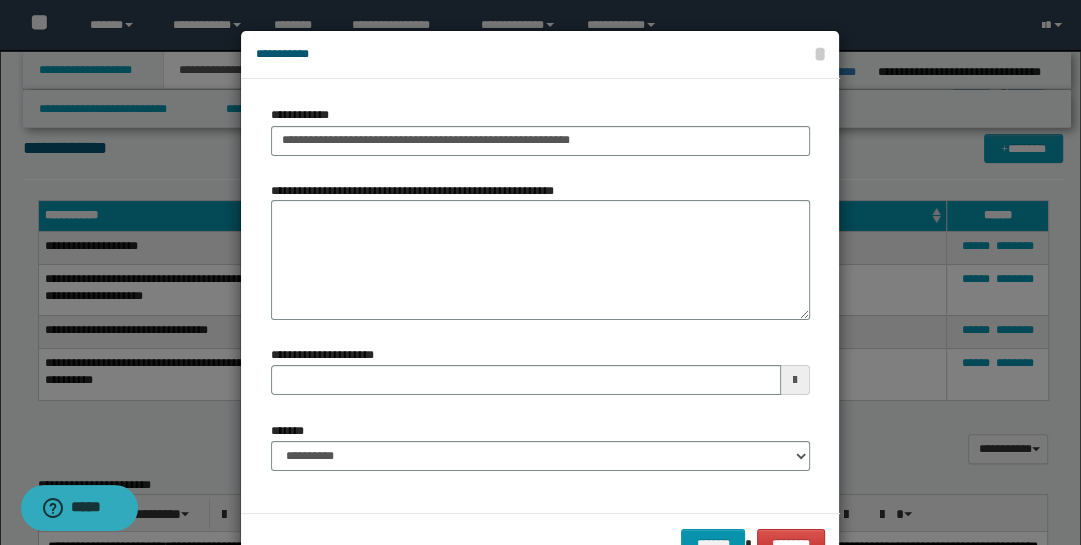 type 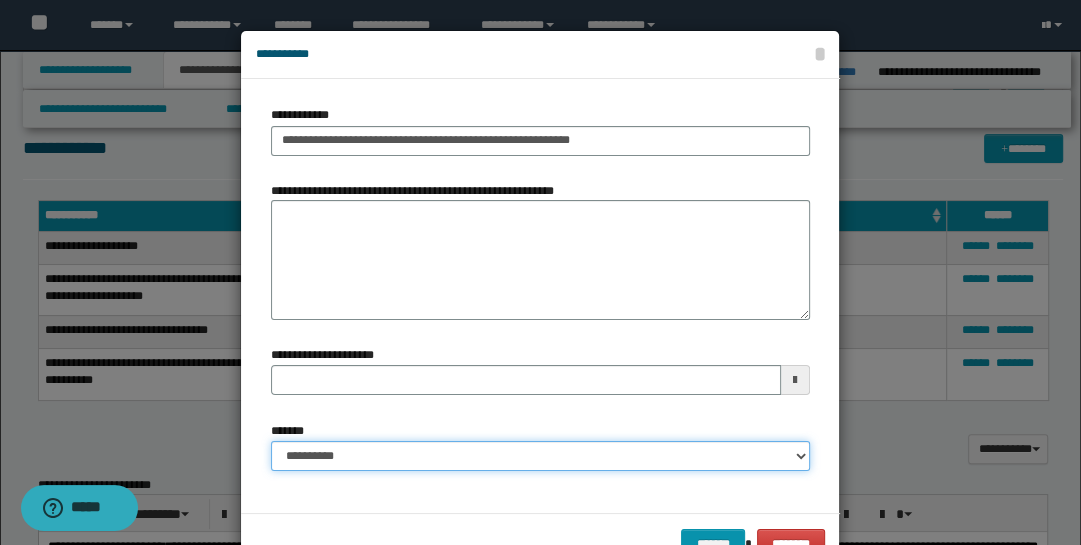 click on "**********" at bounding box center [540, 456] 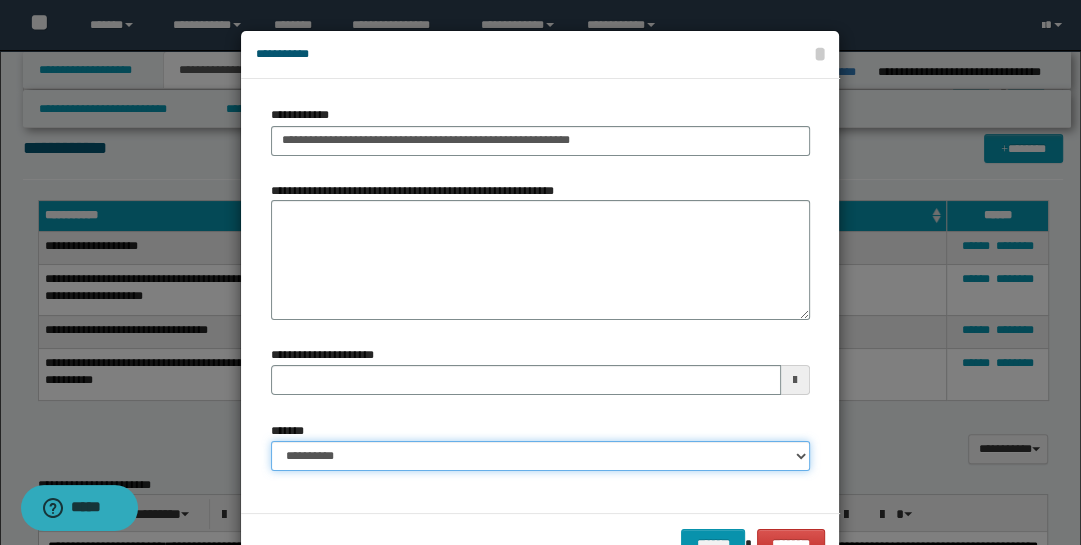 select on "*" 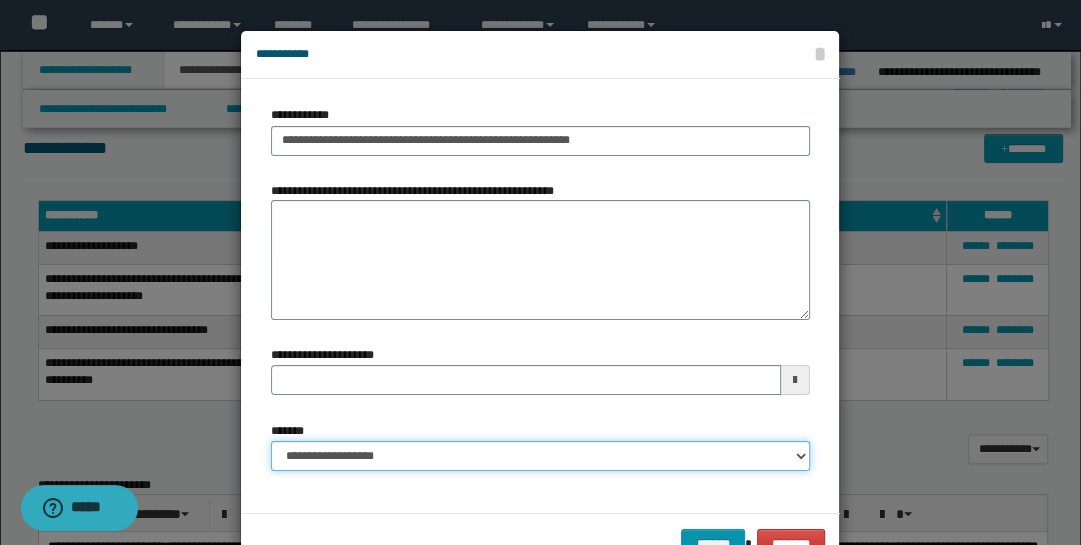 type 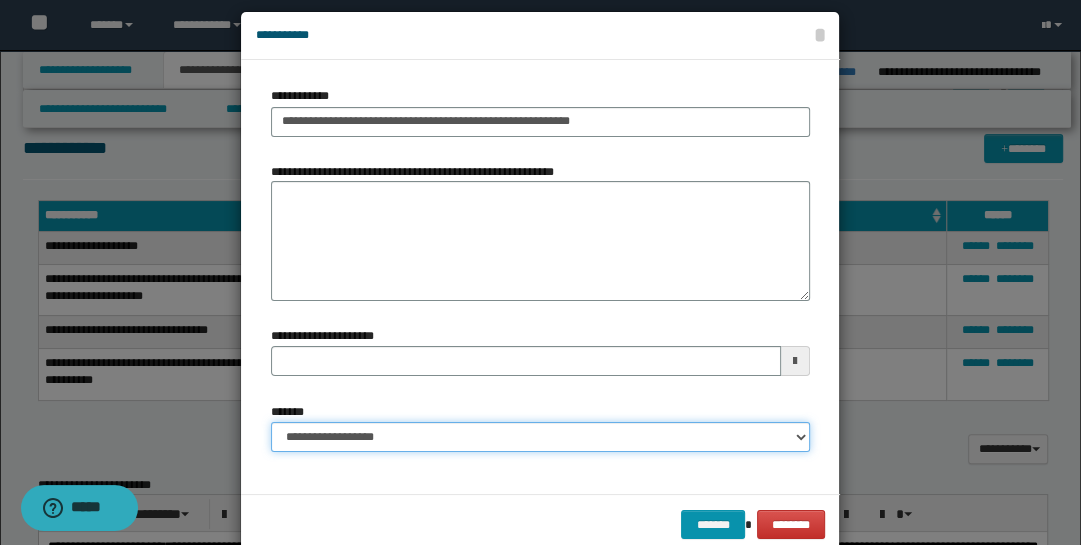 scroll, scrollTop: 58, scrollLeft: 0, axis: vertical 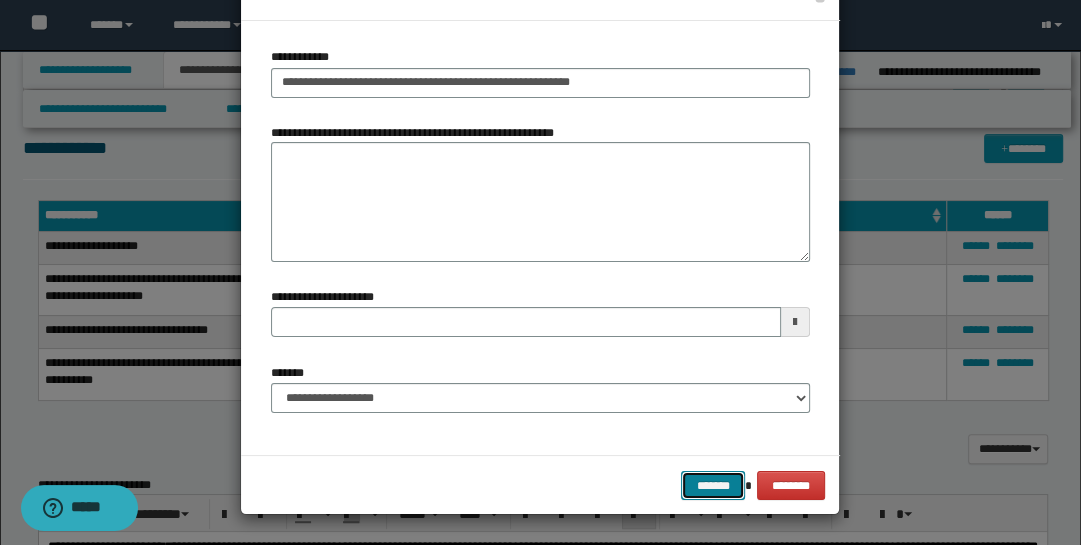click on "*******" at bounding box center [713, 485] 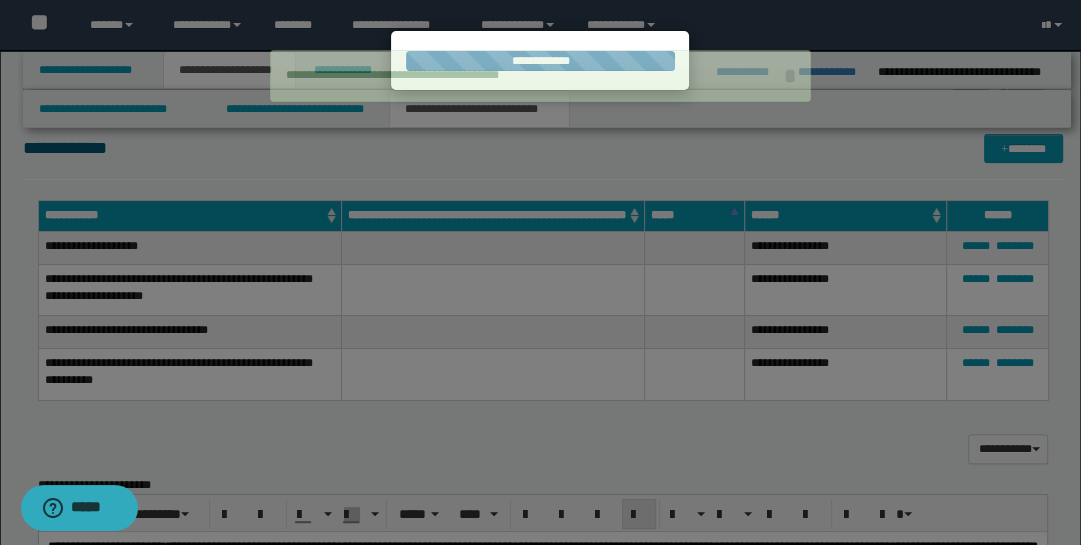 type 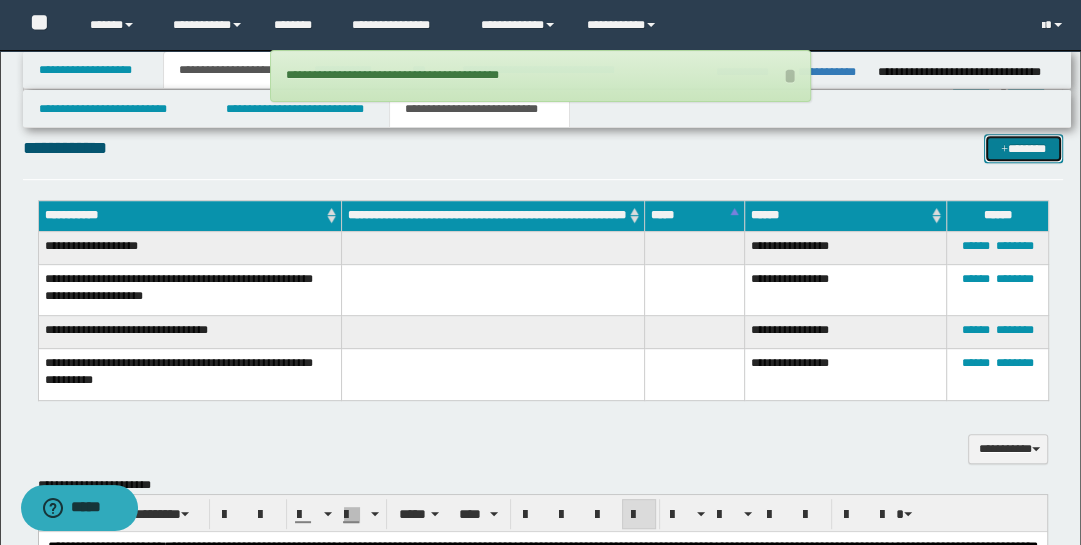 click on "*******" at bounding box center [1023, 148] 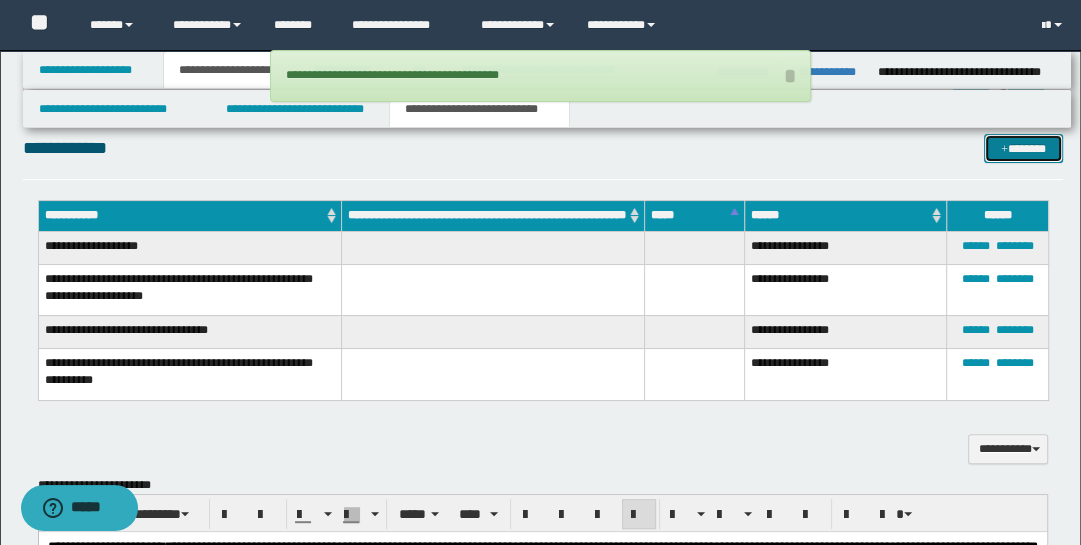 scroll, scrollTop: 0, scrollLeft: 0, axis: both 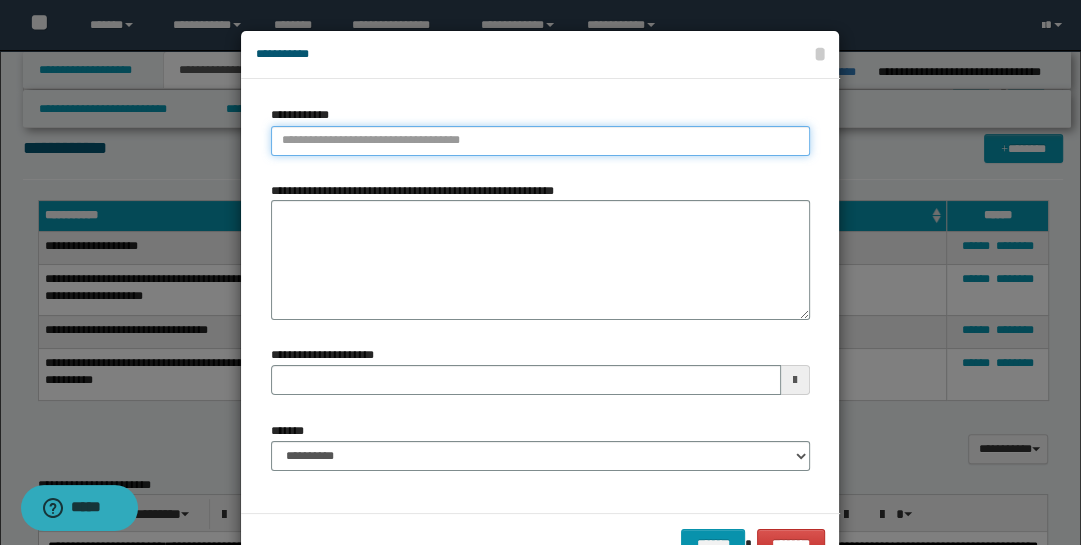 type on "**********" 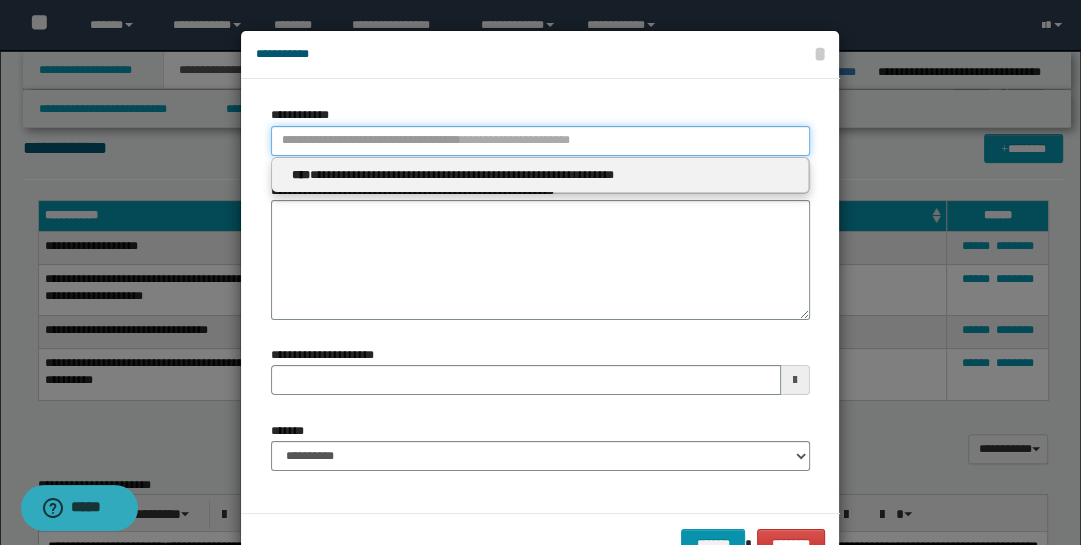 click on "**********" at bounding box center (540, 141) 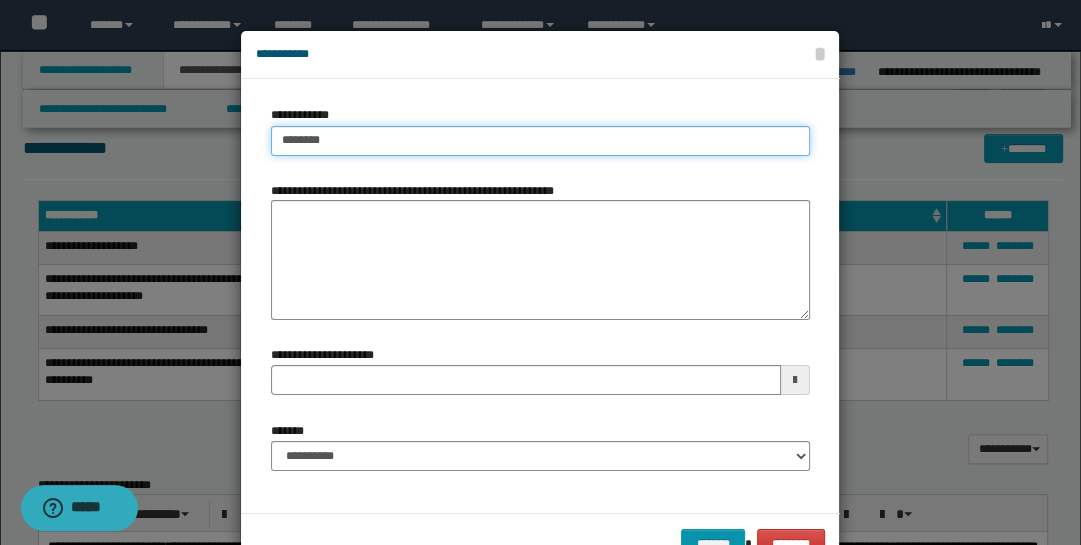 type on "*******" 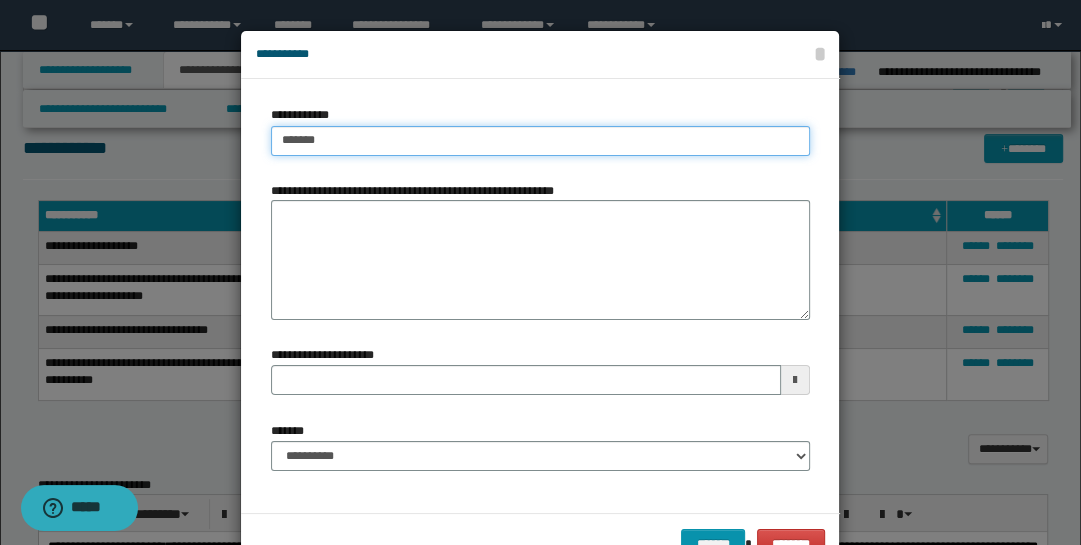 type on "*******" 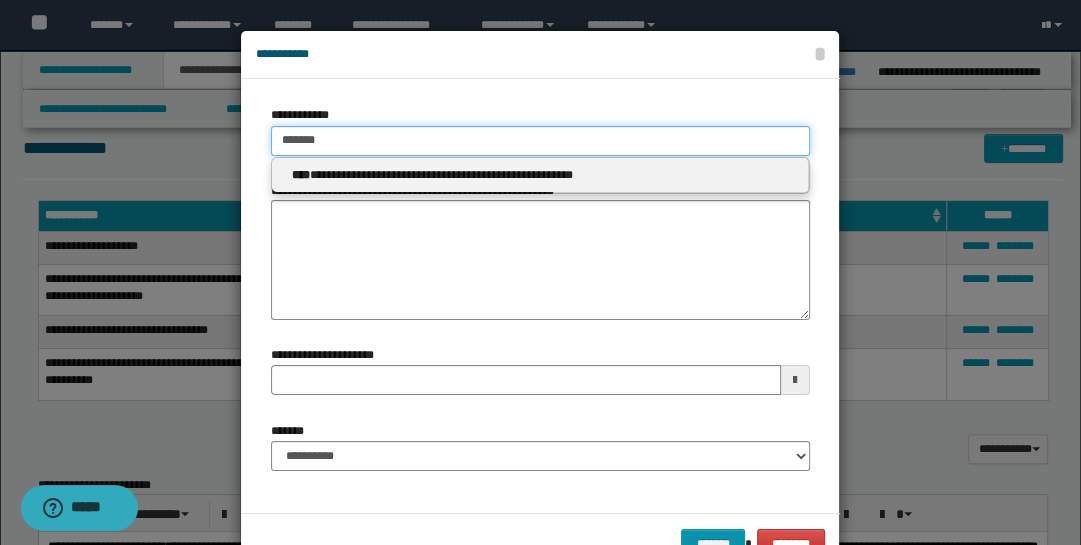 type 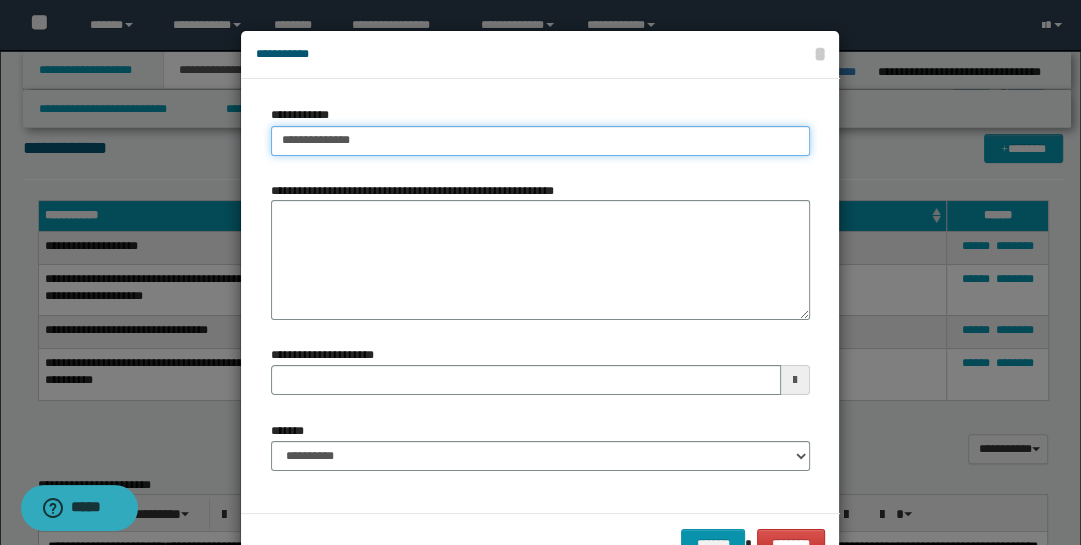 click on "**********" at bounding box center (540, 141) 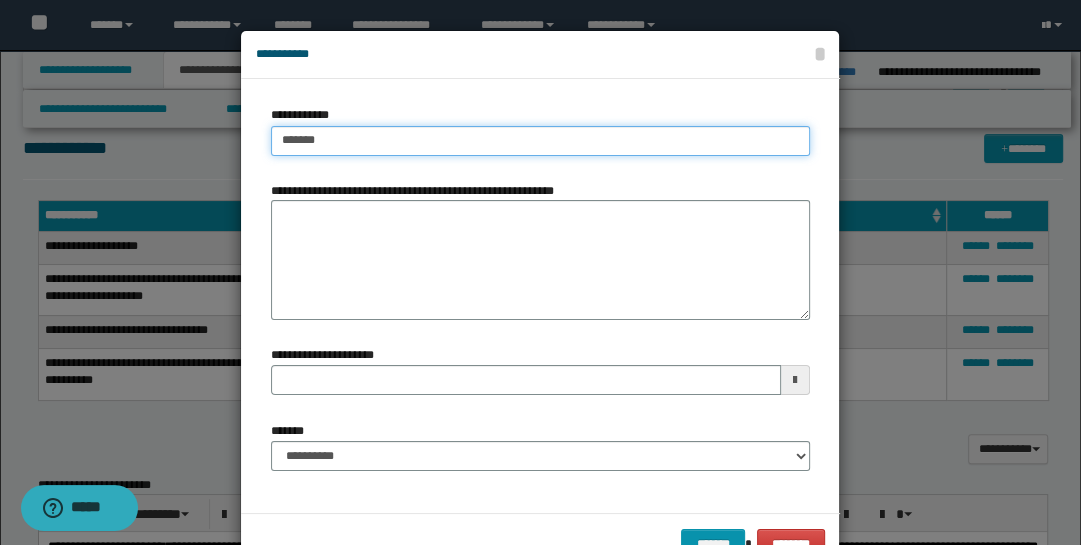type on "******" 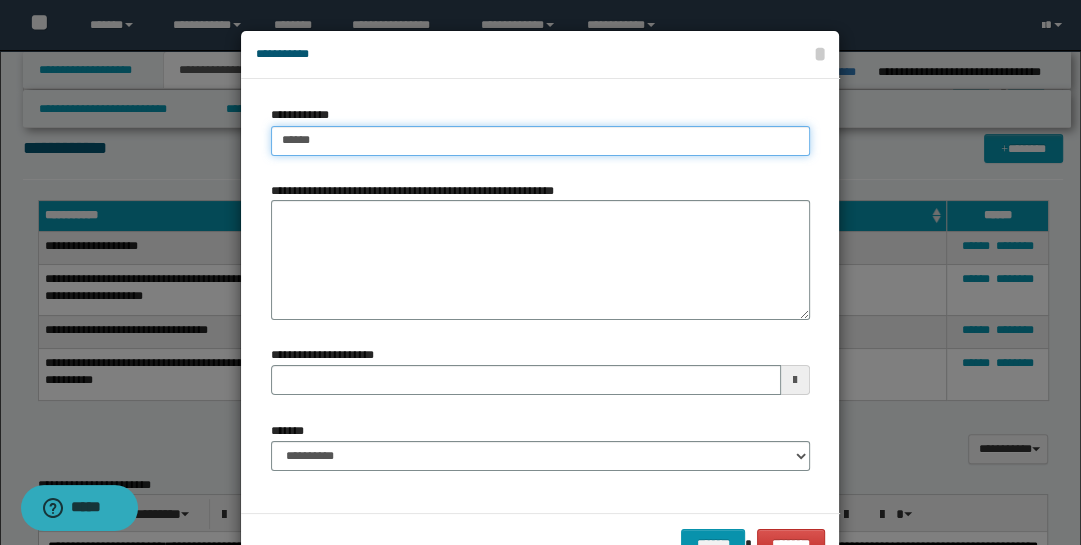 type on "******" 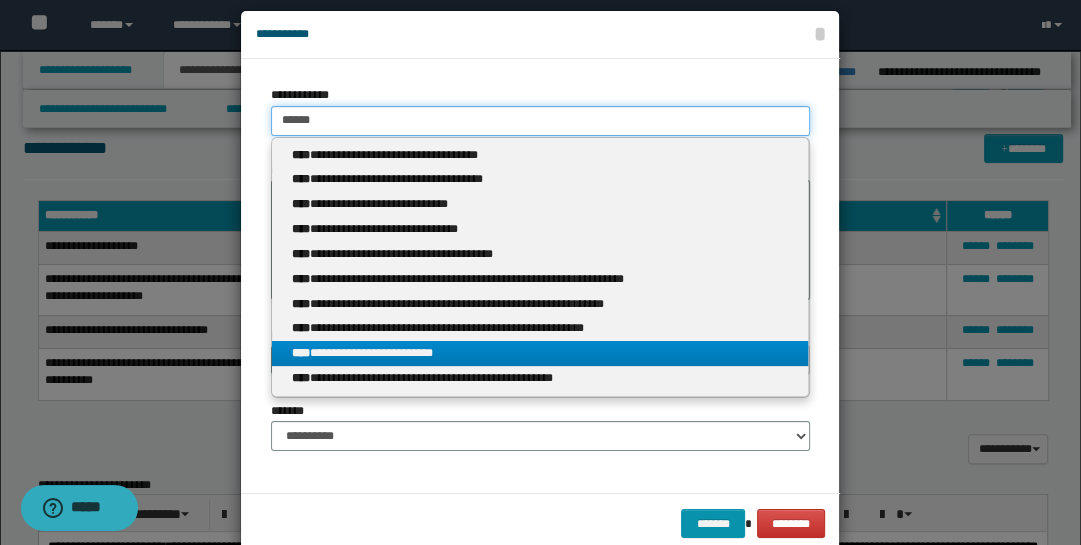 scroll, scrollTop: 20, scrollLeft: 0, axis: vertical 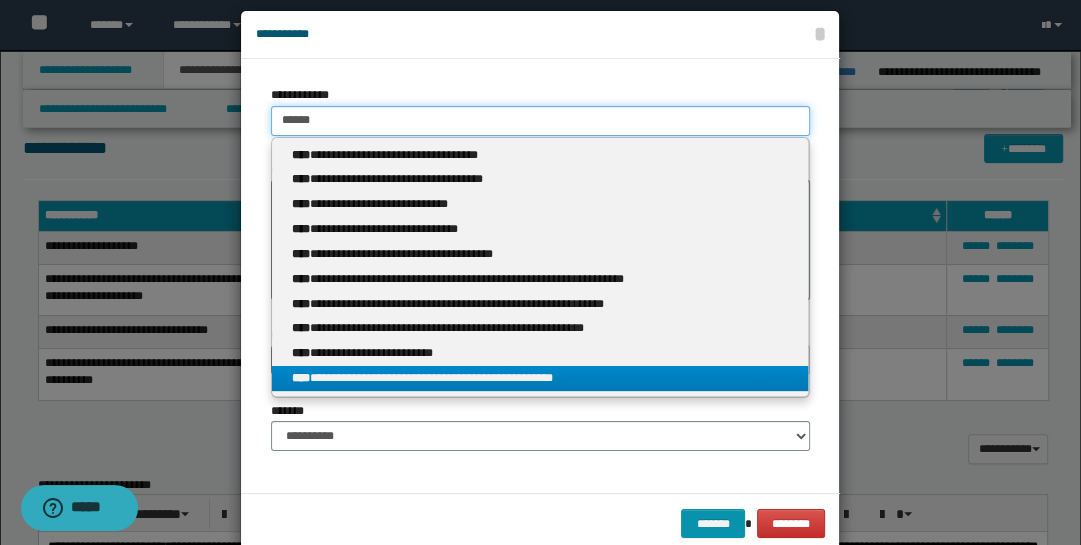 type on "******" 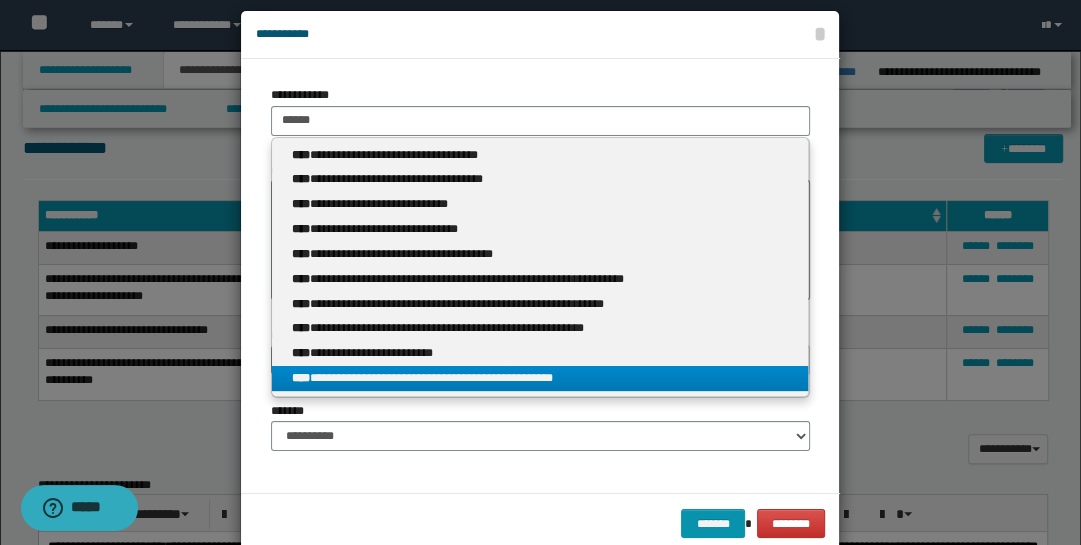 click on "**********" at bounding box center [540, 378] 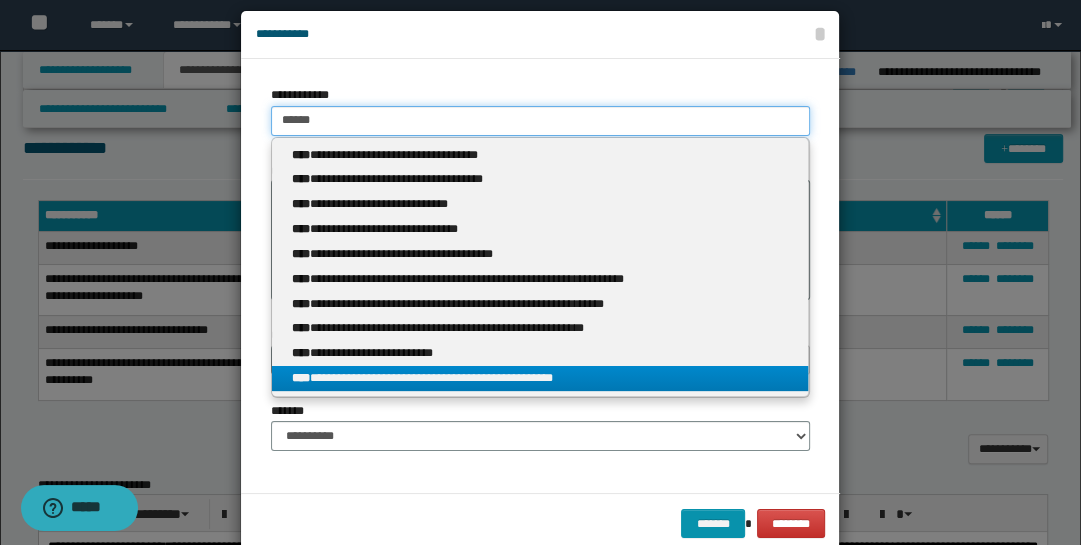 type 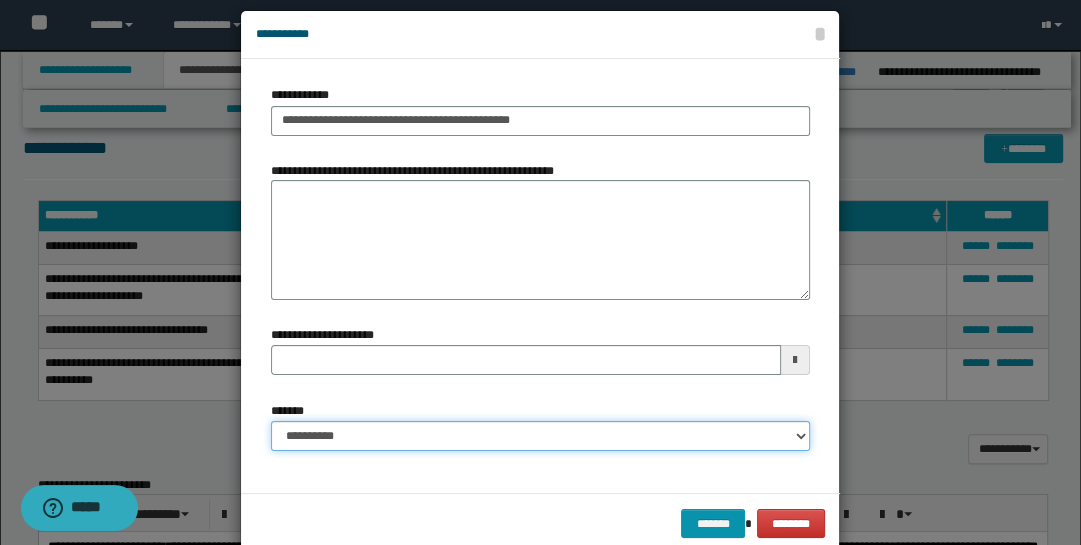 click on "**********" at bounding box center (540, 436) 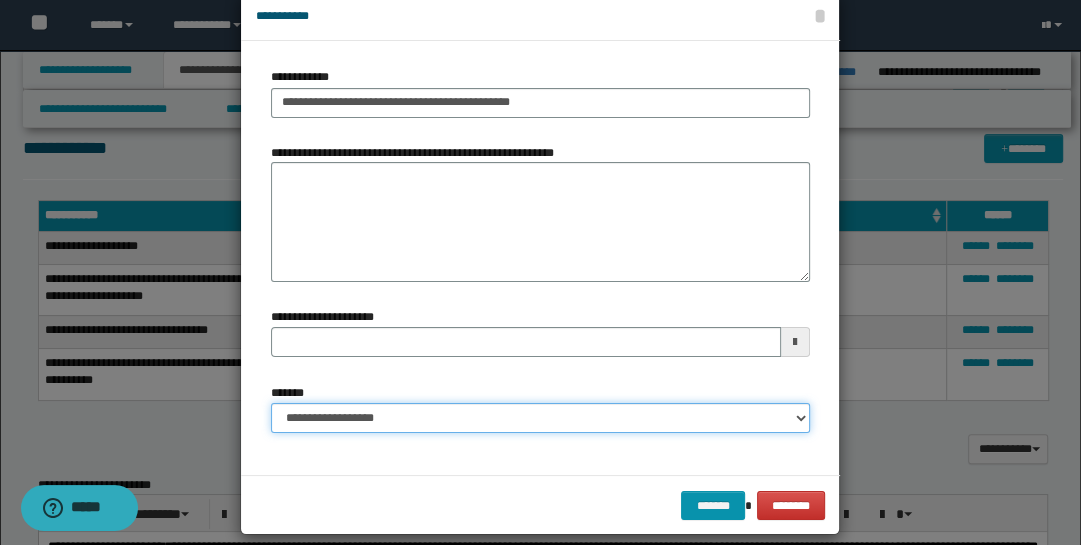type 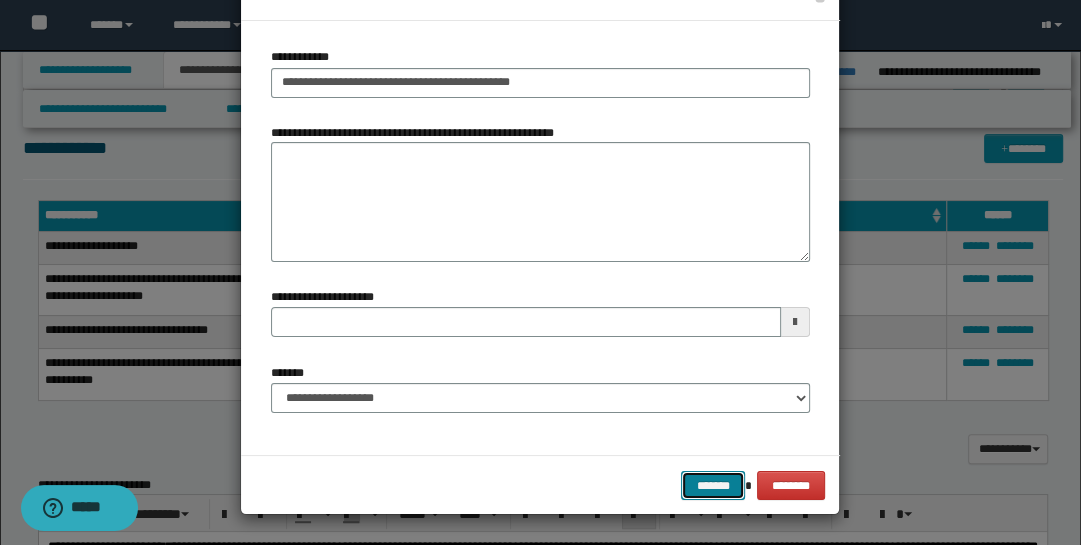 click on "*******" at bounding box center (713, 485) 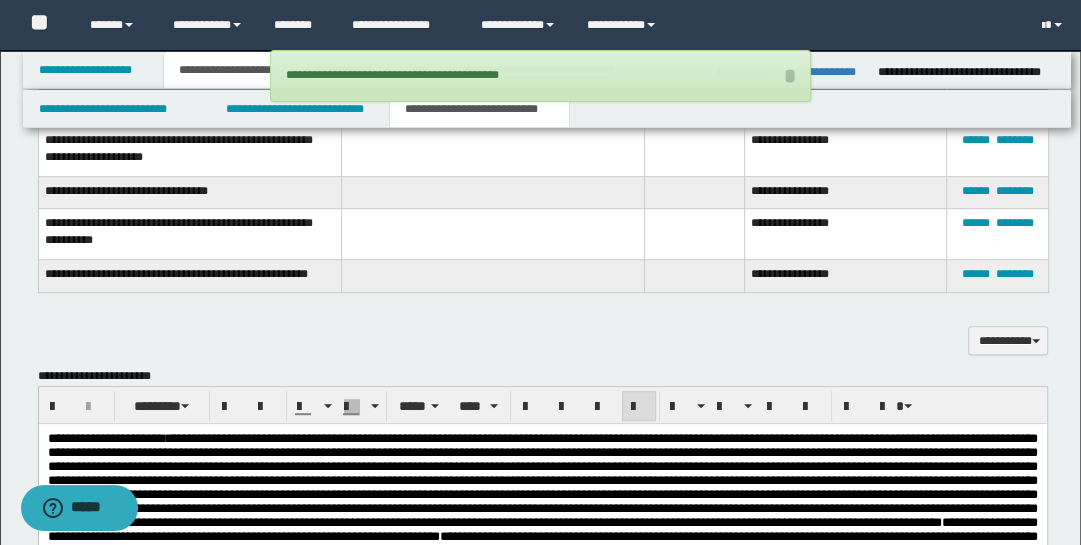 scroll, scrollTop: 1361, scrollLeft: 0, axis: vertical 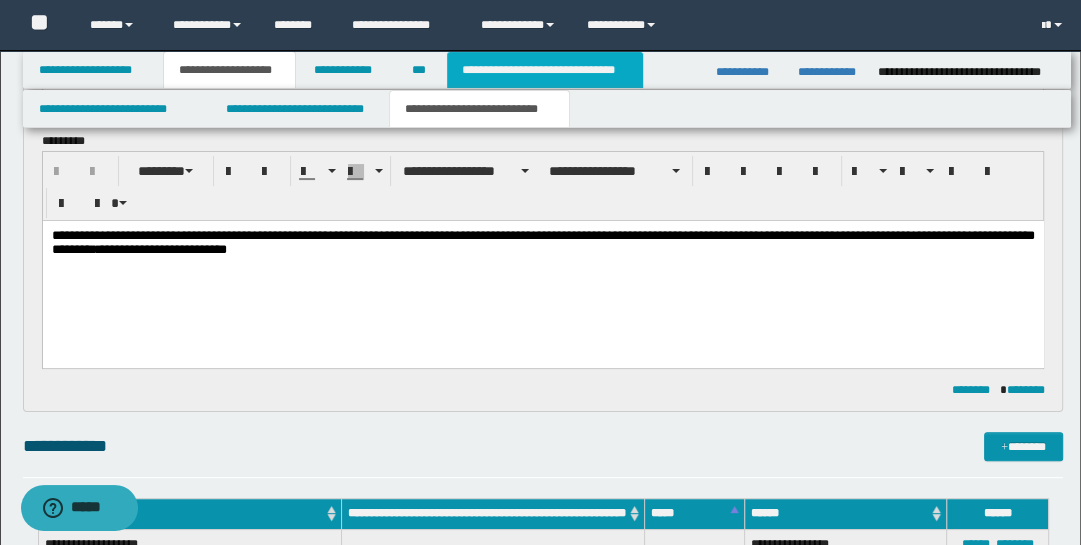 click on "**********" at bounding box center (545, 70) 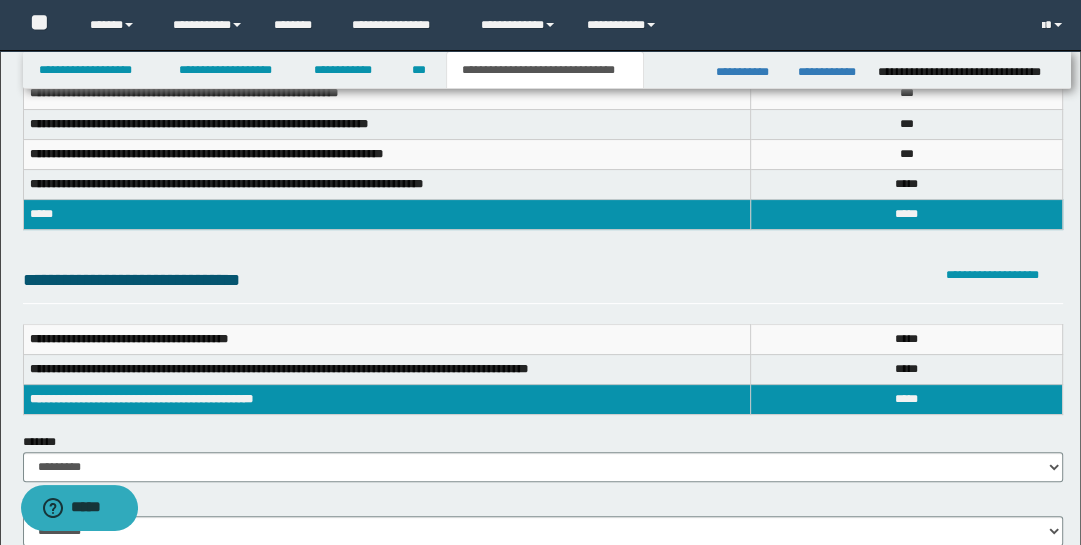 scroll, scrollTop: 245, scrollLeft: 0, axis: vertical 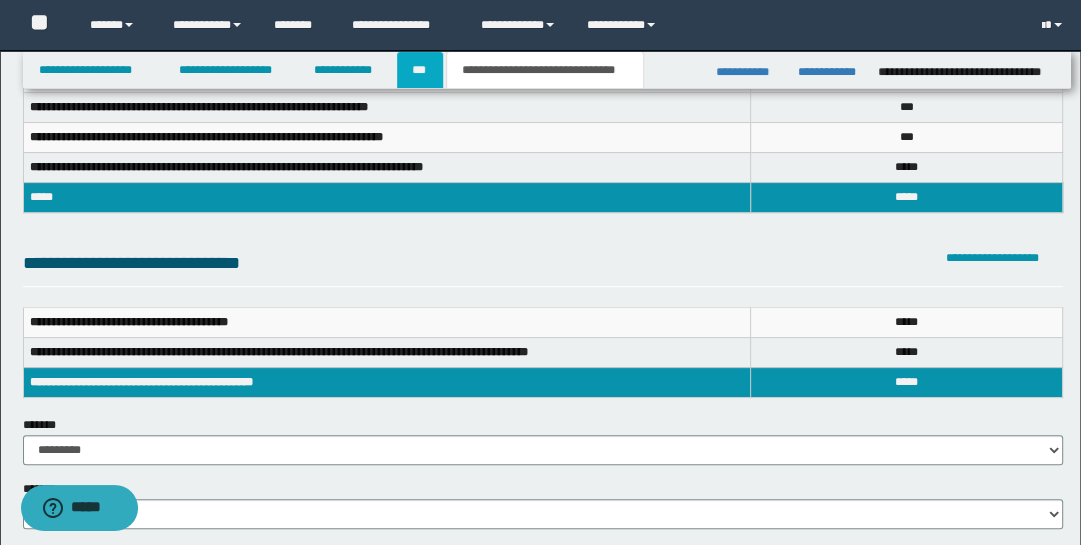 click on "***" at bounding box center (420, 70) 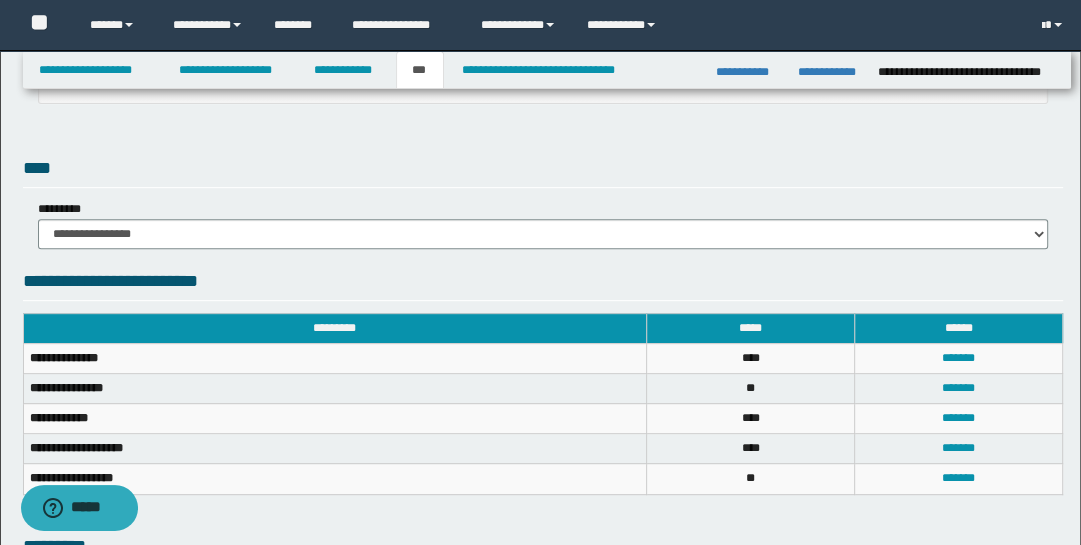 scroll, scrollTop: 525, scrollLeft: 0, axis: vertical 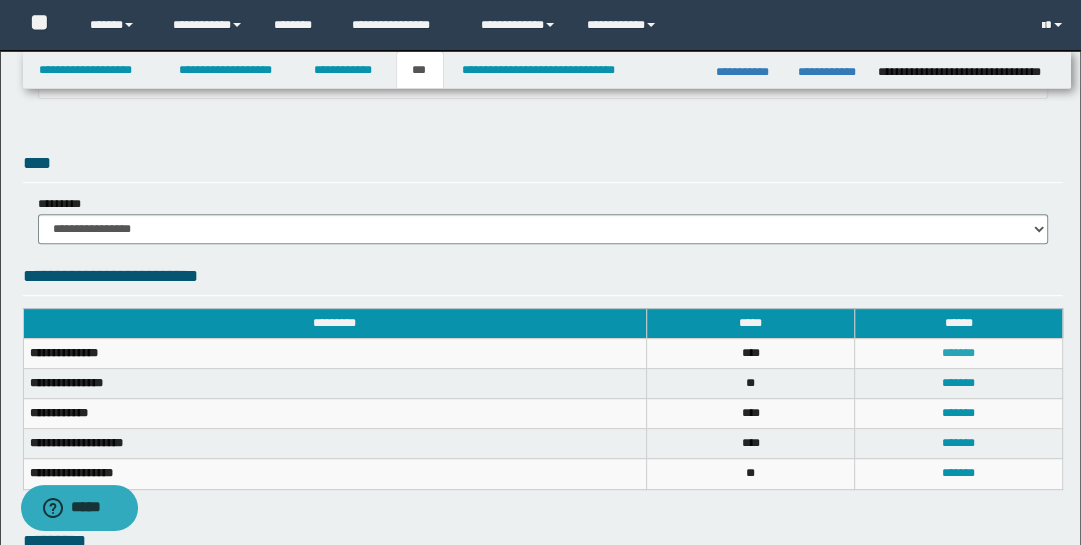click on "*******" at bounding box center [958, 353] 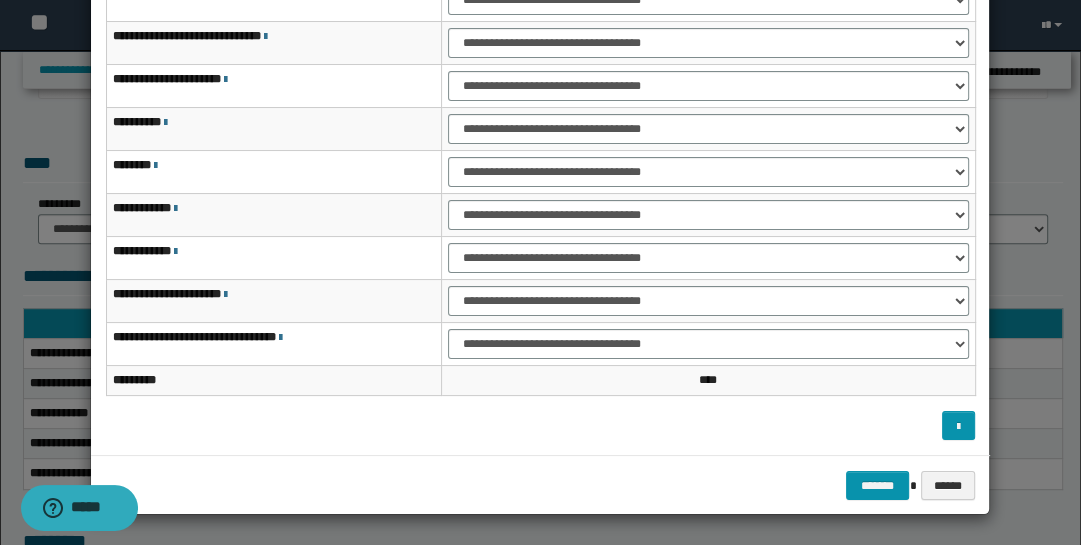 scroll, scrollTop: 0, scrollLeft: 0, axis: both 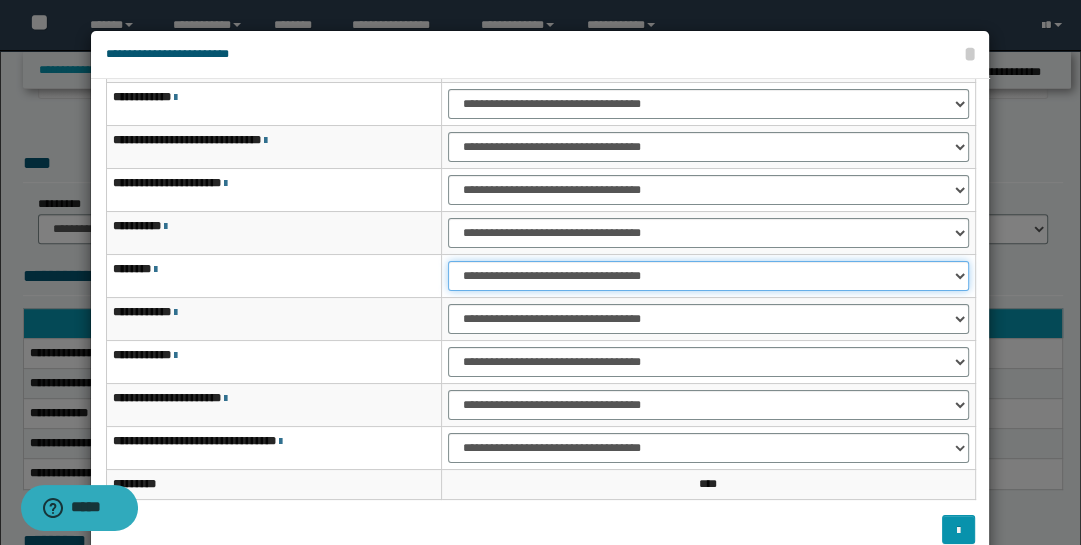 click on "**********" at bounding box center [708, 276] 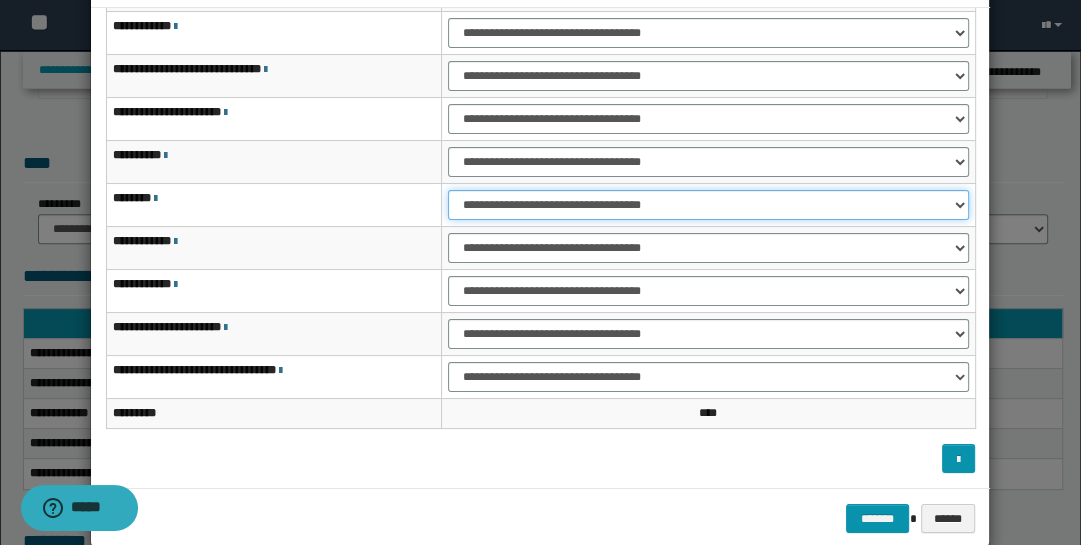 scroll, scrollTop: 72, scrollLeft: 0, axis: vertical 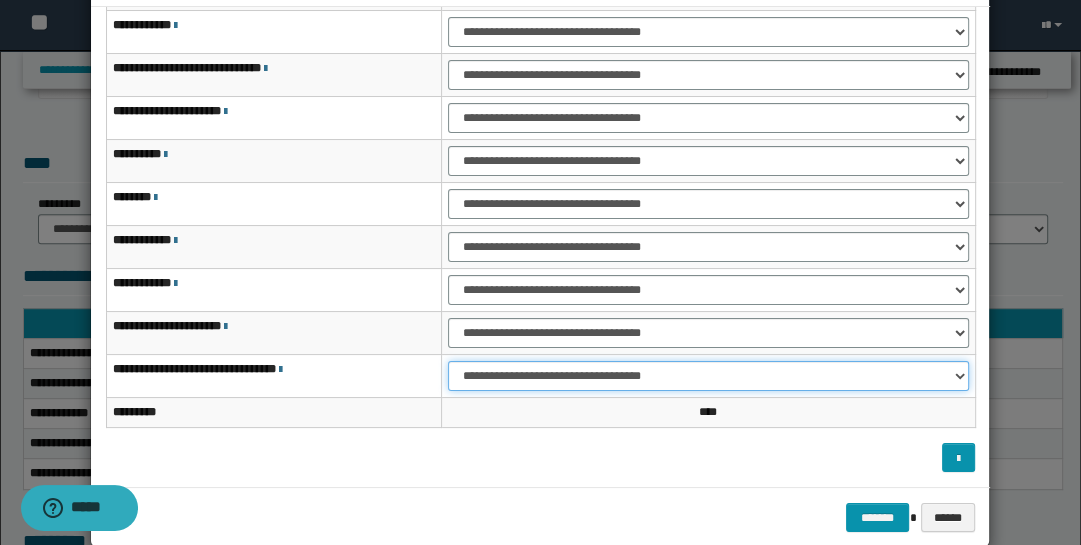 click on "**********" at bounding box center [708, 376] 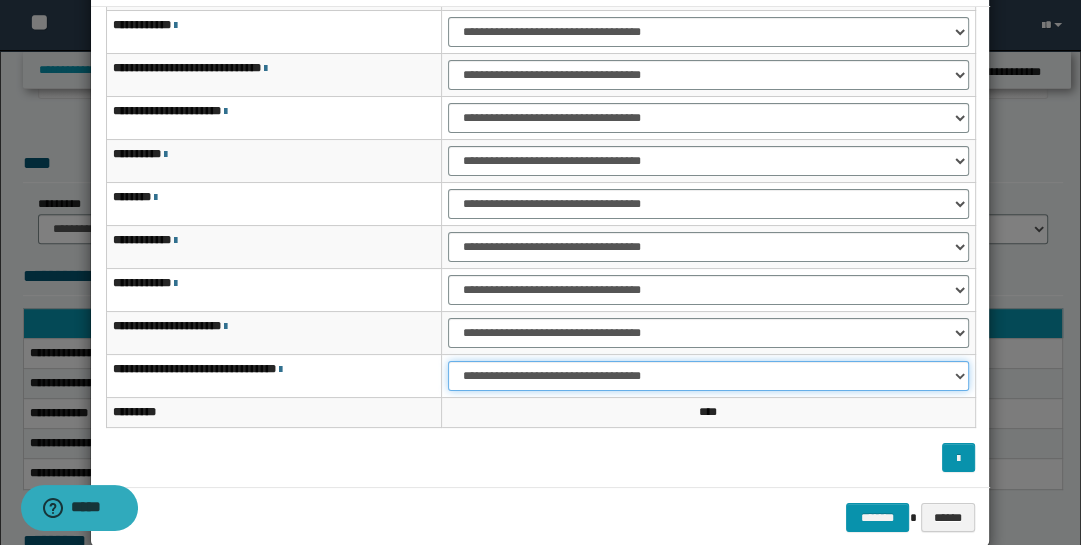 select on "***" 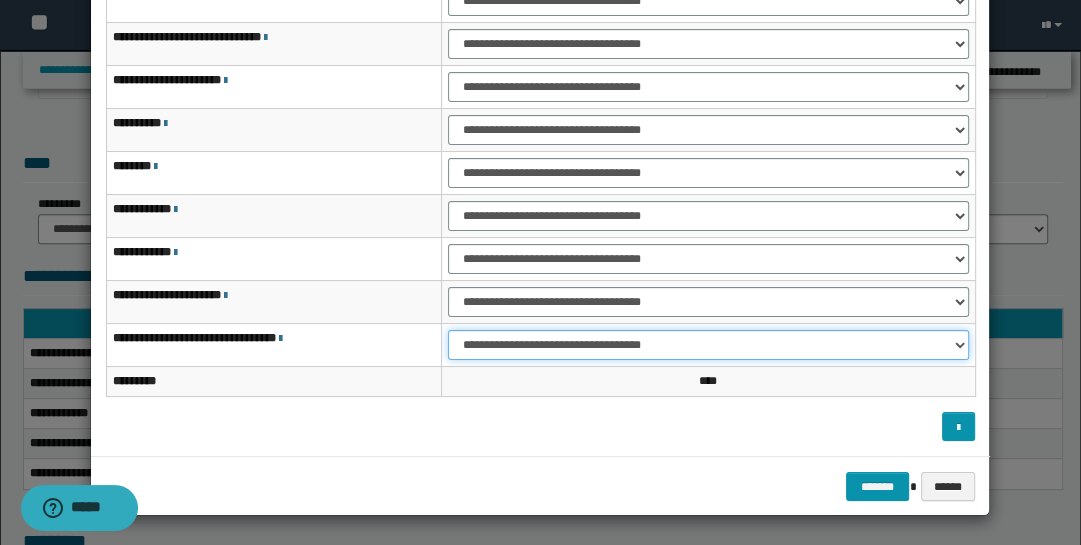 scroll, scrollTop: 104, scrollLeft: 0, axis: vertical 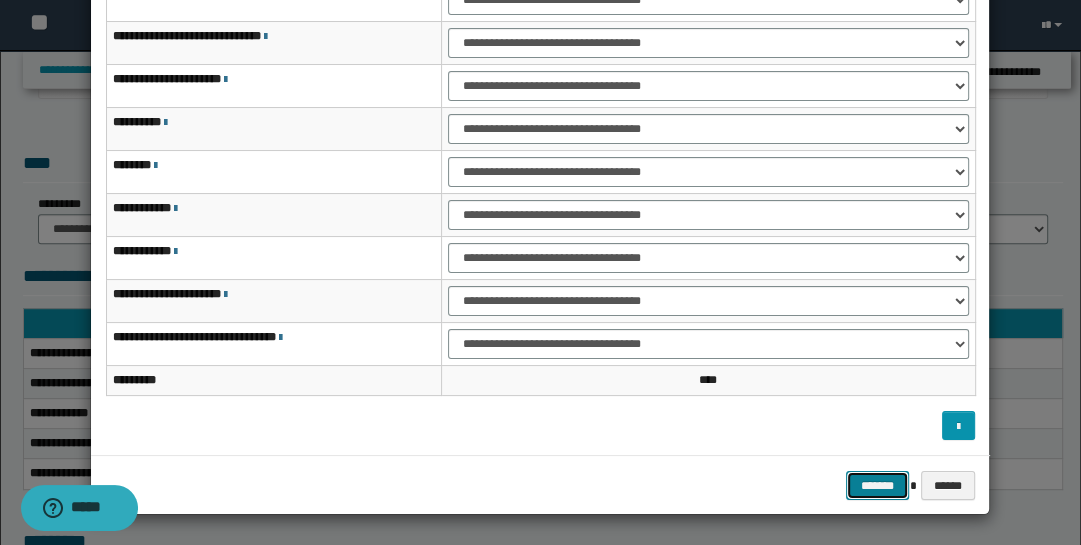click on "*******" at bounding box center [878, 485] 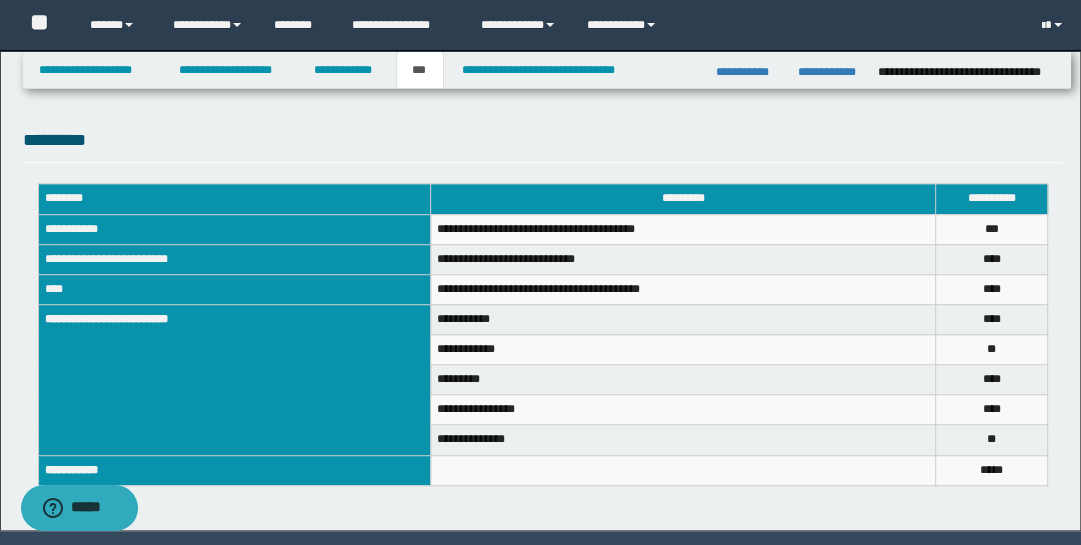 scroll, scrollTop: 989, scrollLeft: 0, axis: vertical 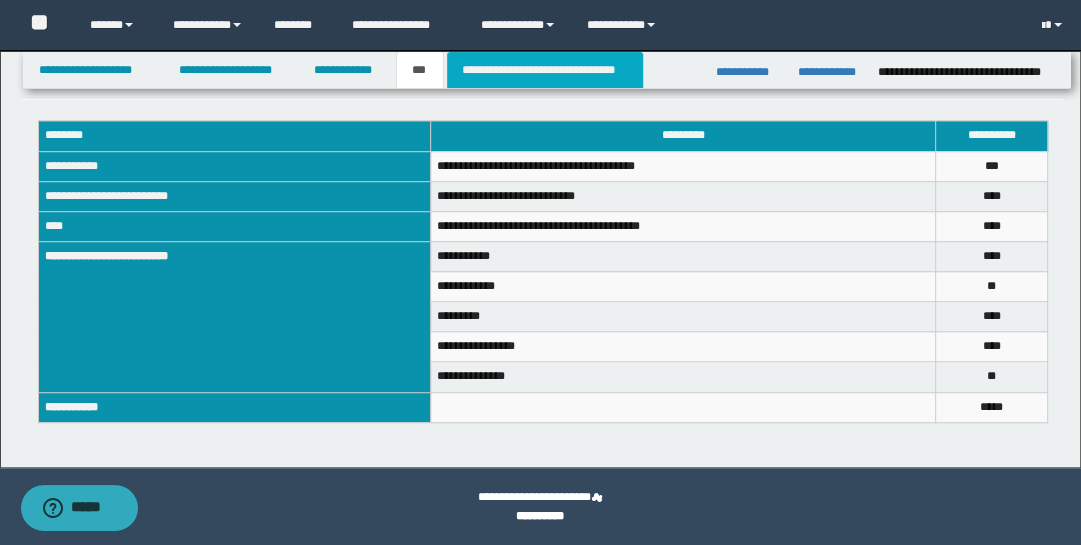 click on "**********" at bounding box center (545, 70) 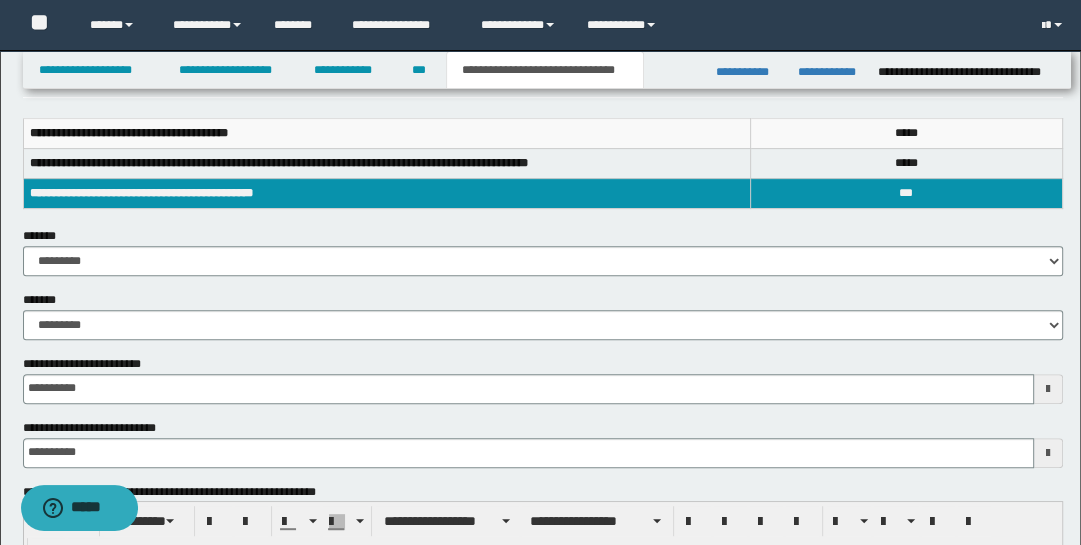 scroll, scrollTop: 325, scrollLeft: 0, axis: vertical 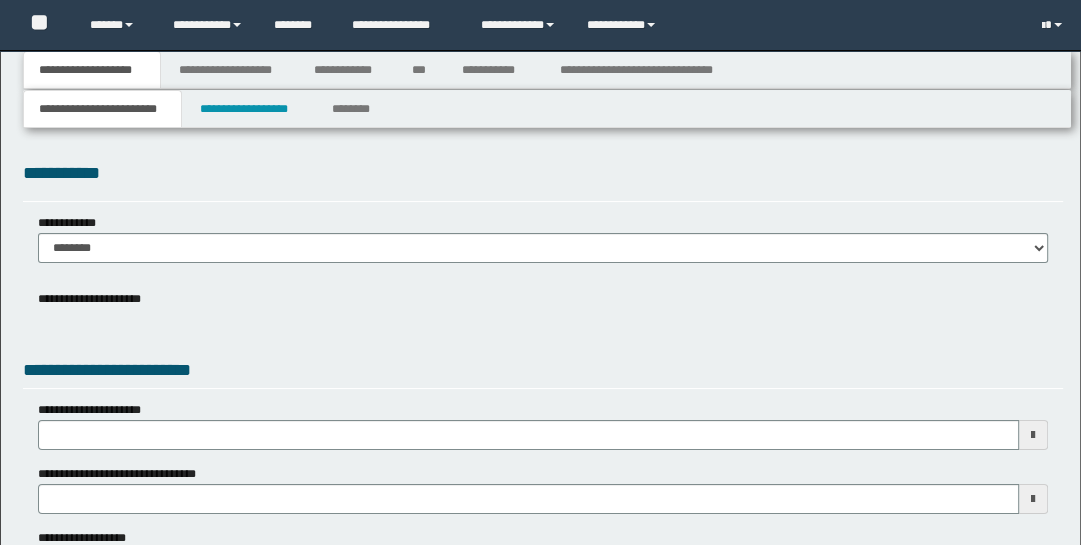 type on "**********" 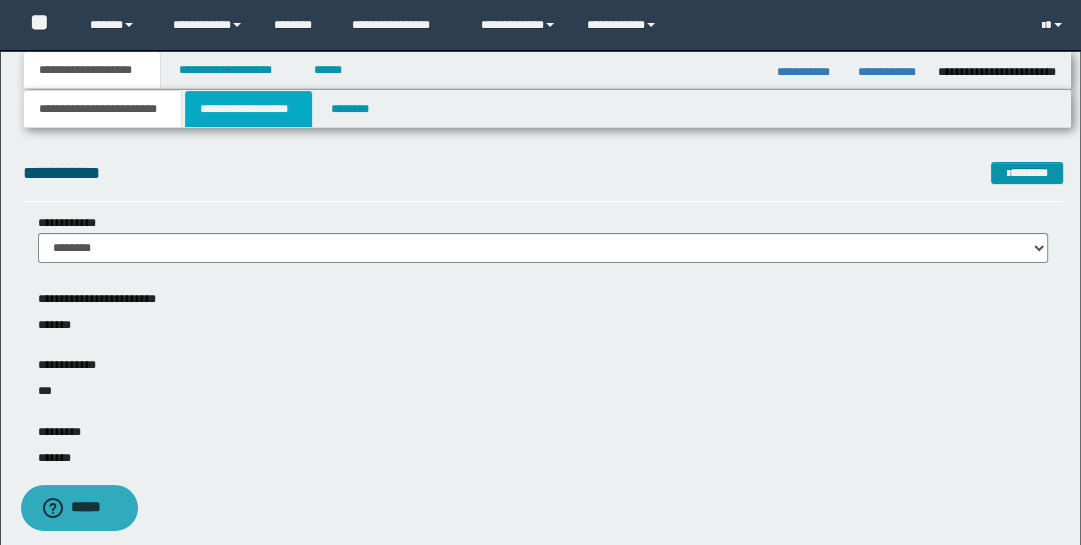 click on "**********" at bounding box center [249, 109] 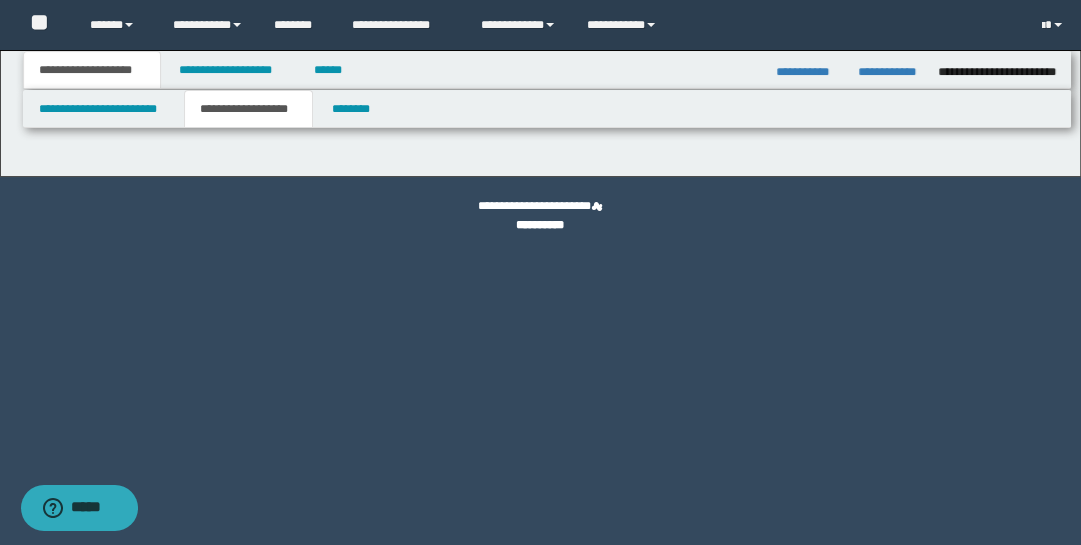 type on "********" 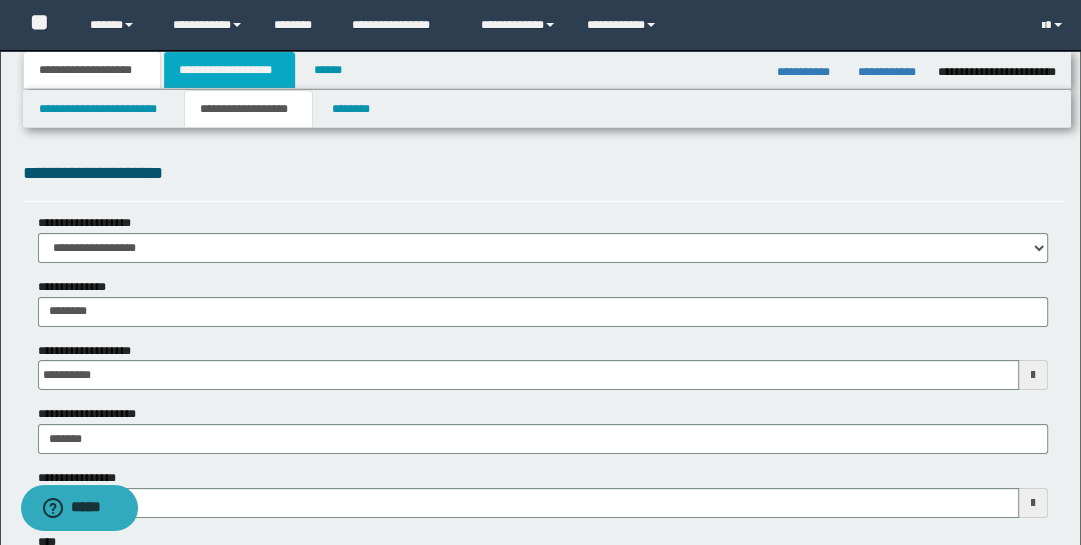 click on "**********" at bounding box center (229, 70) 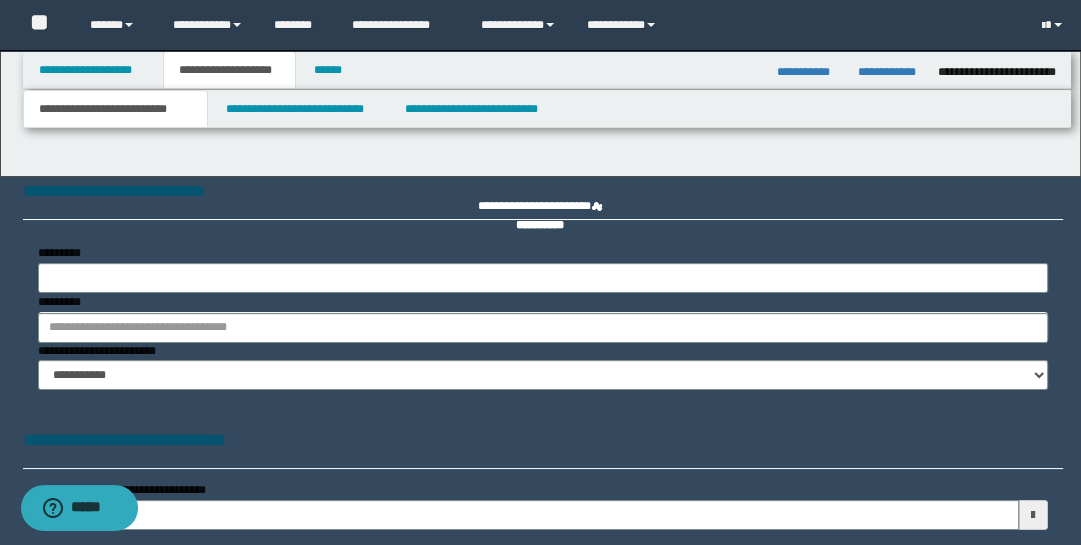 type on "**********" 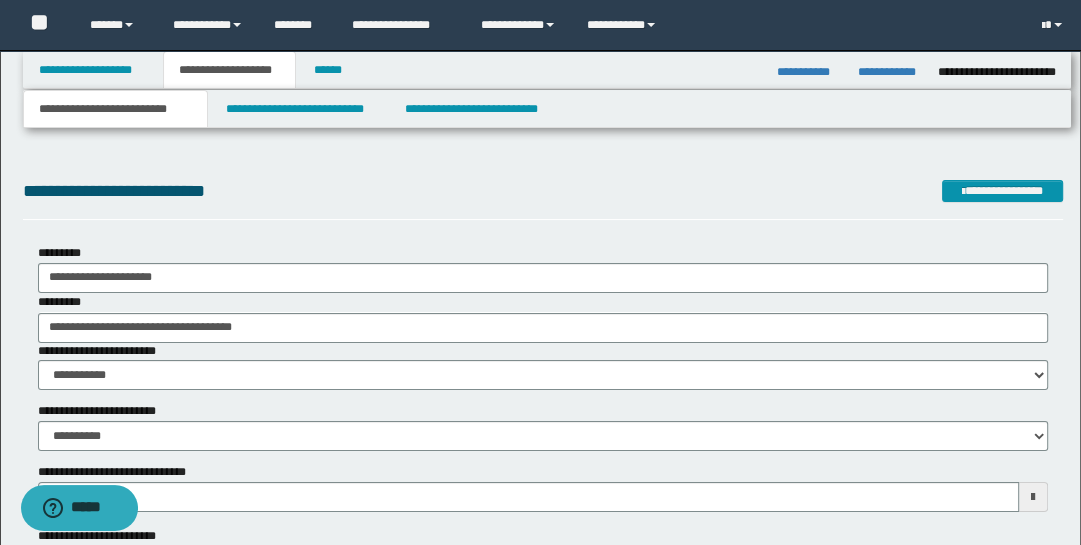 type 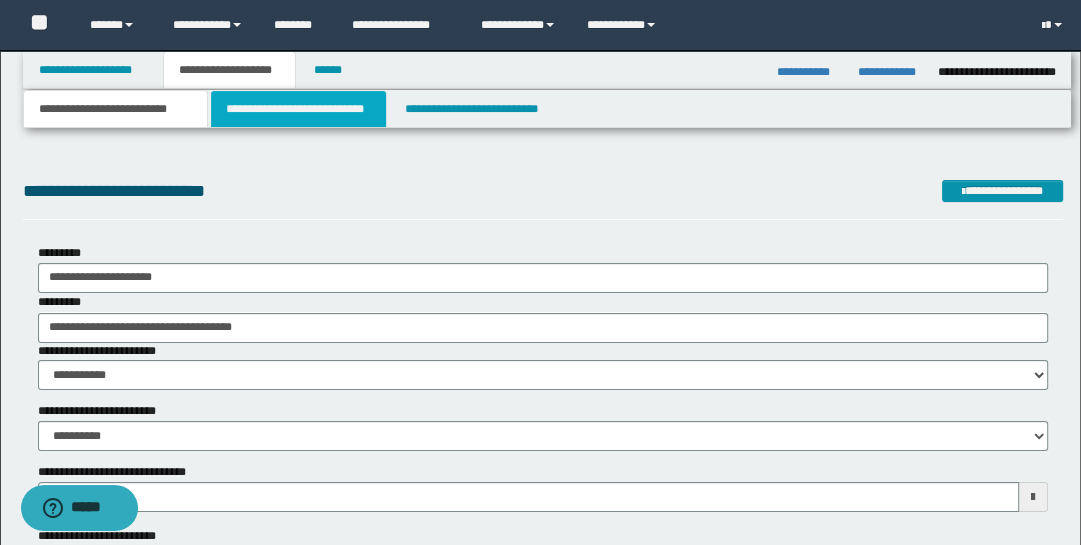 scroll, scrollTop: 0, scrollLeft: 0, axis: both 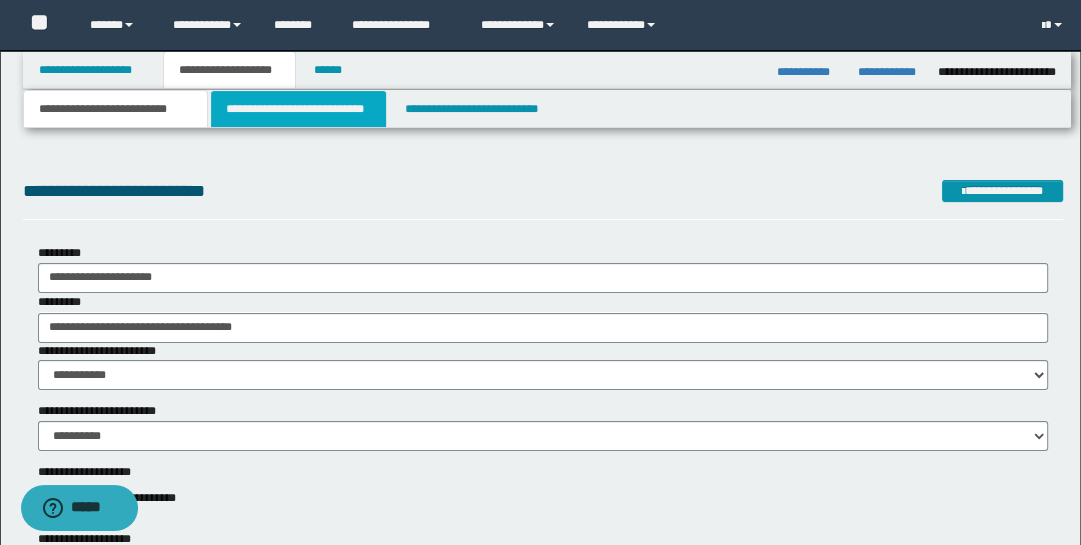 click on "**********" at bounding box center (299, 109) 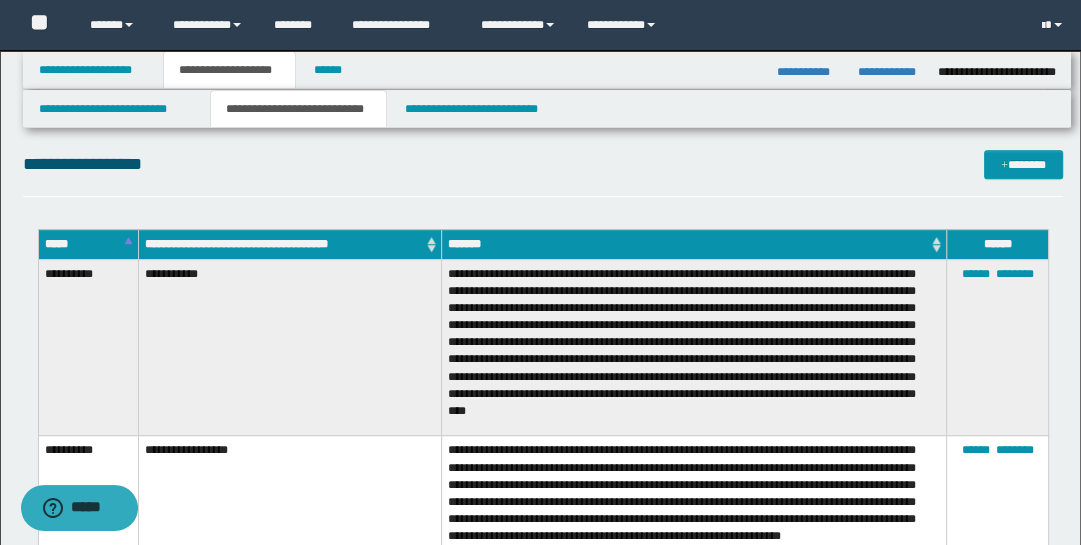 scroll, scrollTop: 775, scrollLeft: 0, axis: vertical 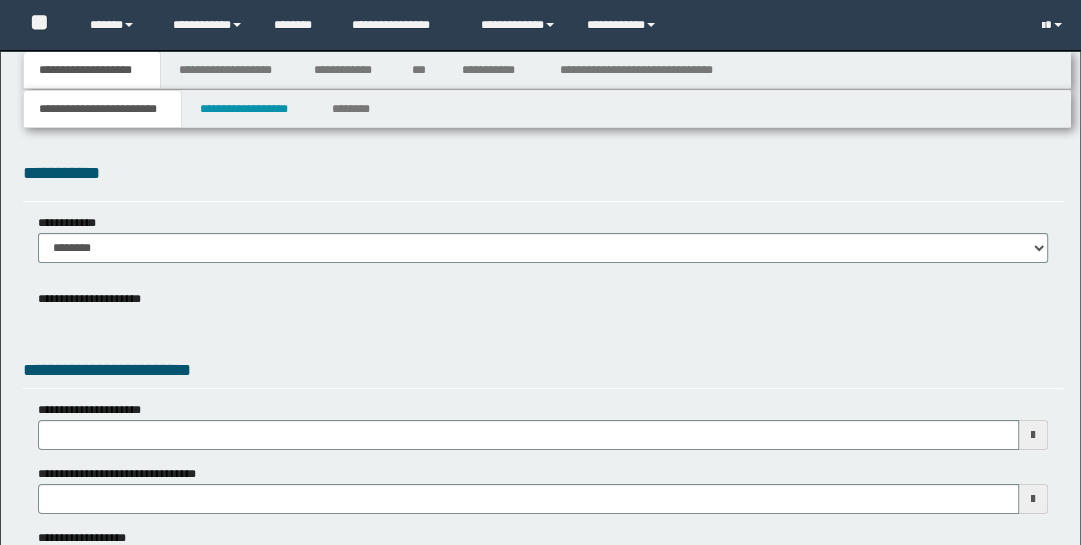 type on "**********" 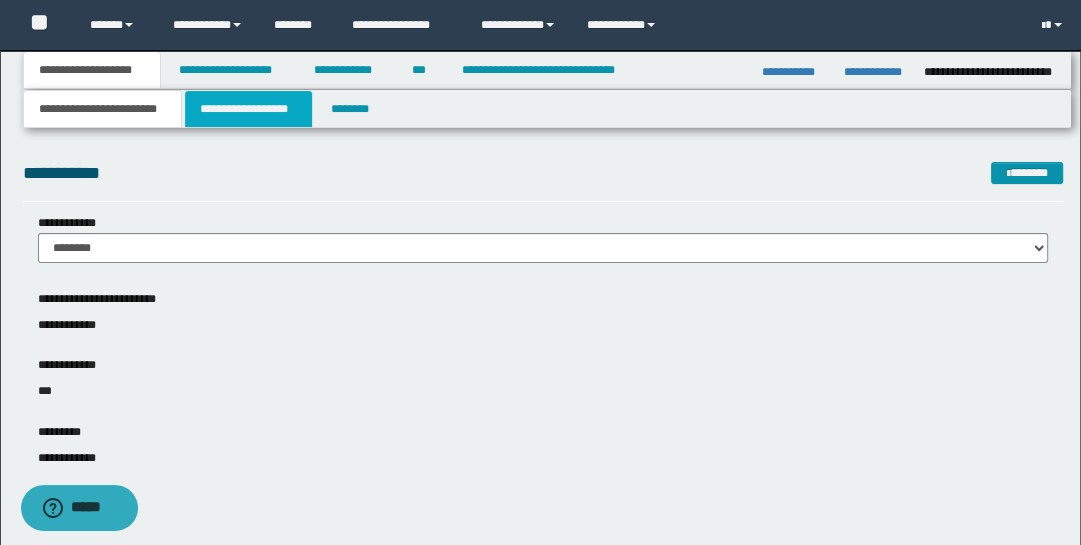 click on "**********" at bounding box center (249, 109) 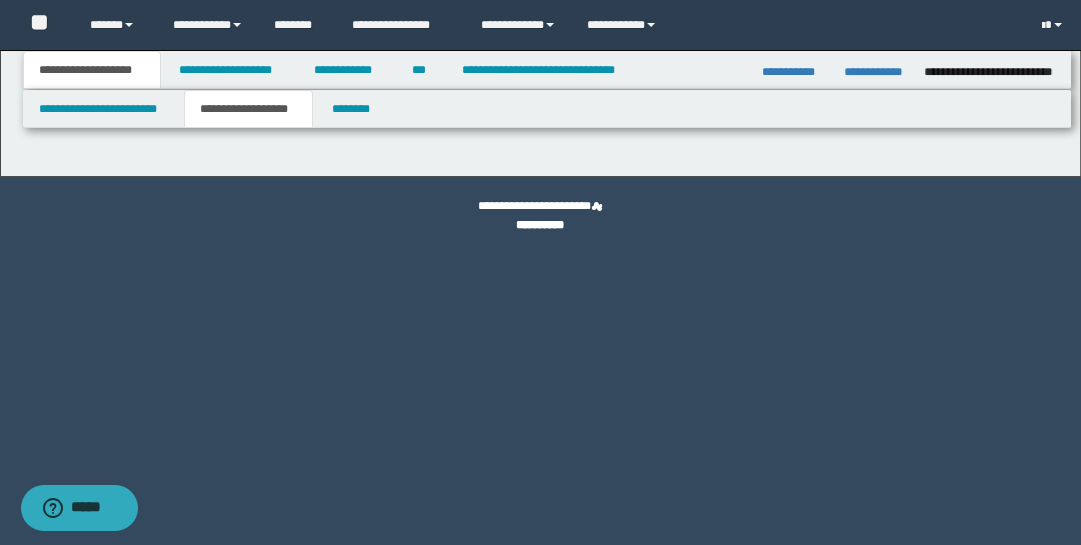 type on "********" 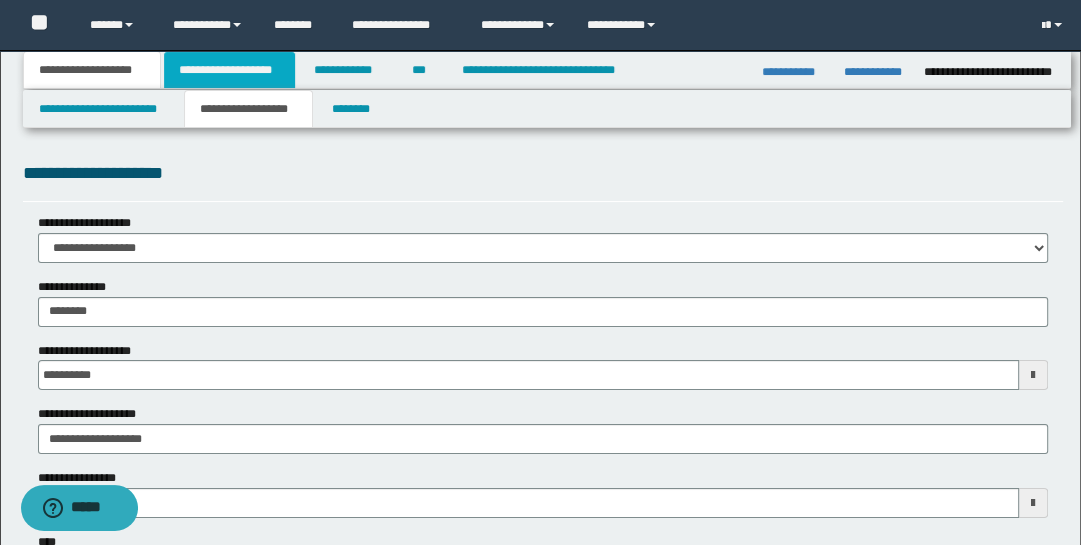 click on "**********" at bounding box center (229, 70) 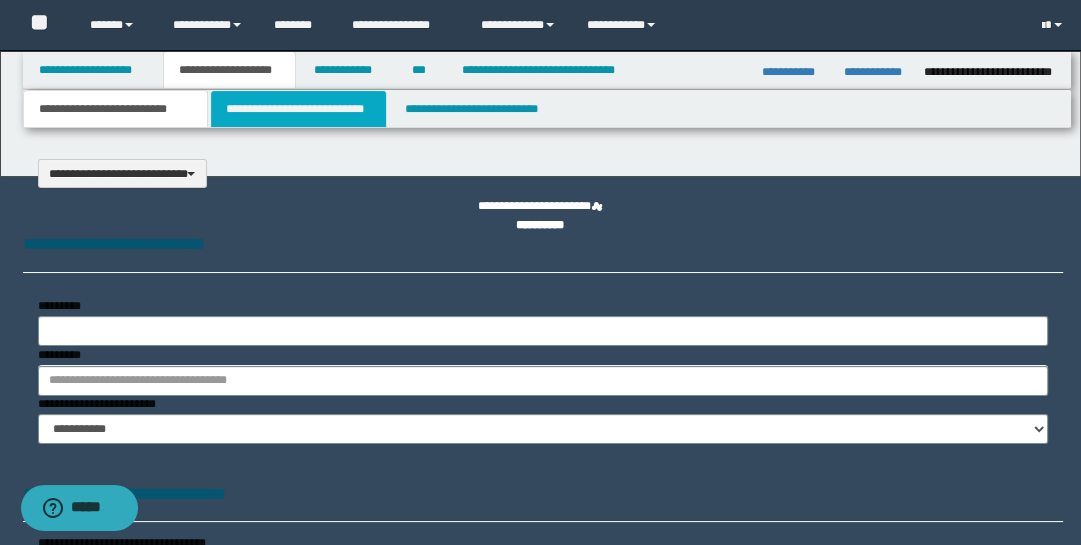 type on "**********" 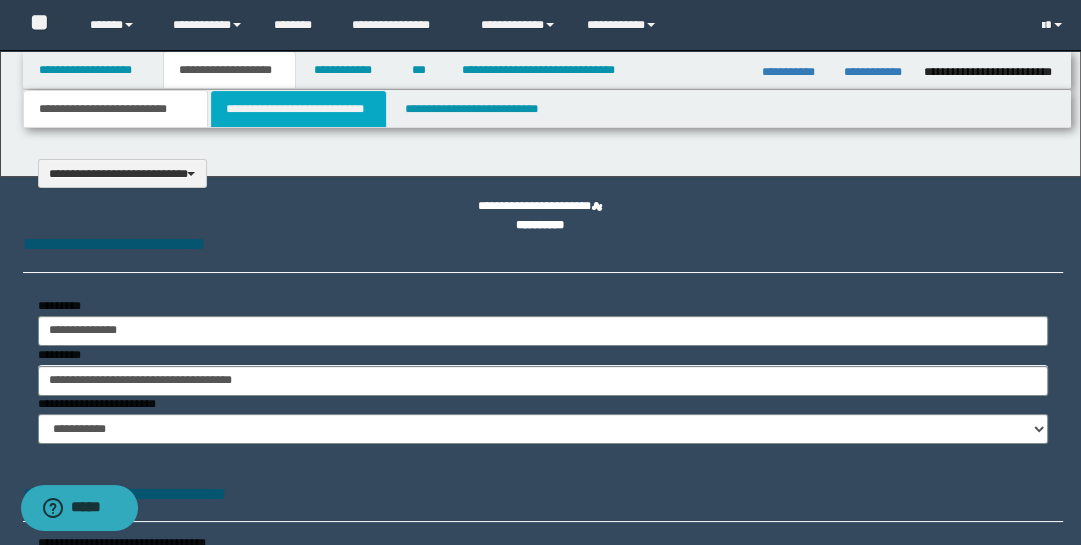 type on "********" 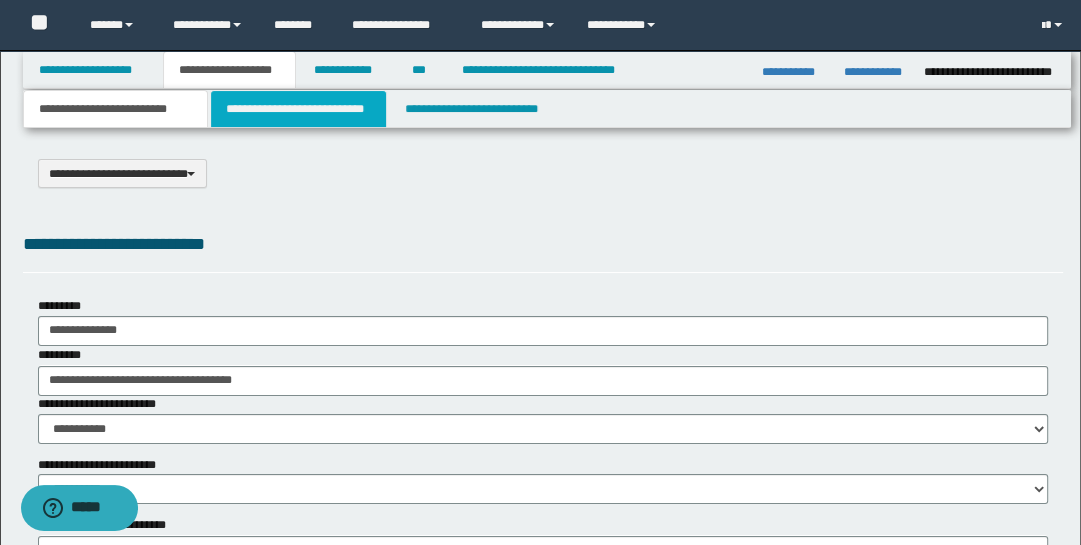 scroll, scrollTop: 0, scrollLeft: 0, axis: both 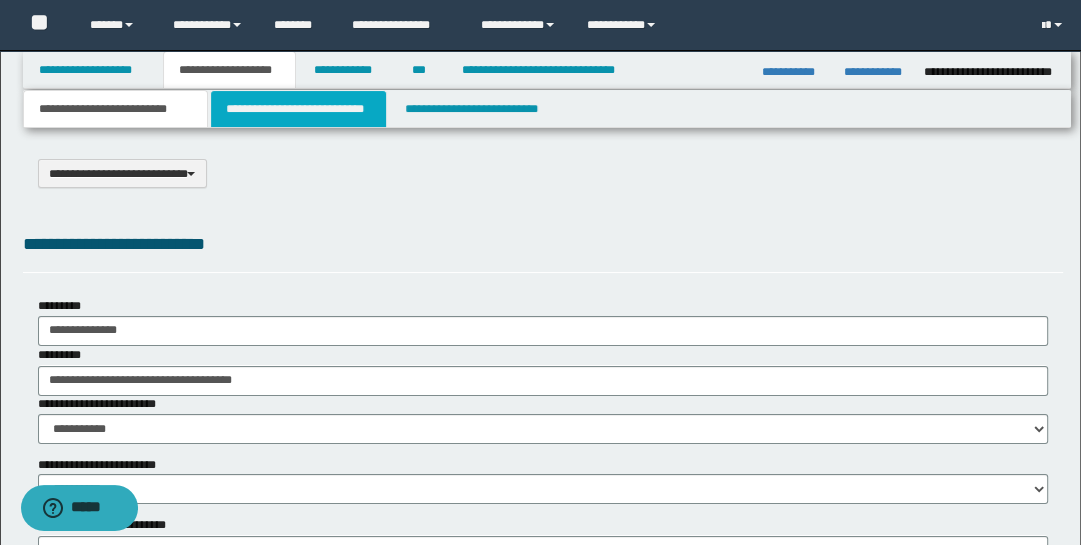 click on "**********" at bounding box center [299, 109] 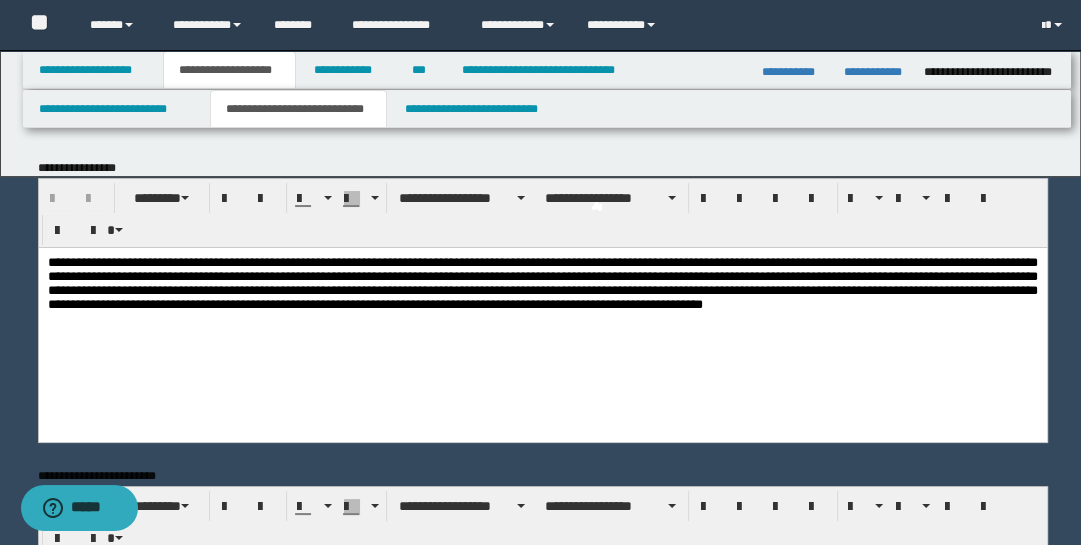 scroll, scrollTop: 0, scrollLeft: 0, axis: both 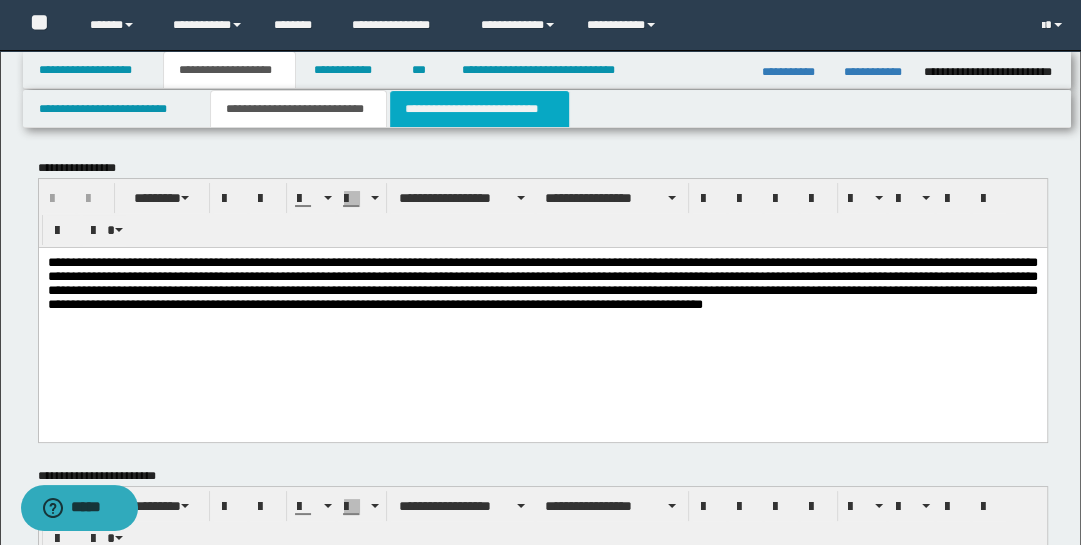 click on "**********" at bounding box center [479, 109] 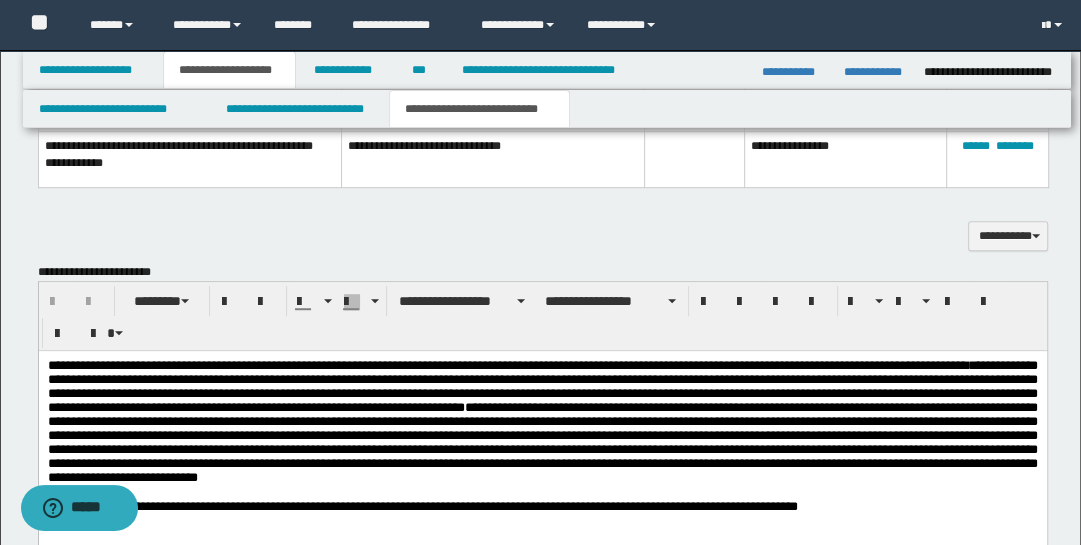 scroll, scrollTop: 1059, scrollLeft: 0, axis: vertical 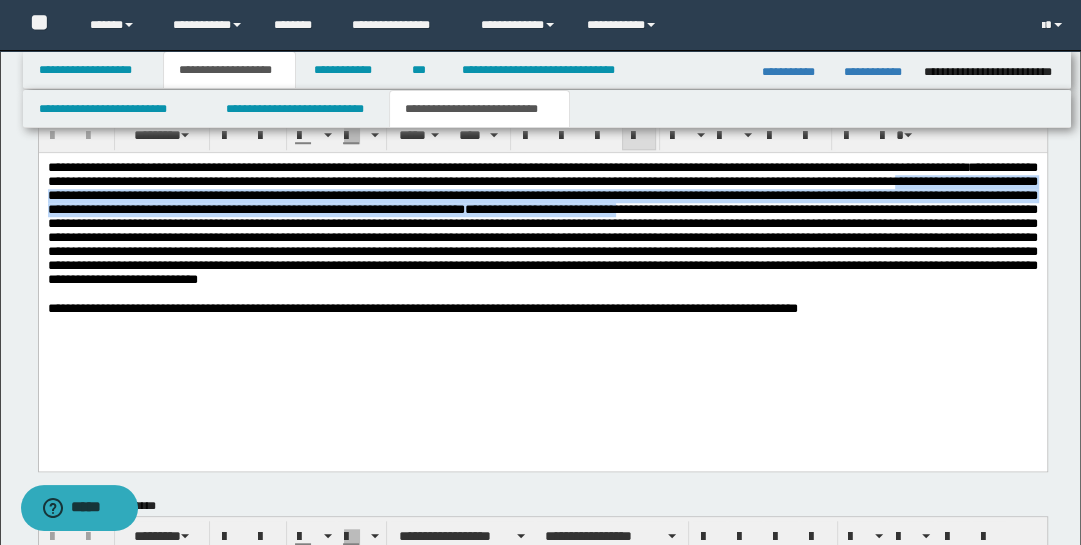 drag, startPoint x: 220, startPoint y: 198, endPoint x: 220, endPoint y: 230, distance: 32 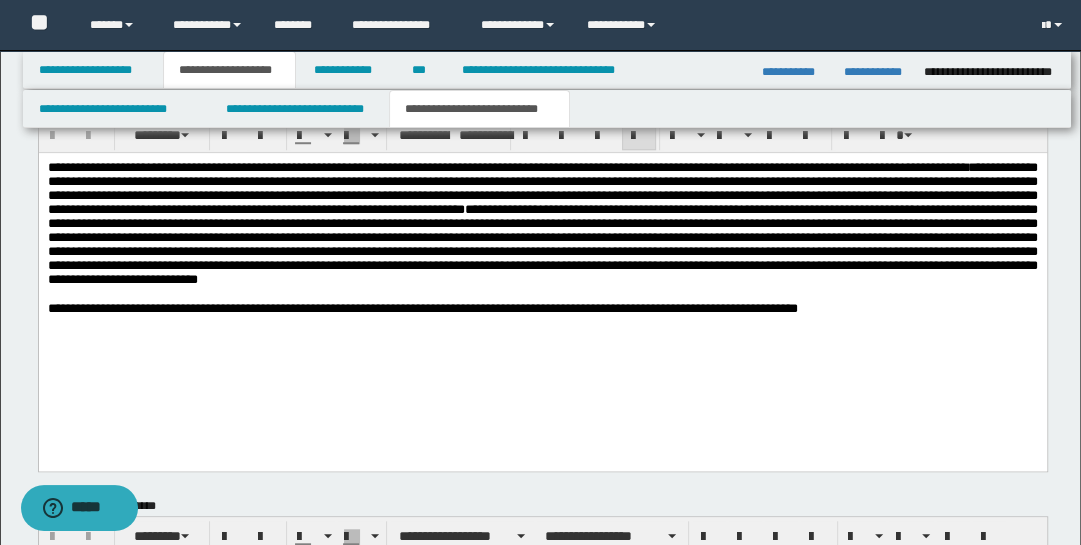 click on "**********" at bounding box center [542, 270] 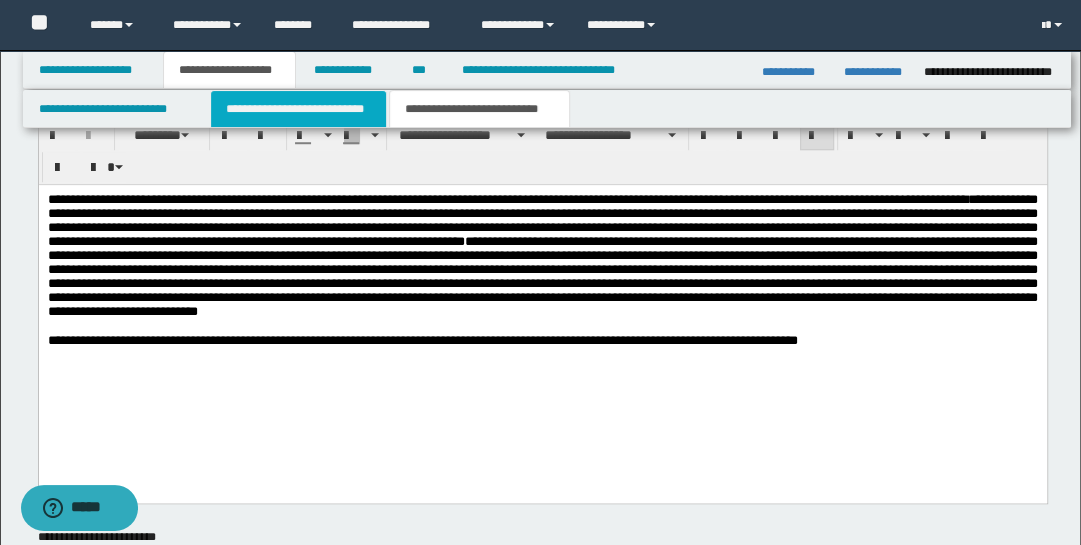 click on "**********" at bounding box center [299, 109] 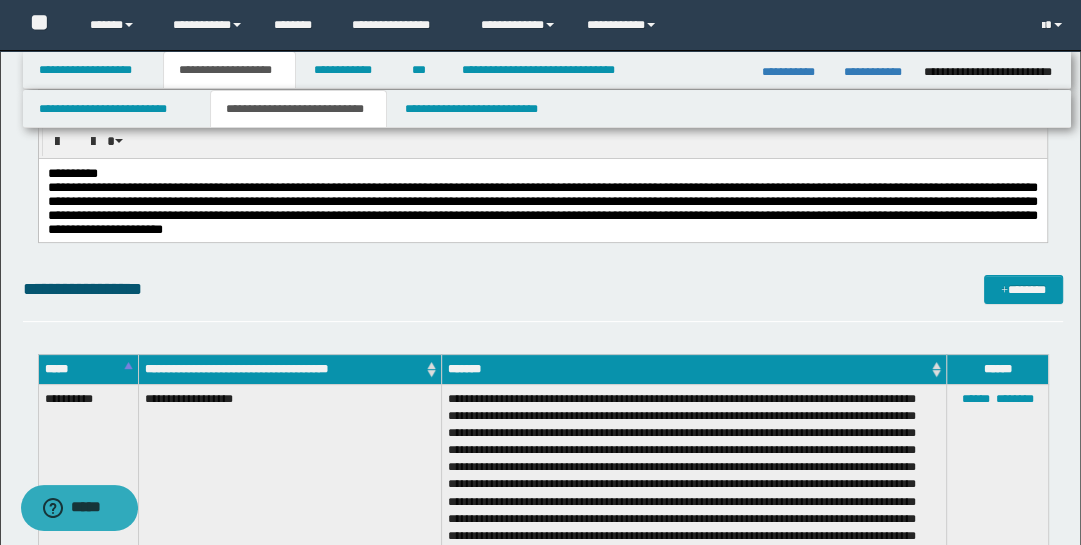 scroll, scrollTop: 286, scrollLeft: 0, axis: vertical 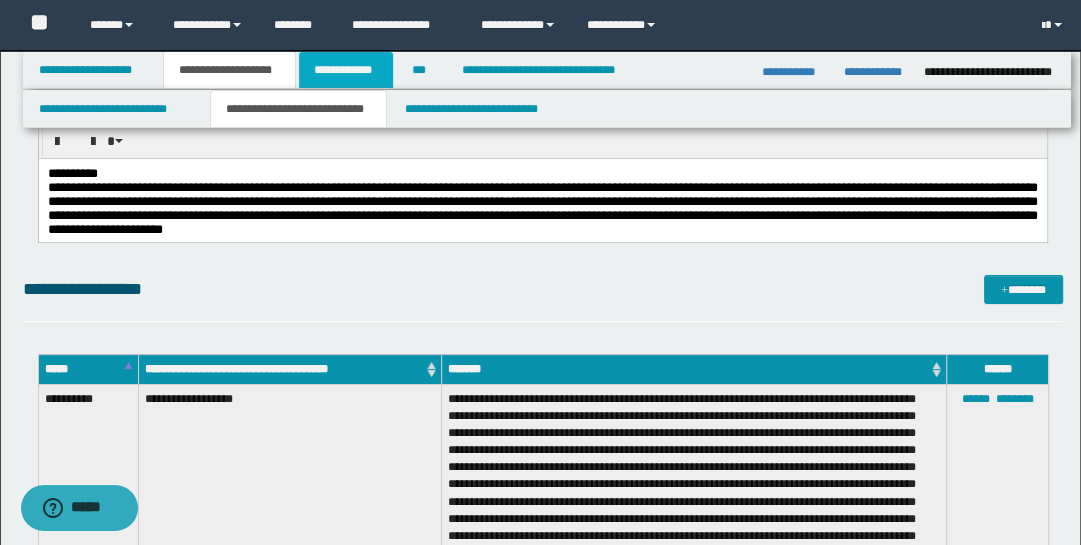 click on "**********" at bounding box center [346, 70] 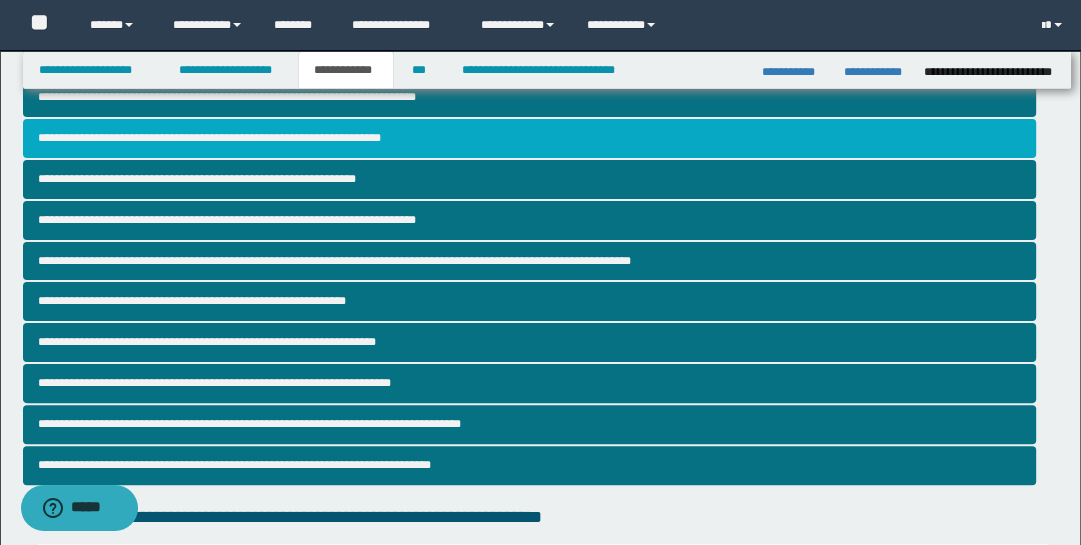 scroll, scrollTop: 0, scrollLeft: 0, axis: both 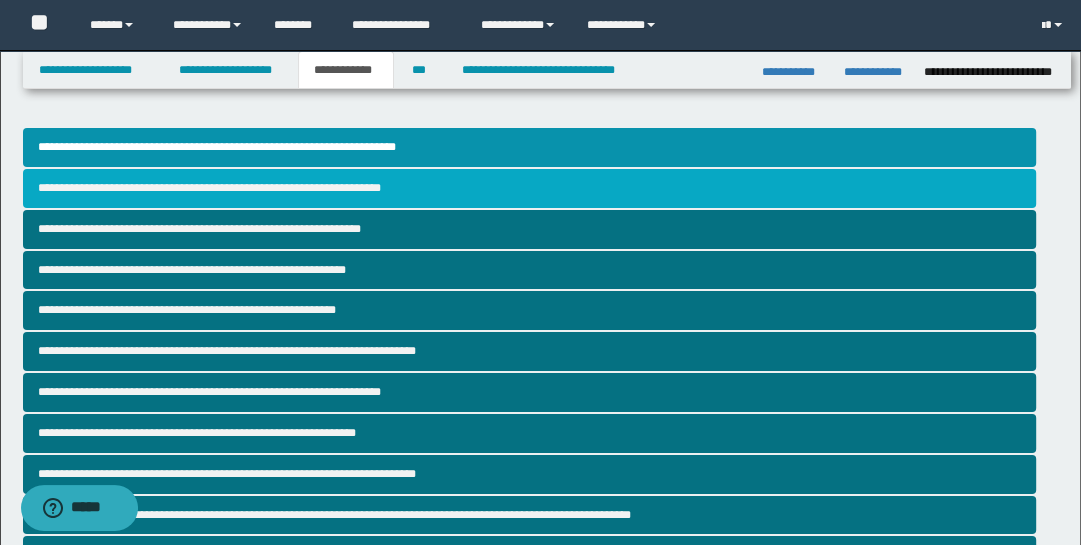 click on "**********" at bounding box center [529, 188] 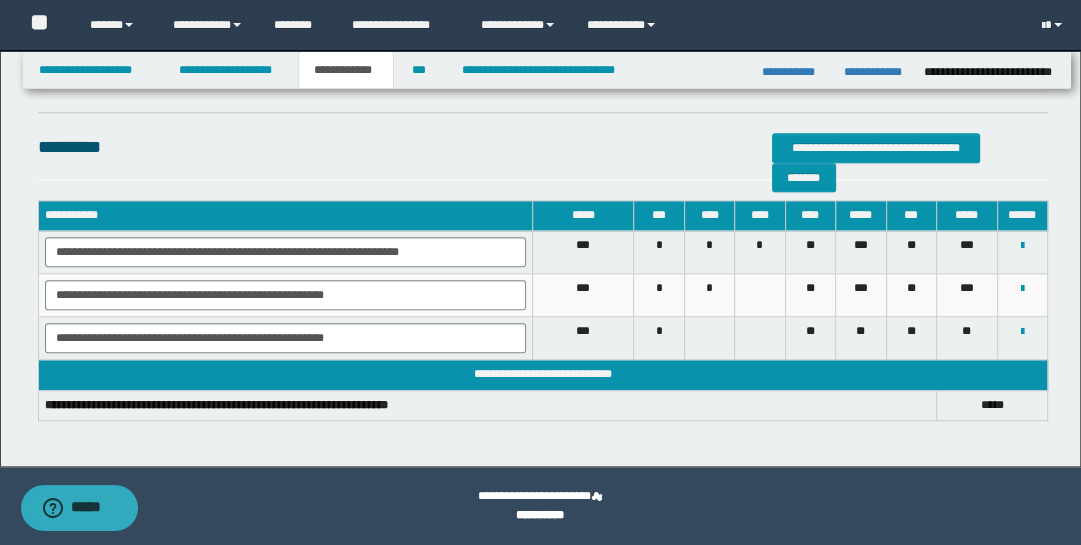 scroll, scrollTop: 1073, scrollLeft: 0, axis: vertical 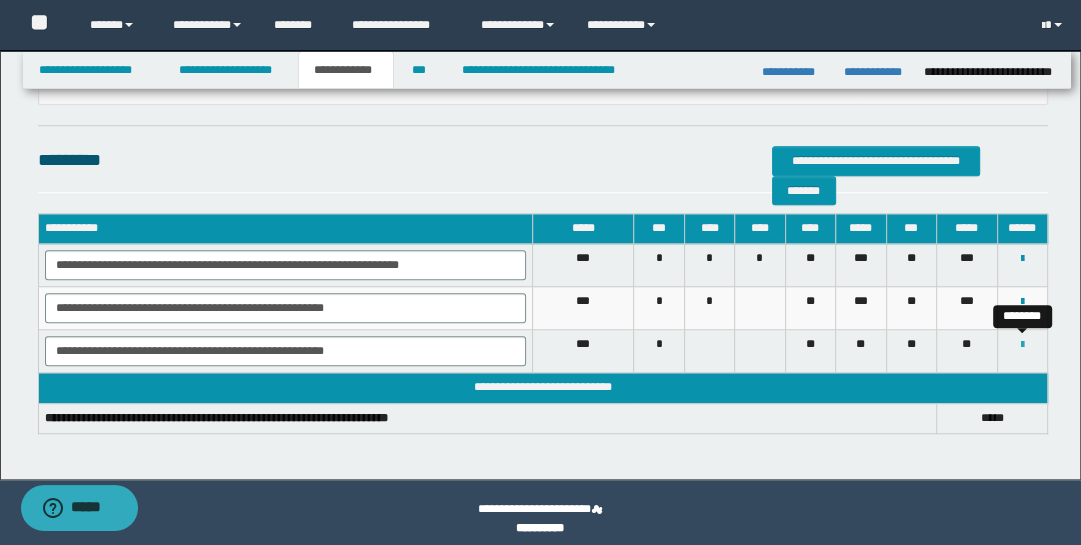 click at bounding box center (1022, 345) 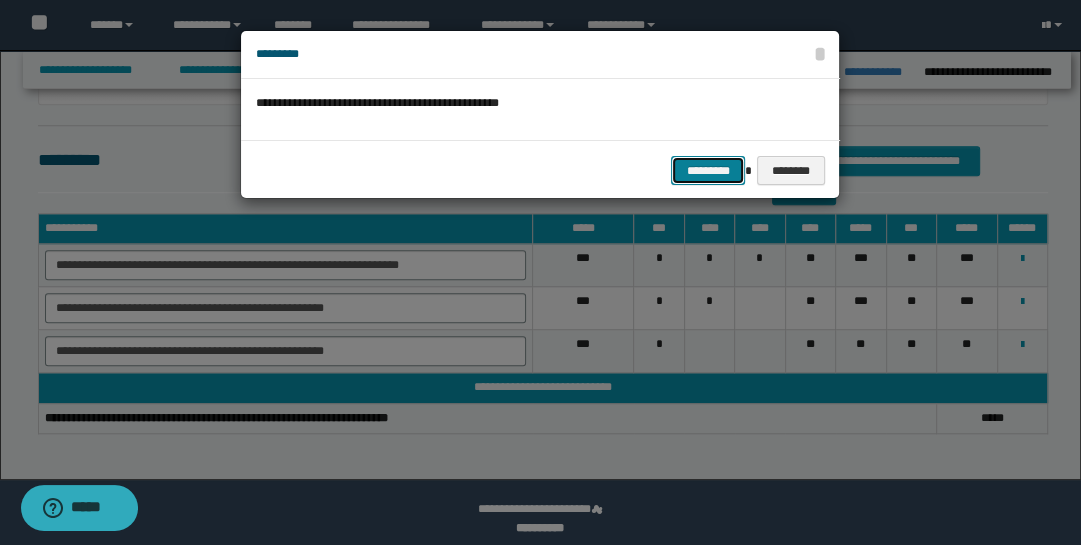 click on "*********" at bounding box center [708, 170] 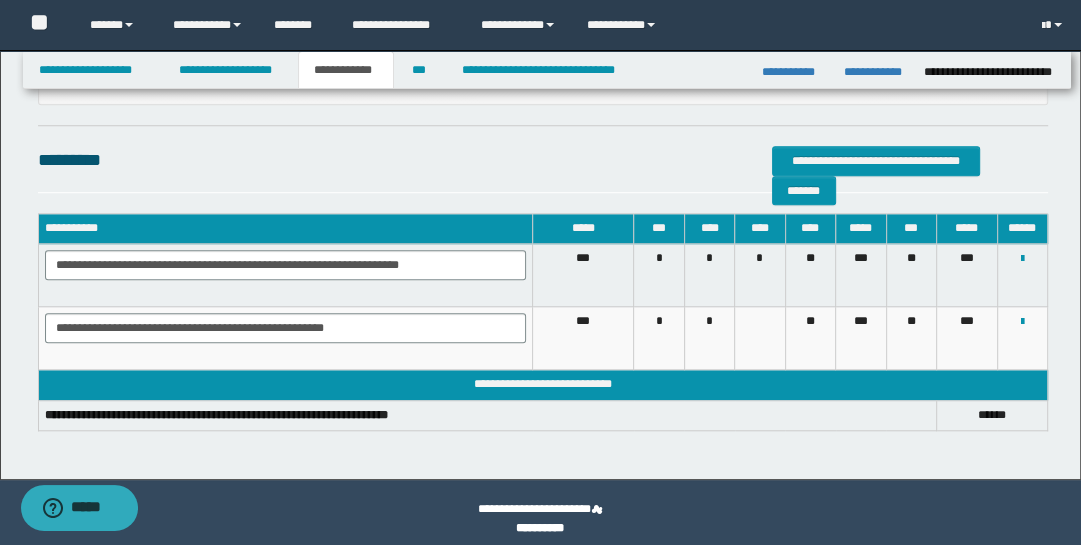 scroll, scrollTop: 1043, scrollLeft: 0, axis: vertical 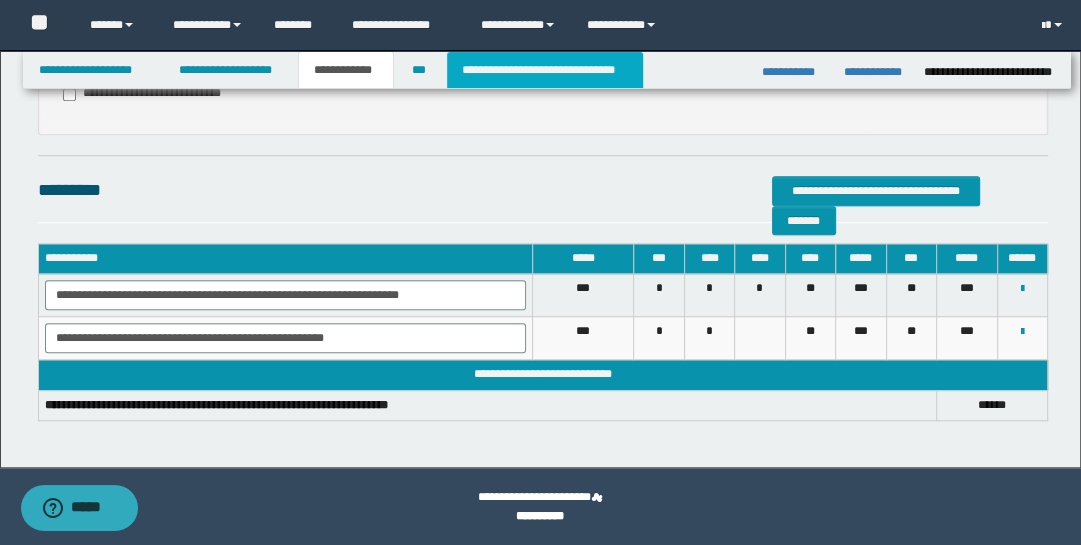 click on "**********" at bounding box center [545, 70] 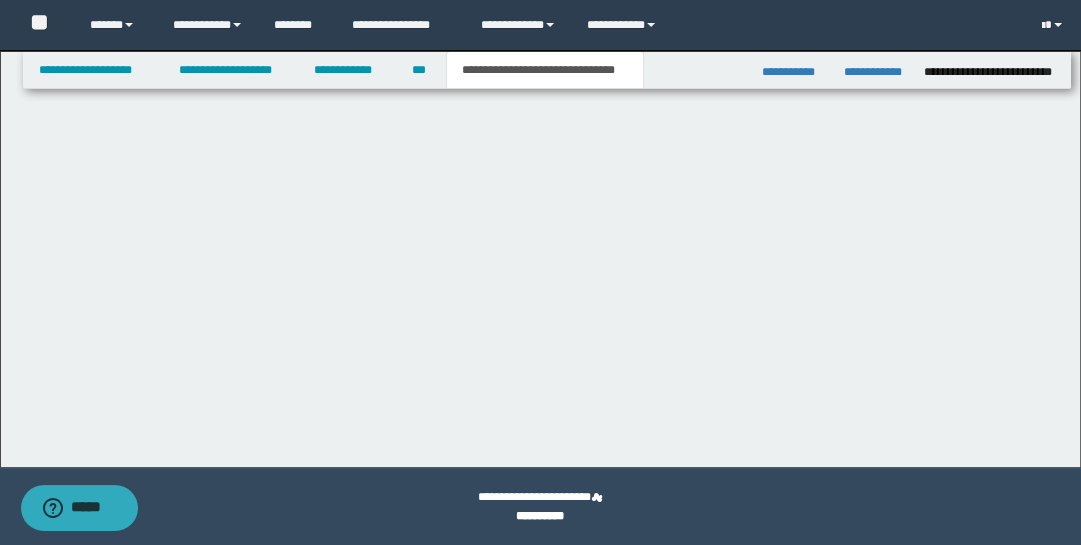 scroll, scrollTop: 0, scrollLeft: 0, axis: both 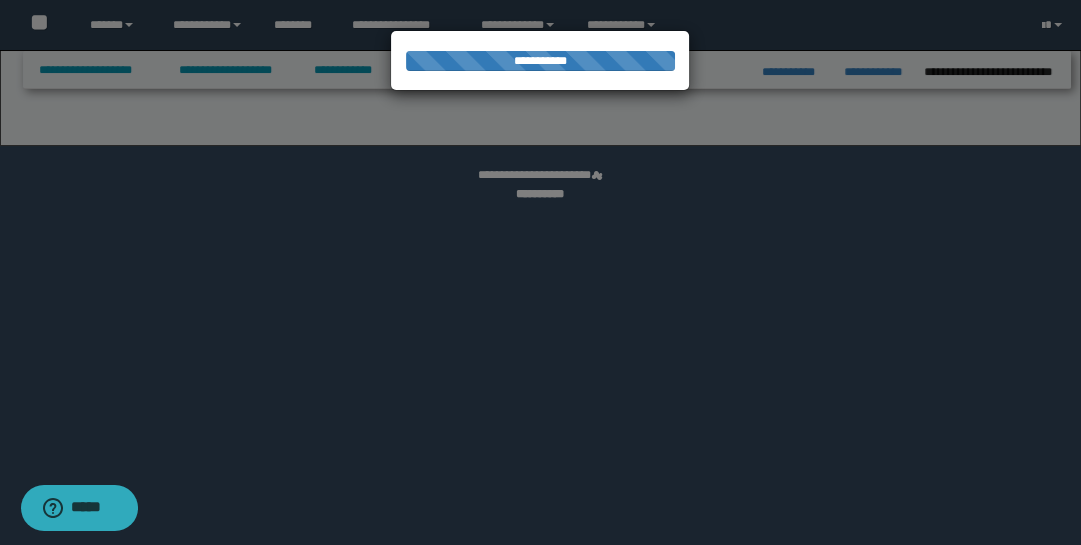 select on "*" 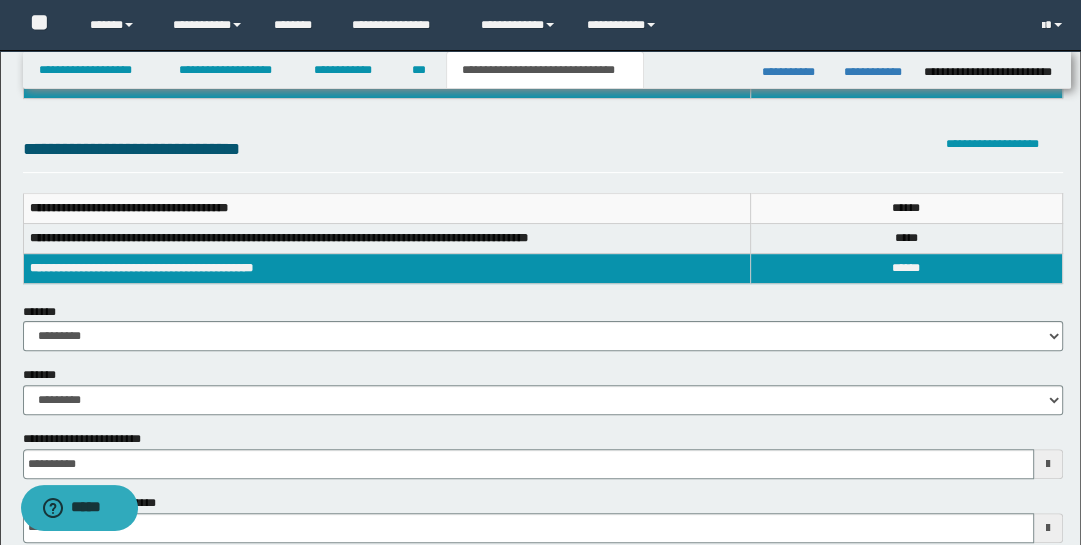 scroll, scrollTop: 344, scrollLeft: 0, axis: vertical 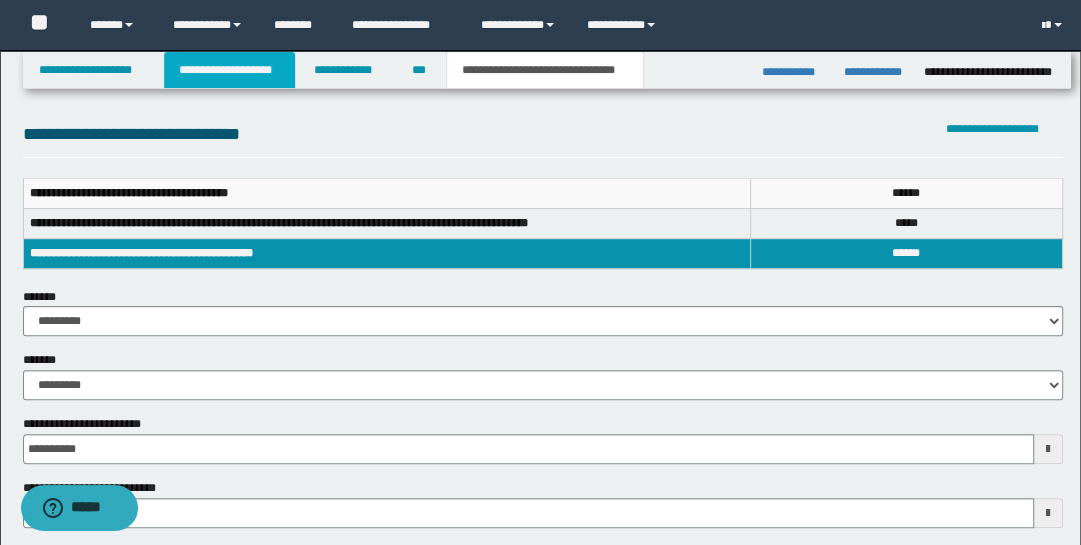 click on "**********" at bounding box center (229, 70) 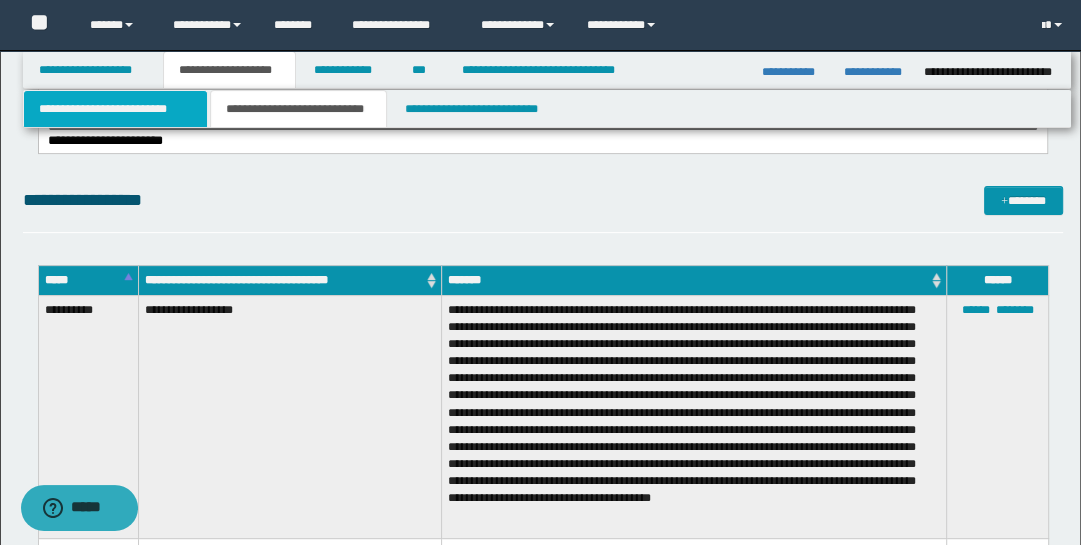 click on "**********" at bounding box center [115, 109] 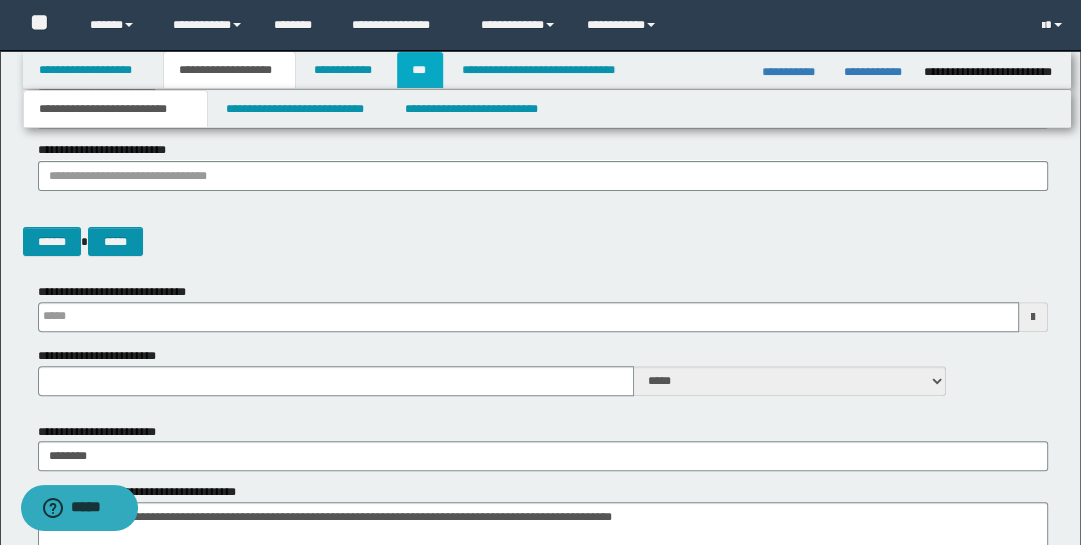 click on "***" at bounding box center [420, 70] 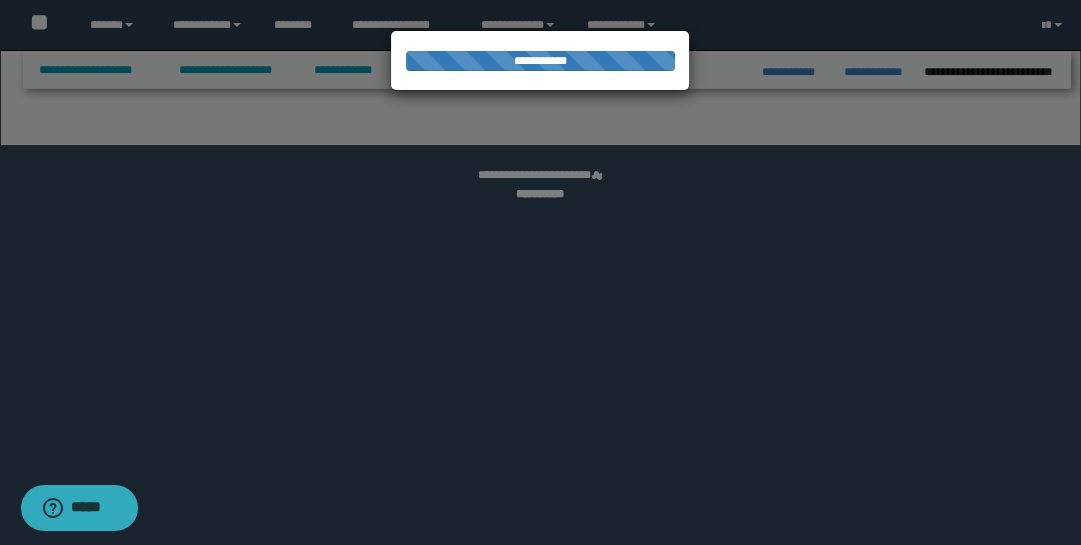 select on "**" 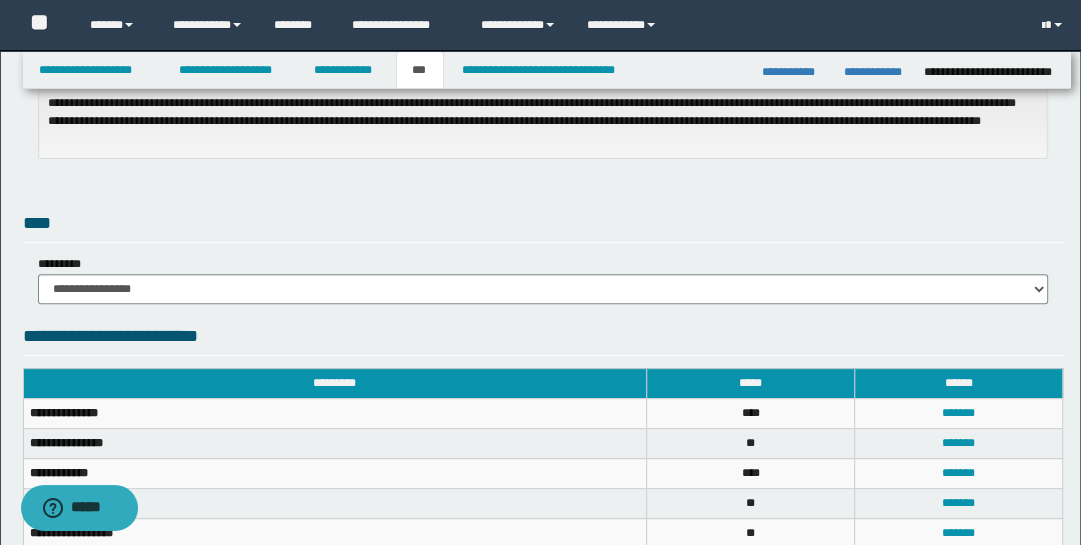 scroll, scrollTop: 595, scrollLeft: 0, axis: vertical 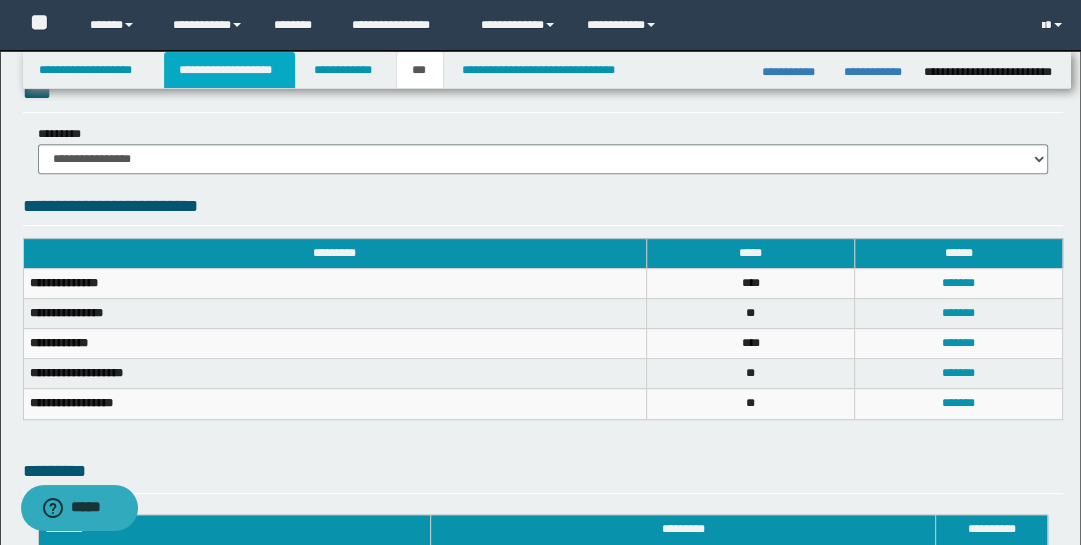 click on "**********" at bounding box center (229, 70) 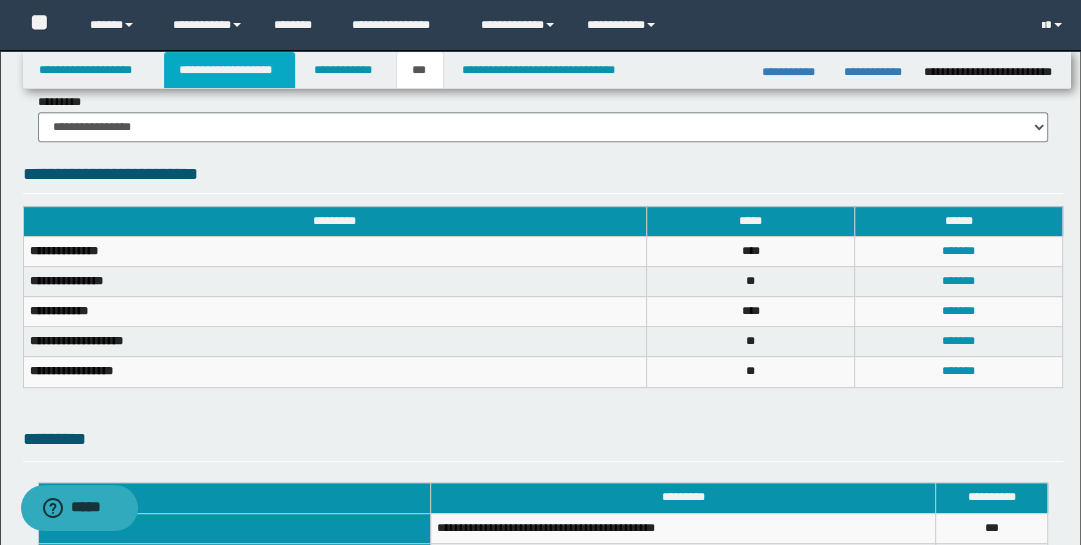 type 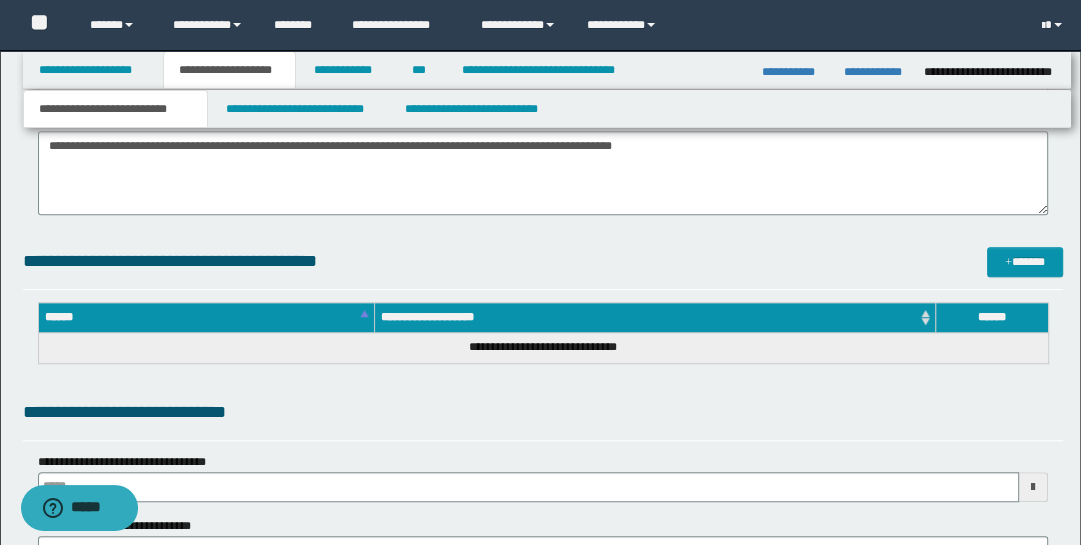 scroll, scrollTop: 752, scrollLeft: 0, axis: vertical 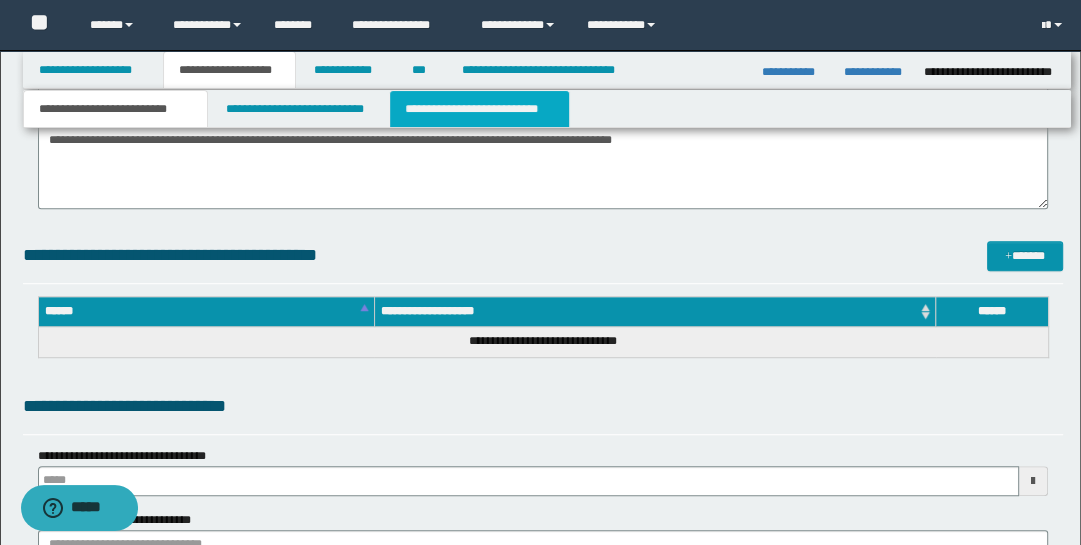 click on "**********" at bounding box center [479, 109] 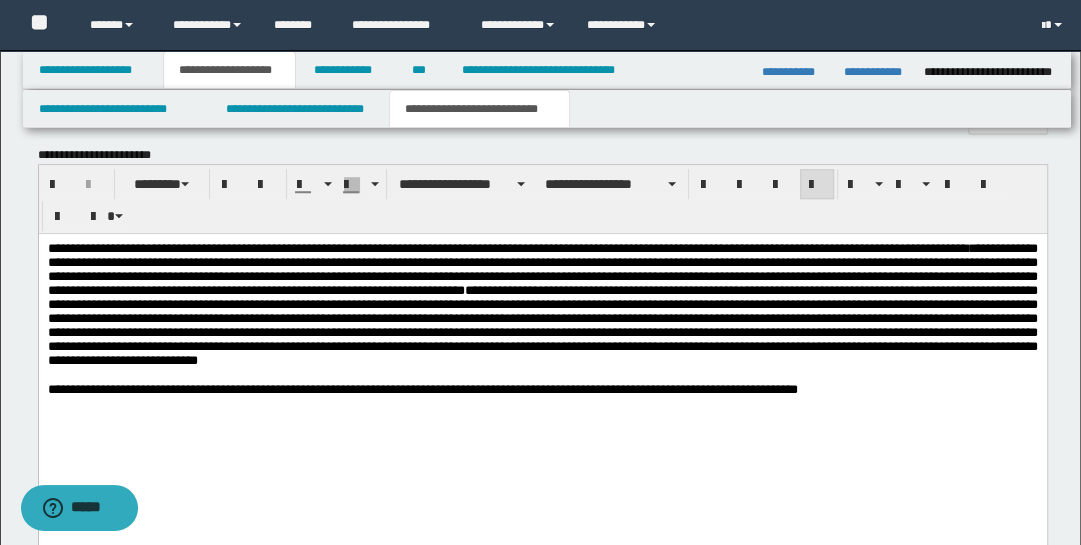 scroll, scrollTop: 1025, scrollLeft: 0, axis: vertical 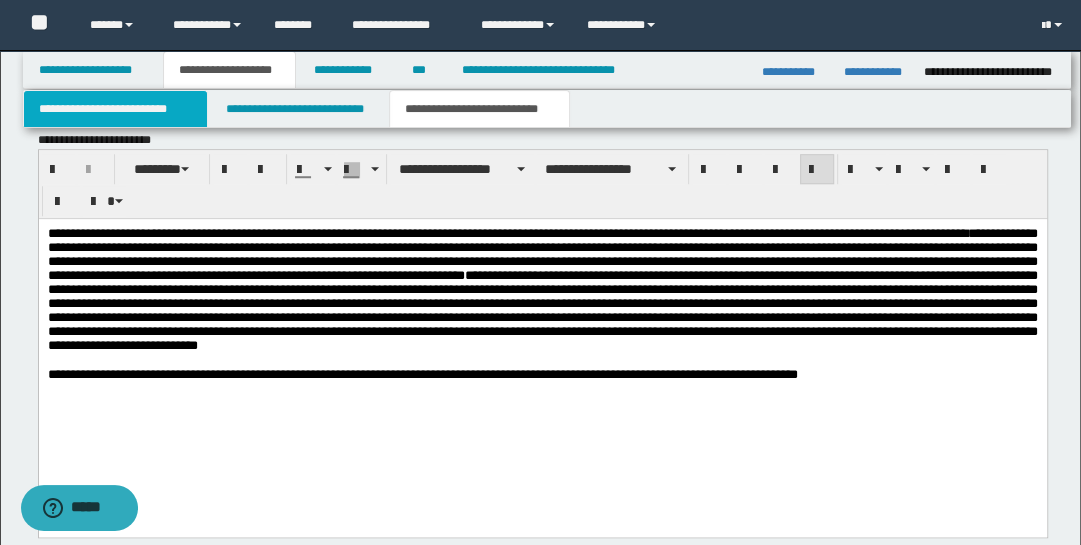 click on "**********" at bounding box center [115, 109] 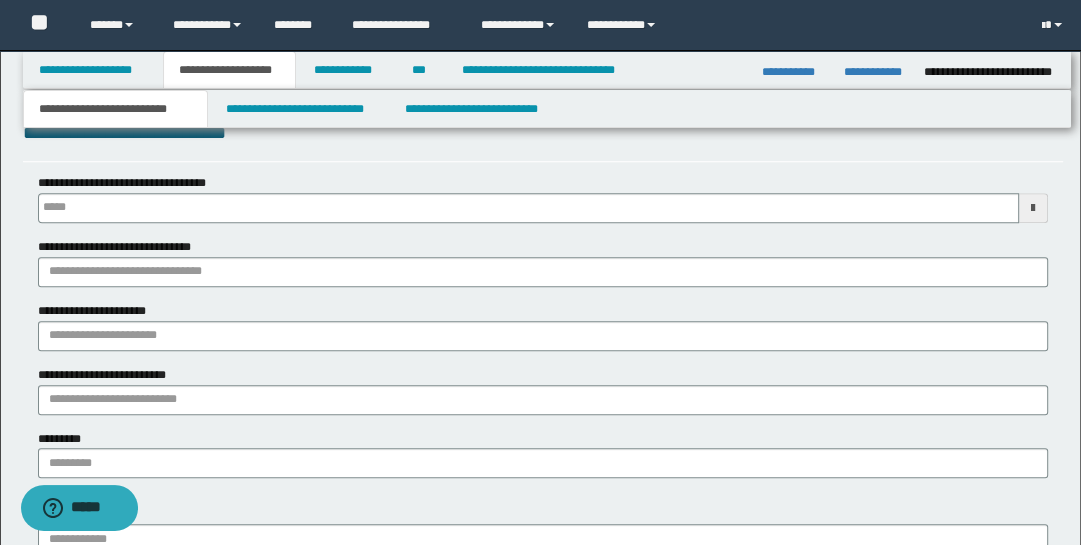 type 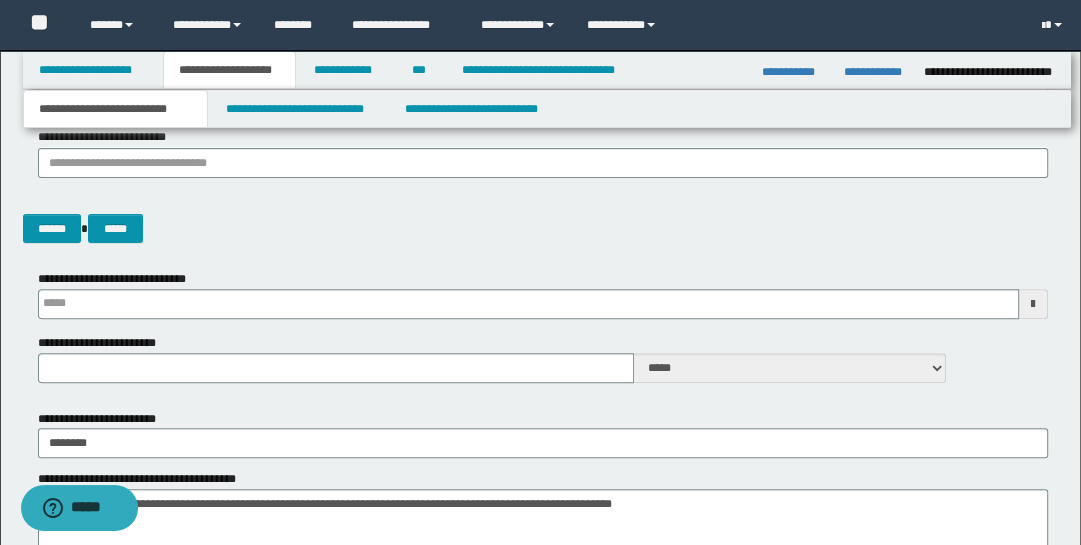 type 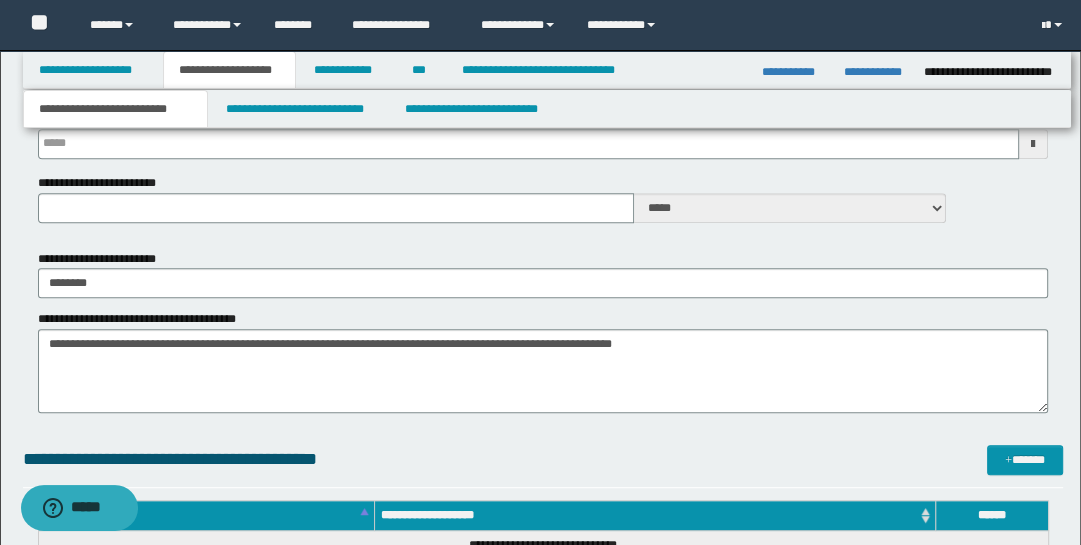 scroll, scrollTop: 551, scrollLeft: 0, axis: vertical 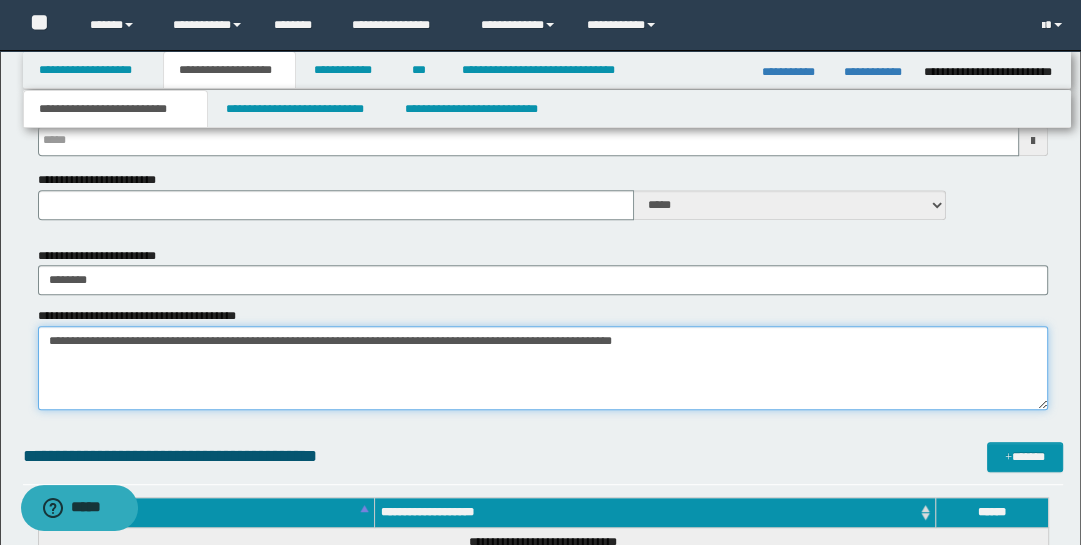 click on "**********" at bounding box center [543, 368] 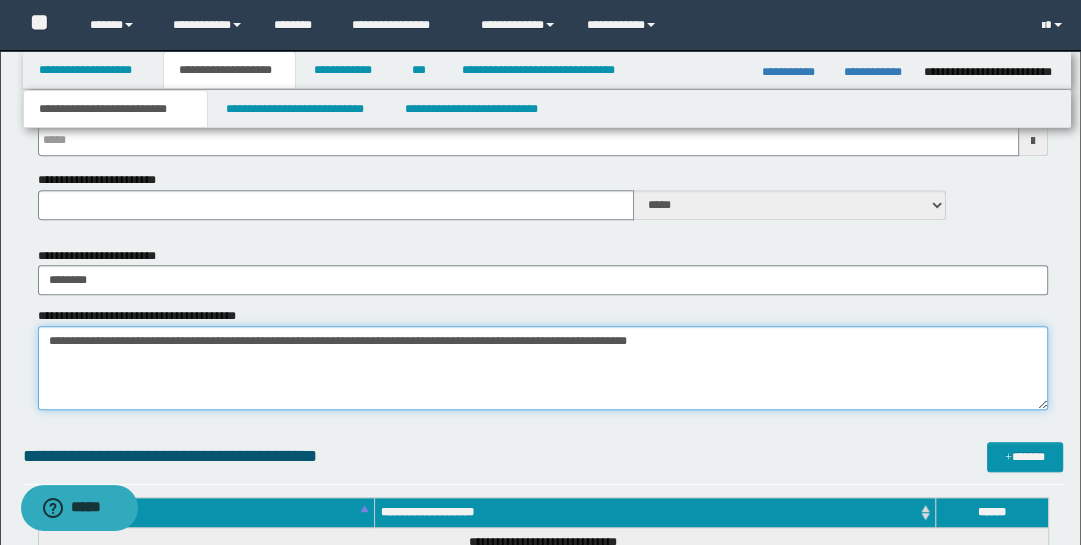 click on "**********" at bounding box center [543, 368] 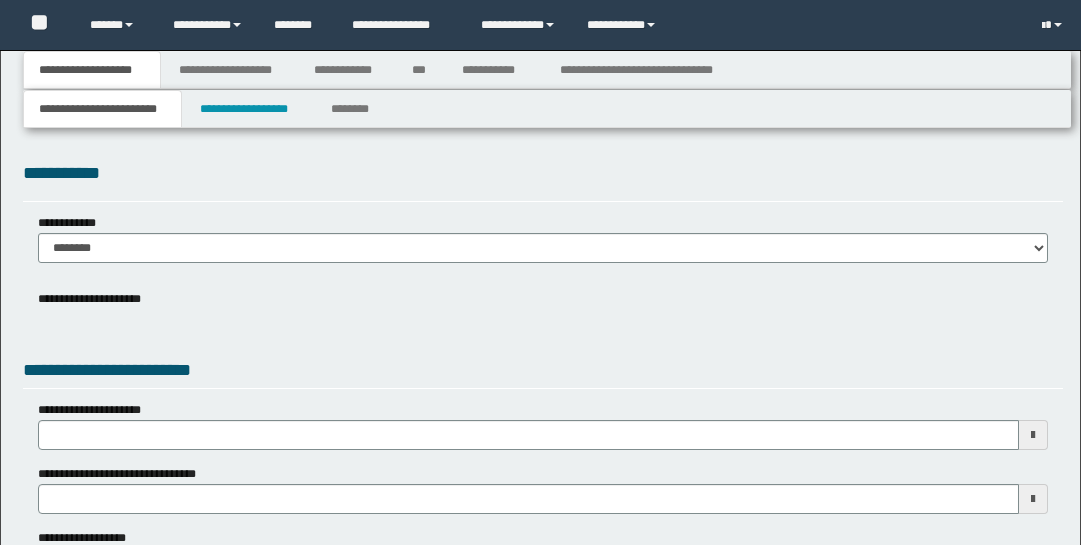 scroll, scrollTop: 0, scrollLeft: 0, axis: both 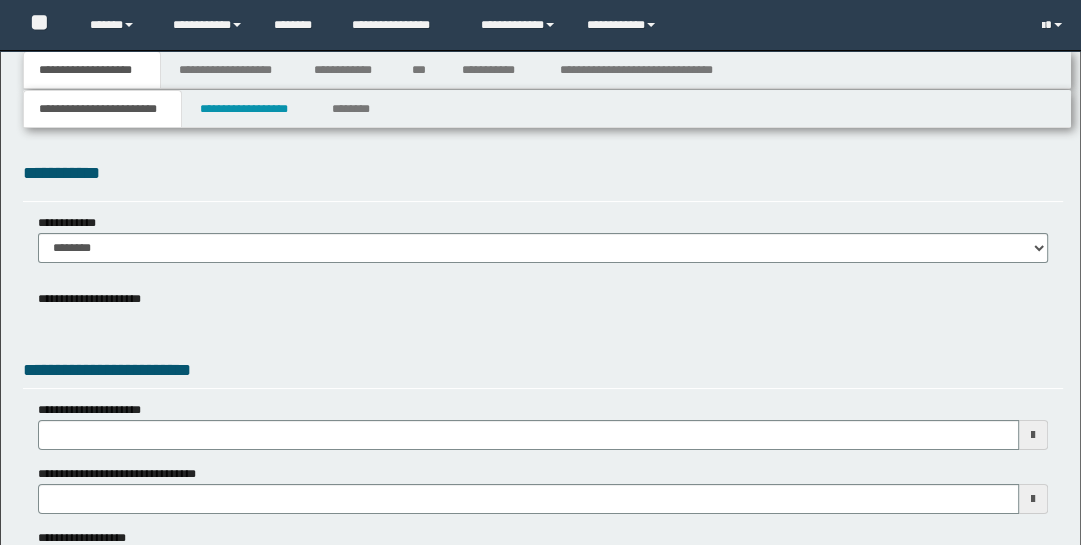 type on "**********" 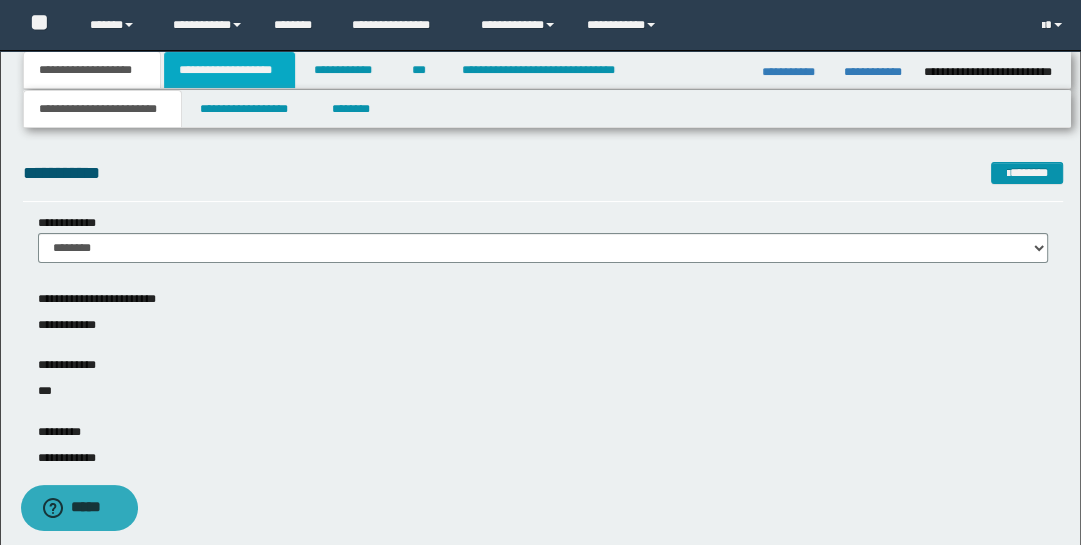 click on "**********" at bounding box center (229, 70) 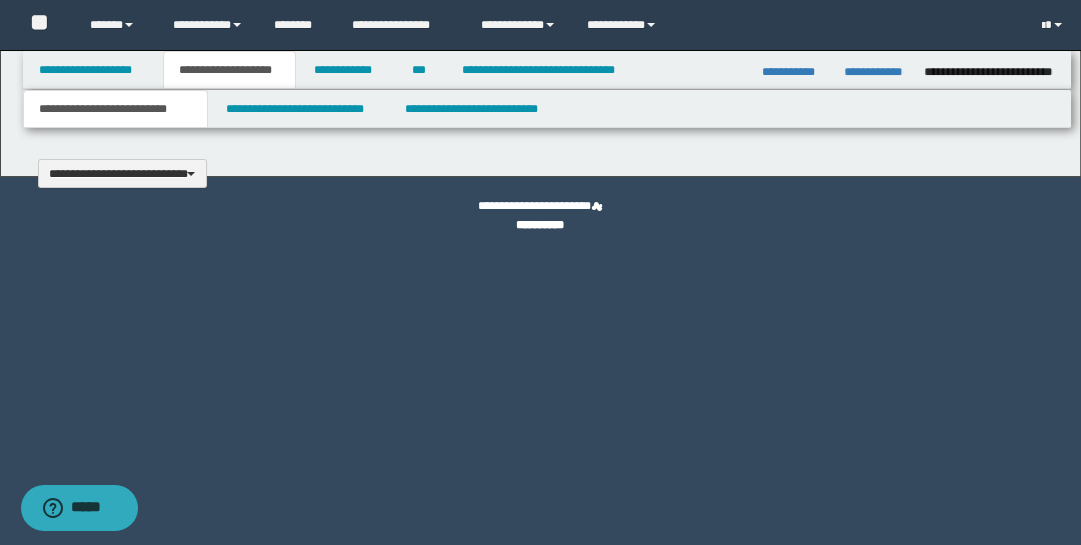 type 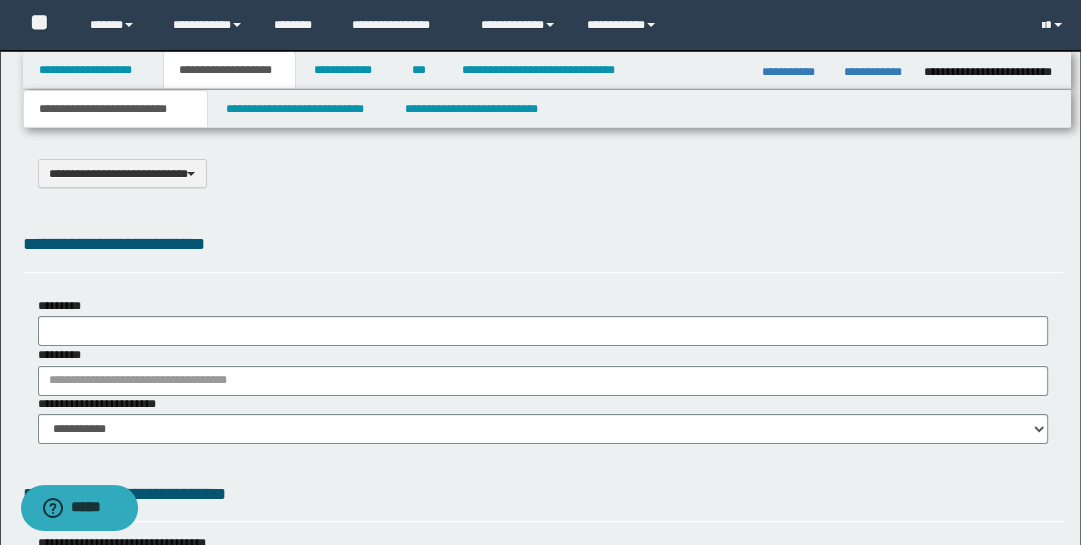 type on "**********" 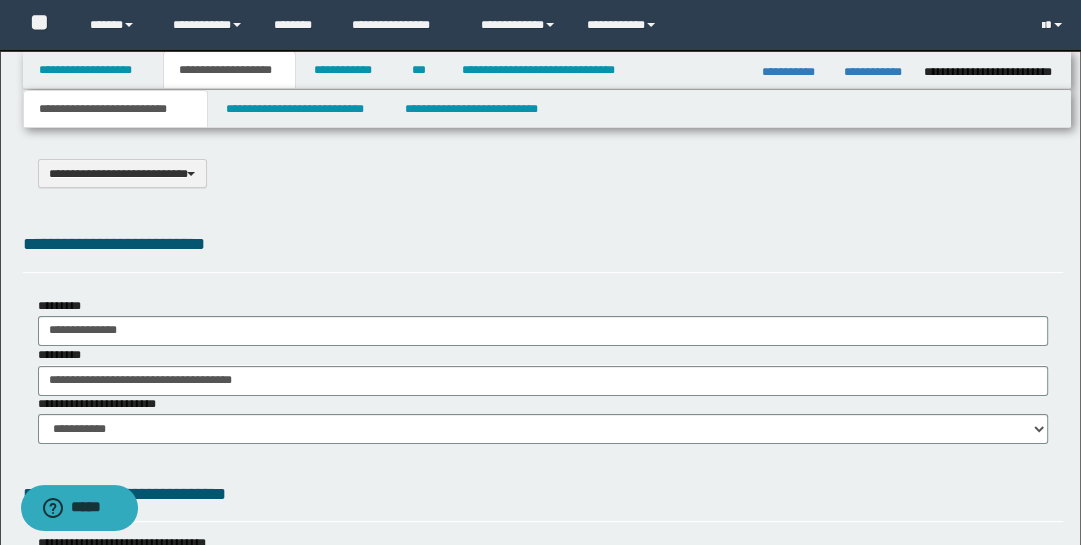 scroll, scrollTop: 0, scrollLeft: 0, axis: both 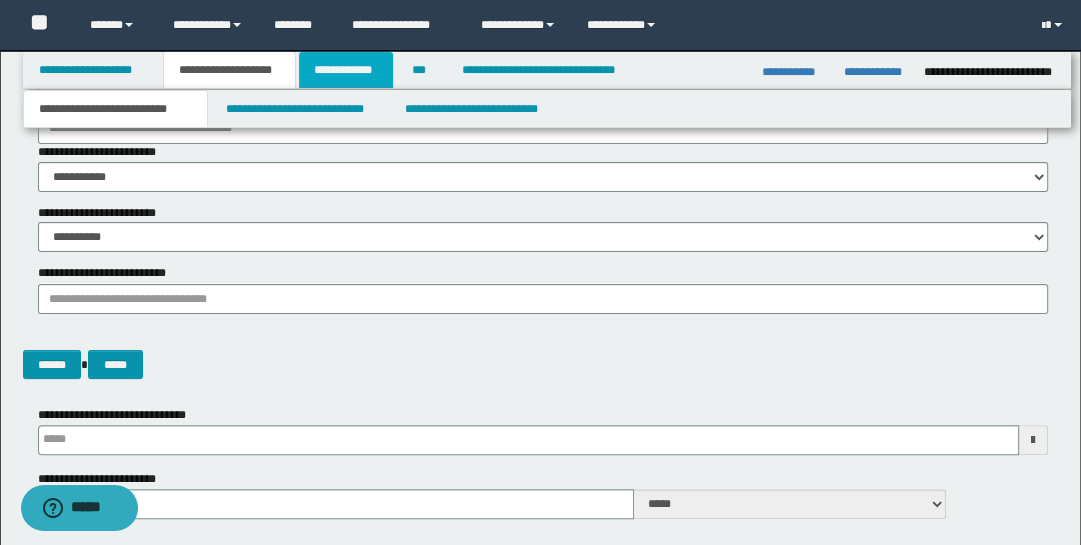 click on "**********" at bounding box center [346, 70] 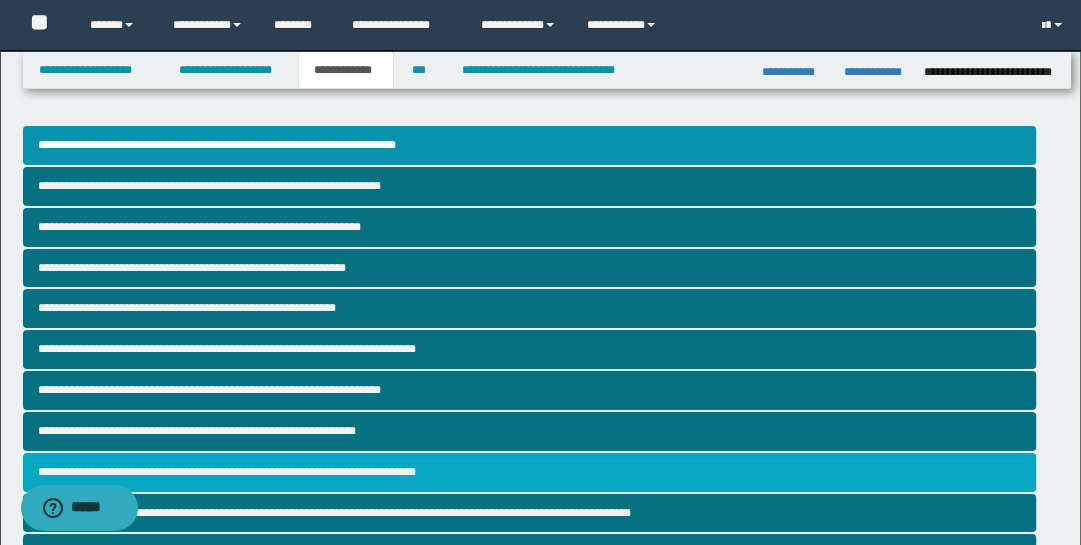 scroll, scrollTop: 0, scrollLeft: 0, axis: both 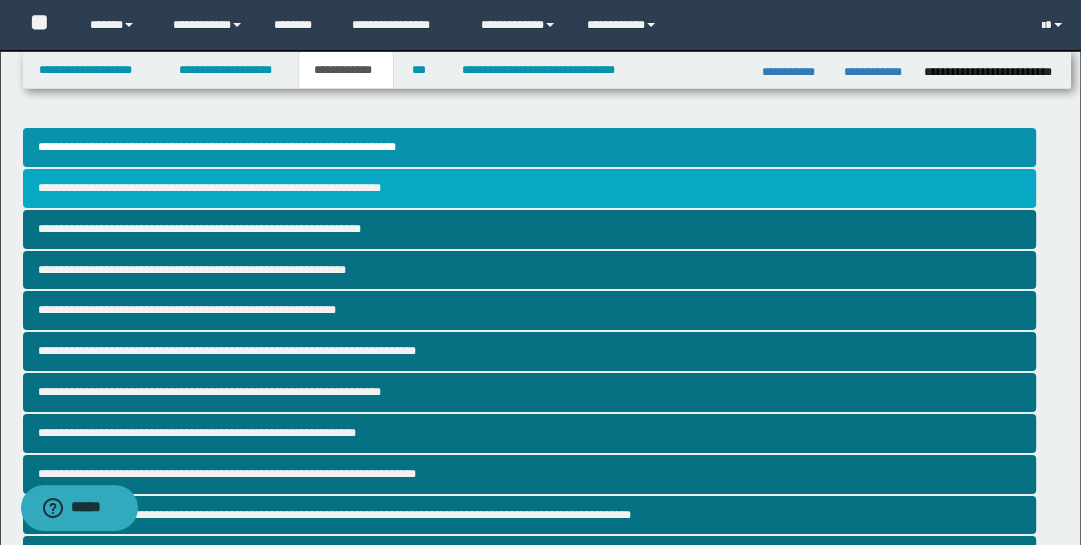 click on "**********" at bounding box center (529, 188) 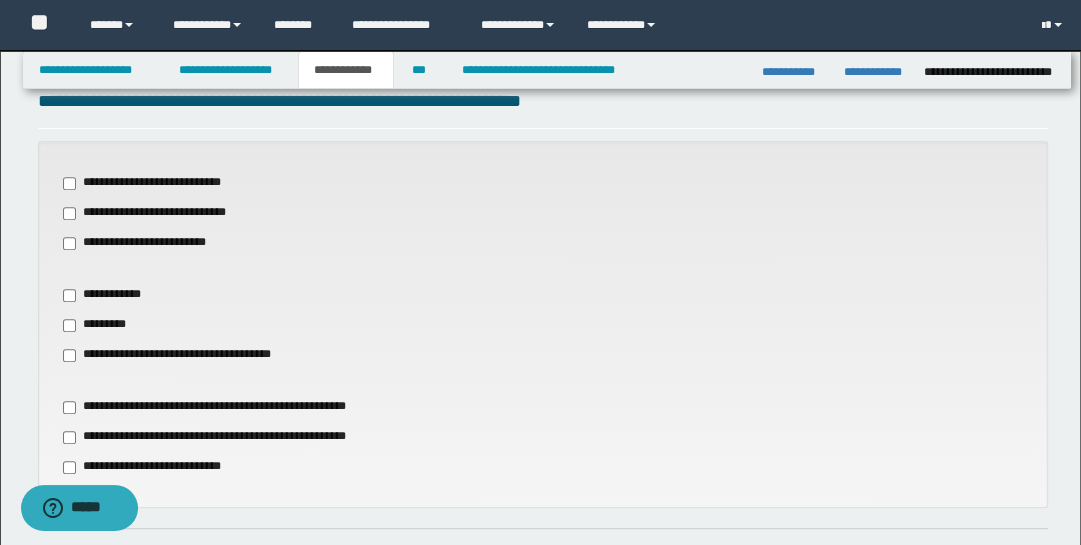 scroll, scrollTop: 677, scrollLeft: 0, axis: vertical 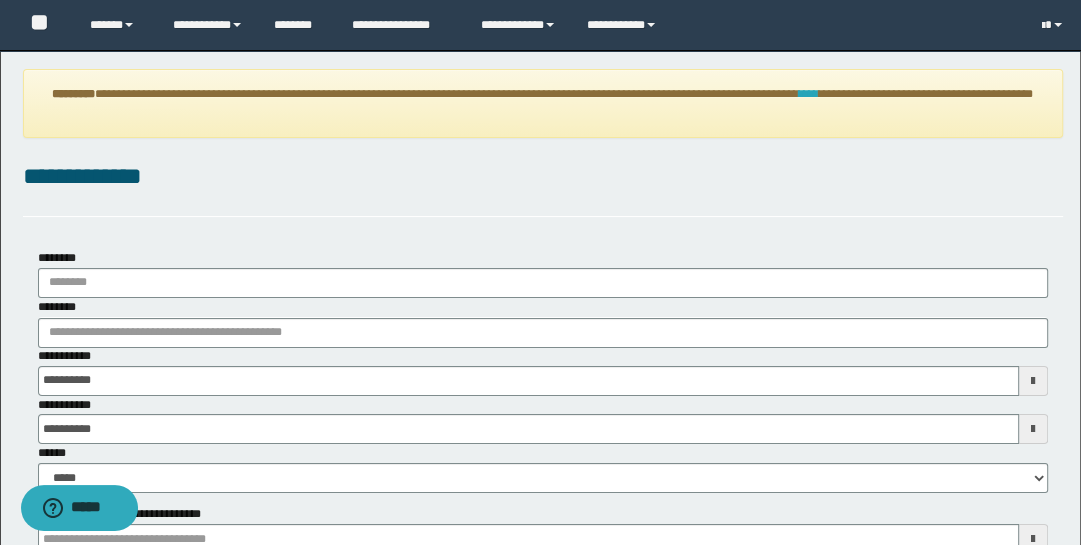 click on "****" at bounding box center [809, 94] 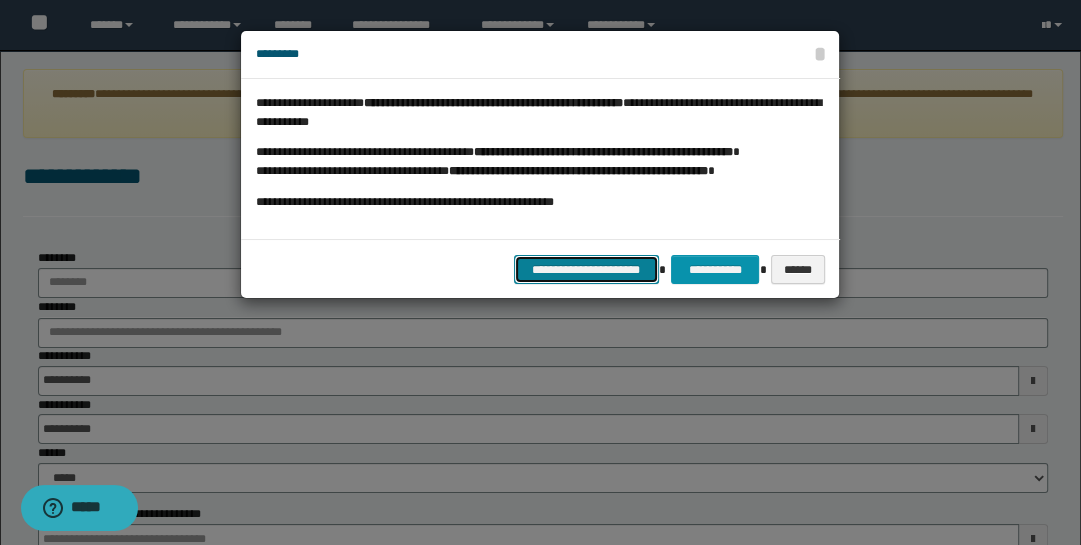 click on "**********" at bounding box center [586, 269] 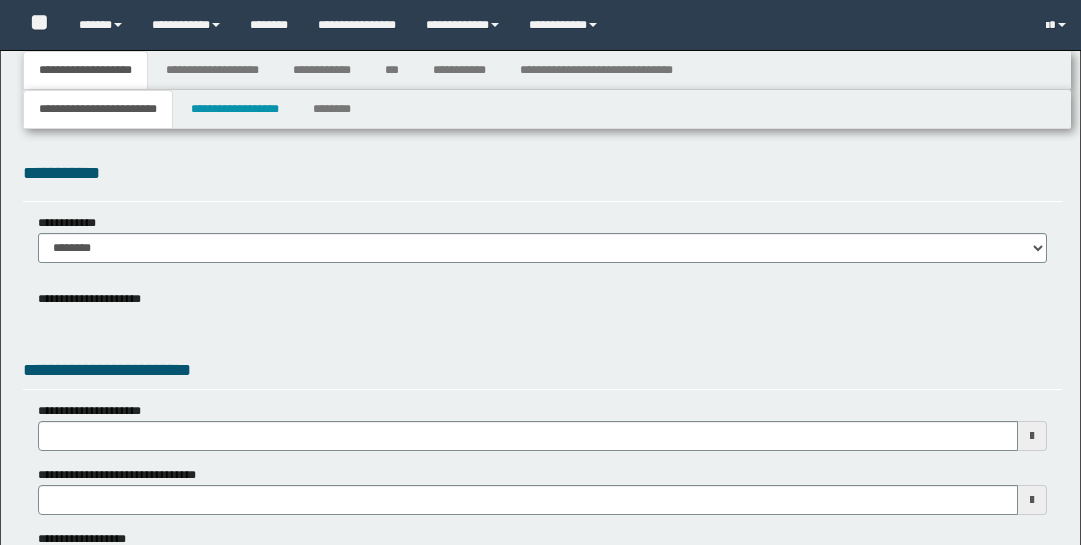 type 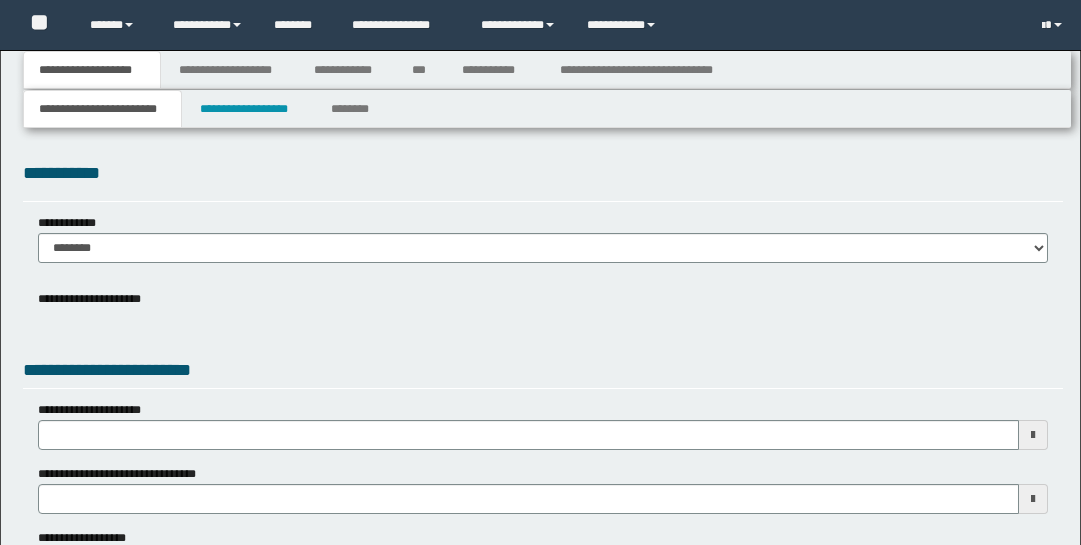 scroll, scrollTop: 0, scrollLeft: 0, axis: both 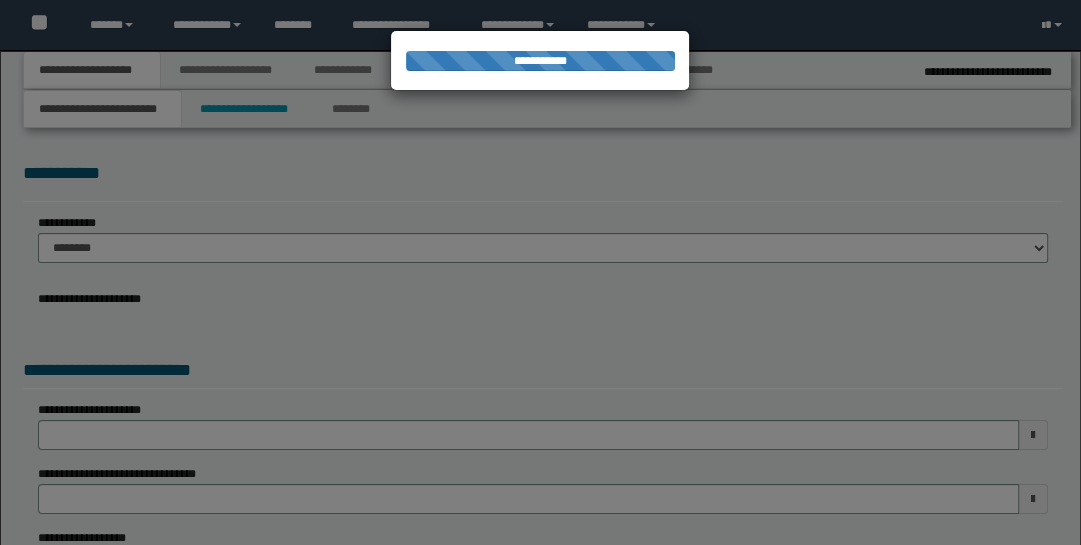 type on "**********" 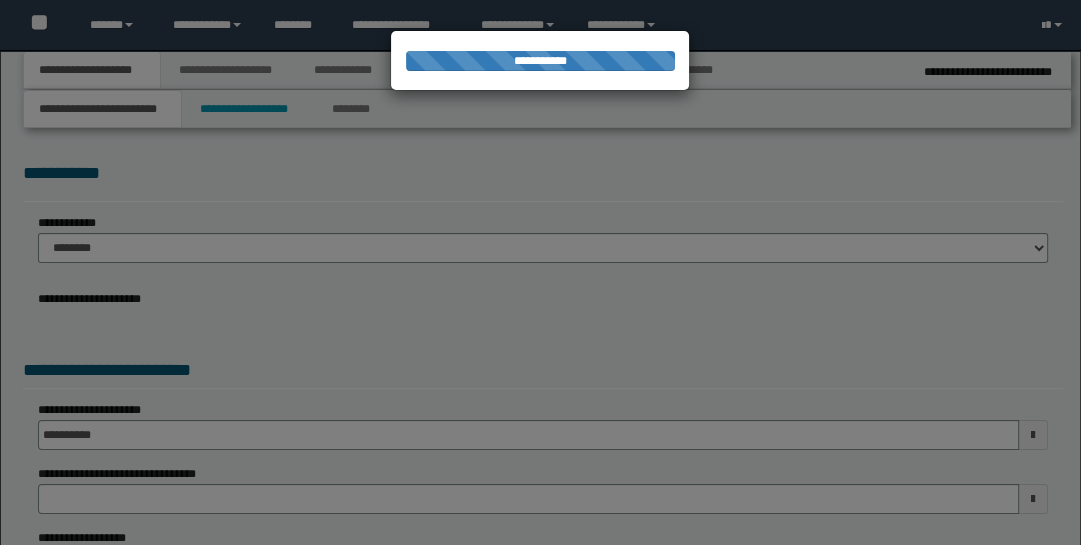 scroll, scrollTop: 0, scrollLeft: 0, axis: both 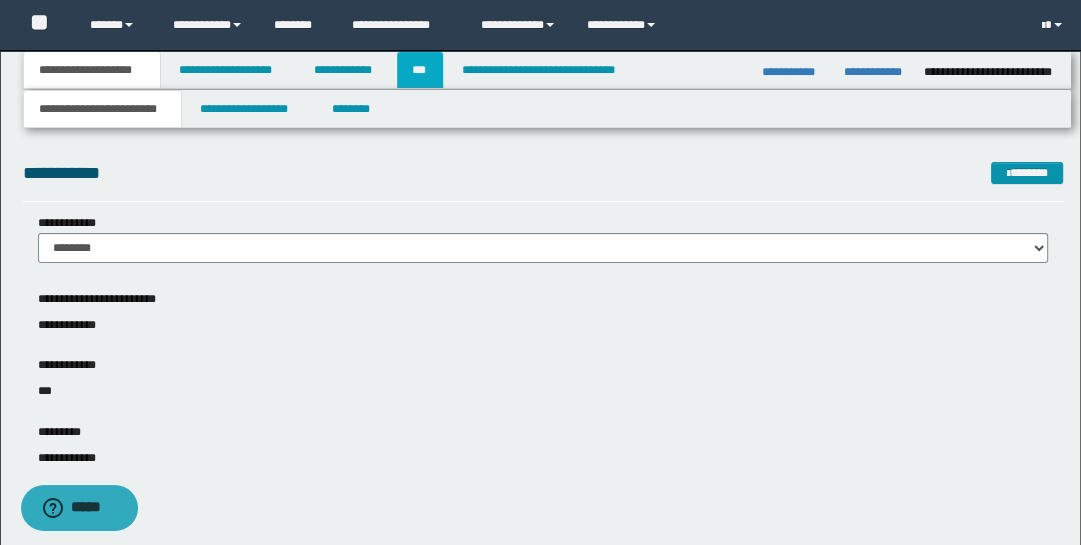 click on "***" at bounding box center [420, 70] 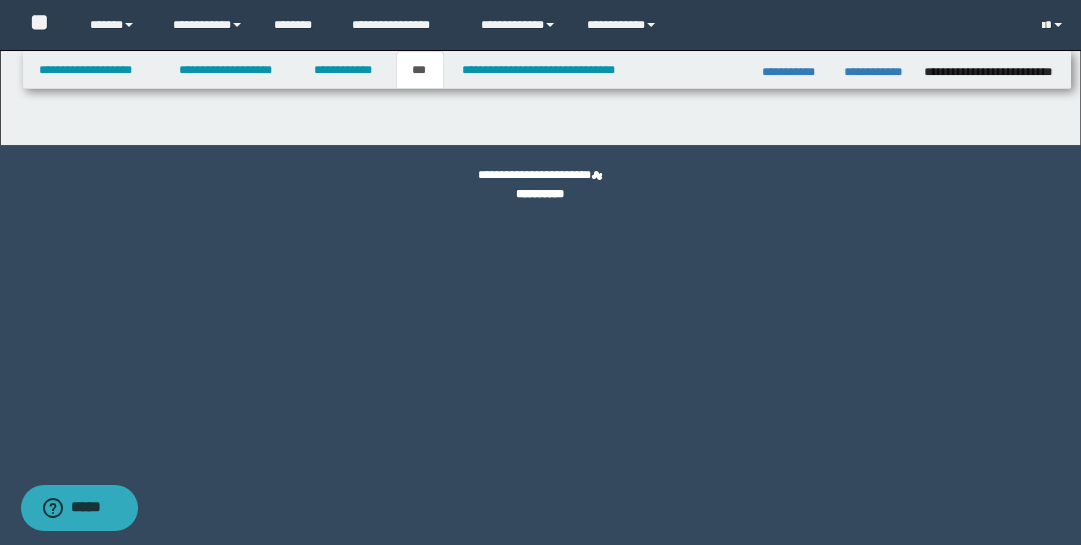 select on "**" 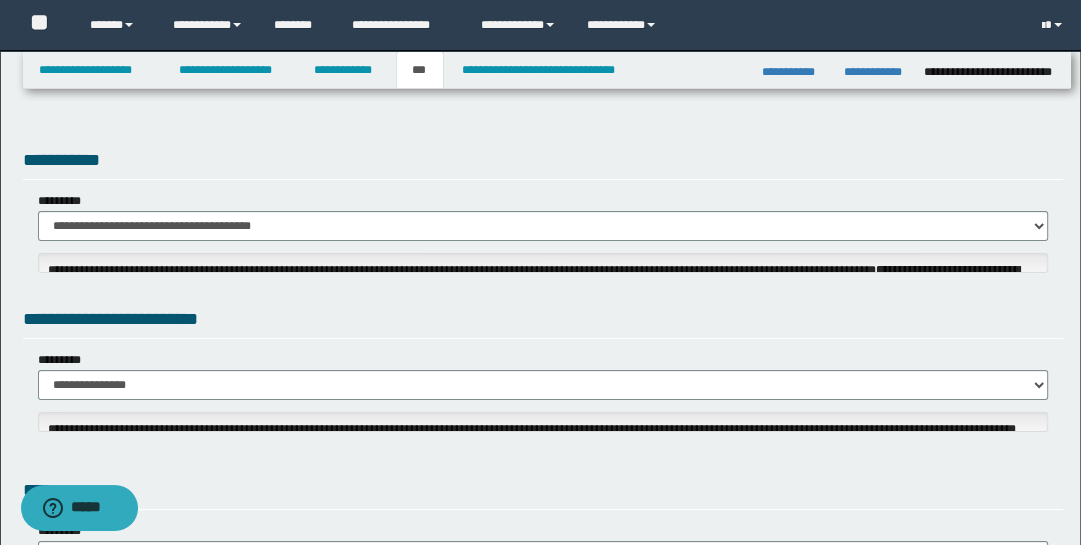 select on "***" 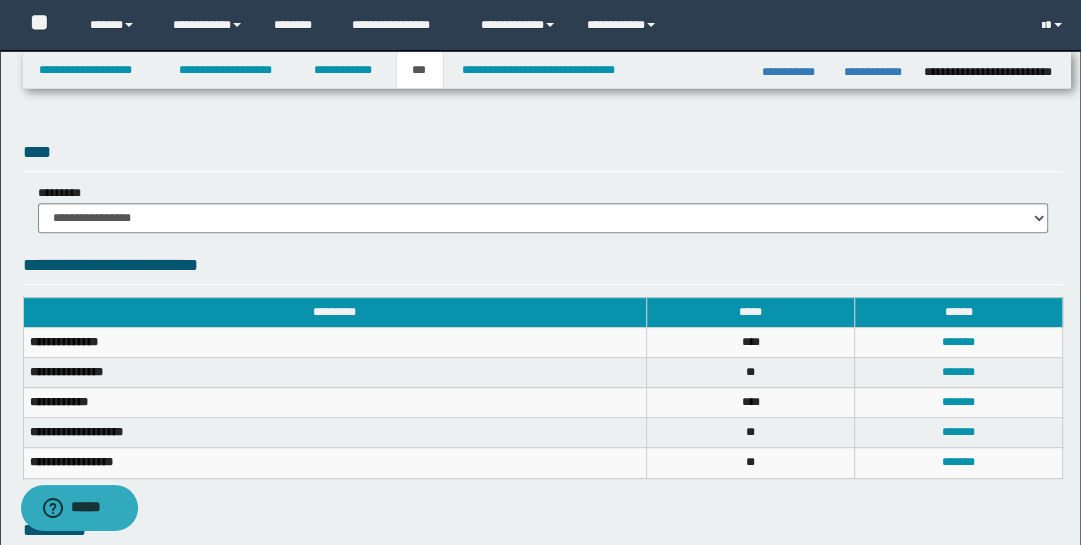 scroll, scrollTop: 556, scrollLeft: 0, axis: vertical 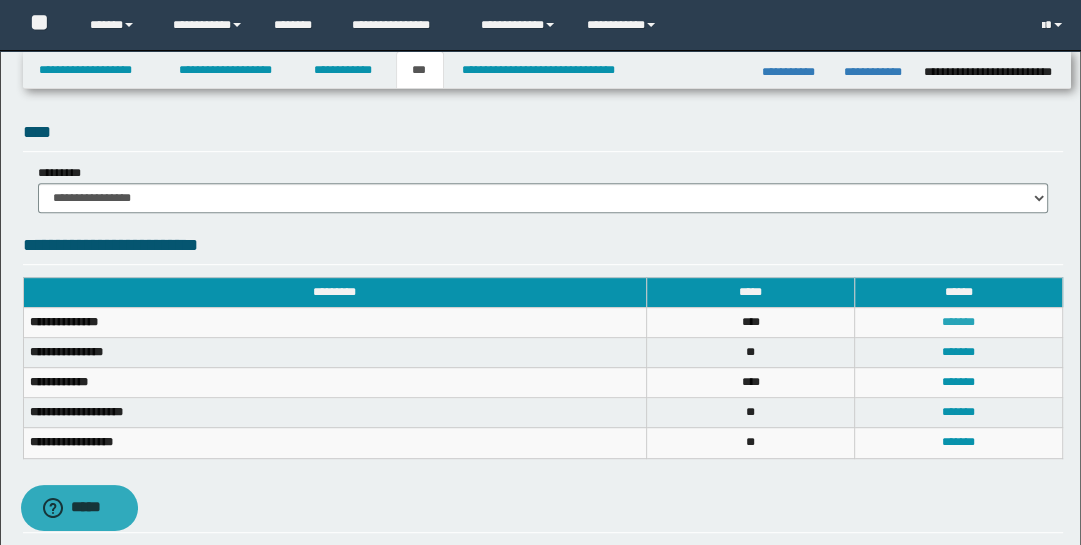 click on "*******" at bounding box center [958, 322] 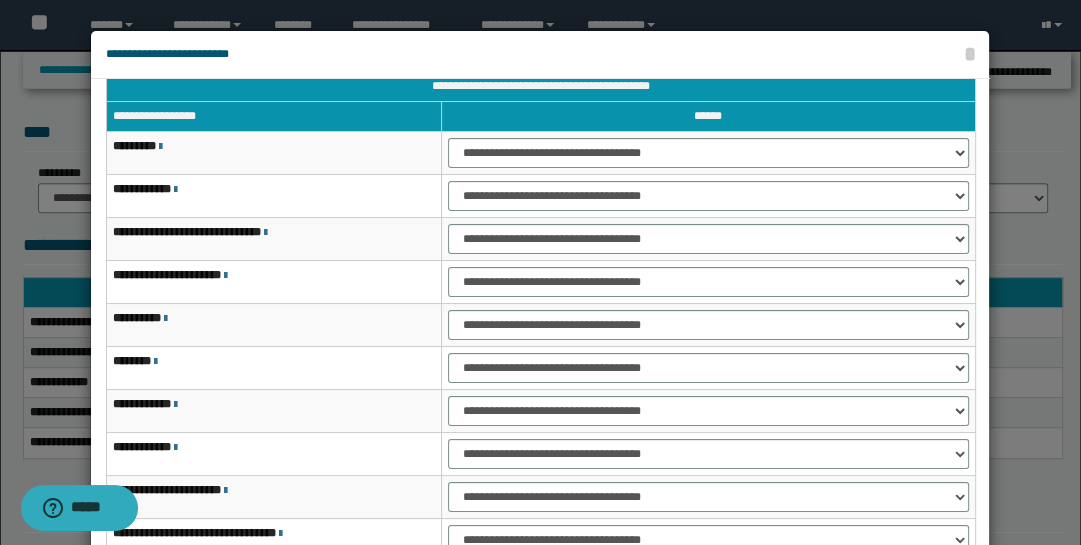 scroll, scrollTop: 115, scrollLeft: 0, axis: vertical 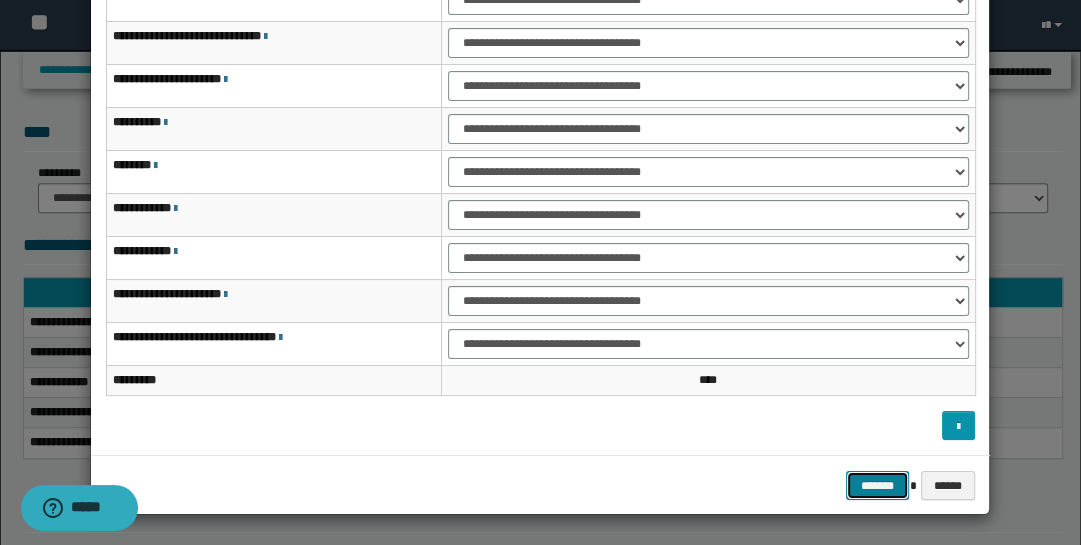 click on "*******" at bounding box center (878, 485) 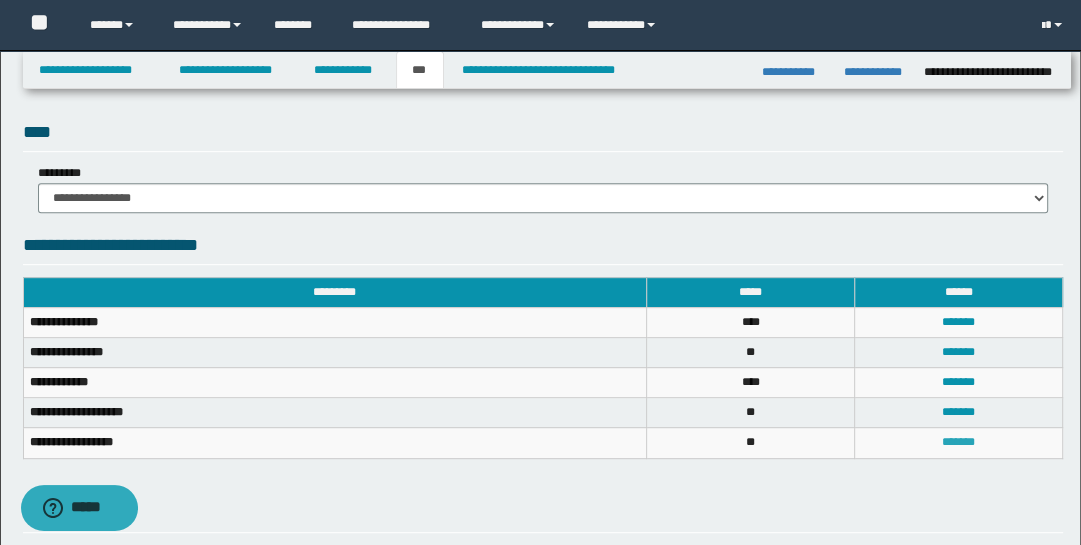 click on "*******" at bounding box center (958, 442) 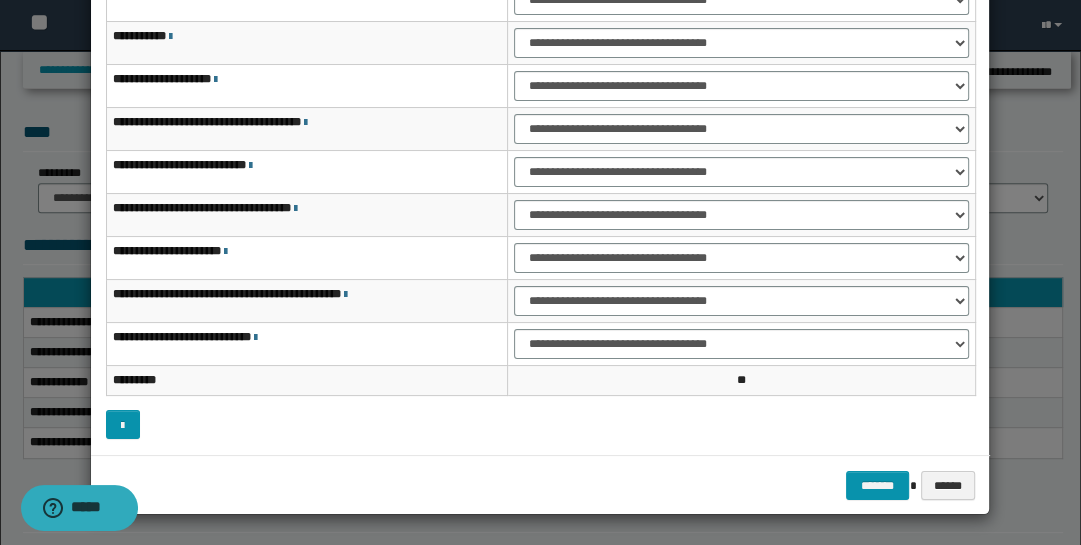 scroll, scrollTop: 0, scrollLeft: 0, axis: both 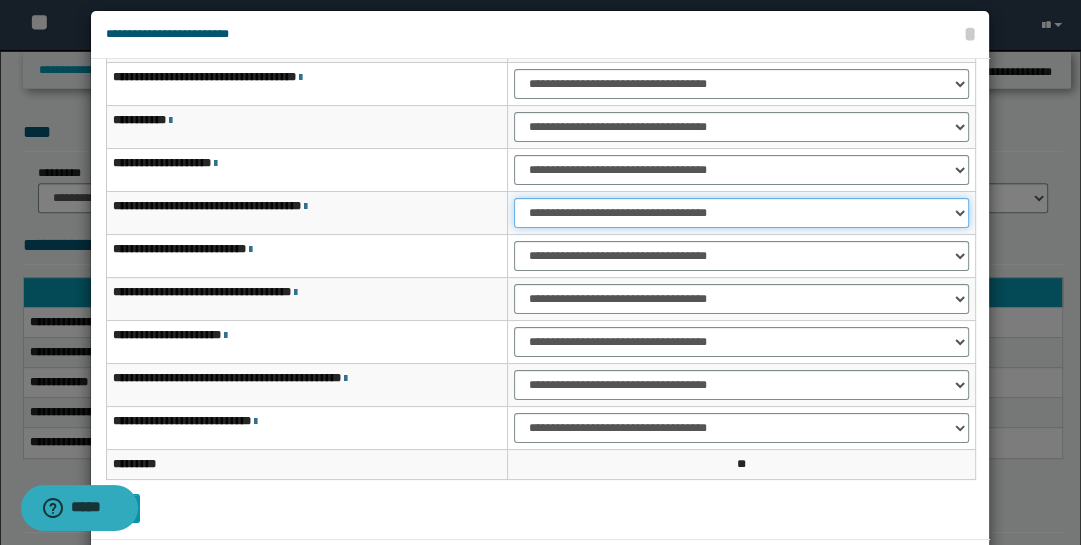 click on "**********" at bounding box center (741, 213) 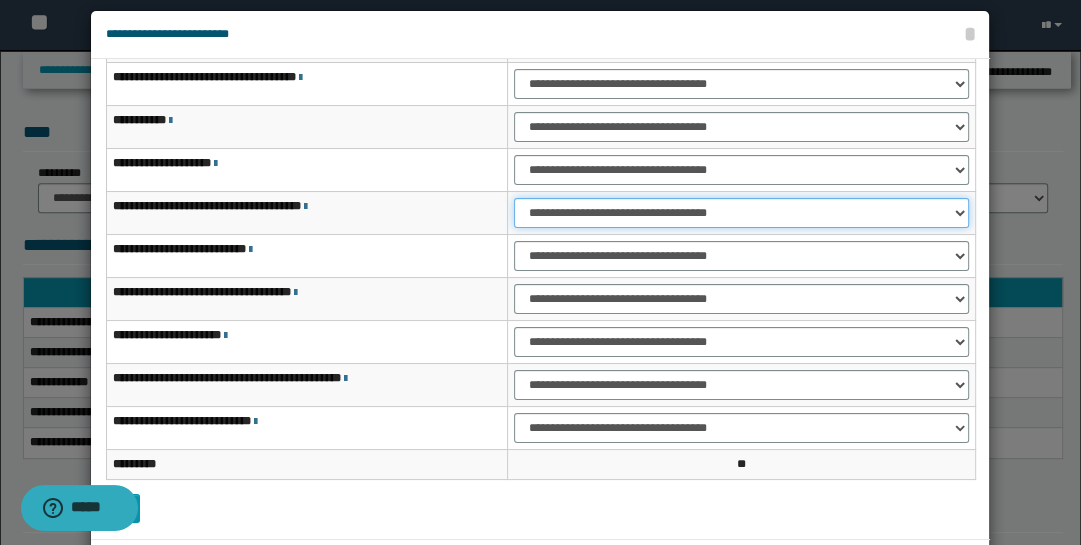 select on "***" 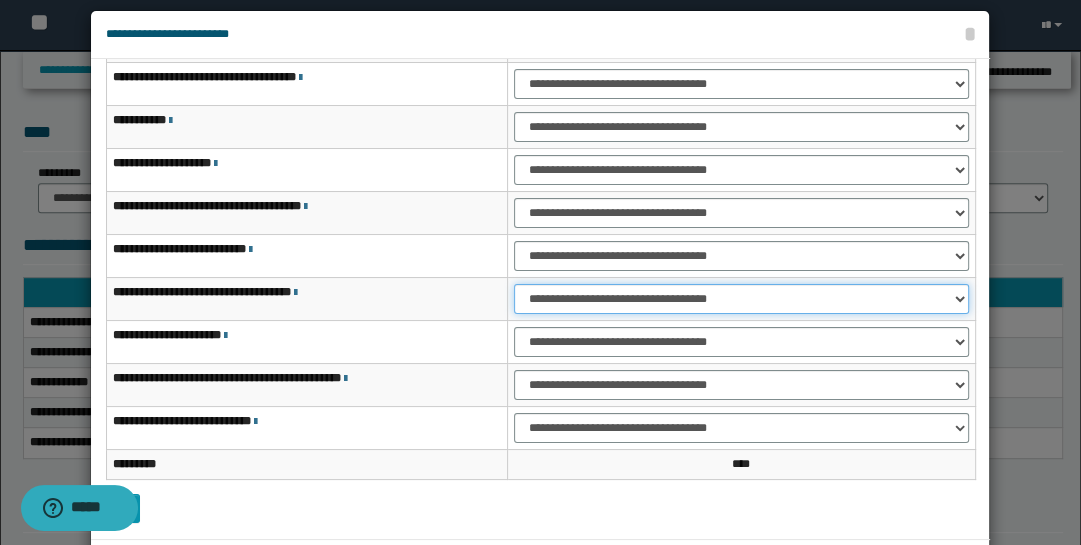 click on "**********" at bounding box center [741, 299] 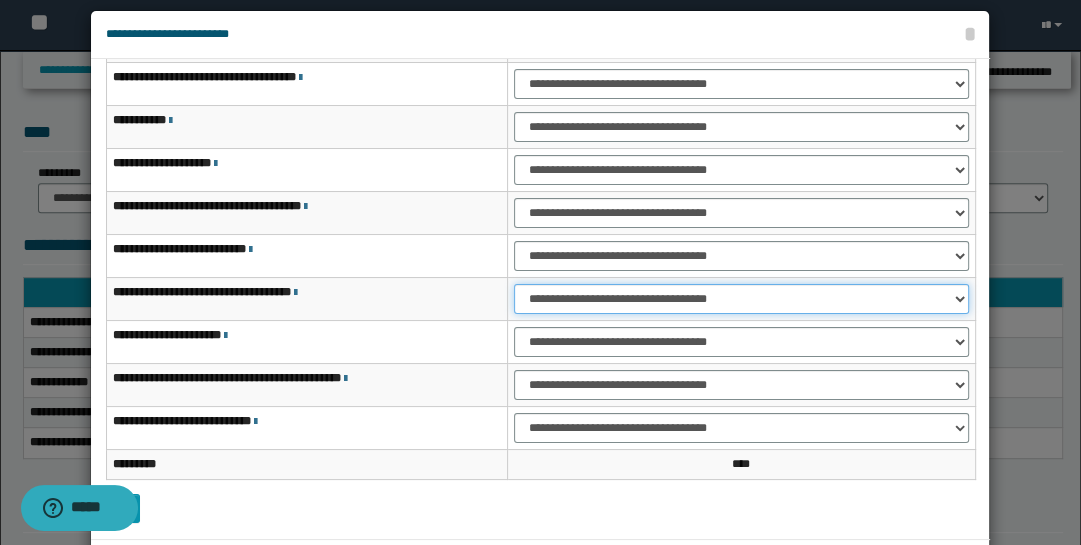 select on "***" 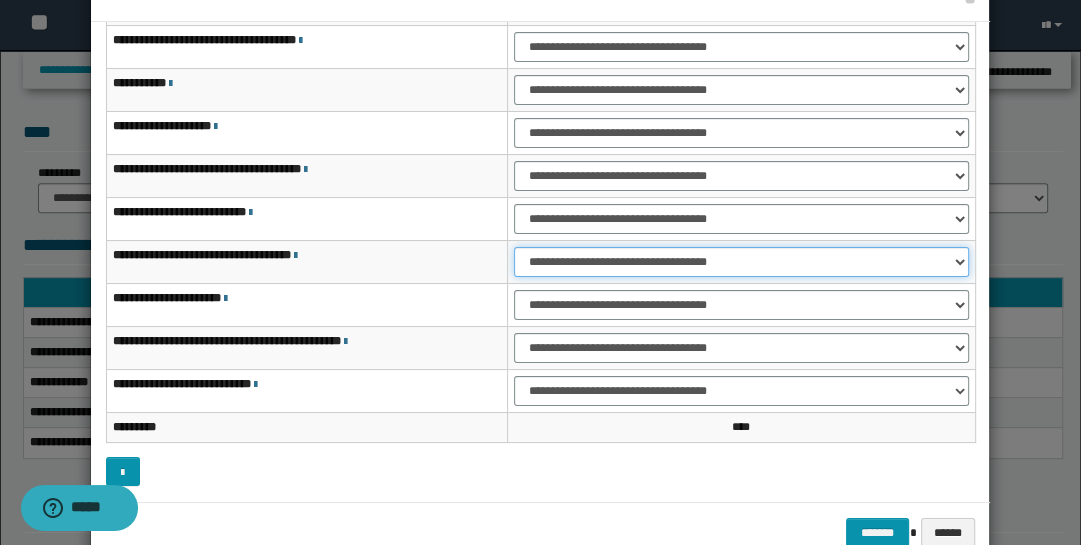 scroll, scrollTop: 104, scrollLeft: 0, axis: vertical 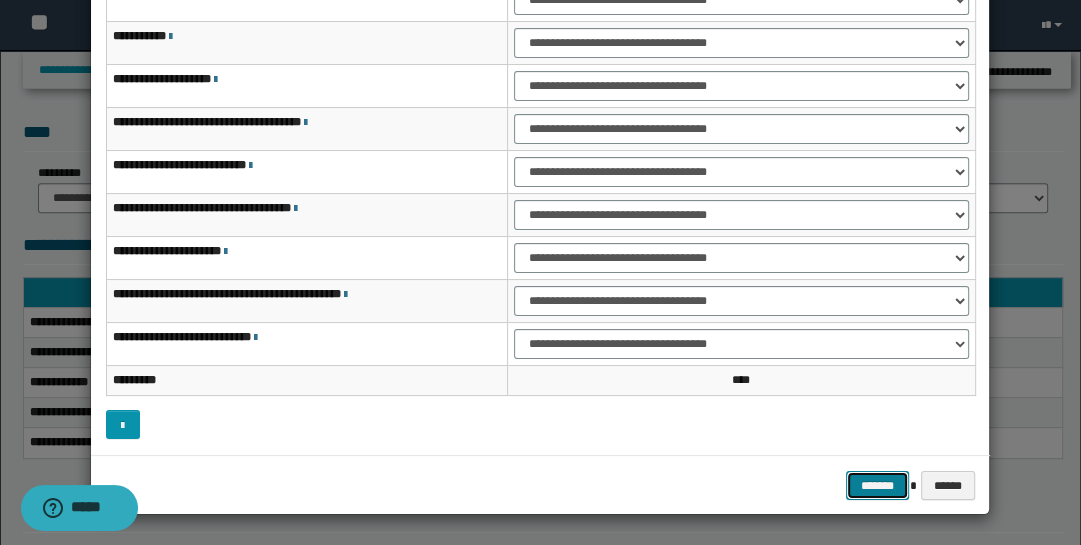 click on "*******" at bounding box center (878, 485) 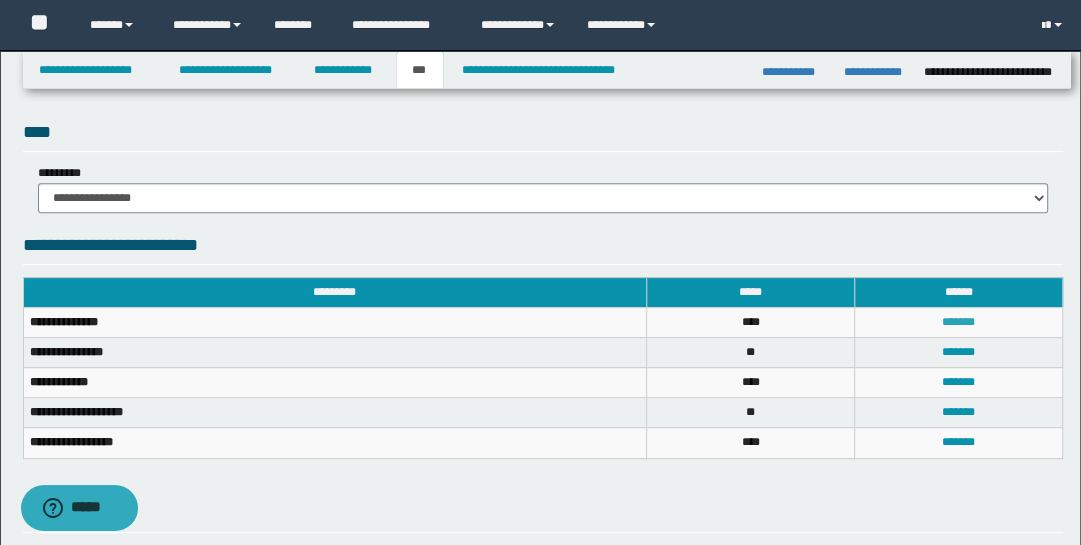 click on "*******" at bounding box center (958, 322) 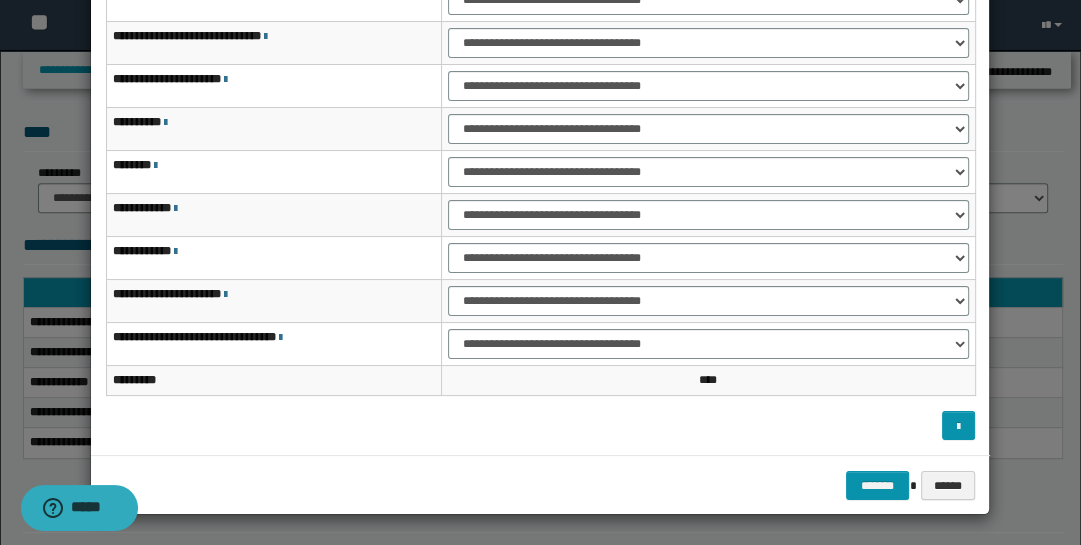 scroll, scrollTop: 0, scrollLeft: 0, axis: both 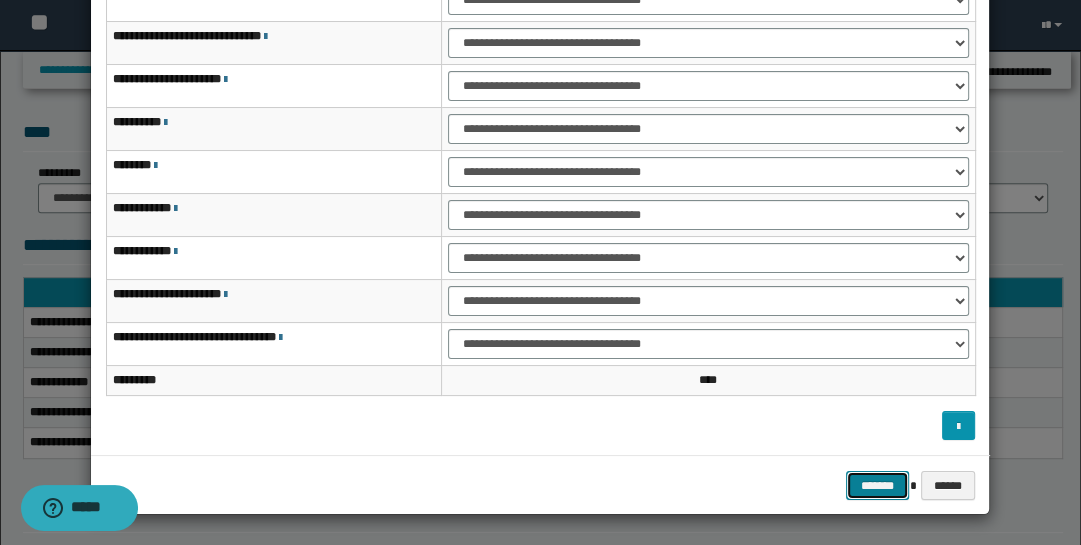 click on "*******" at bounding box center [878, 485] 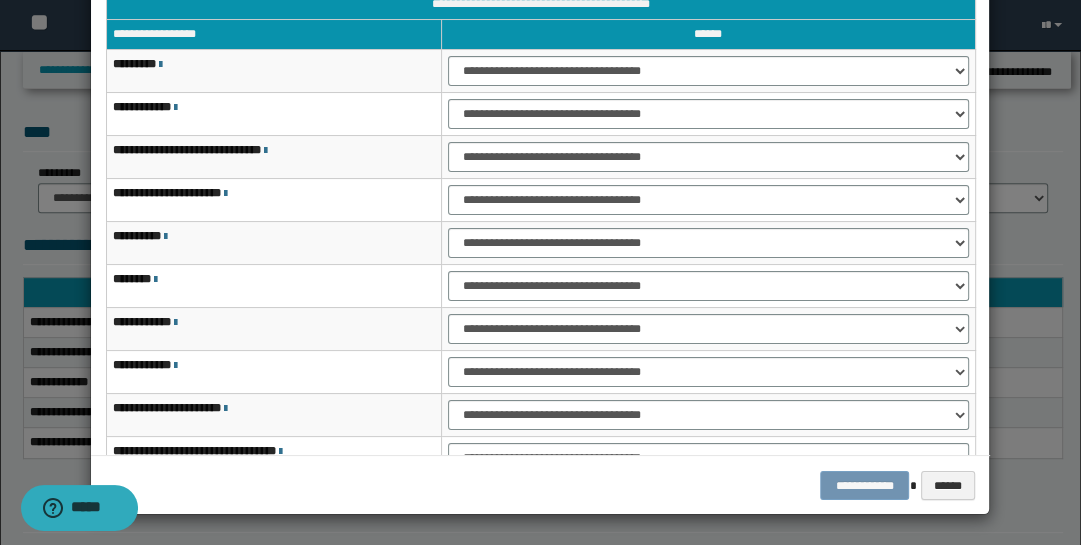 scroll, scrollTop: 0, scrollLeft: 0, axis: both 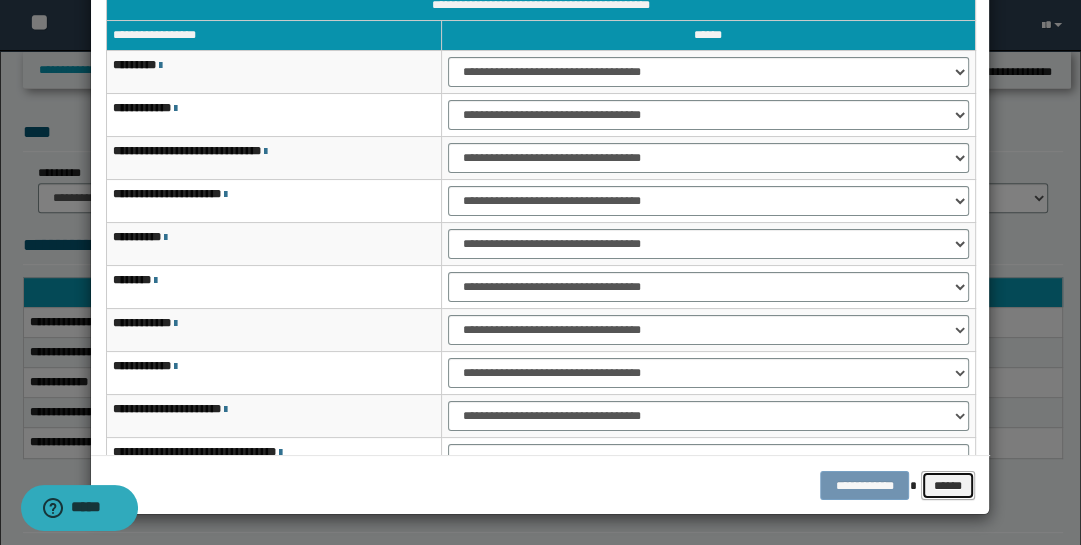 click on "******" at bounding box center (948, 485) 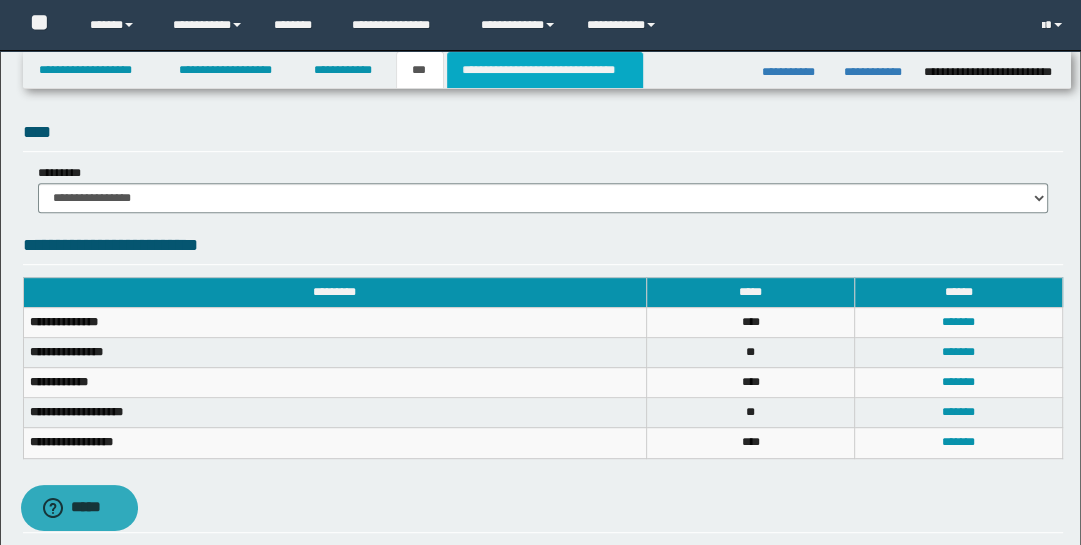 click on "**********" at bounding box center (545, 70) 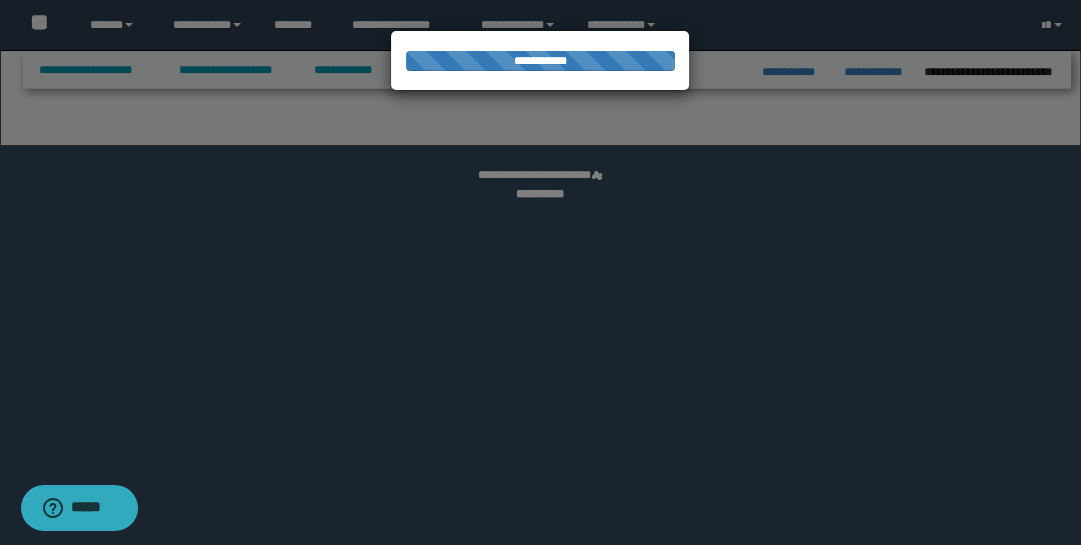 select on "*" 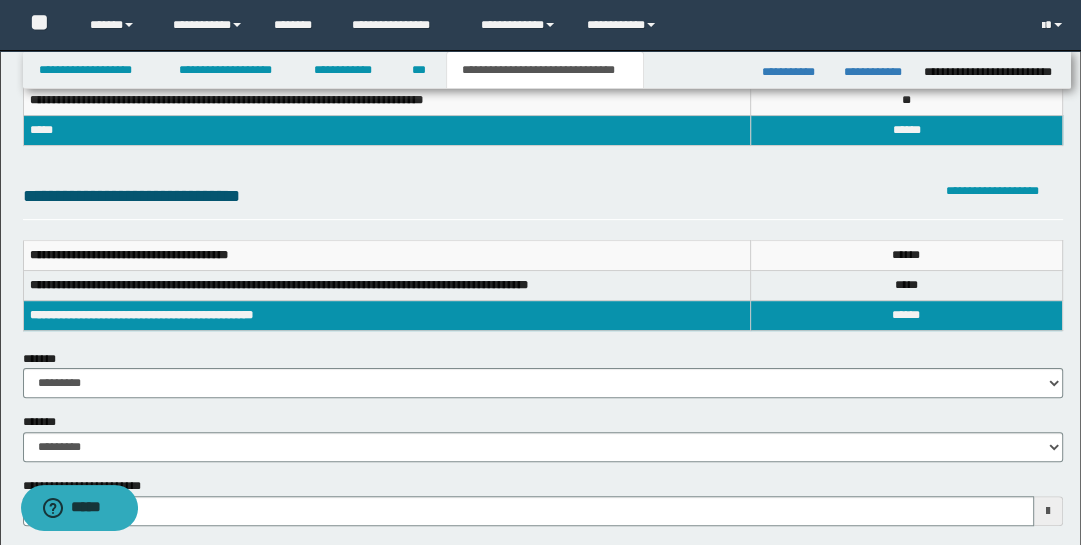scroll, scrollTop: 285, scrollLeft: 0, axis: vertical 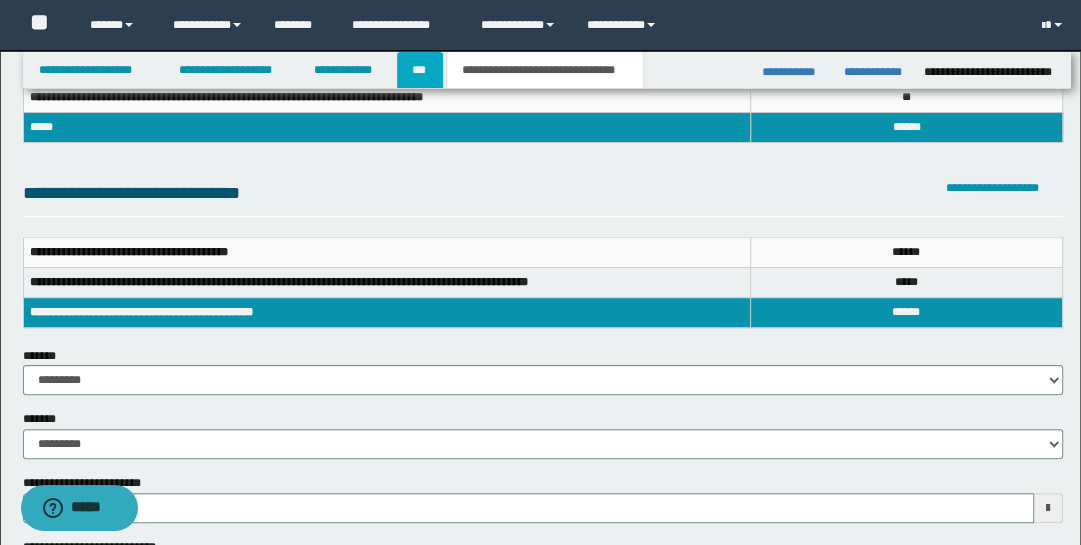 click on "***" at bounding box center (420, 70) 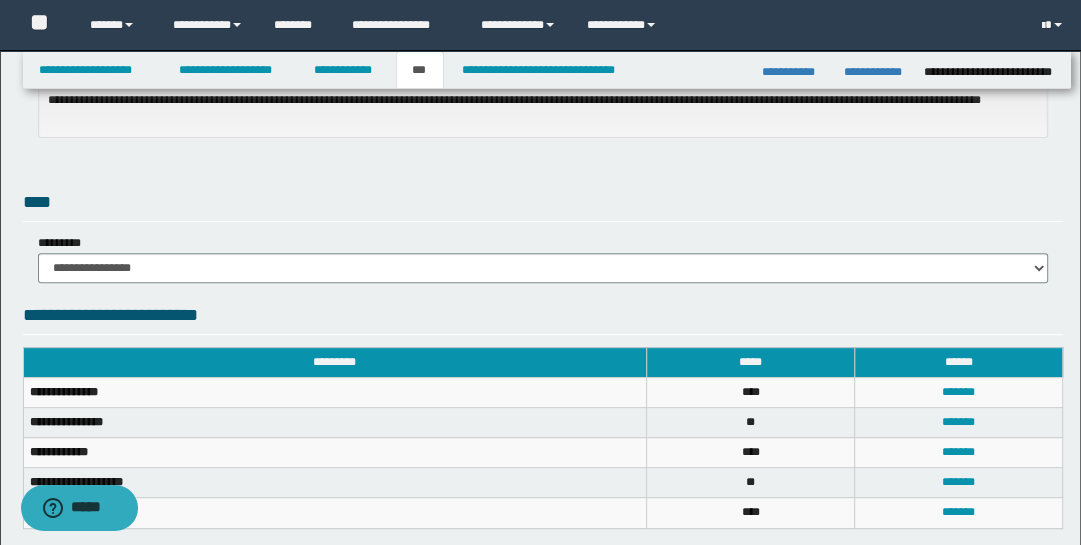 scroll, scrollTop: 620, scrollLeft: 0, axis: vertical 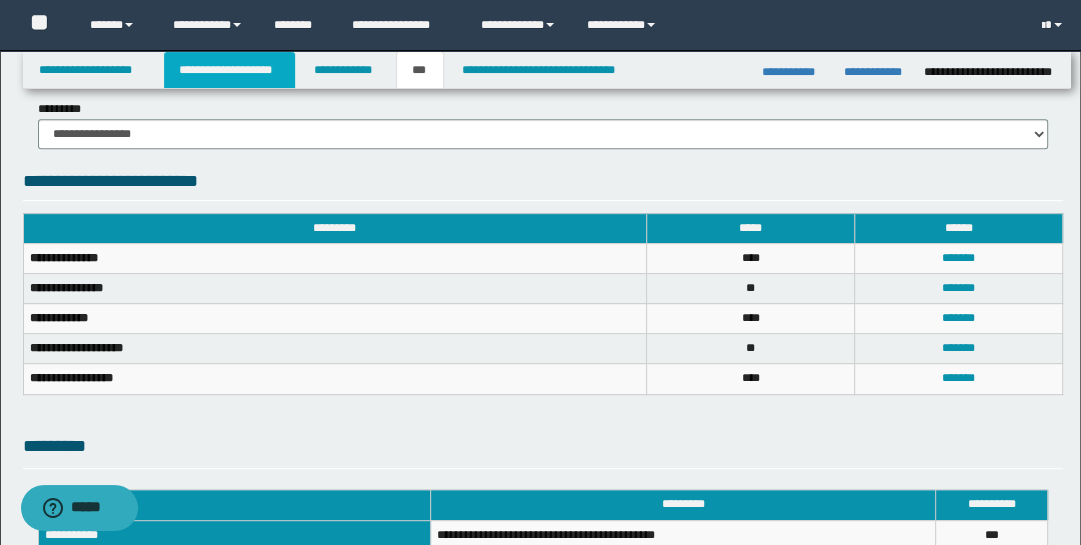 click on "**********" at bounding box center [229, 70] 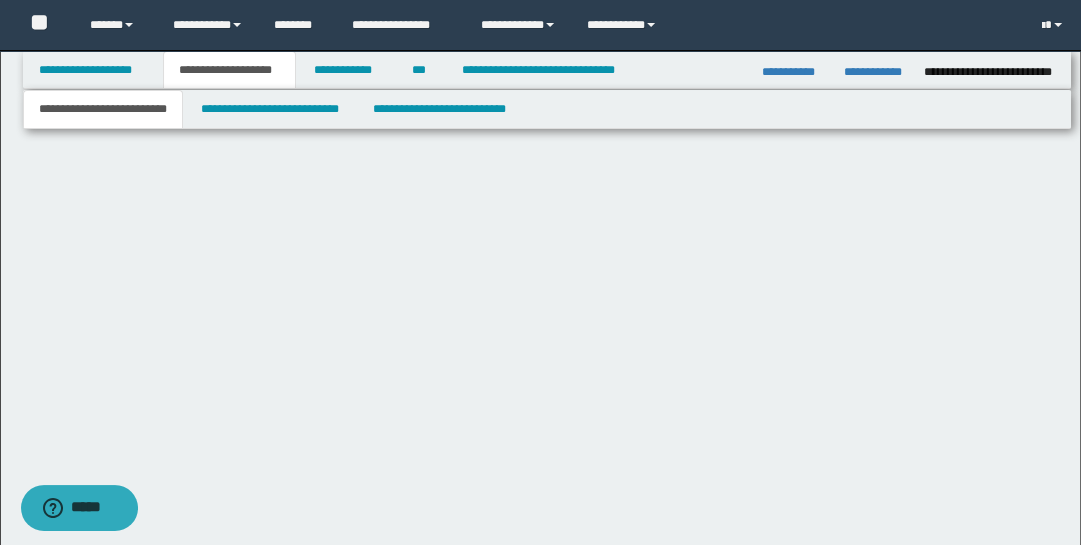 scroll, scrollTop: 0, scrollLeft: 0, axis: both 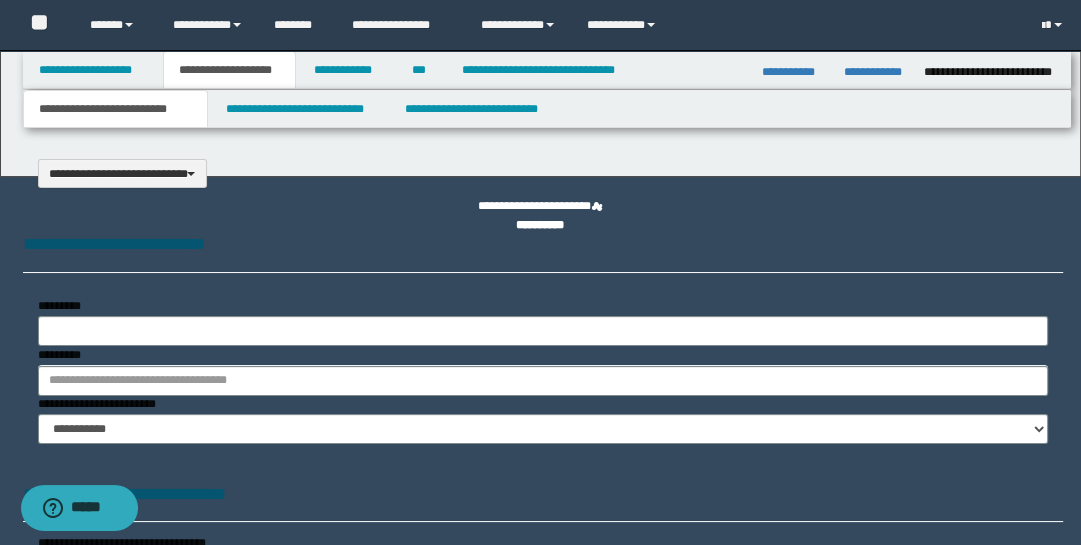 type on "**********" 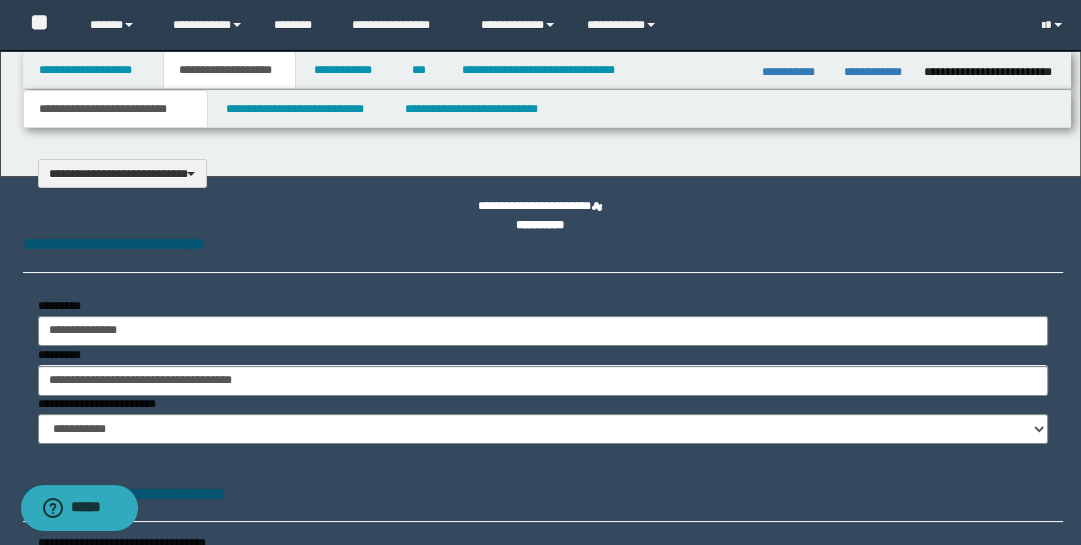 scroll, scrollTop: 0, scrollLeft: 0, axis: both 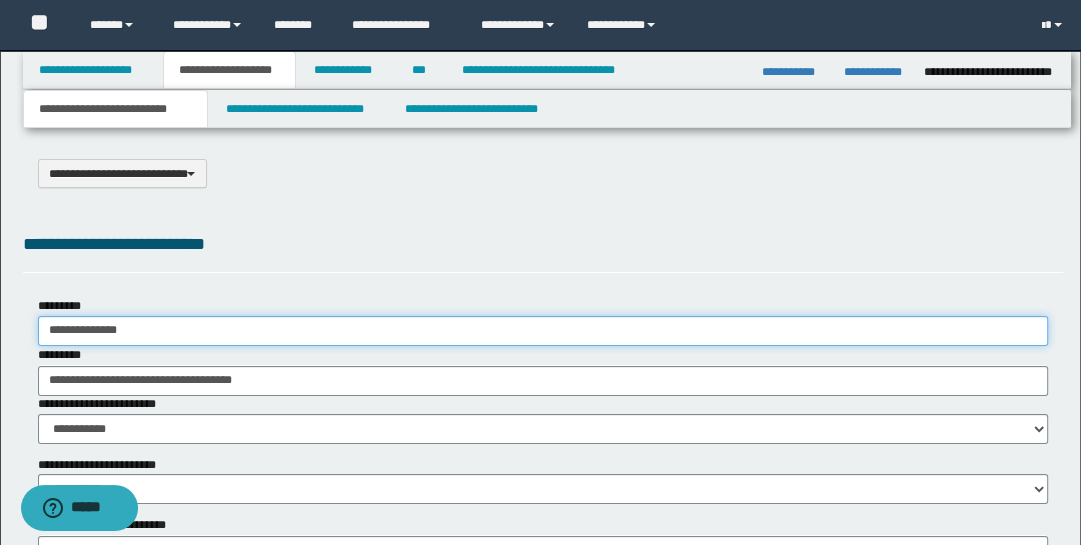 click on "**********" at bounding box center [543, 331] 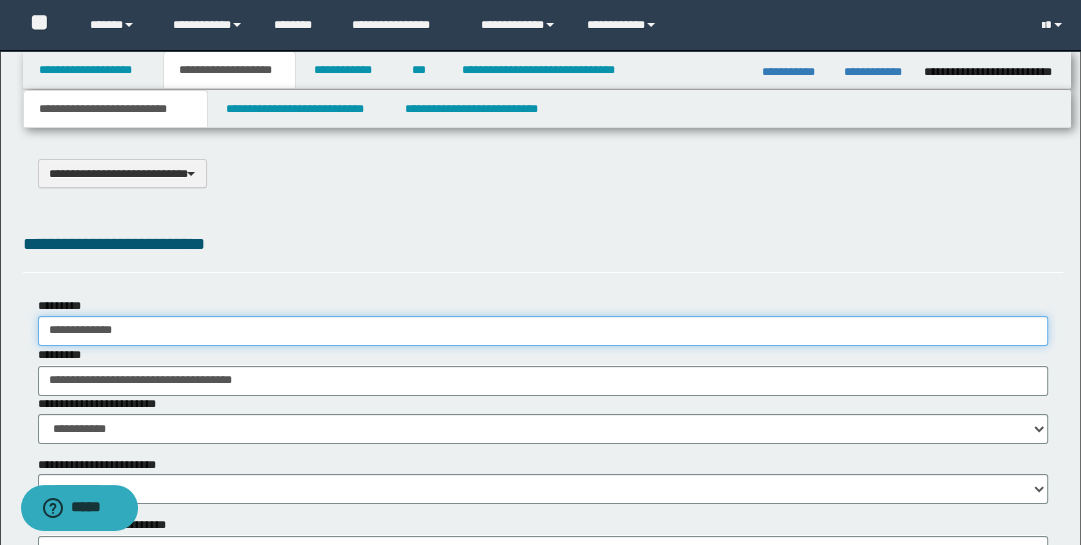 type on "**********" 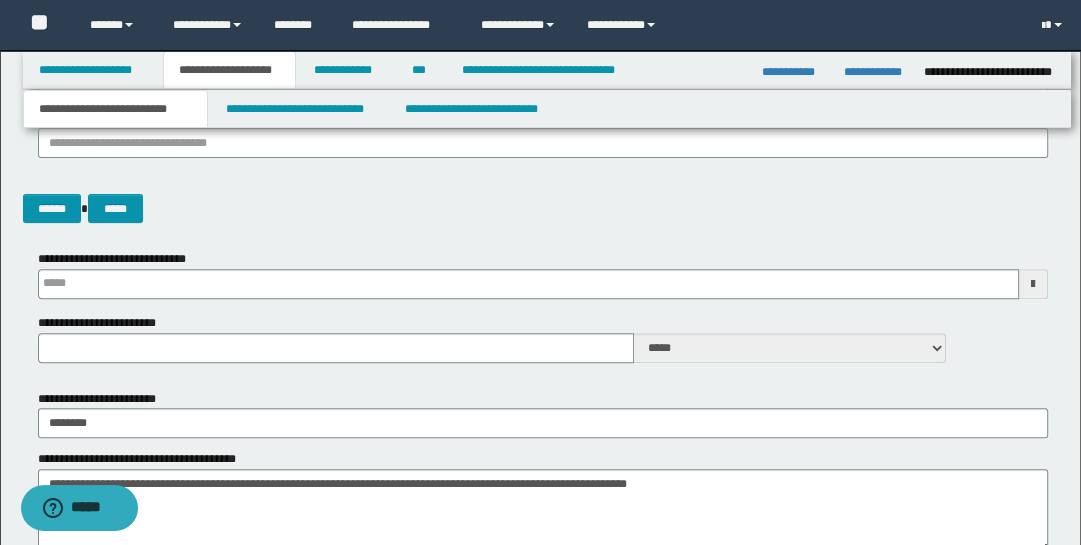 scroll, scrollTop: 453, scrollLeft: 0, axis: vertical 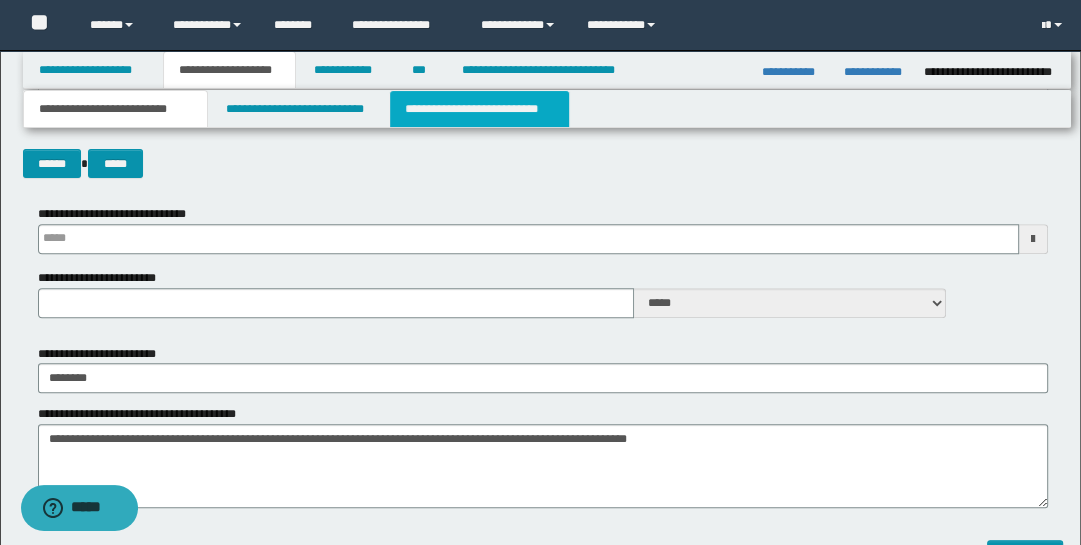 type 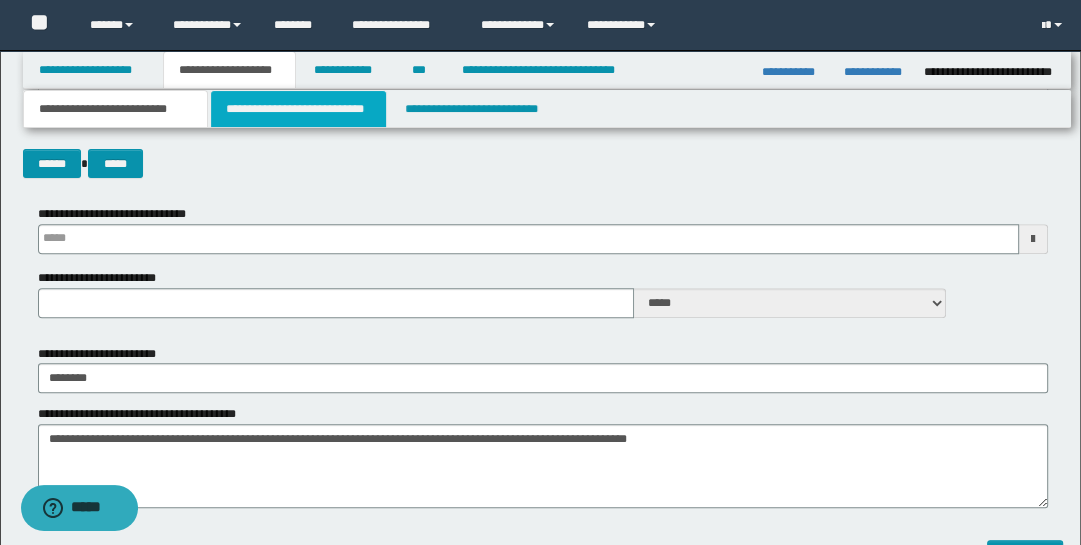 type on "**********" 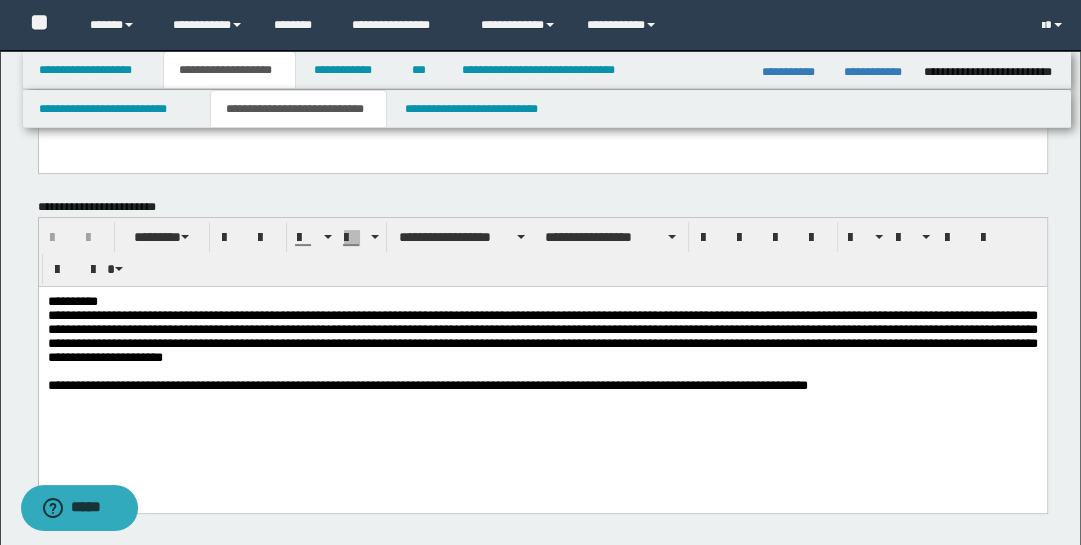 scroll, scrollTop: 284, scrollLeft: 0, axis: vertical 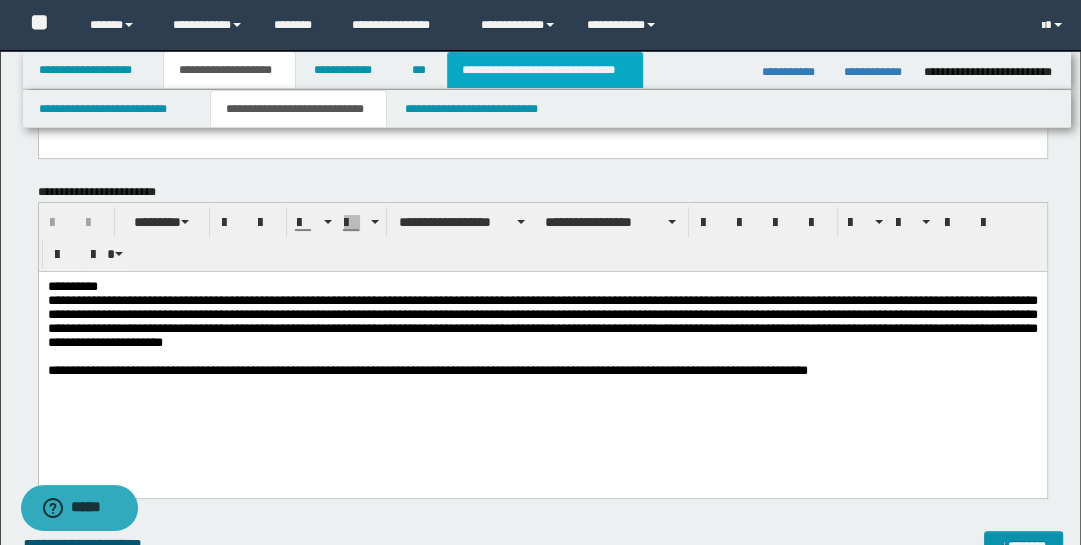 click on "**********" at bounding box center (545, 70) 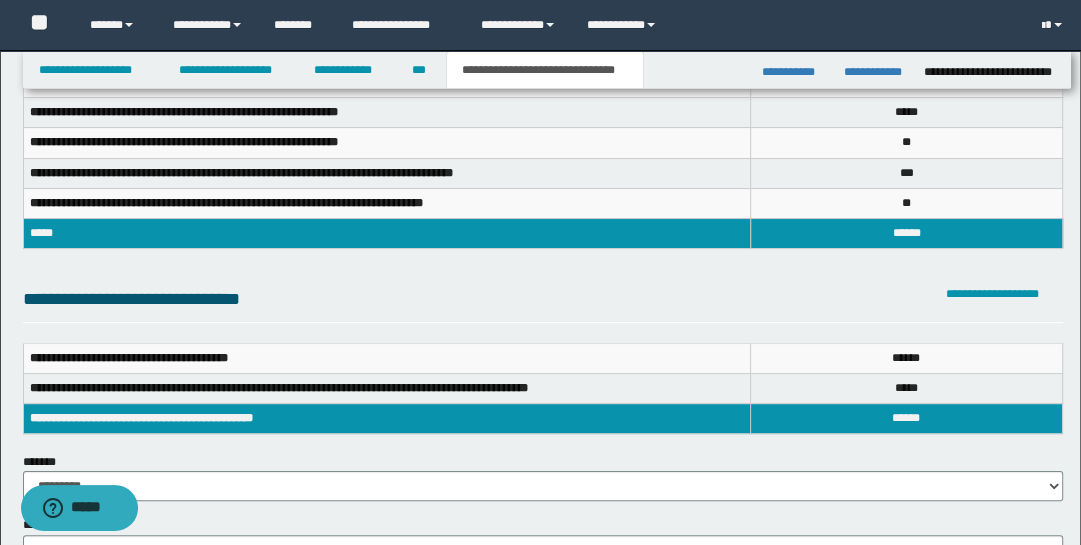 scroll, scrollTop: 78, scrollLeft: 0, axis: vertical 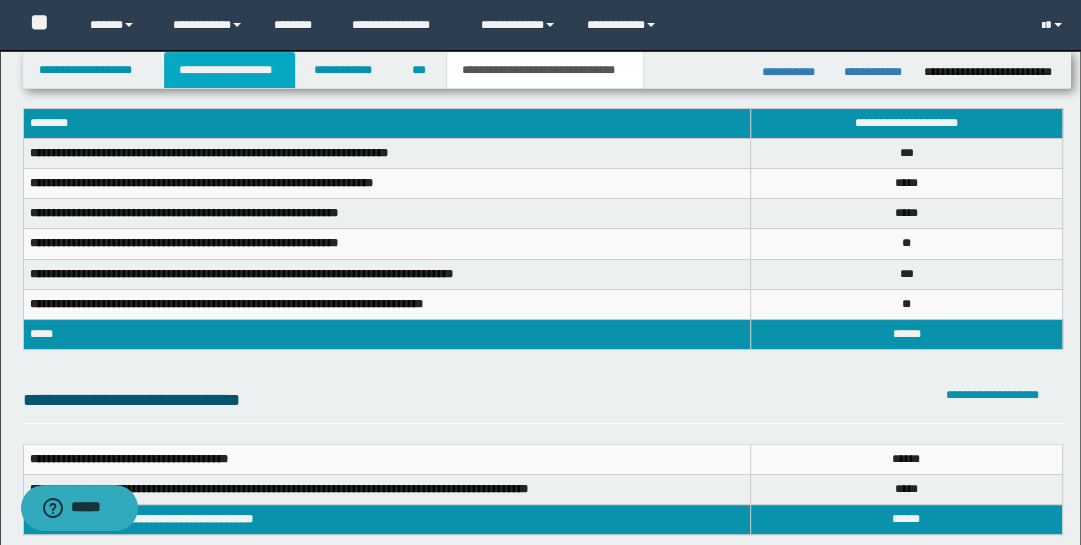 click on "**********" at bounding box center (229, 70) 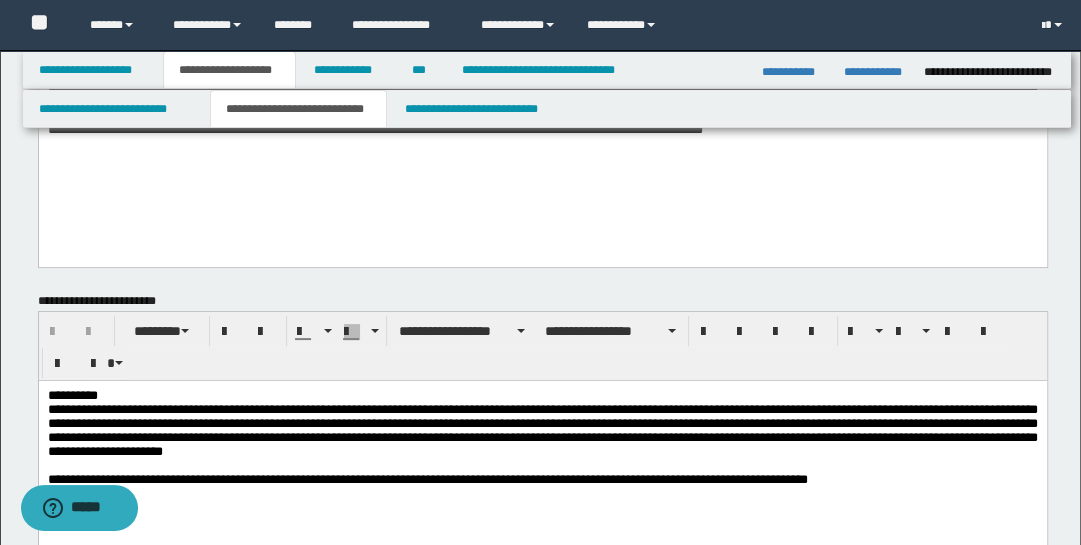 scroll, scrollTop: 176, scrollLeft: 0, axis: vertical 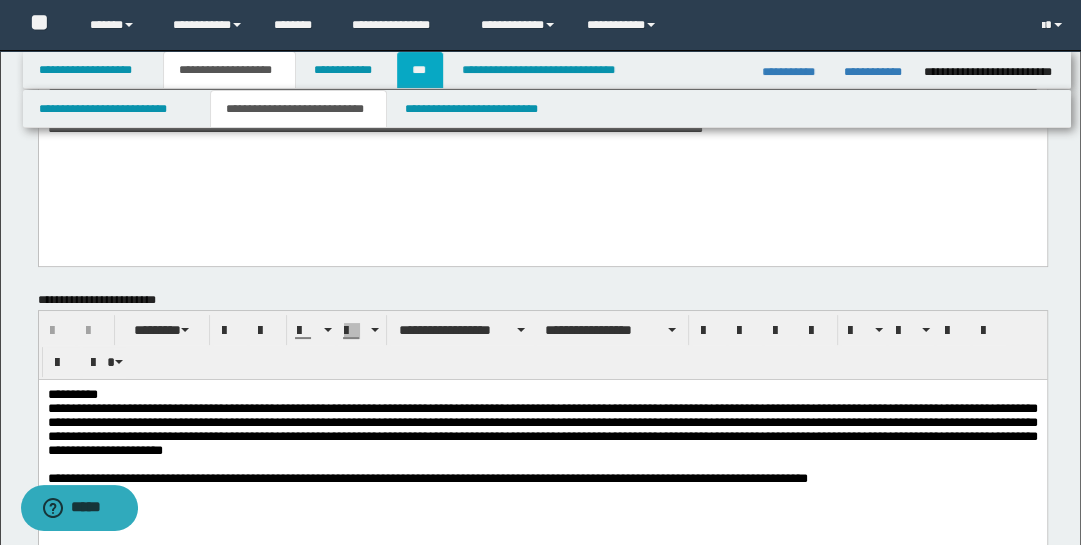 click on "***" at bounding box center (420, 70) 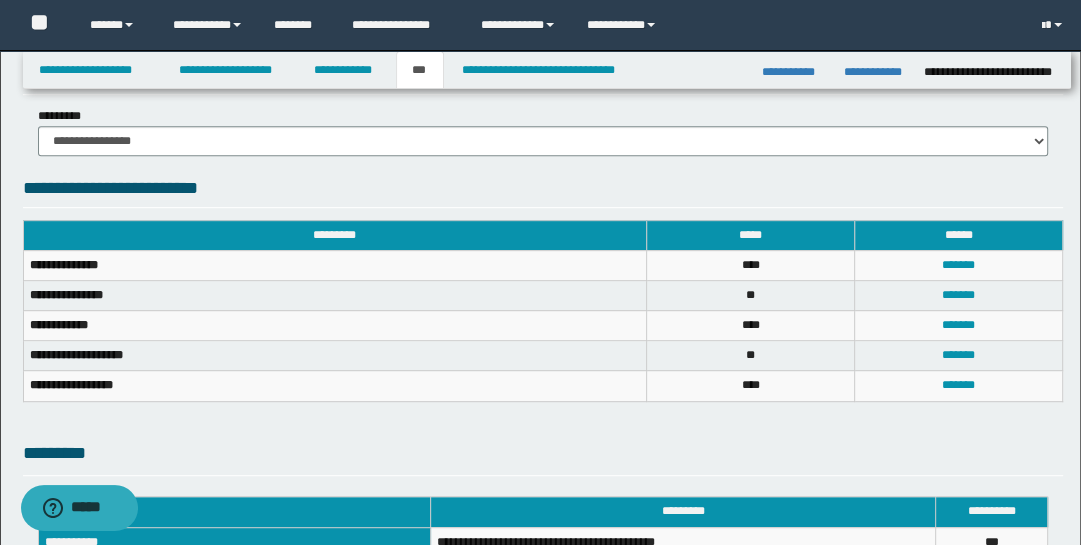 scroll, scrollTop: 712, scrollLeft: 0, axis: vertical 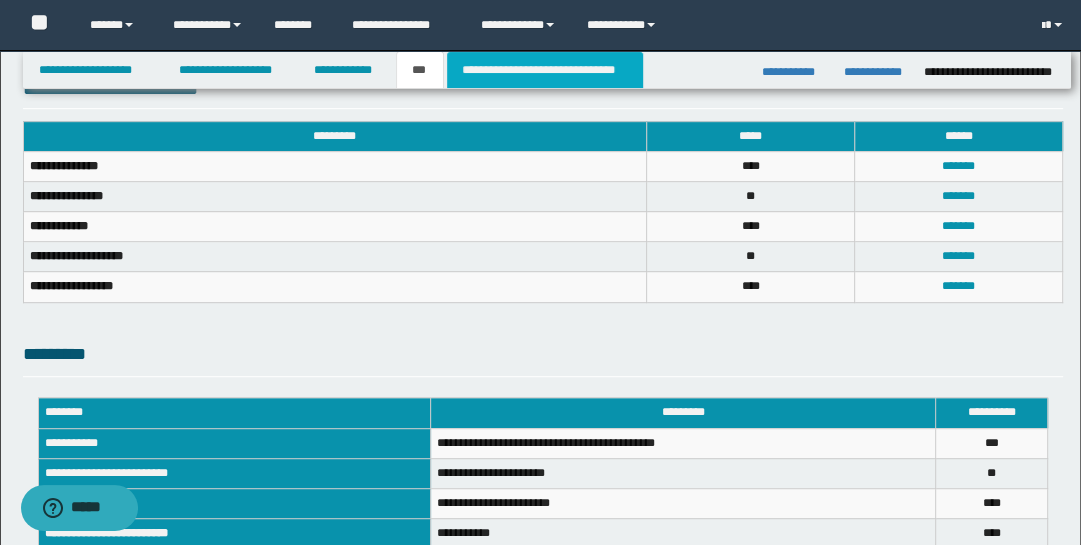 click on "**********" at bounding box center (545, 70) 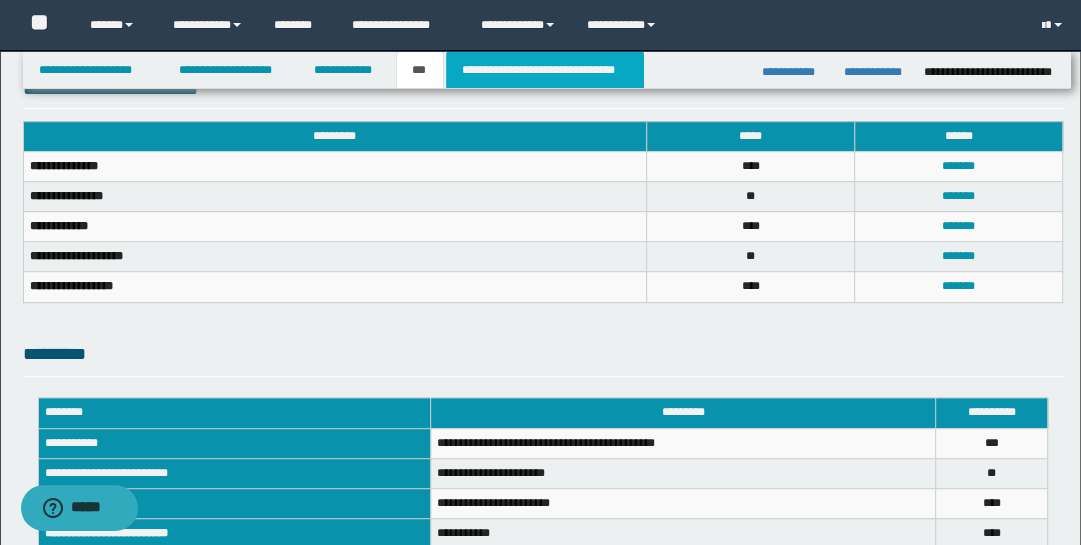 type on "**********" 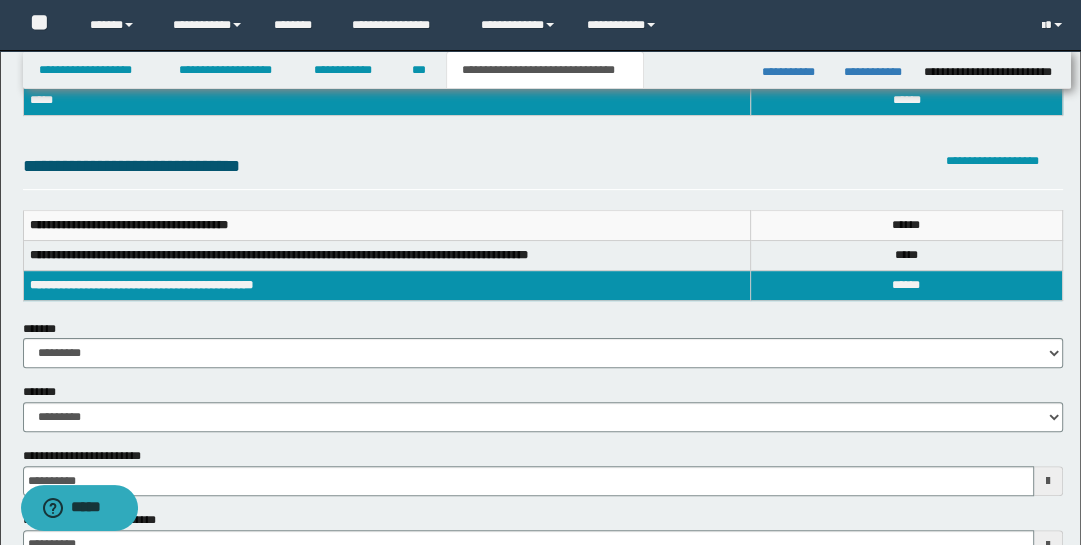 scroll, scrollTop: 82, scrollLeft: 0, axis: vertical 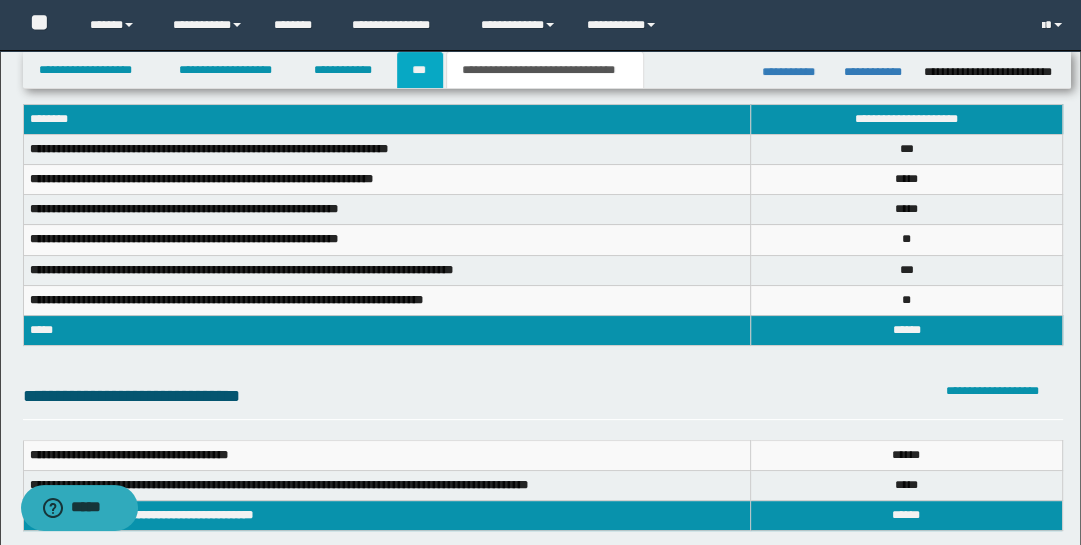 click on "***" at bounding box center [420, 70] 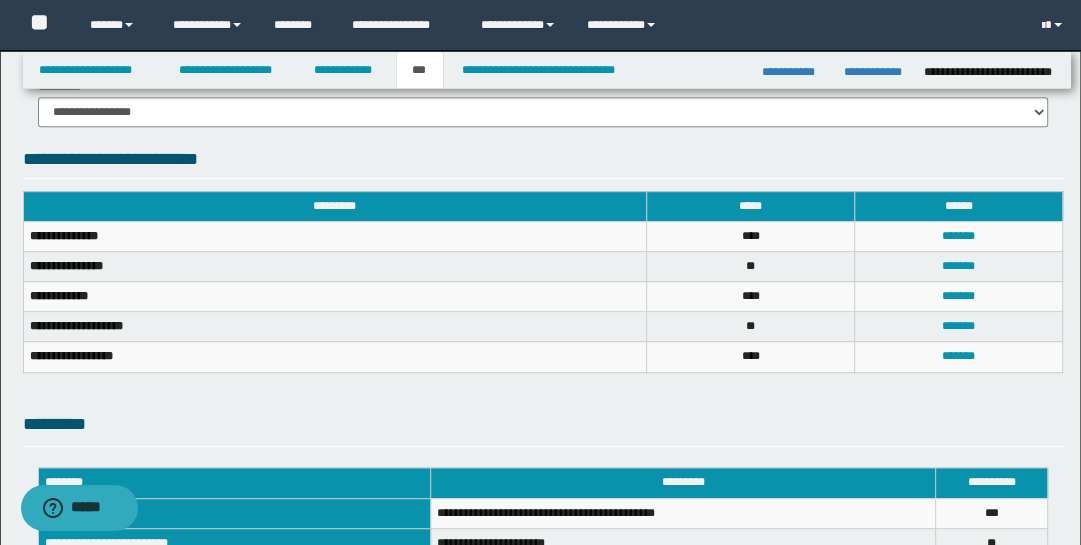 scroll, scrollTop: 734, scrollLeft: 0, axis: vertical 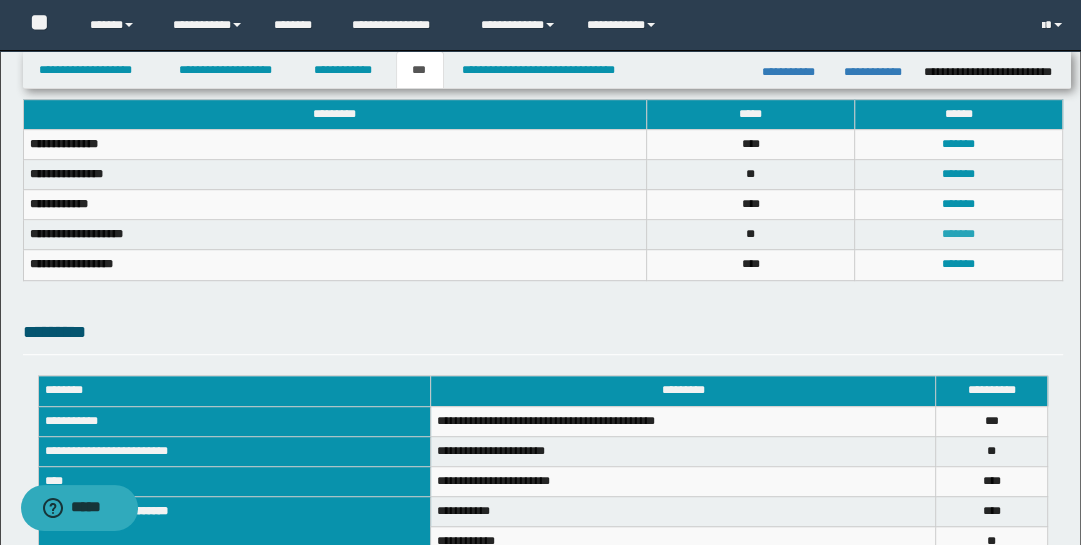 click on "*******" at bounding box center [958, 234] 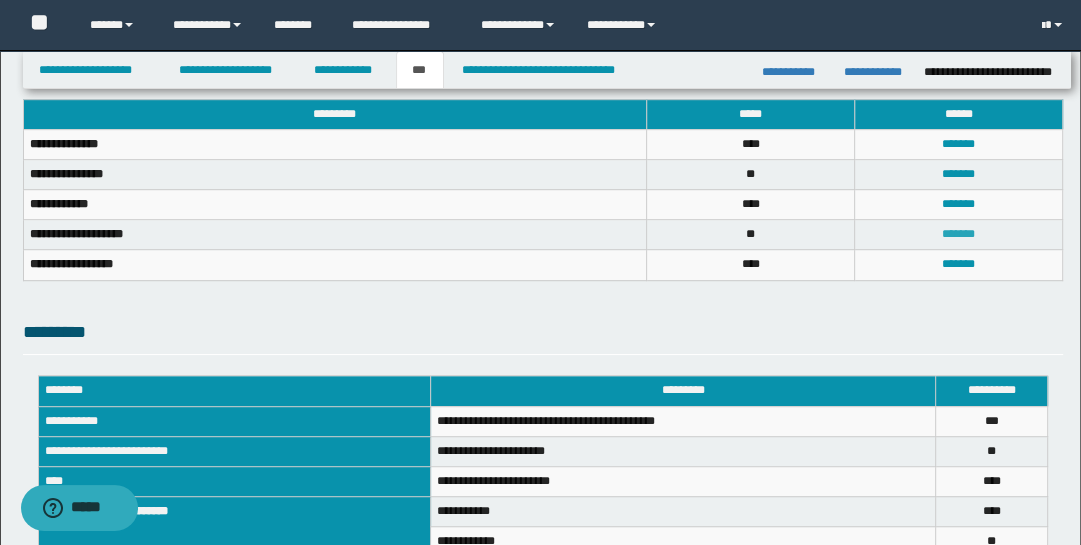 scroll, scrollTop: 0, scrollLeft: 0, axis: both 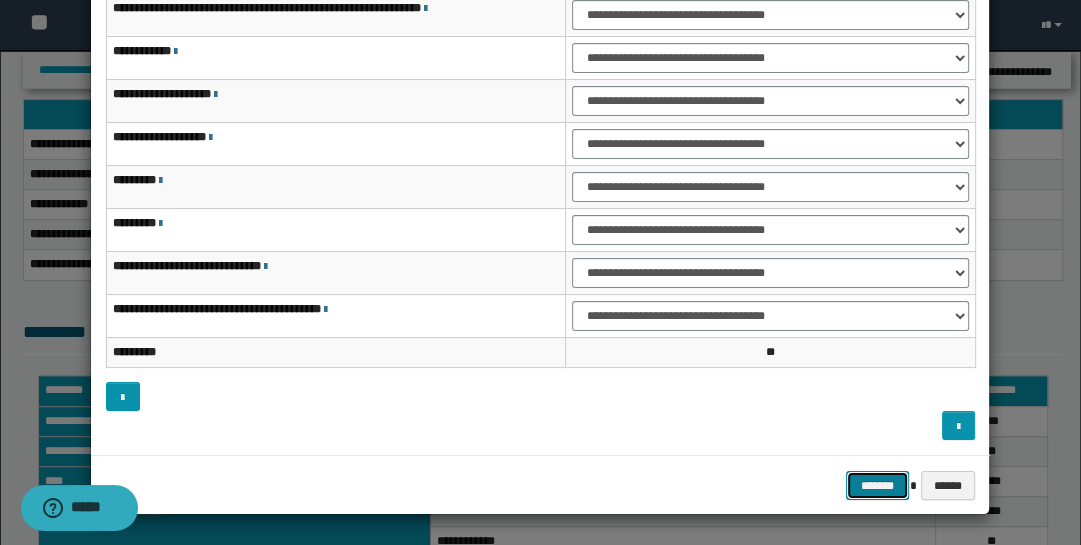 click on "*******" at bounding box center (878, 485) 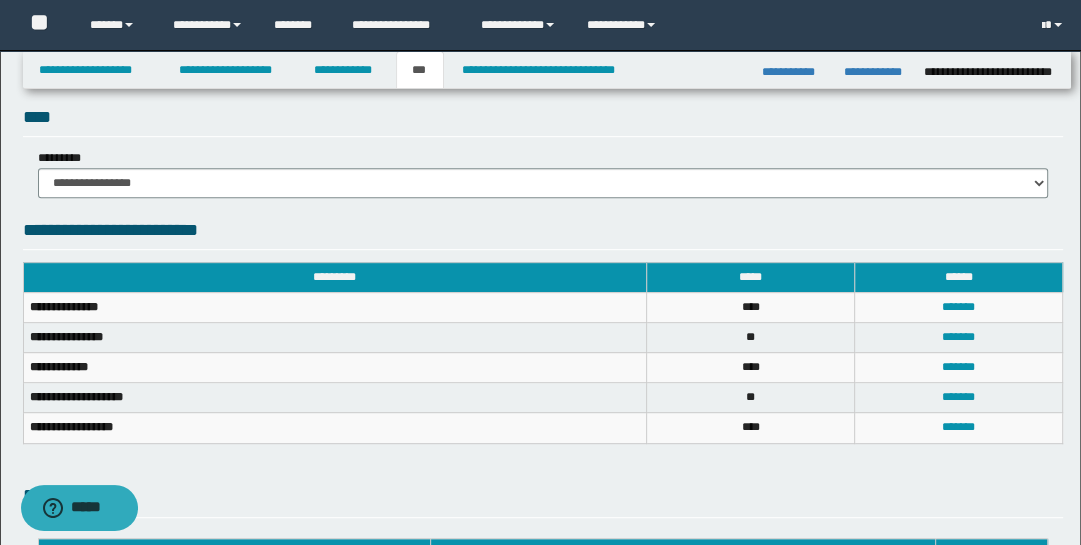 scroll, scrollTop: 276, scrollLeft: 0, axis: vertical 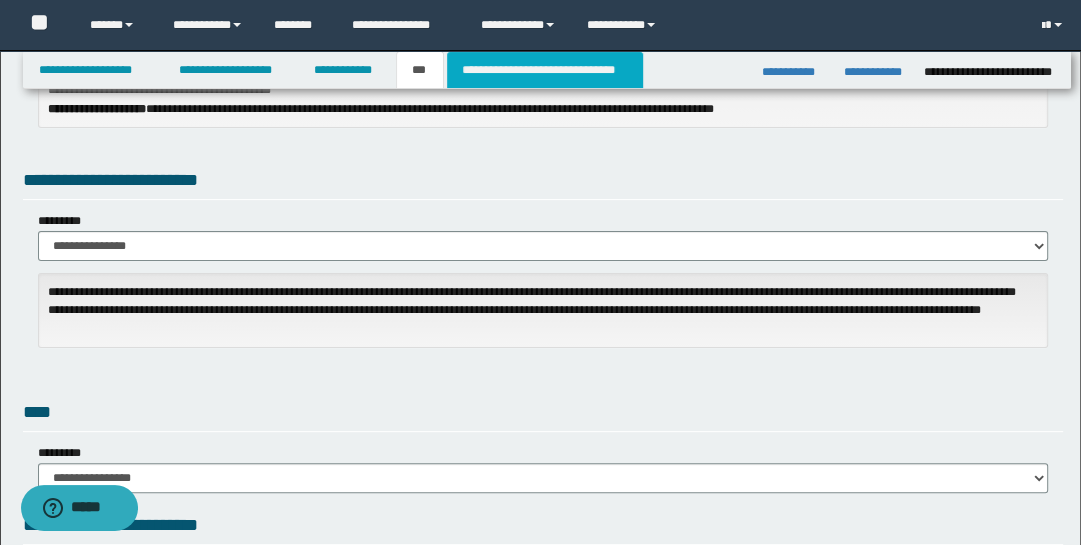 click on "**********" at bounding box center (545, 70) 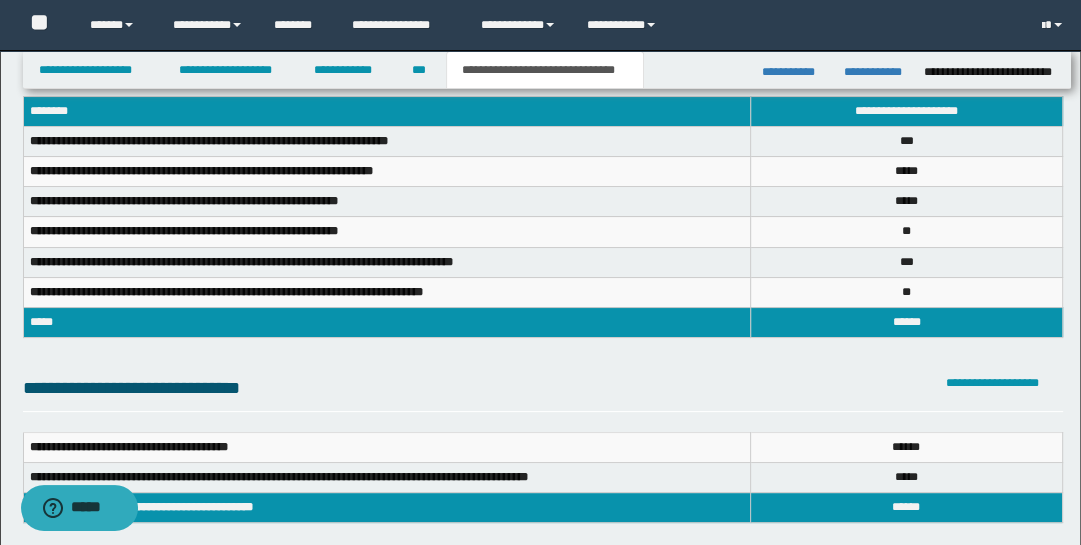 scroll, scrollTop: 86, scrollLeft: 0, axis: vertical 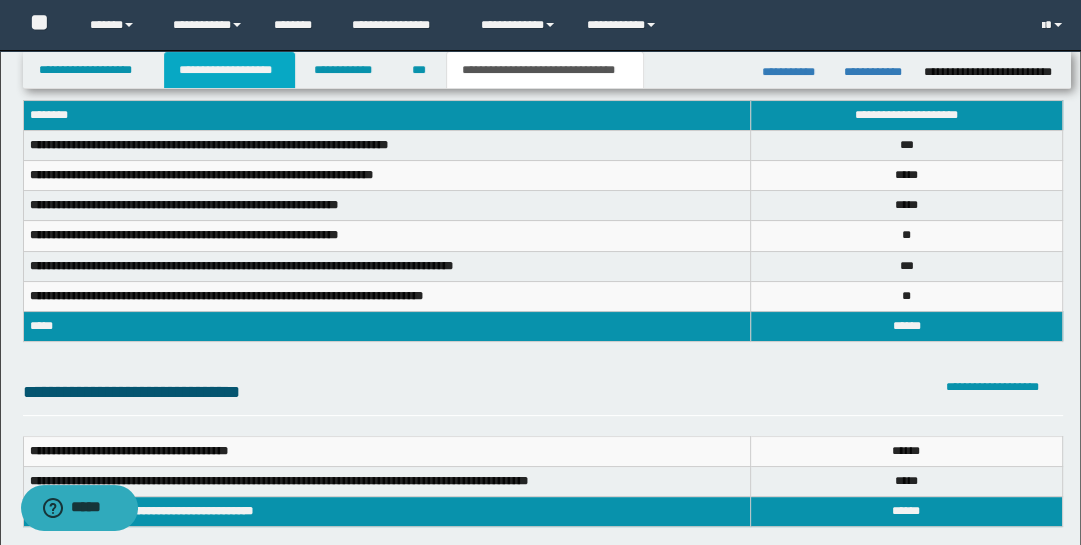 click on "**********" at bounding box center [229, 70] 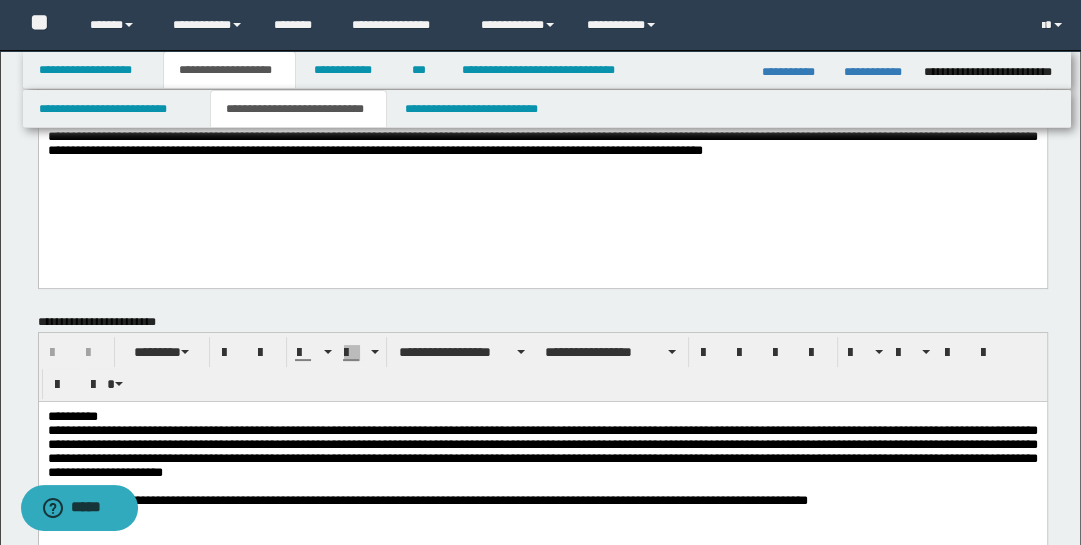 scroll, scrollTop: 253, scrollLeft: 0, axis: vertical 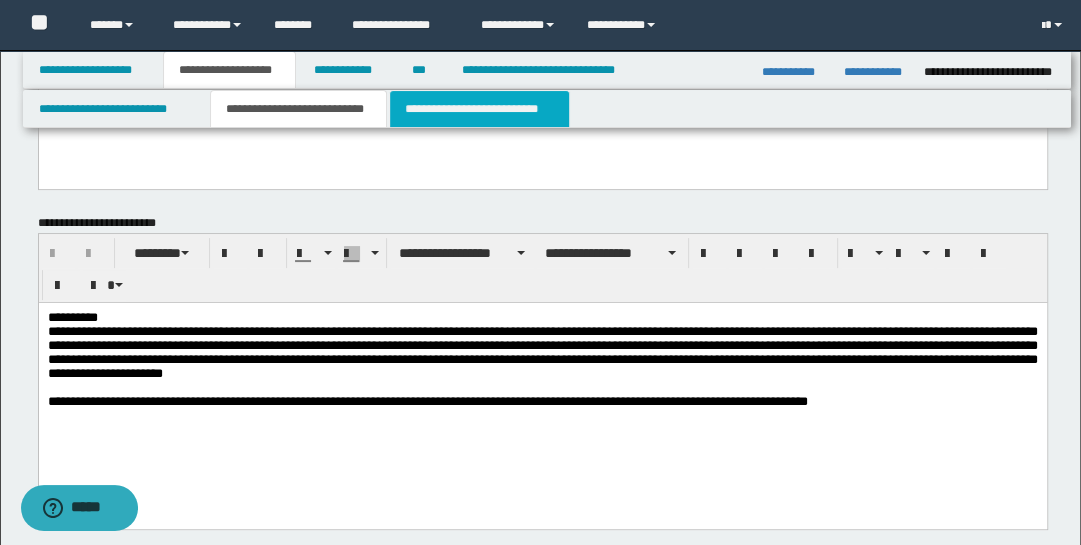 click on "**********" at bounding box center (479, 109) 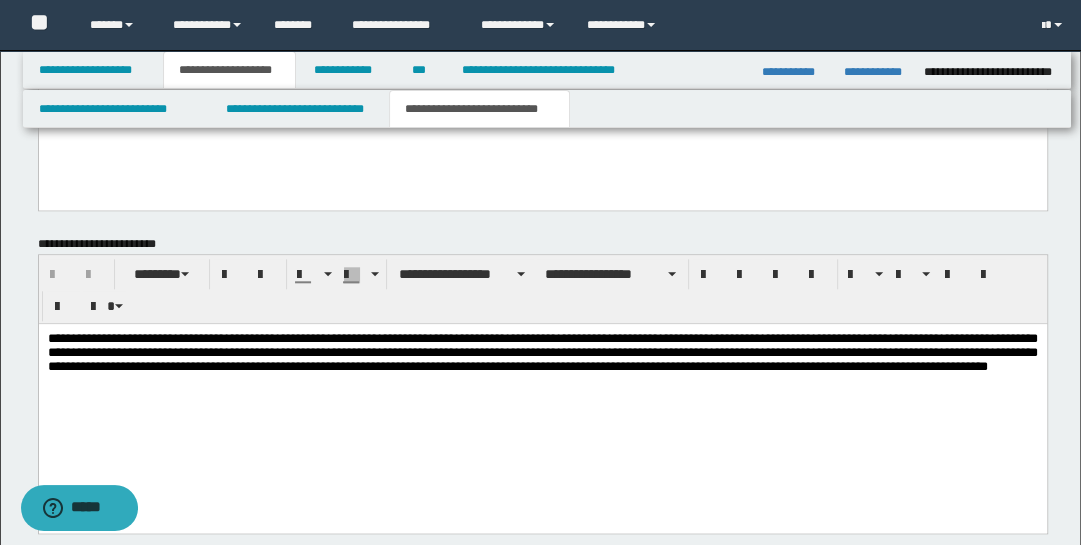 scroll, scrollTop: 1355, scrollLeft: 0, axis: vertical 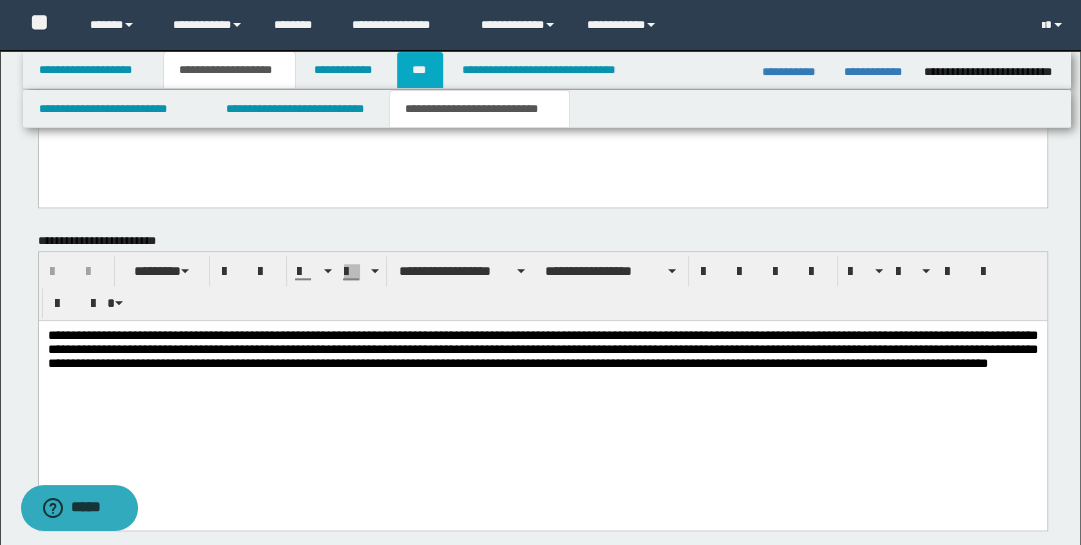 click on "***" at bounding box center [420, 70] 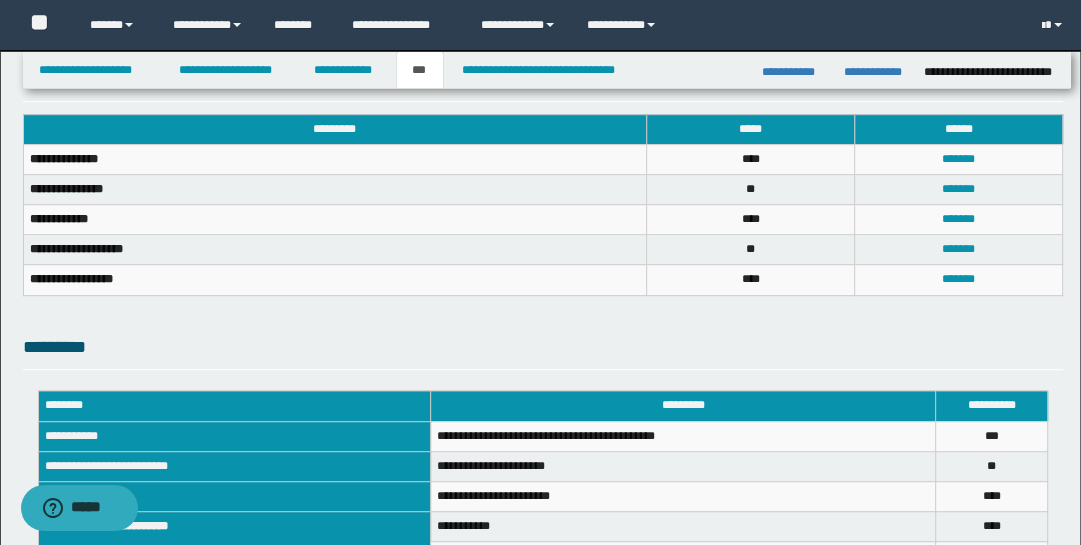 scroll, scrollTop: 619, scrollLeft: 0, axis: vertical 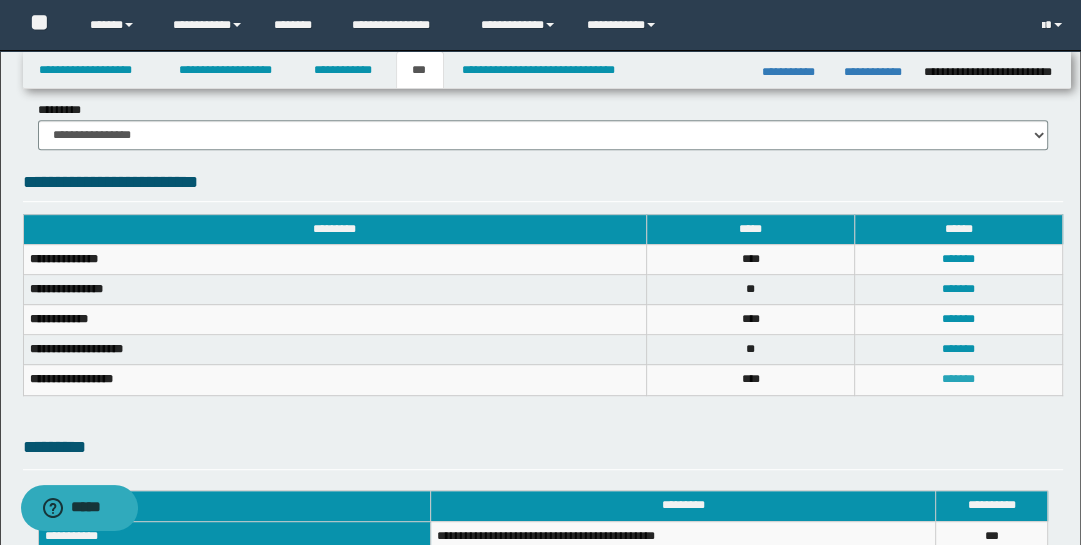 click on "*******" at bounding box center (958, 379) 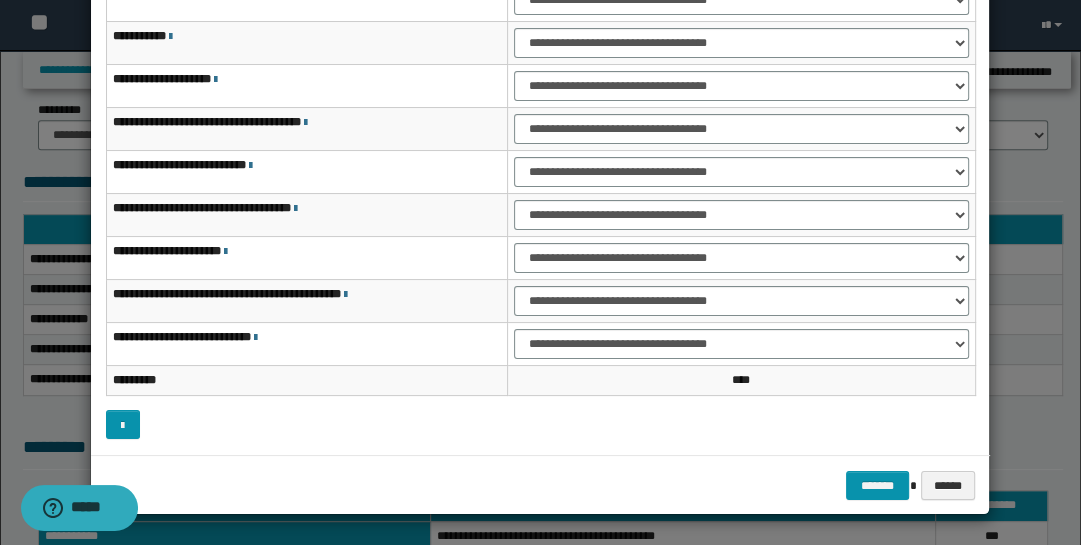 scroll, scrollTop: 0, scrollLeft: 0, axis: both 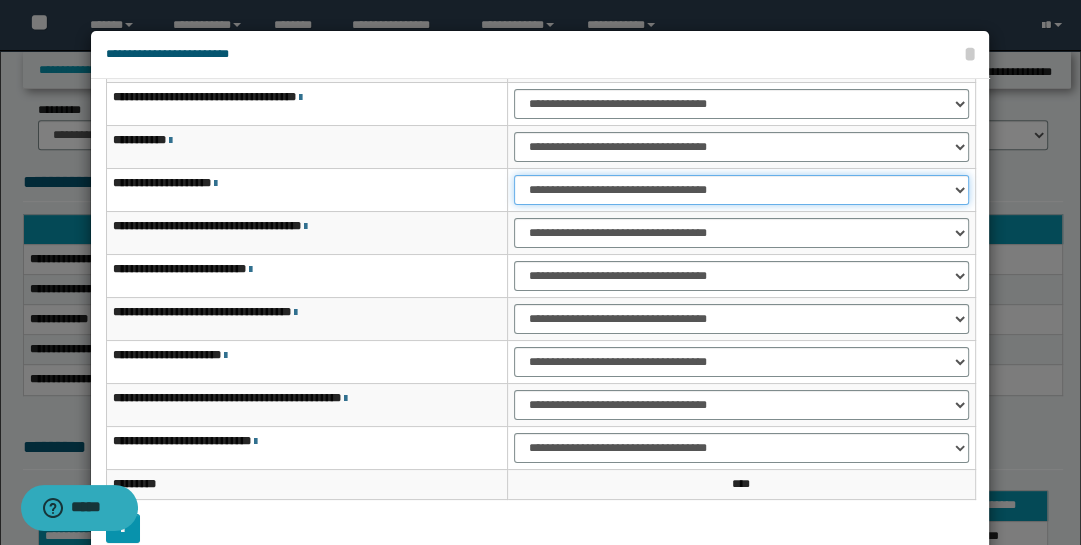 click on "**********" at bounding box center [741, 190] 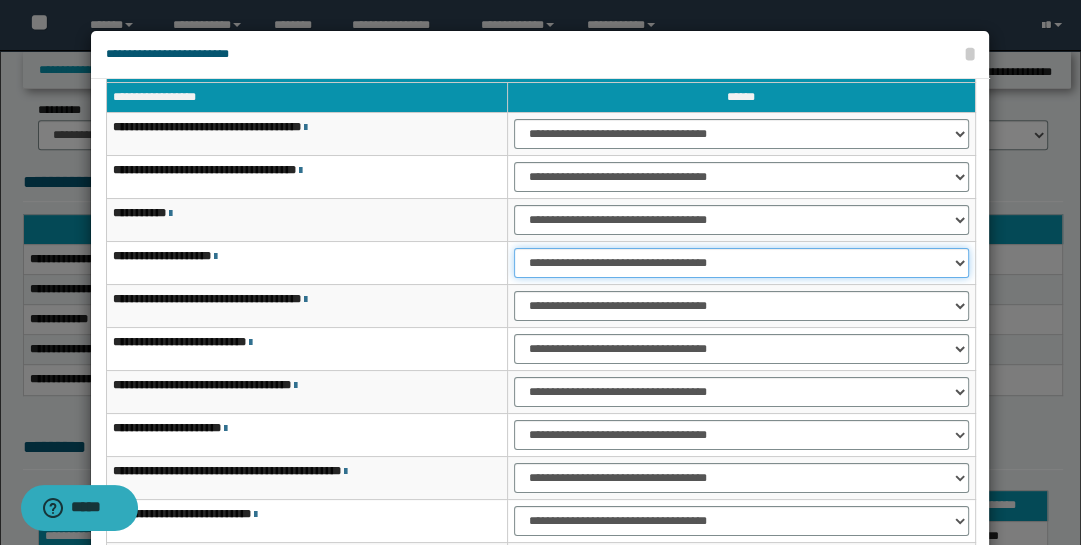 scroll, scrollTop: 115, scrollLeft: 0, axis: vertical 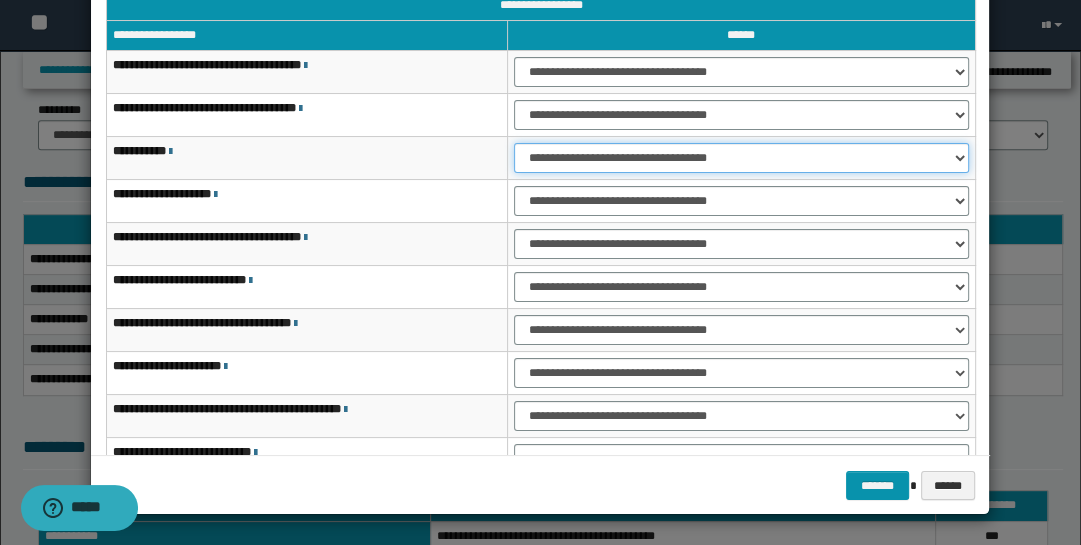 click on "**********" at bounding box center [741, 158] 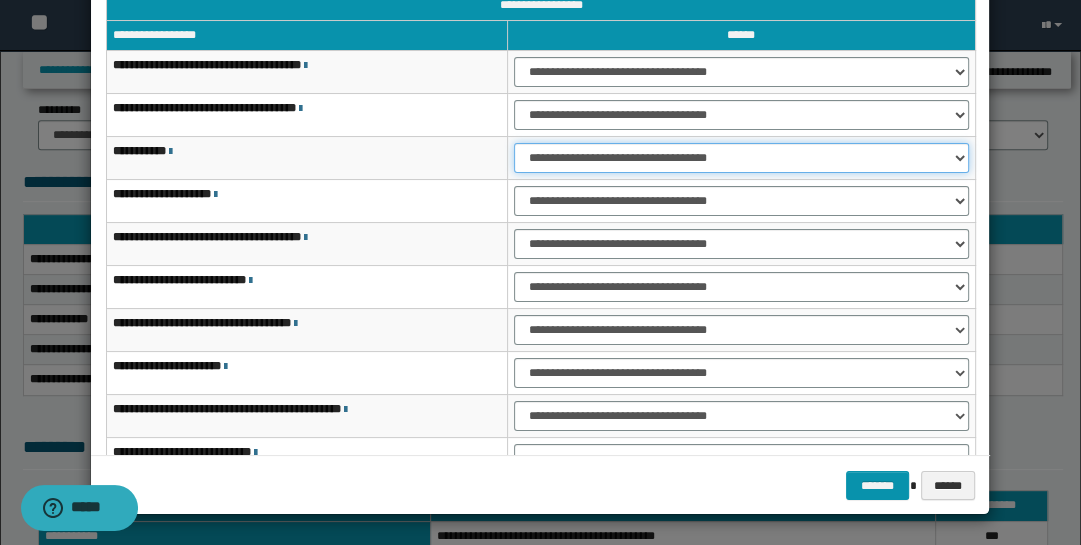 select on "***" 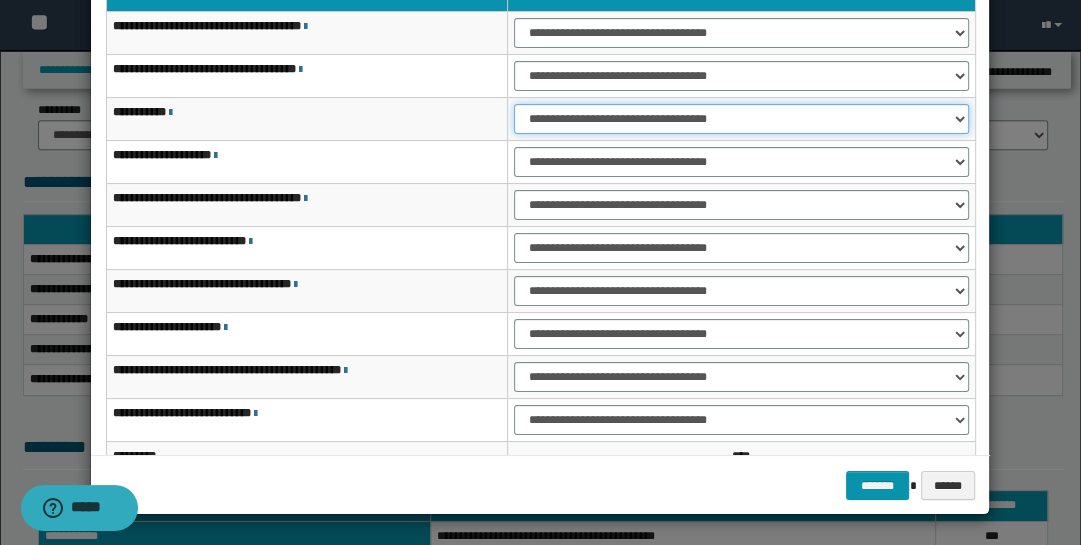 scroll, scrollTop: 115, scrollLeft: 0, axis: vertical 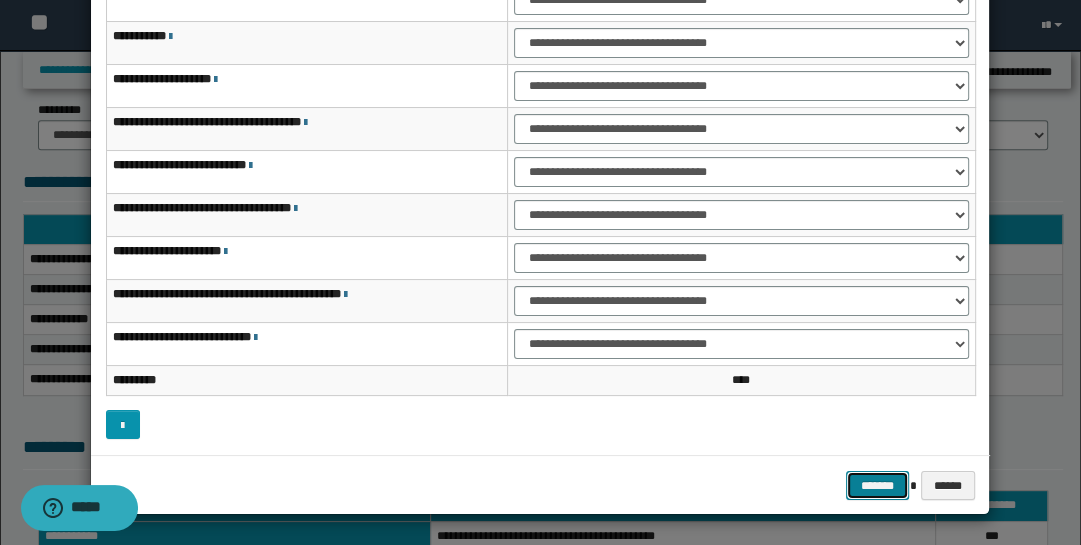 click on "*******" at bounding box center (878, 485) 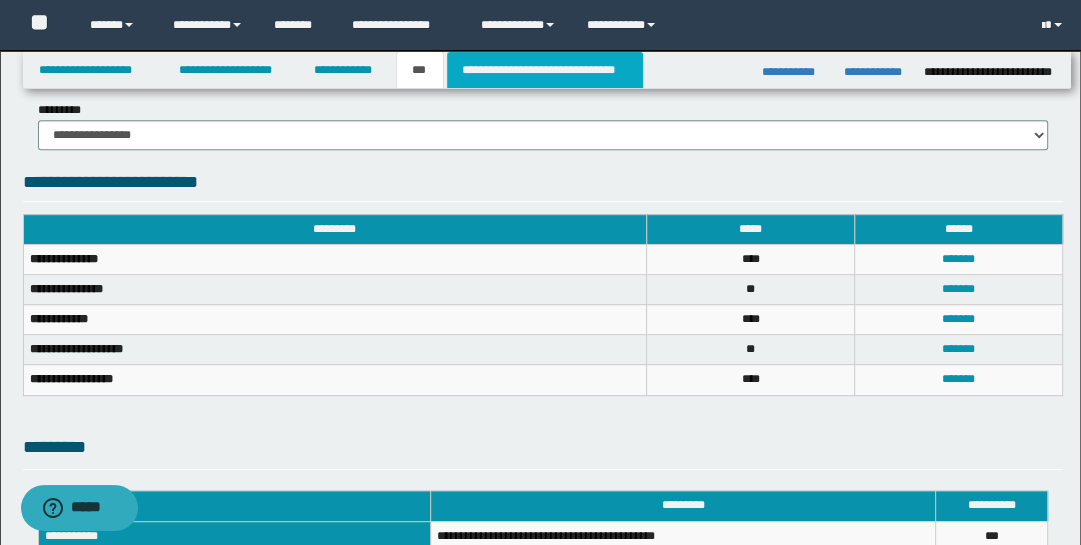 click on "**********" at bounding box center [545, 70] 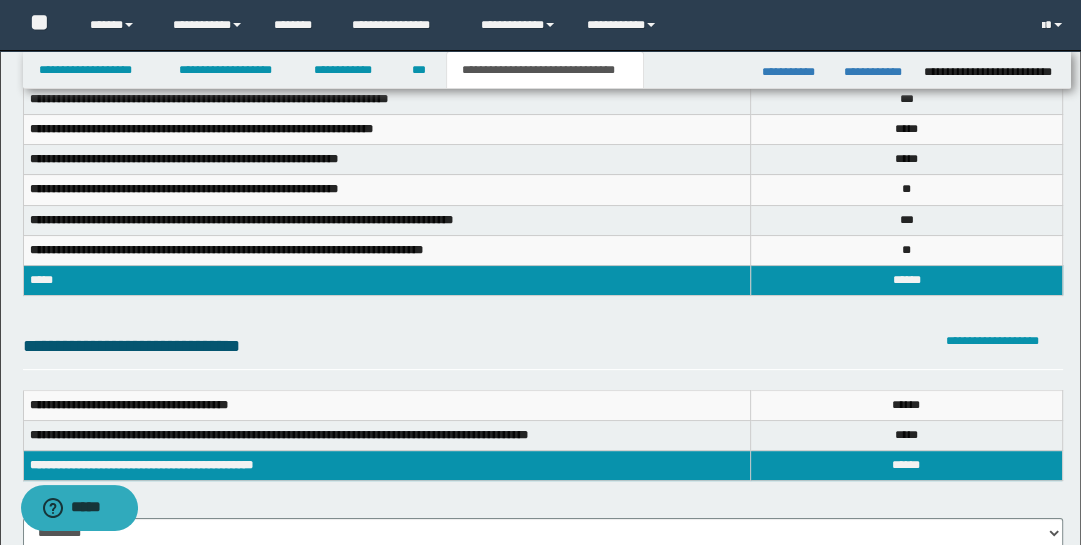 scroll, scrollTop: 0, scrollLeft: 0, axis: both 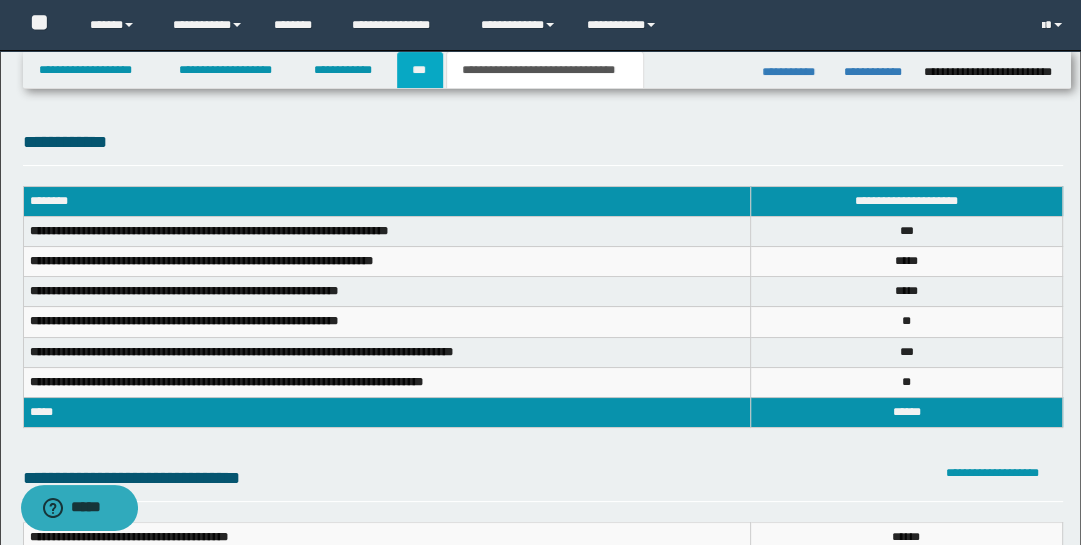 click on "***" at bounding box center (420, 70) 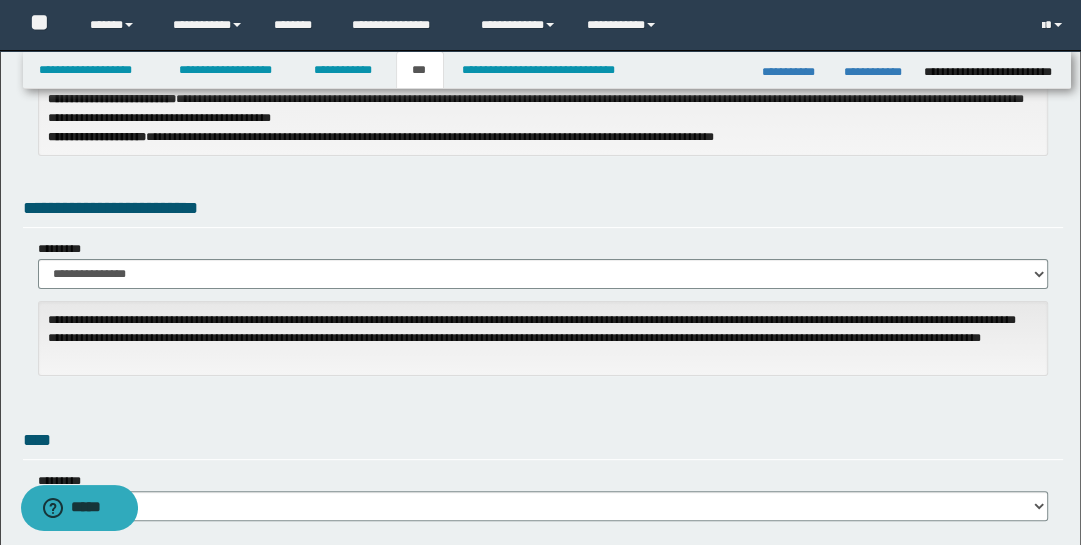 scroll, scrollTop: 694, scrollLeft: 0, axis: vertical 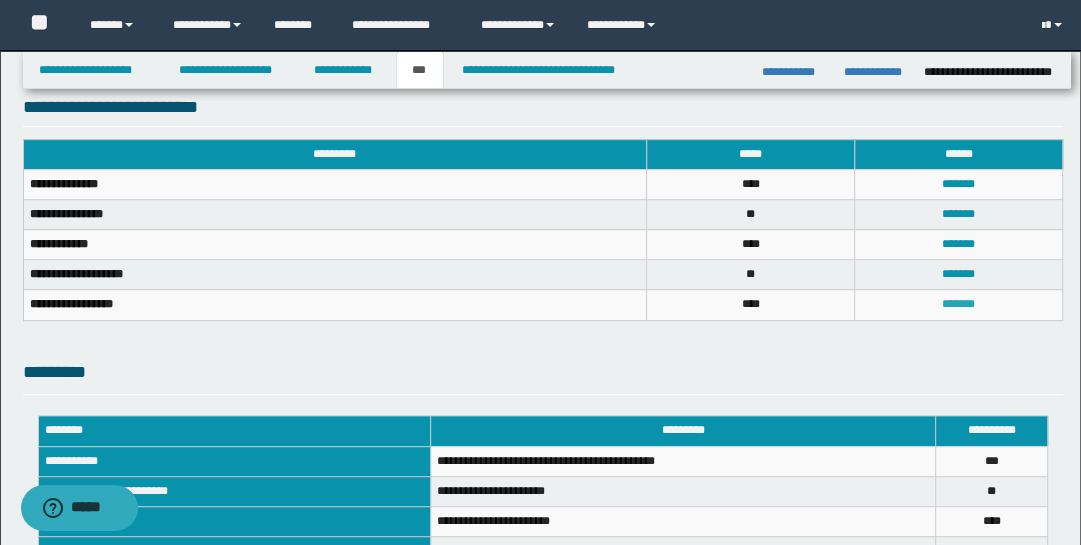 click on "*******" at bounding box center [958, 304] 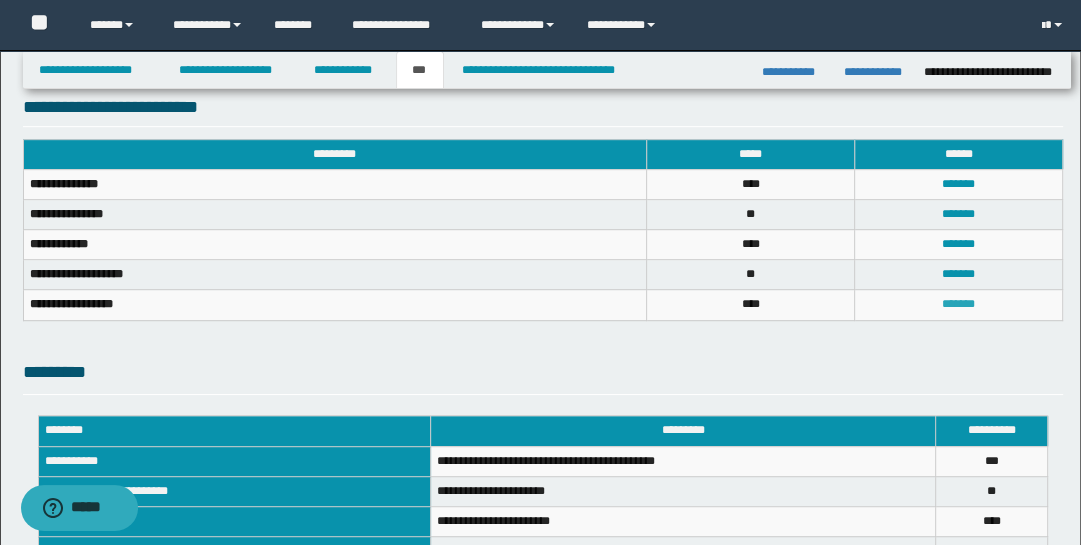 scroll, scrollTop: 0, scrollLeft: 0, axis: both 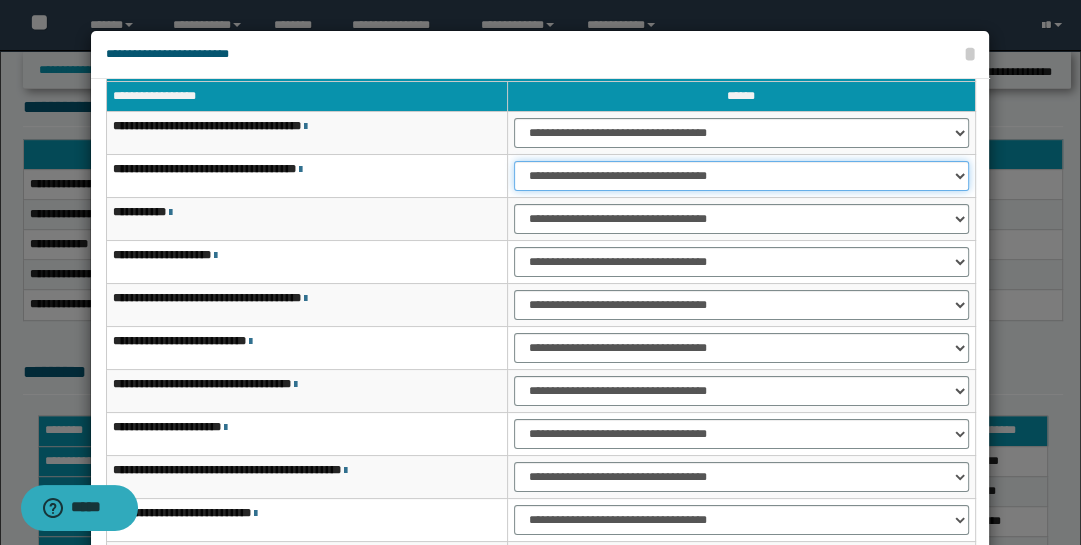 click on "**********" at bounding box center [741, 176] 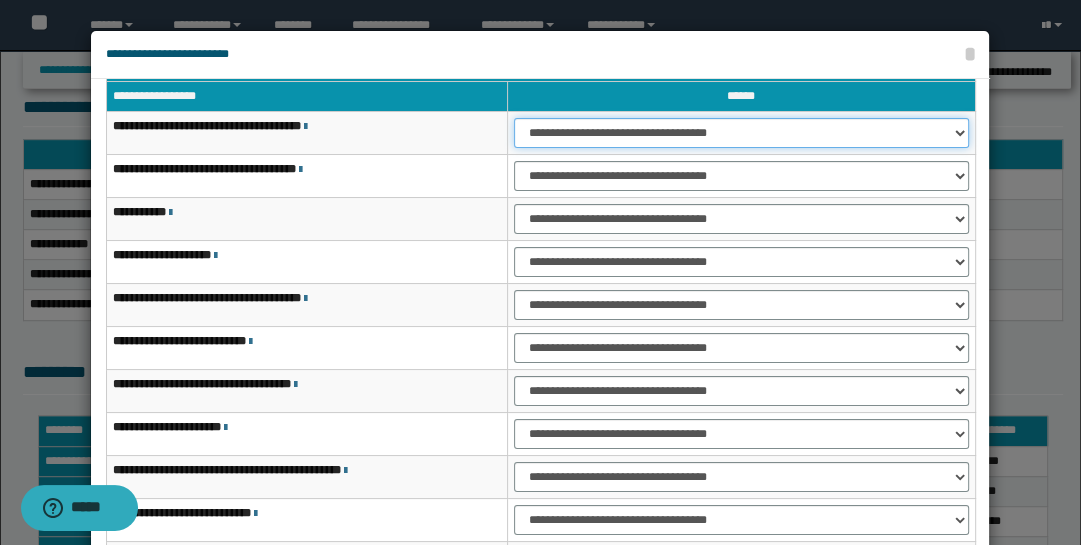 click on "**********" at bounding box center [741, 133] 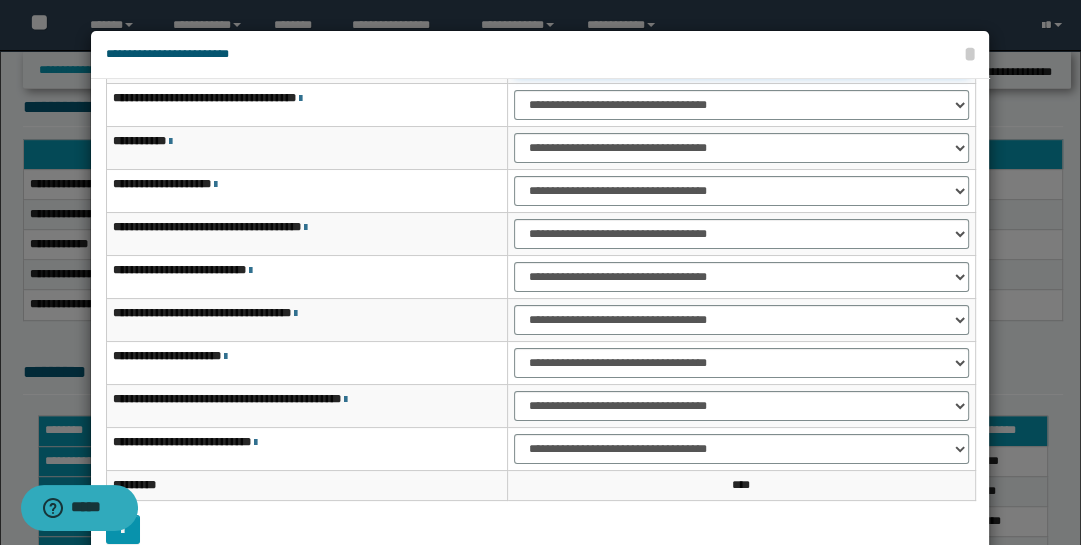 scroll, scrollTop: 115, scrollLeft: 0, axis: vertical 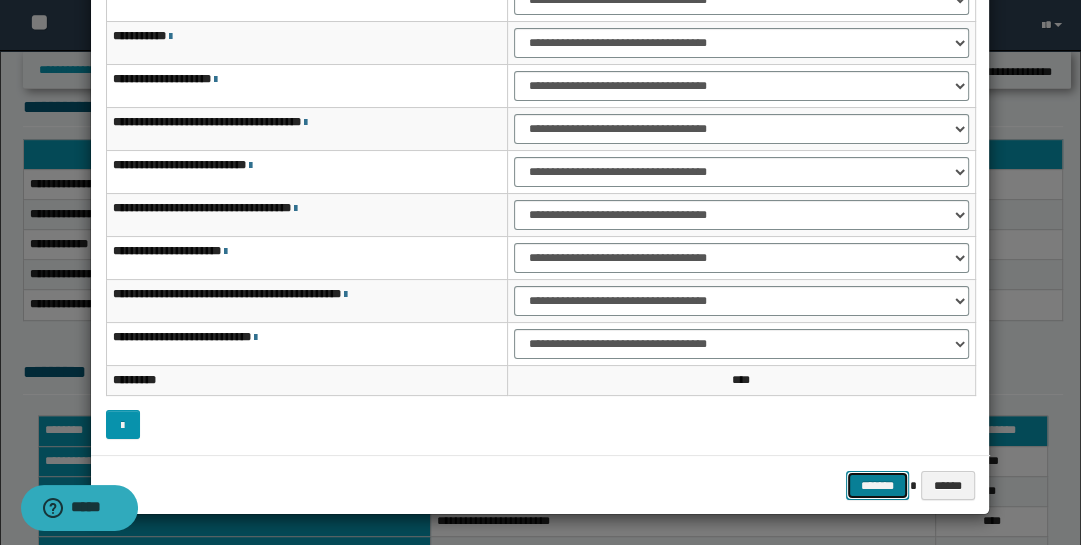 click on "*******" at bounding box center [878, 485] 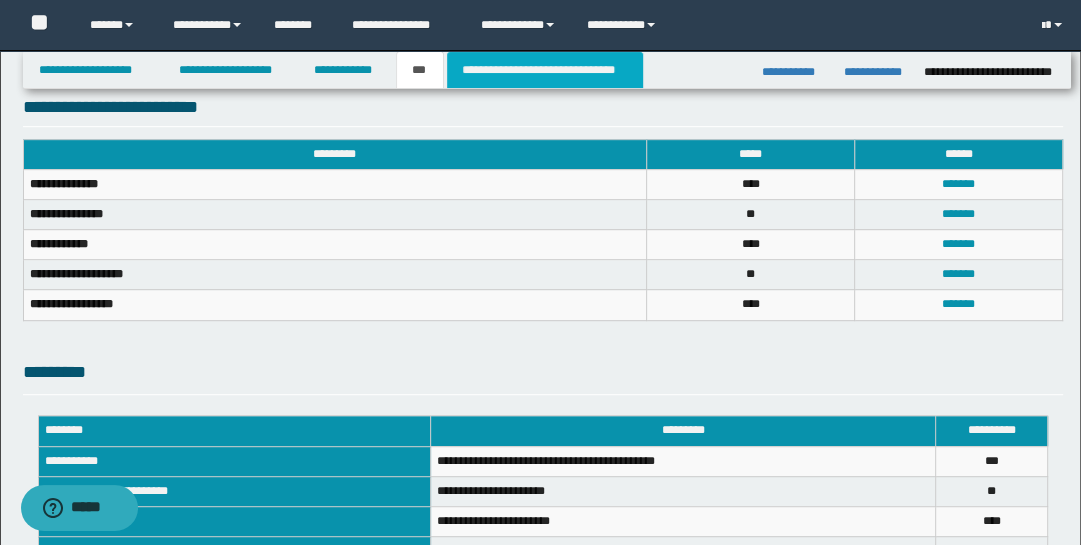 click on "**********" at bounding box center [545, 70] 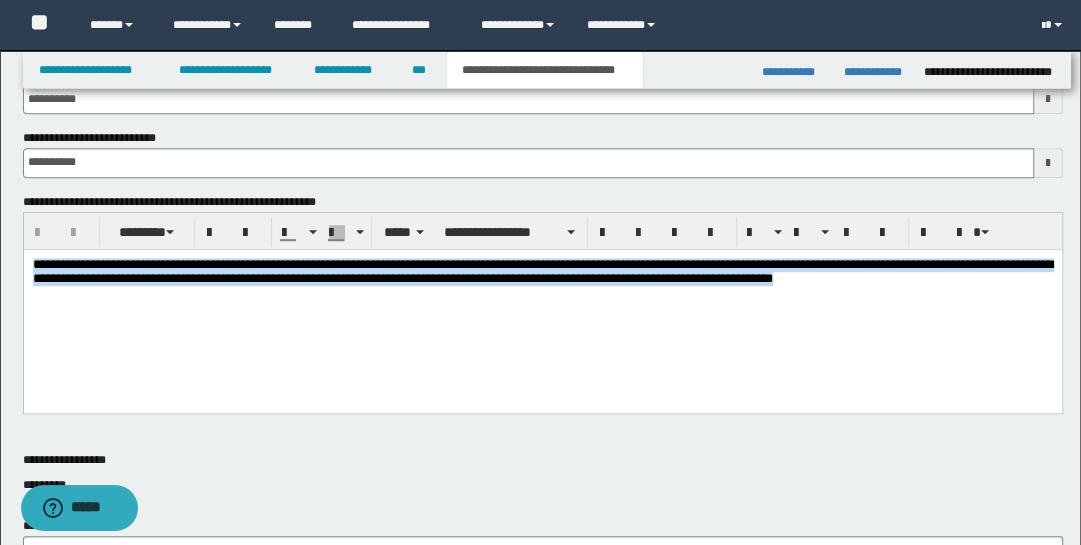 drag, startPoint x: 32, startPoint y: 265, endPoint x: 322, endPoint y: 279, distance: 290.33774 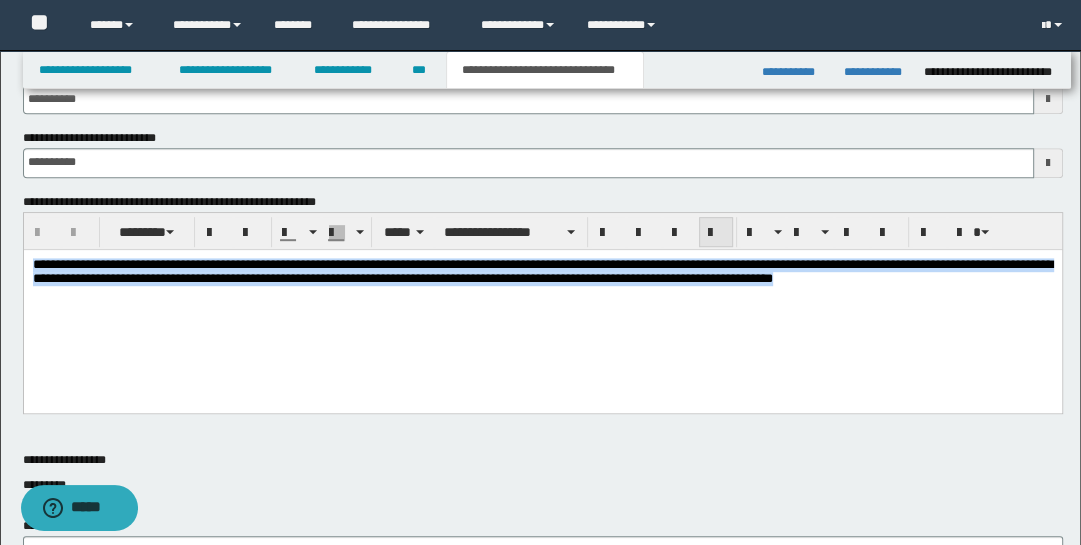 click at bounding box center (716, 233) 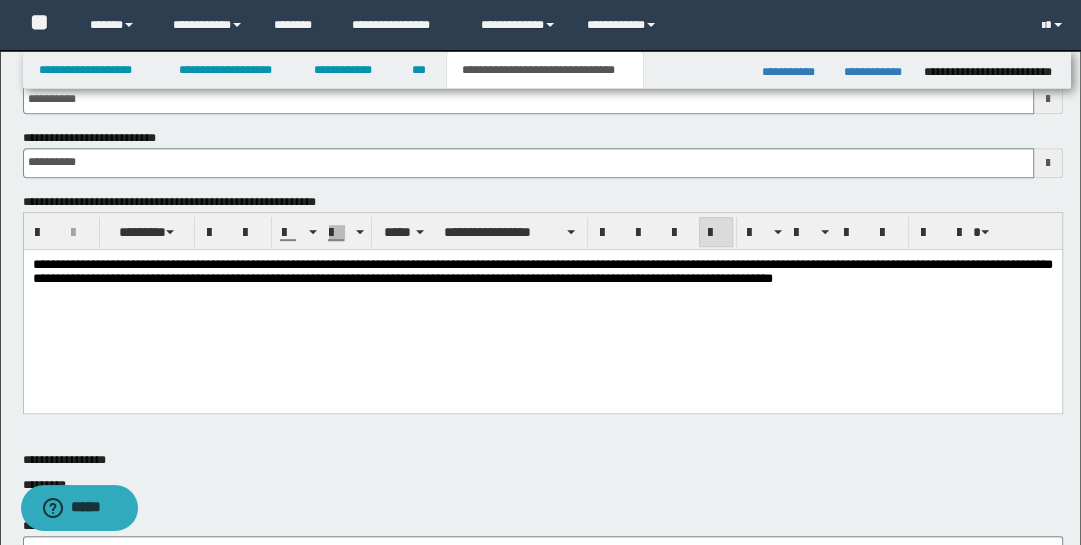 click on "**********" at bounding box center (542, 296) 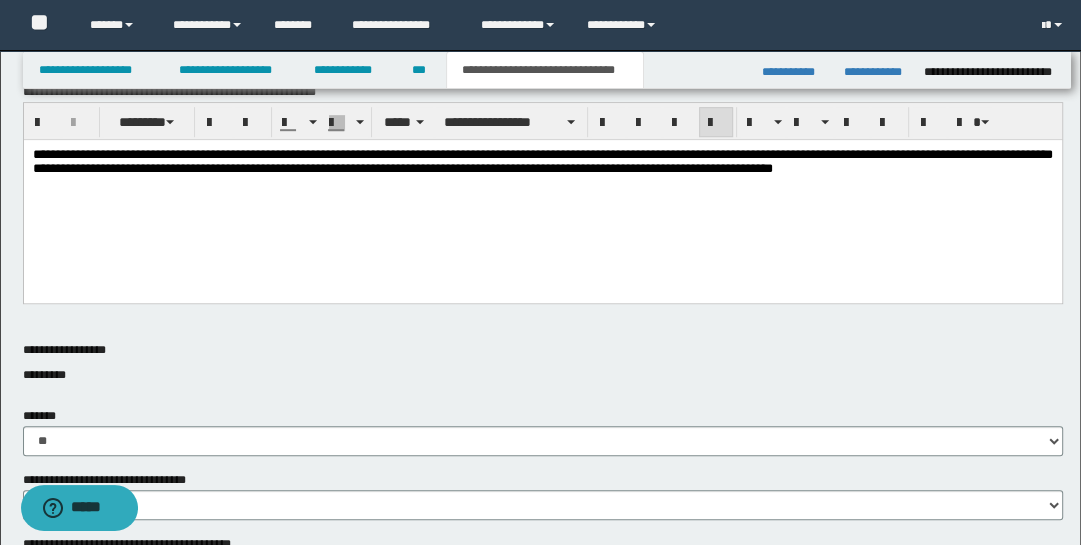 scroll, scrollTop: 599, scrollLeft: 0, axis: vertical 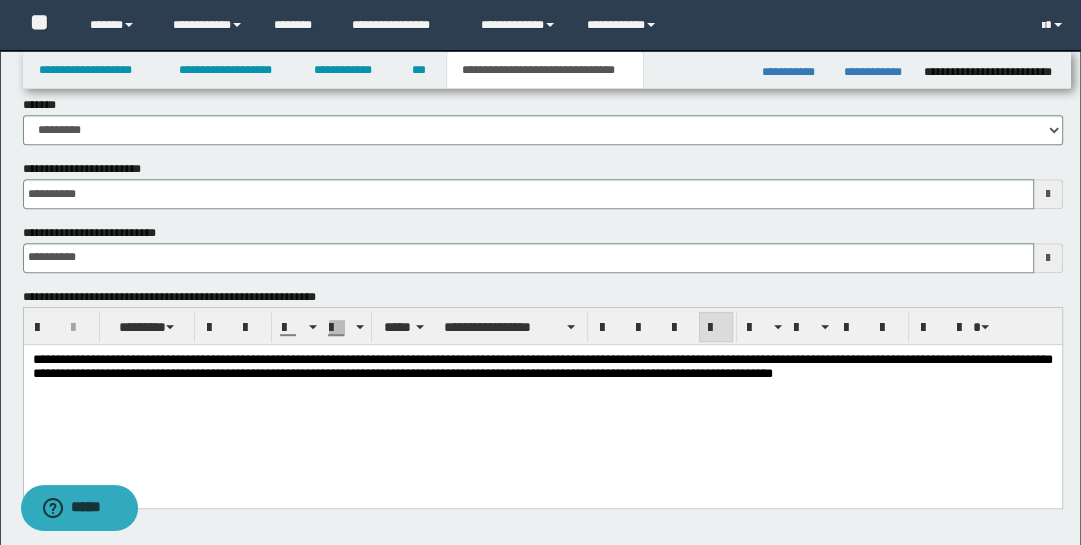 click on "**********" at bounding box center (542, 365) 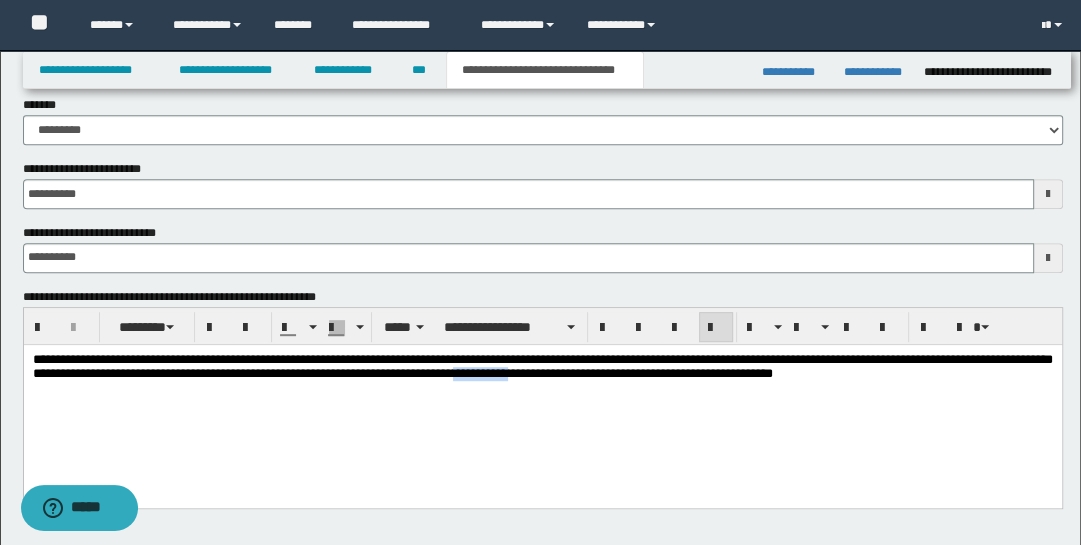 type 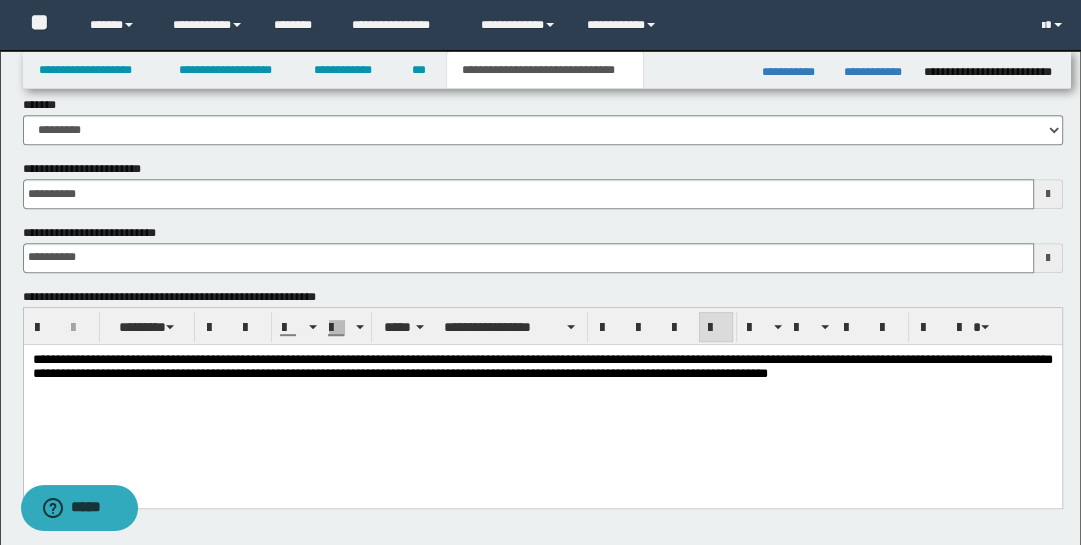 click on "**********" at bounding box center (542, 365) 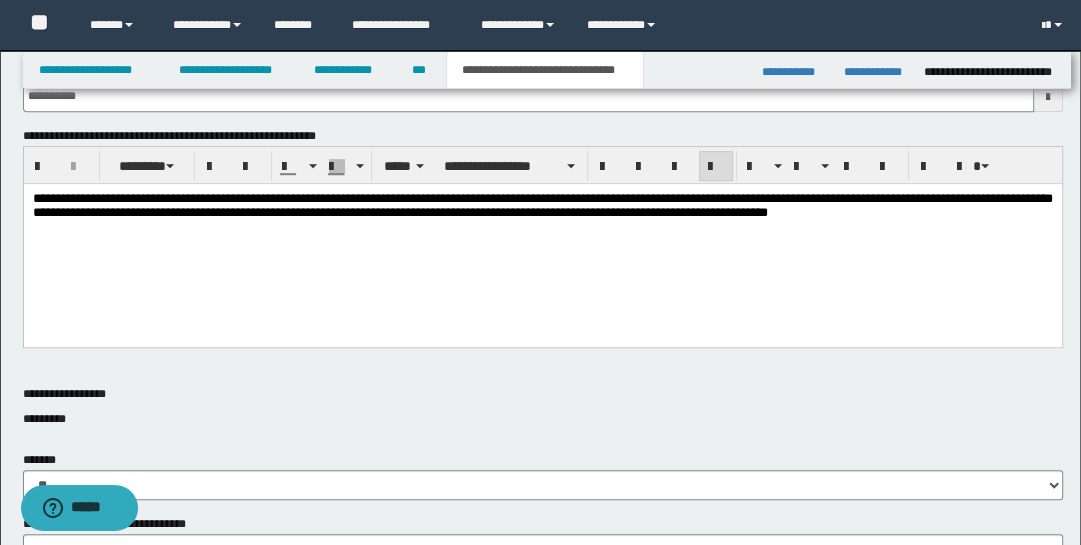 scroll, scrollTop: 763, scrollLeft: 0, axis: vertical 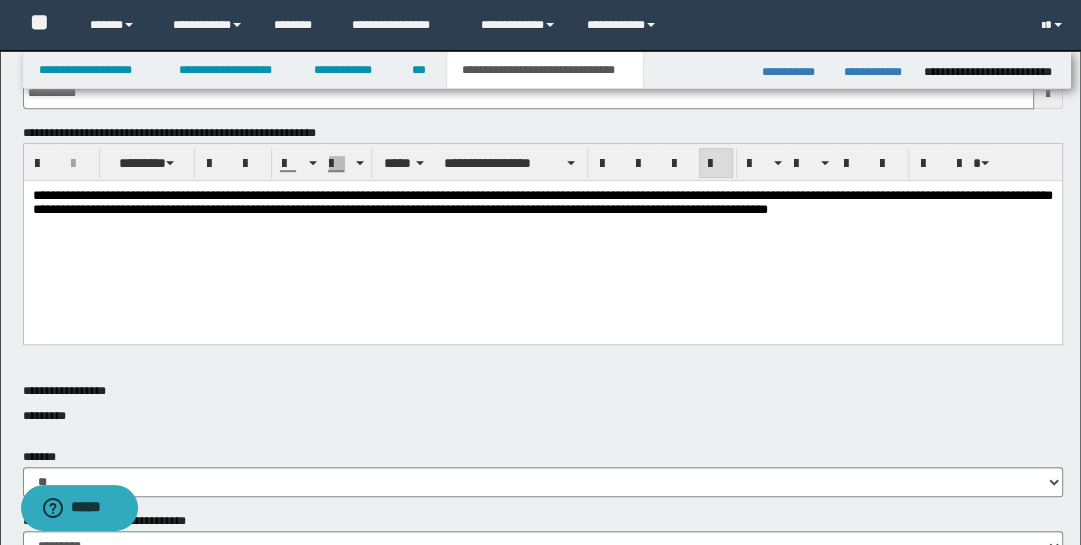 click on "**********" at bounding box center [542, 201] 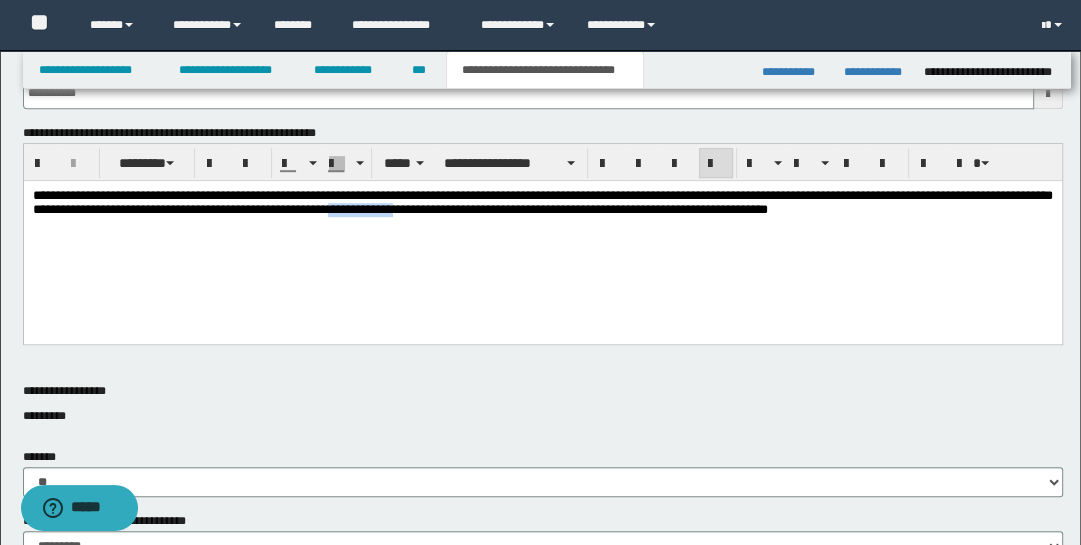 click on "**********" at bounding box center [542, 227] 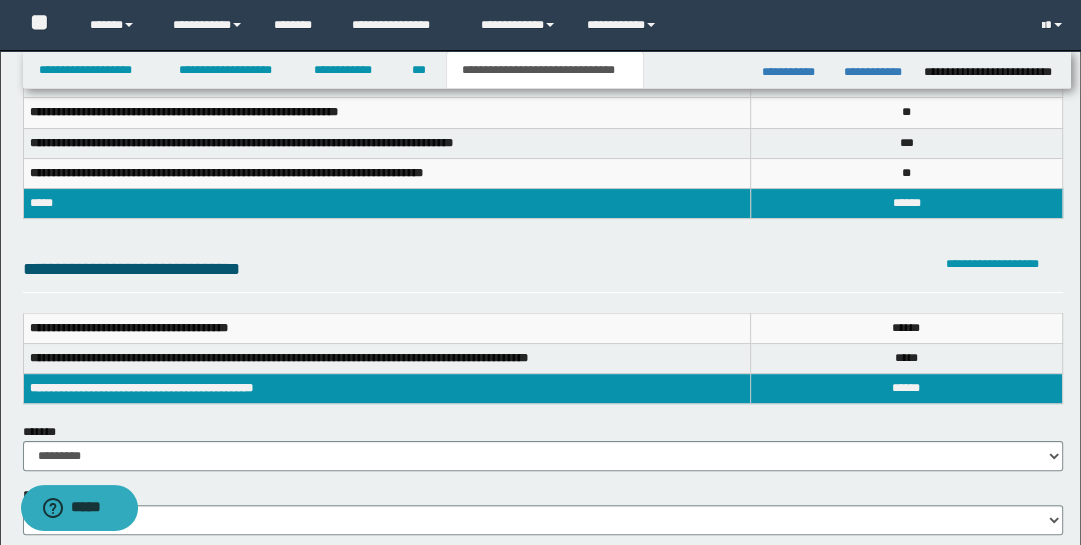 scroll, scrollTop: 356, scrollLeft: 0, axis: vertical 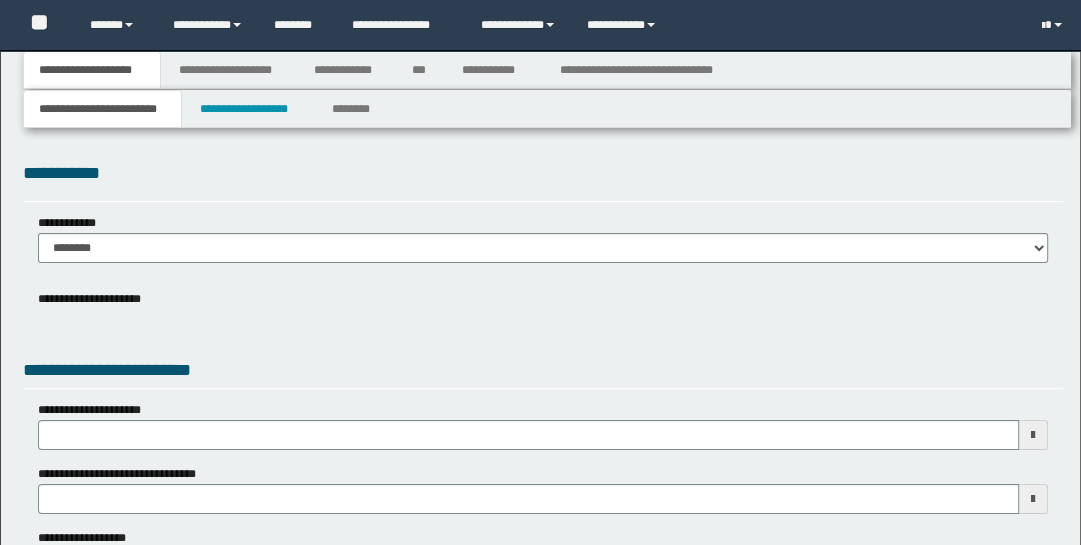 type on "**********" 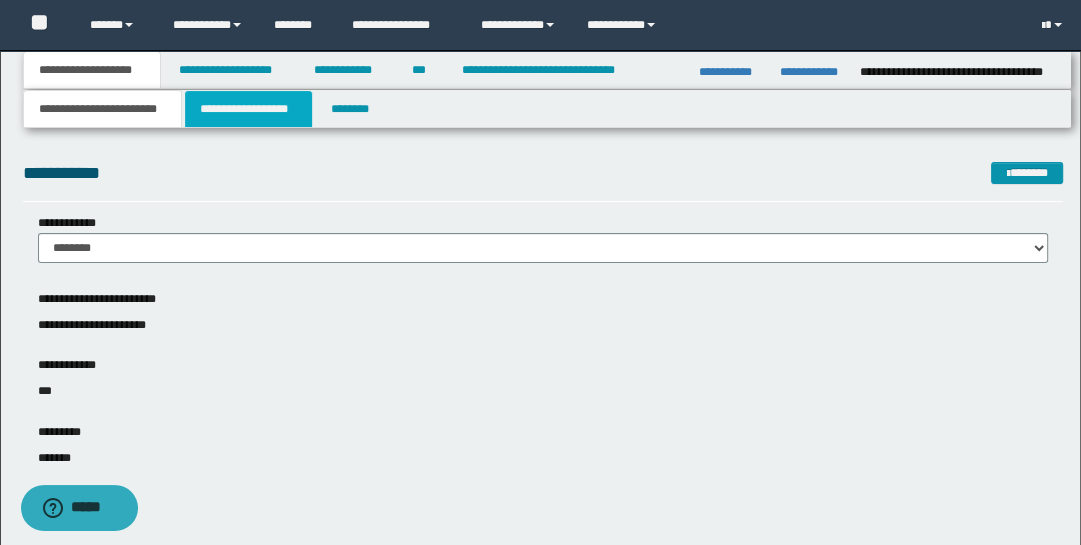 click on "**********" at bounding box center (249, 109) 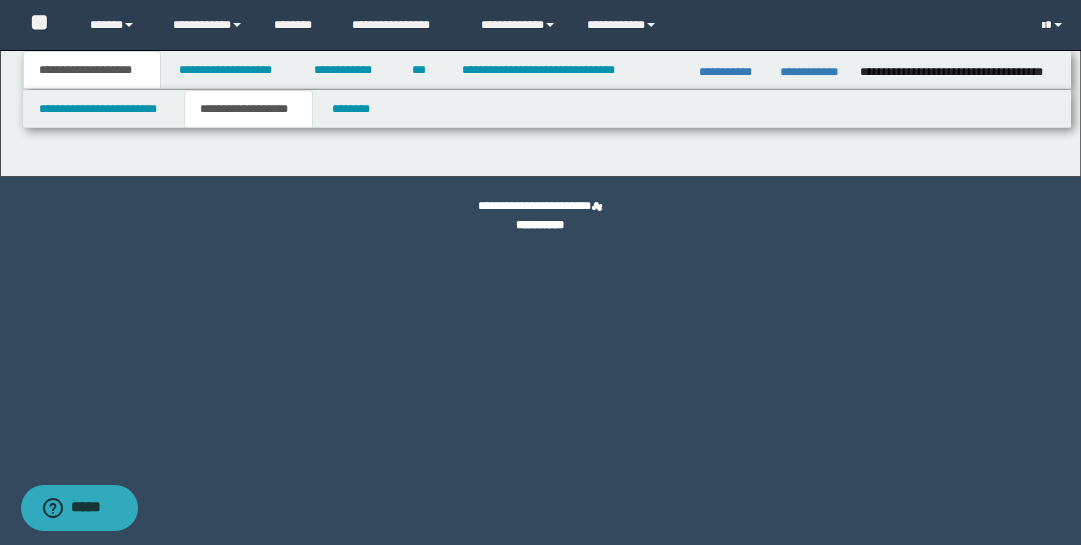 type on "********" 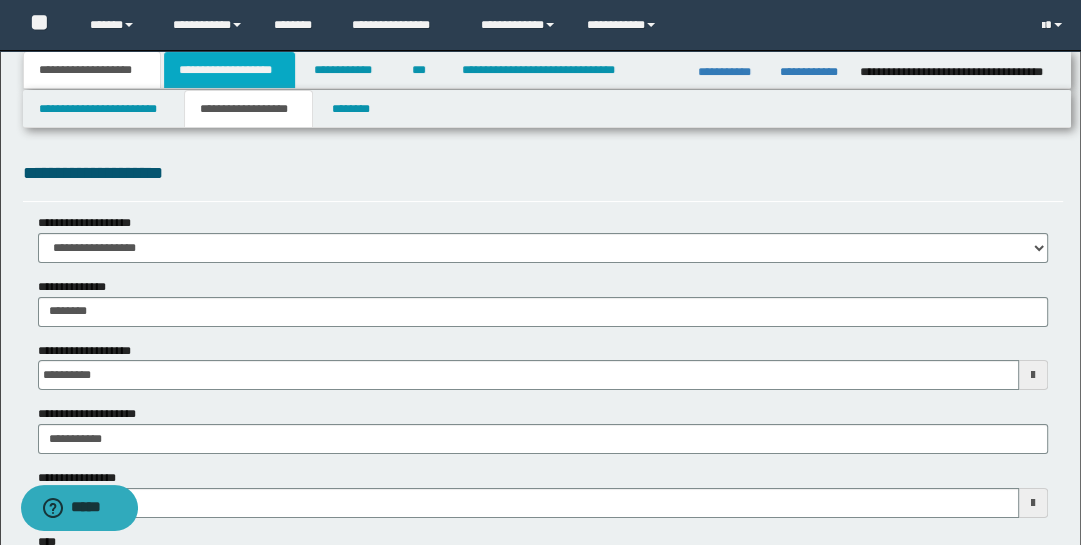 click on "**********" at bounding box center (229, 70) 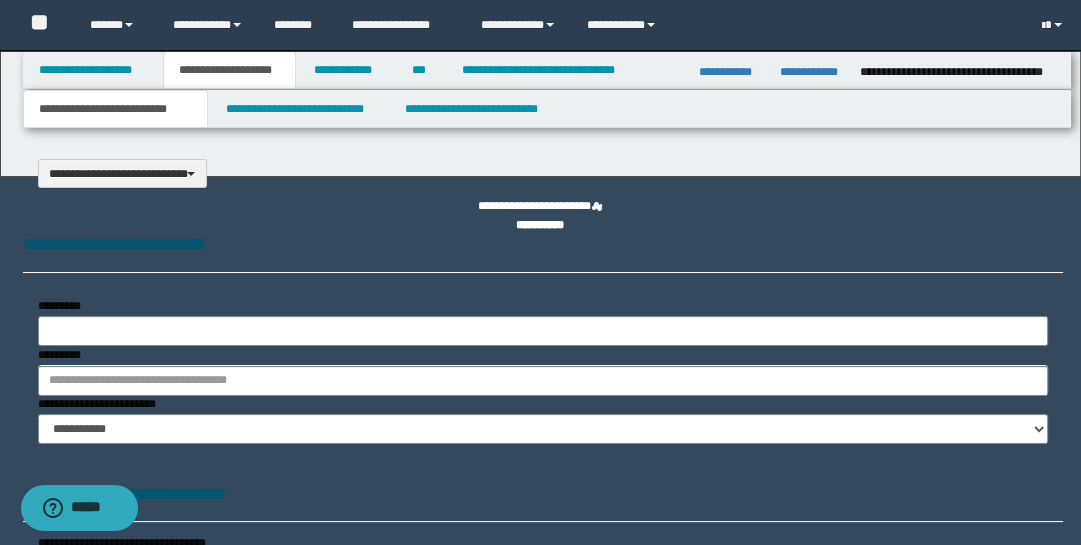 type on "**********" 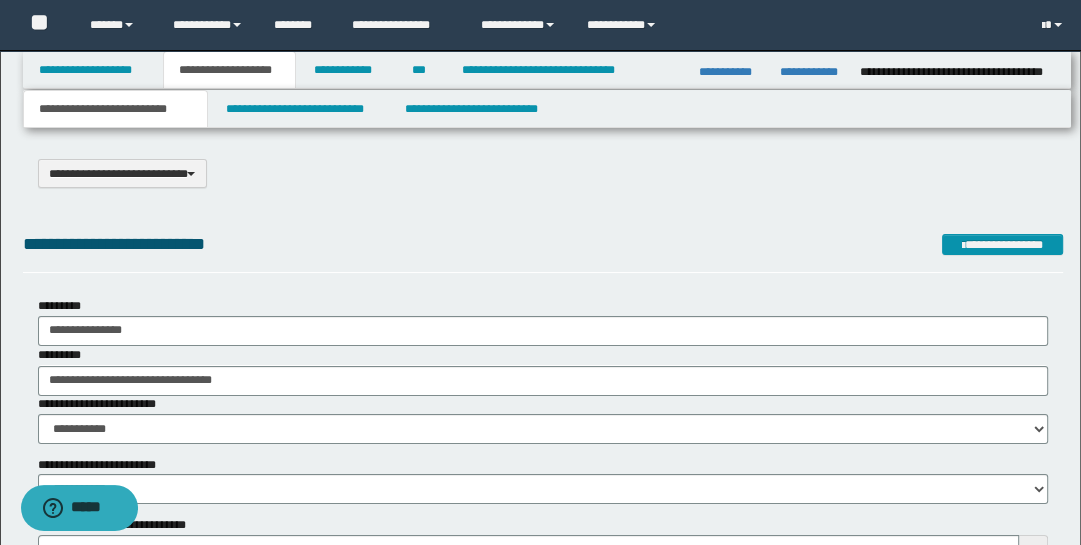 scroll, scrollTop: 0, scrollLeft: 0, axis: both 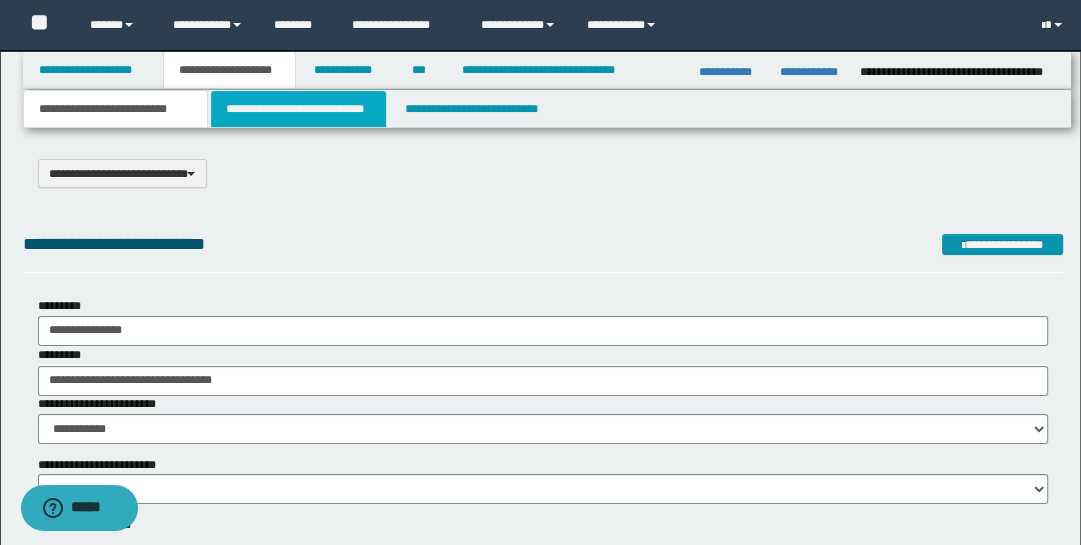 click on "**********" at bounding box center (299, 109) 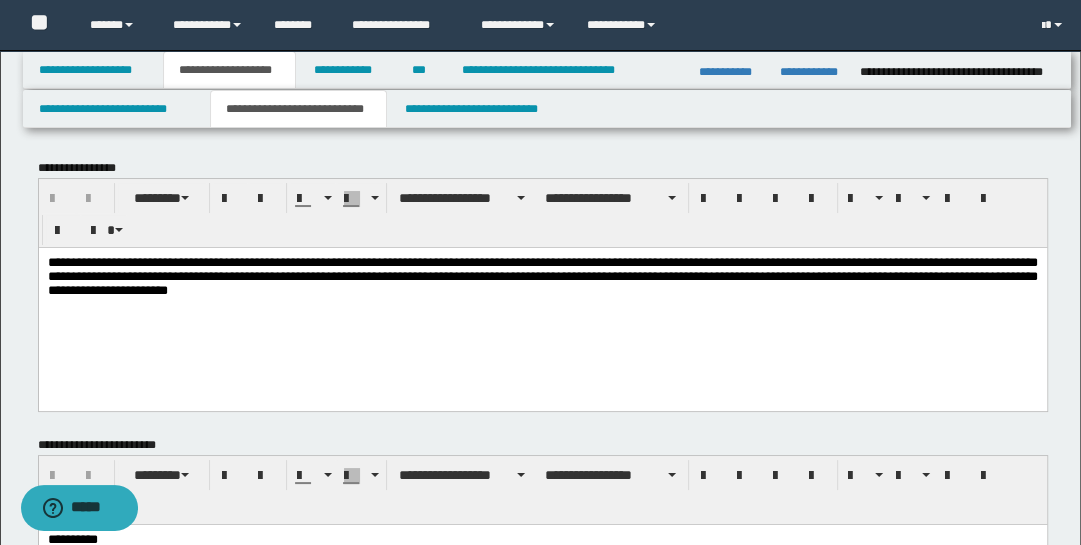 scroll, scrollTop: 0, scrollLeft: 0, axis: both 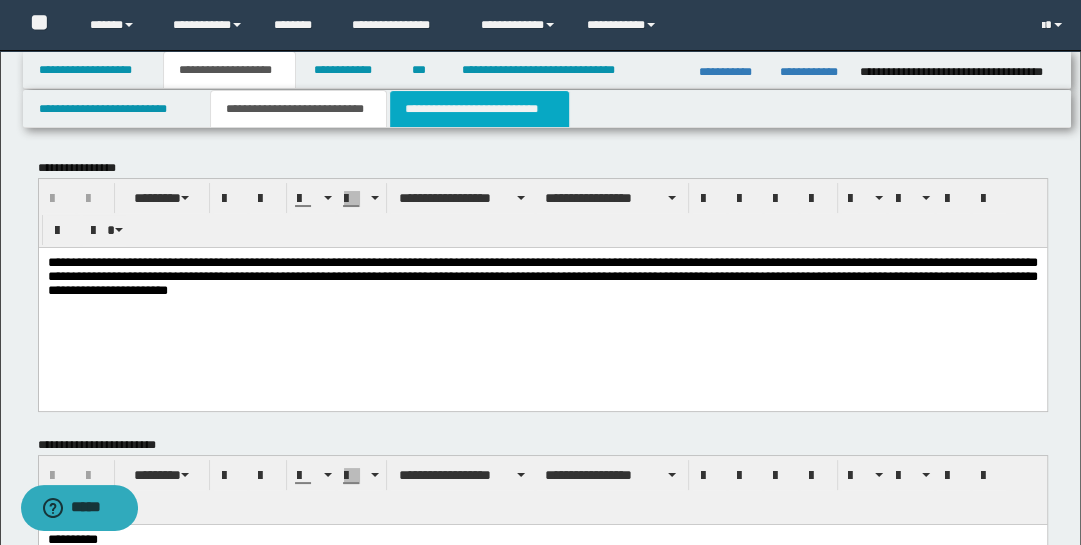 click on "**********" at bounding box center (479, 109) 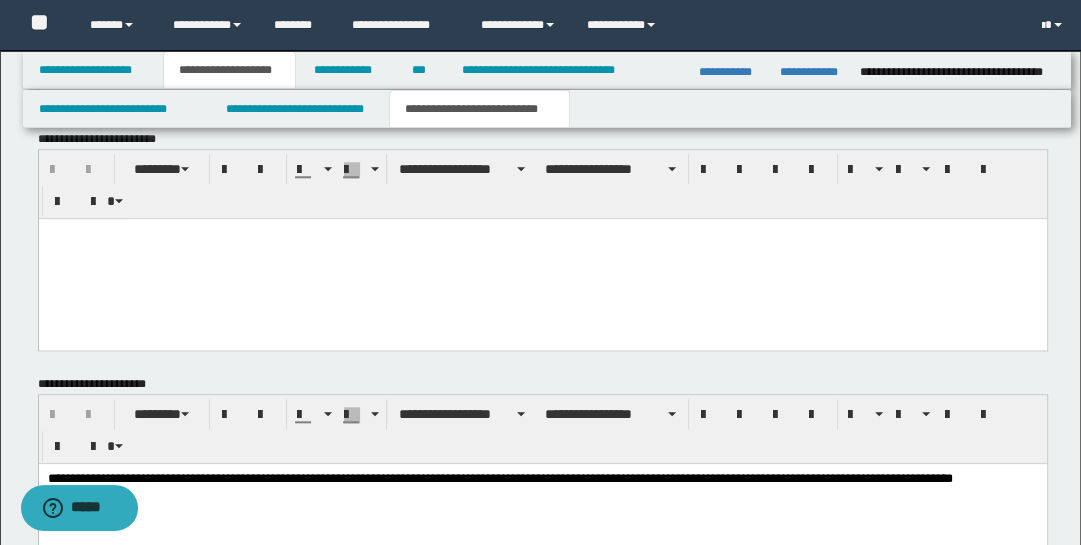 scroll, scrollTop: 1440, scrollLeft: 0, axis: vertical 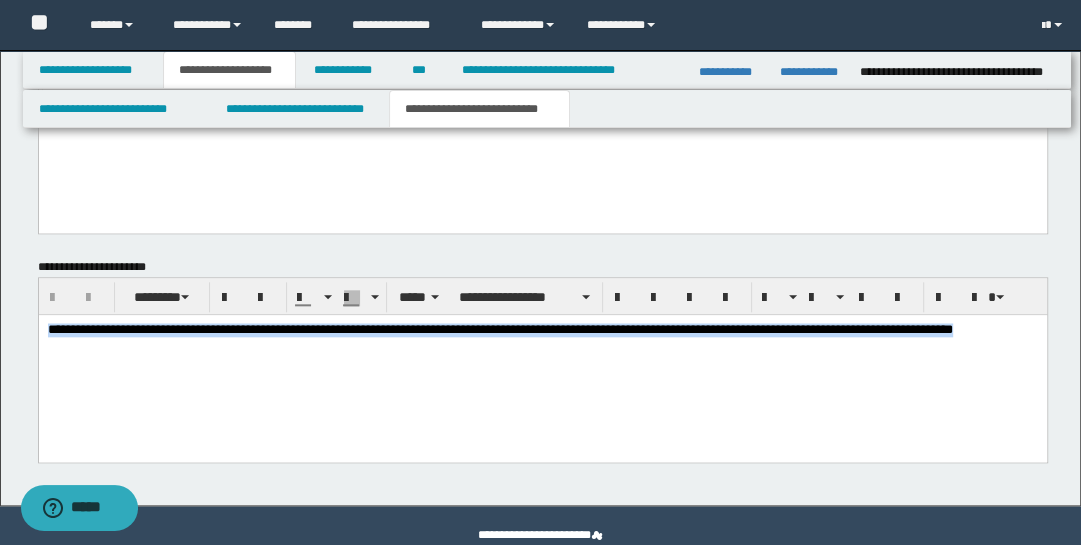 drag, startPoint x: 48, startPoint y: 332, endPoint x: 333, endPoint y: 332, distance: 285 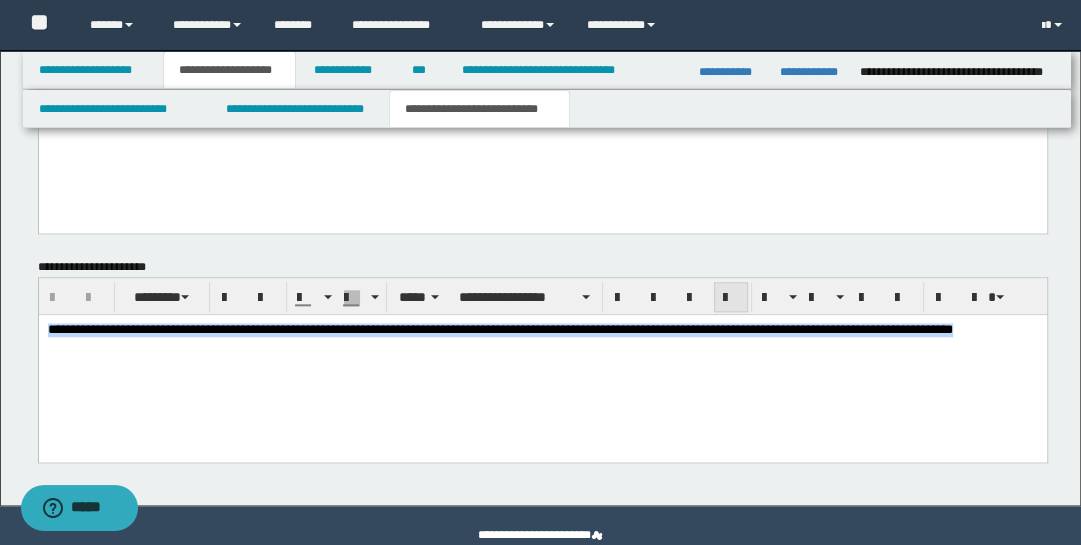 click at bounding box center [731, 297] 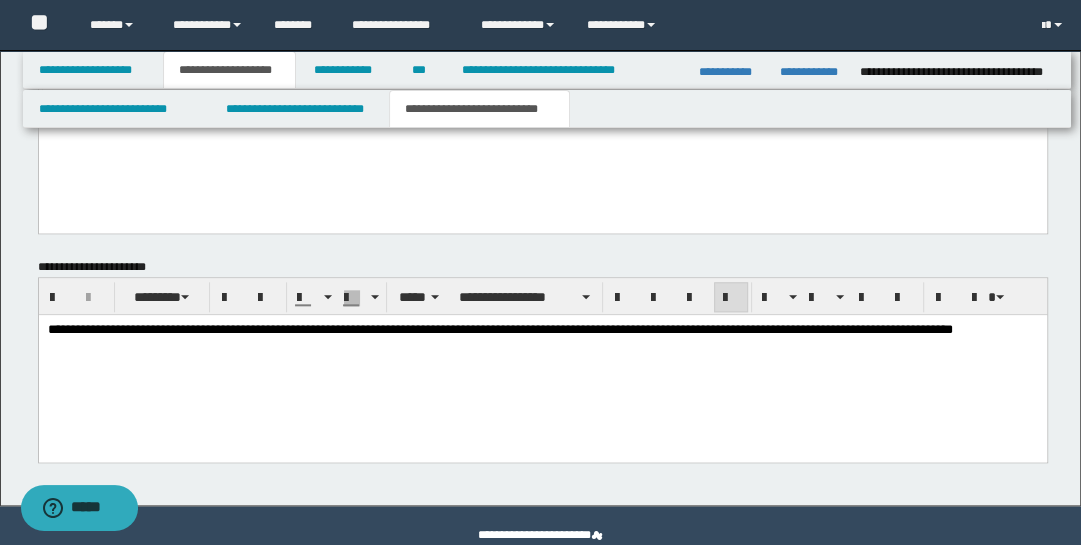 click on "**********" at bounding box center (542, 355) 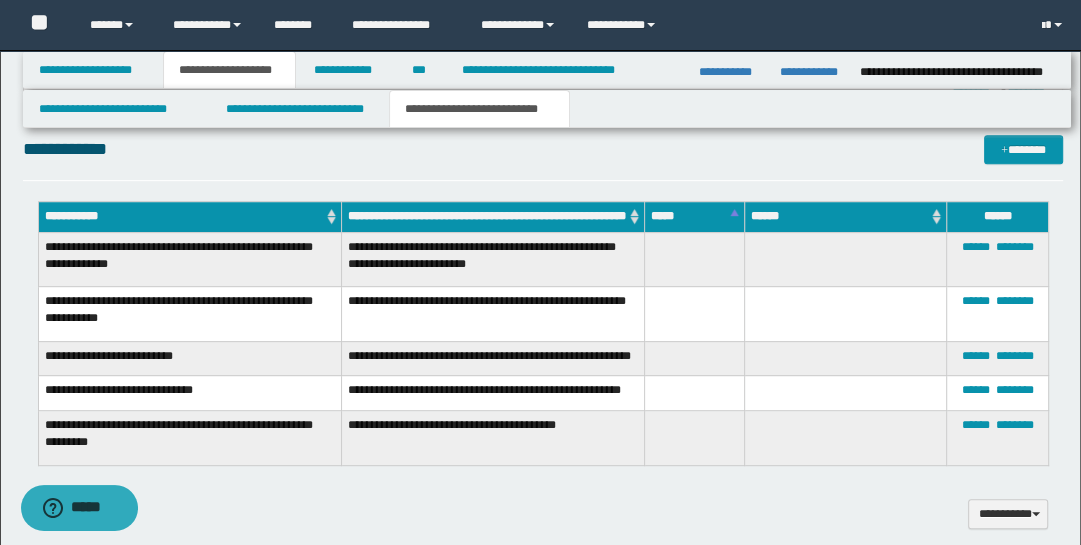 scroll, scrollTop: 478, scrollLeft: 0, axis: vertical 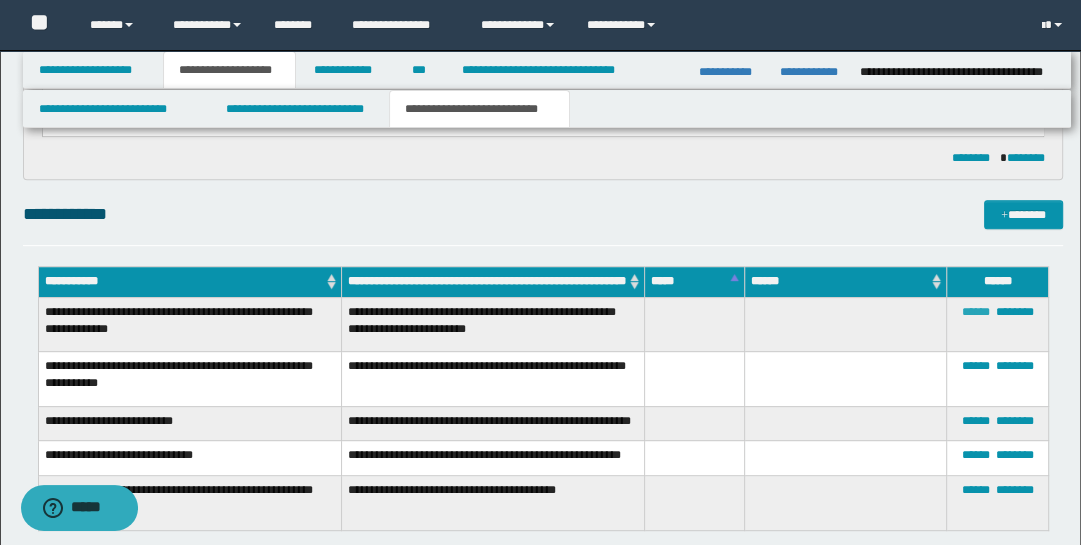 click on "******" at bounding box center [975, 312] 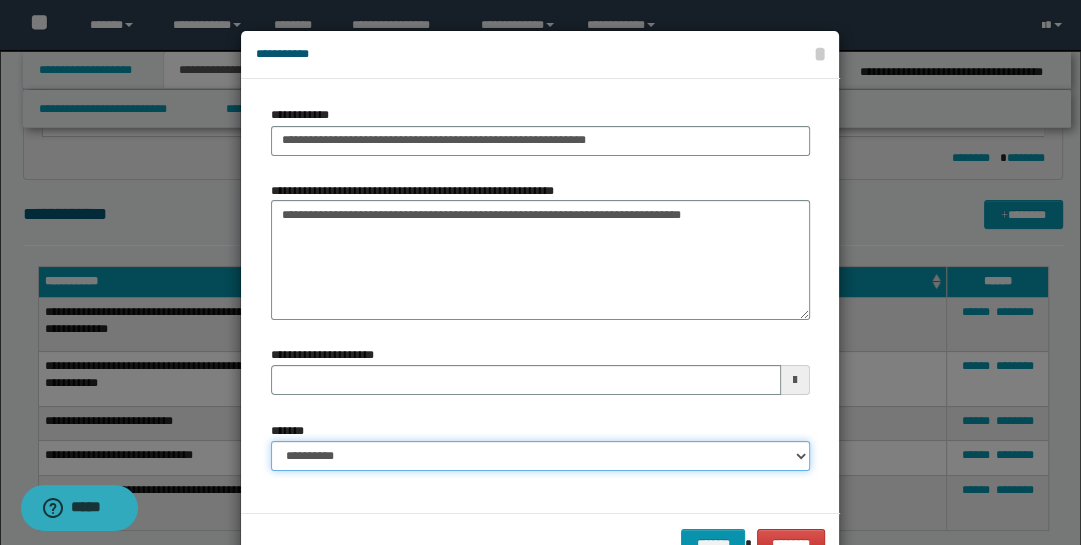 click on "**********" at bounding box center (540, 456) 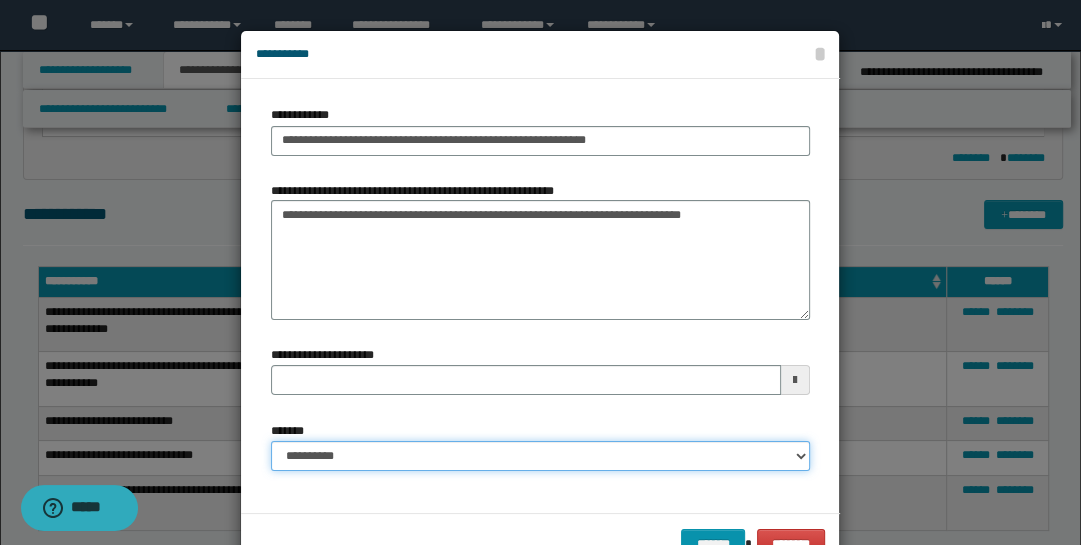 select on "*" 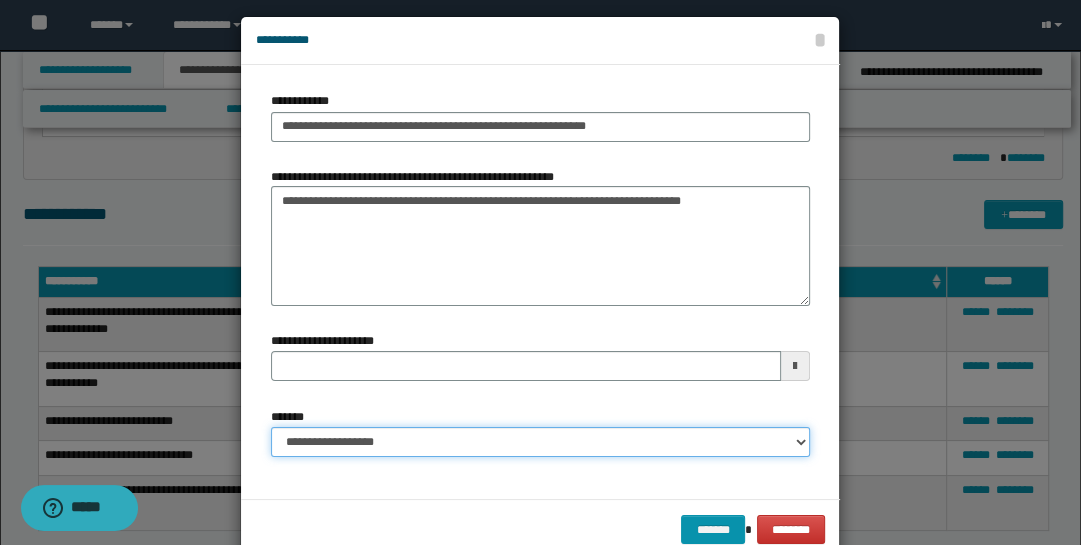 type 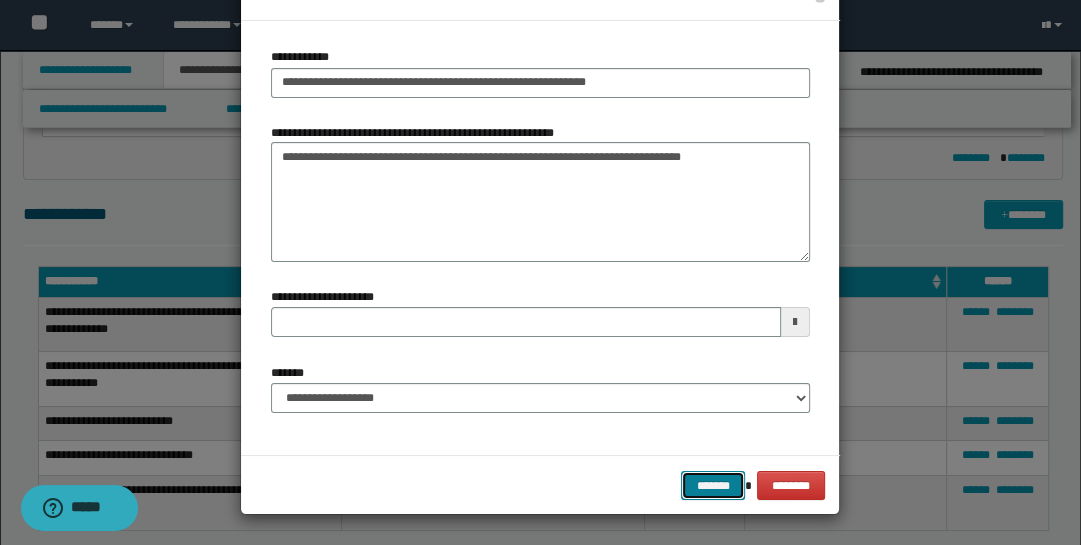 click on "*******" at bounding box center [713, 485] 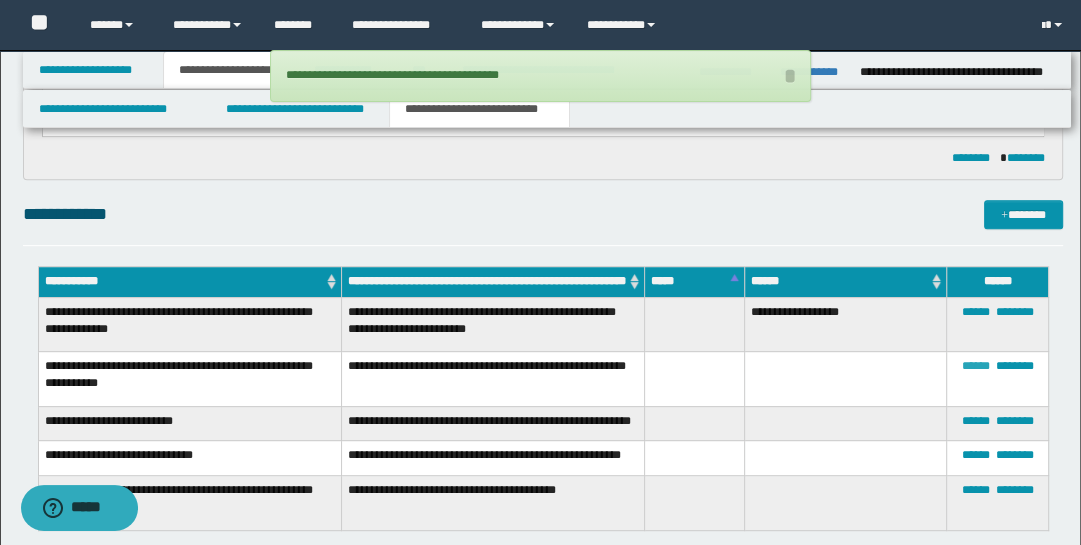click on "******" at bounding box center [975, 366] 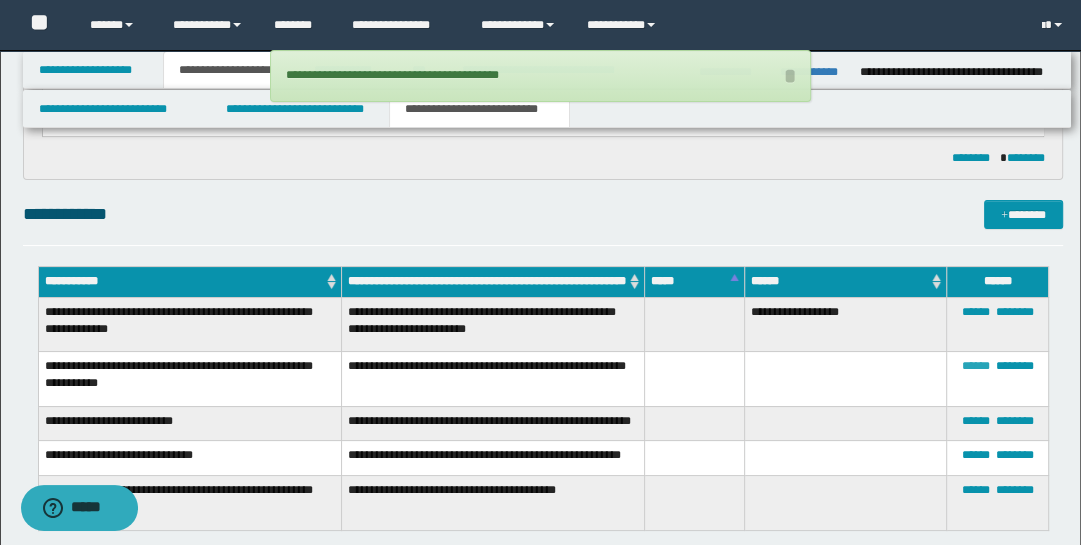 scroll, scrollTop: 0, scrollLeft: 0, axis: both 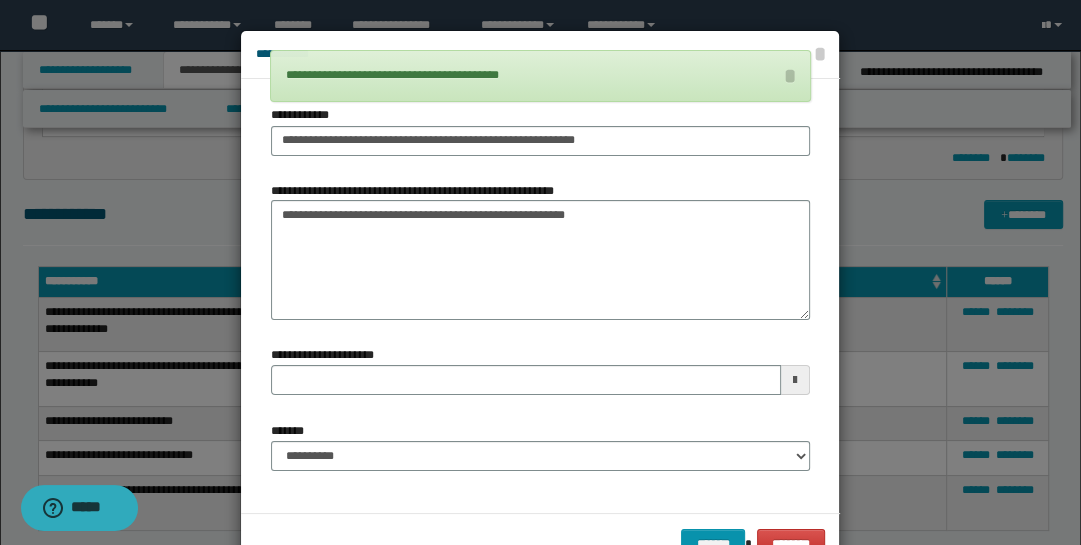 type 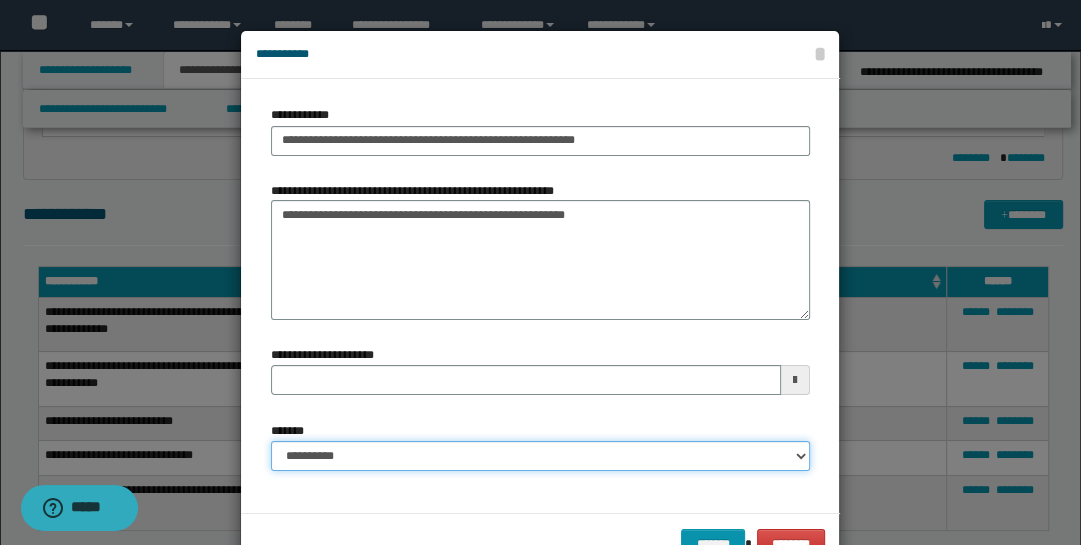 click on "**********" at bounding box center [540, 456] 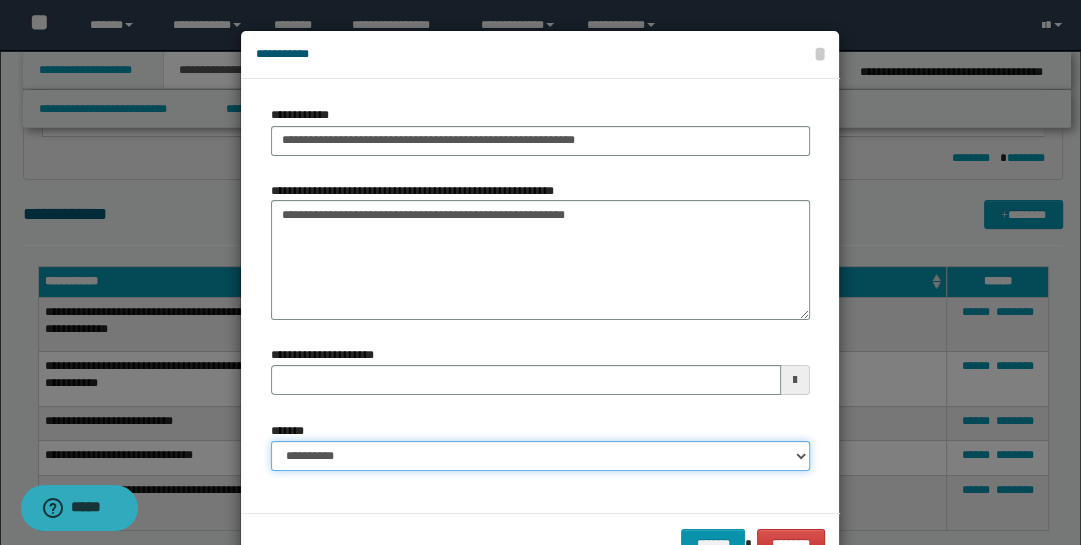 select on "*" 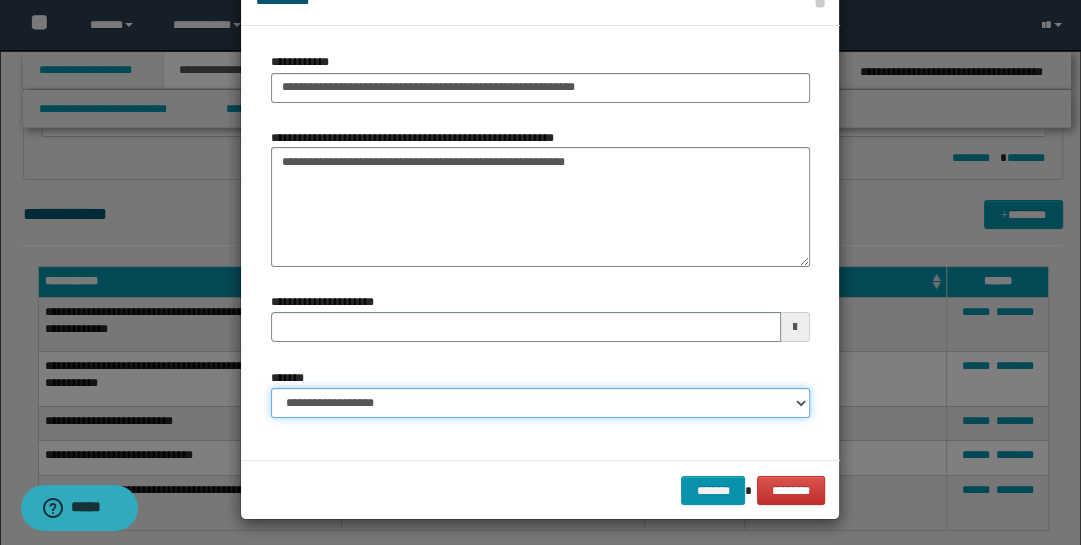 type 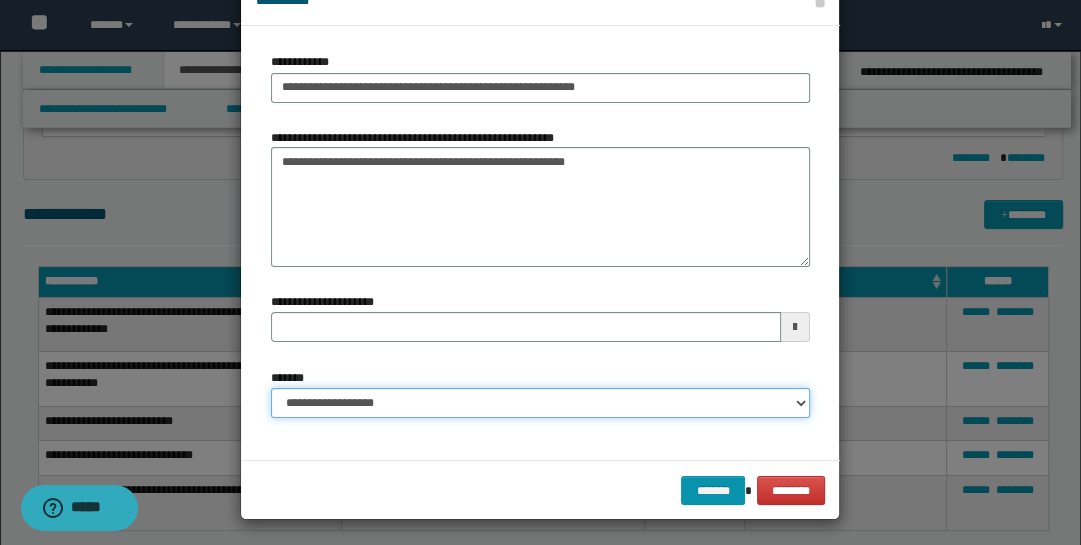 scroll, scrollTop: 58, scrollLeft: 0, axis: vertical 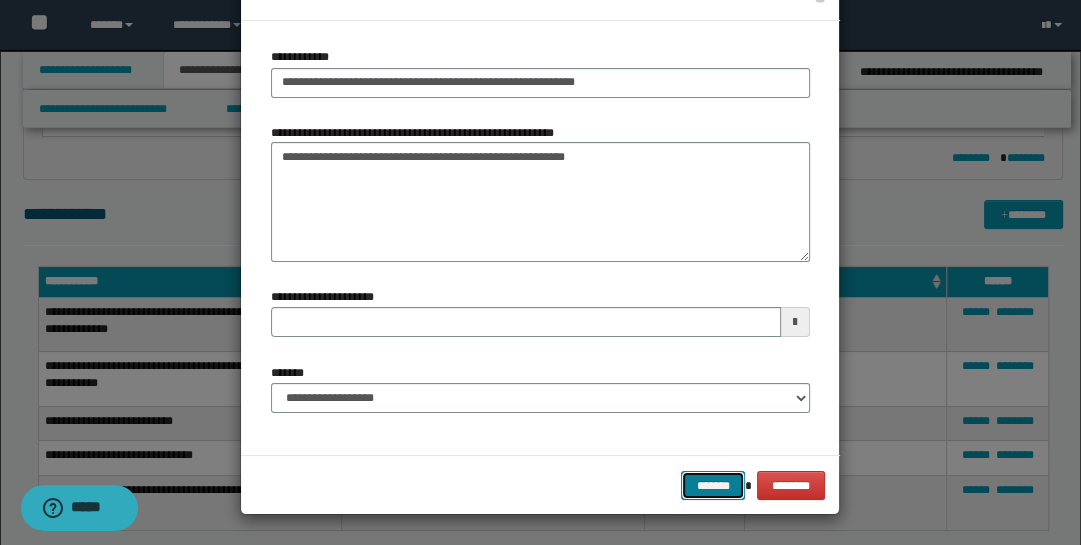 click on "*******" at bounding box center [713, 485] 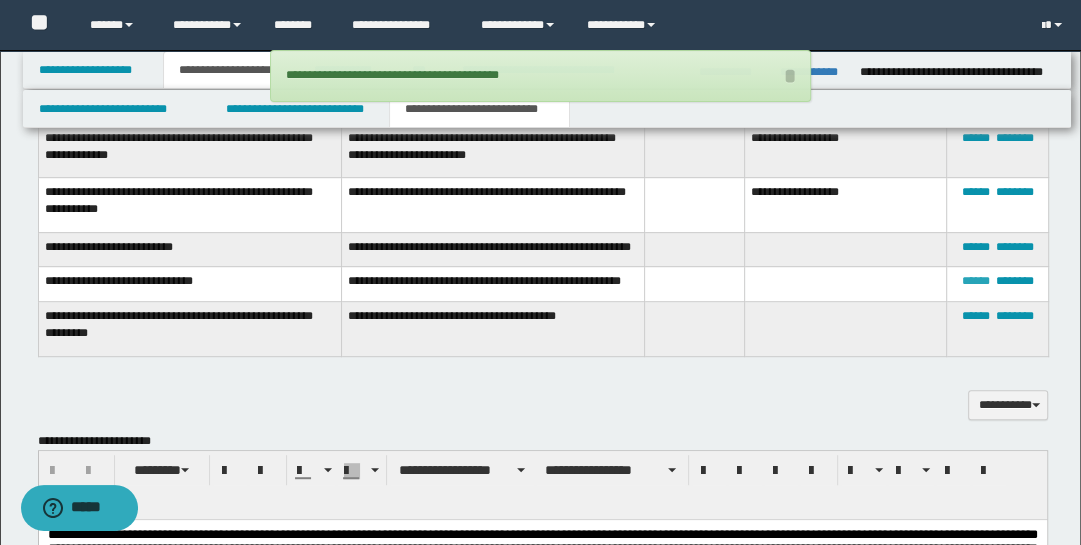 scroll, scrollTop: 658, scrollLeft: 0, axis: vertical 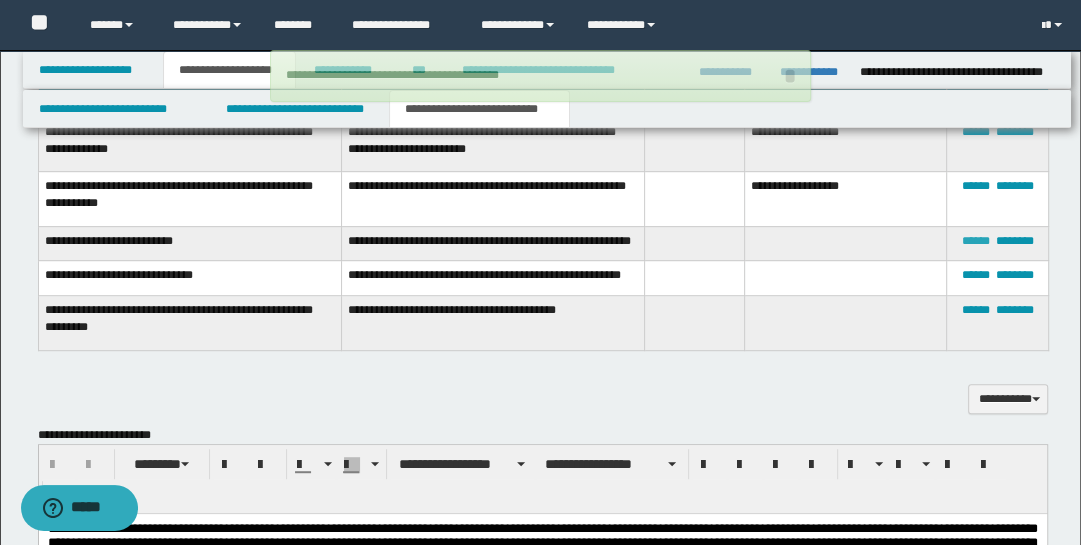 click on "******" at bounding box center (975, 241) 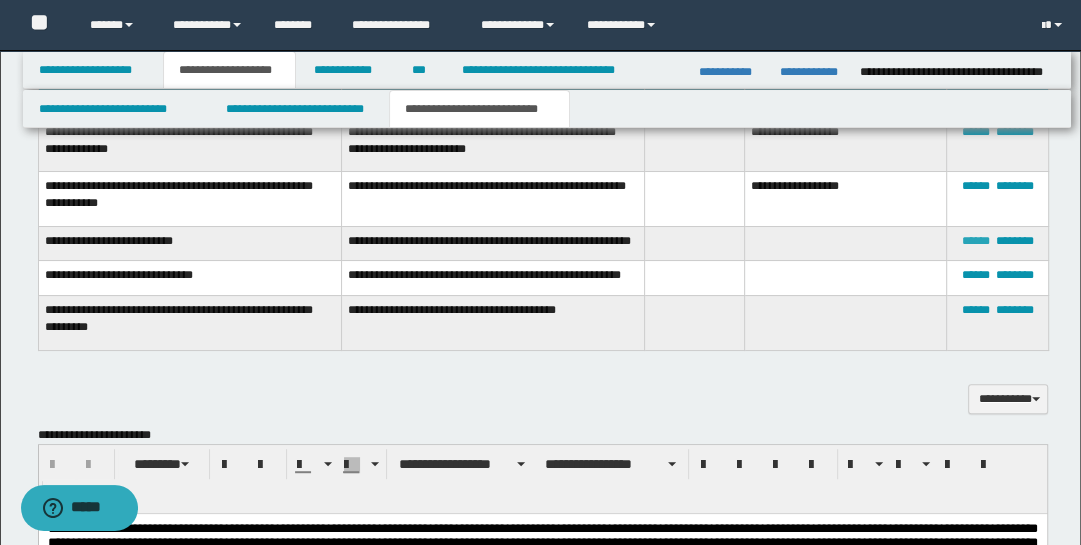 scroll, scrollTop: 0, scrollLeft: 0, axis: both 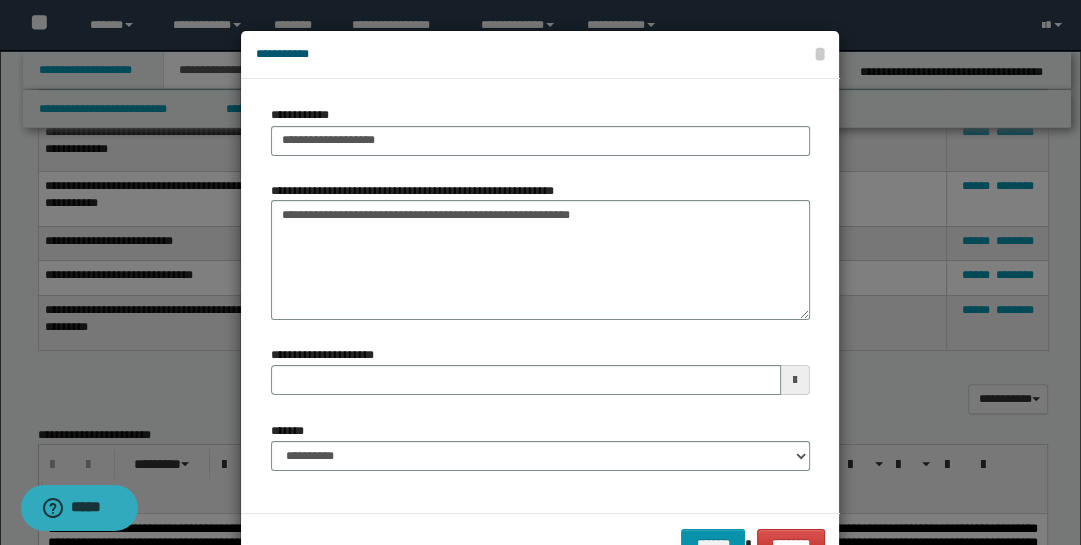 type 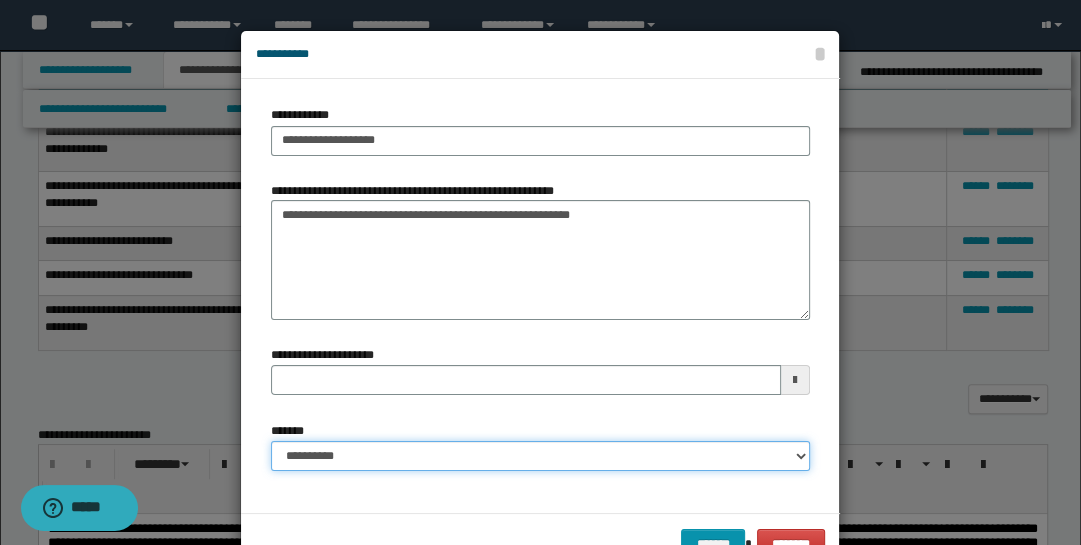 click on "**********" at bounding box center (540, 456) 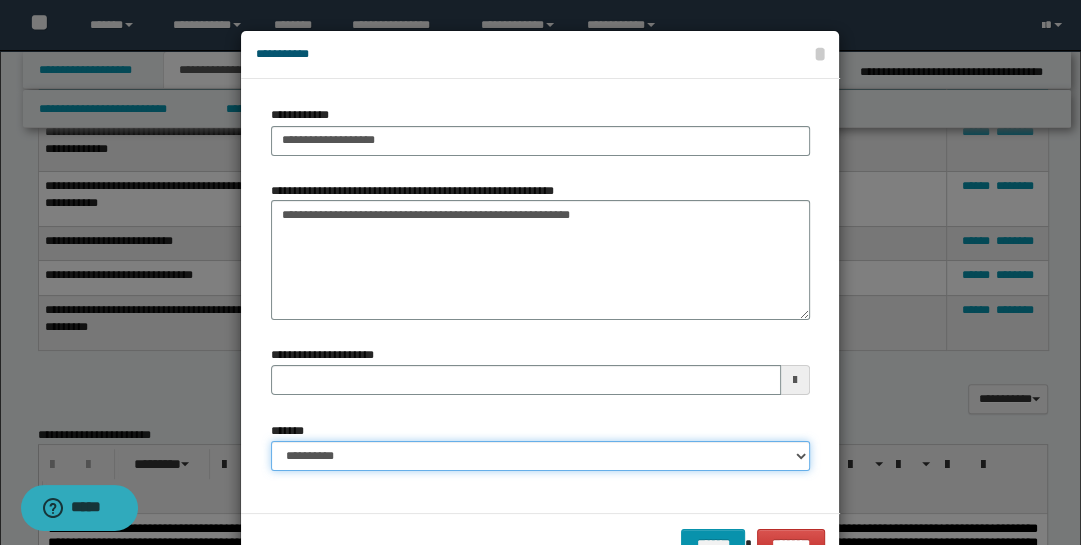 select on "*" 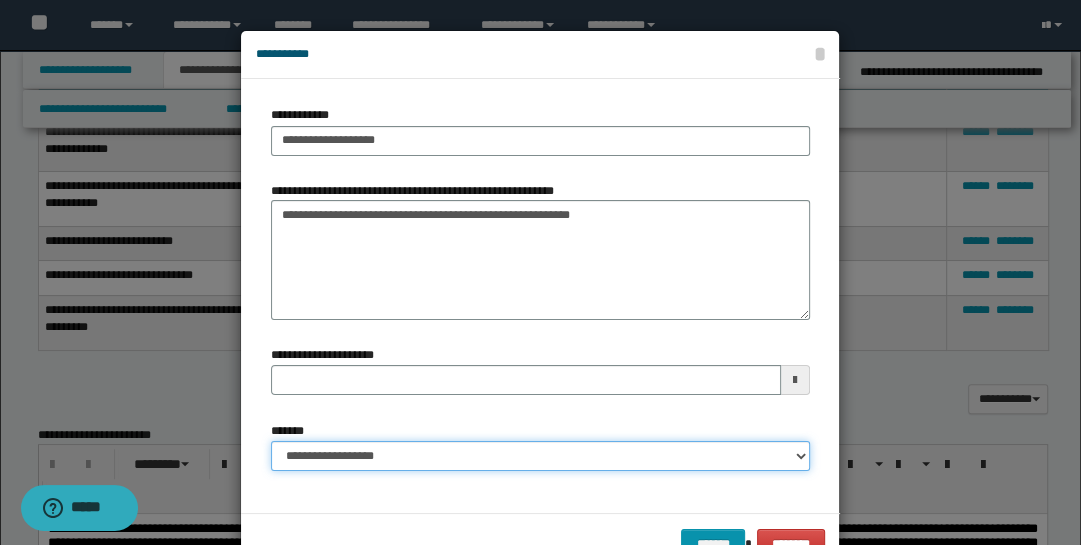 scroll, scrollTop: 58, scrollLeft: 0, axis: vertical 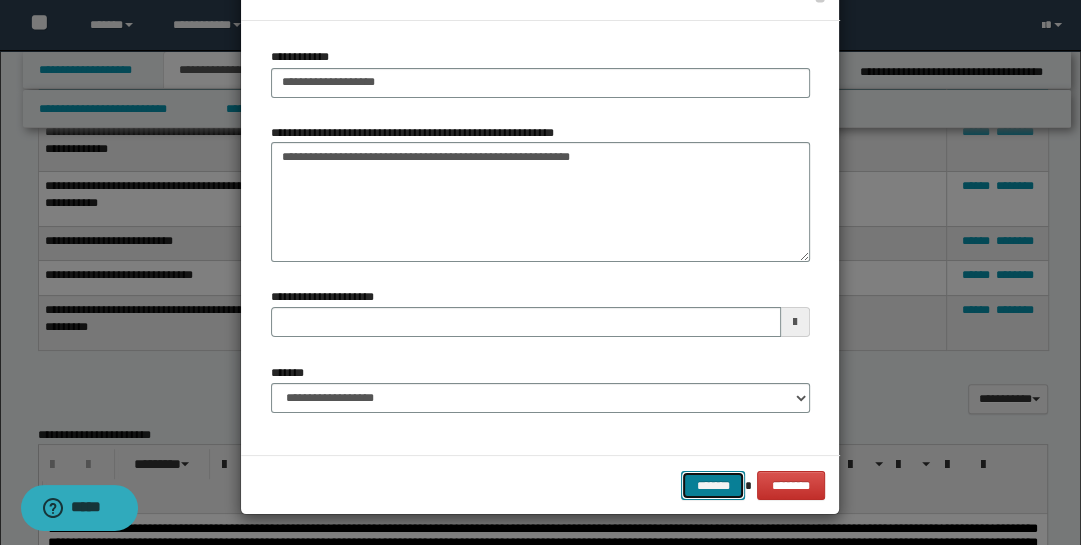 click on "*******" at bounding box center [713, 485] 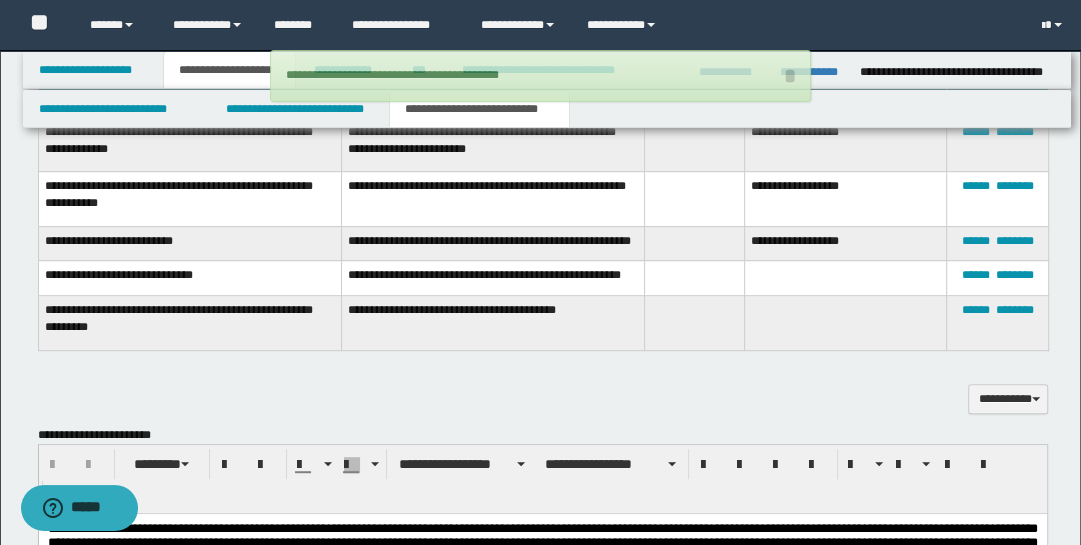 type 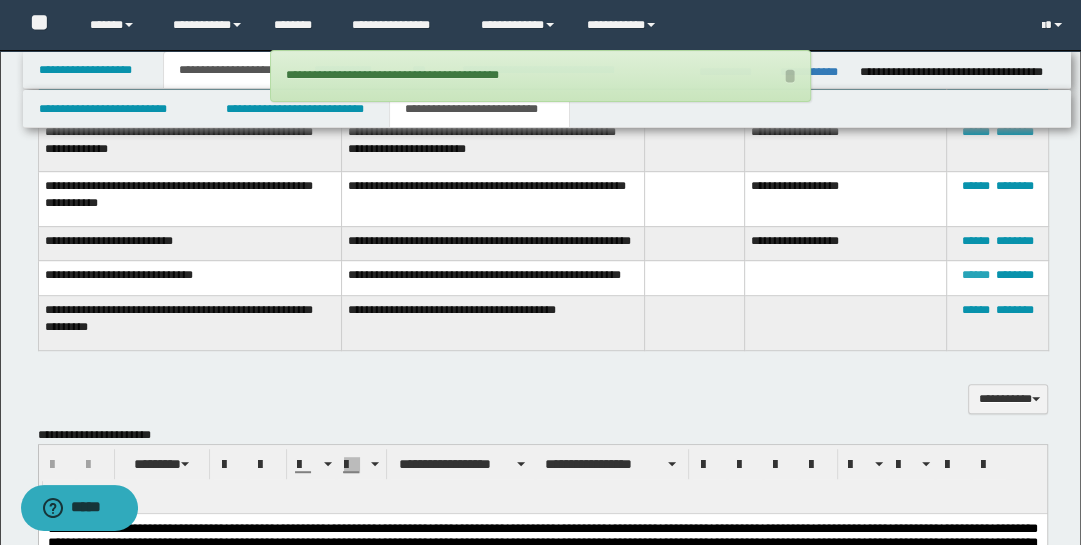 click on "******" at bounding box center [975, 275] 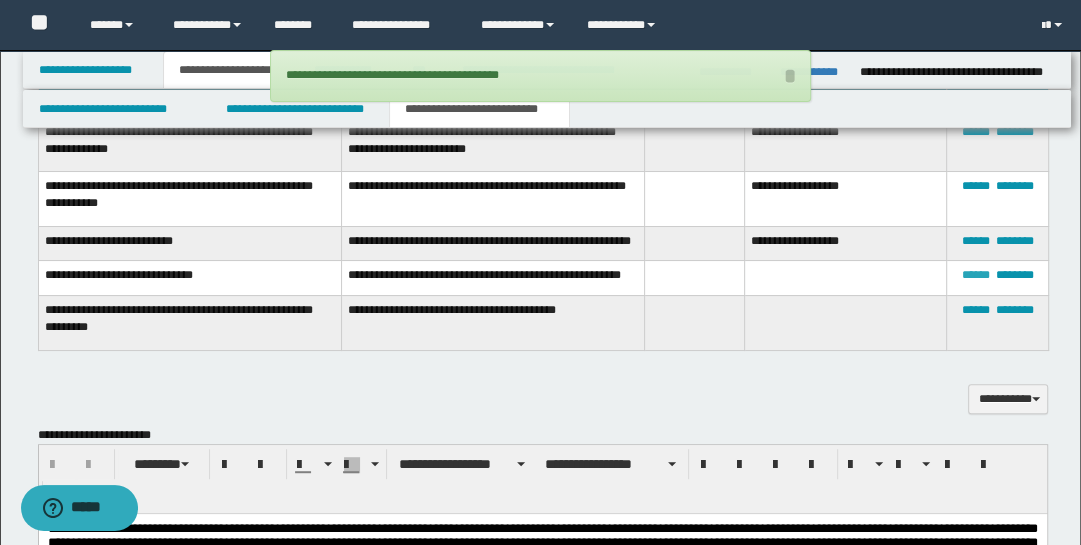 scroll, scrollTop: 0, scrollLeft: 0, axis: both 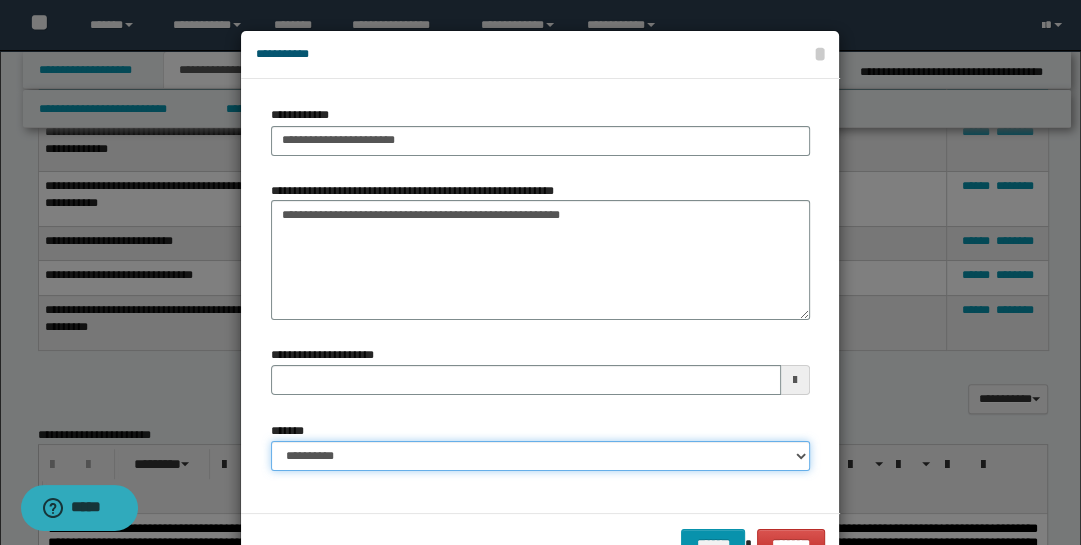 click on "**********" at bounding box center (540, 456) 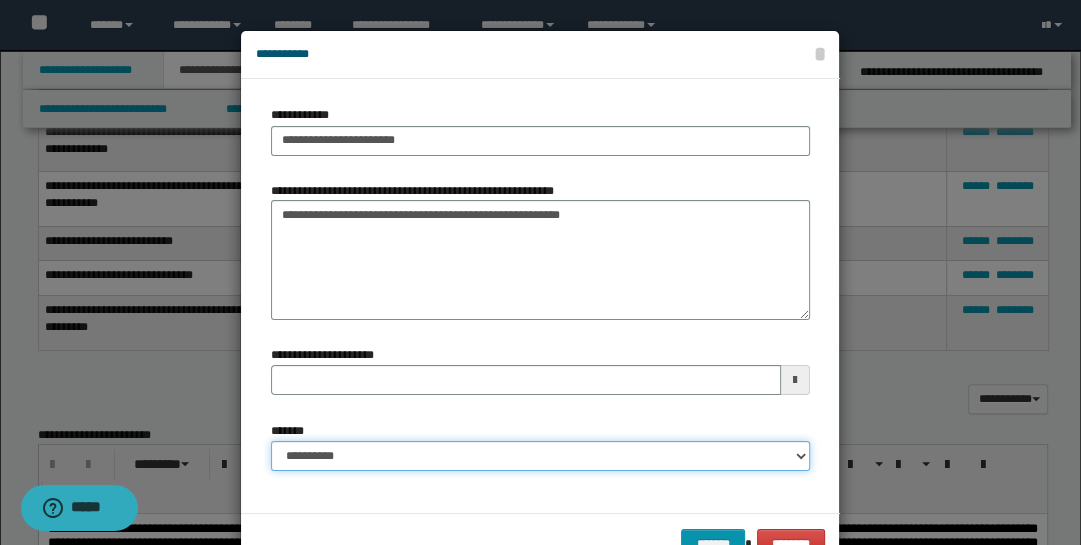 select on "*" 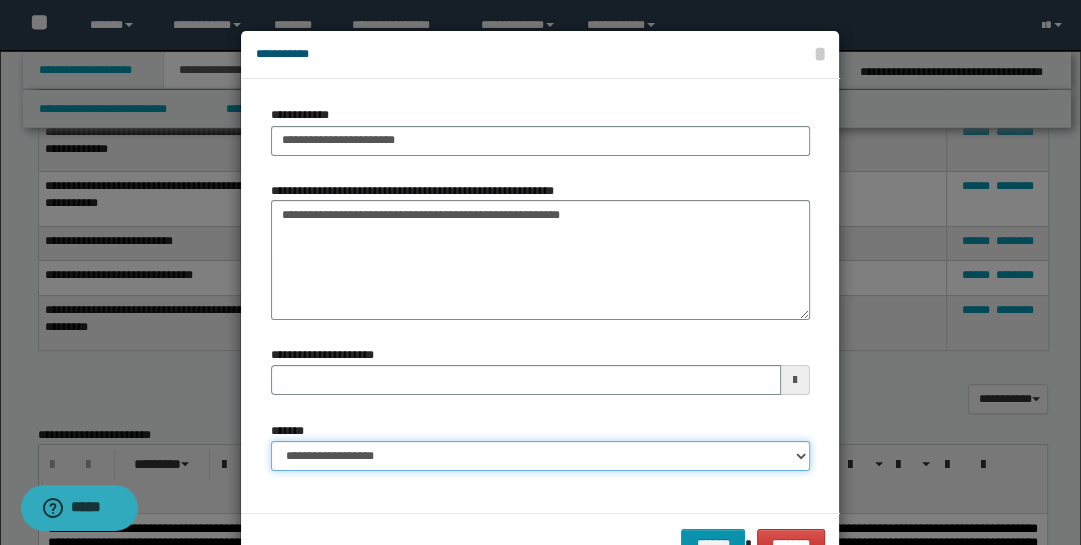type 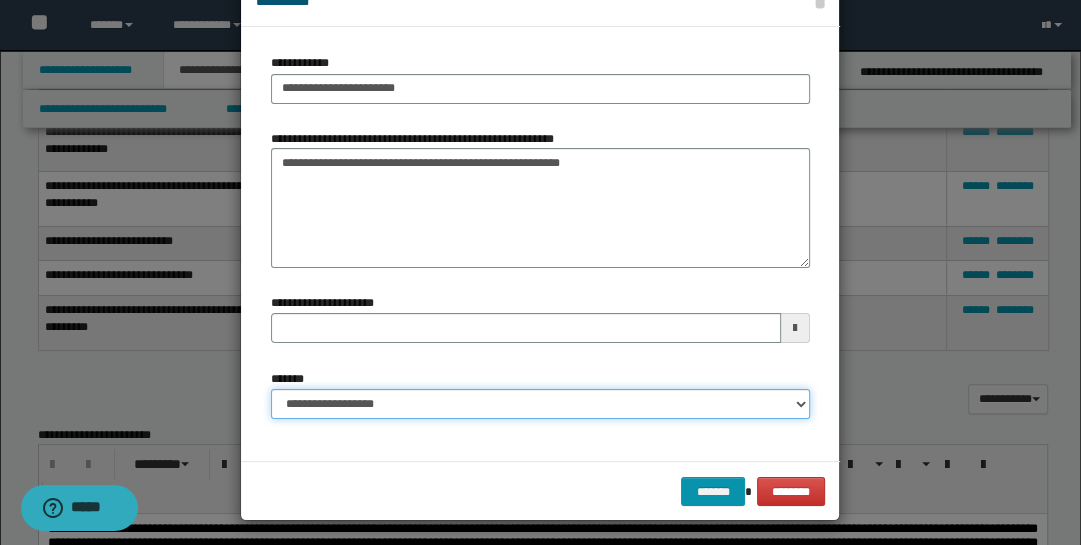 scroll, scrollTop: 58, scrollLeft: 0, axis: vertical 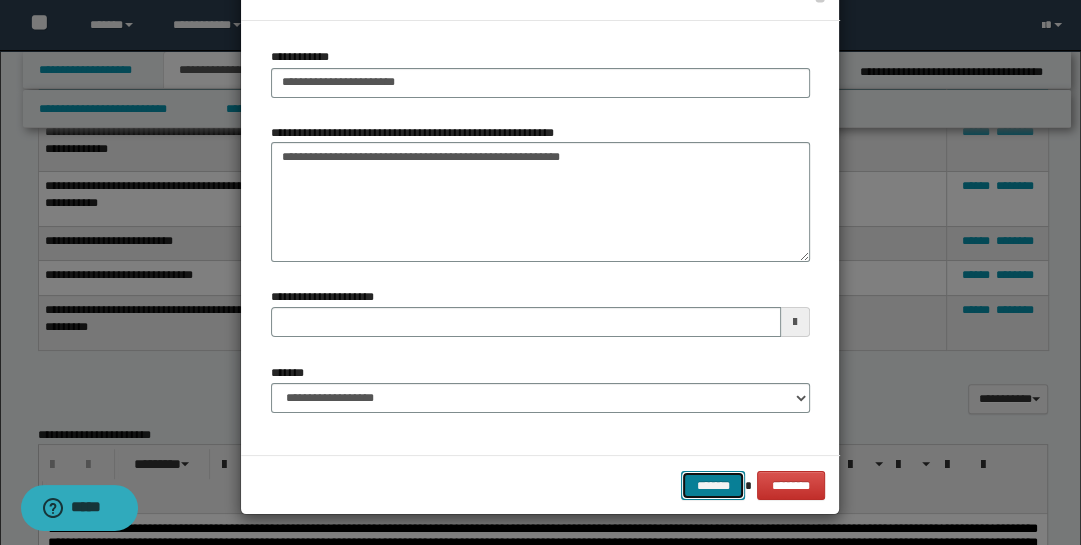 click on "*******" at bounding box center (713, 485) 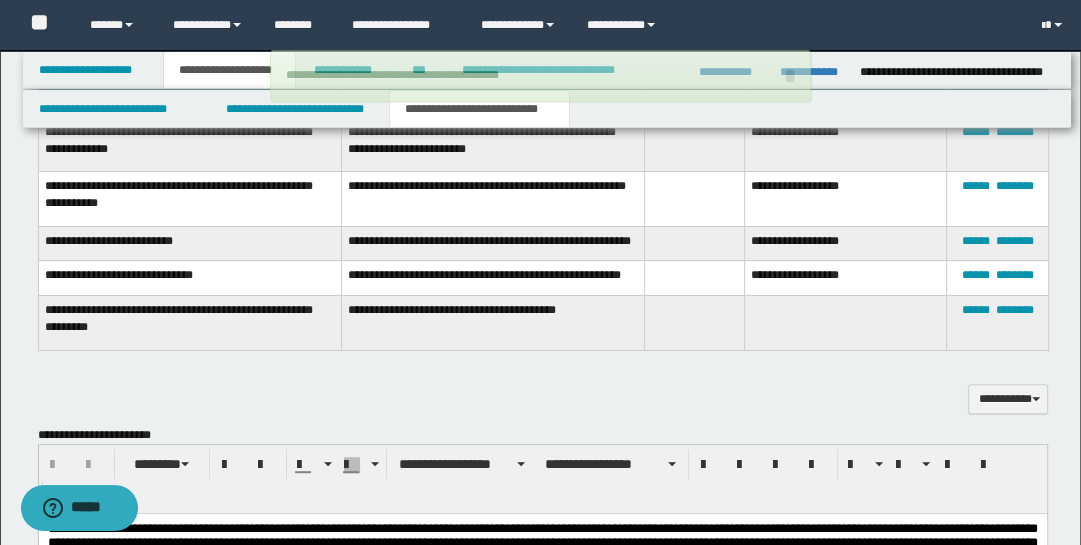 type 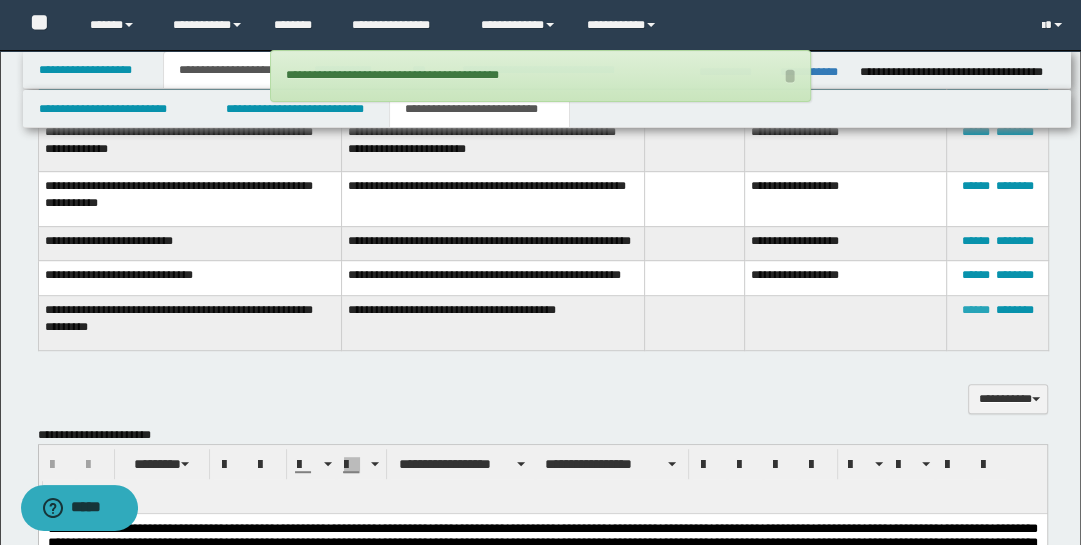 click on "******" at bounding box center (975, 310) 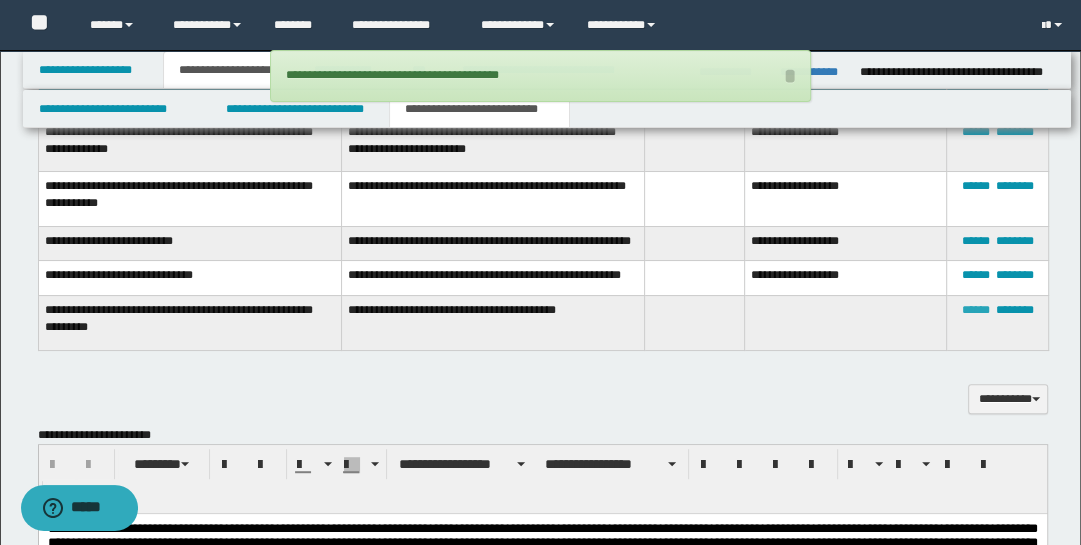 scroll, scrollTop: 0, scrollLeft: 0, axis: both 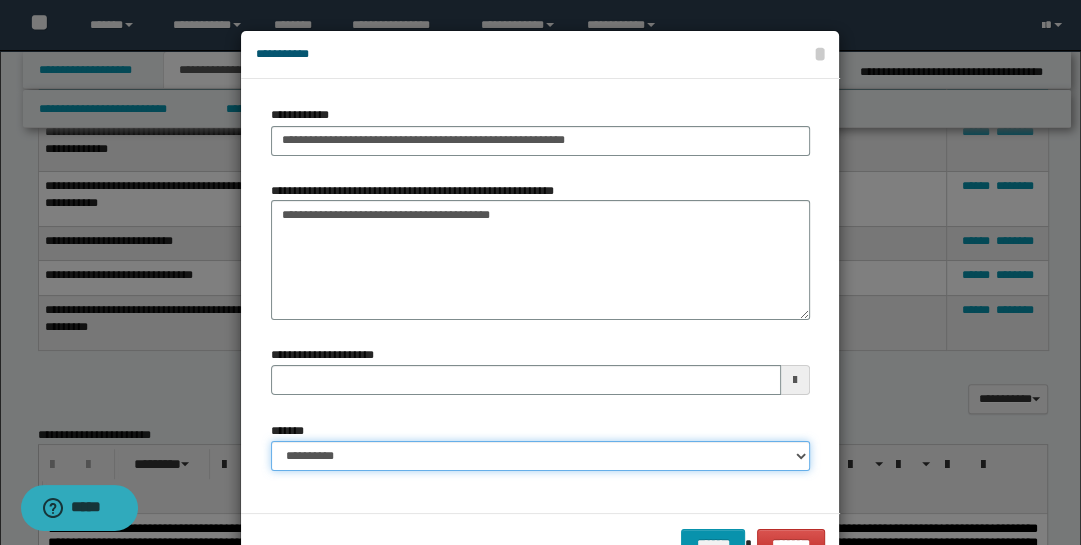 click on "**********" at bounding box center (540, 456) 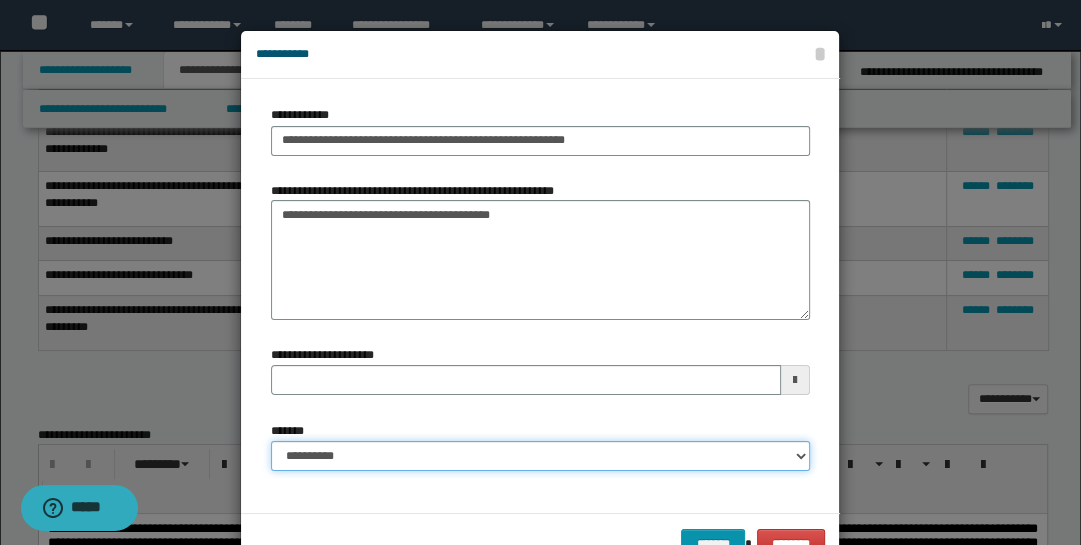 select on "*" 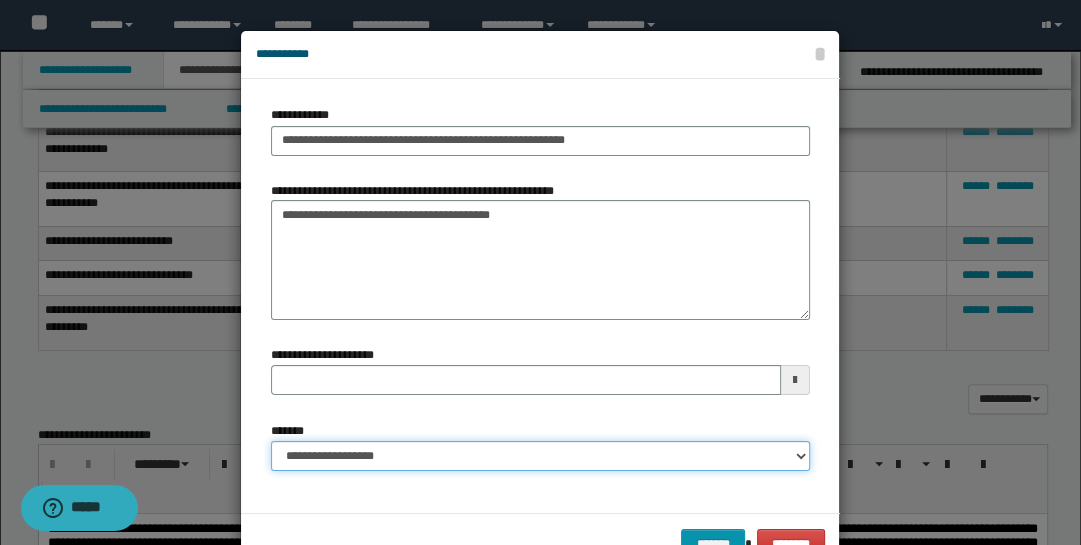 type 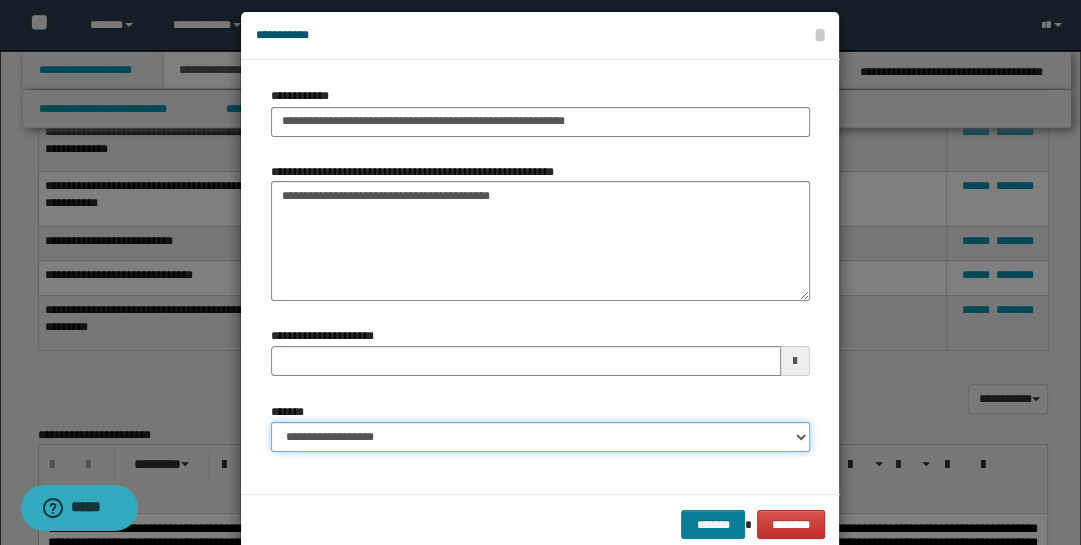 scroll, scrollTop: 58, scrollLeft: 0, axis: vertical 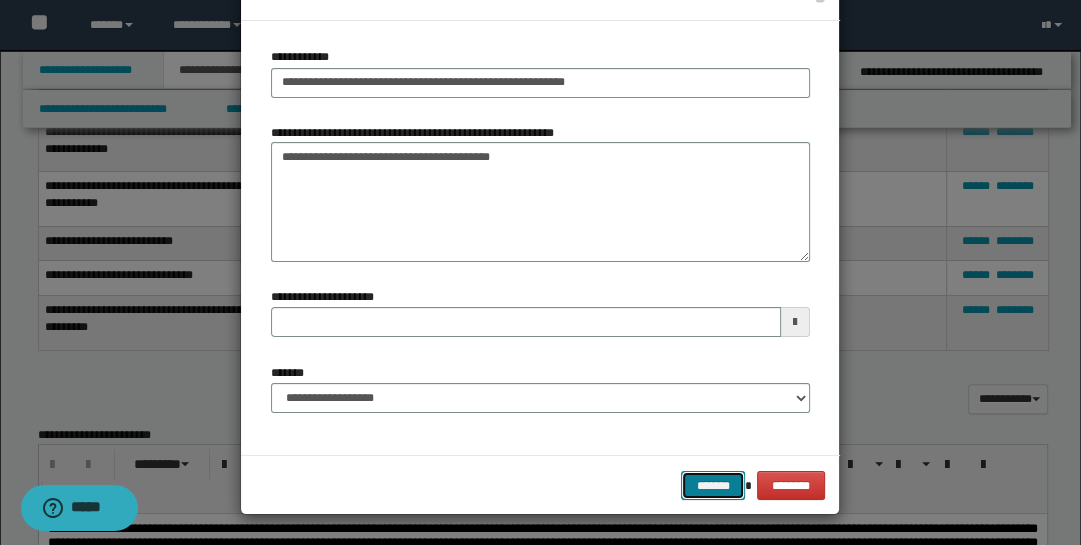 click on "*******" at bounding box center (713, 485) 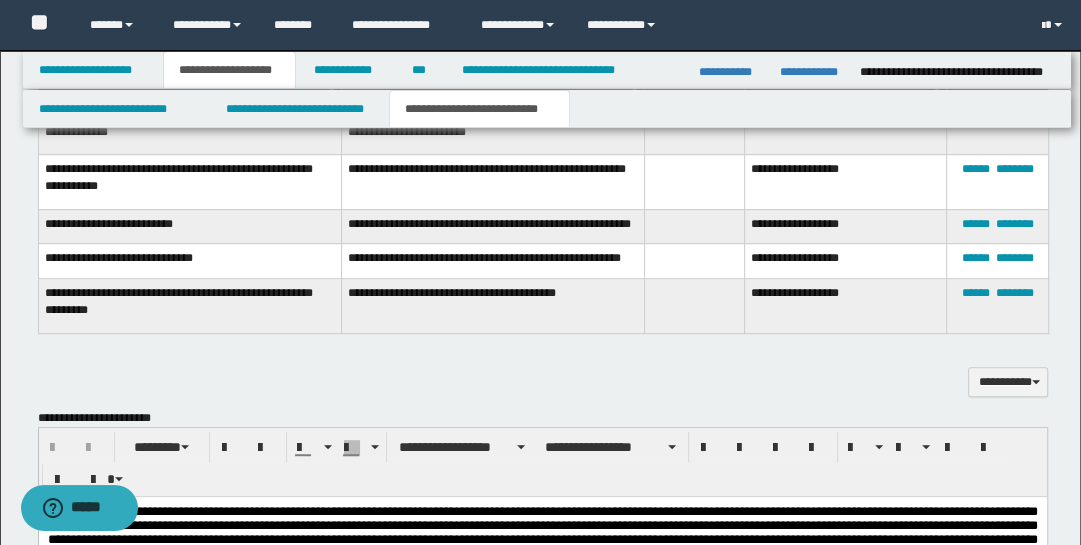 scroll, scrollTop: 874, scrollLeft: 0, axis: vertical 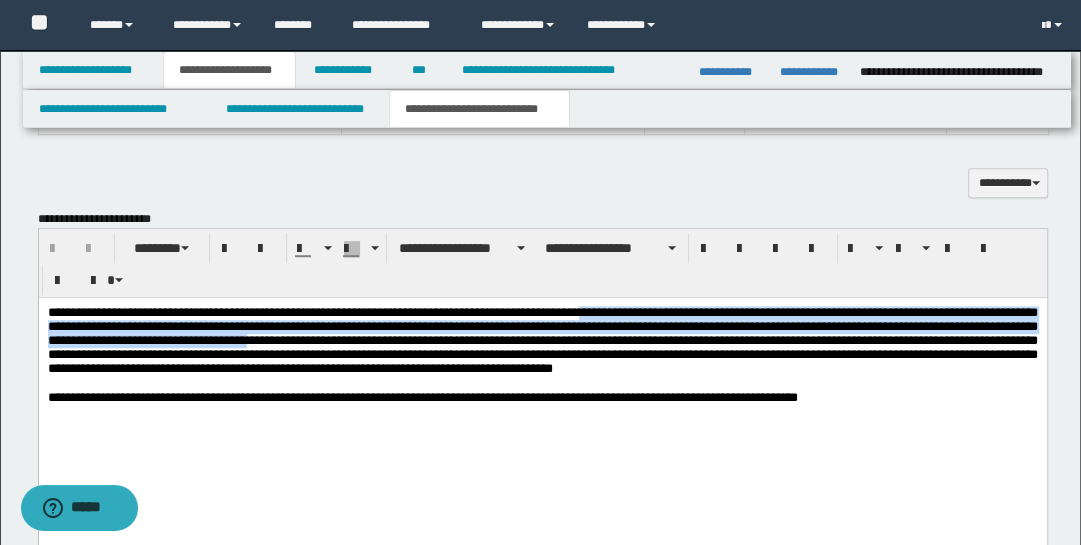click on "**********" at bounding box center [542, 340] 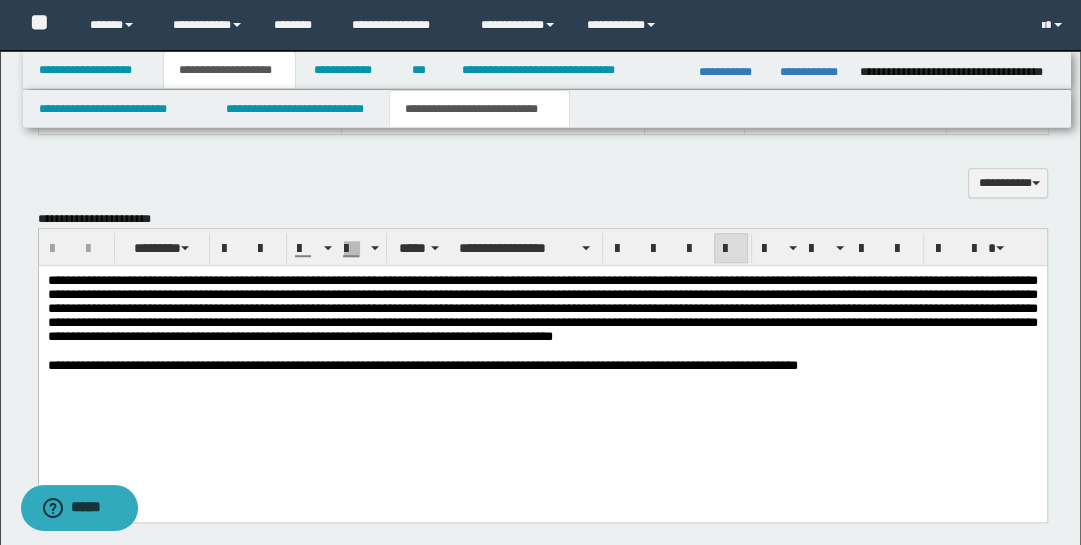 drag, startPoint x: 742, startPoint y: 440, endPoint x: 742, endPoint y: 408, distance: 32 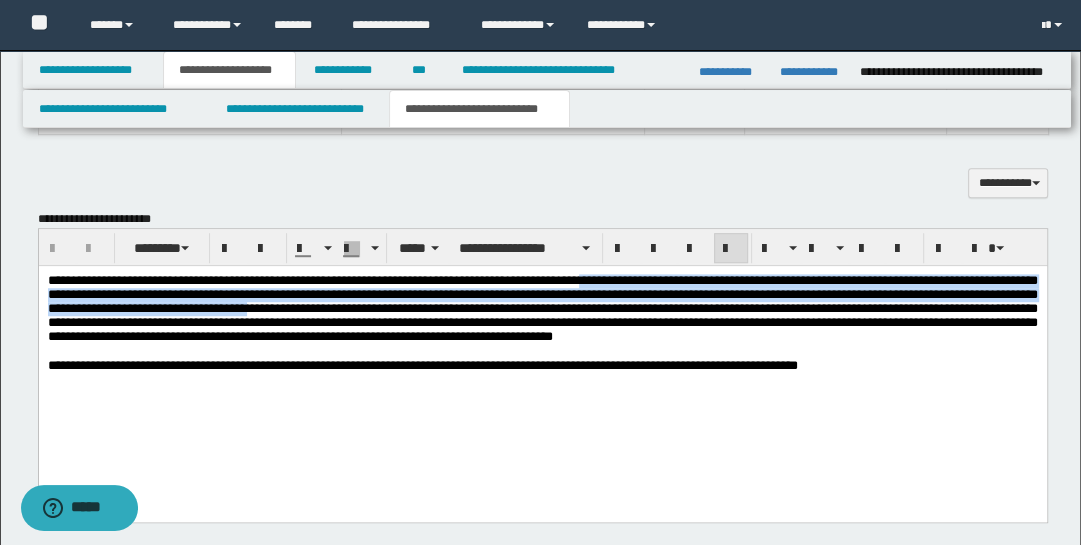 drag, startPoint x: 695, startPoint y: 287, endPoint x: 695, endPoint y: 317, distance: 30 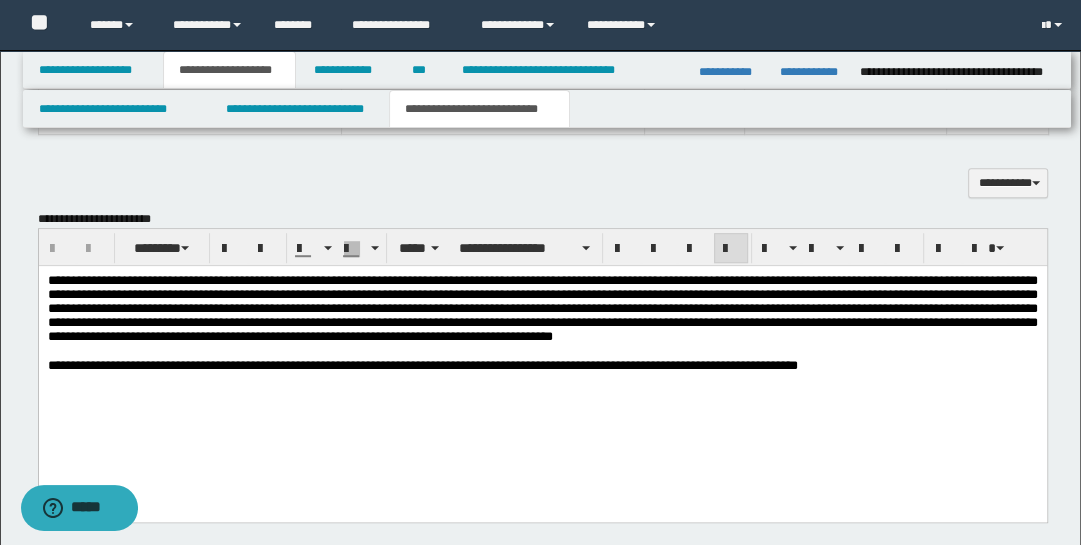 click on "**********" at bounding box center (542, 308) 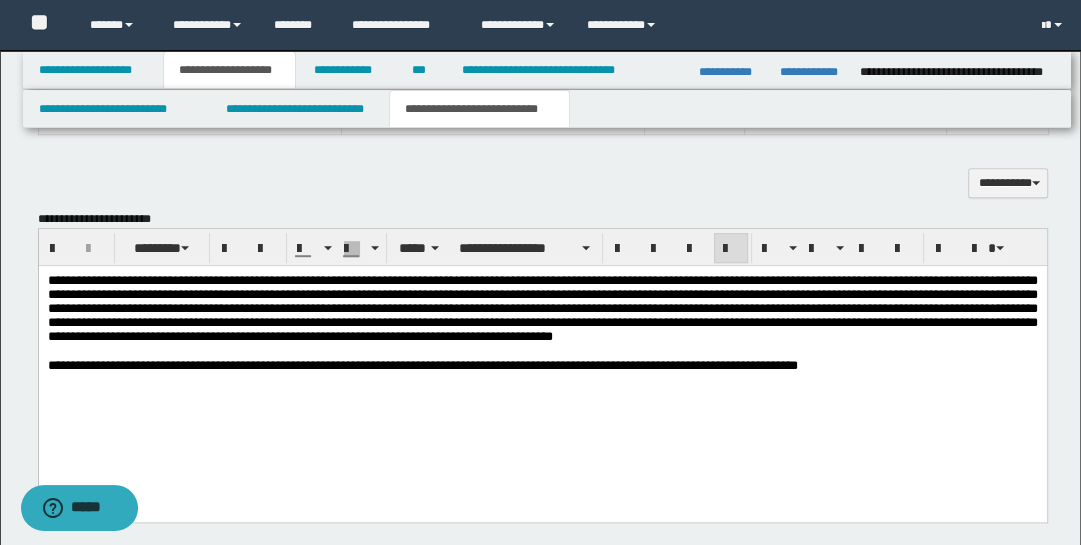 type 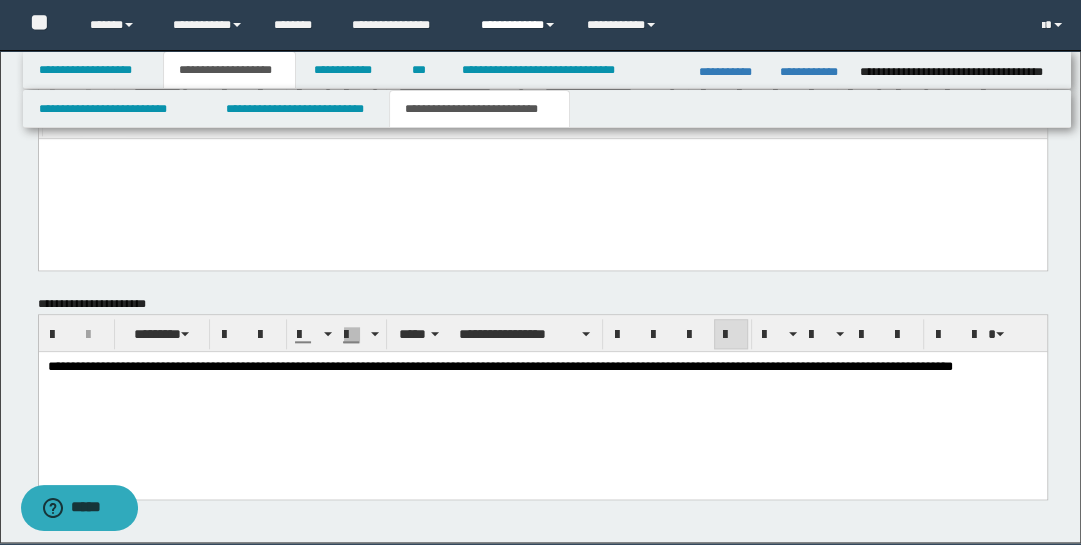 scroll, scrollTop: 1369, scrollLeft: 0, axis: vertical 